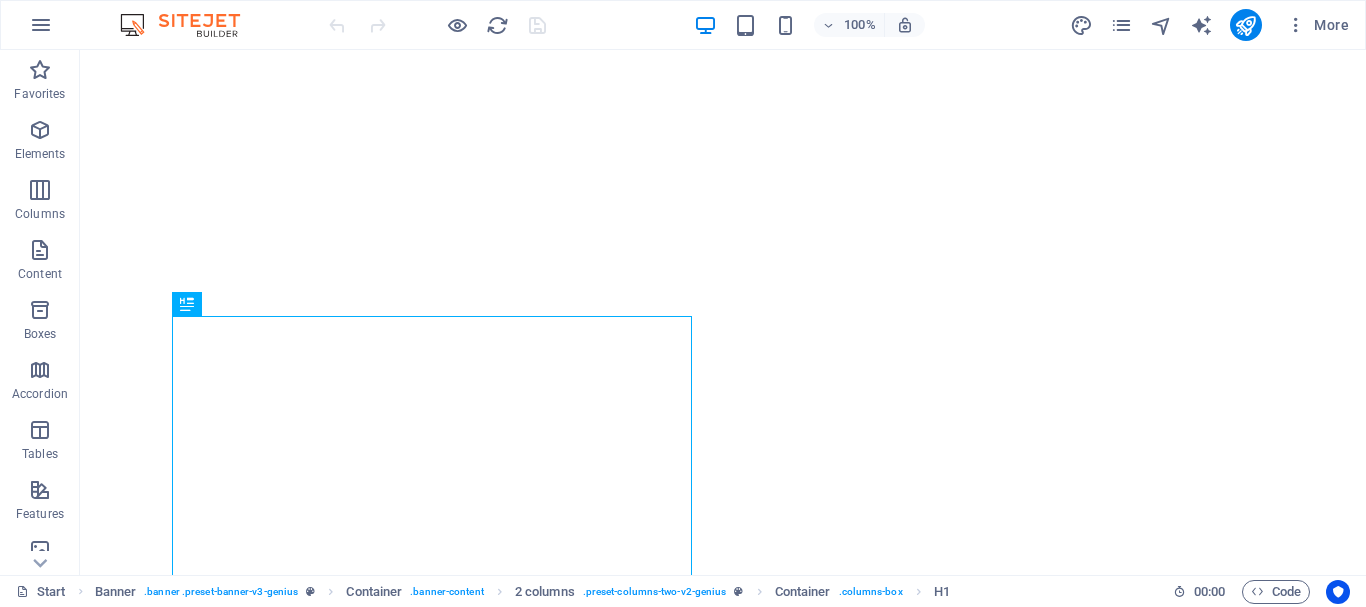 scroll, scrollTop: 0, scrollLeft: 0, axis: both 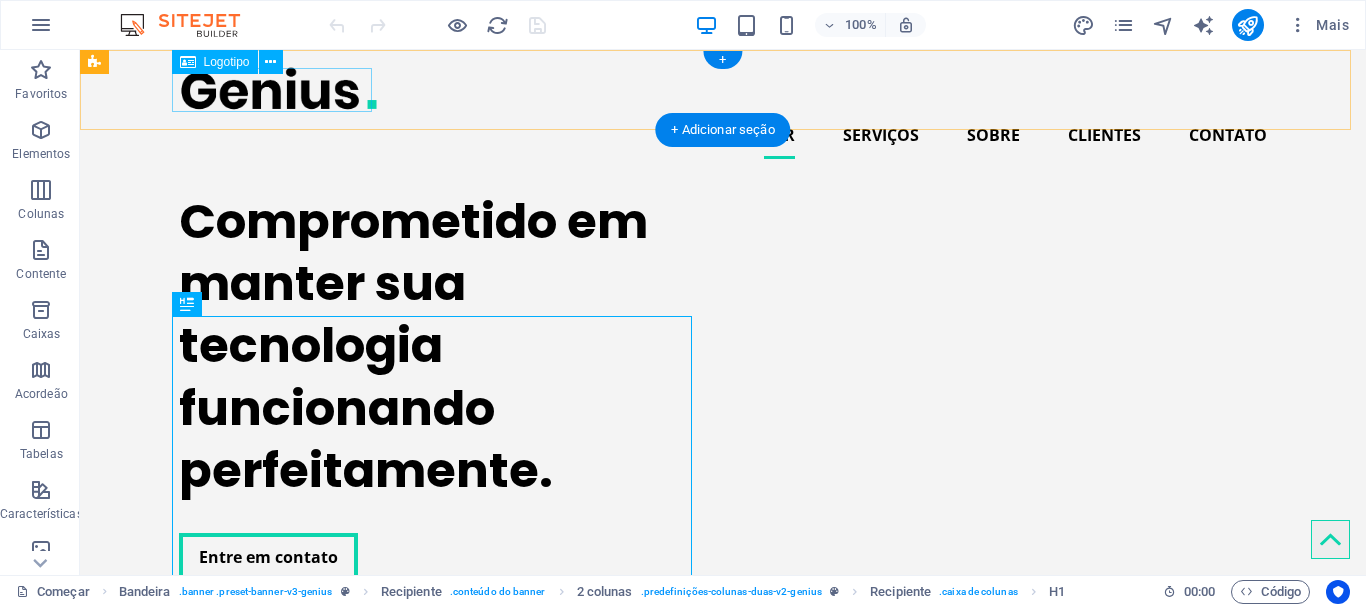 click at bounding box center [723, 88] 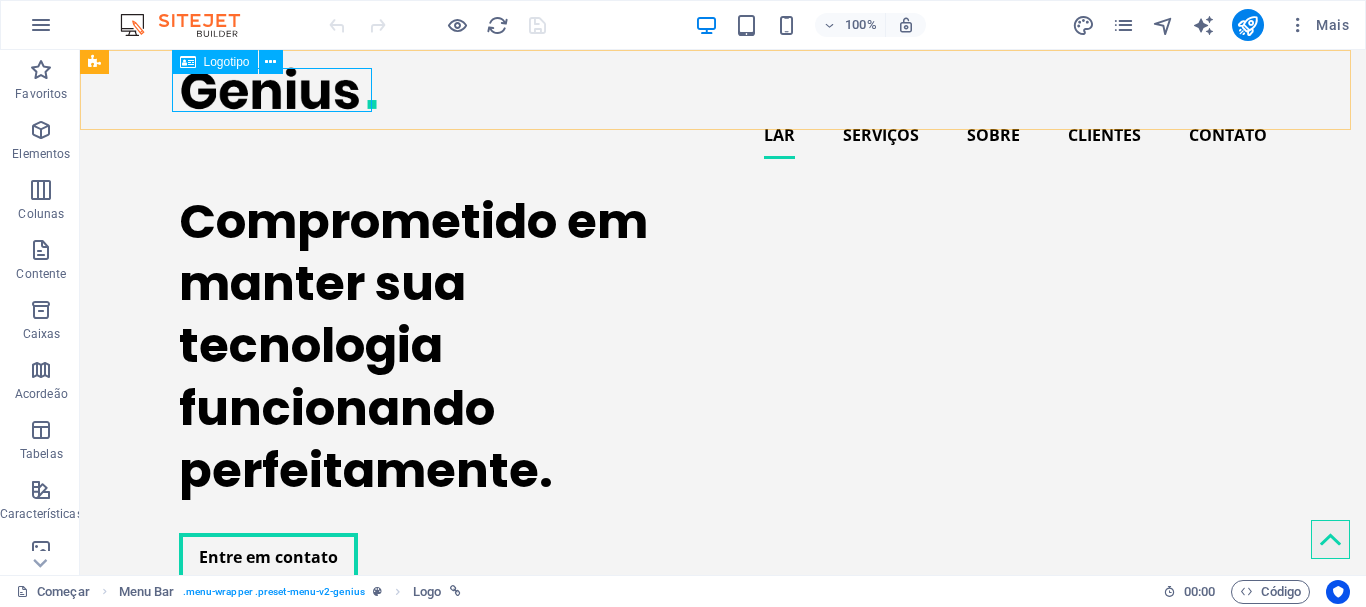 click on "Logotipo" at bounding box center [227, 62] 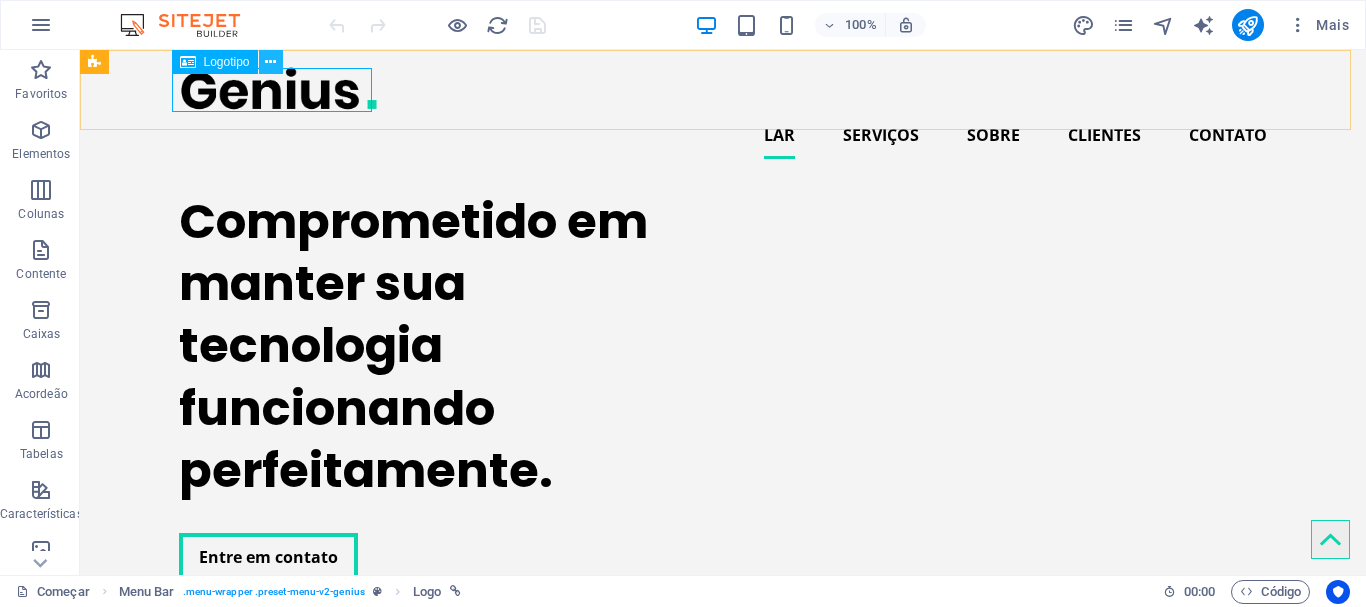 click at bounding box center [270, 62] 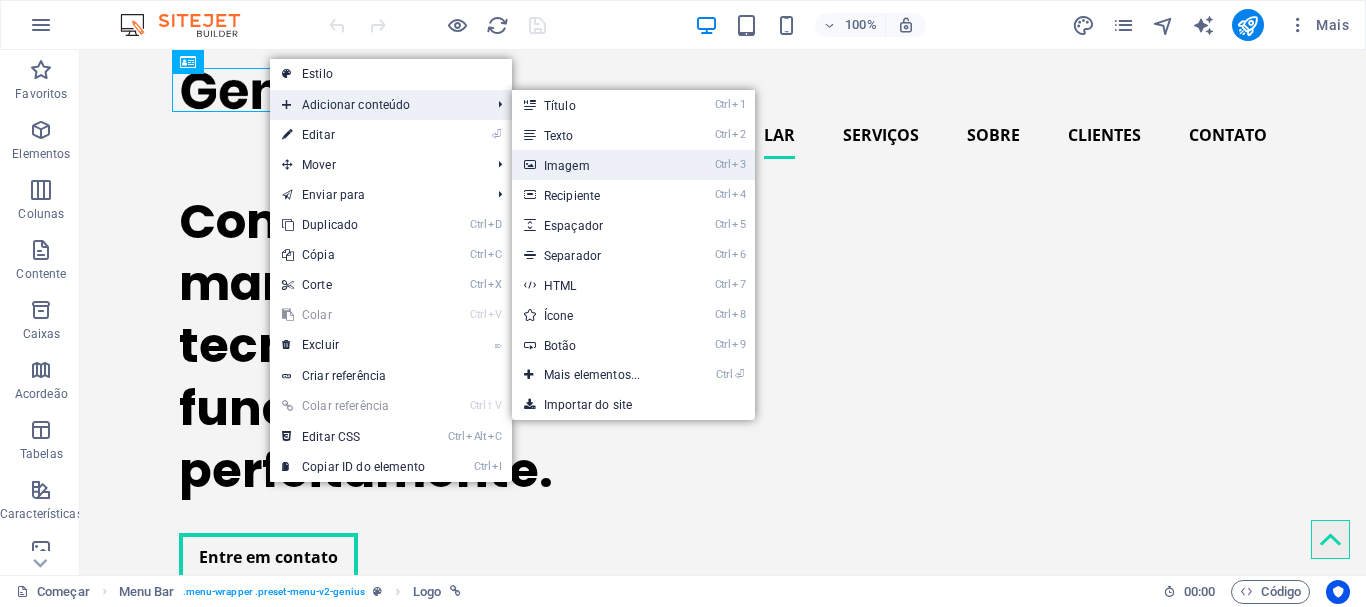 click on "Imagem" at bounding box center (567, 166) 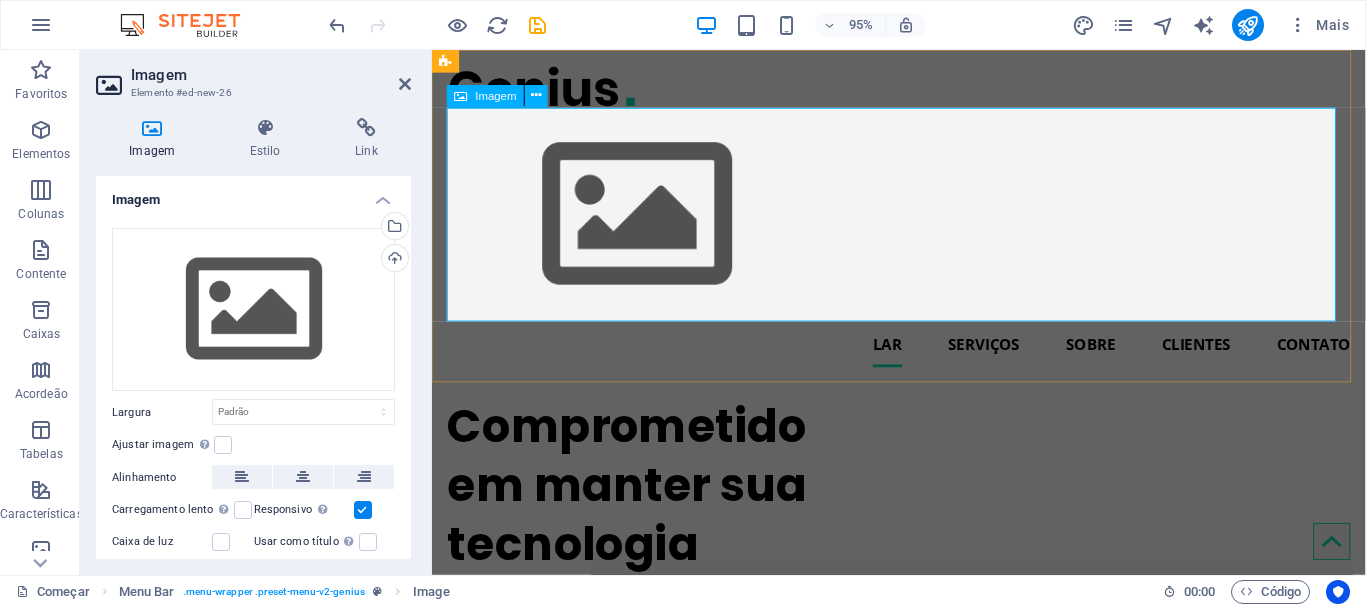 click at bounding box center (923, 223) 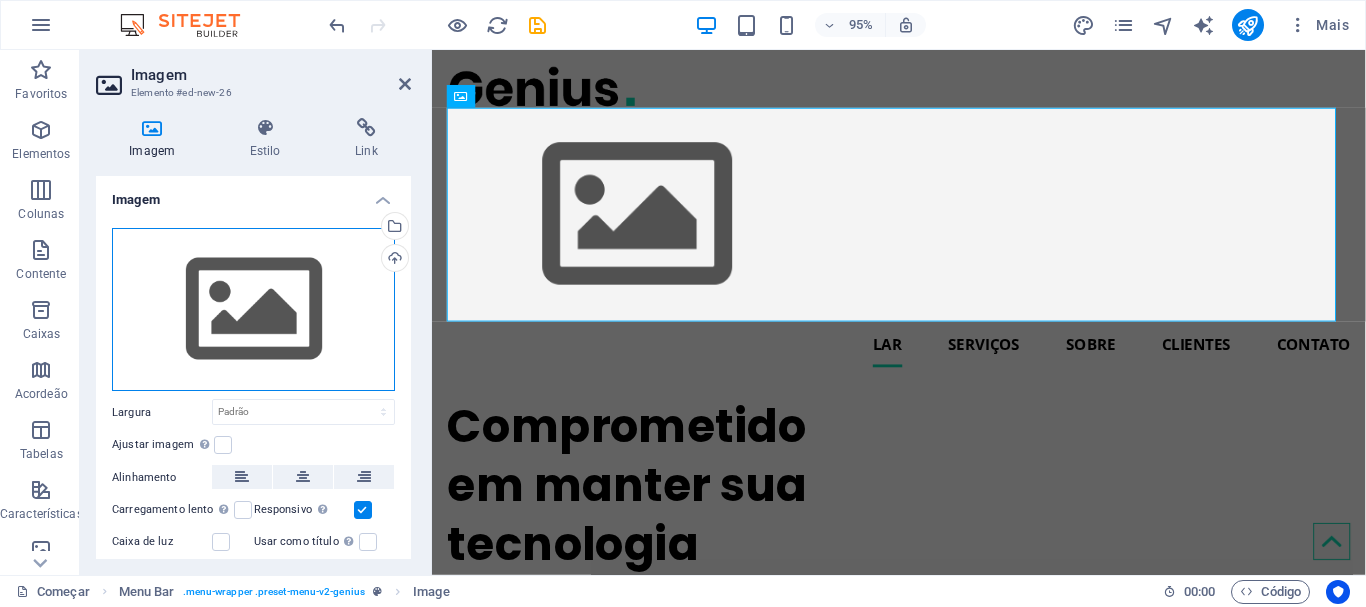 click on "Arraste os arquivos aqui, clique para escolher os arquivos ou  selecione-os em Arquivos ou em nossas fotos e vídeos de estoque gratuitos" at bounding box center (253, 310) 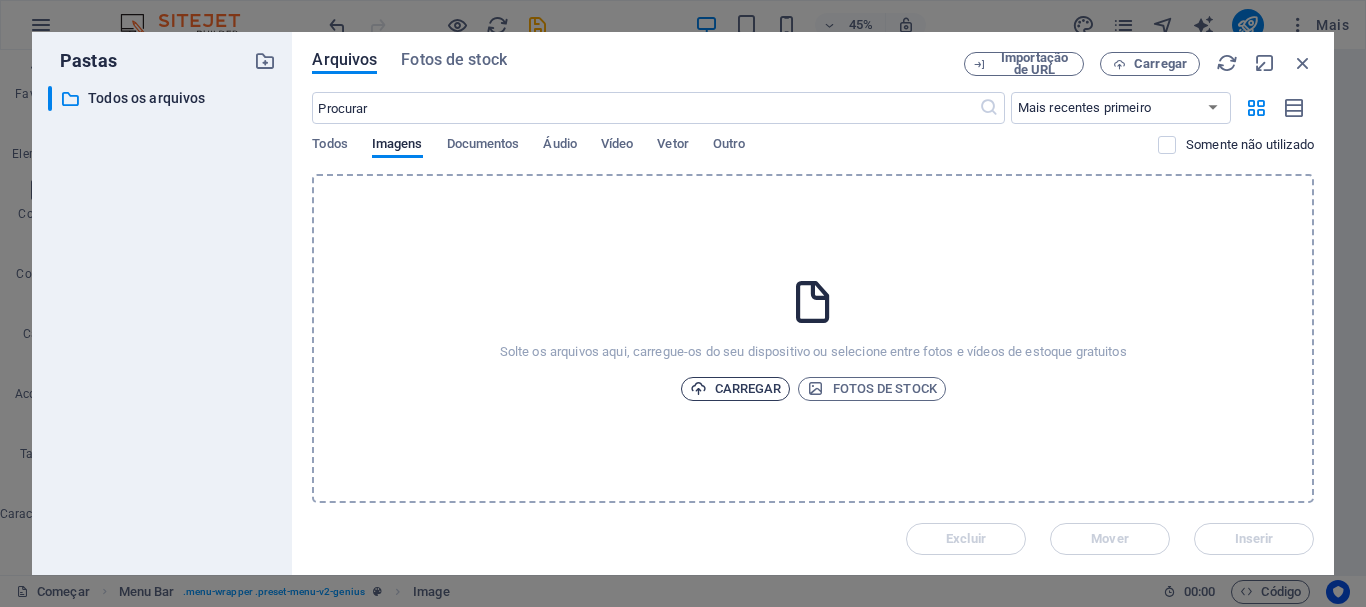 click on "Carregar" at bounding box center [748, 388] 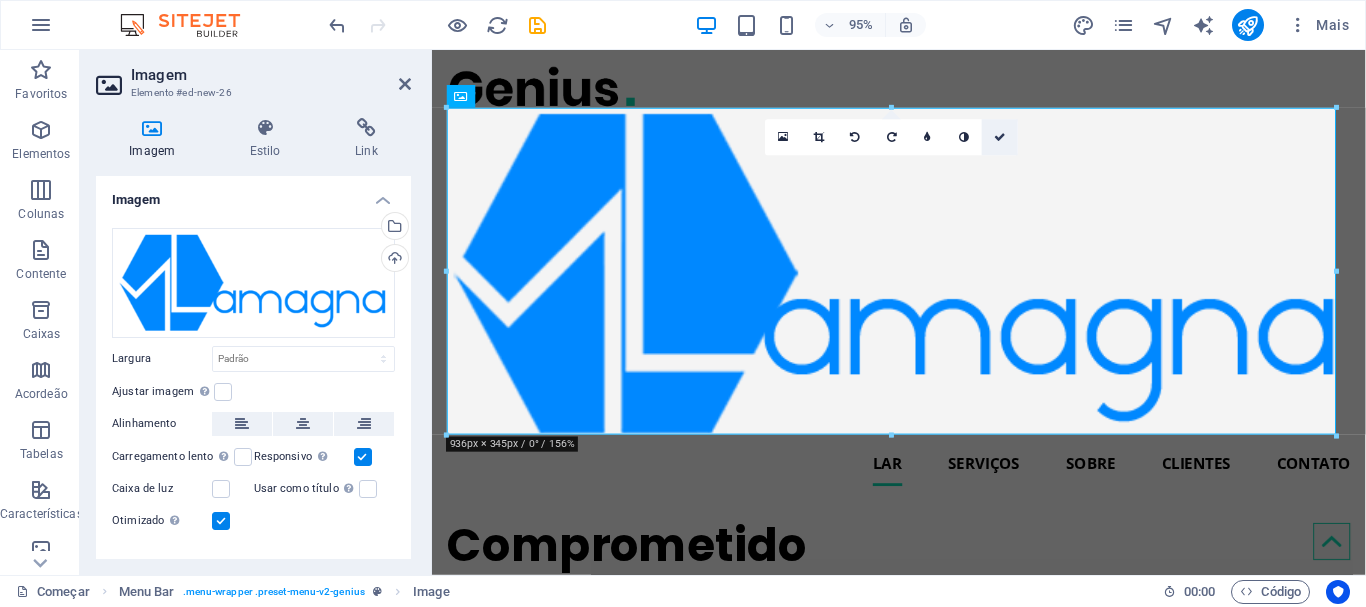 click at bounding box center (1000, 136) 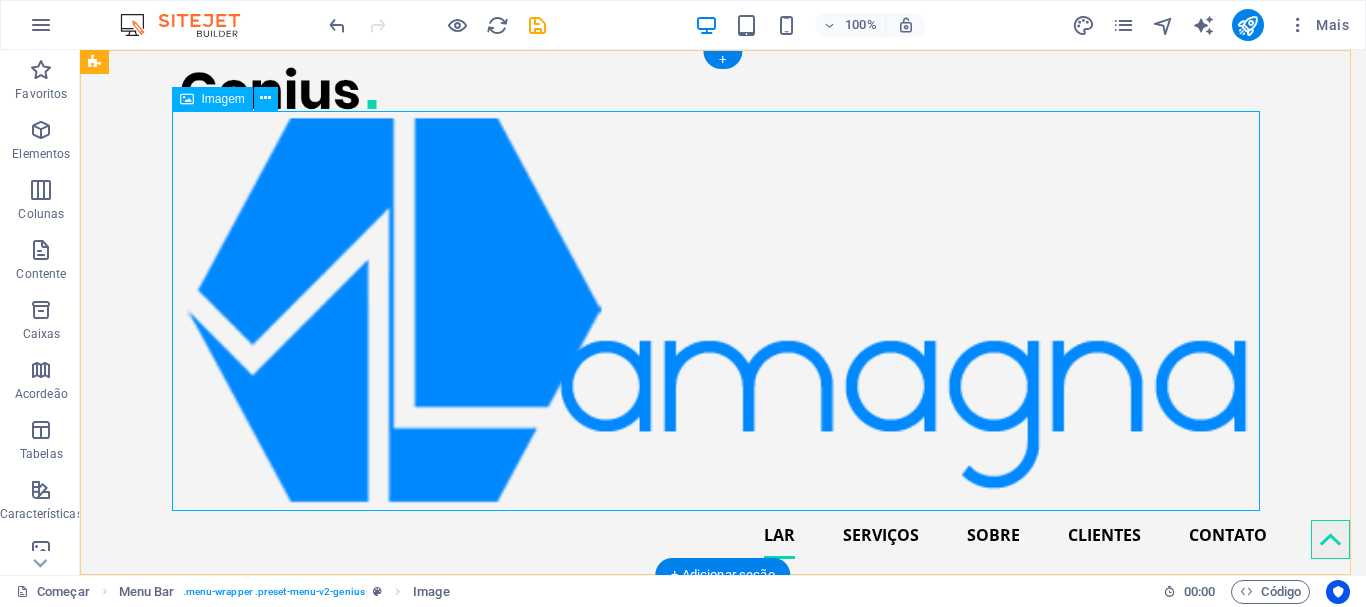 click at bounding box center (723, 311) 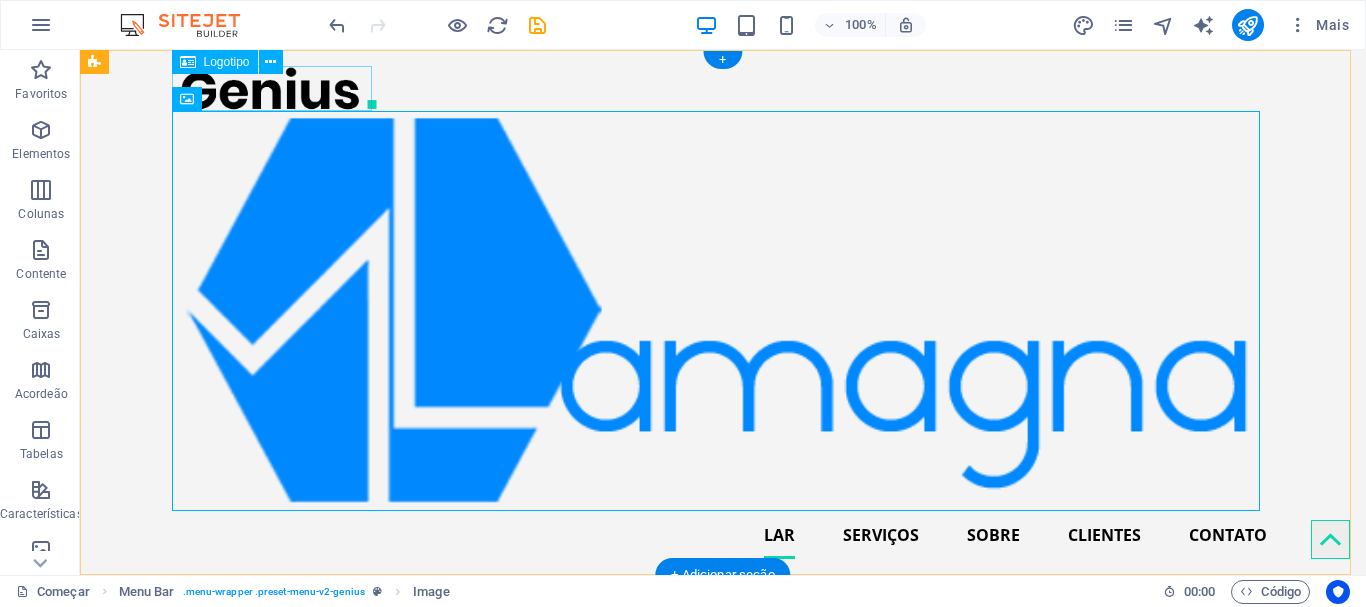 click at bounding box center (723, 88) 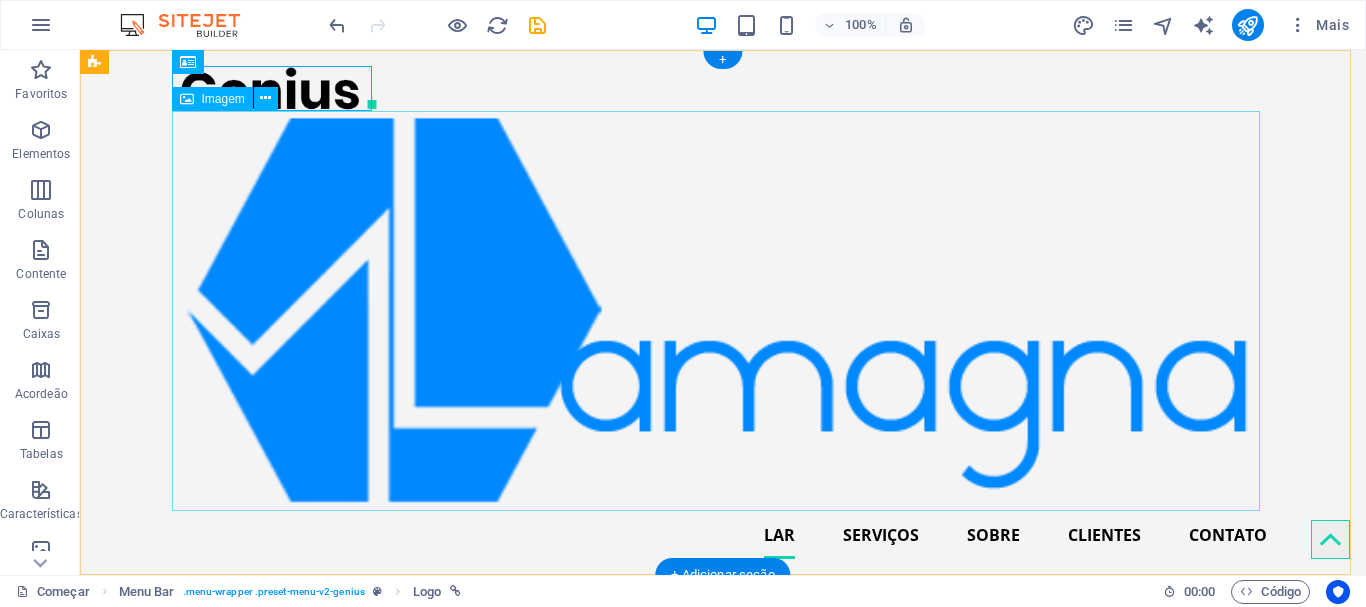 click at bounding box center (723, 311) 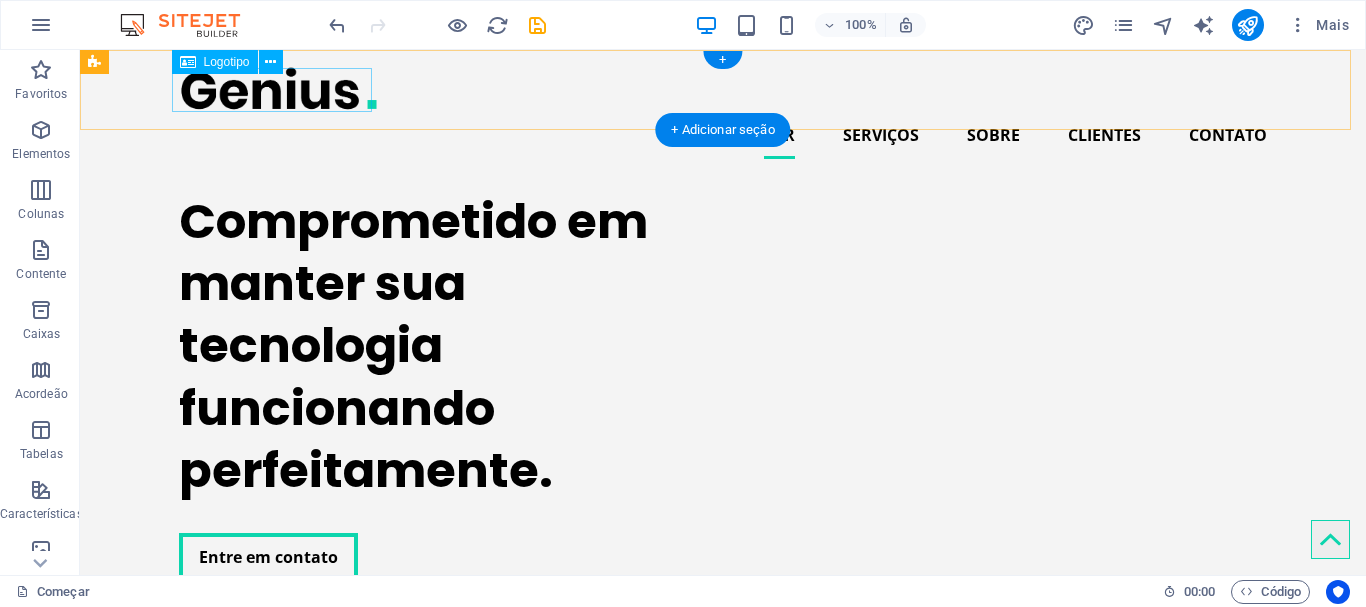 click at bounding box center [723, 88] 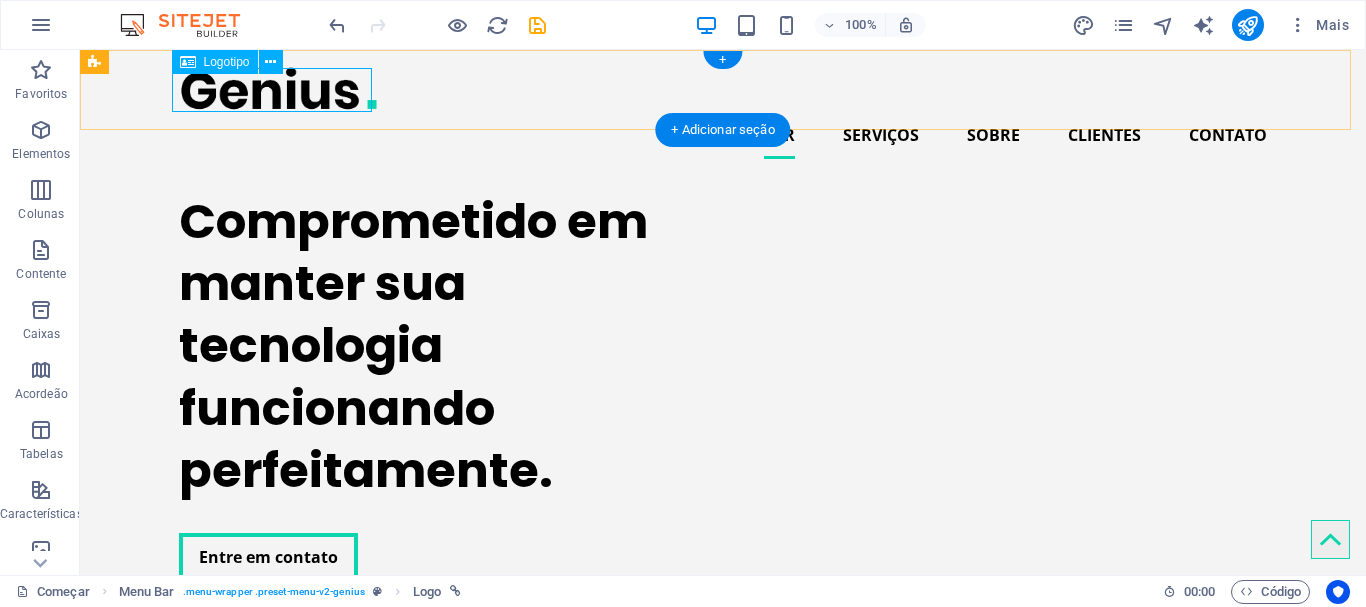 click at bounding box center [723, 88] 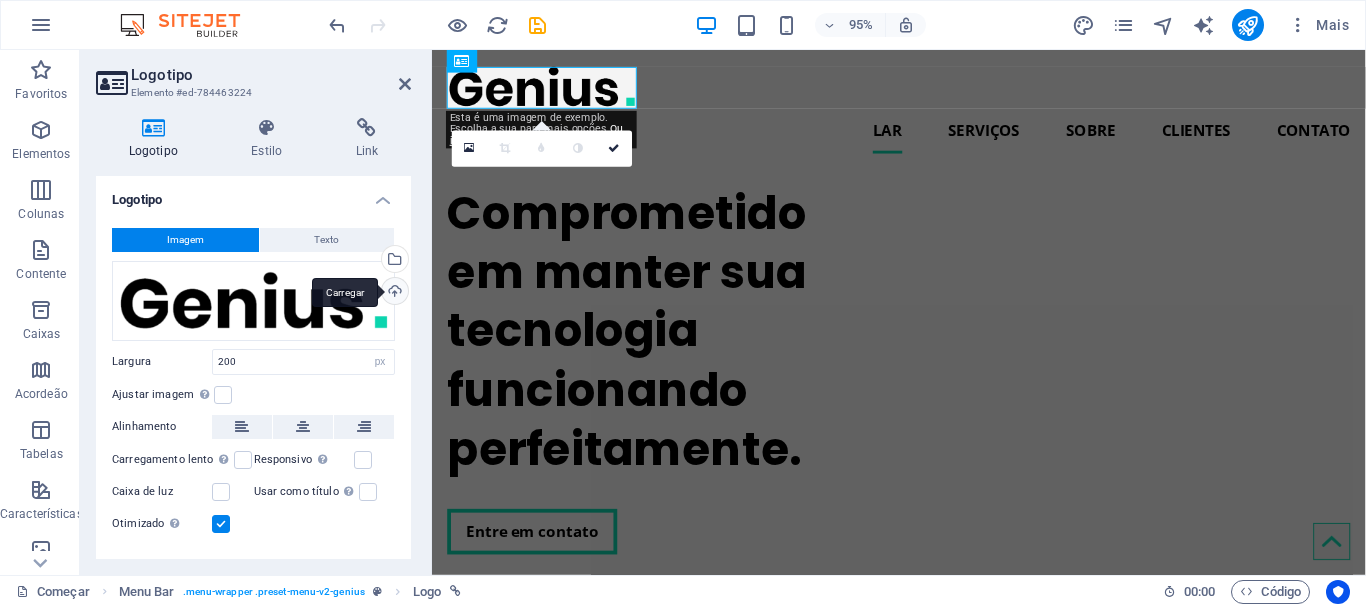 click on "Carregar" at bounding box center [393, 293] 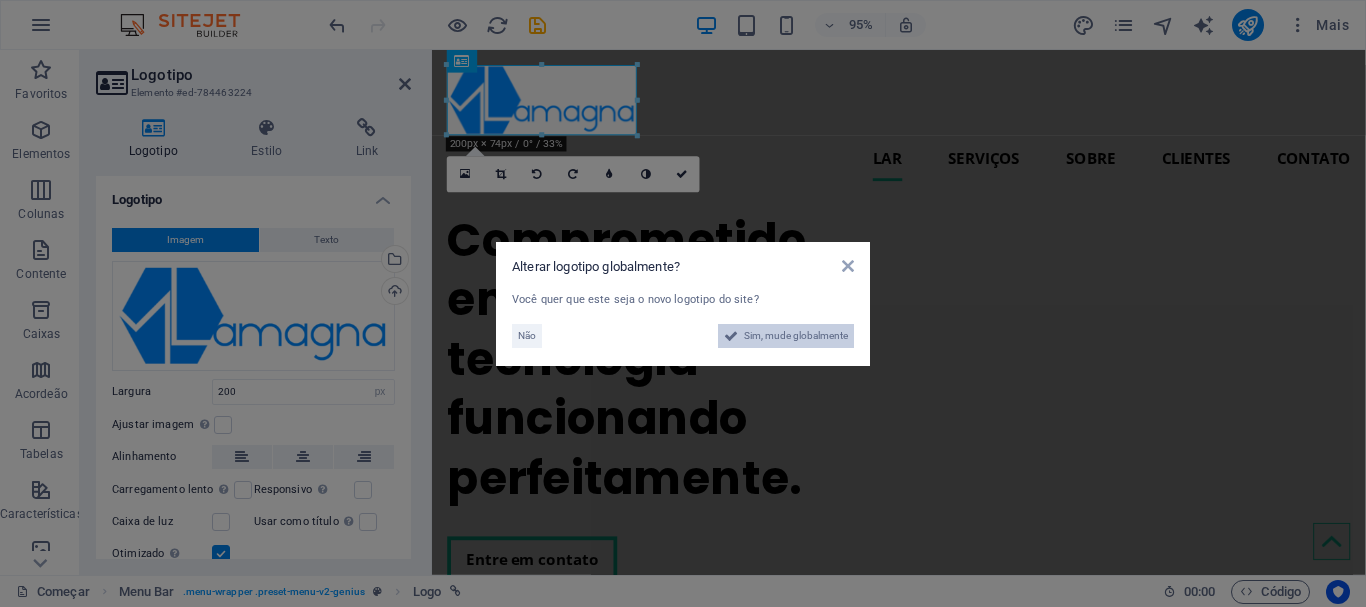 click on "Sim, mude globalmente" at bounding box center [796, 335] 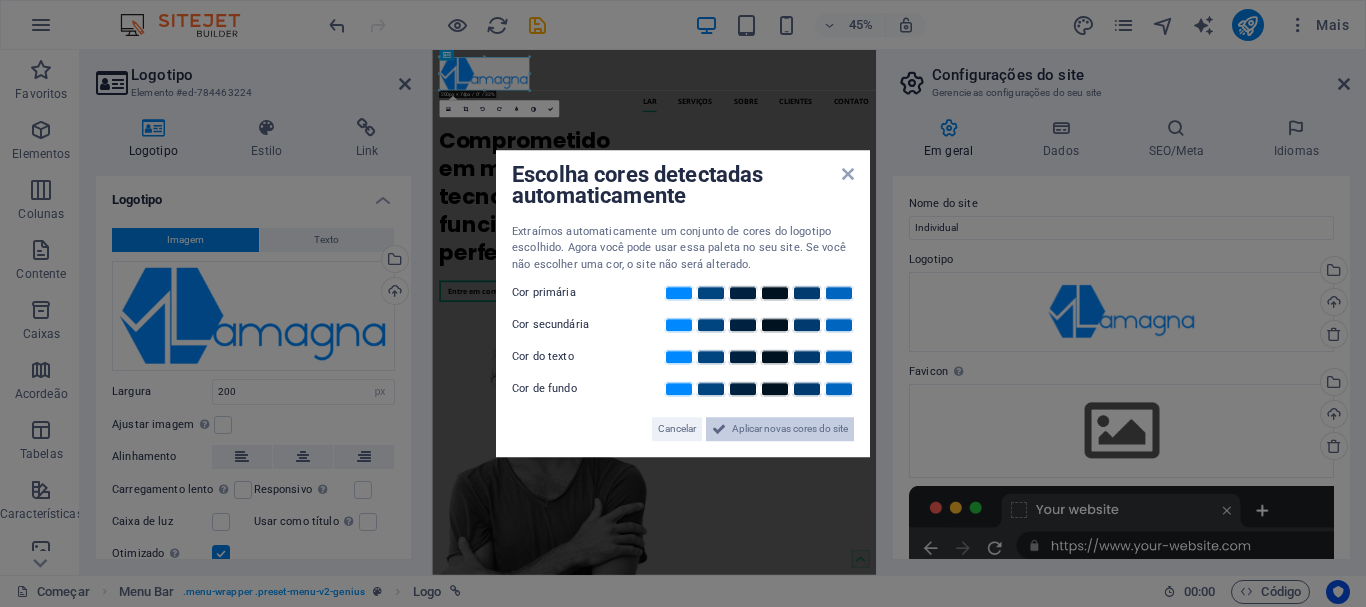 click on "Aplicar novas cores do site" at bounding box center [790, 428] 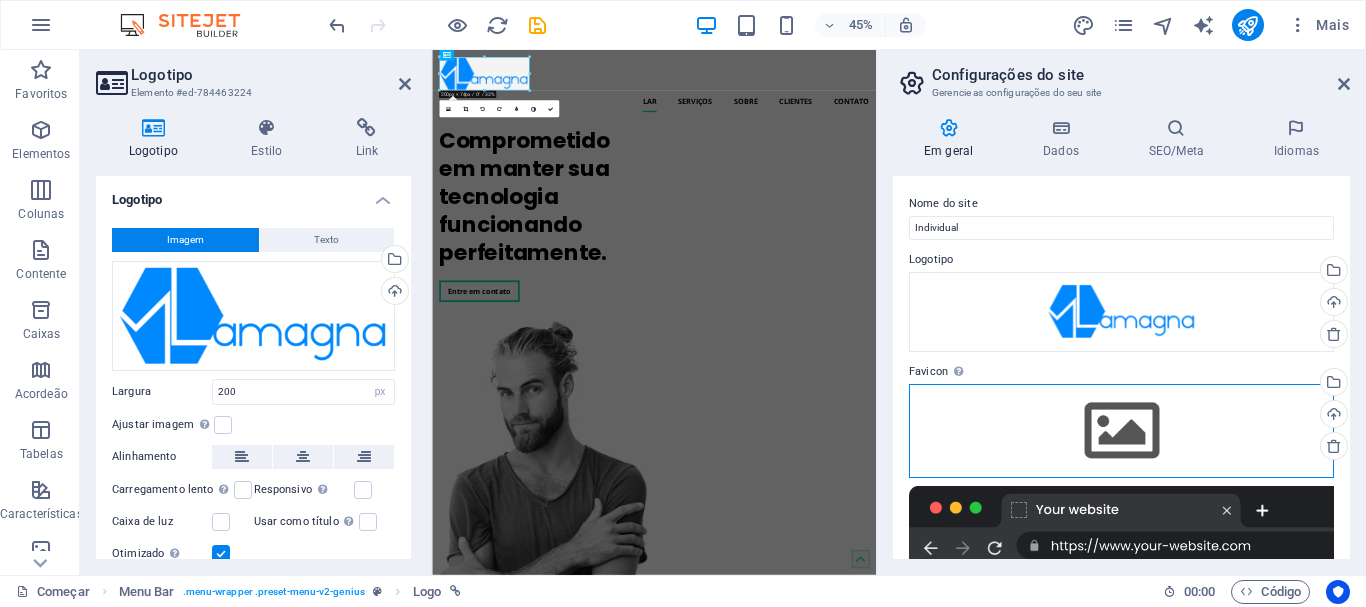 click on "Arraste os arquivos aqui, clique para escolher os arquivos ou  selecione-os em Arquivos ou em nossas fotos e vídeos de estoque gratuitos" at bounding box center [1121, 431] 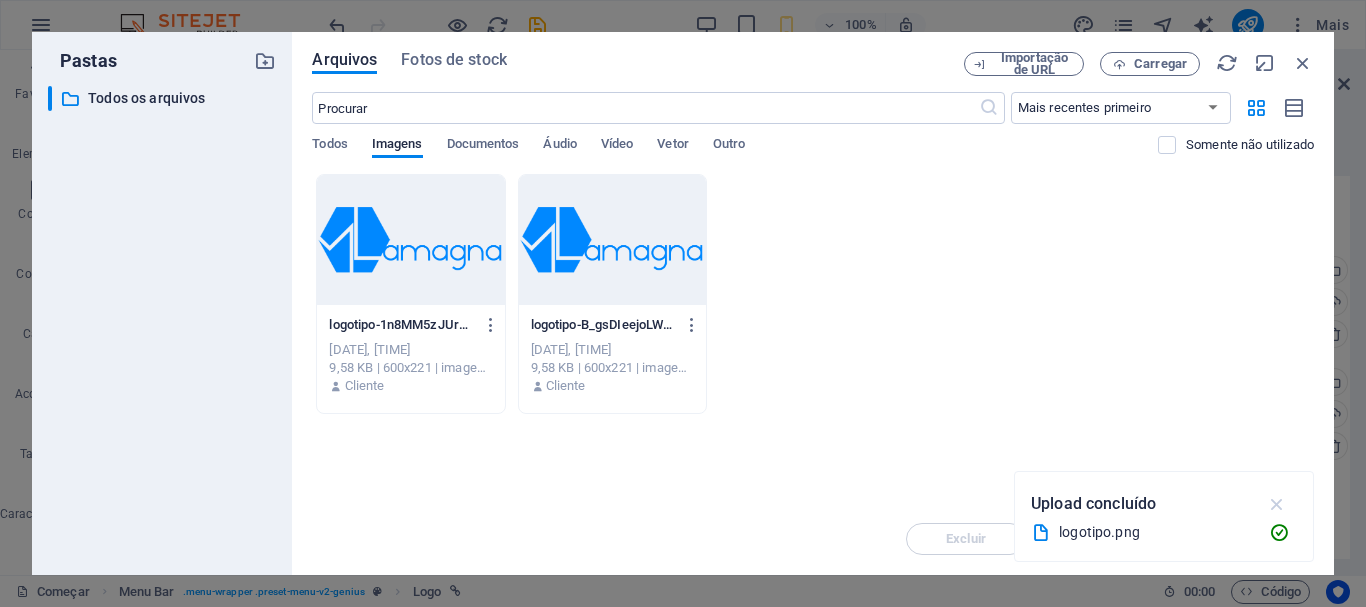click at bounding box center [1277, 504] 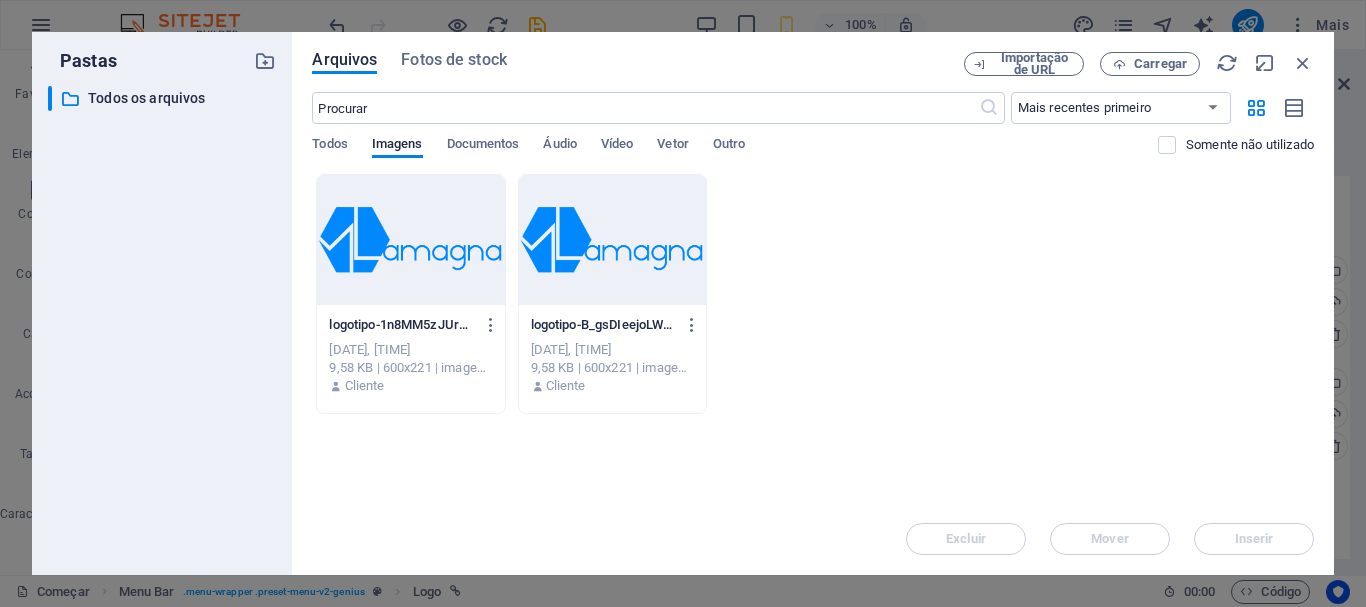 click on "logo-1n8MM5zJUrqbP0blS4e2pA.png logotipo-1n8MM5zJUrqbP0blS4e2pA.png [DATE], [TIME] [SIZE] | [DIMENSIONS] | [TYPE] Cliente logo-B_gsDIeejoLW3r3mO8gOBQ.png logotipo-B_gsDIeejoLW3r3mO8gOBQ.png [DATE], [TIME] [SIZE] | [DIMENSIONS] | [TYPE] Cliente" at bounding box center [813, 294] 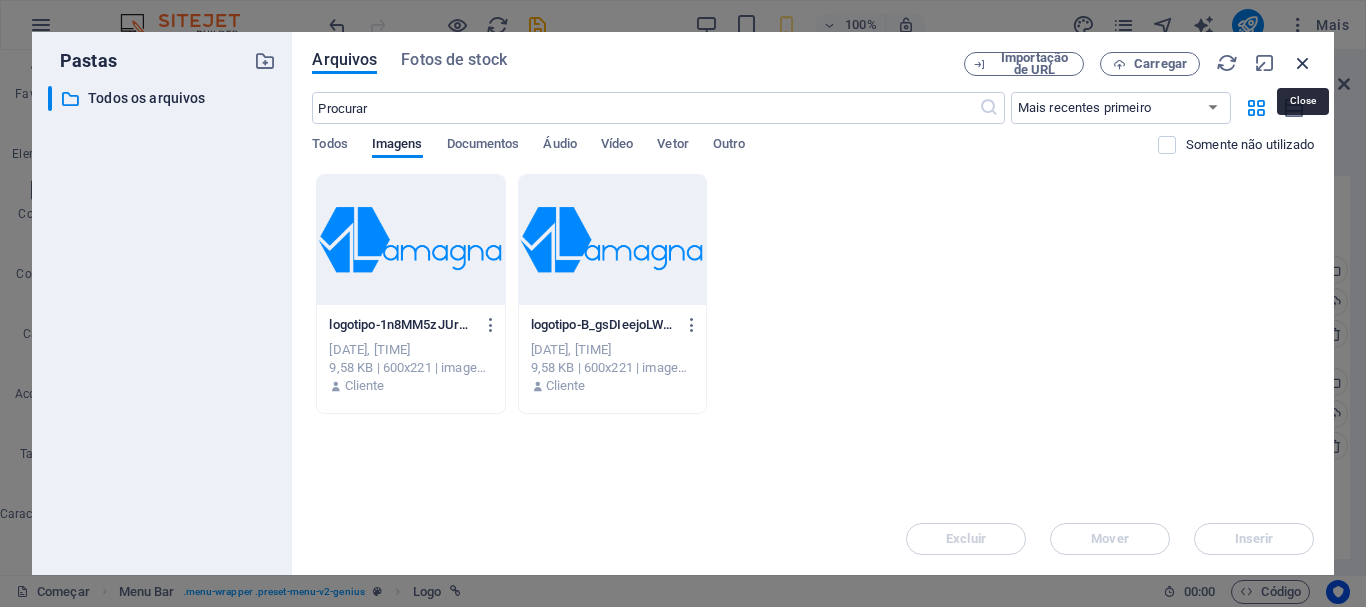 click at bounding box center (1303, 63) 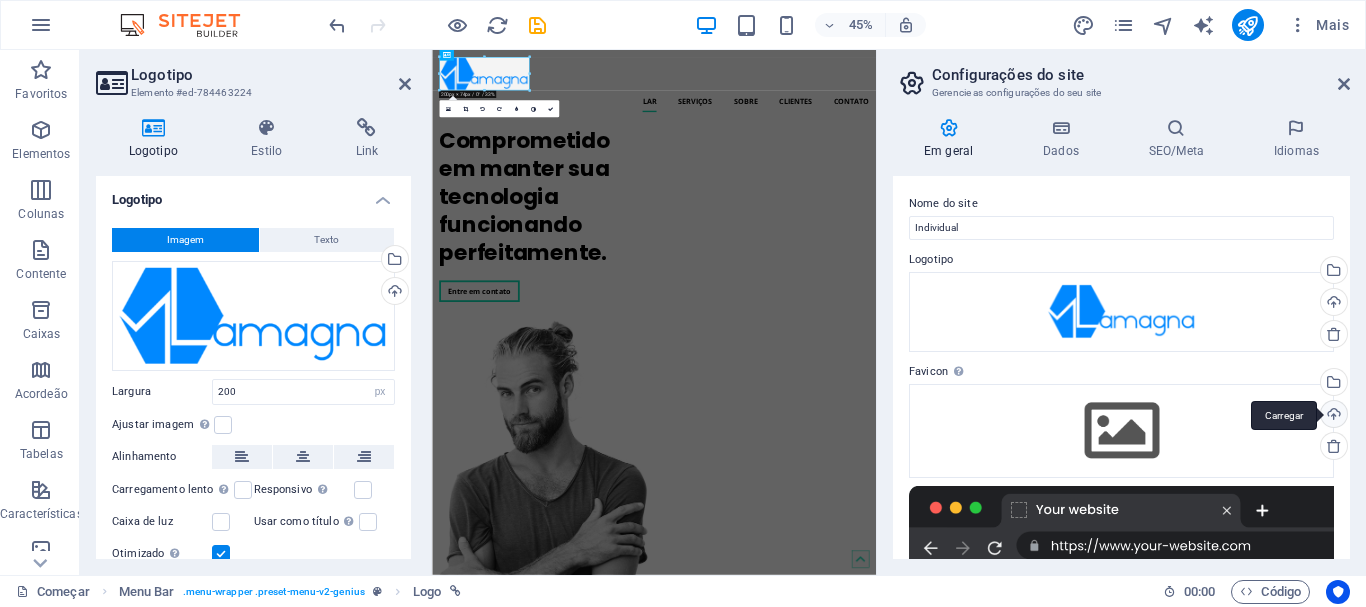 click on "Carregar" at bounding box center [1332, 416] 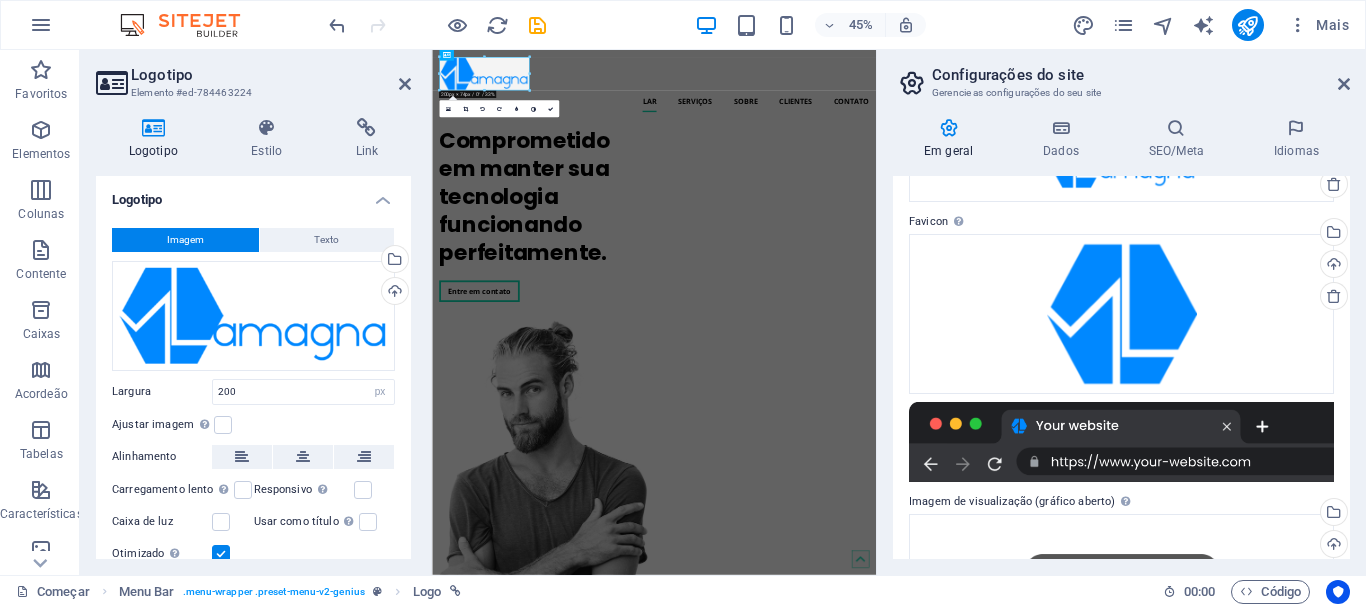 scroll, scrollTop: 0, scrollLeft: 0, axis: both 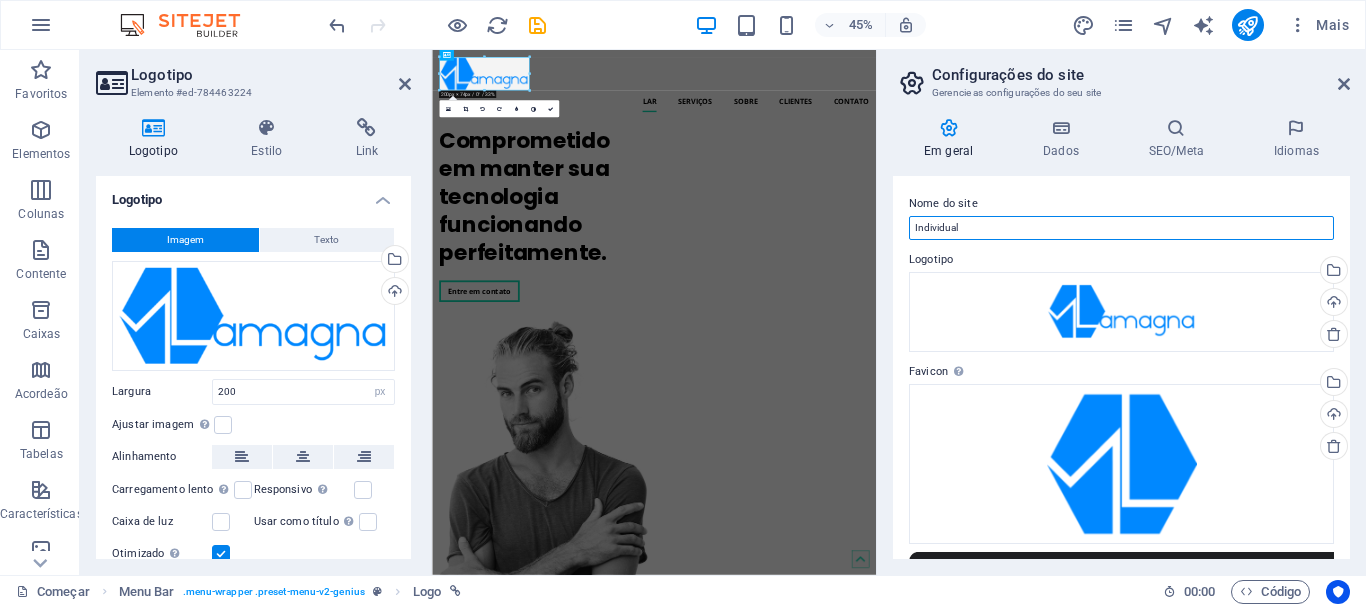 click on "Individual" at bounding box center [1121, 228] 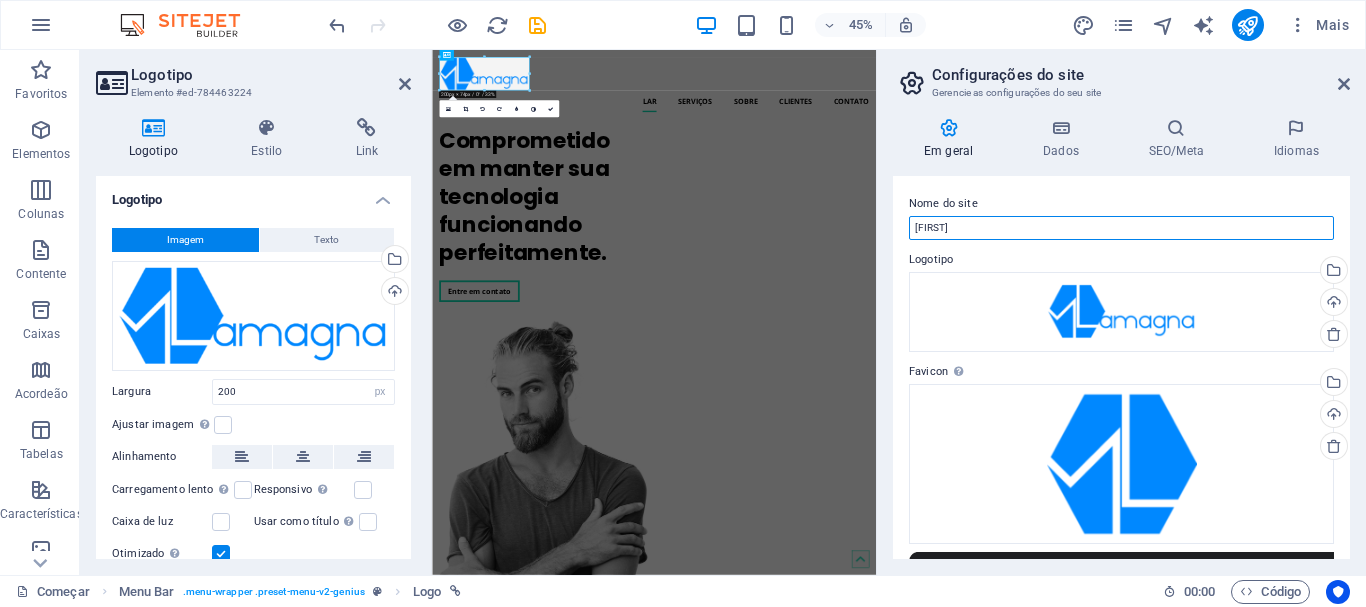 type on "[FIRST] Suporte de TI" 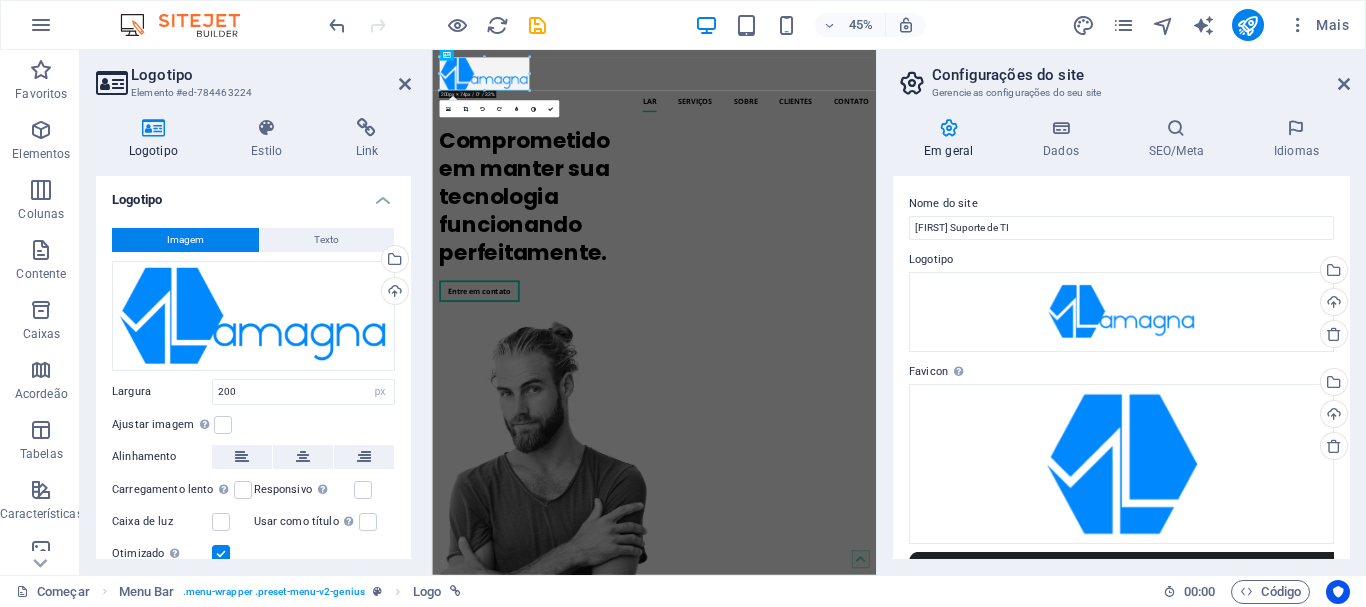 click on "Nome do site" at bounding box center (1121, 204) 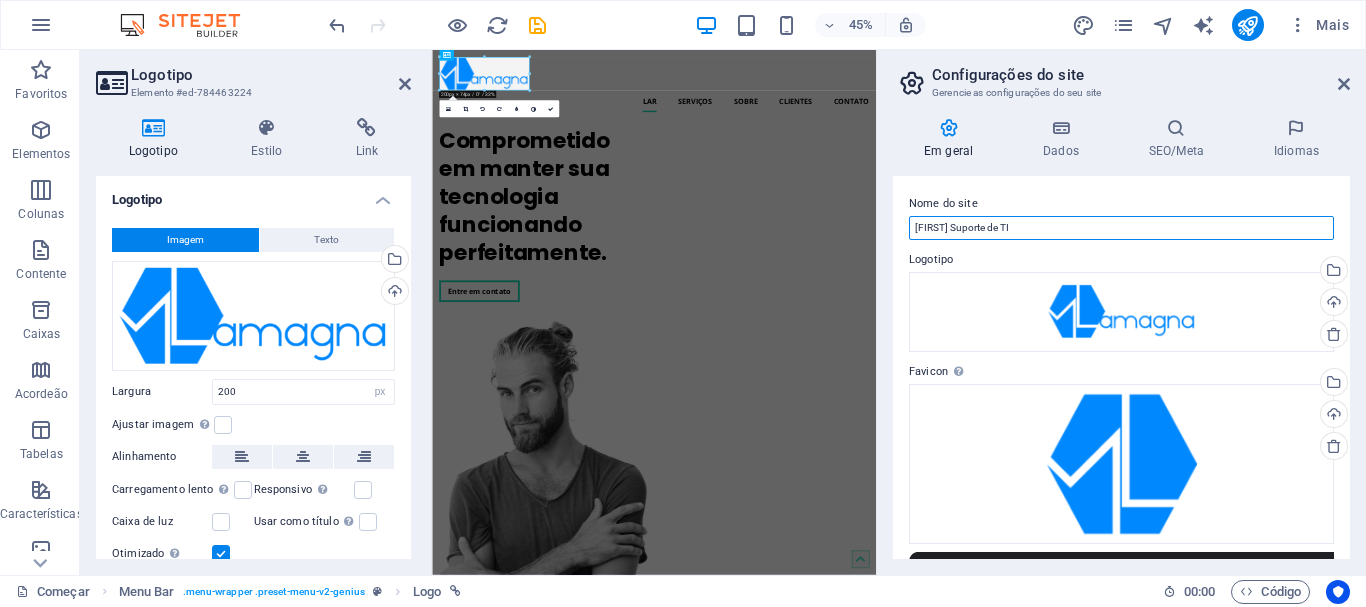 click on "[FIRST] Suporte de TI" at bounding box center (1121, 228) 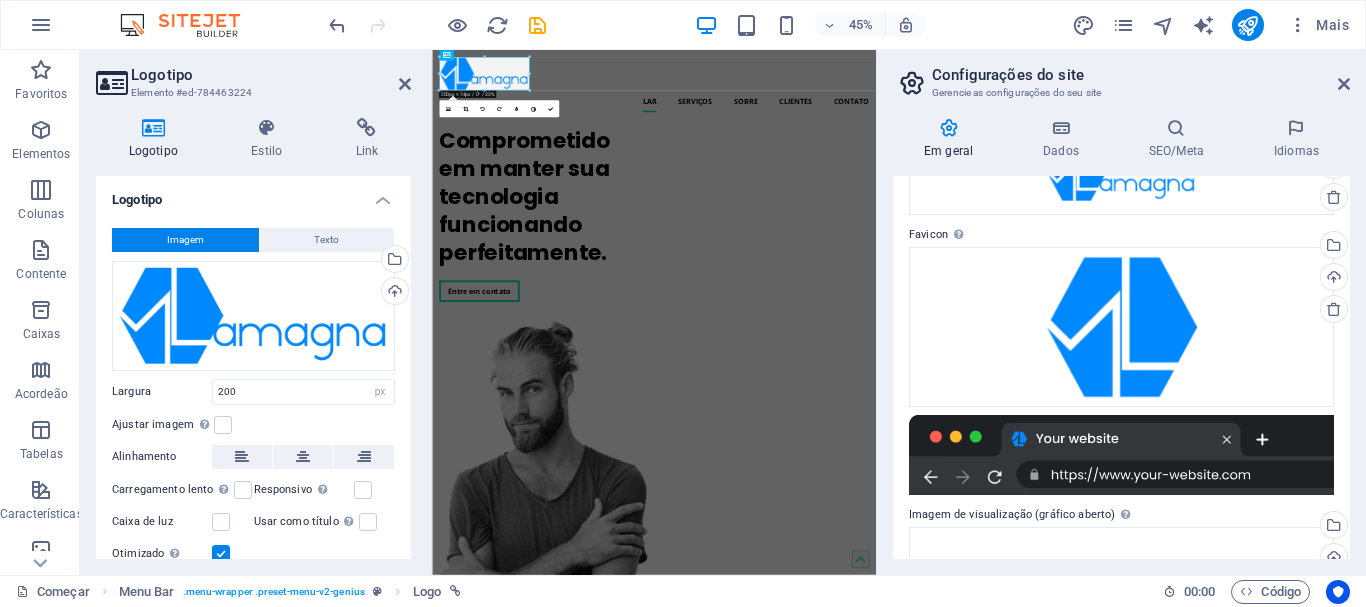scroll, scrollTop: 0, scrollLeft: 0, axis: both 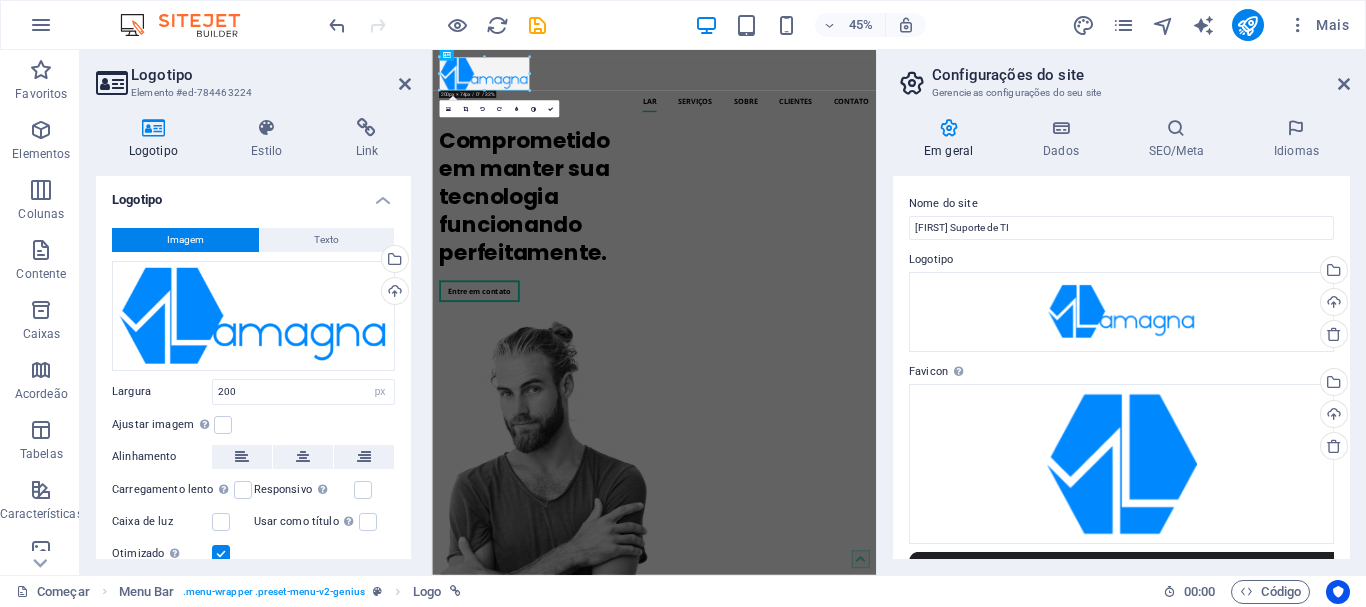 click on "Configurações do site Gerencie as configurações do seu site Em geral Dados SEO/Meta Idiomas Nome do site [FIRST] Suporte de TI Logotipo Arraste os arquivos aqui, clique para escolher os arquivos ou selecione-os em Arquivos ou em nossas fotos e vídeos de estoque gratuitos Selecione arquivos do gerenciador de arquivos, fotos de estoque ou carregue arquivo(s) Carregar Favicon Defina o favicon do seu site aqui. Um favicon é um pequeno ícone exibido na aba do navegador ao lado do título do seu site. Ele ajuda os visitantes a identificarem o seu site. Arraste os arquivos aqui, clique para escolher os arquivos ou Carregar Imagem de visualização (gráfico aberto) Esta imagem será exibida quando o site for compartilhado nas redes sociais Arraste os arquivos aqui, clique para escolher os arquivos ou Carregar Empresa Individual Primeiro nome [STREET]" at bounding box center [1121, 312] 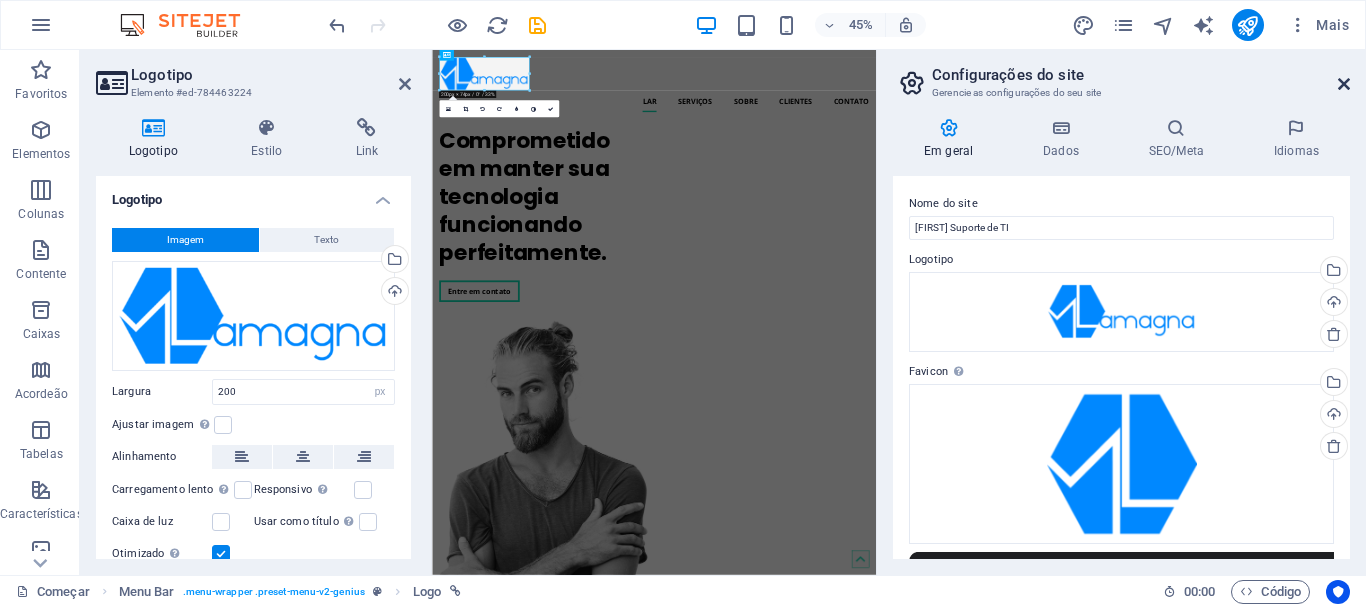 click at bounding box center [1344, 84] 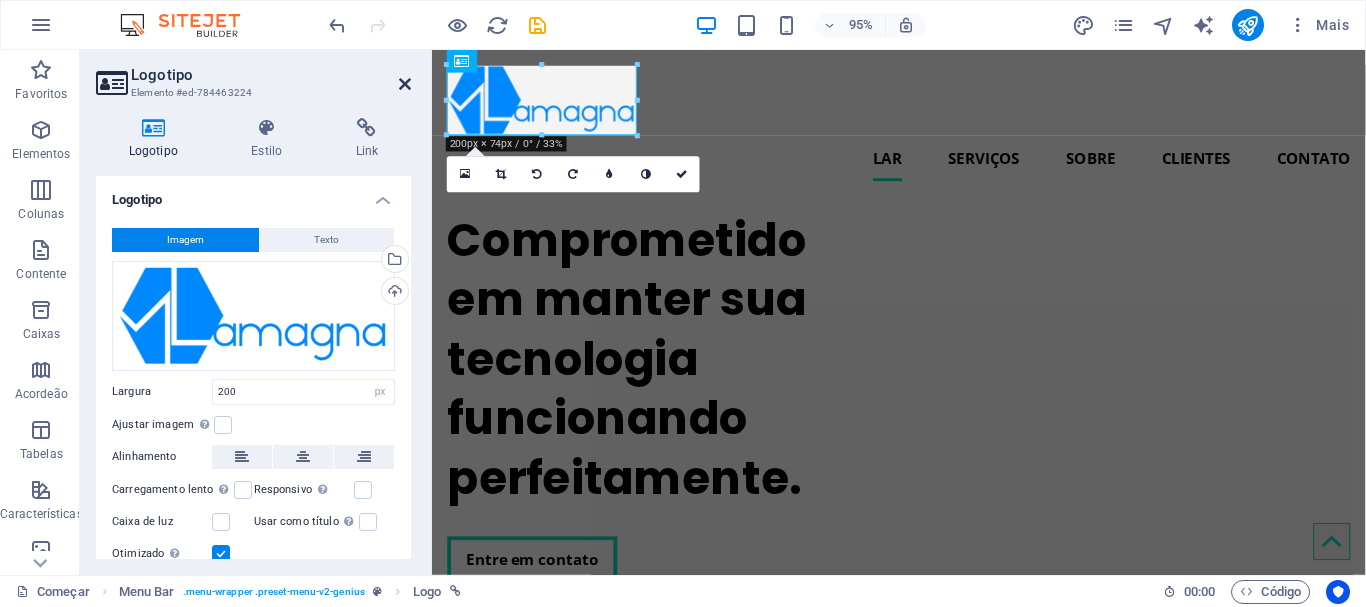 click at bounding box center [405, 84] 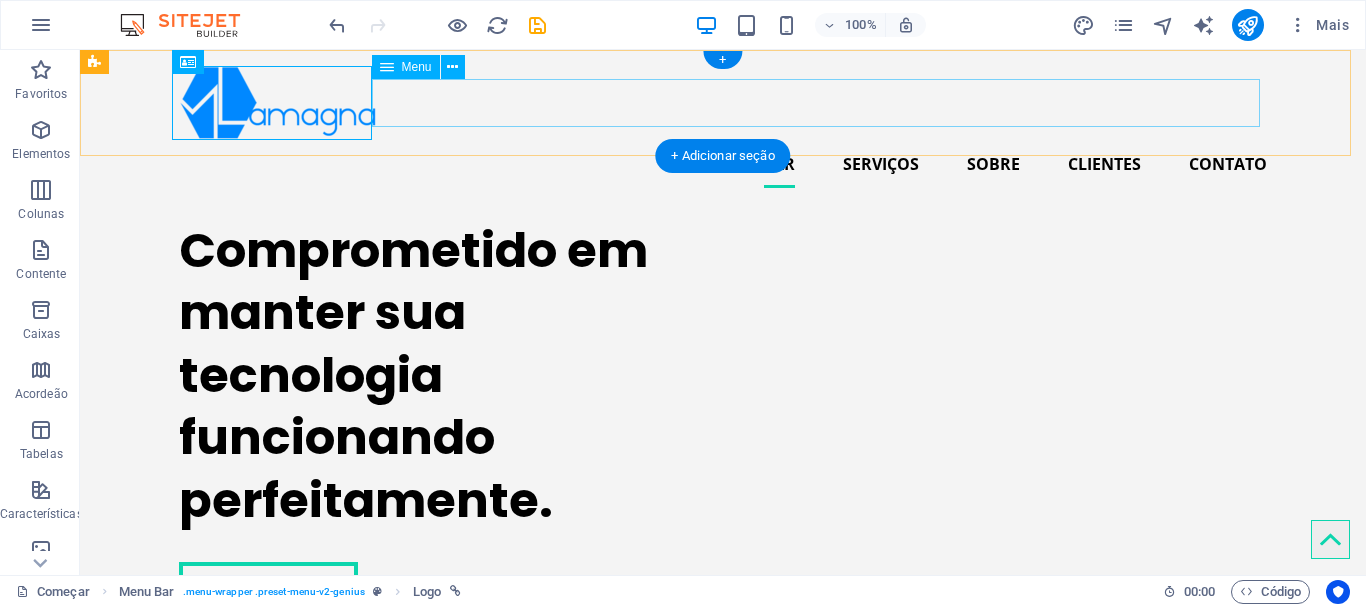 click on "Lar Serviços Sobre Clientes Contato" at bounding box center [723, 164] 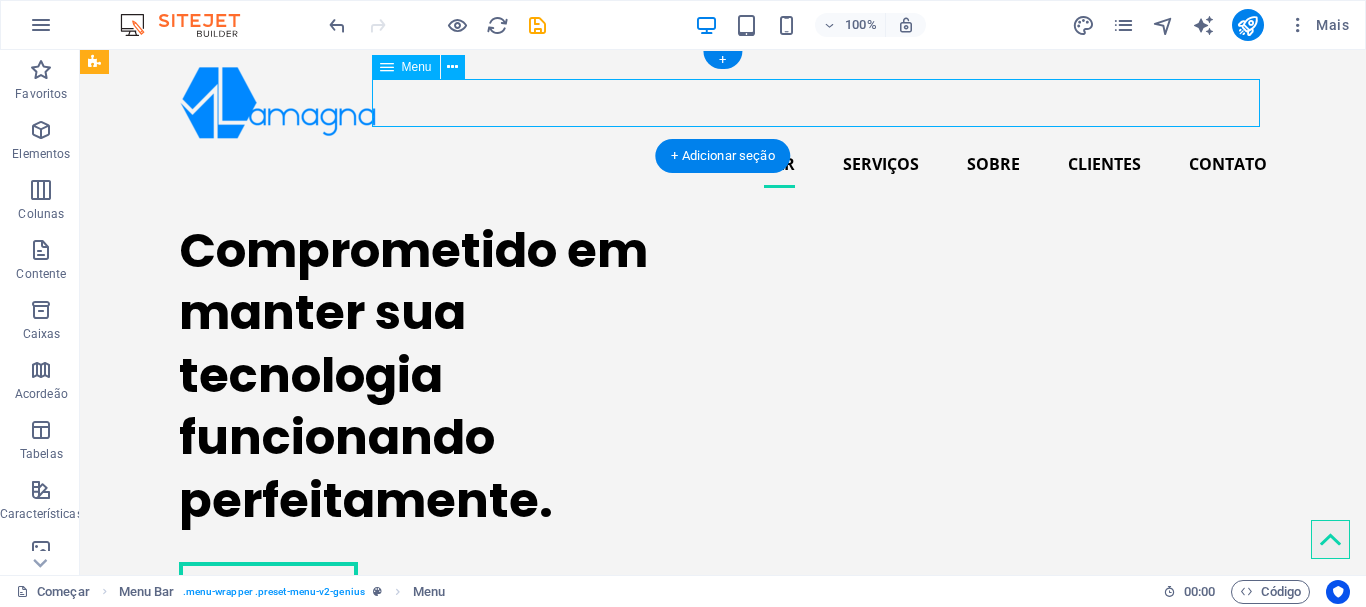 click on "Lar Serviços Sobre Clientes Contato" at bounding box center (723, 164) 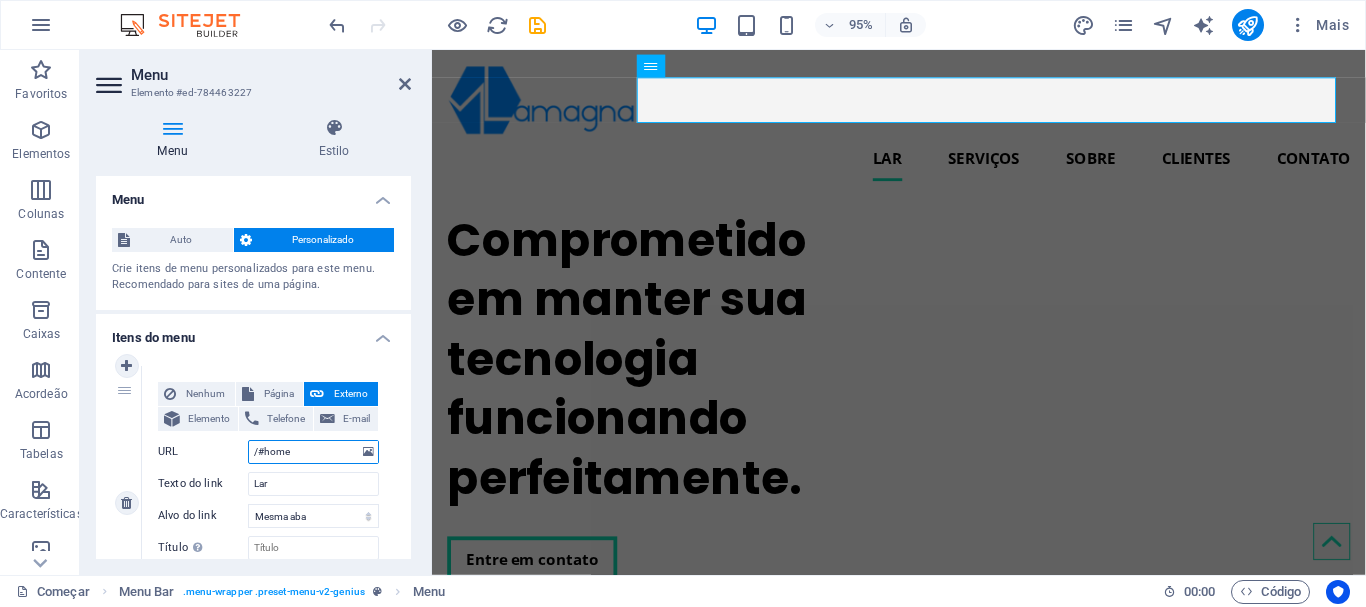 click on "/#home" at bounding box center (313, 452) 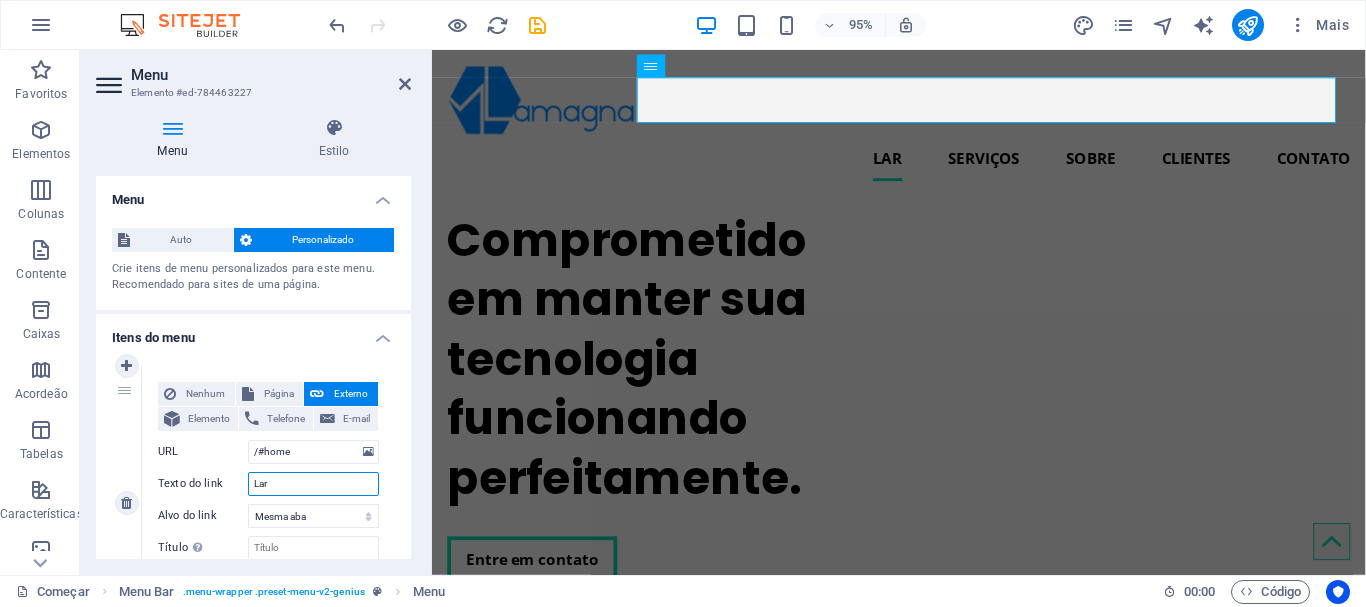 drag, startPoint x: 298, startPoint y: 488, endPoint x: 237, endPoint y: 487, distance: 61.008198 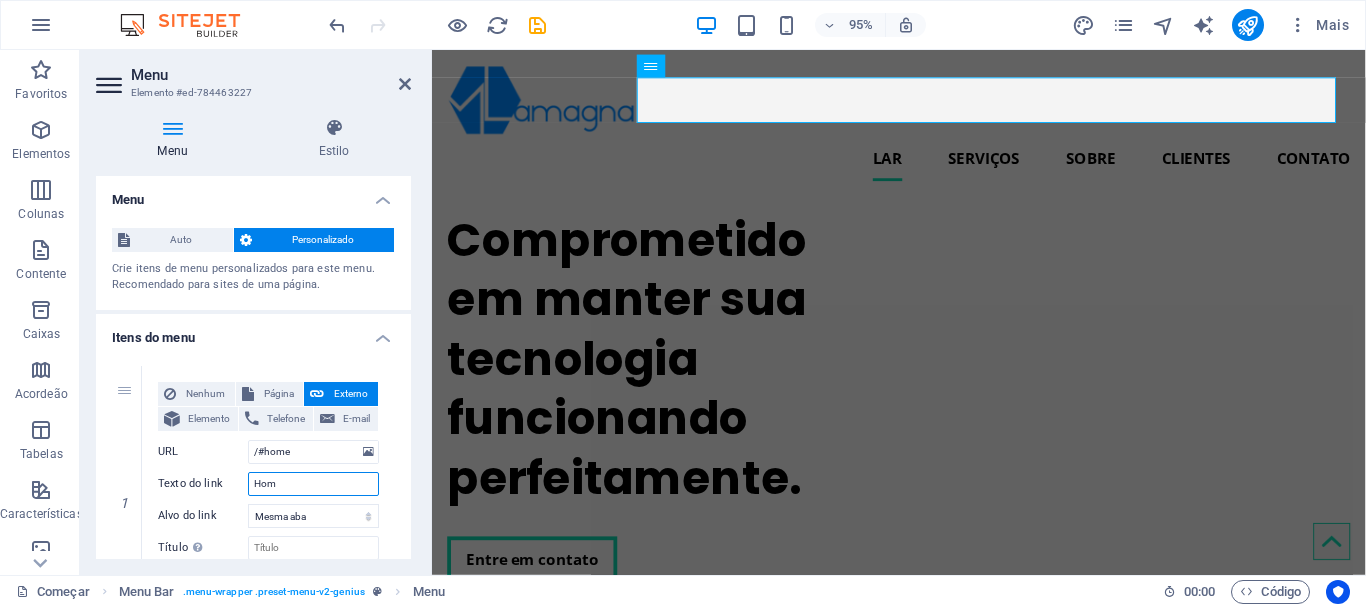 type on "Home" 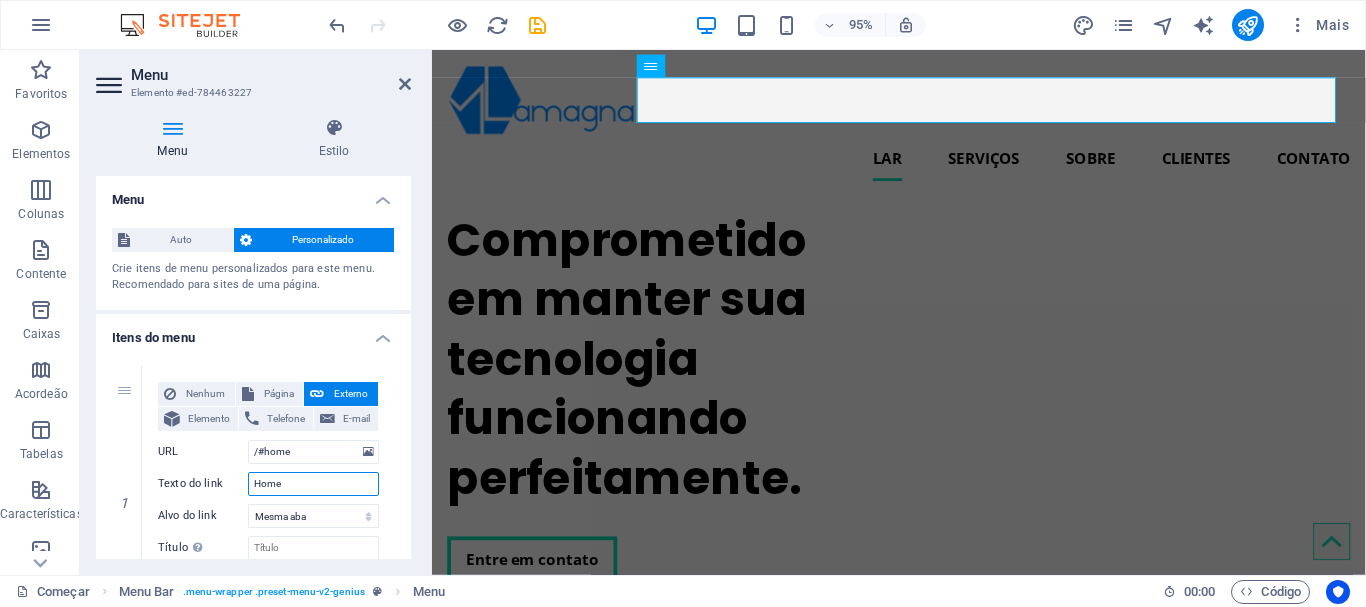 select 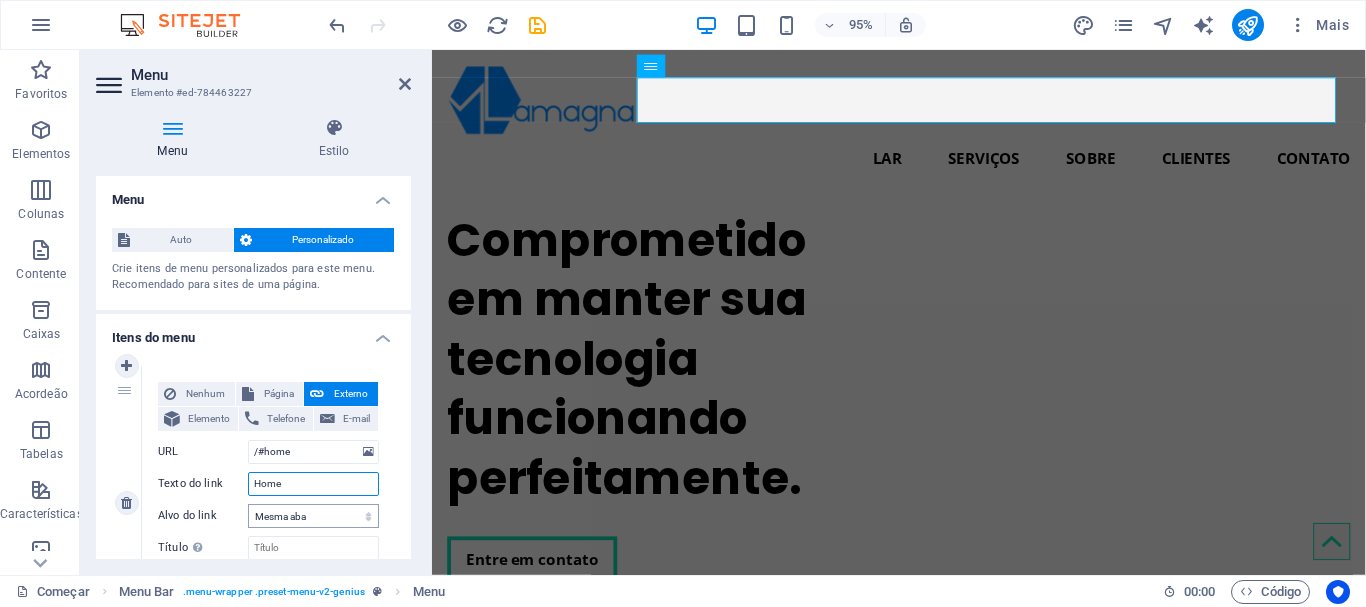 type on "Home" 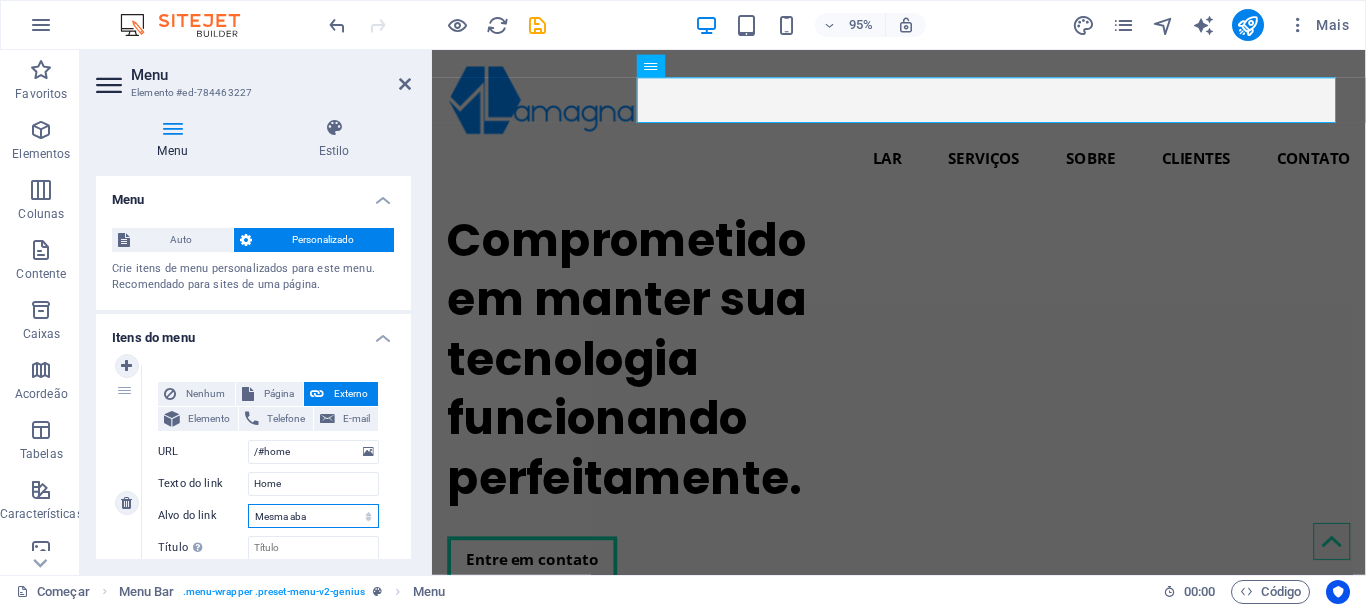 click on "Nova aba Mesma aba Sobreposição" at bounding box center [313, 516] 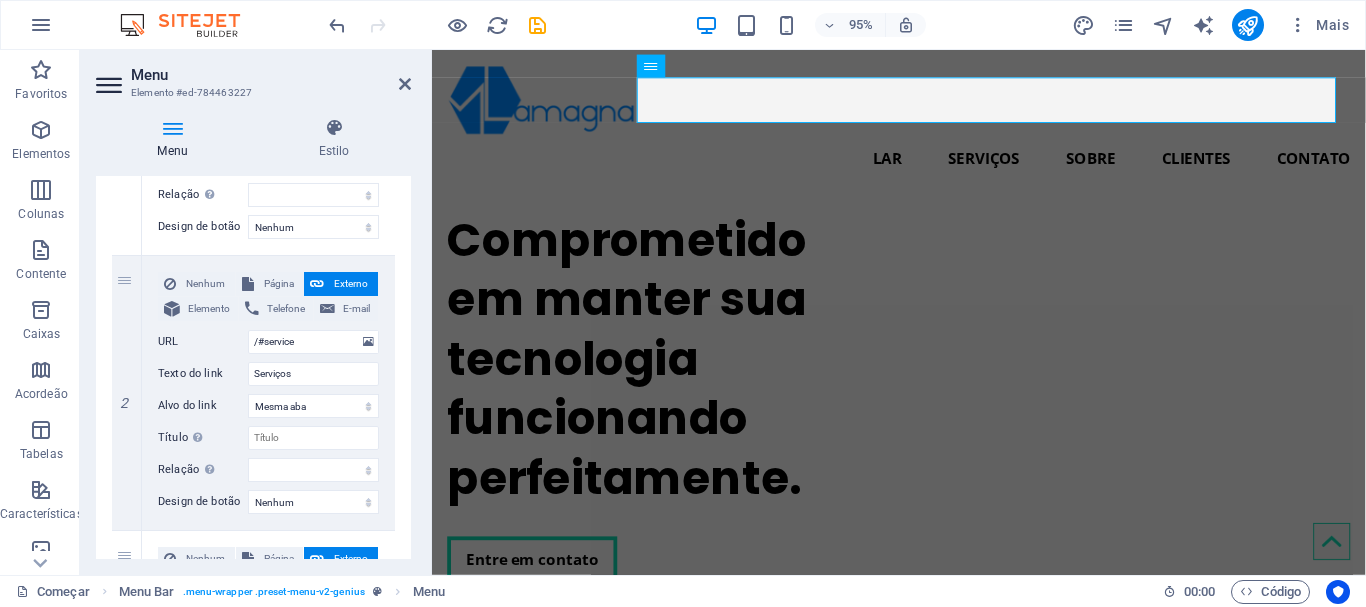 scroll, scrollTop: 400, scrollLeft: 0, axis: vertical 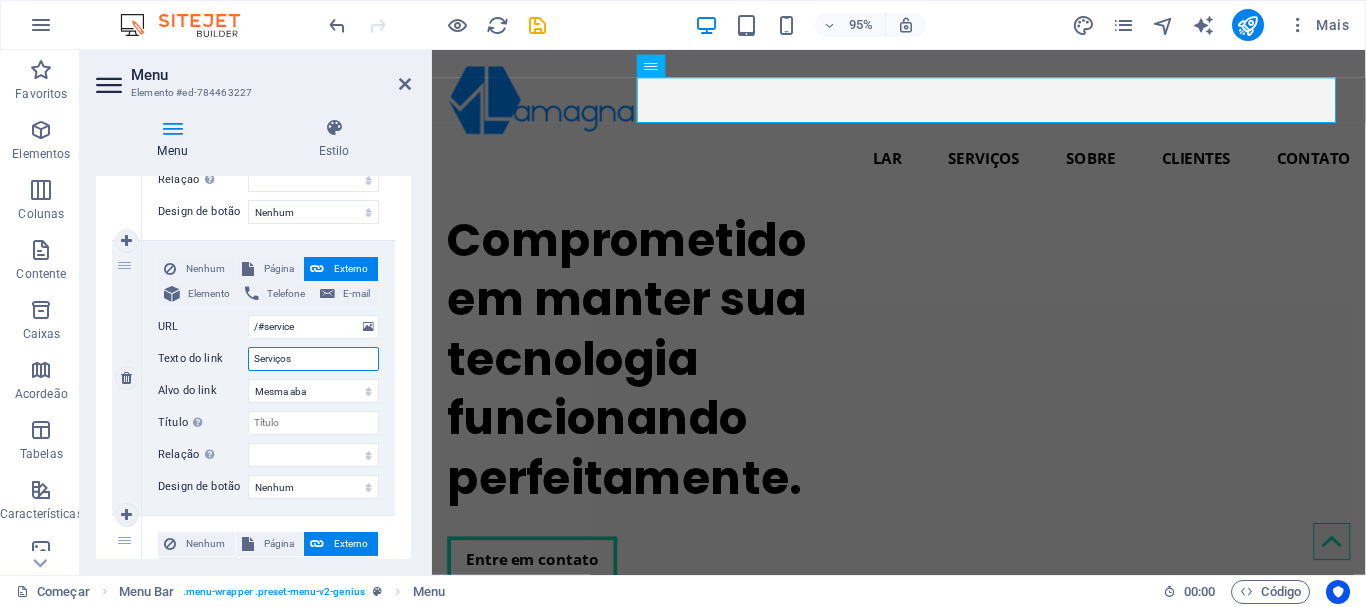 drag, startPoint x: 305, startPoint y: 366, endPoint x: 222, endPoint y: 365, distance: 83.00603 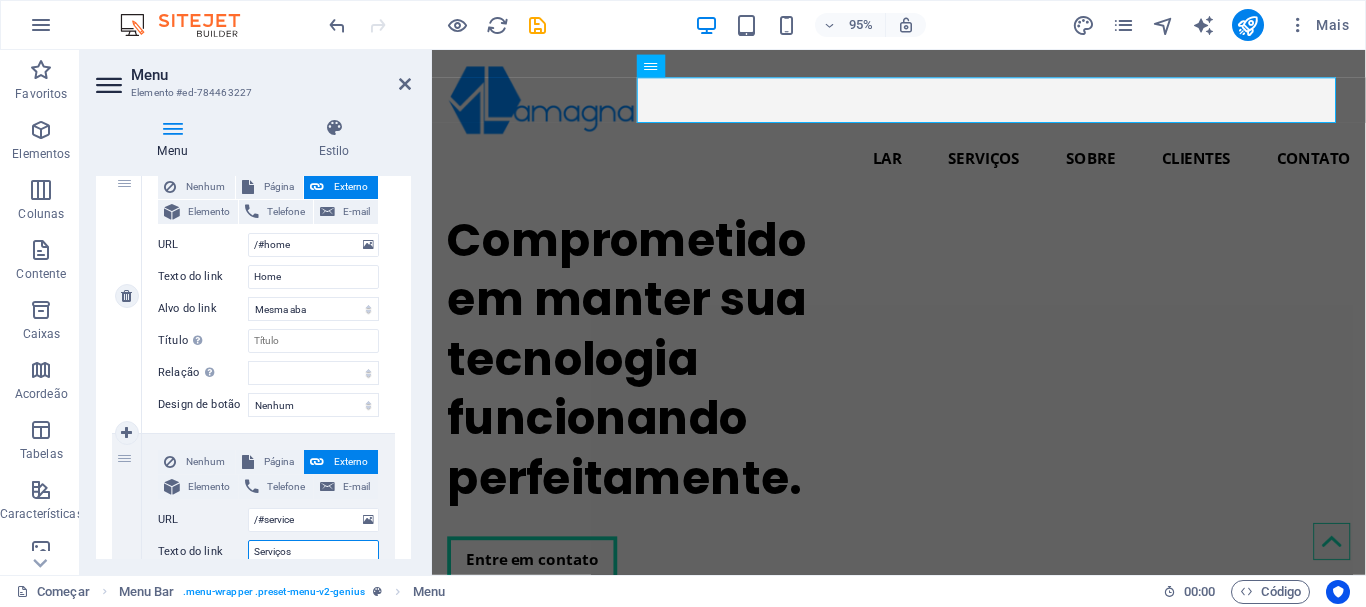 scroll, scrollTop: 200, scrollLeft: 0, axis: vertical 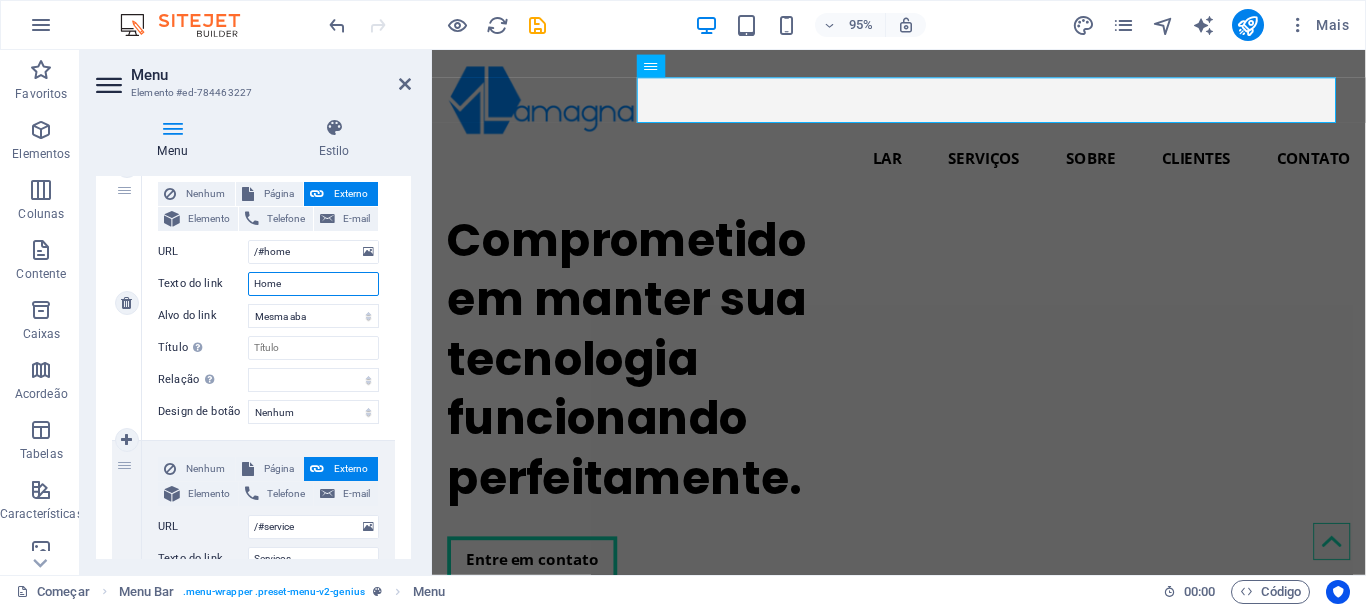 click on "Home" at bounding box center [313, 284] 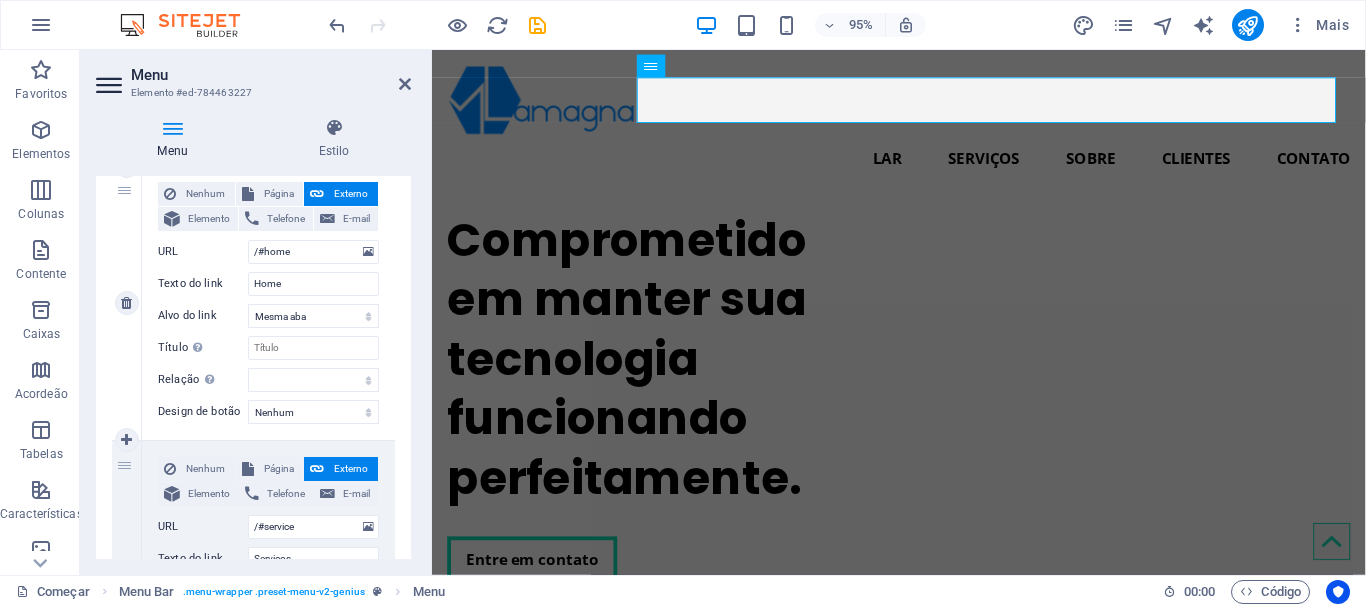 click on "Nenhum Página Externo Elemento Telefone E-mail Página Começar Subpágina Aviso Legal Privacidade Elemento
URL /#home Telefone E-mail Texto do link Home Alvo do link Nova aba Mesma aba Sobreposição Título A descrição adicional do link não deve ser igual ao texto do link. O título geralmente é exibido como um texto de dica de ferramenta quando o mouse passa sobre o elemento. Deixe em branco se não tiver certeza. Relação Define a  relação deste link com o destino do link  . Por exemplo, o valor "nofollow" instrui os mecanismos de busca a não seguirem o link. Pode ser deixado em branco. alternar autor marcador de página externo ajuda licença próximo nofollow noreferrer noopener anterior procurar marcação Design de botão Nenhum Padrão Primário Secundário" at bounding box center (268, 303) 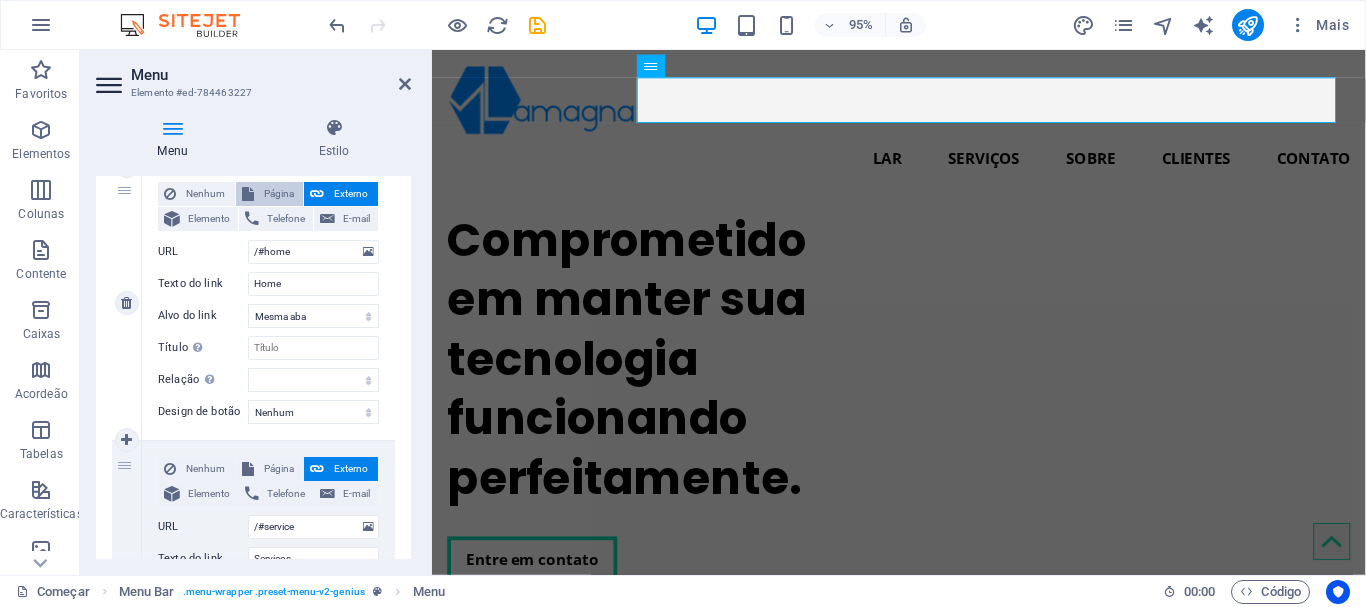 click on "Página" at bounding box center [279, 193] 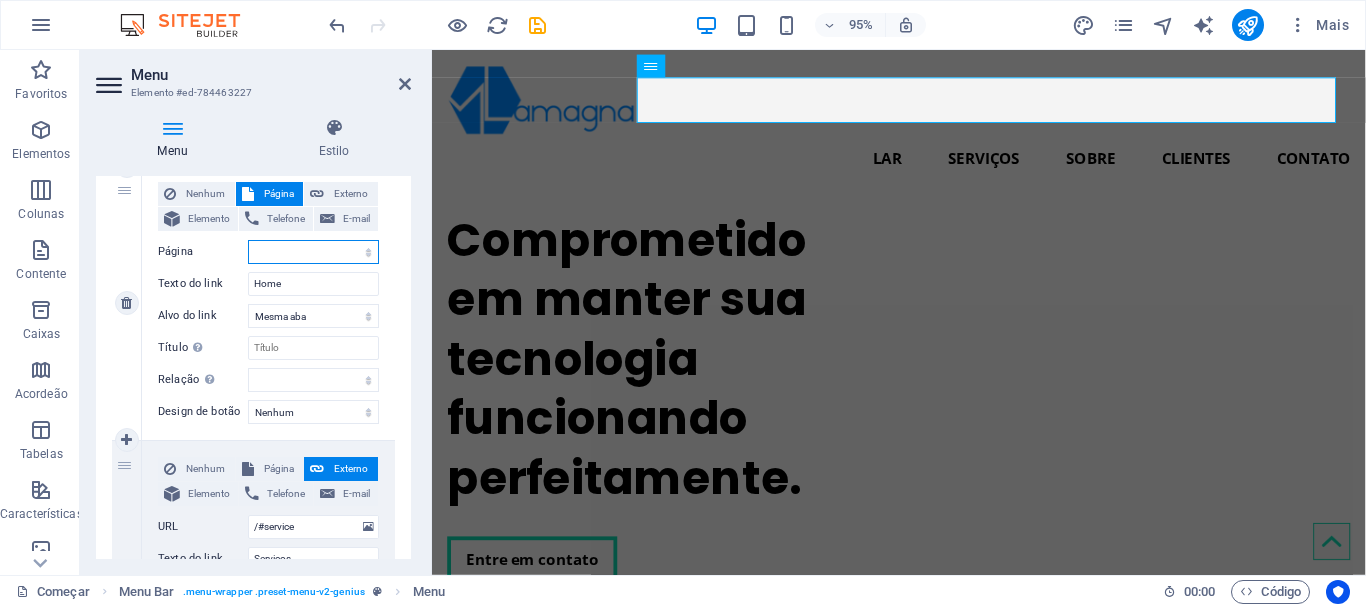 click on "Começar Subpágina Aviso Legal Privacidade" at bounding box center [313, 252] 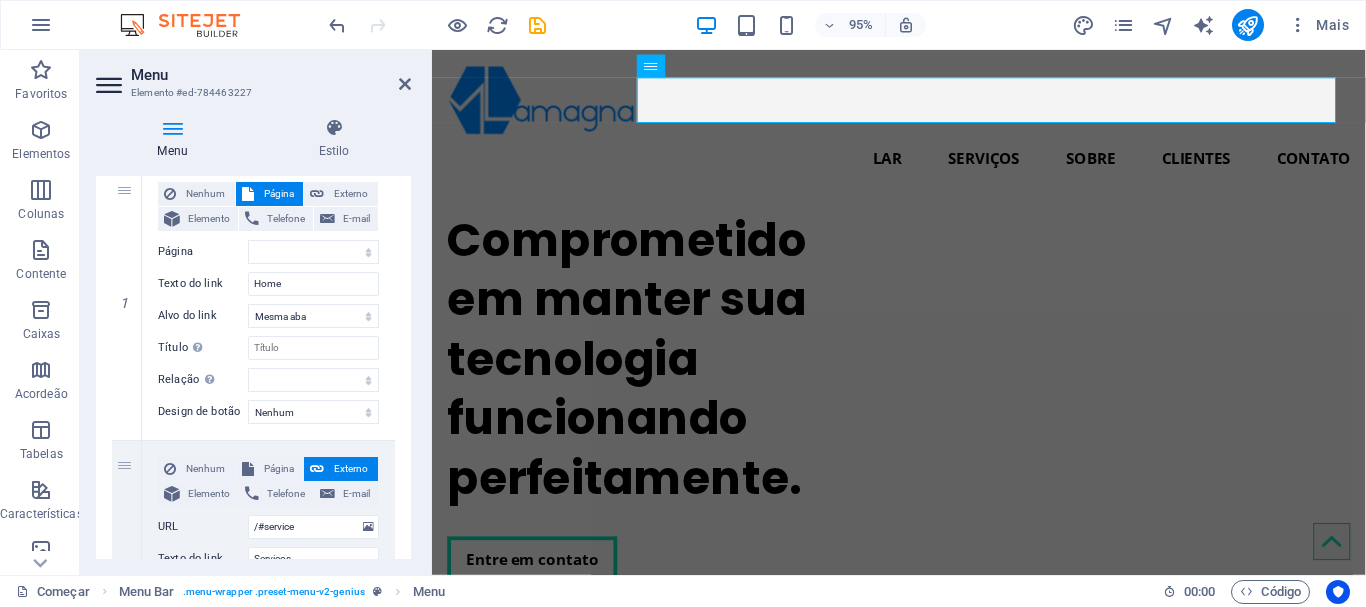 click on "1 Nenhum Página Externo Elemento Telefone E-mail Página Começar Subpágina Aviso Legal Privacidade Elemento
URL /#home Telefone E-mail Texto do link Home Alvo do link Nova aba Mesma aba Sobreposição Título A descrição adicional do link não deve ser igual ao texto do link. O título geralmente é exibido como um texto de dica de ferramenta quando o mouse passa sobre o elemento. Deixe em branco se não tiver certeza. Relação Define a  relação deste link com o destino do link  . Por exemplo, o valor "nofollow" instrui os mecanismos de busca a não seguirem o link. Pode ser deixado em branco. alternar autor marcador de página externo ajuda licença próximo nofollow noreferrer noopener anterior procurar marcação Design de botão Nenhum Padrão Primário Secundário 2 Nenhum Página Externo Elemento Telefone E-mail Página Começar Subpágina Aviso Legal Privacidade Elemento
URL /#service Telefone E-mail Texto do link Serviços Alvo do link Nova aba 3" at bounding box center [253, 853] 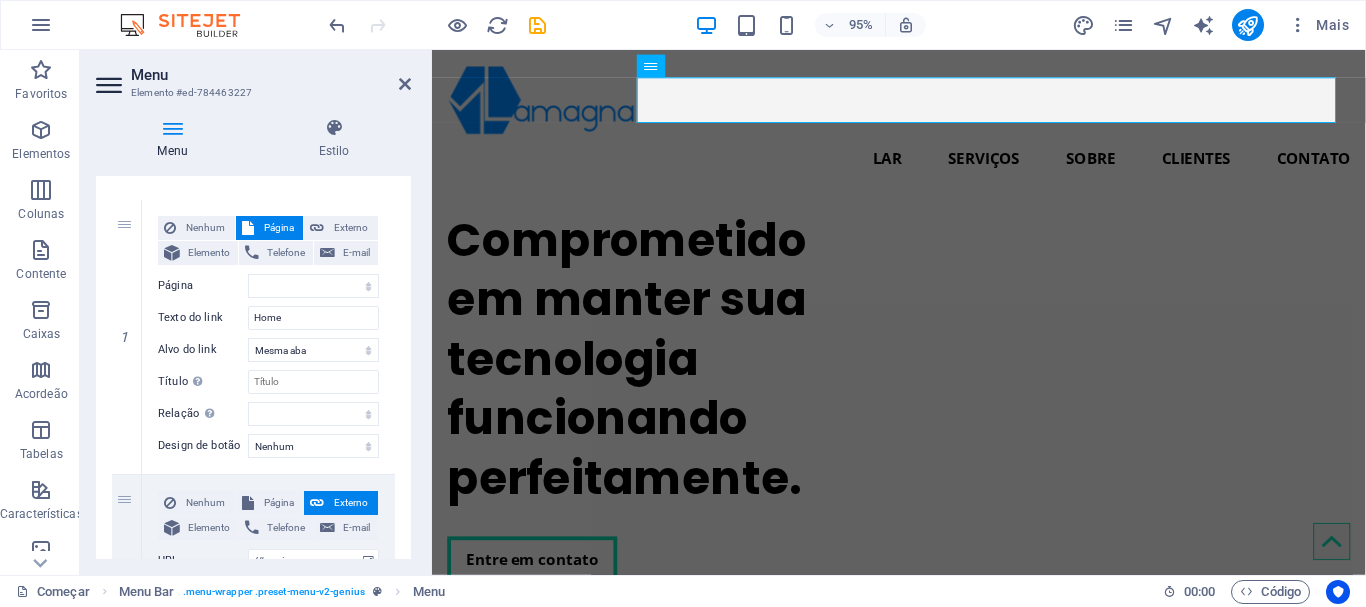 scroll, scrollTop: 0, scrollLeft: 0, axis: both 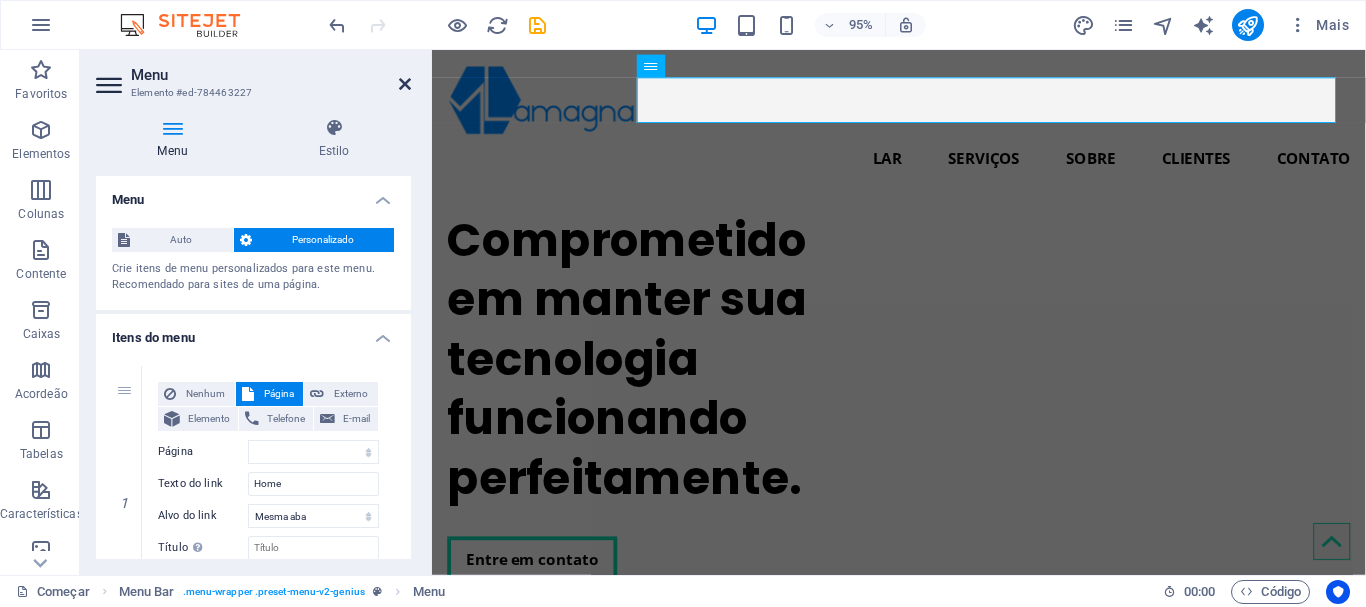 click at bounding box center [405, 84] 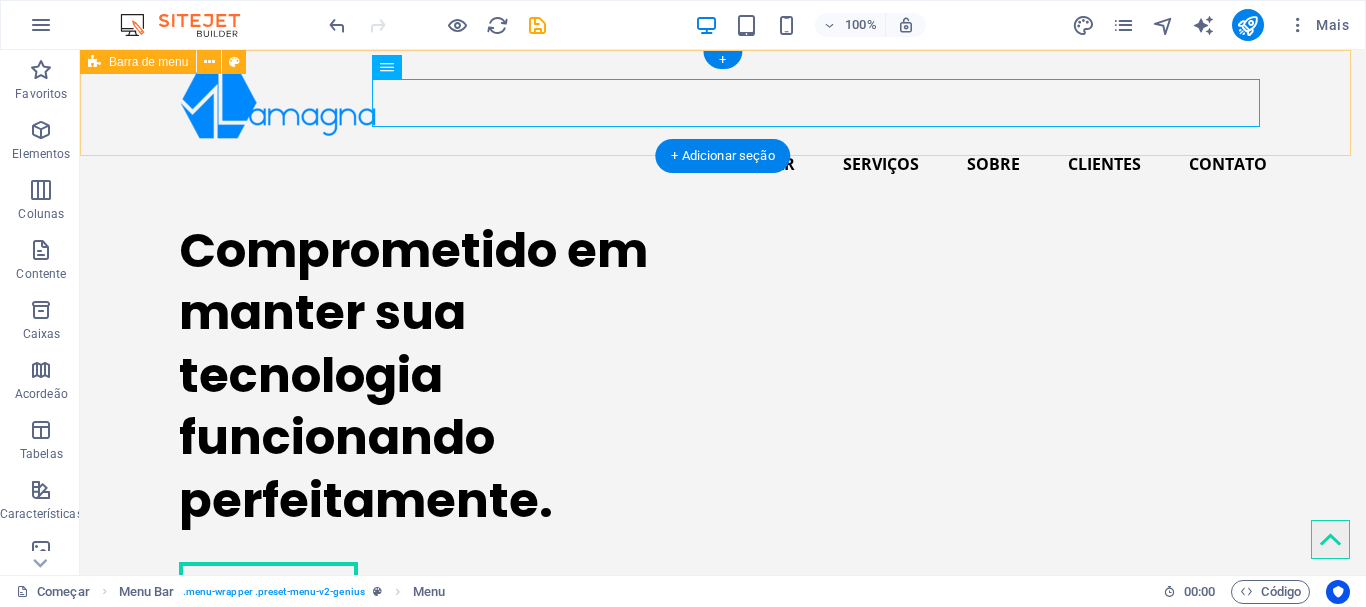 click on "Lar Serviços Sobre Clientes Contato" at bounding box center (723, 127) 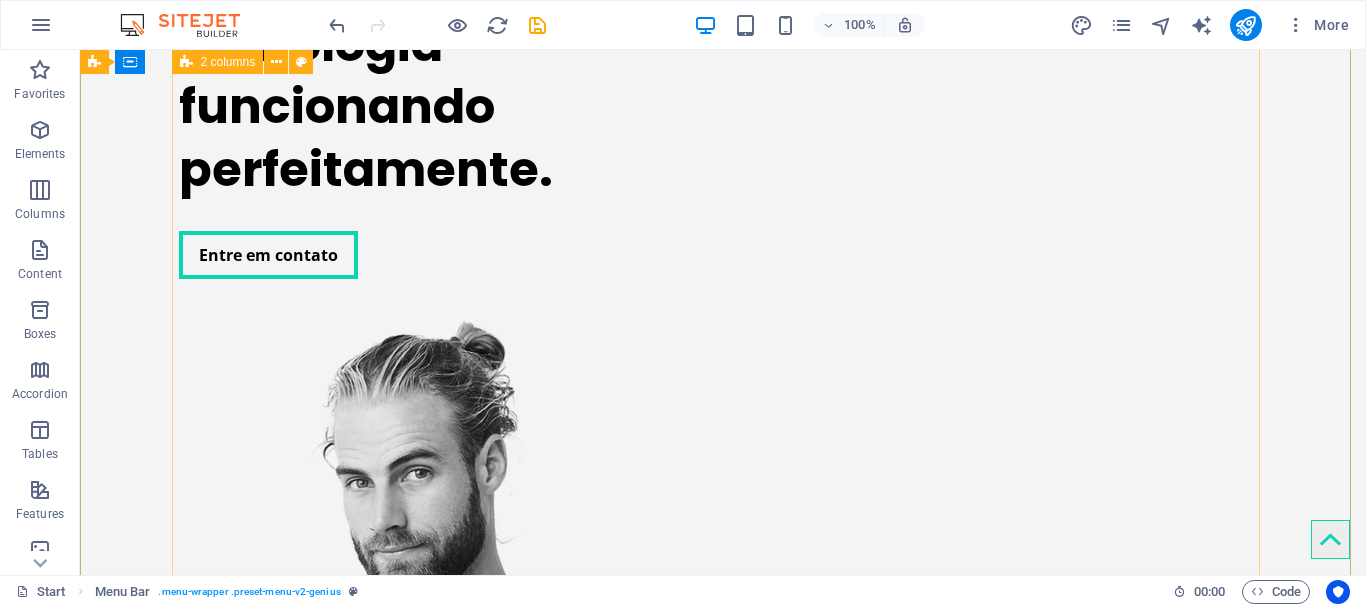 scroll, scrollTop: 500, scrollLeft: 0, axis: vertical 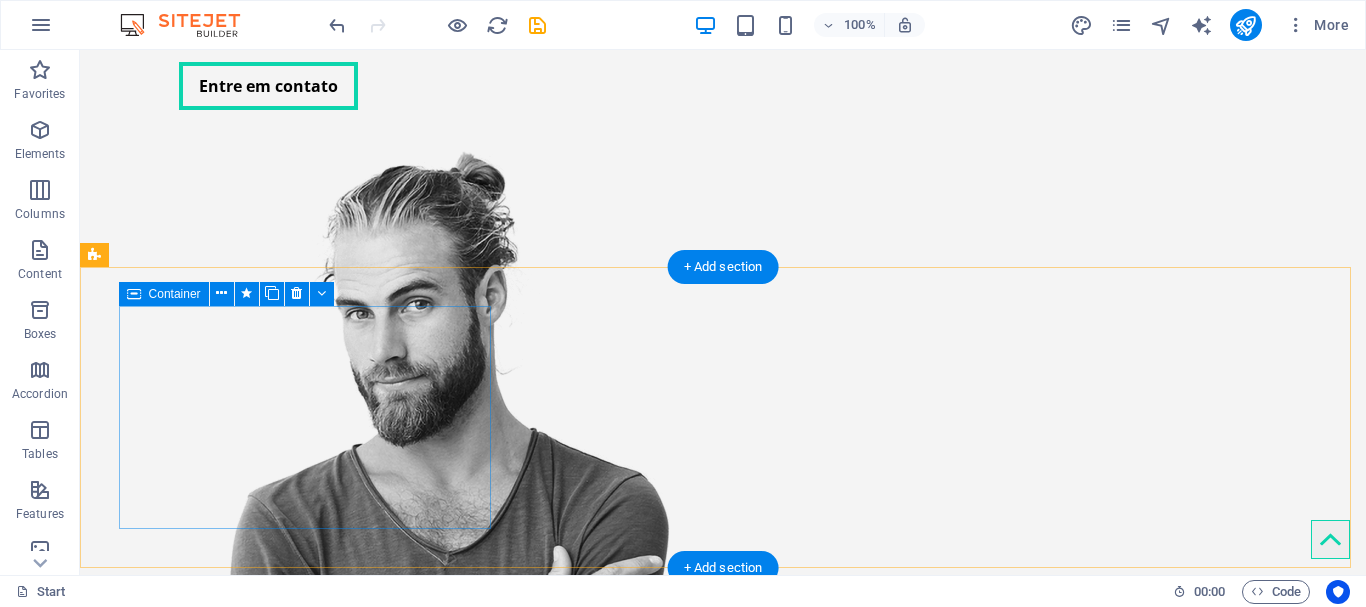 click on "Manutenção de Desktop Manutenção de computadores: porque cada segundo conta." at bounding box center (307, 911) 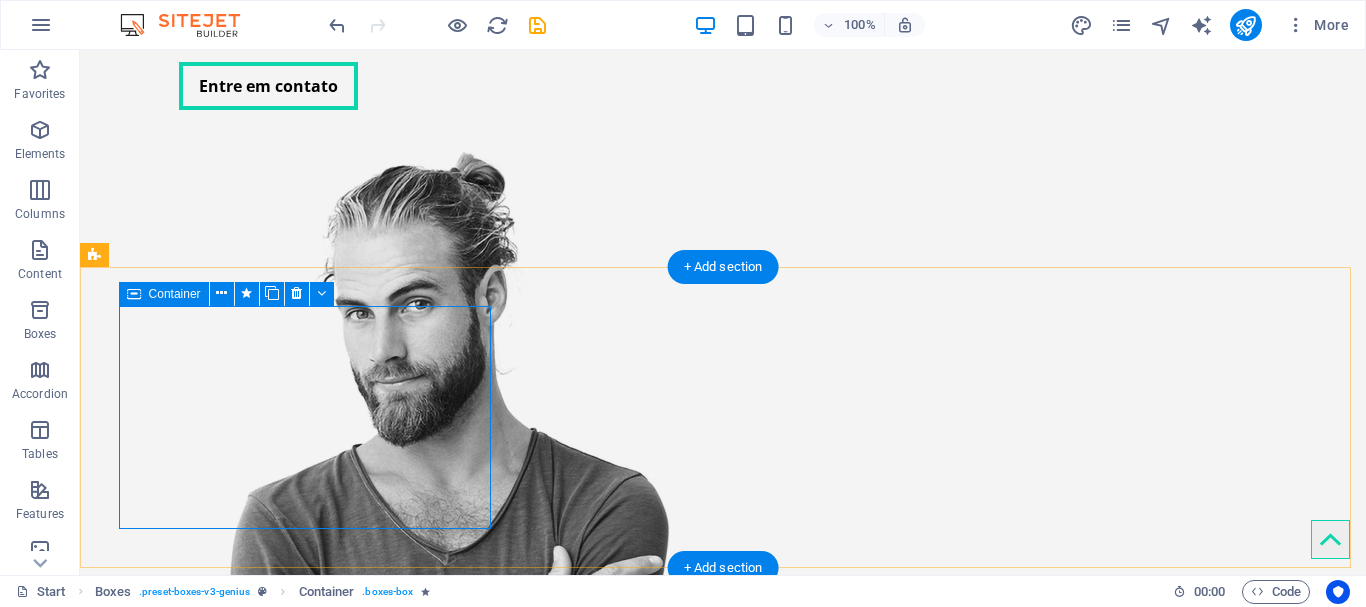 click on "Manutenção de Desktop Manutenção de computadores: porque cada segundo conta." at bounding box center (307, 911) 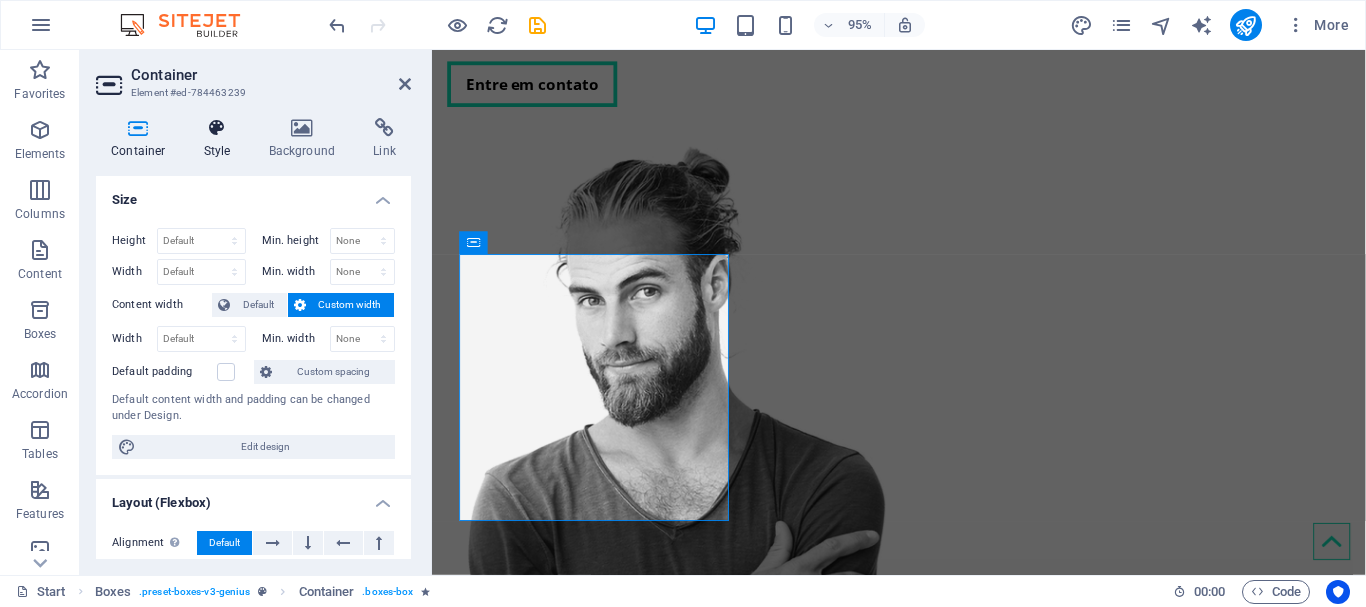 click at bounding box center (217, 128) 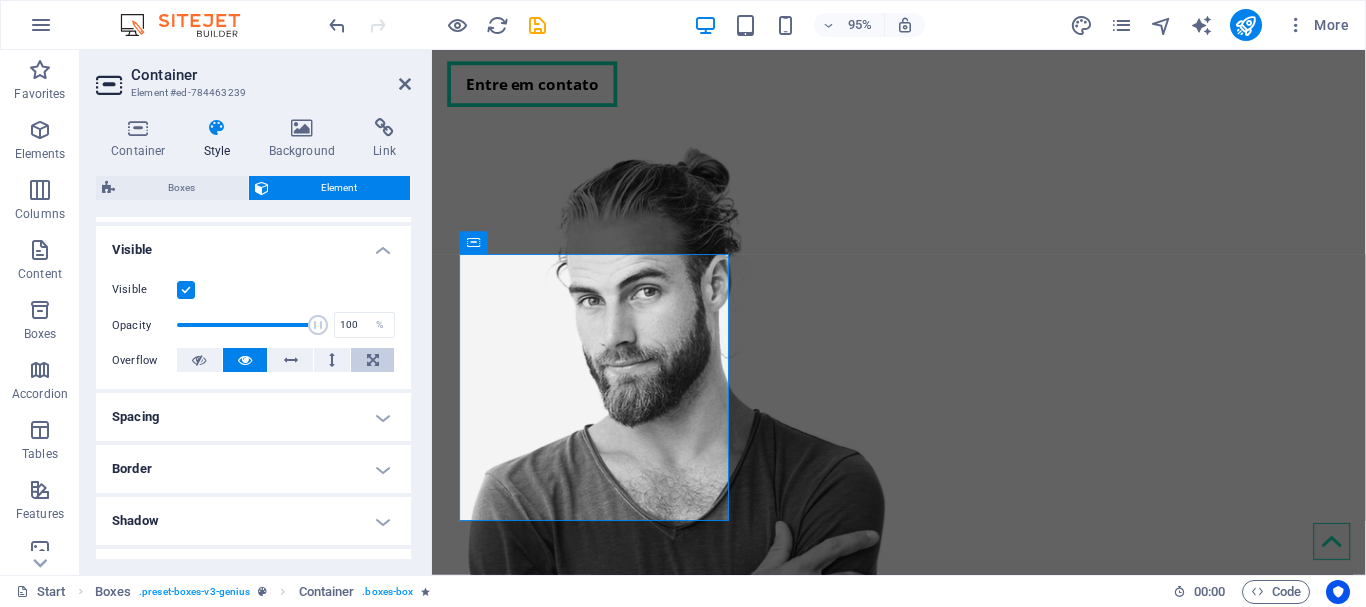 scroll, scrollTop: 203, scrollLeft: 0, axis: vertical 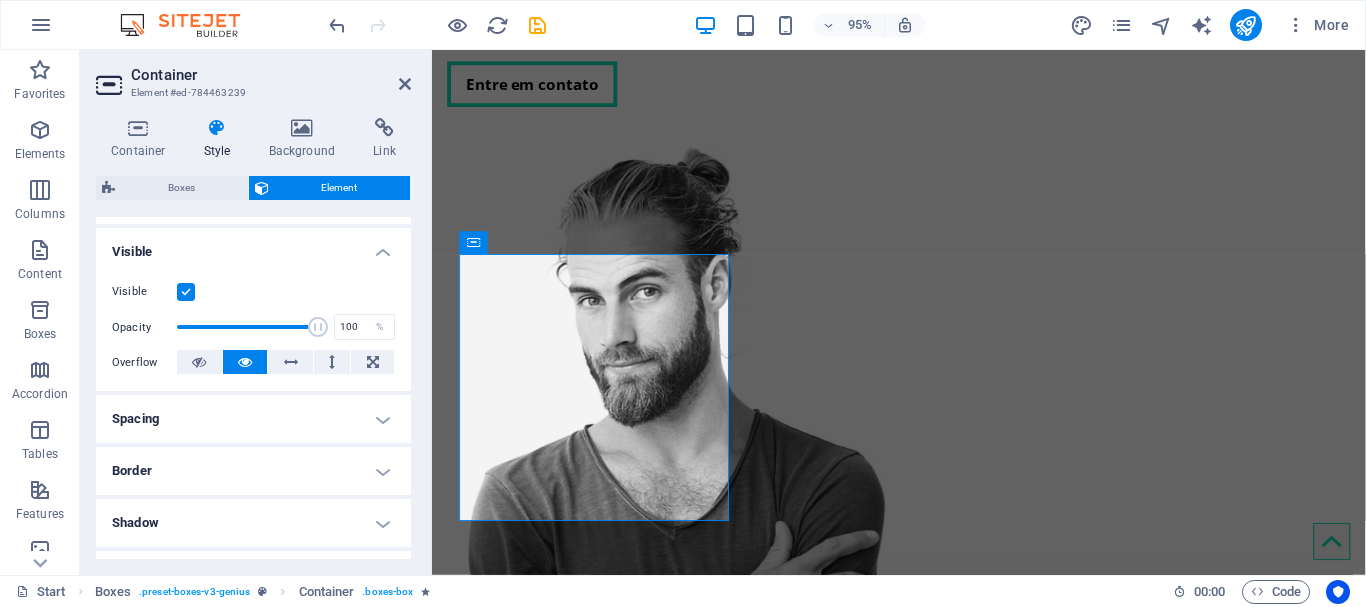 click on "Spacing" at bounding box center (253, 419) 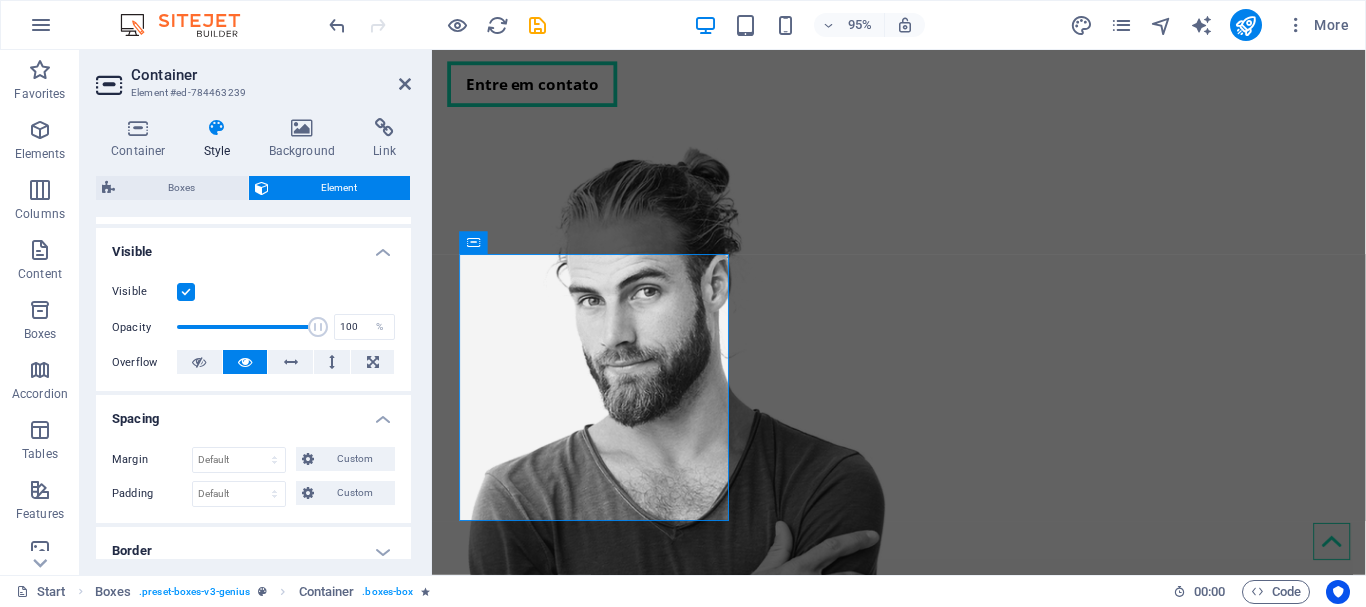 click on "Spacing" at bounding box center [253, 413] 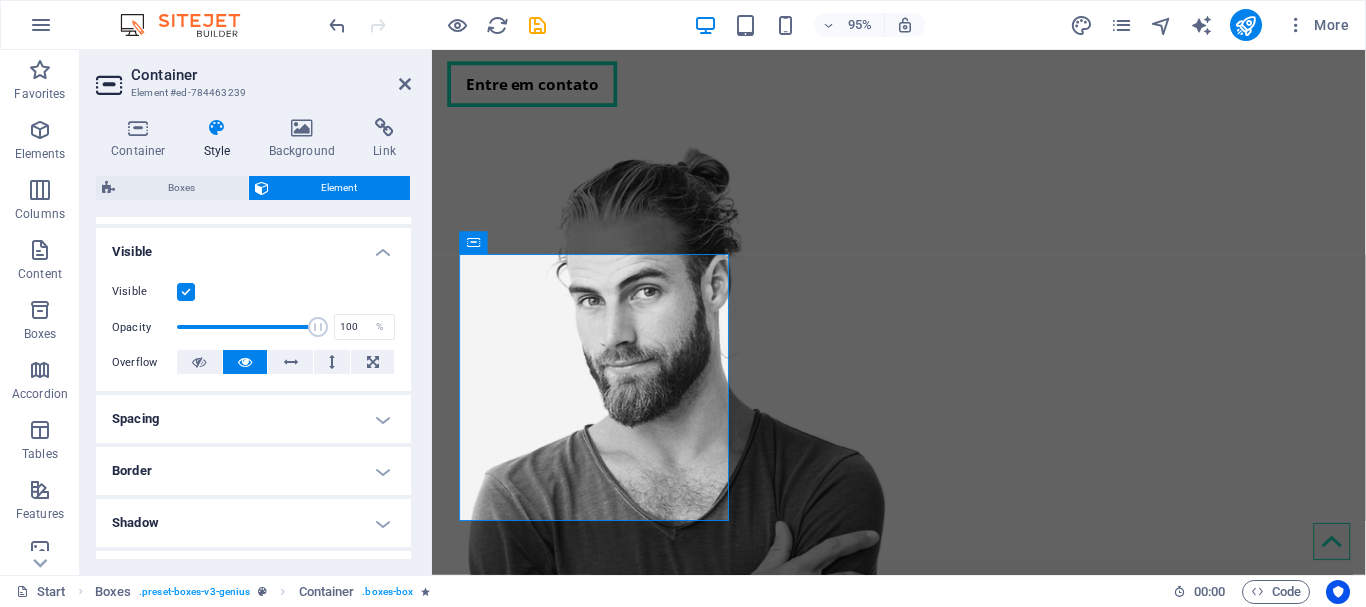 click on "Visible" at bounding box center [144, 292] 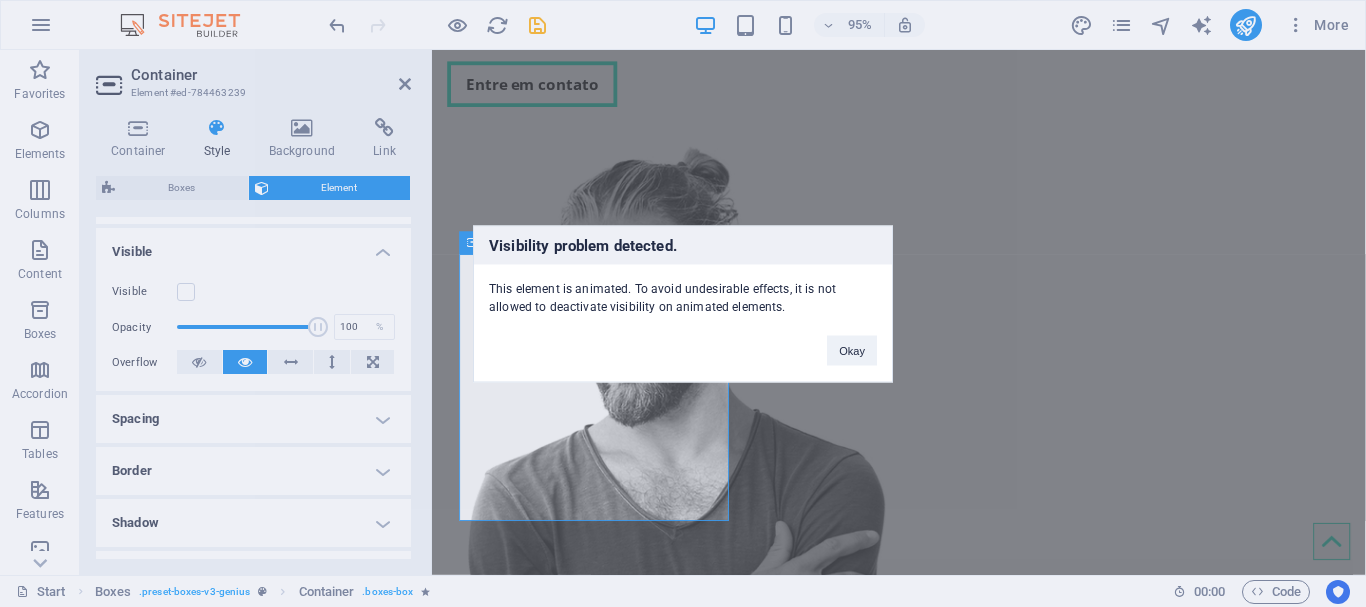 click on "Visibility problem detected. This element is animated. To avoid undesirable effects, it is not allowed to deactivate visibility on animated elements. Okay" at bounding box center [683, 303] 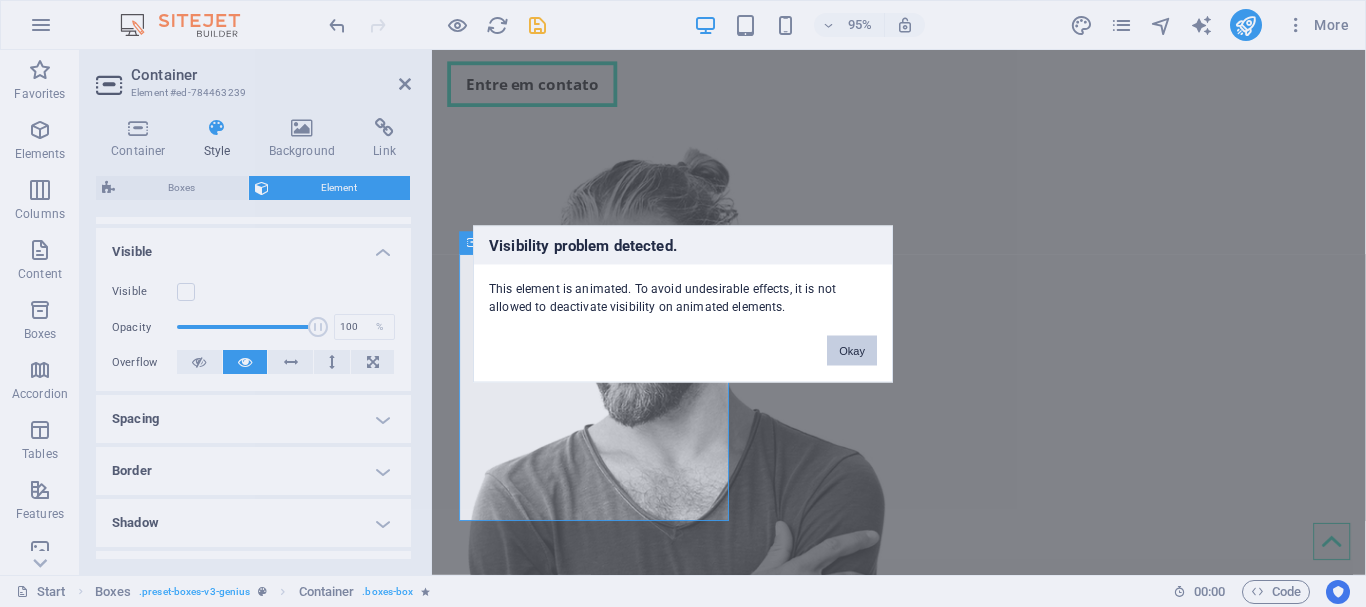 drag, startPoint x: 857, startPoint y: 350, endPoint x: 224, endPoint y: 302, distance: 634.8173 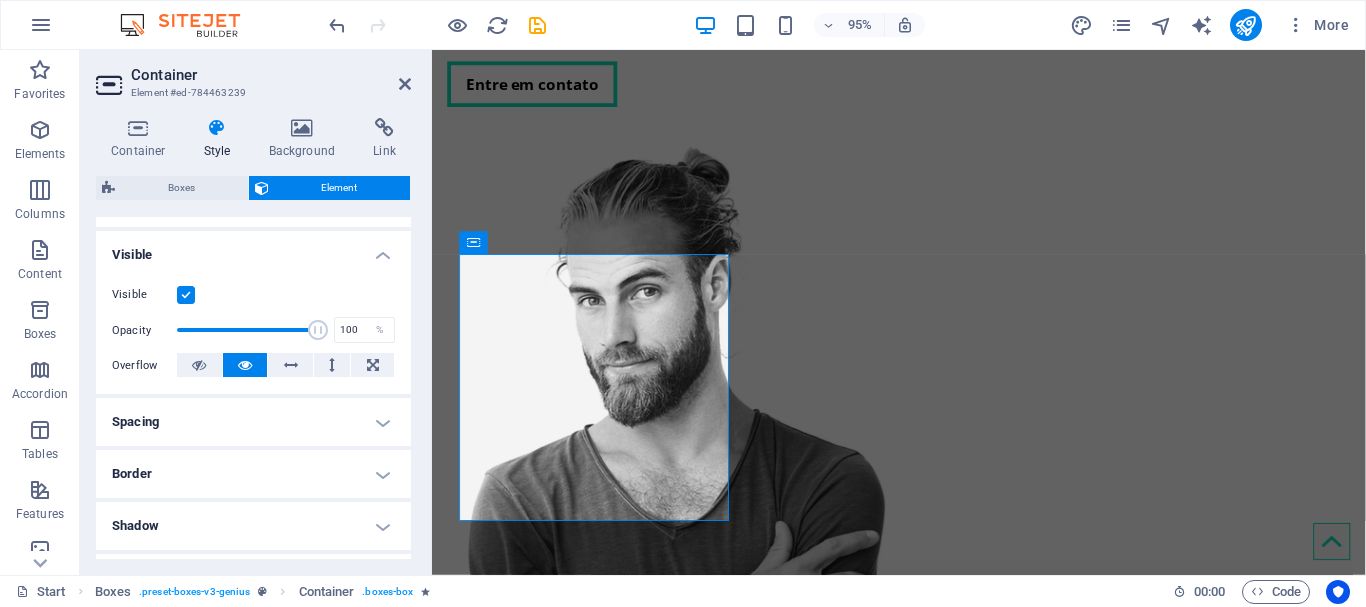 scroll, scrollTop: 300, scrollLeft: 0, axis: vertical 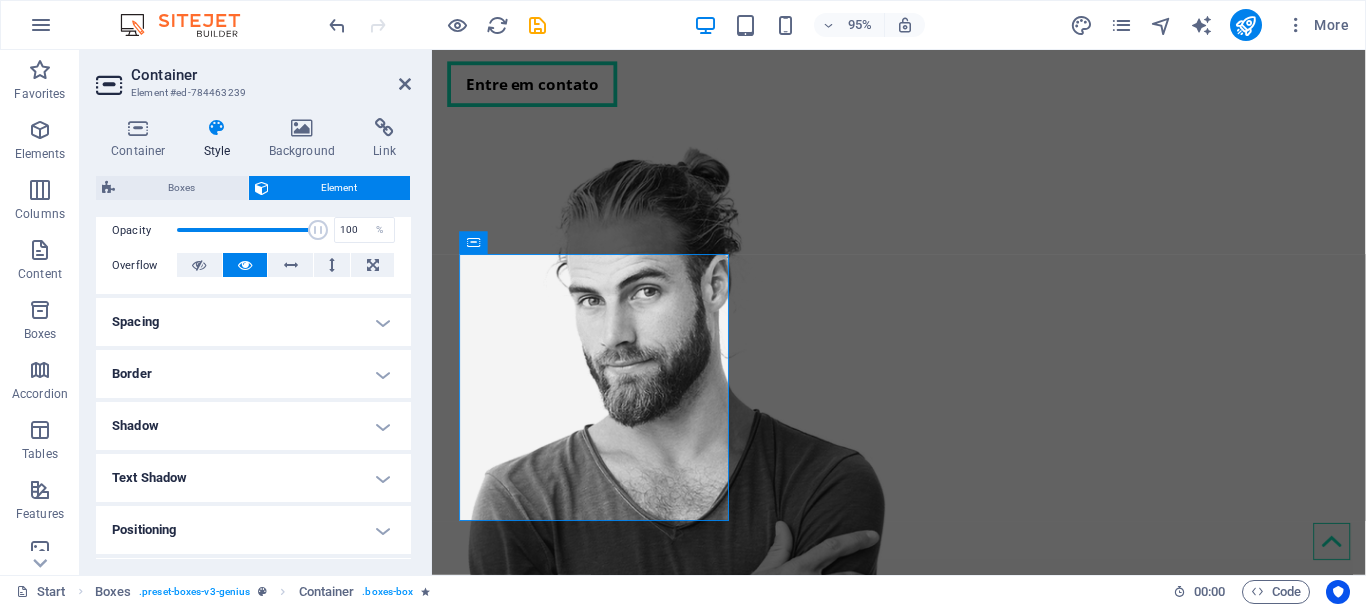 click on "Spacing" at bounding box center [253, 322] 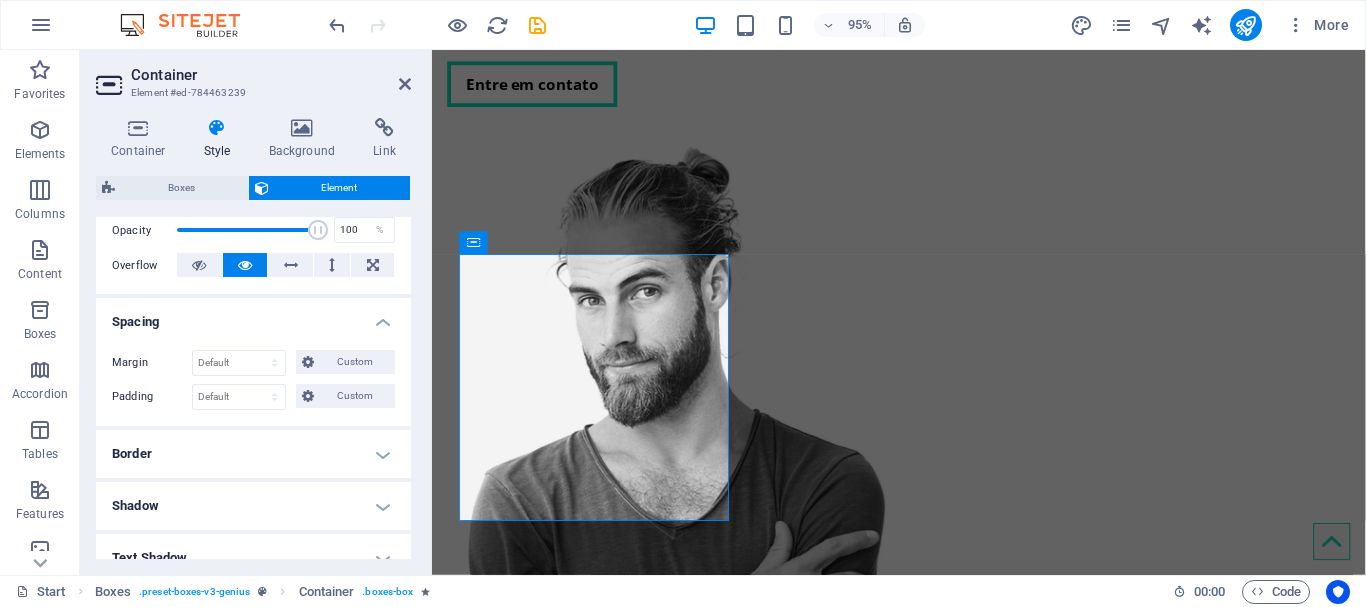 click on "Spacing" at bounding box center (253, 316) 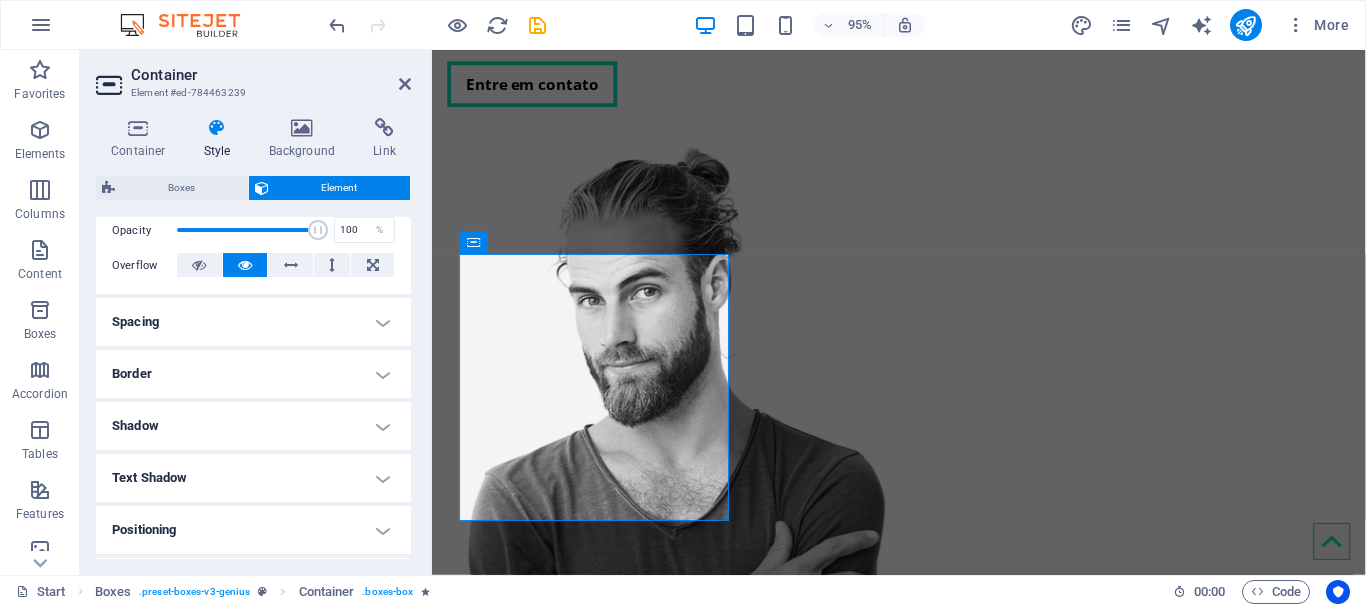 click on "Border" at bounding box center [253, 374] 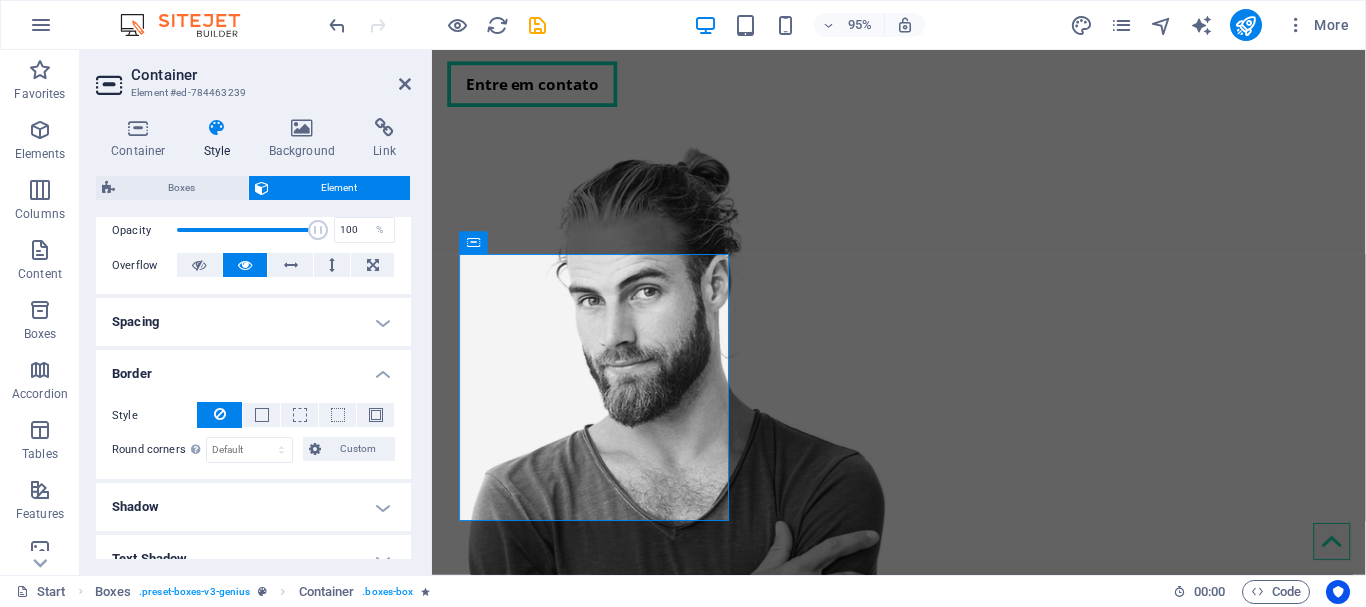 click on "Border" at bounding box center [253, 368] 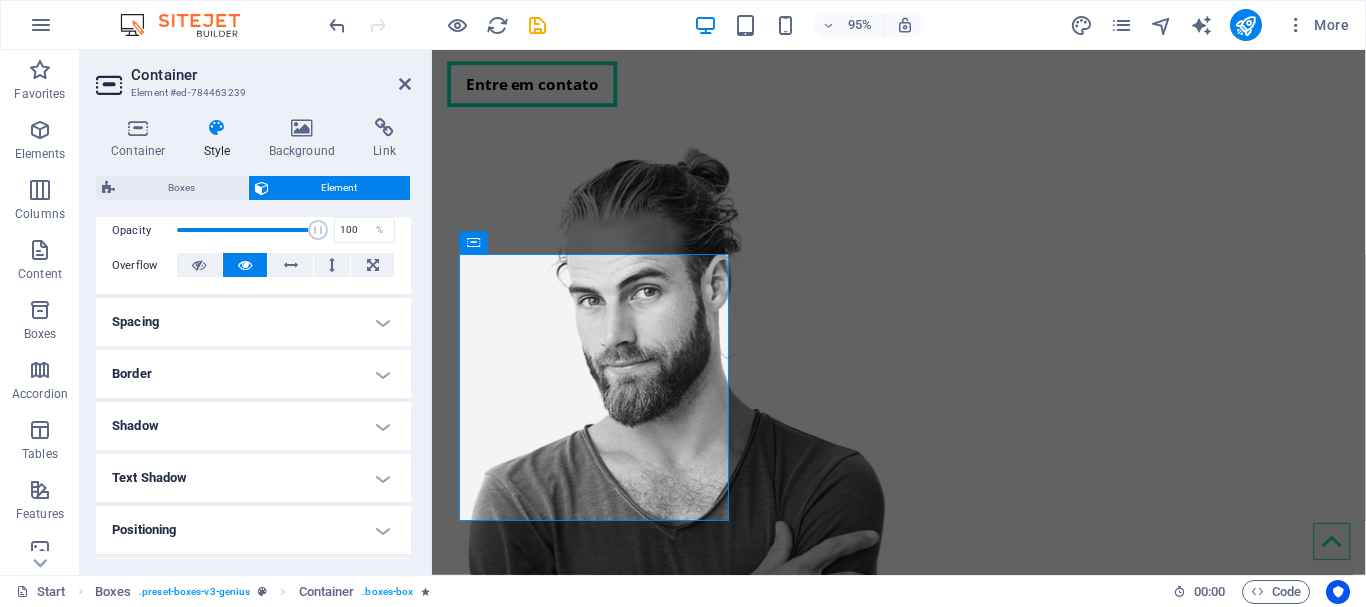 click on "Shadow" at bounding box center [253, 426] 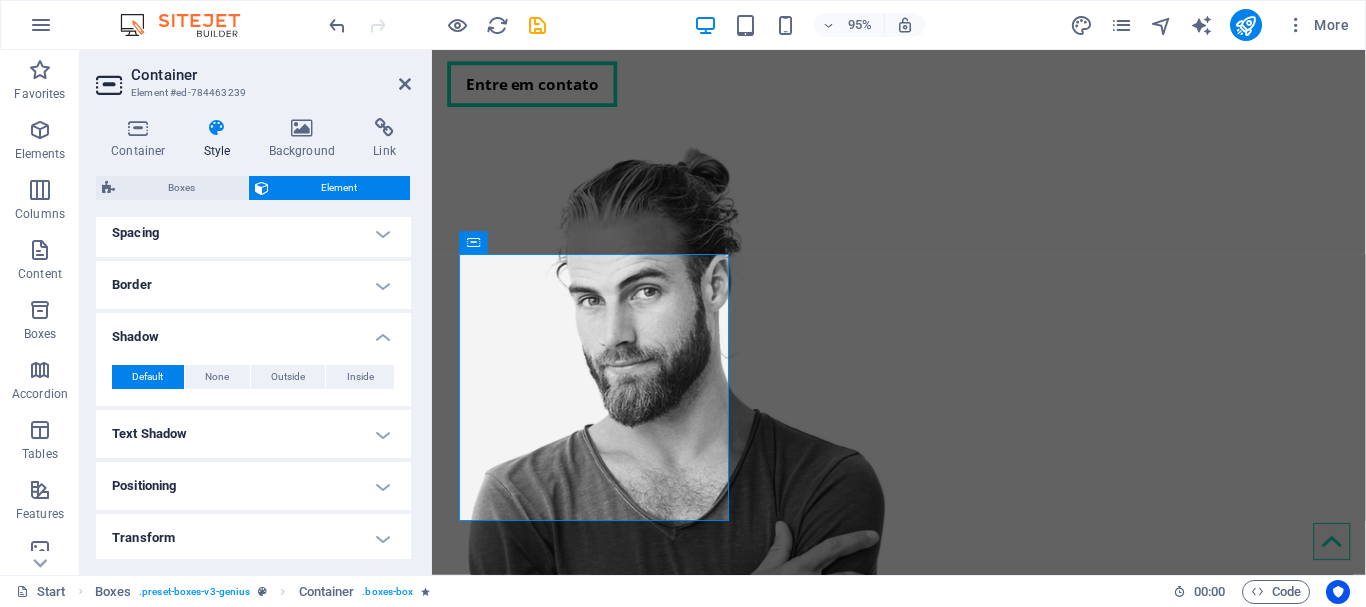 scroll, scrollTop: 500, scrollLeft: 0, axis: vertical 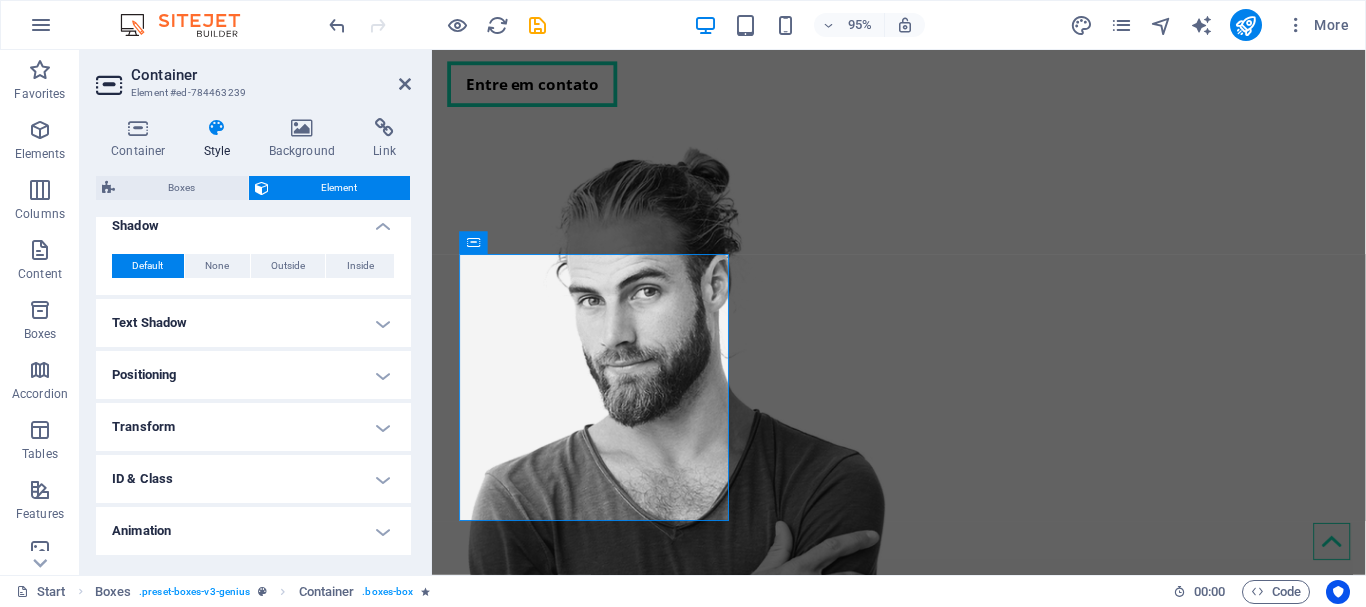 click on "Shadow" at bounding box center [253, 220] 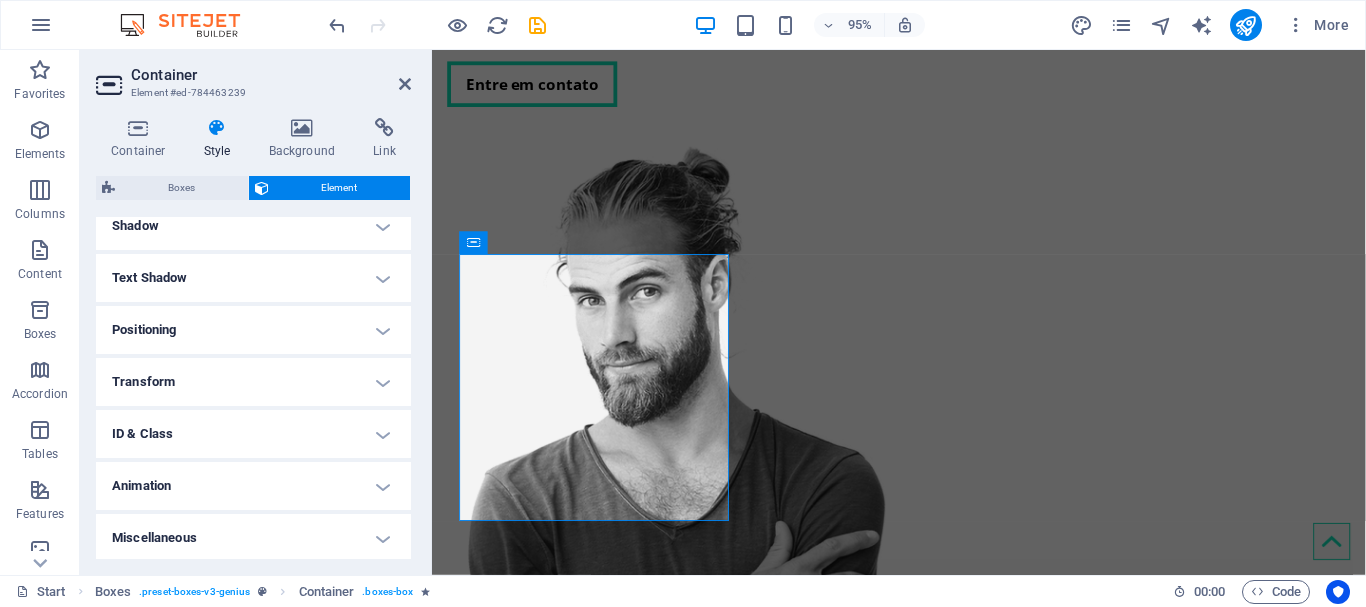 scroll, scrollTop: 503, scrollLeft: 0, axis: vertical 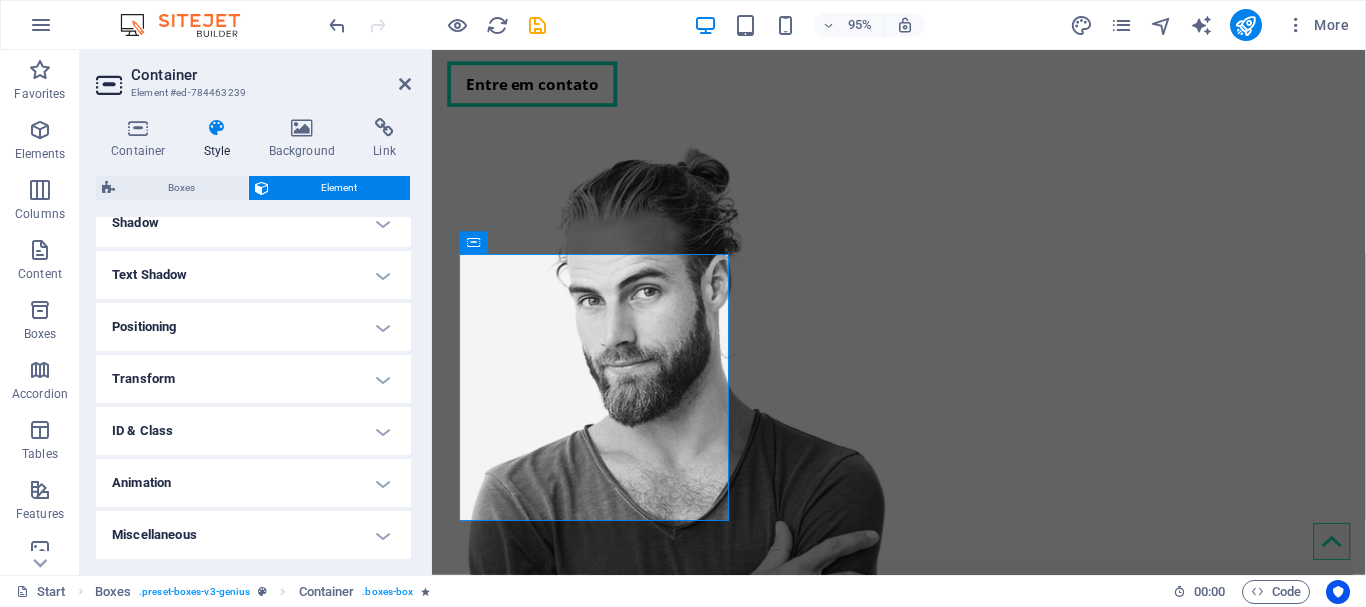 click on "ID & Class" at bounding box center [253, 431] 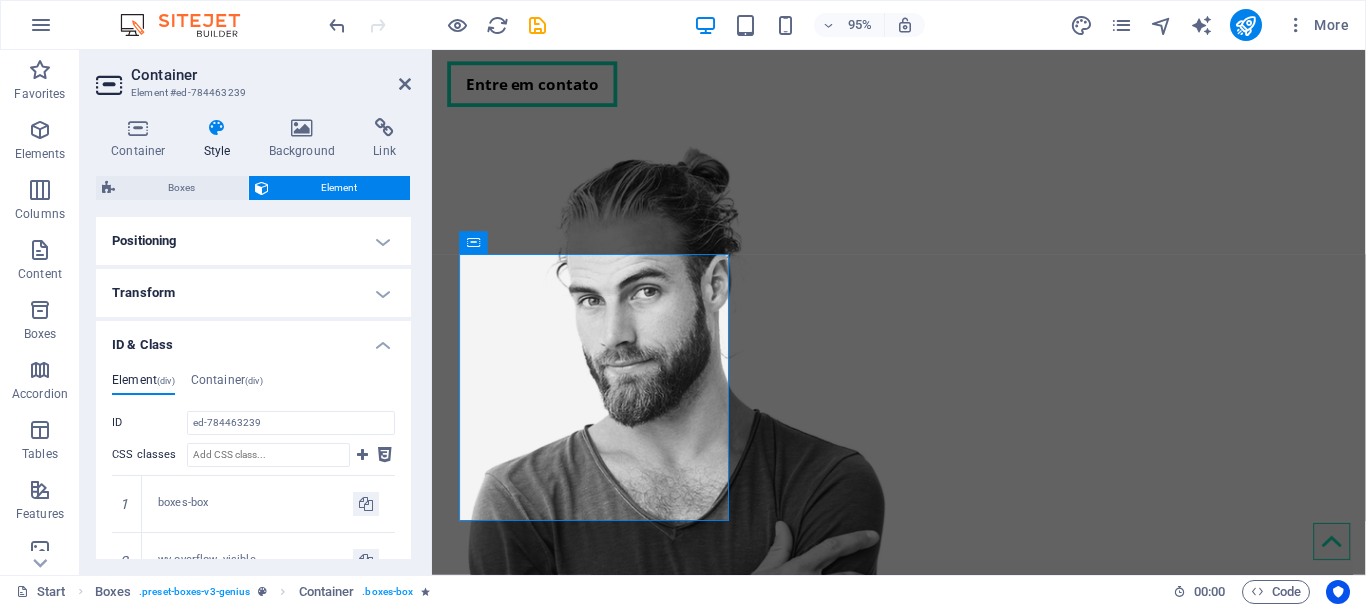 scroll, scrollTop: 703, scrollLeft: 0, axis: vertical 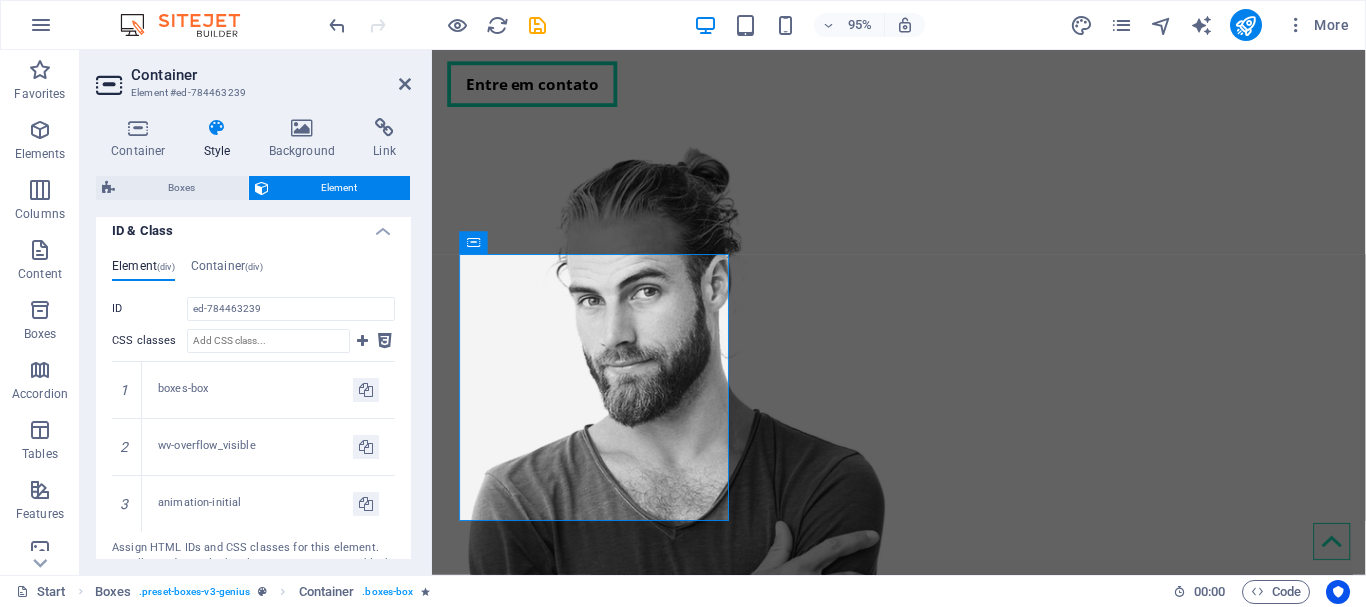 click on "ID & Class" at bounding box center (253, 225) 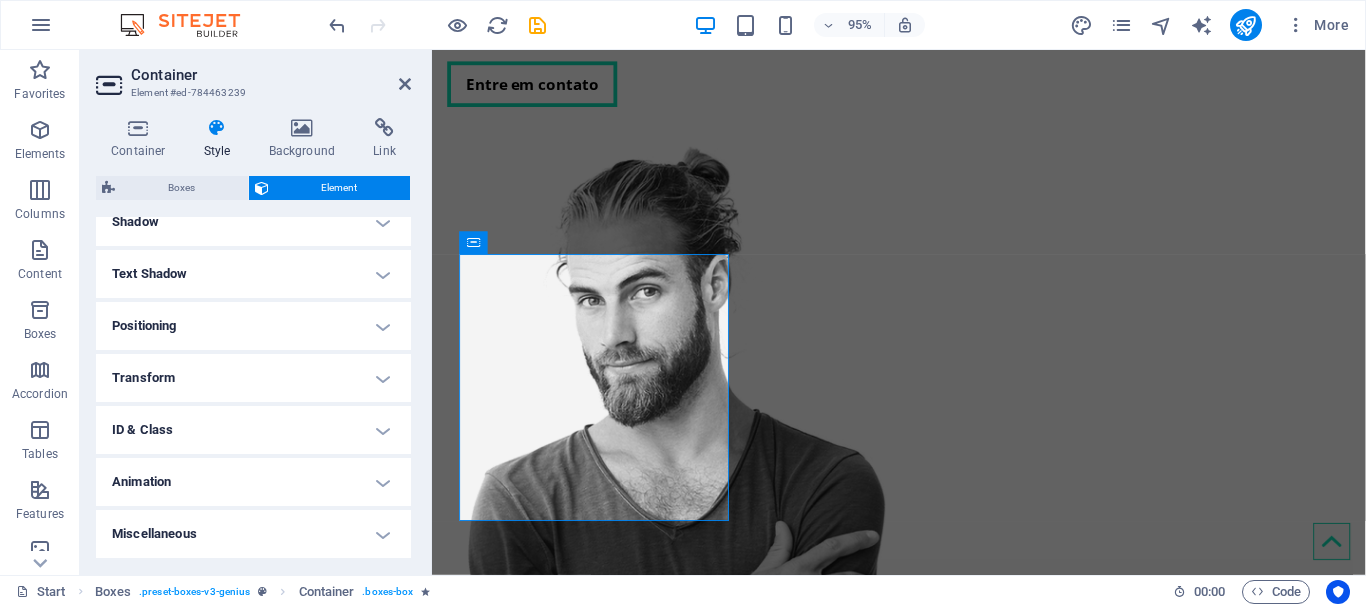 scroll, scrollTop: 503, scrollLeft: 0, axis: vertical 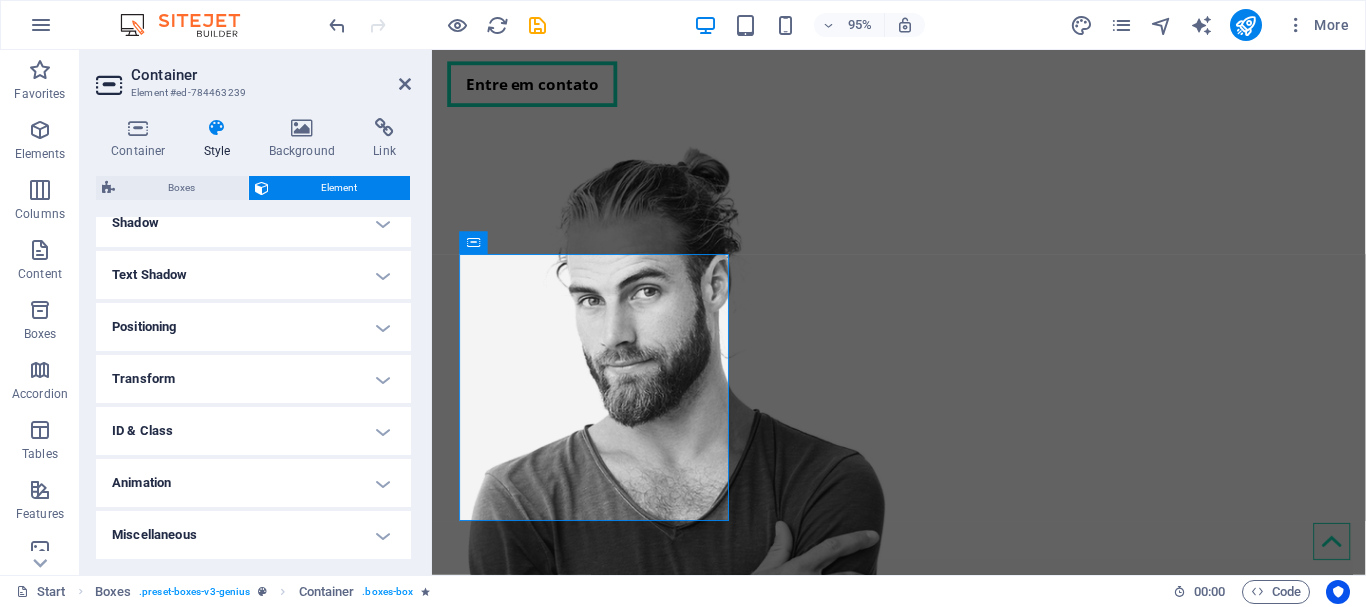 click on "Animation" at bounding box center [253, 483] 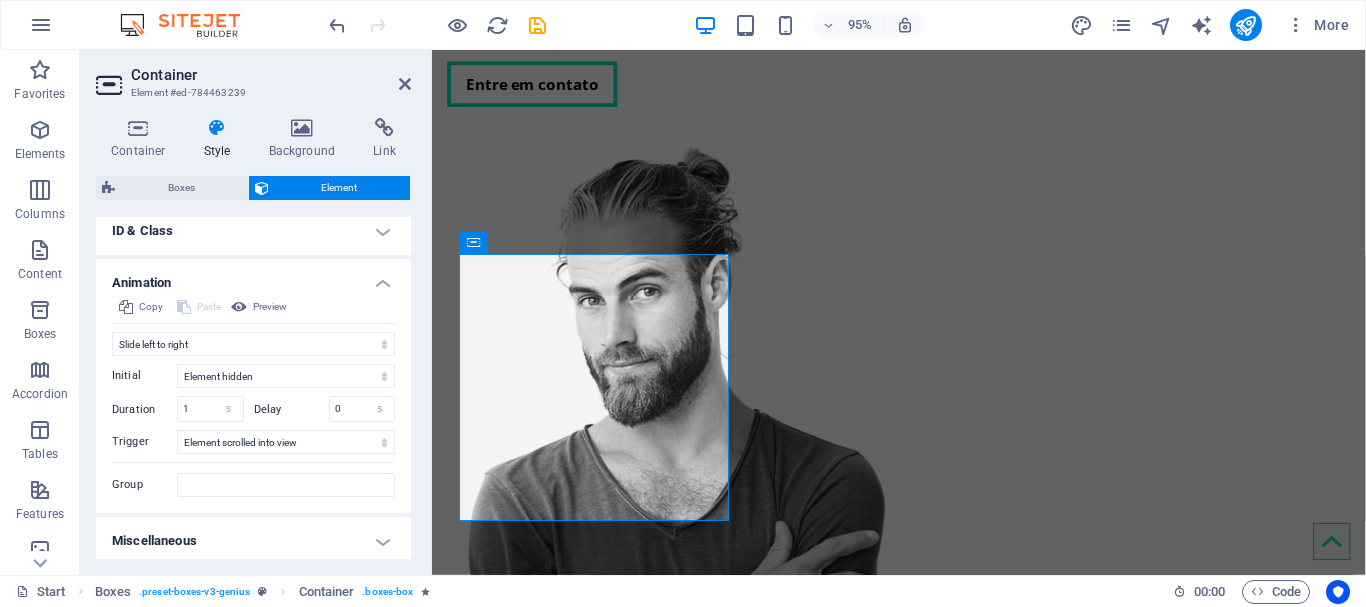 click on "Animation" at bounding box center [253, 277] 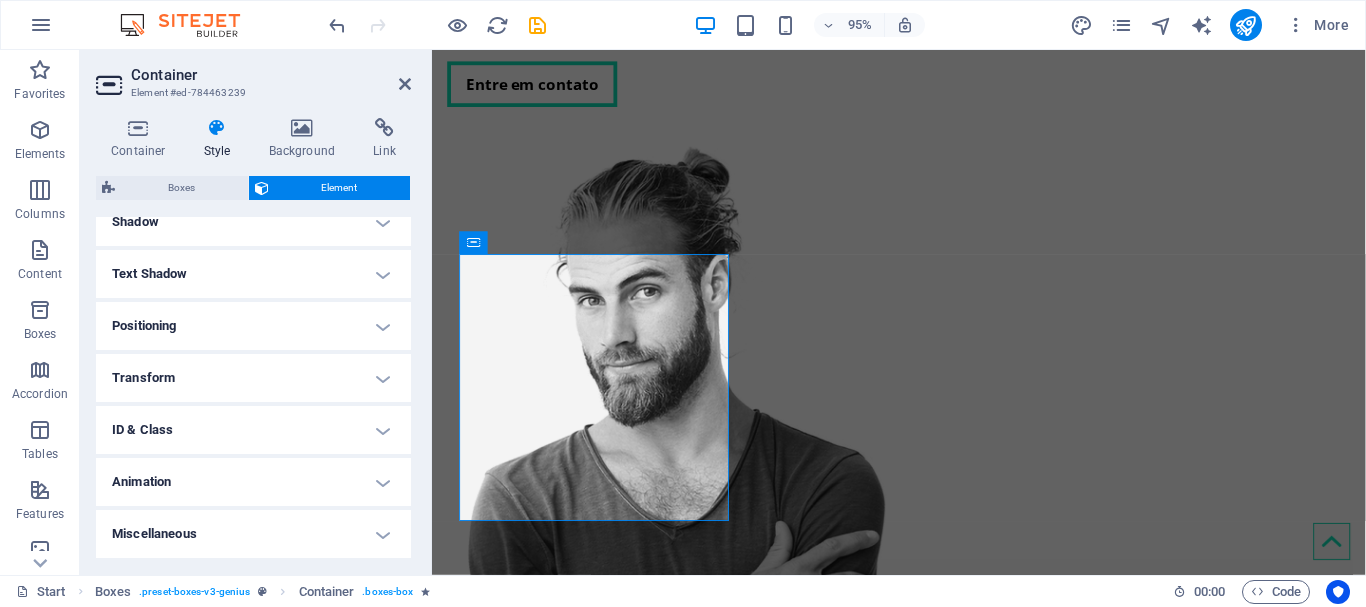 scroll, scrollTop: 504, scrollLeft: 0, axis: vertical 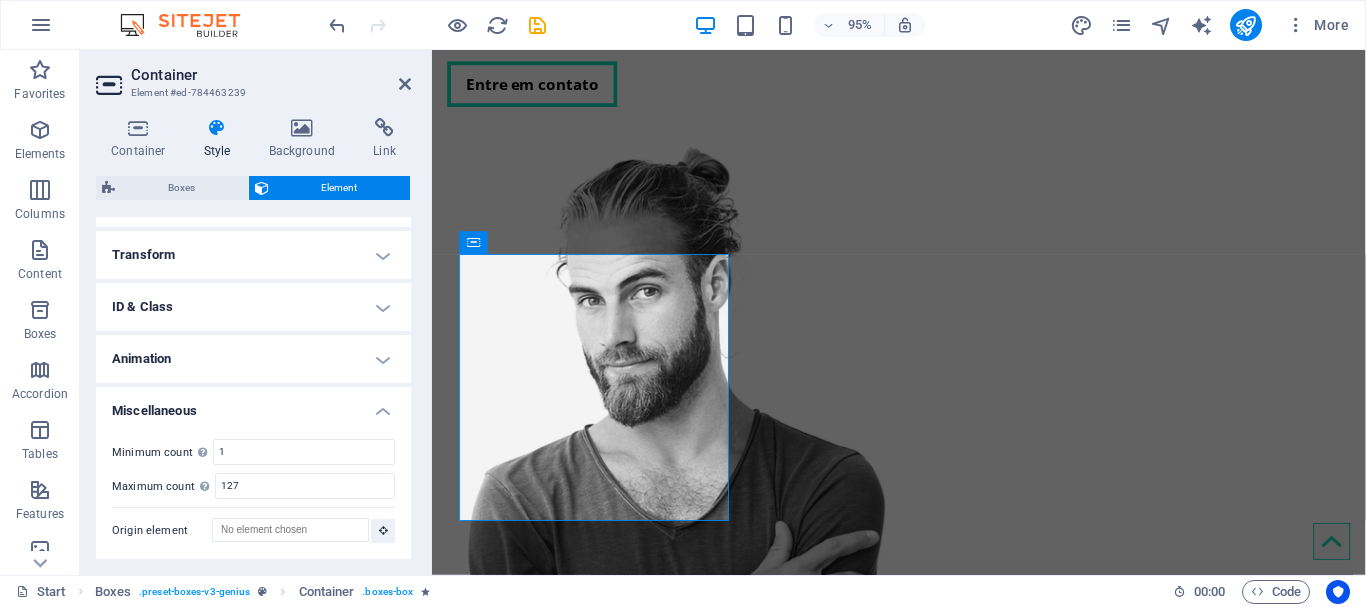 click on "Miscellaneous" at bounding box center [253, 405] 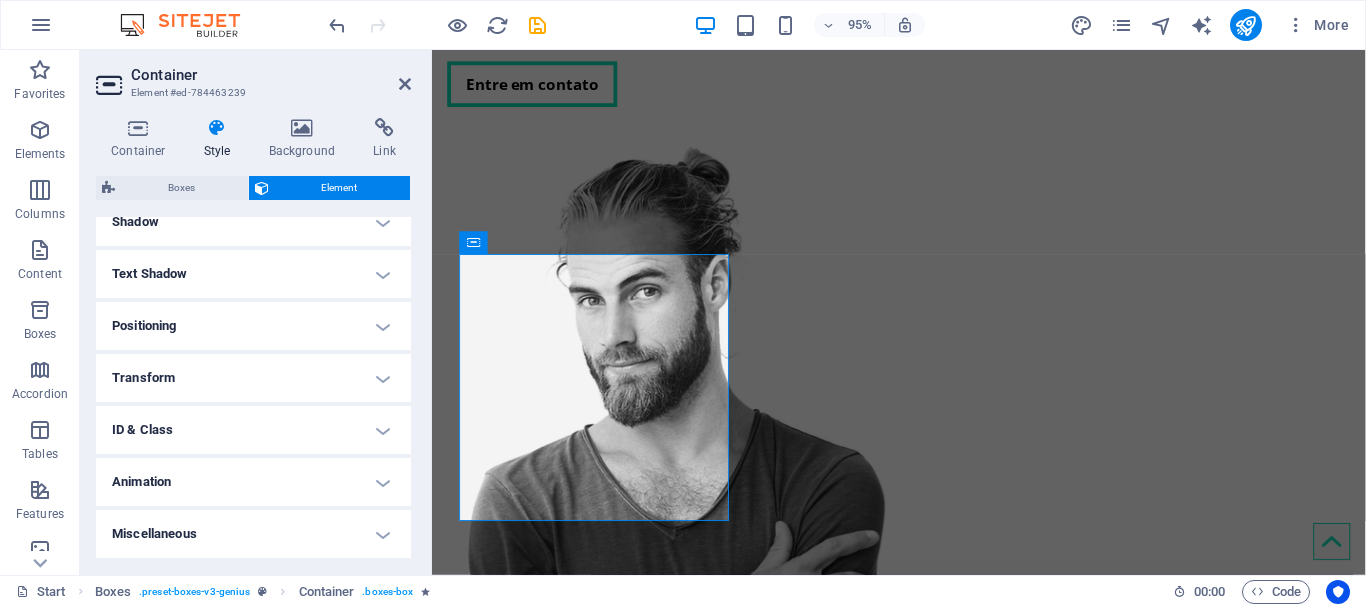 click on "Text Shadow" at bounding box center [253, 274] 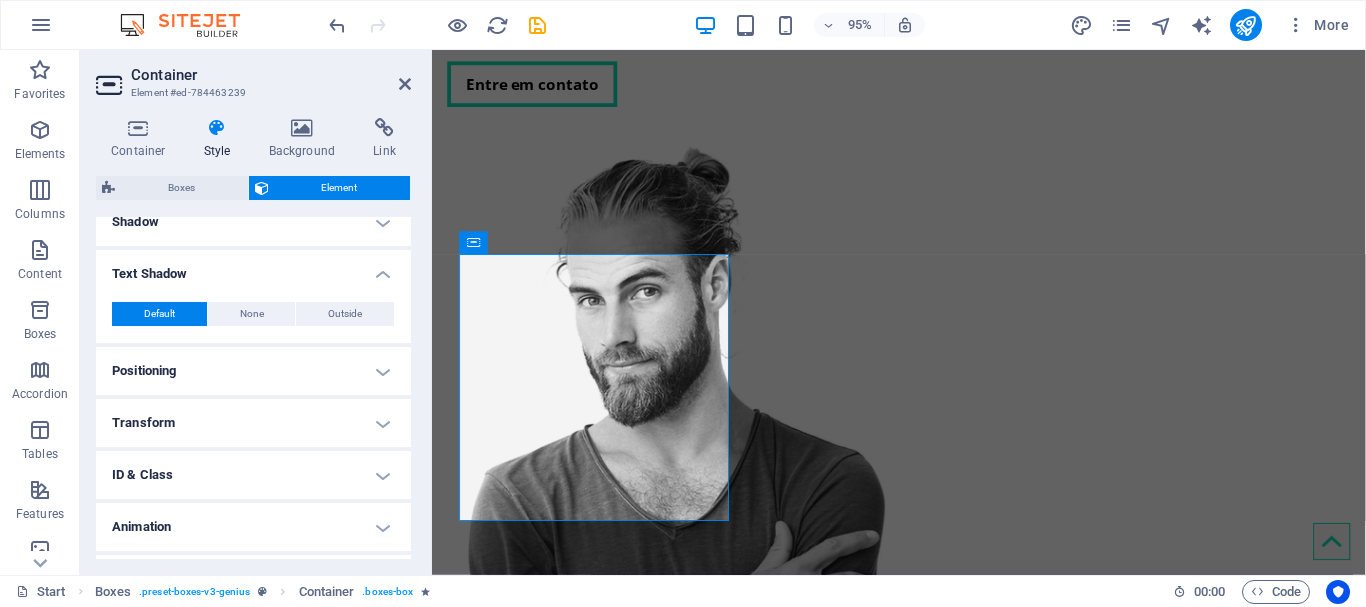 scroll, scrollTop: 549, scrollLeft: 0, axis: vertical 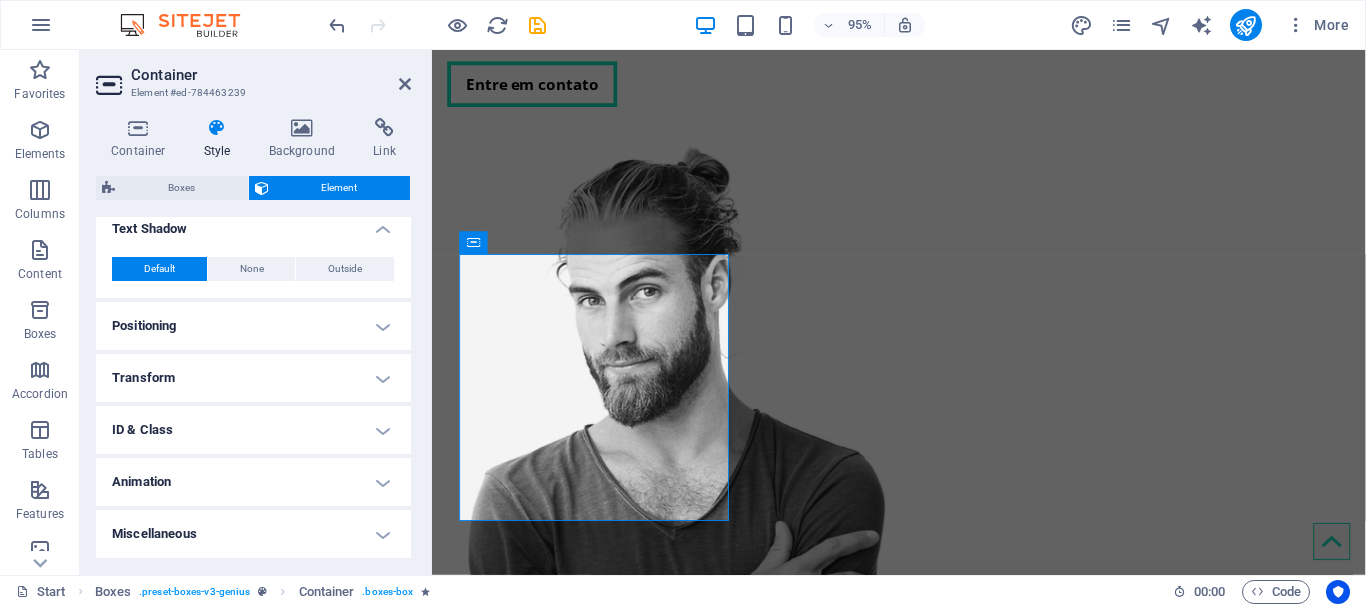 click on "Text Shadow" at bounding box center [253, 223] 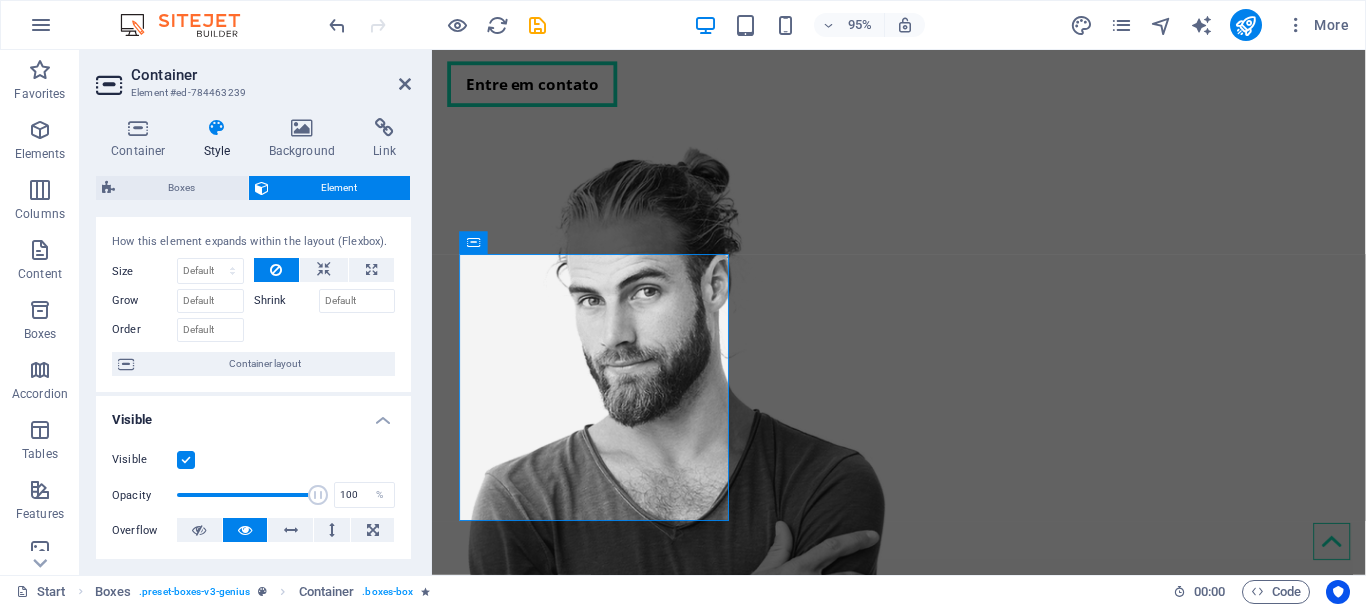 scroll, scrollTop: 0, scrollLeft: 0, axis: both 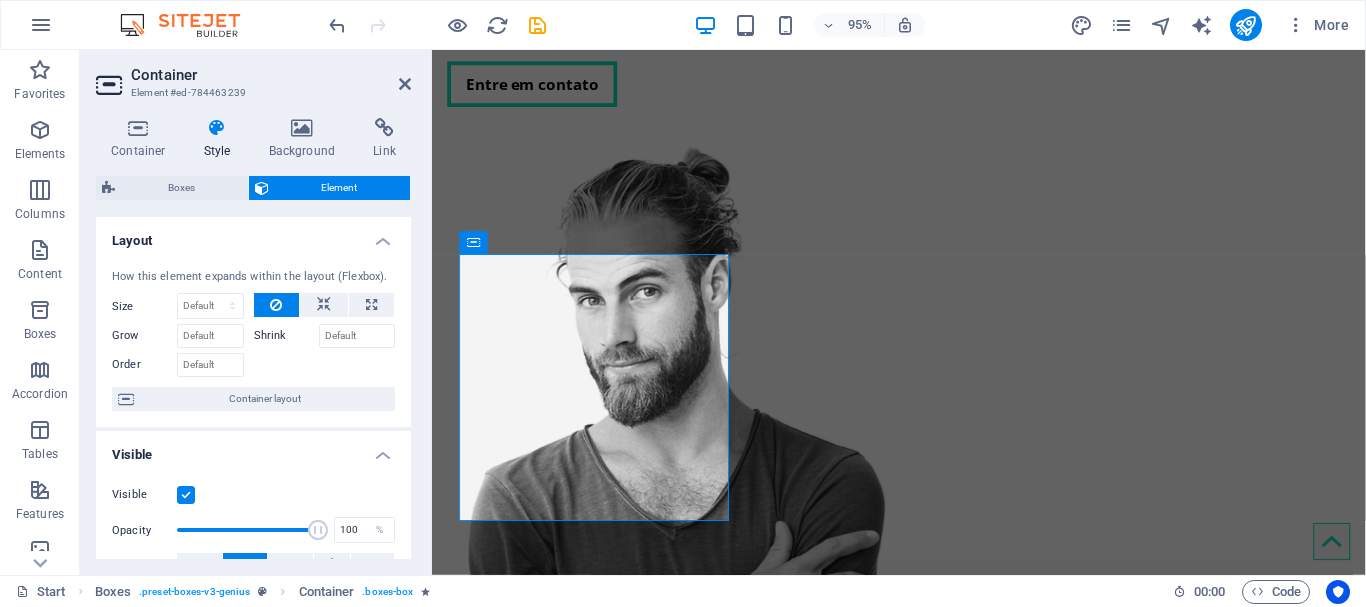 click on "Layout" at bounding box center [253, 235] 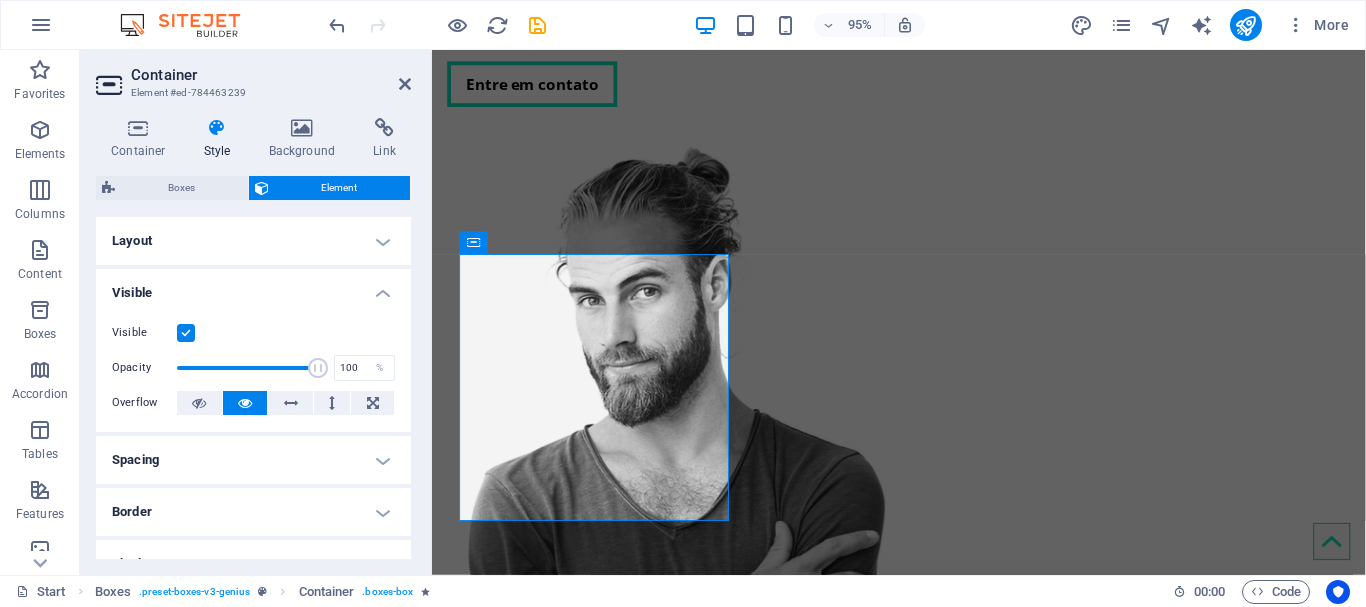 click on "Visible" at bounding box center [253, 287] 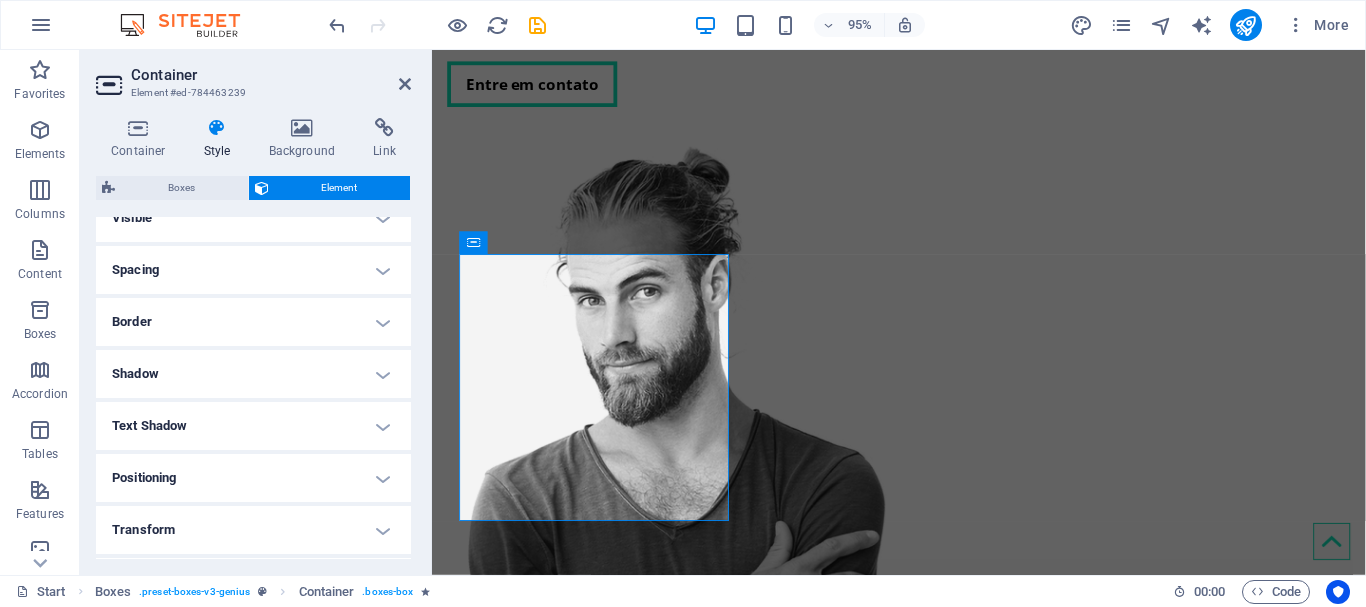 scroll, scrollTop: 100, scrollLeft: 0, axis: vertical 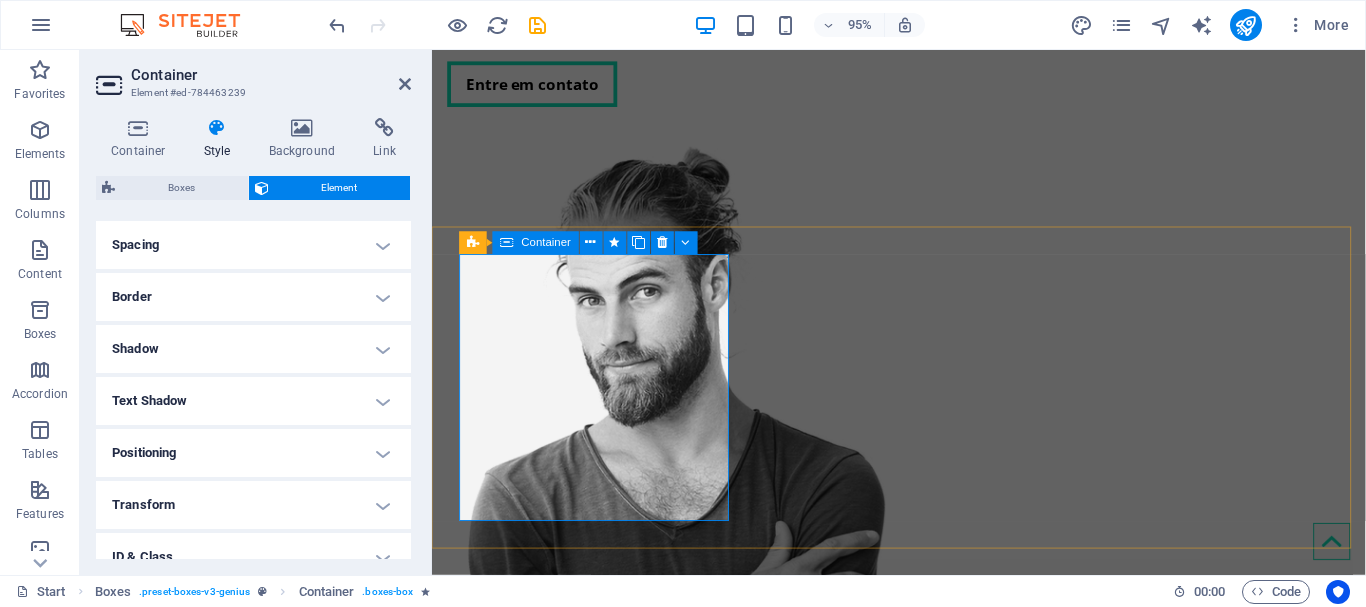 click on "Manutenção de Desktop Manutenção de computadores: porque cada segundo conta." at bounding box center (605, 928) 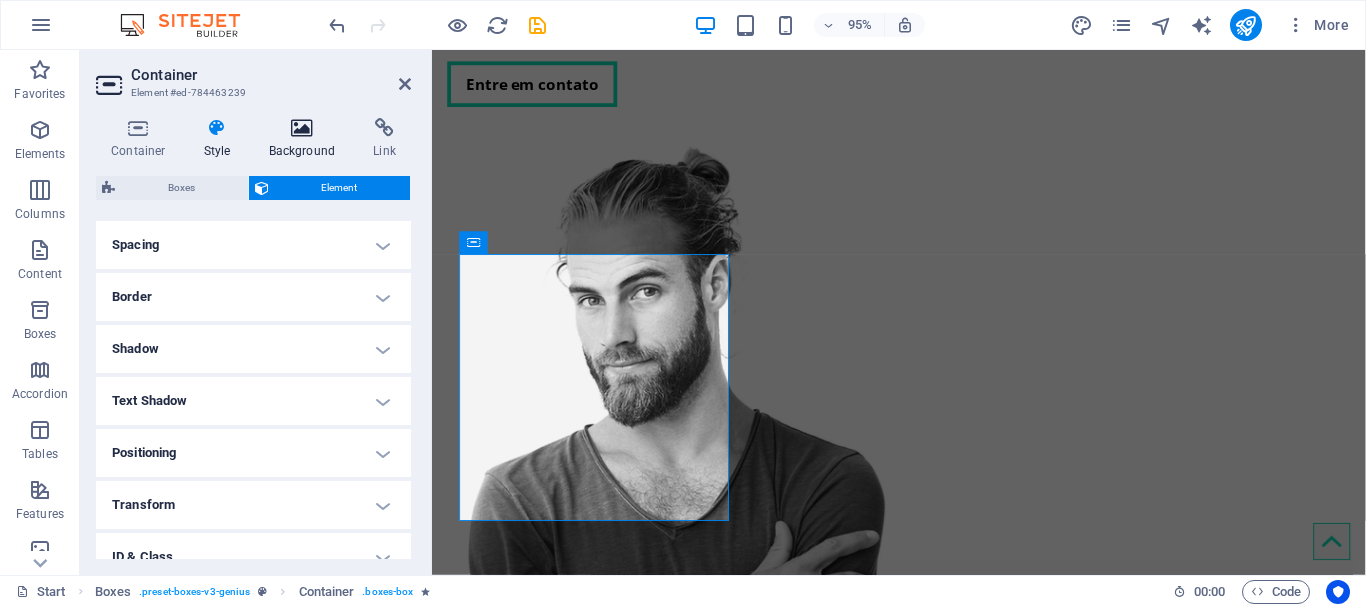 click at bounding box center (302, 128) 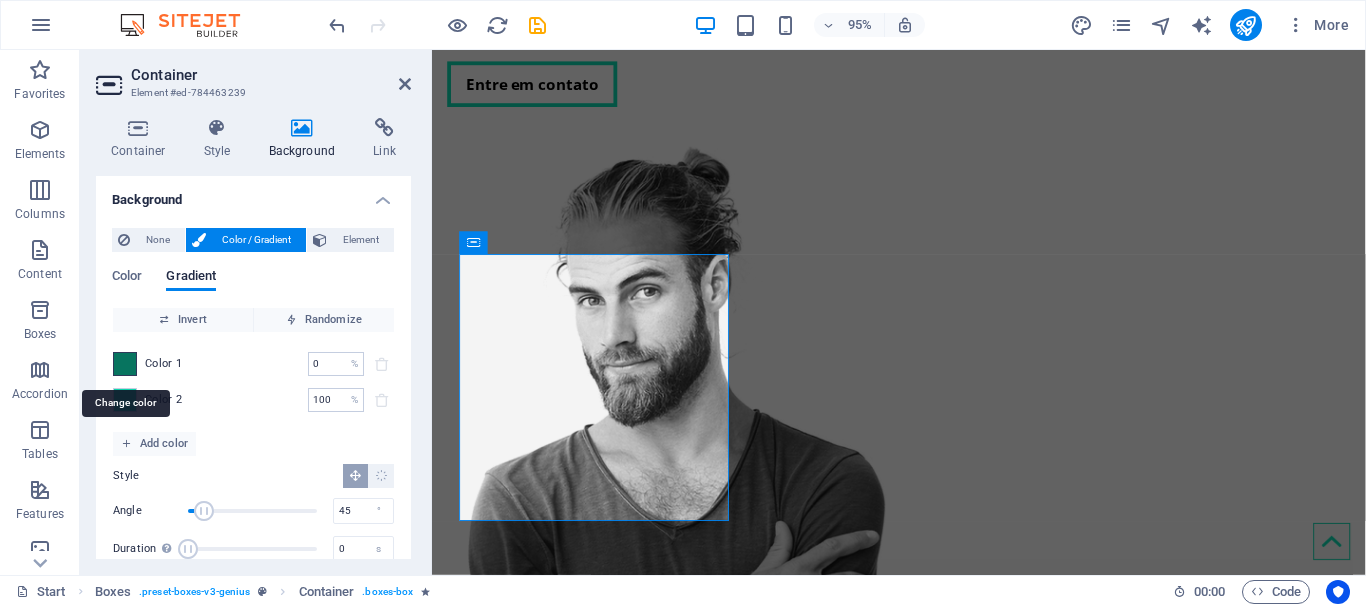 click at bounding box center [125, 364] 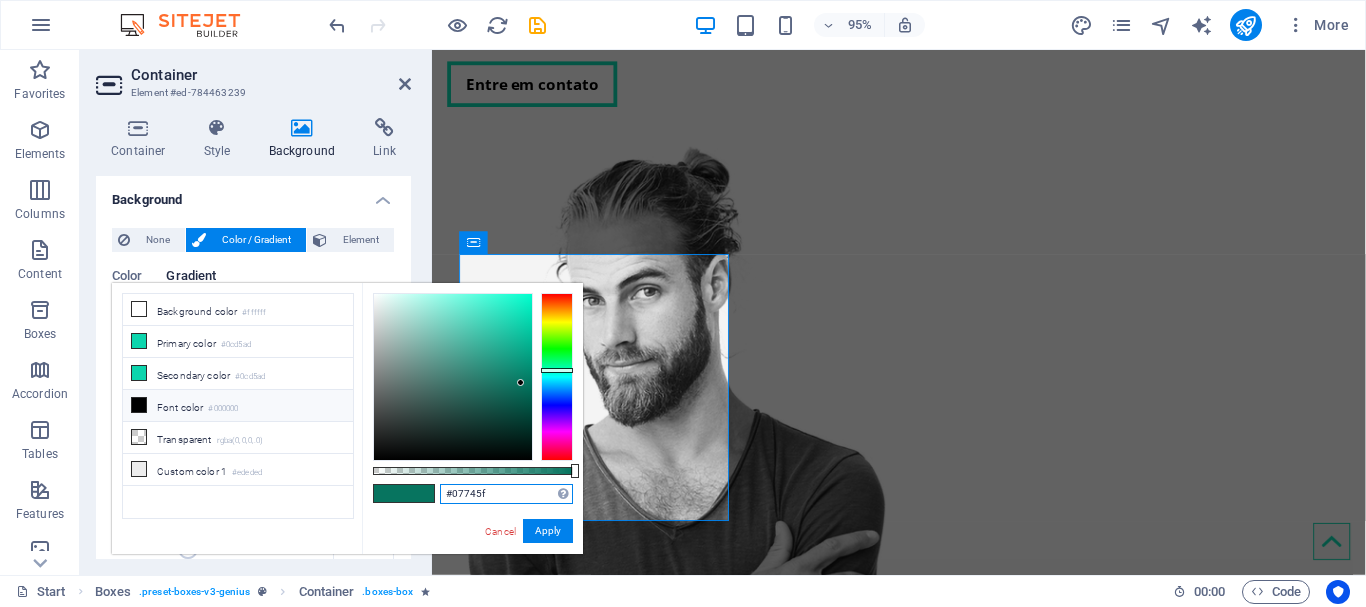 drag, startPoint x: 458, startPoint y: 495, endPoint x: 508, endPoint y: 491, distance: 50.159744 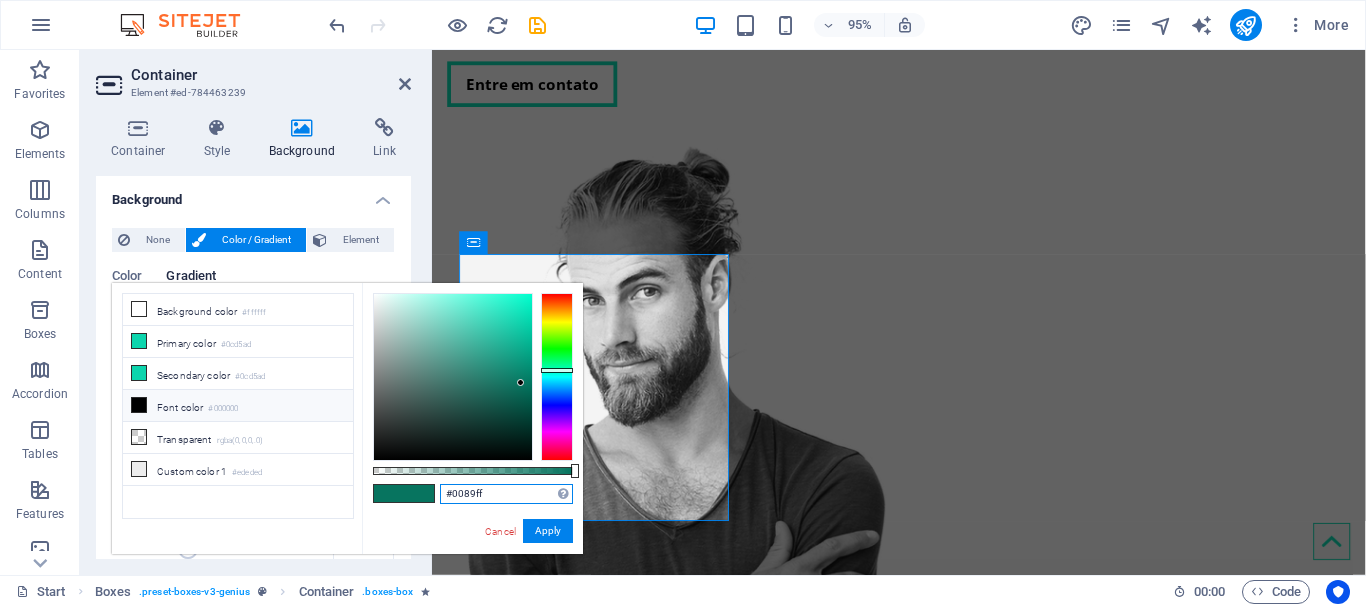 drag, startPoint x: 484, startPoint y: 493, endPoint x: 464, endPoint y: 500, distance: 21.189621 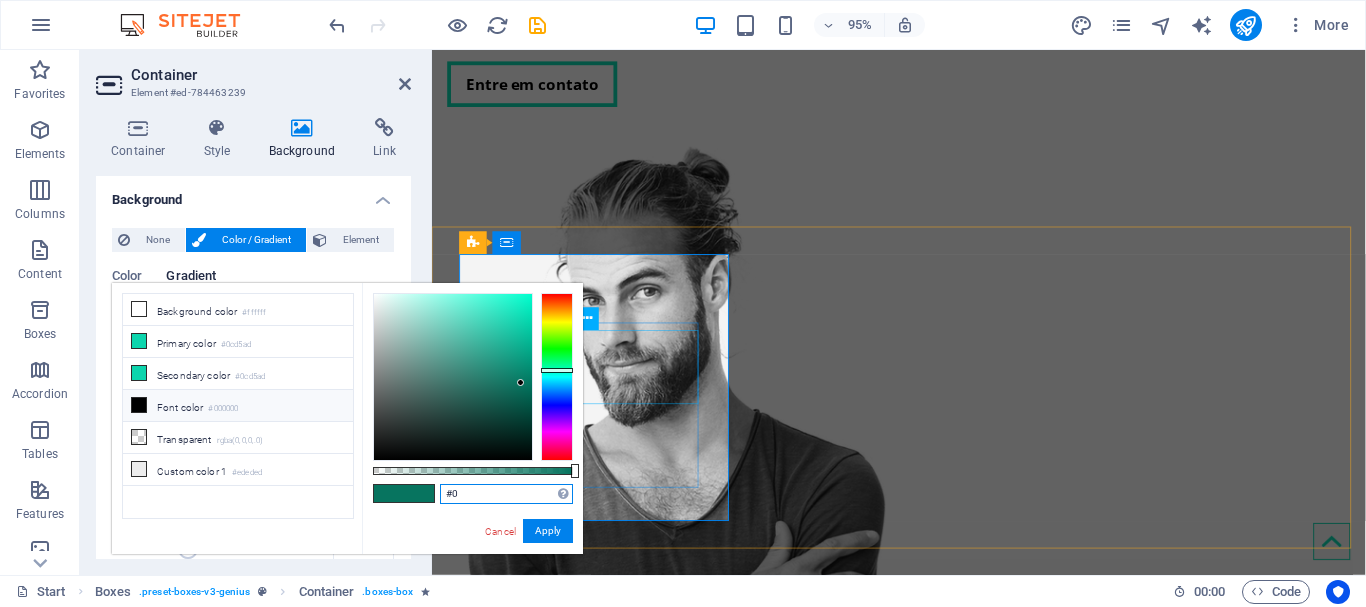 type on "#" 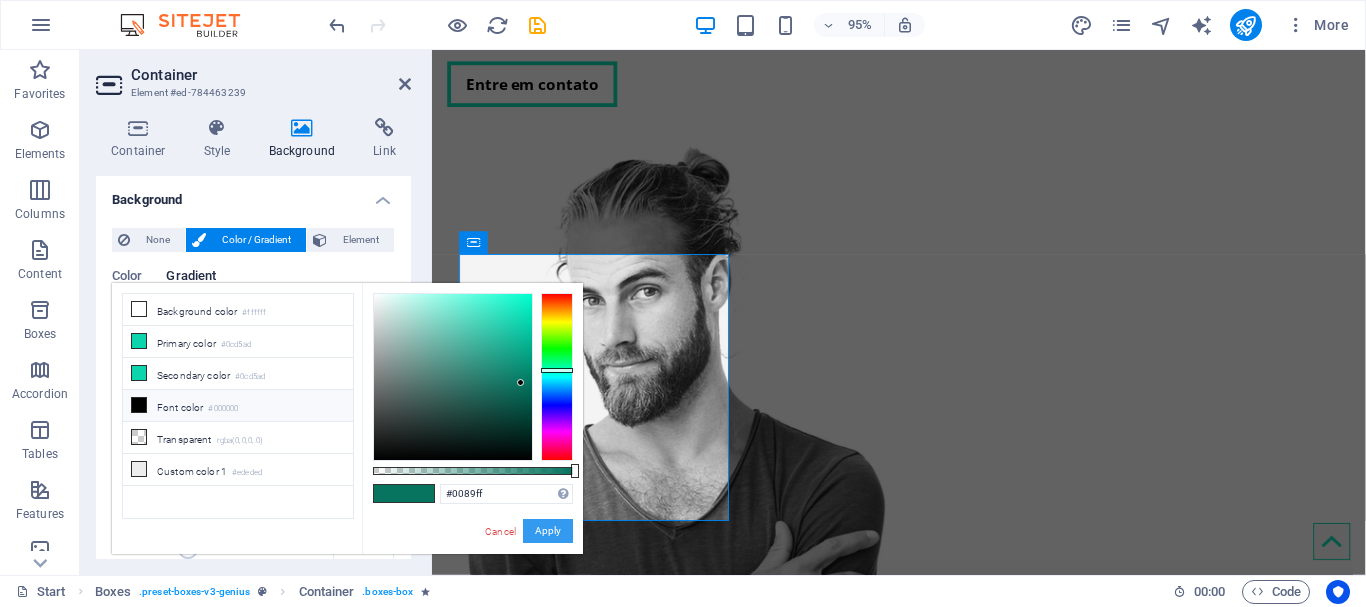 click on "Apply" at bounding box center [548, 531] 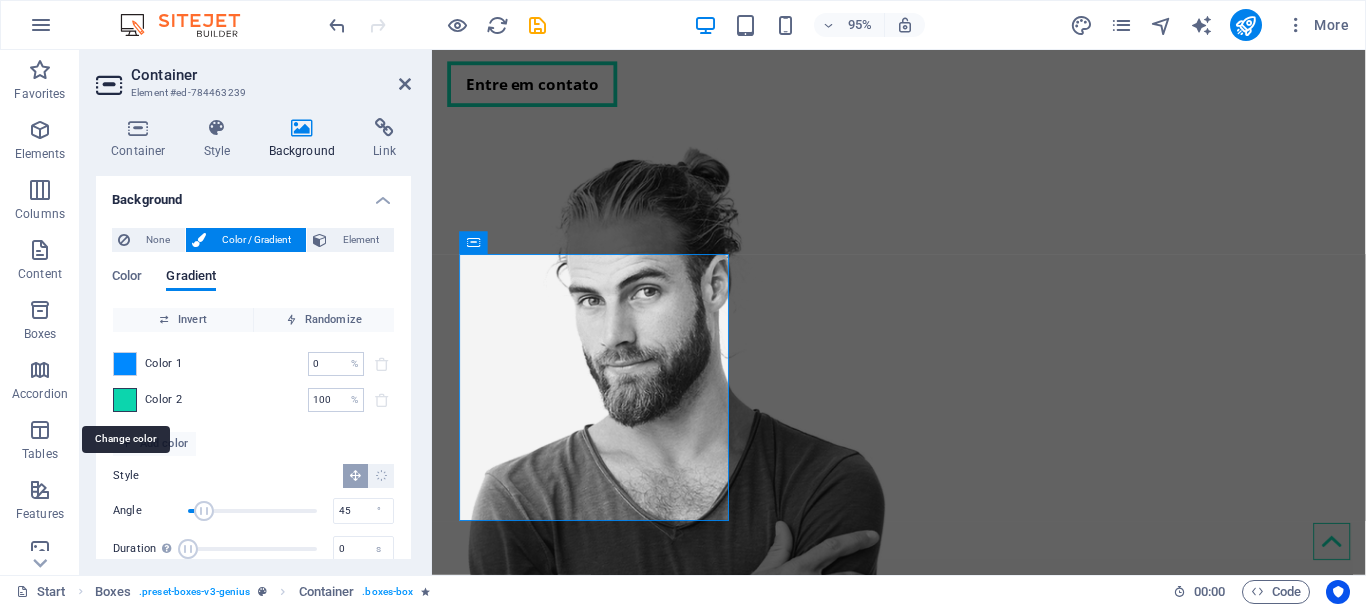 click at bounding box center [125, 400] 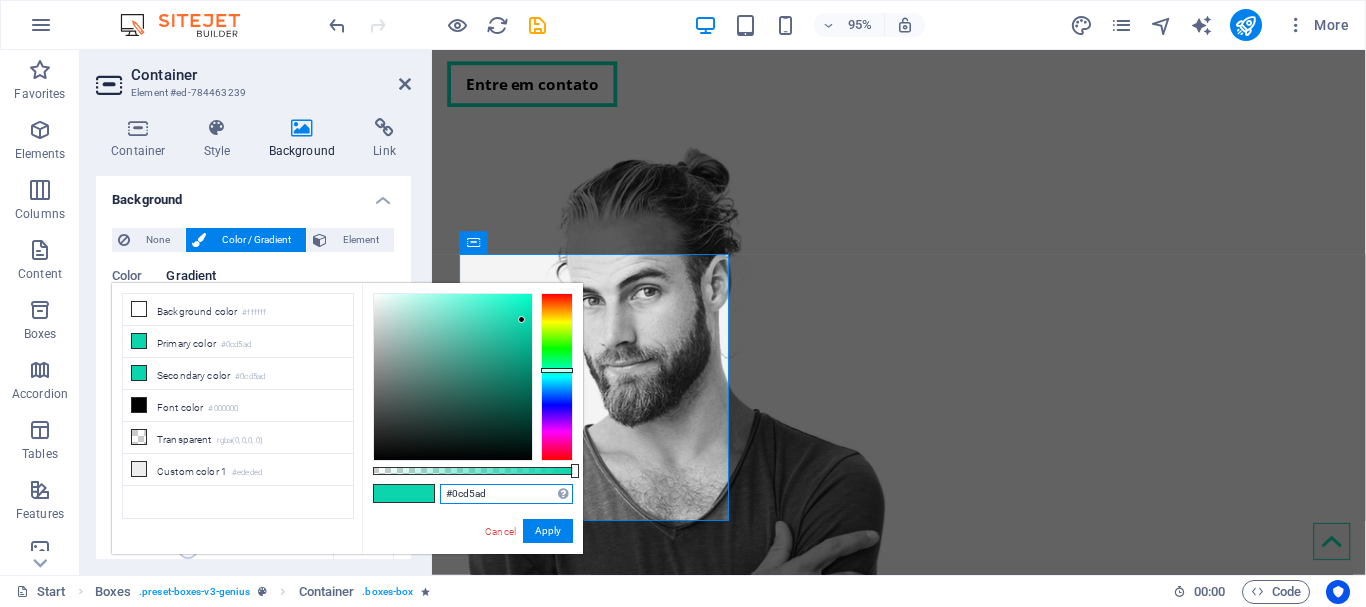 drag, startPoint x: 452, startPoint y: 493, endPoint x: 512, endPoint y: 494, distance: 60.00833 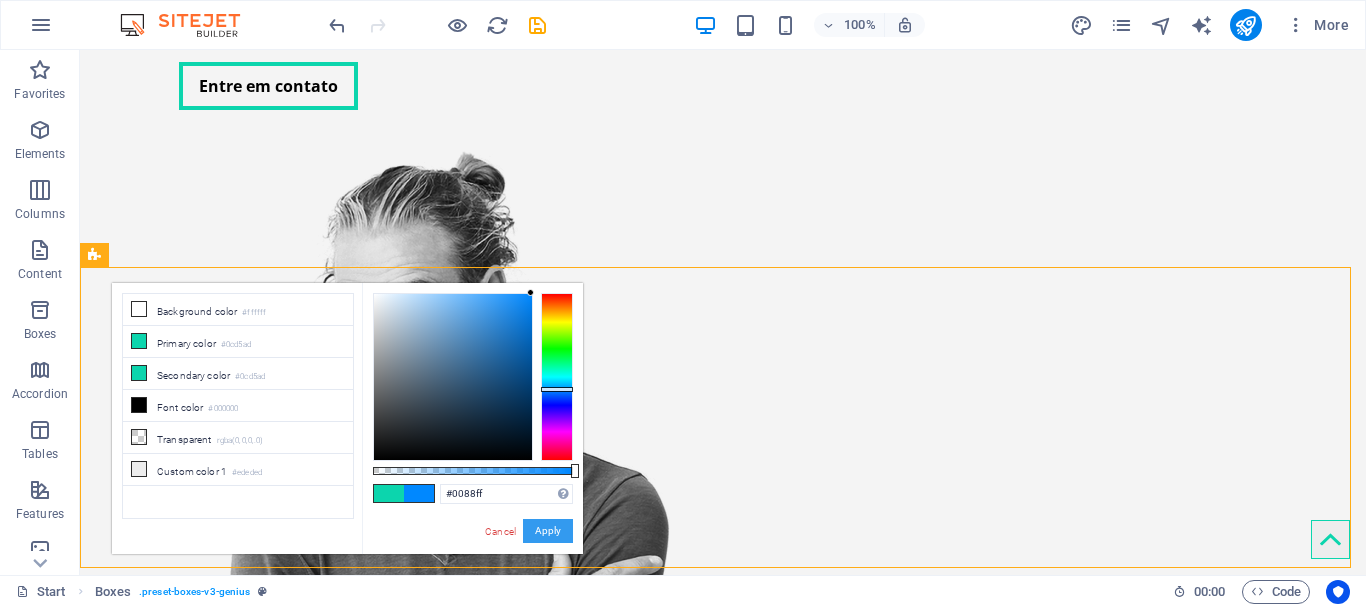 click on "Apply" at bounding box center [548, 531] 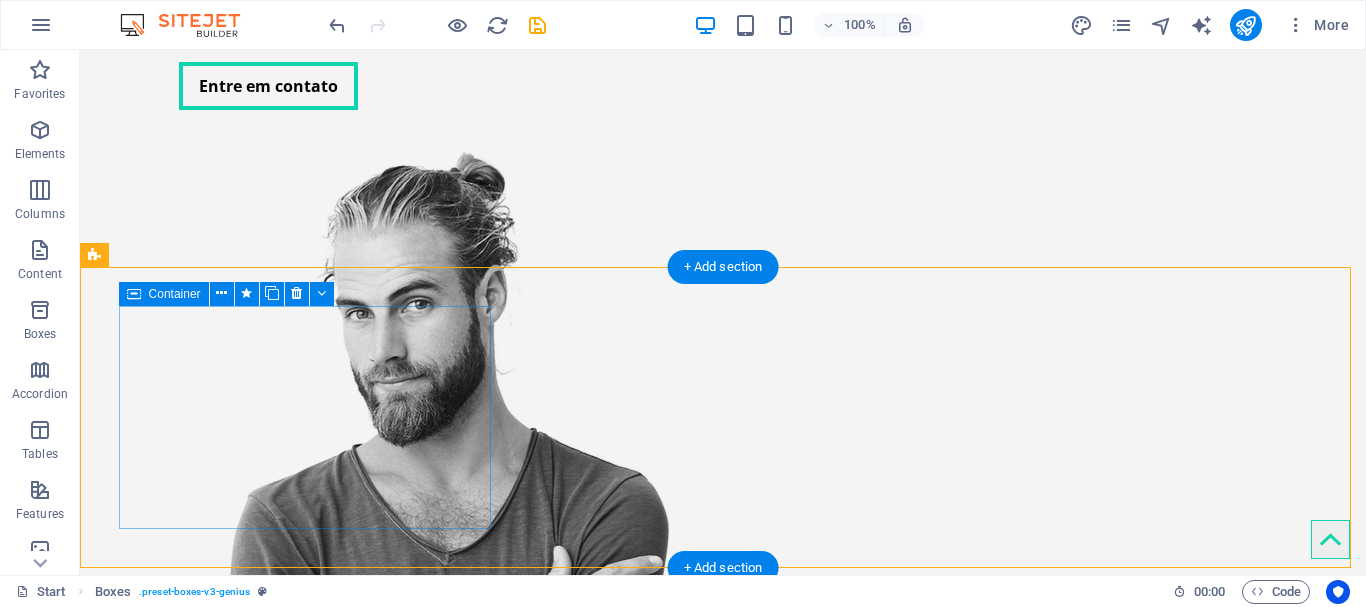 click on "Manutenção de Desktop Manutenção de computadores: porque cada segundo conta." at bounding box center [307, 911] 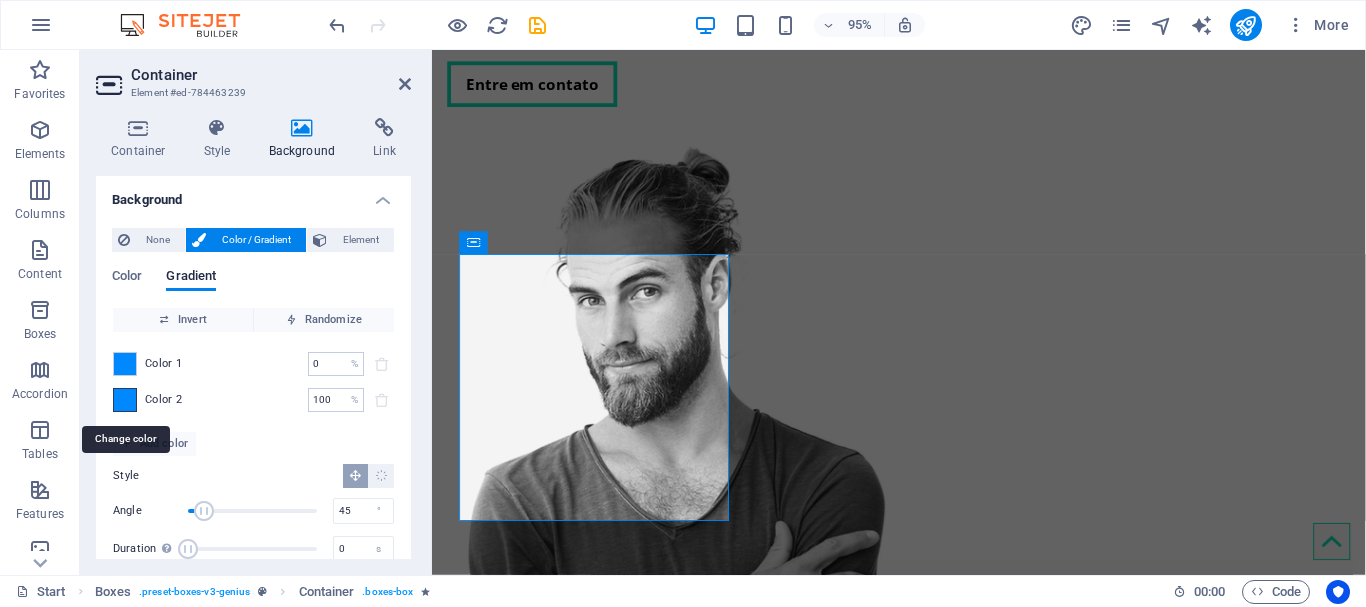 click at bounding box center (125, 400) 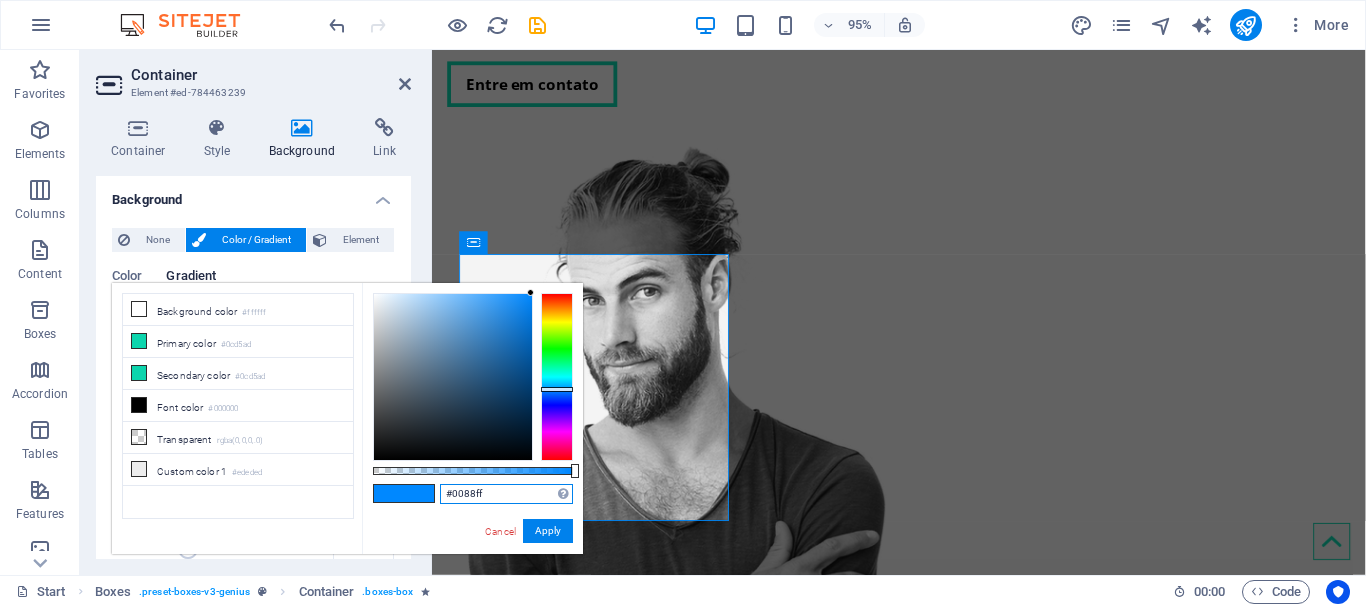 click on "#0088ff" at bounding box center [506, 494] 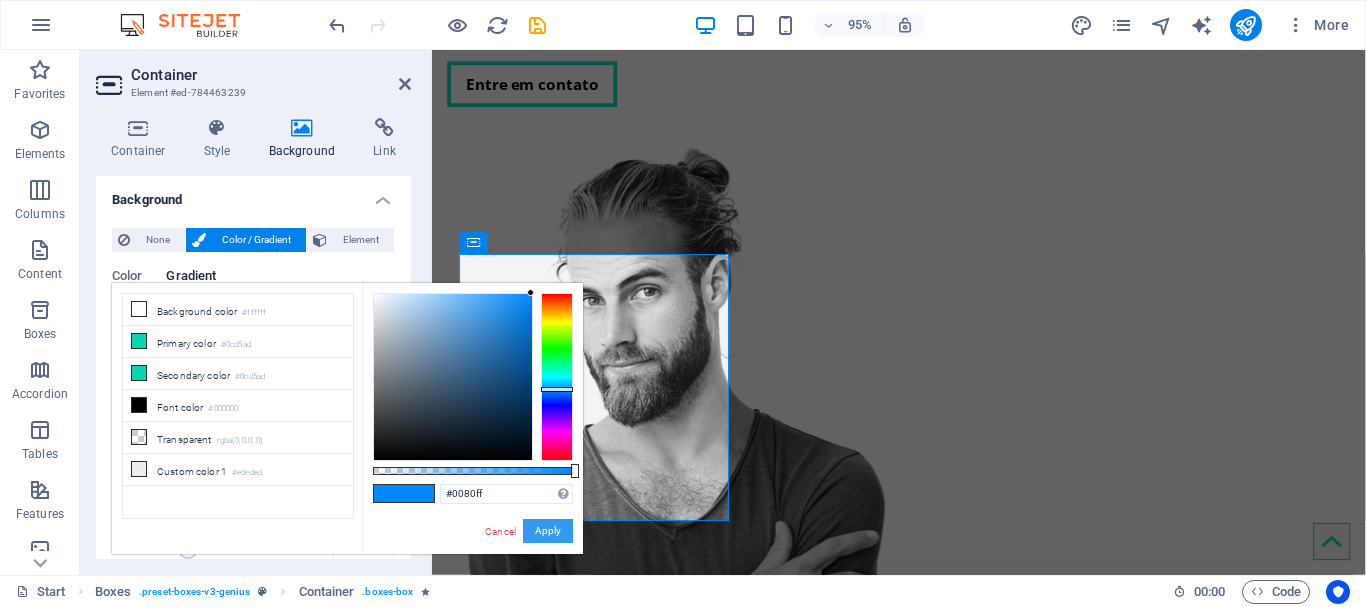click on "Apply" at bounding box center (548, 531) 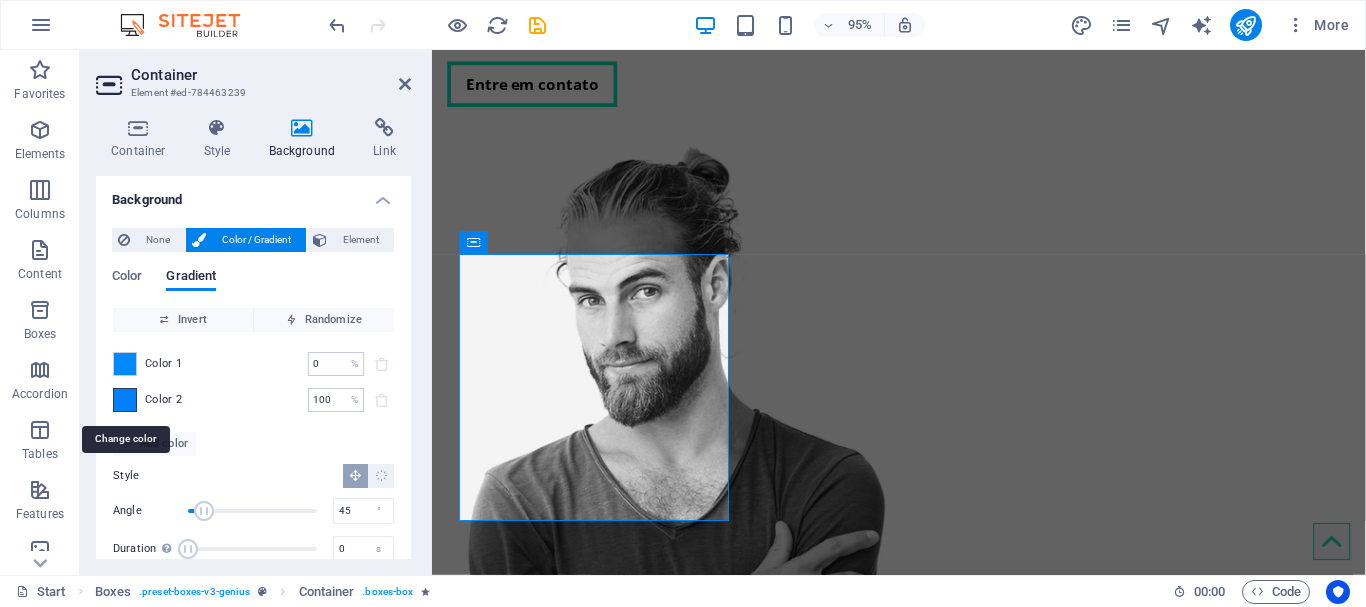 click at bounding box center (125, 400) 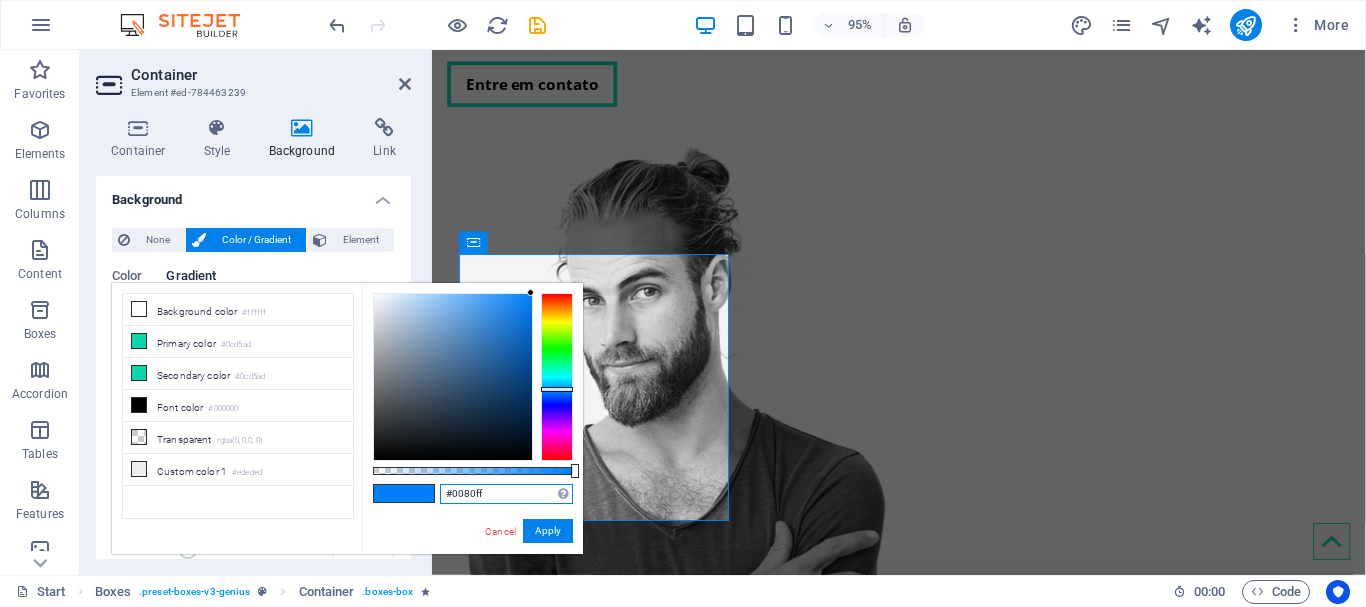 click on "#0080ff" at bounding box center (506, 494) 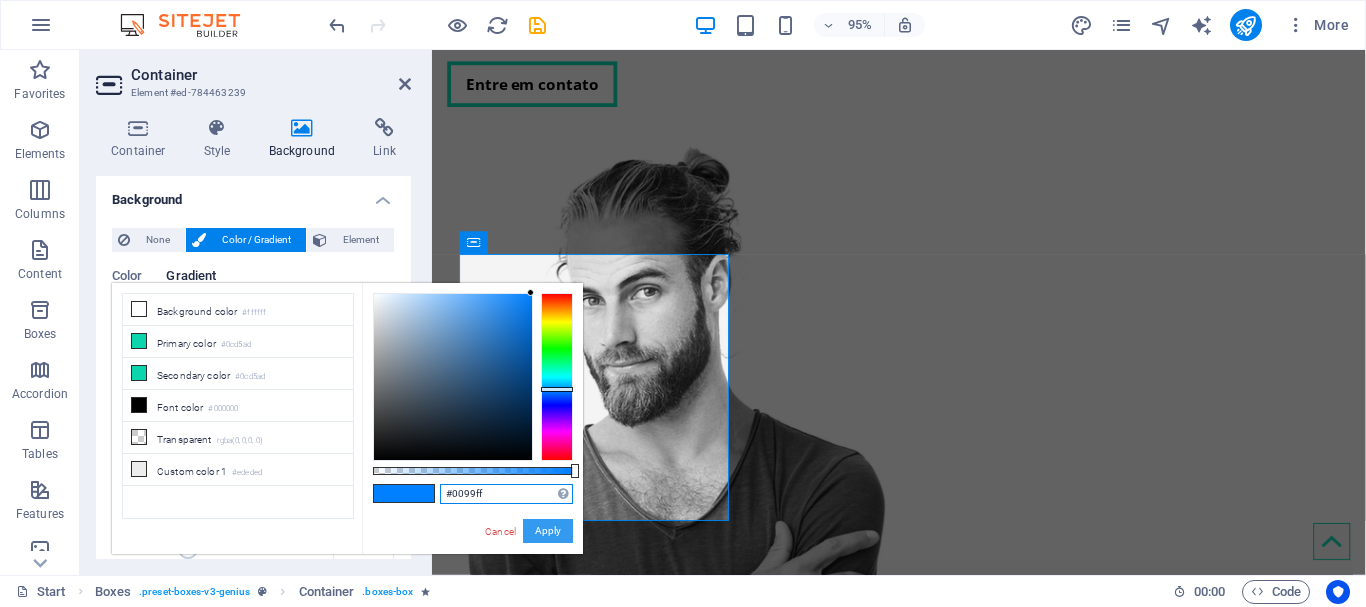 type on "#0099ff" 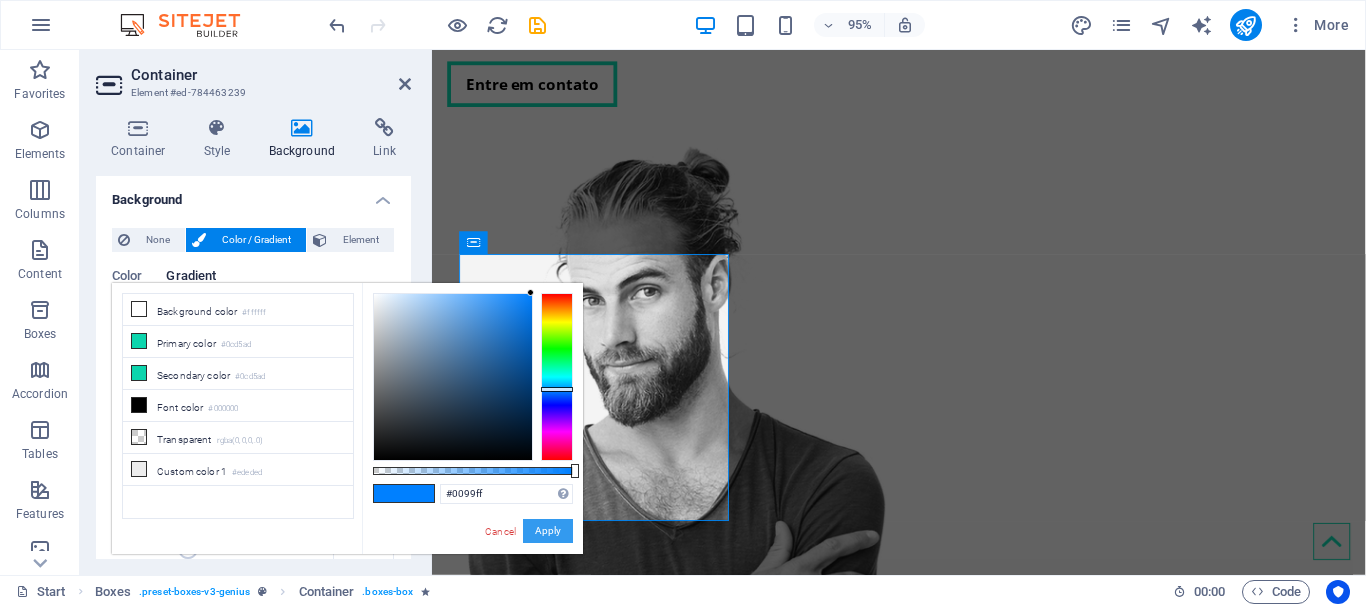 click on "Apply" at bounding box center [548, 531] 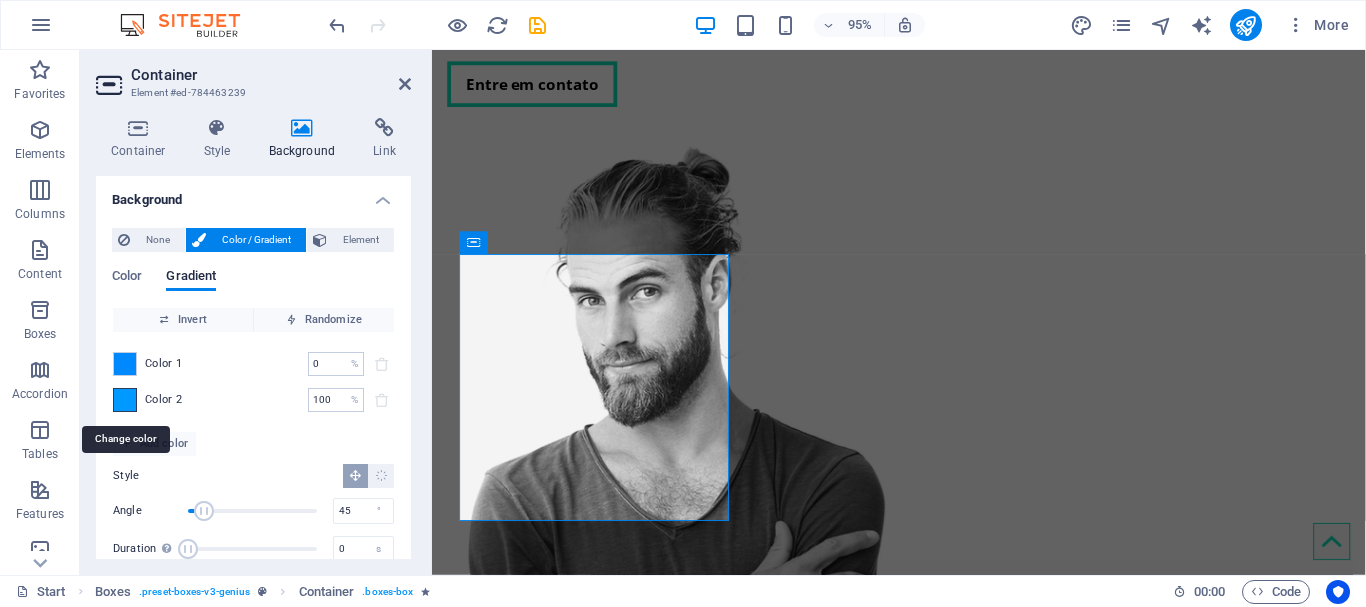 click at bounding box center (125, 400) 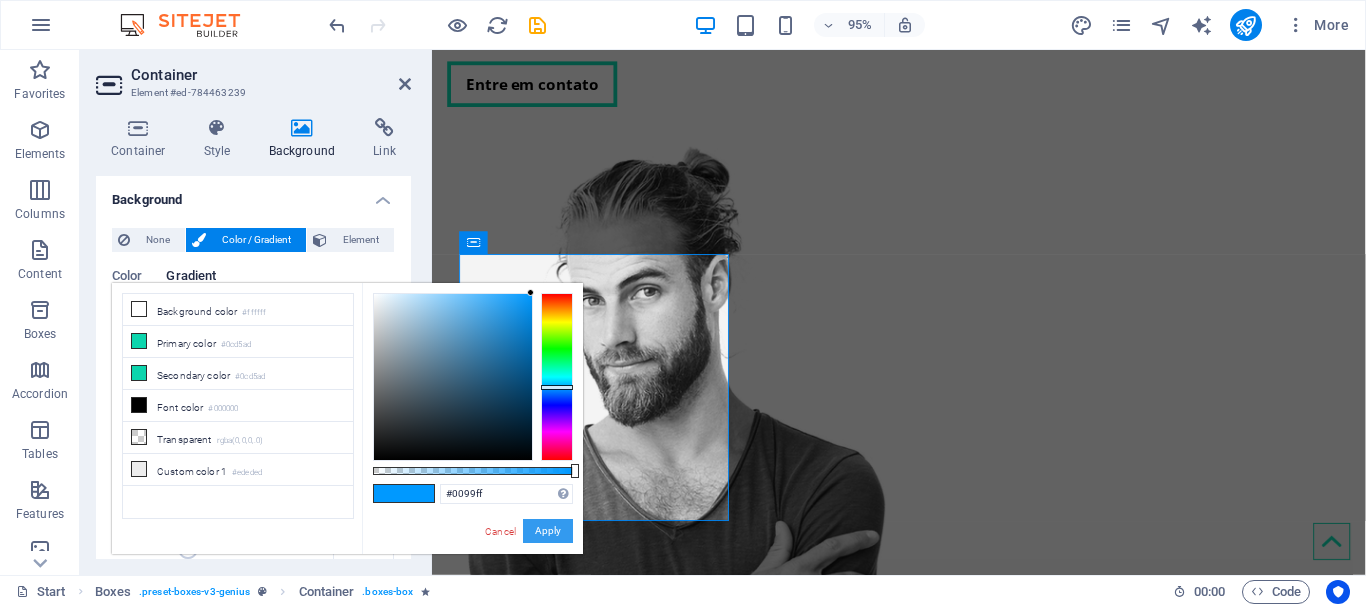 click on "Apply" at bounding box center [548, 531] 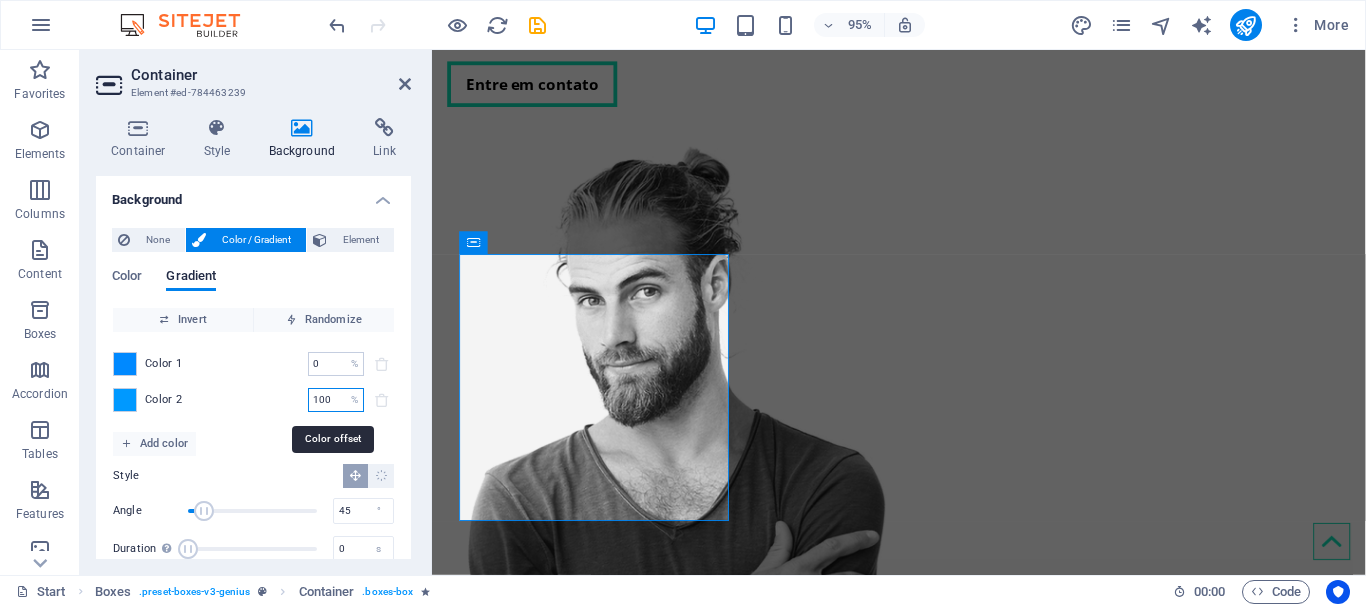 click on "100" at bounding box center [325, 400] 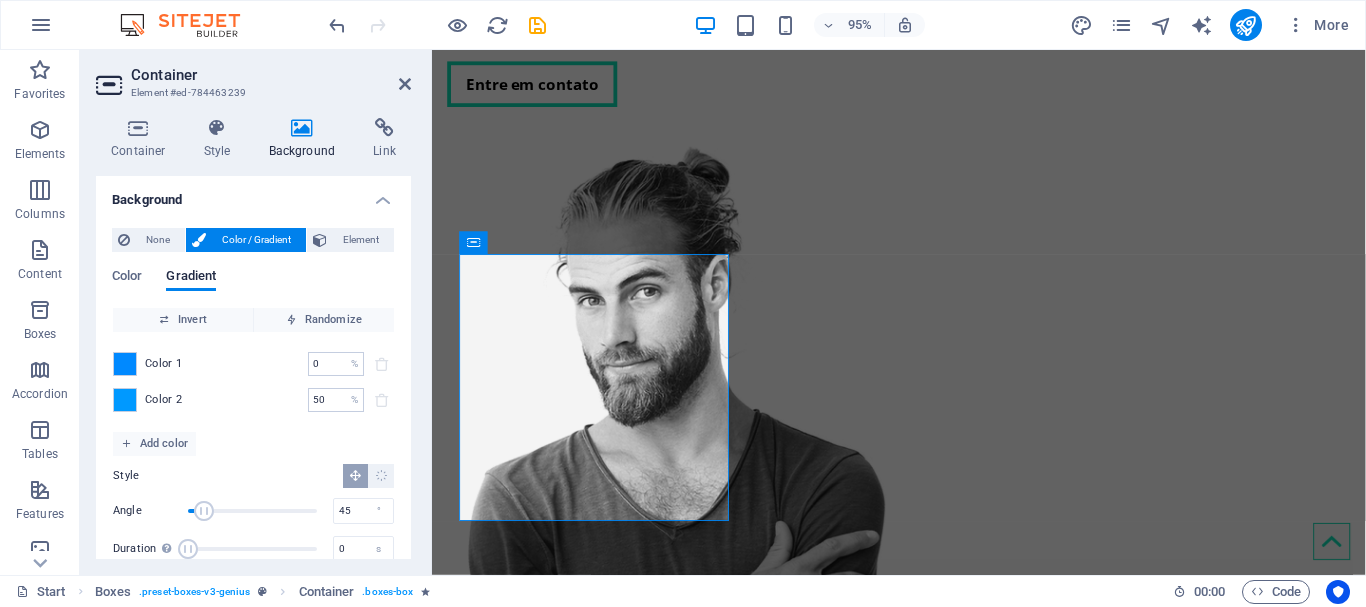 click on "Color 1 0 % ​" at bounding box center [253, 364] 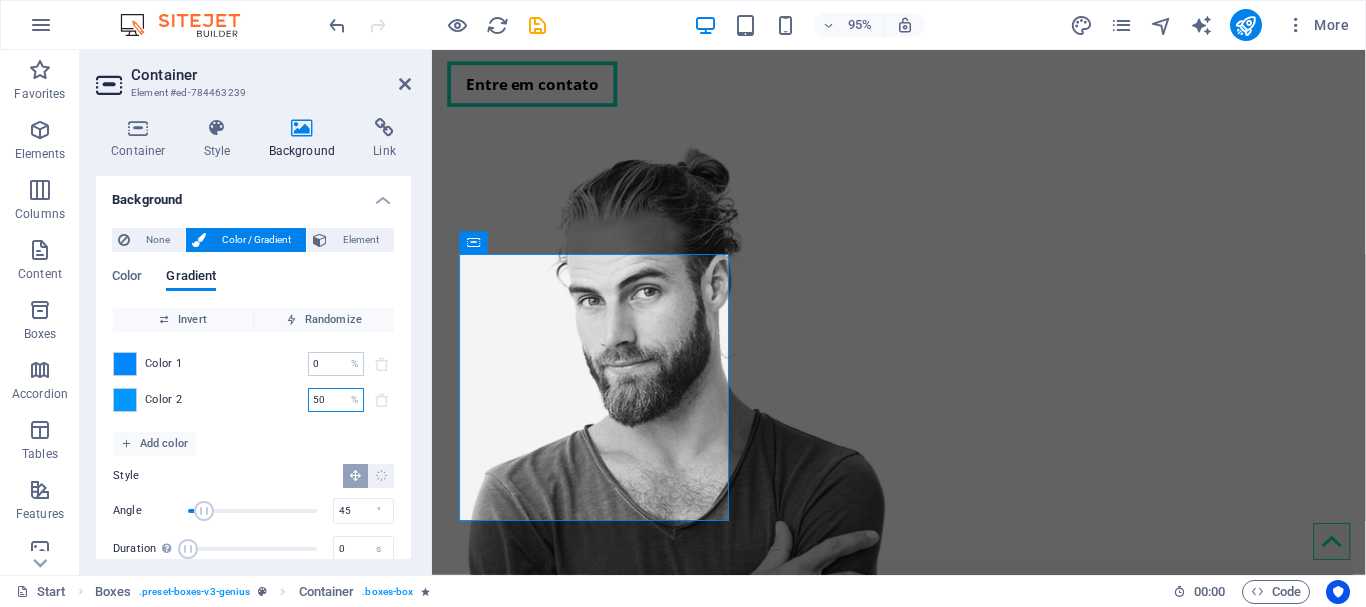 drag, startPoint x: 324, startPoint y: 396, endPoint x: 303, endPoint y: 401, distance: 21.587032 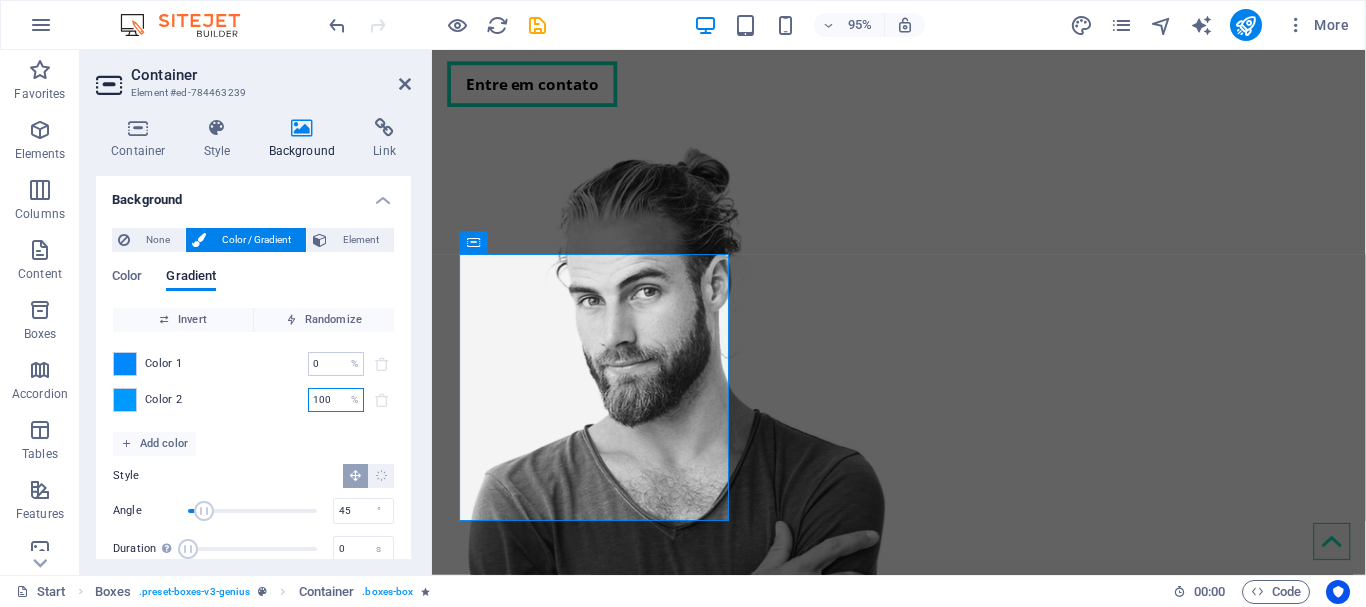 type on "100" 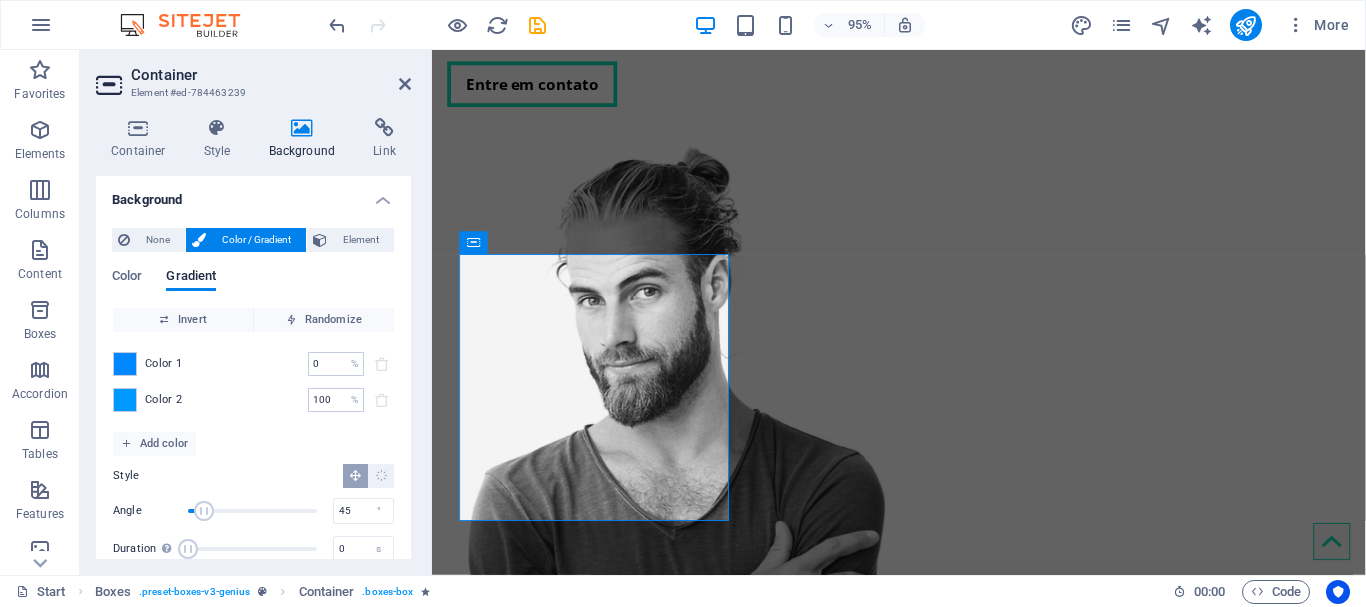 click on "Color 2 100 % ​" at bounding box center [253, 400] 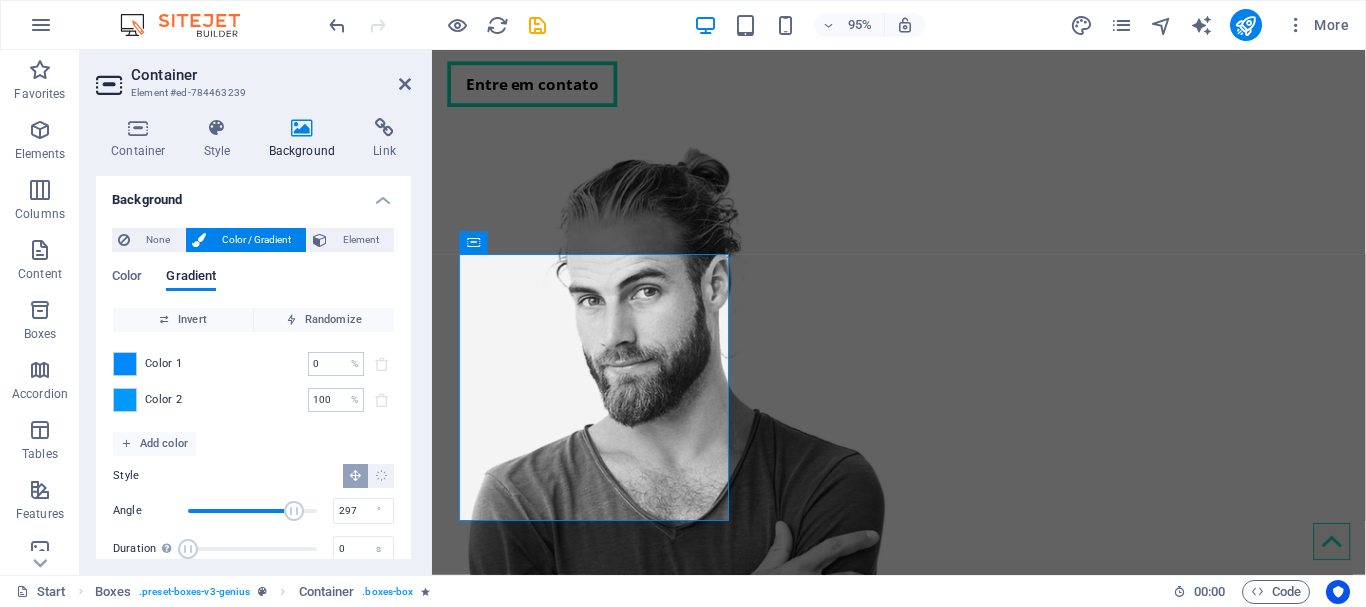 drag, startPoint x: 207, startPoint y: 517, endPoint x: 291, endPoint y: 516, distance: 84.00595 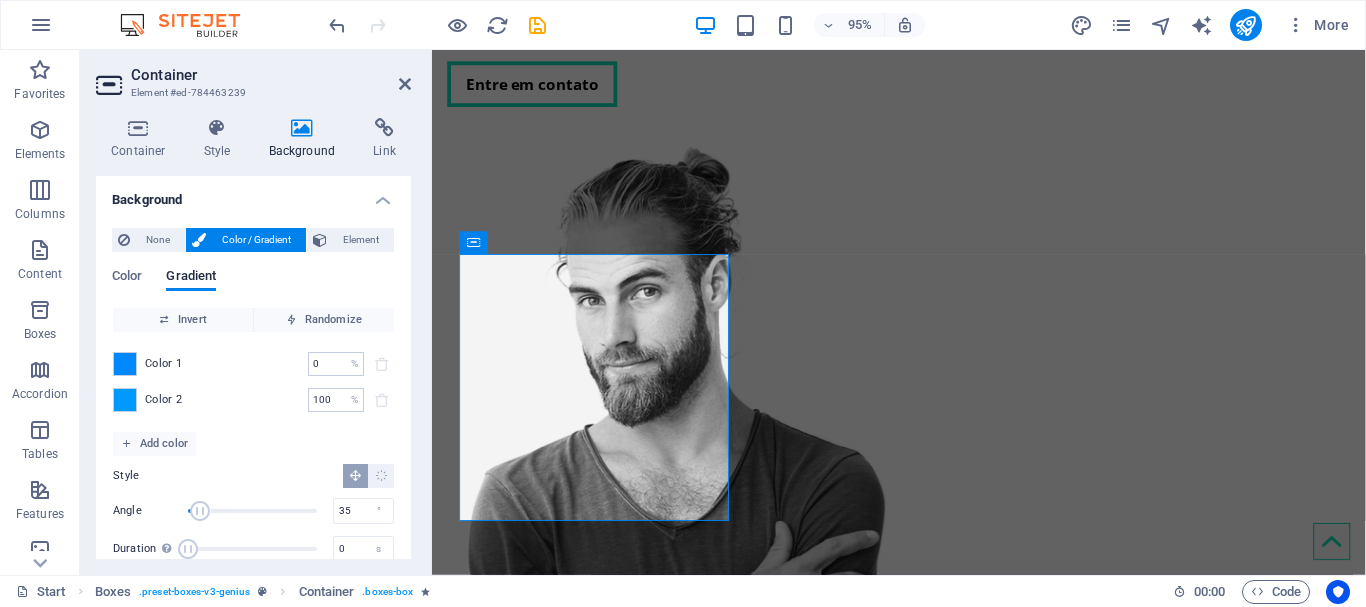 drag, startPoint x: 291, startPoint y: 516, endPoint x: 200, endPoint y: 516, distance: 91 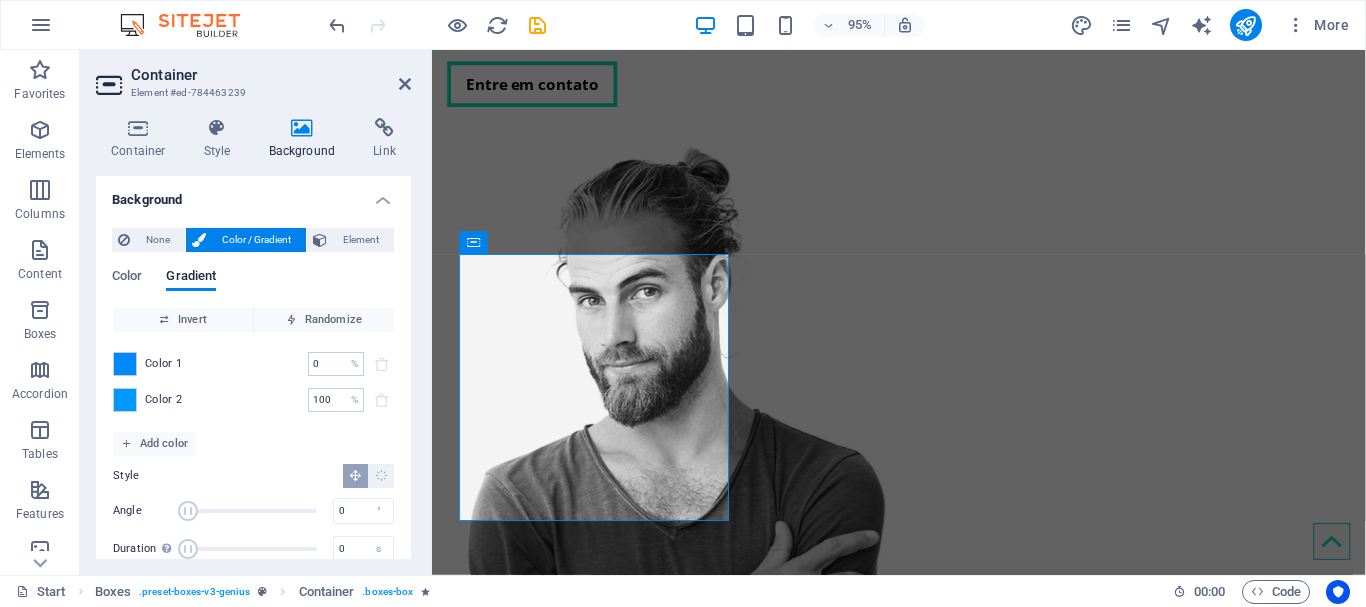 drag, startPoint x: 200, startPoint y: 516, endPoint x: 165, endPoint y: 516, distance: 35 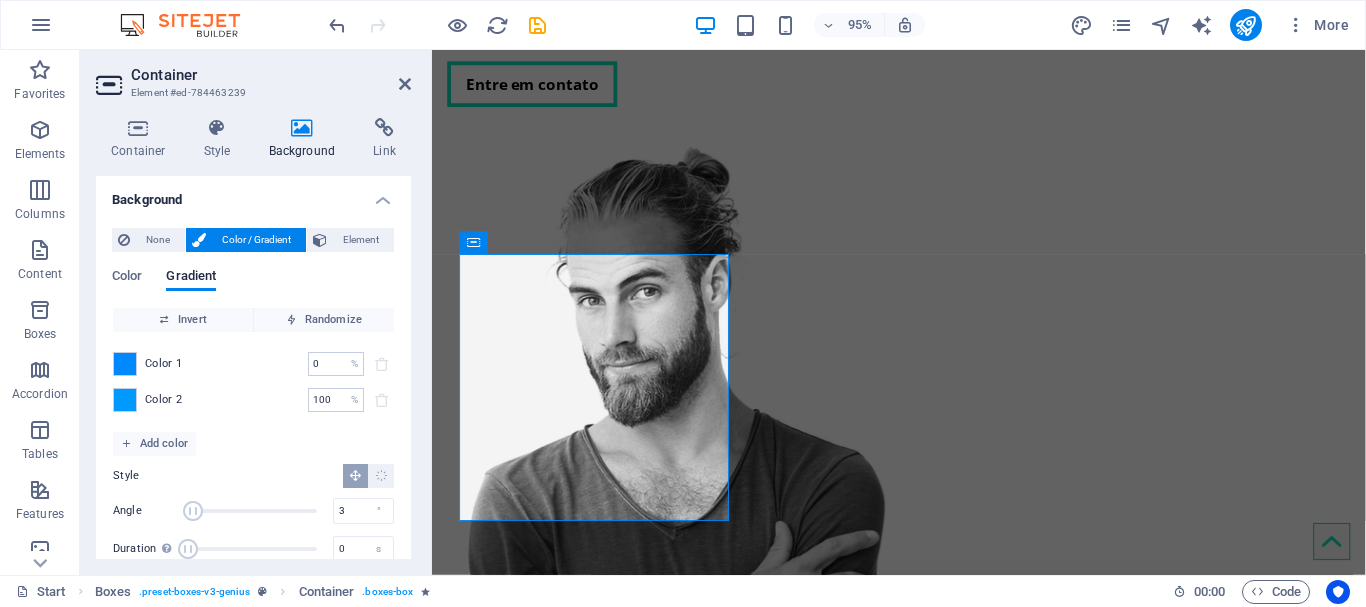 type on "0" 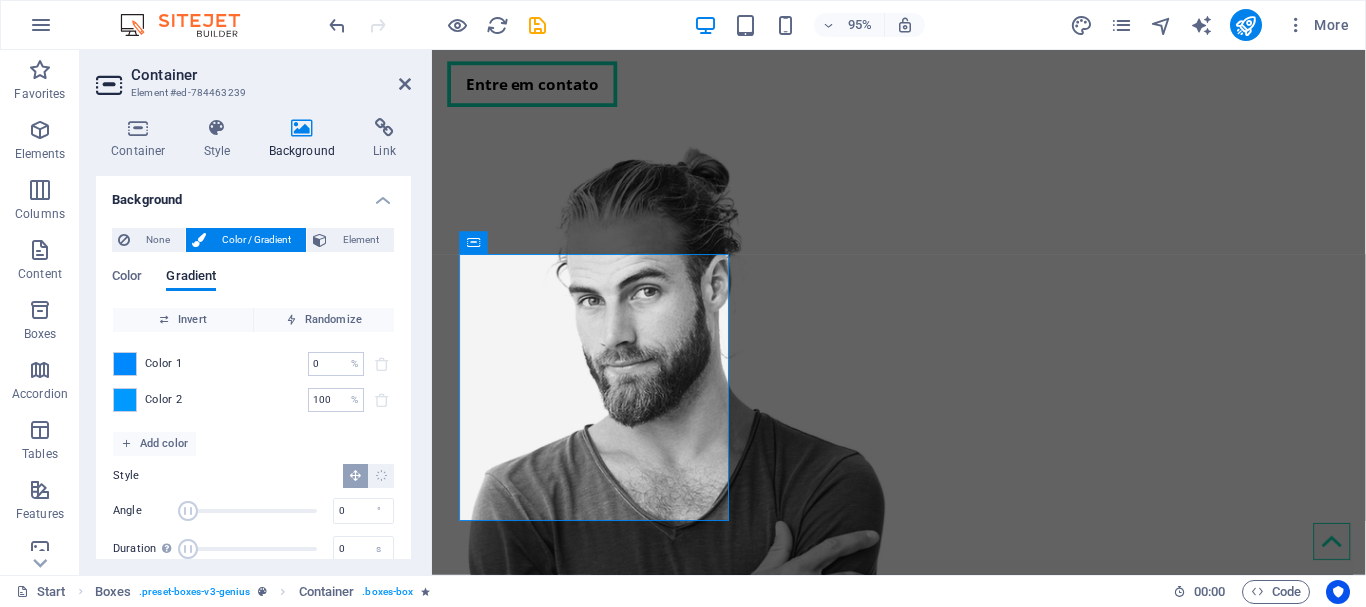drag, startPoint x: 193, startPoint y: 516, endPoint x: 167, endPoint y: 513, distance: 26.172504 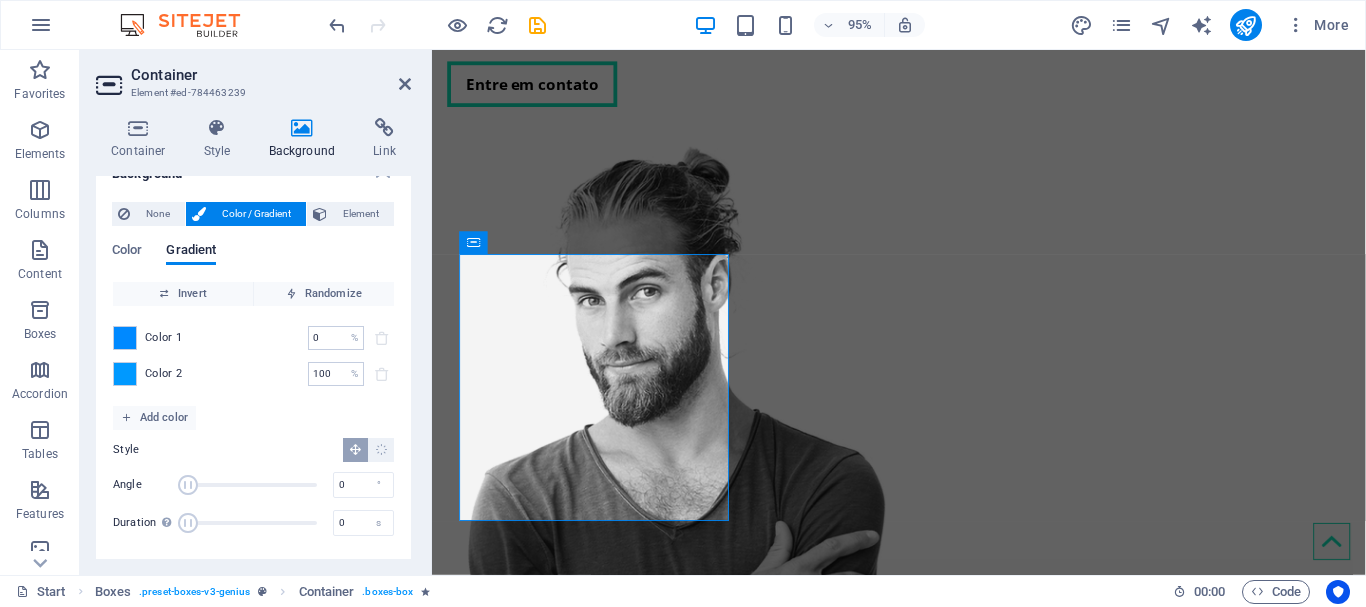 scroll, scrollTop: 30, scrollLeft: 0, axis: vertical 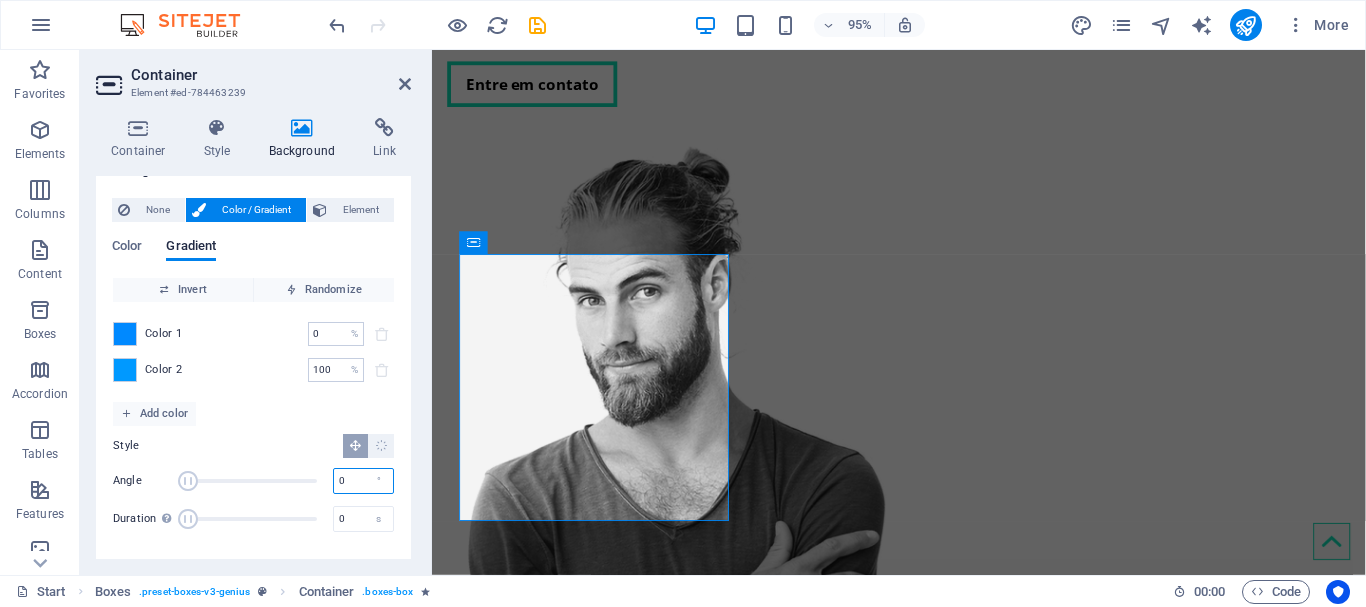 drag, startPoint x: 343, startPoint y: 477, endPoint x: 323, endPoint y: 477, distance: 20 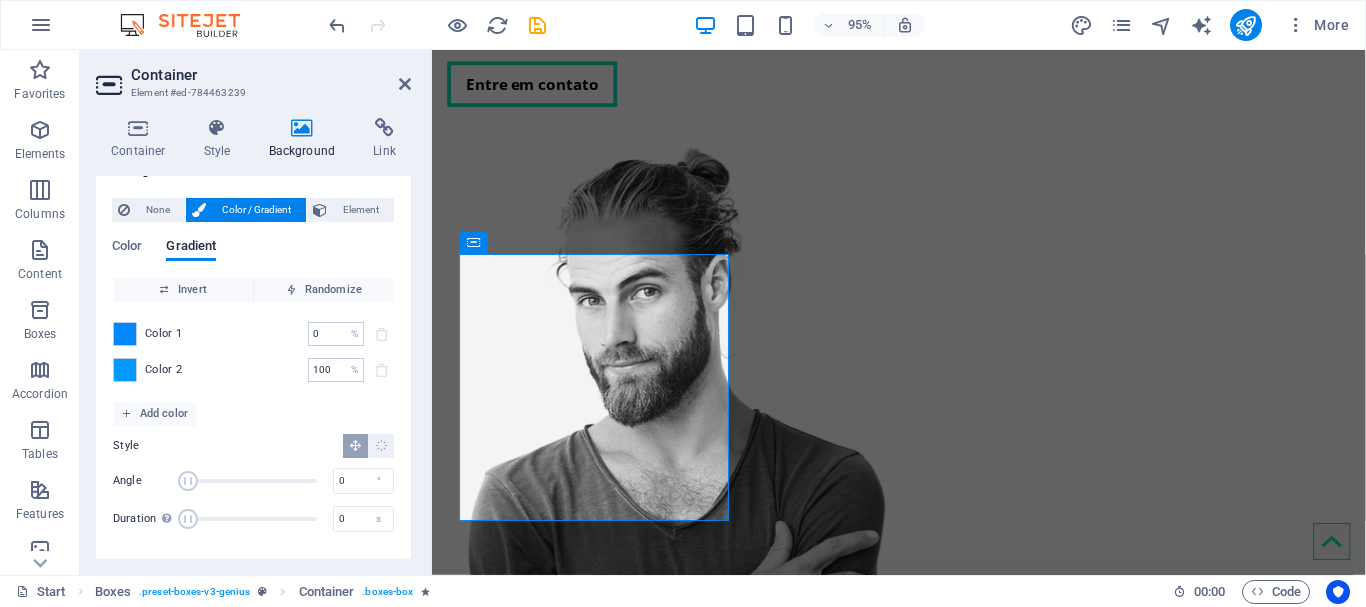 click on "Style" at bounding box center (253, 446) 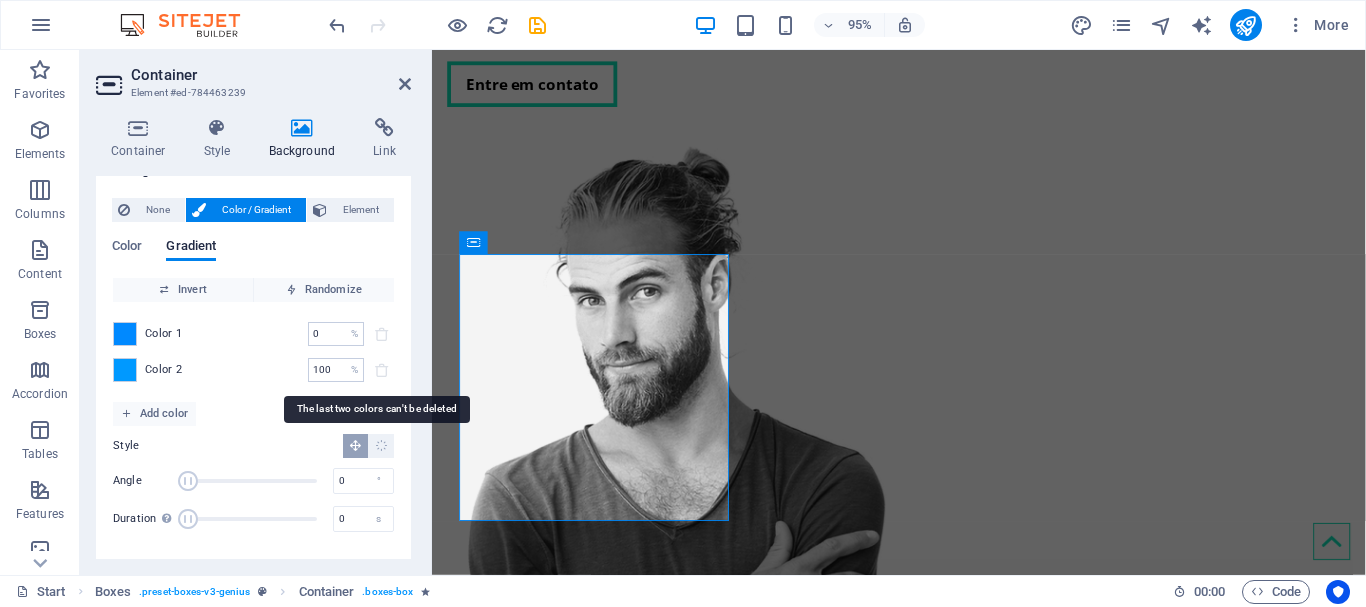 click at bounding box center (382, 370) 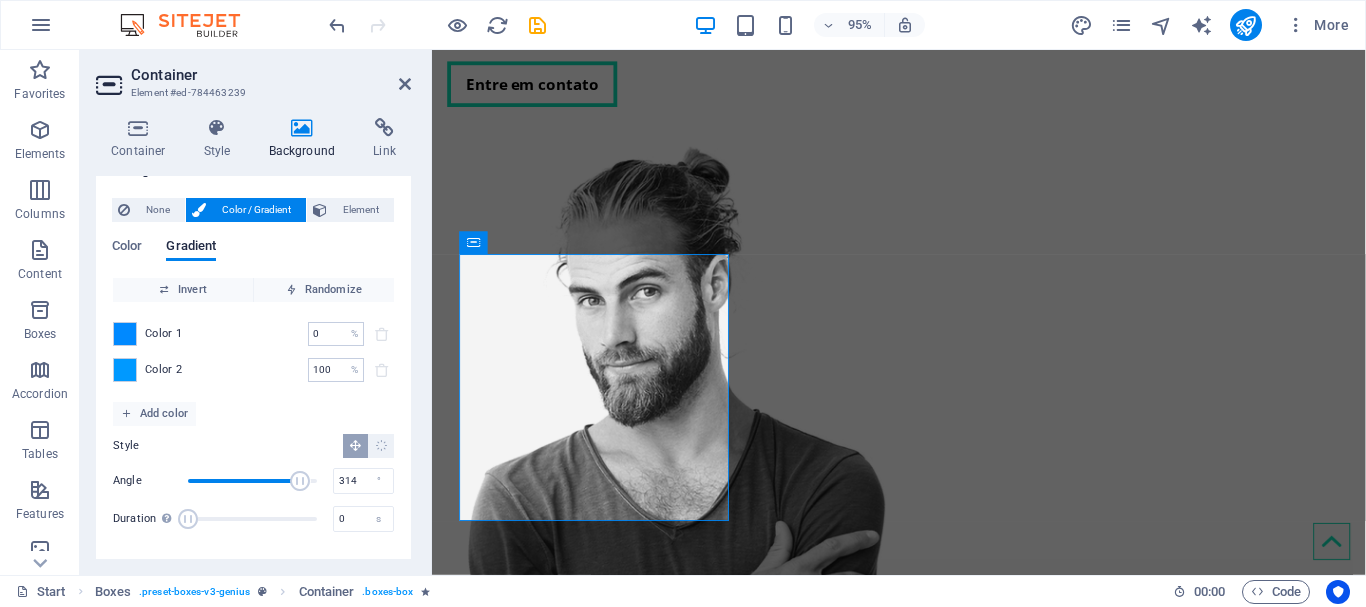 drag, startPoint x: 188, startPoint y: 477, endPoint x: 297, endPoint y: 485, distance: 109.29318 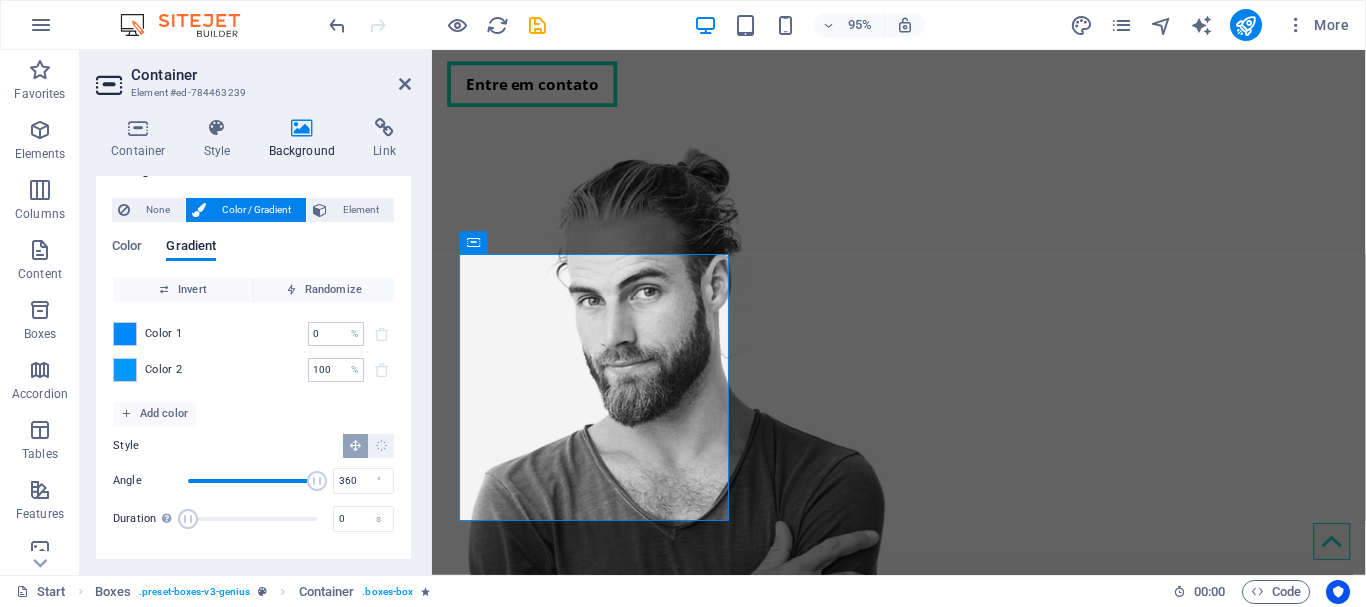 drag, startPoint x: 294, startPoint y: 484, endPoint x: 326, endPoint y: 483, distance: 32.01562 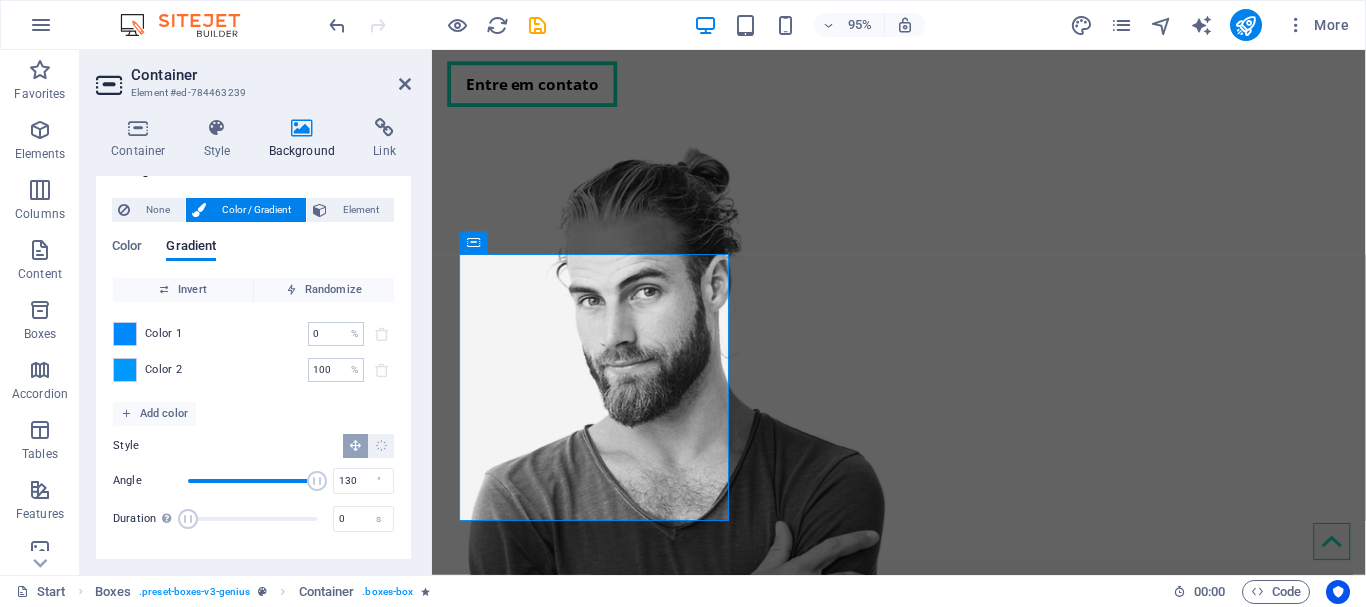 type on "0" 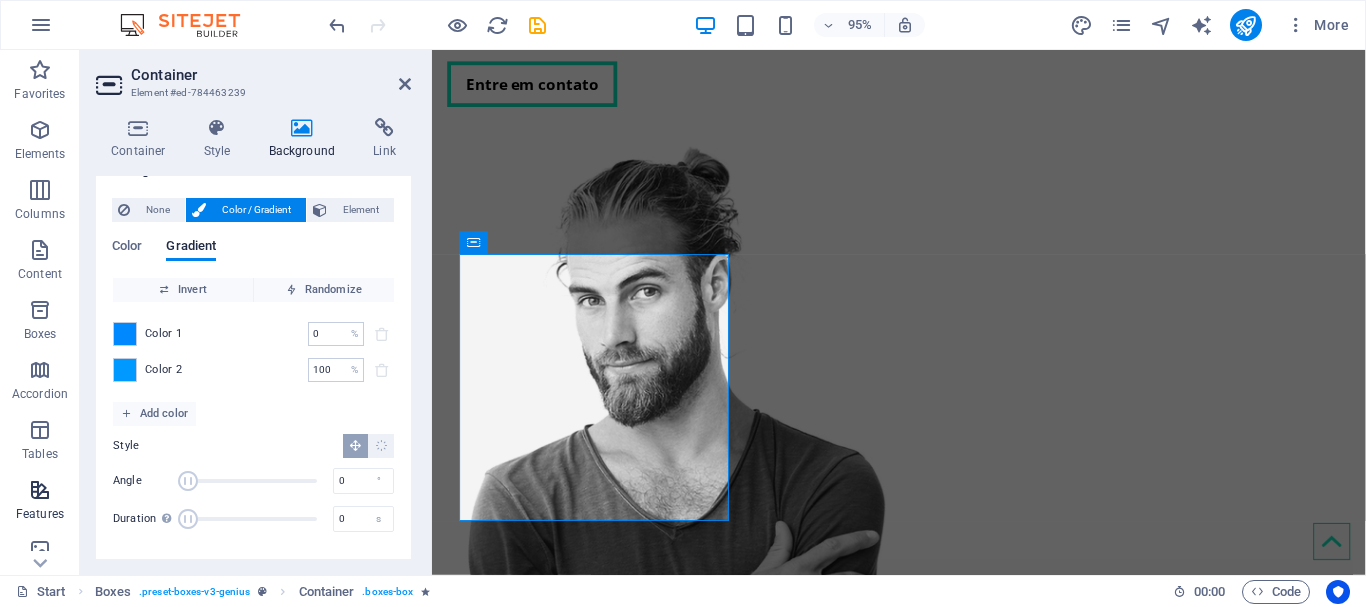 drag, startPoint x: 310, startPoint y: 480, endPoint x: 38, endPoint y: 482, distance: 272.00735 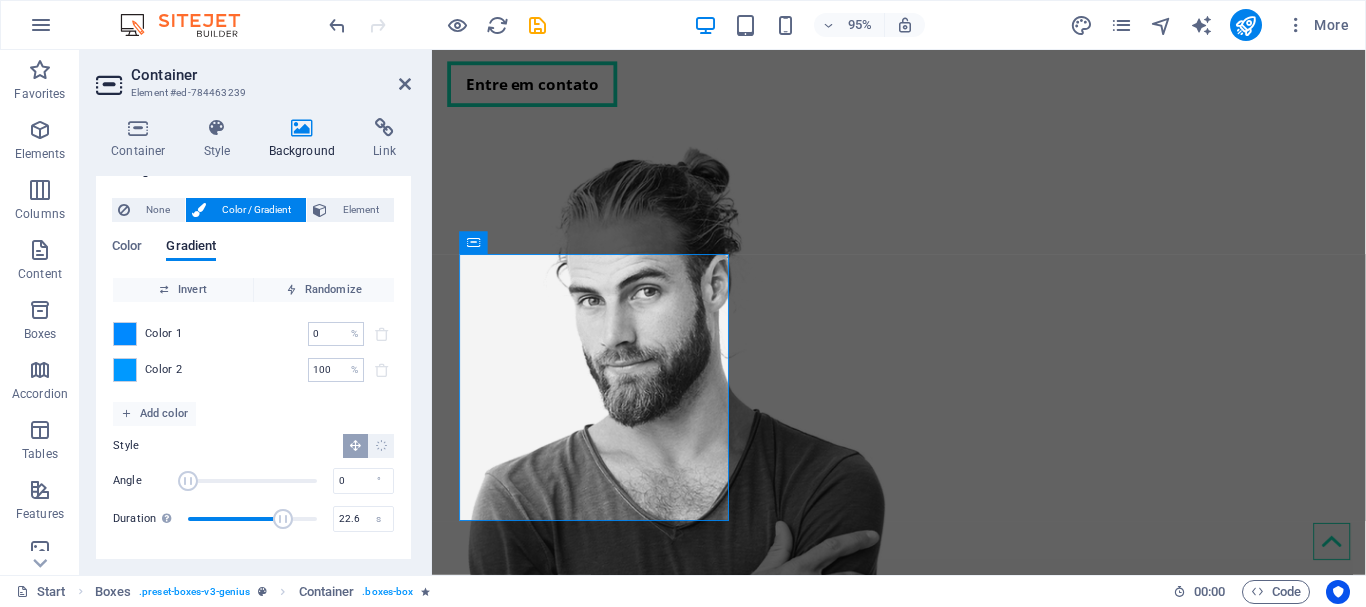 drag, startPoint x: 190, startPoint y: 516, endPoint x: 282, endPoint y: 519, distance: 92.0489 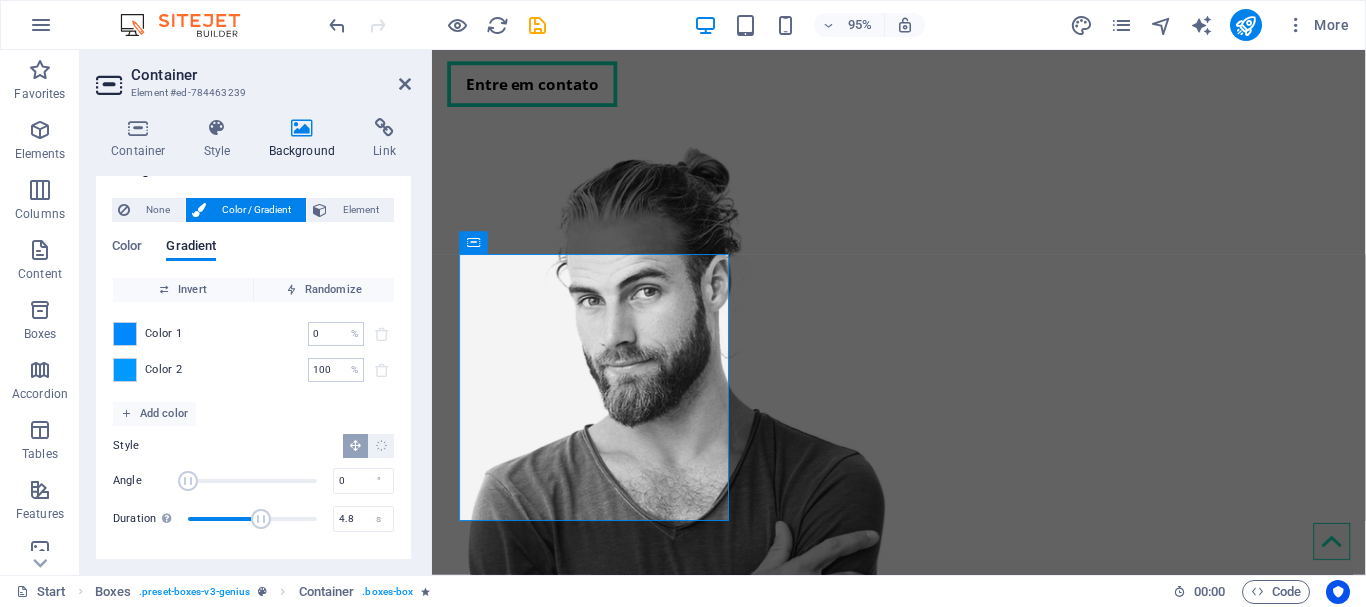 type on "0" 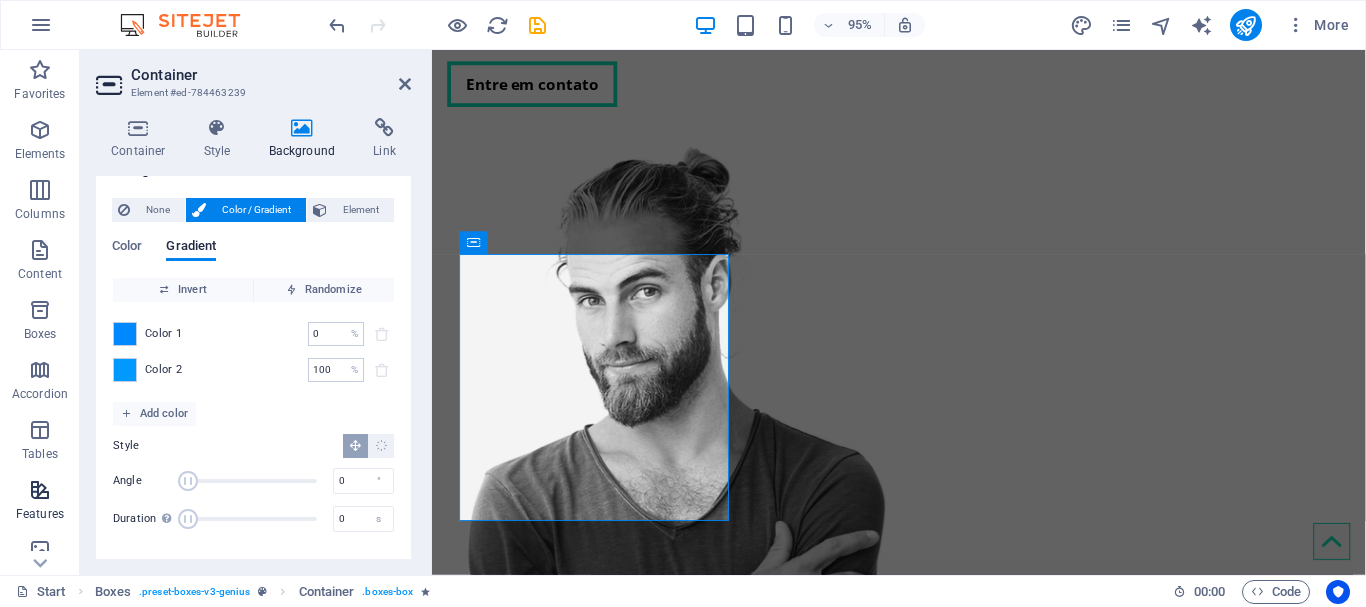 drag, startPoint x: 282, startPoint y: 519, endPoint x: 24, endPoint y: 512, distance: 258.09494 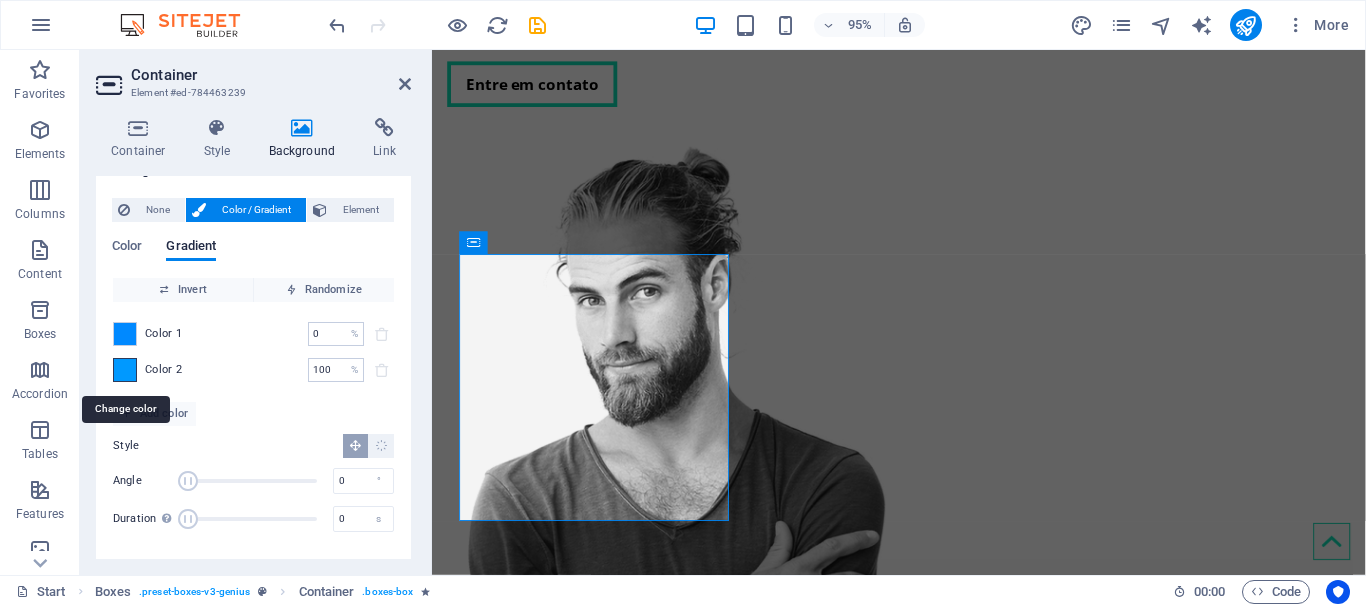 click at bounding box center [125, 370] 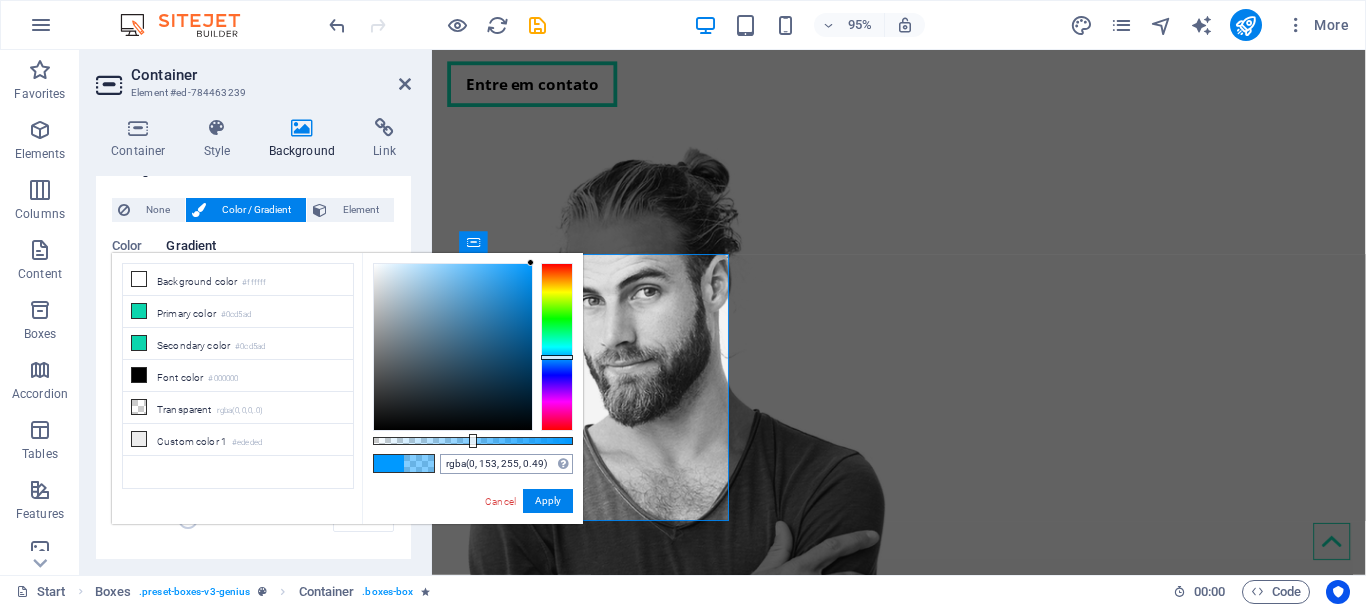drag, startPoint x: 569, startPoint y: 444, endPoint x: 471, endPoint y: 456, distance: 98.731964 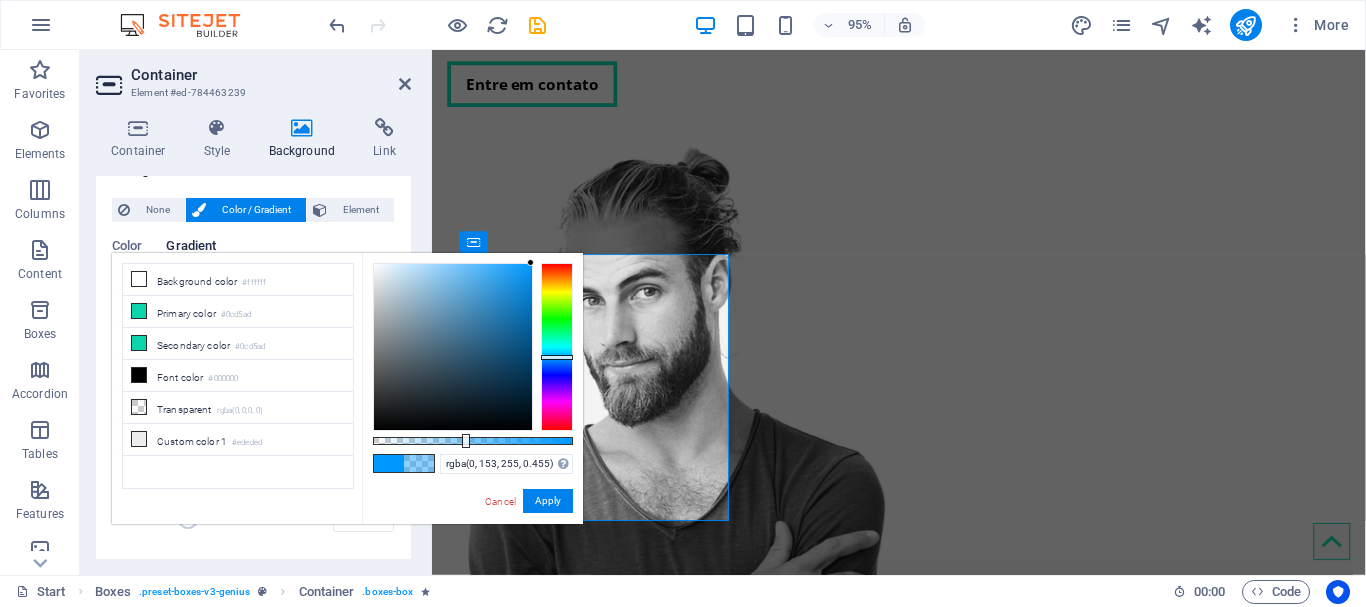 drag, startPoint x: 475, startPoint y: 442, endPoint x: 464, endPoint y: 442, distance: 11 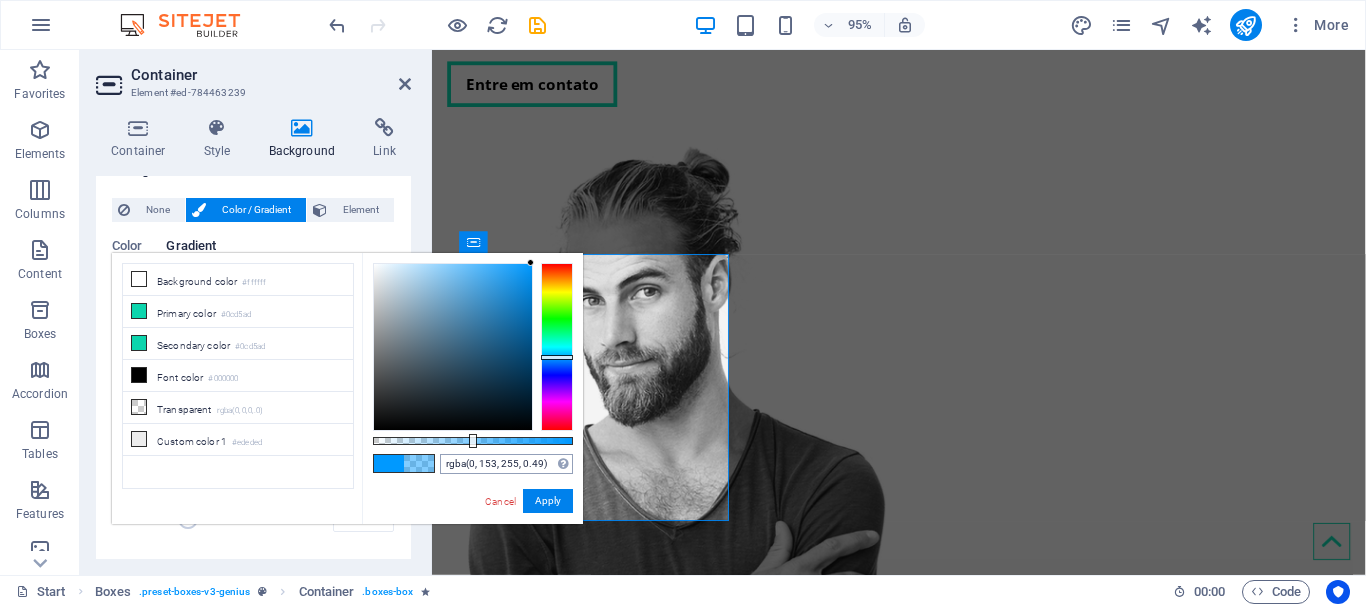 drag, startPoint x: 464, startPoint y: 442, endPoint x: 471, endPoint y: 469, distance: 27.89265 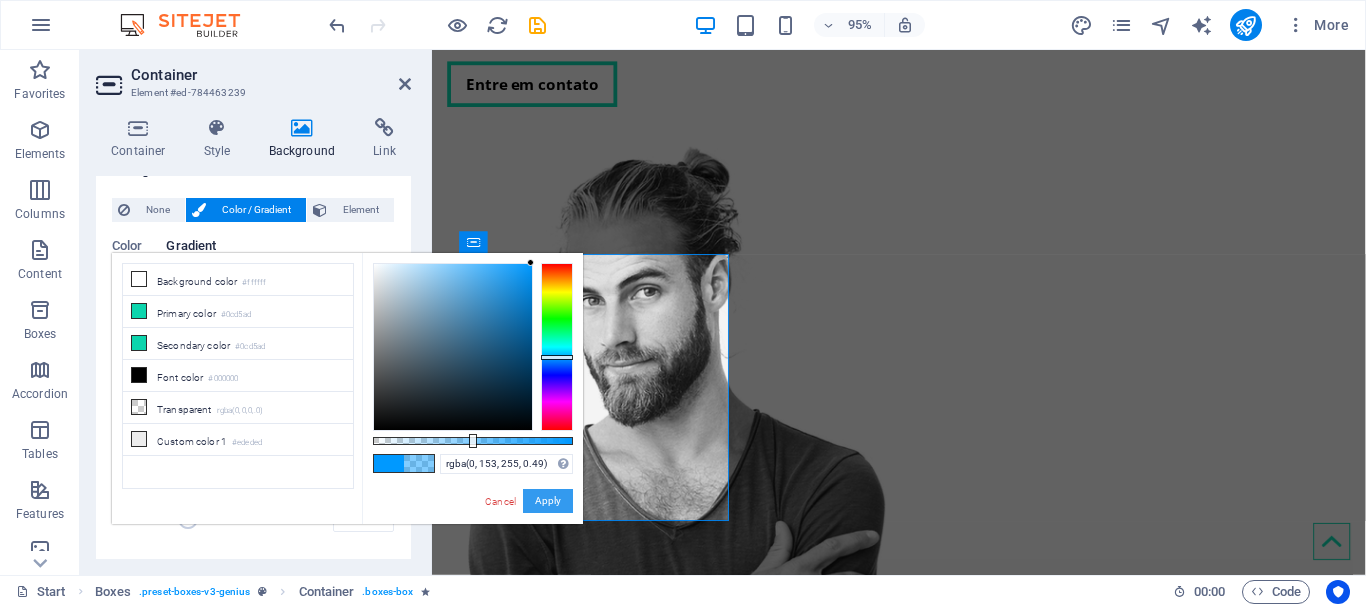 click on "Apply" at bounding box center [548, 501] 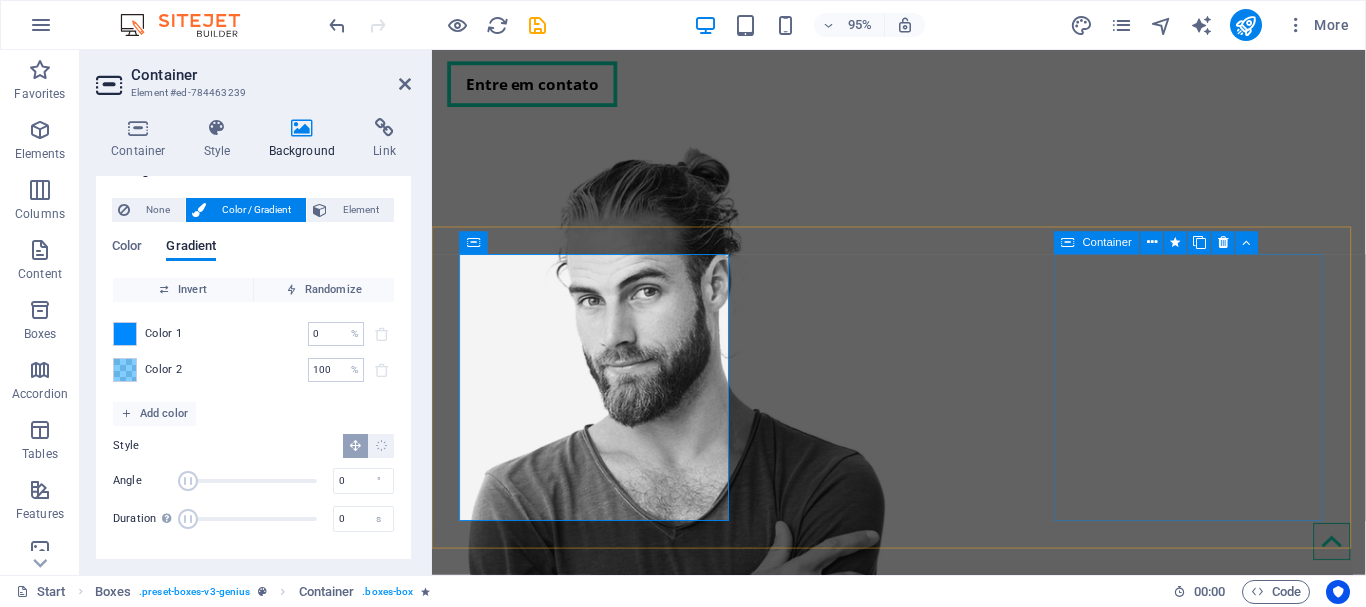 click on "Manutenção de Notebook Manutenção de notebooks: garantindo desempenho e portabilidade sem falhas." at bounding box center (605, 1517) 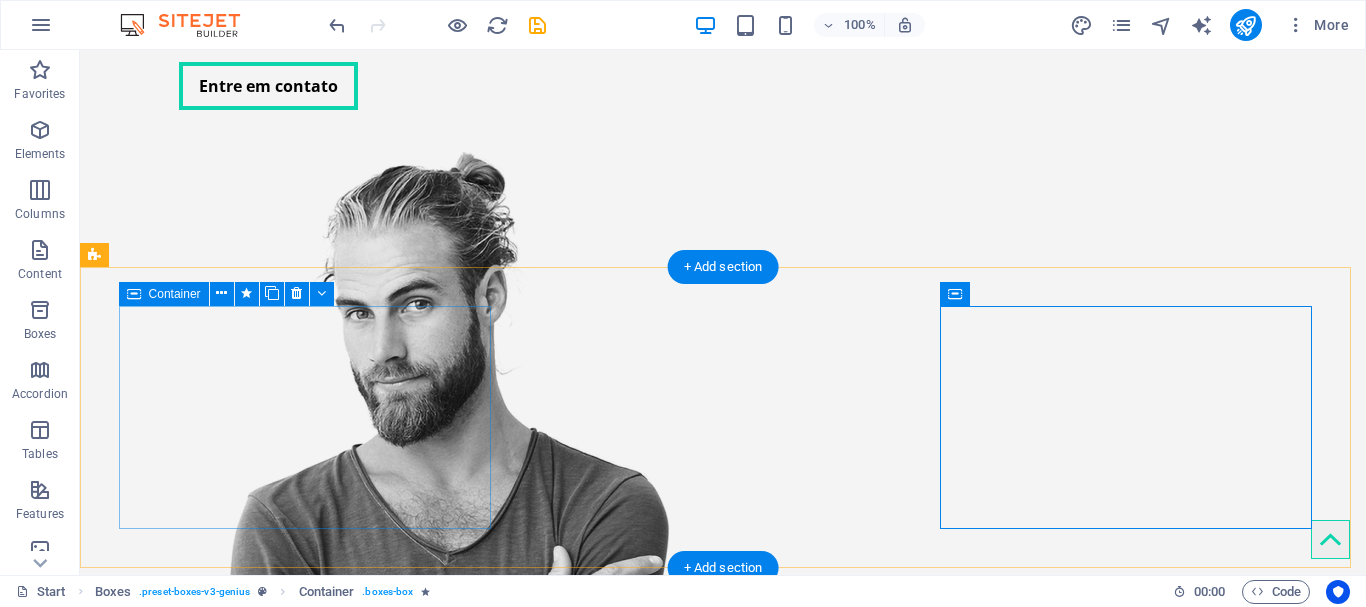 click on "Manutenção de Desktop Manutenção de computadores: porque cada segundo conta." at bounding box center [307, 911] 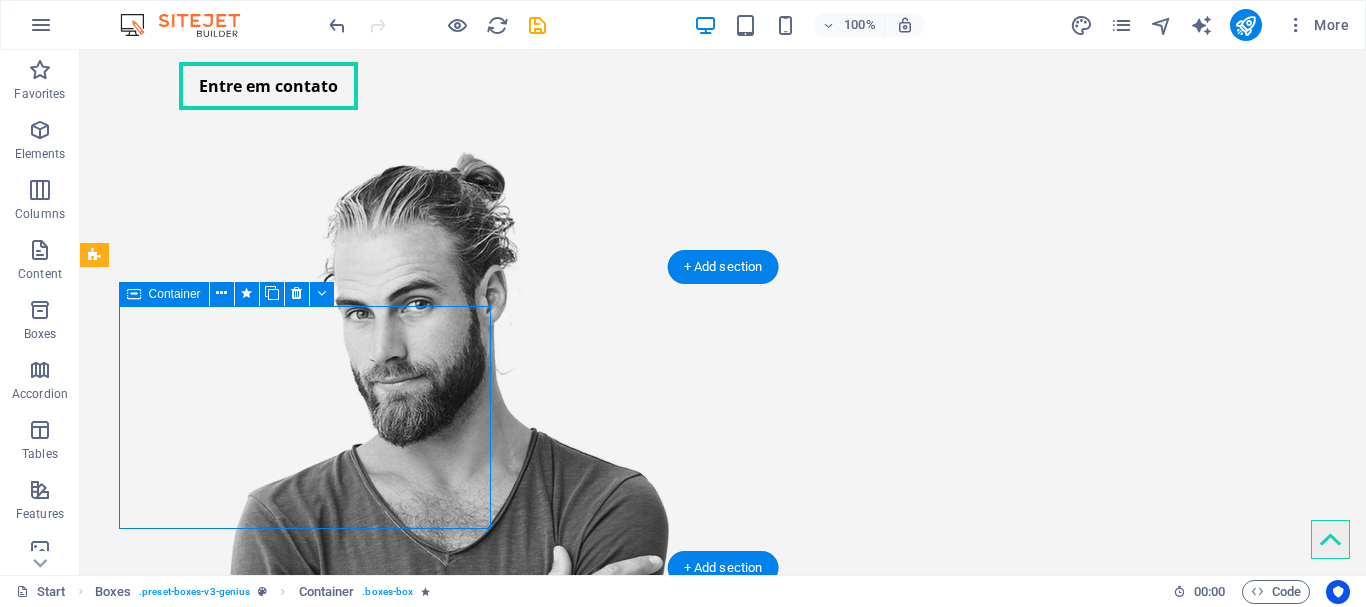 click on "Manutenção de Desktop Manutenção de computadores: porque cada segundo conta." at bounding box center (307, 911) 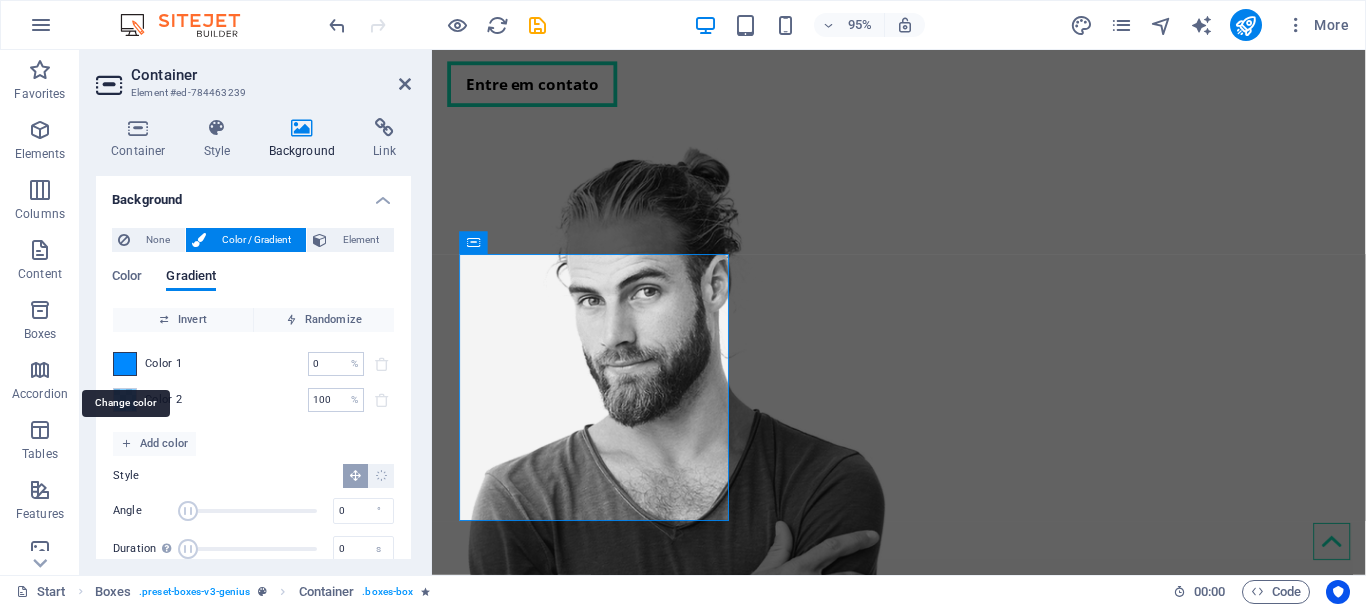 click at bounding box center (125, 364) 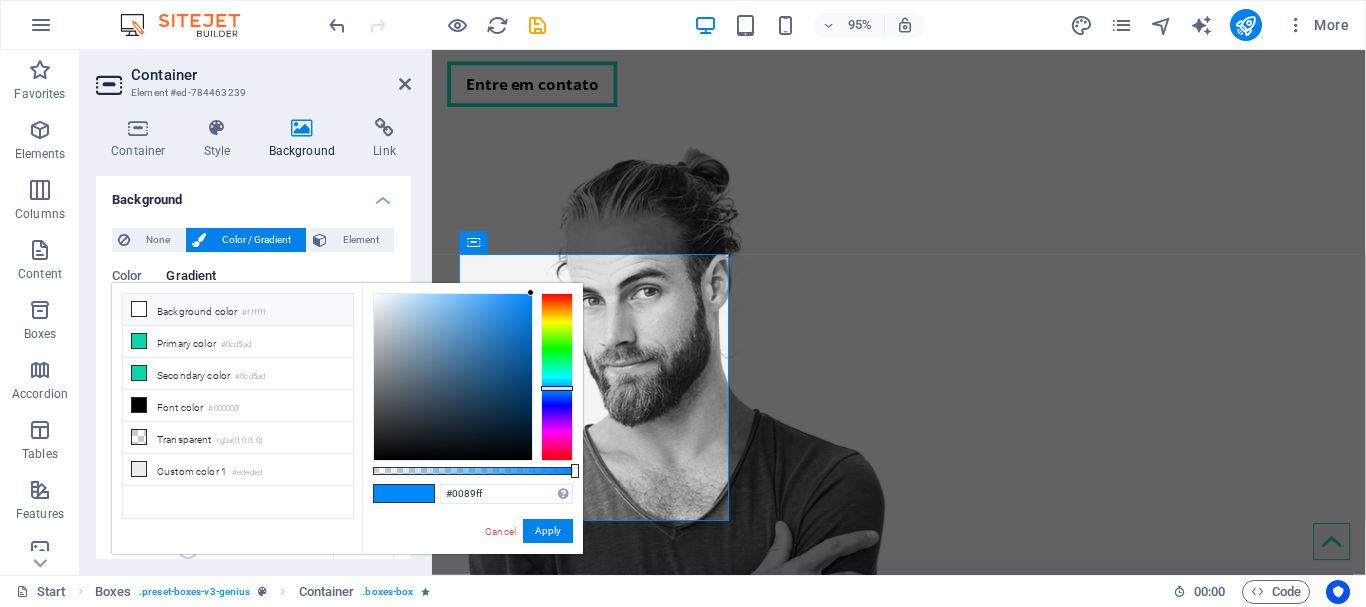 click at bounding box center (139, 309) 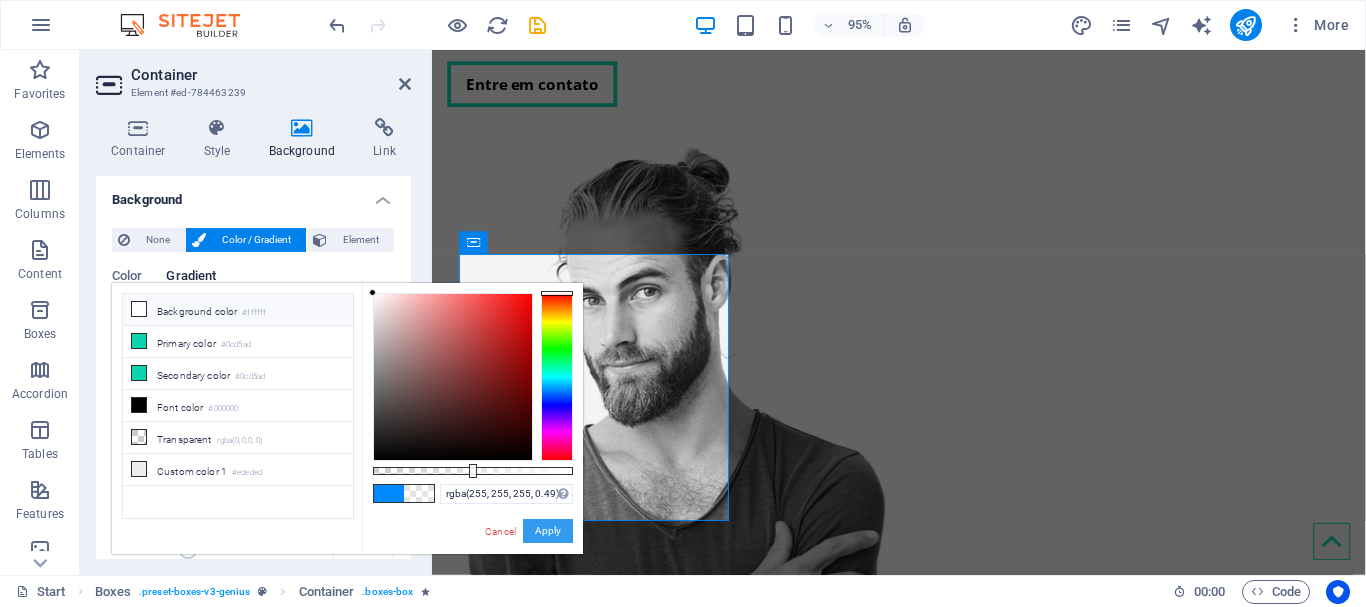click on "Apply" at bounding box center [548, 531] 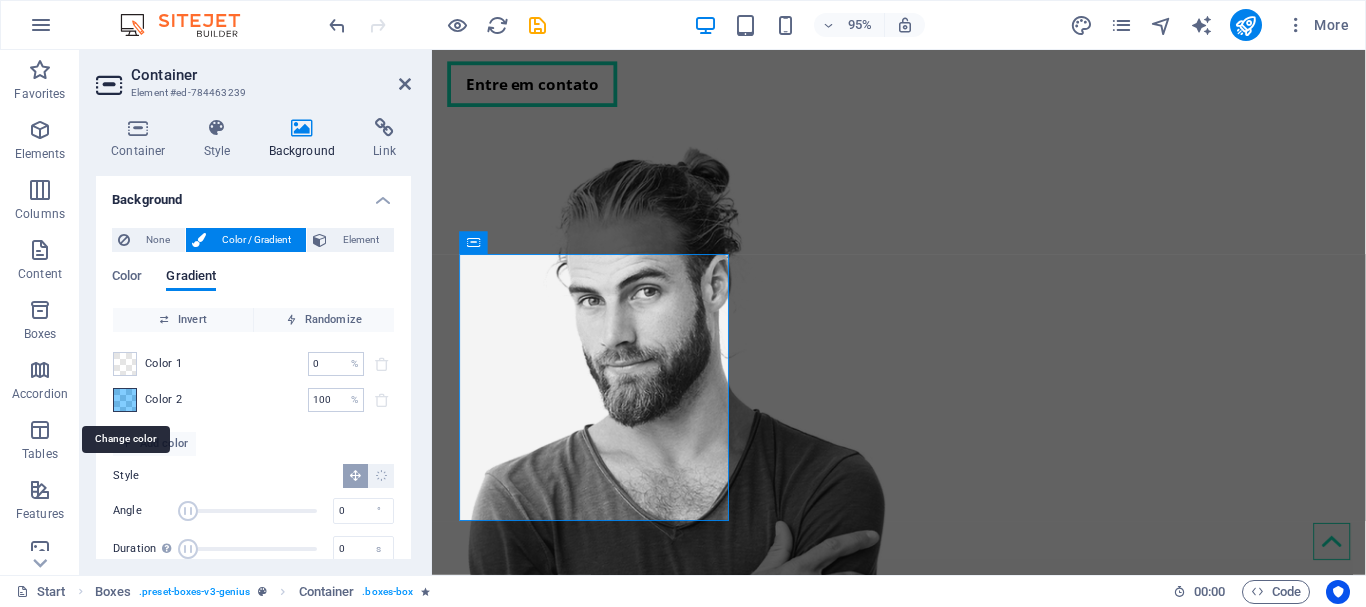 click at bounding box center [125, 400] 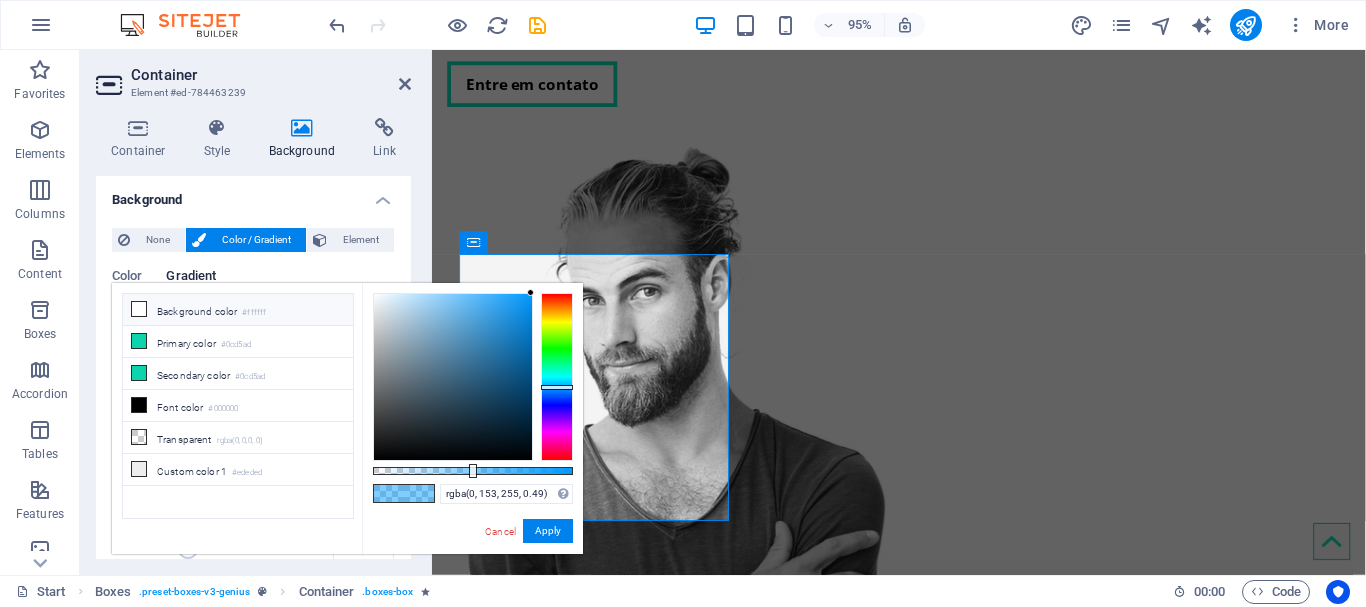 click at bounding box center [139, 309] 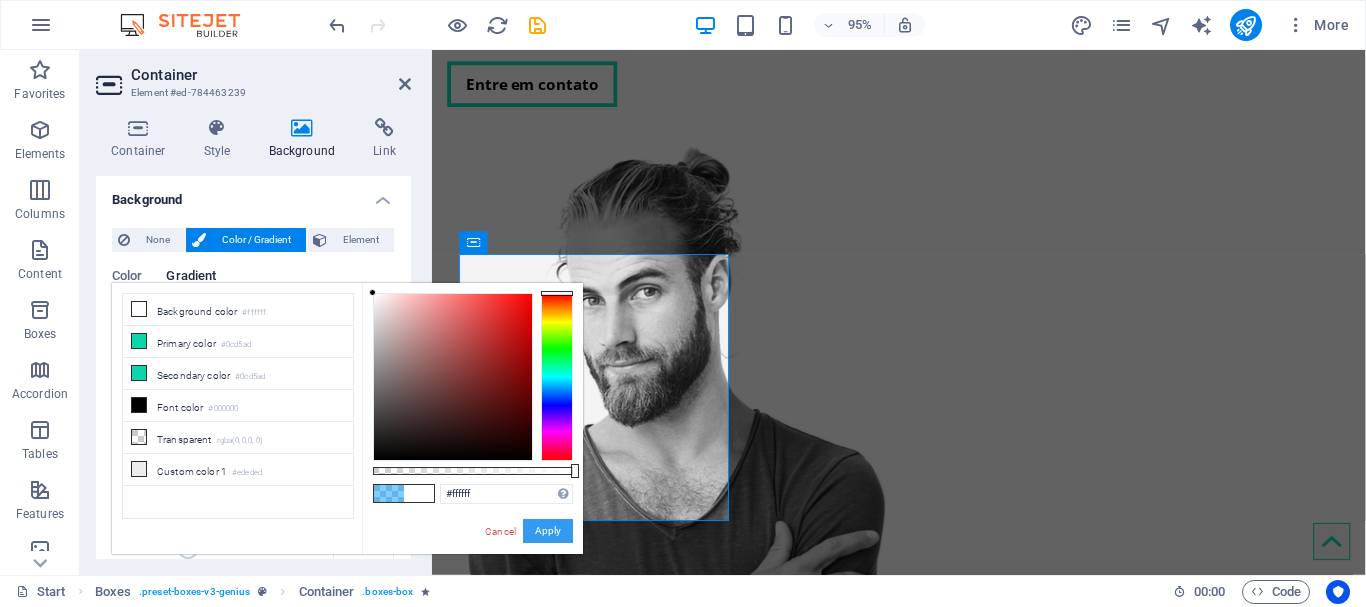 click on "Apply" at bounding box center [548, 531] 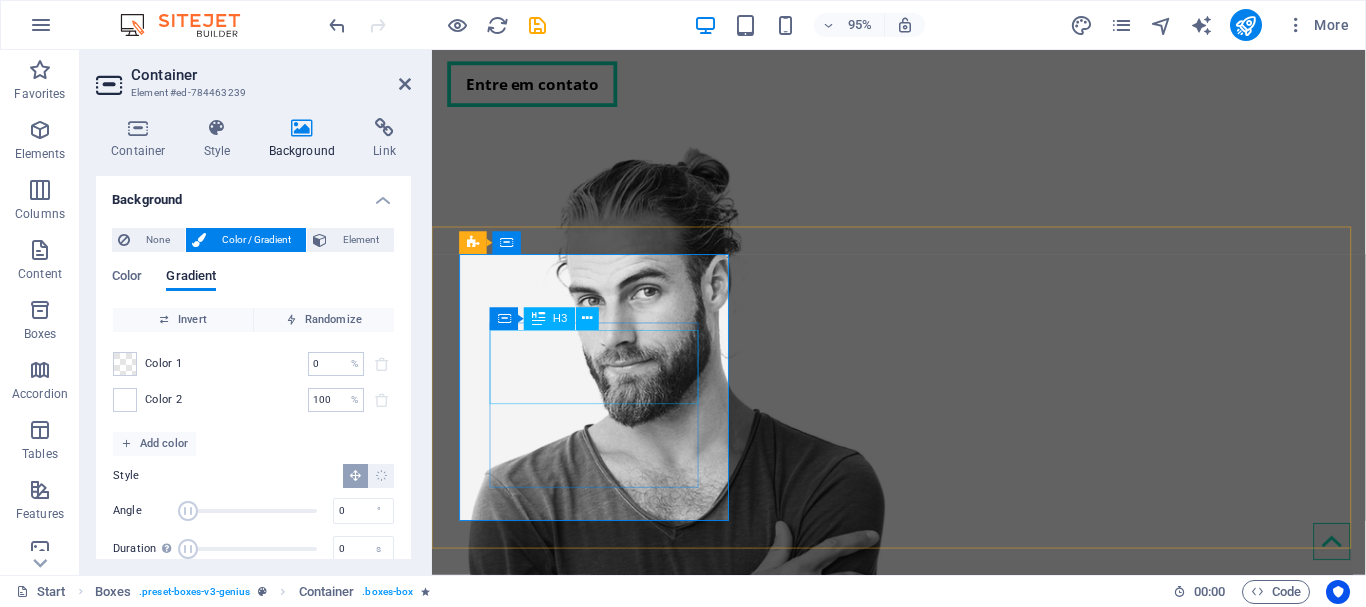 click on "Manutenção de Desktop" at bounding box center [605, 909] 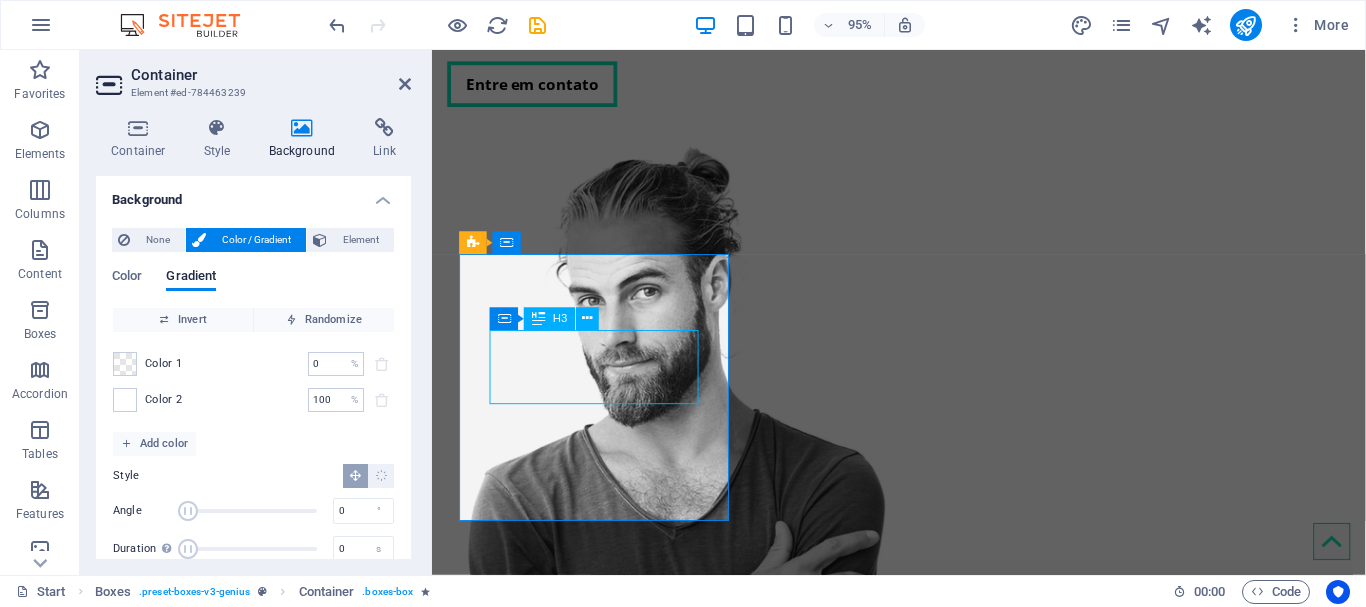 click on "Manutenção de Desktop" at bounding box center [605, 909] 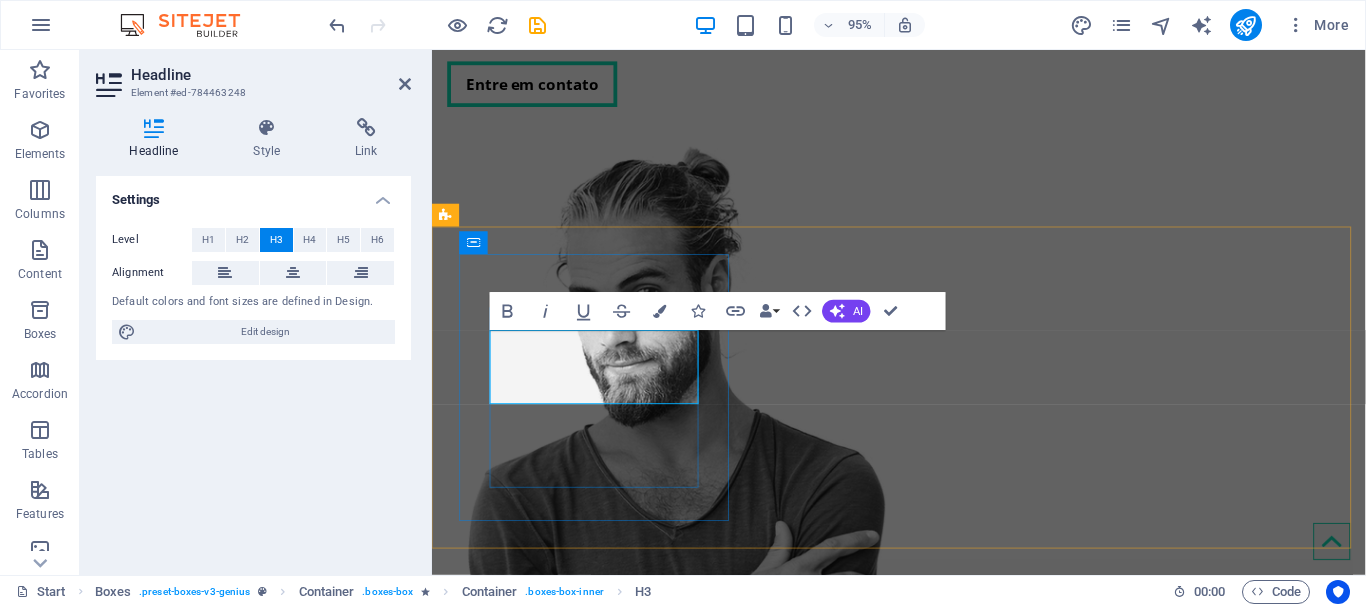 click on "Manutenção de Desktop" at bounding box center [606, 913] 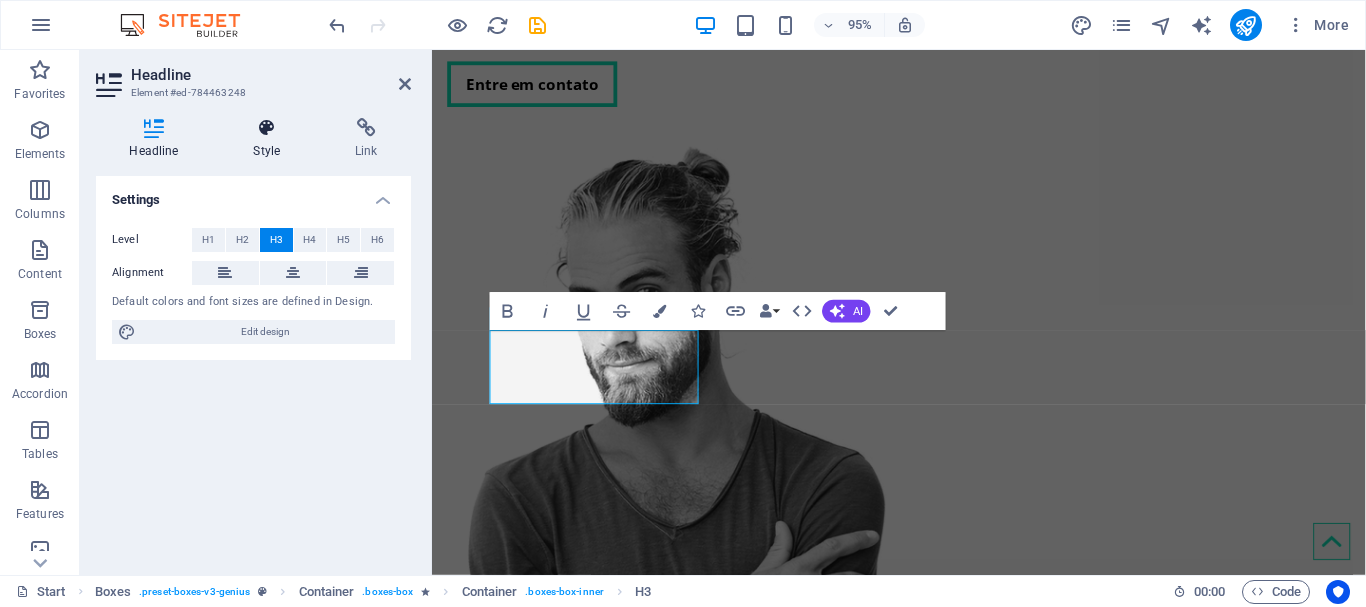 click at bounding box center [267, 128] 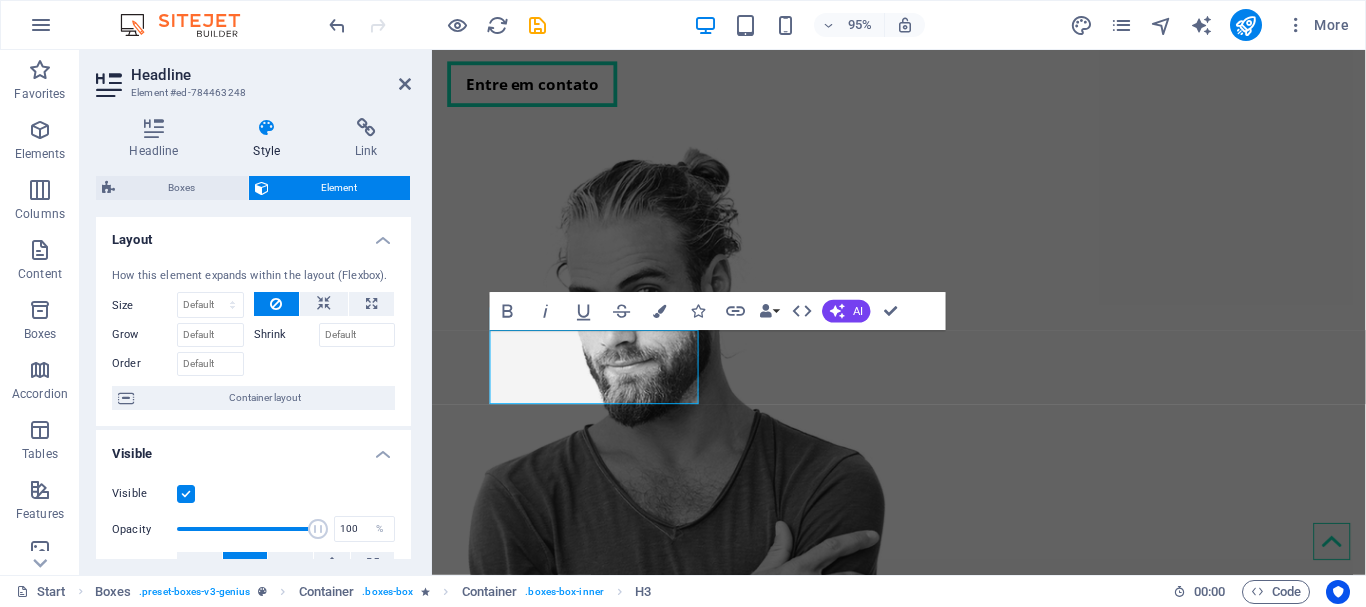 scroll, scrollTop: 0, scrollLeft: 0, axis: both 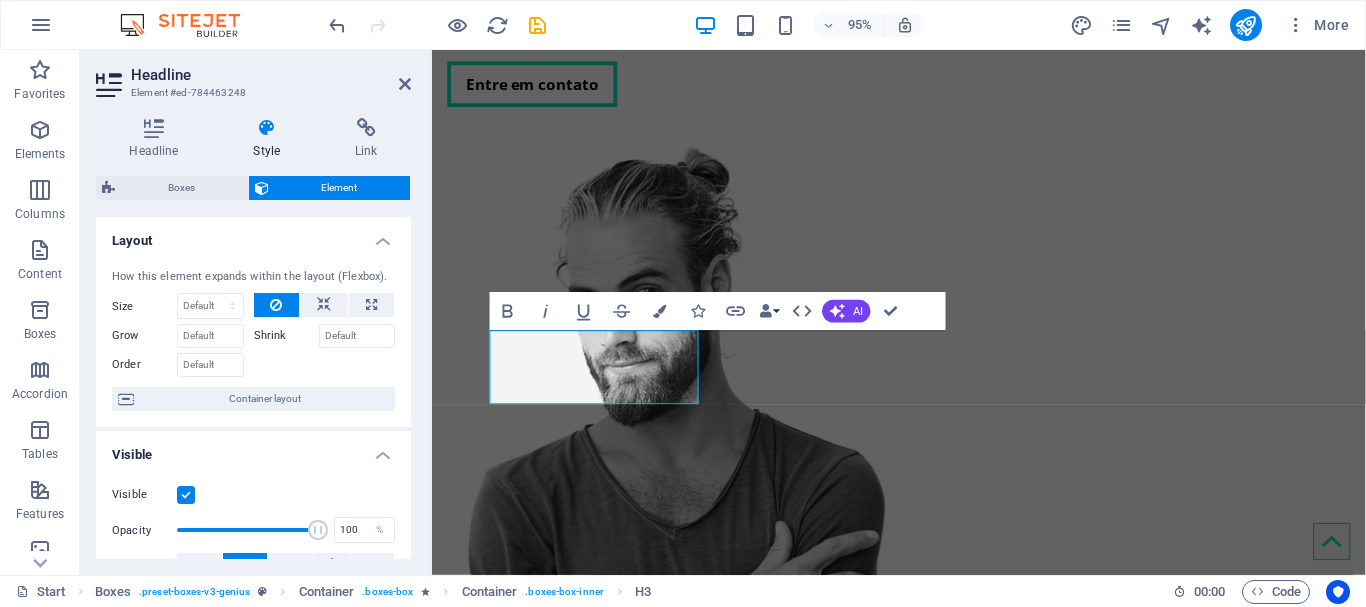 click on "Layout" at bounding box center (253, 235) 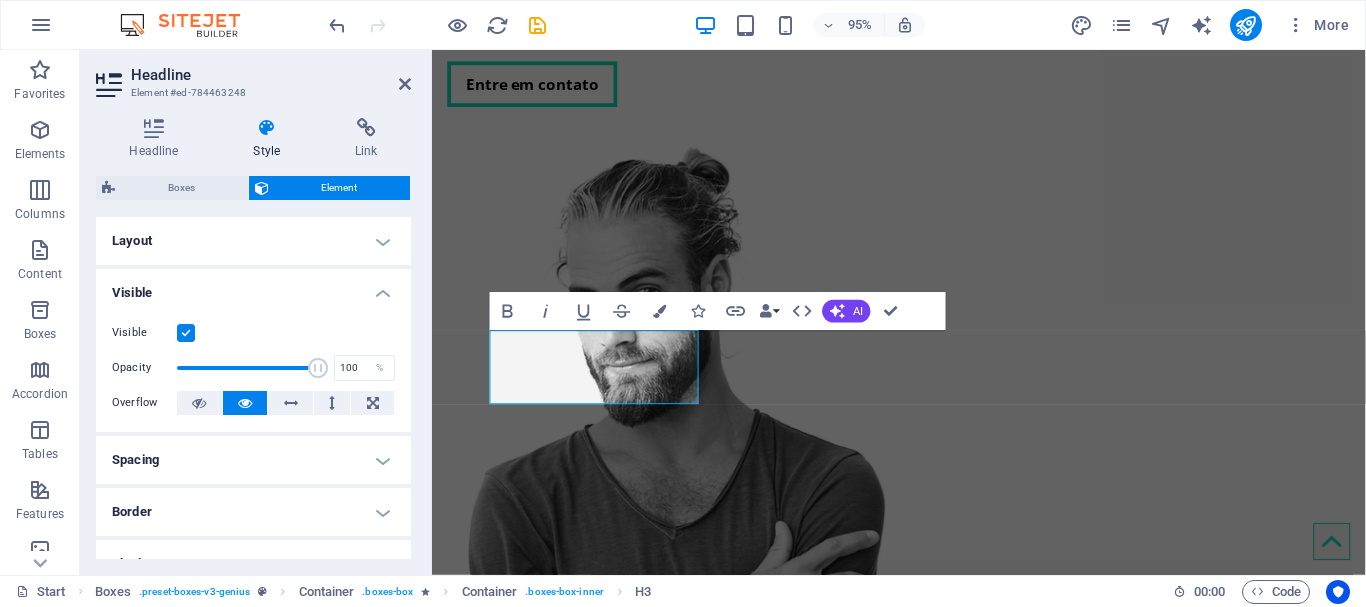 click on "Visible" at bounding box center (253, 287) 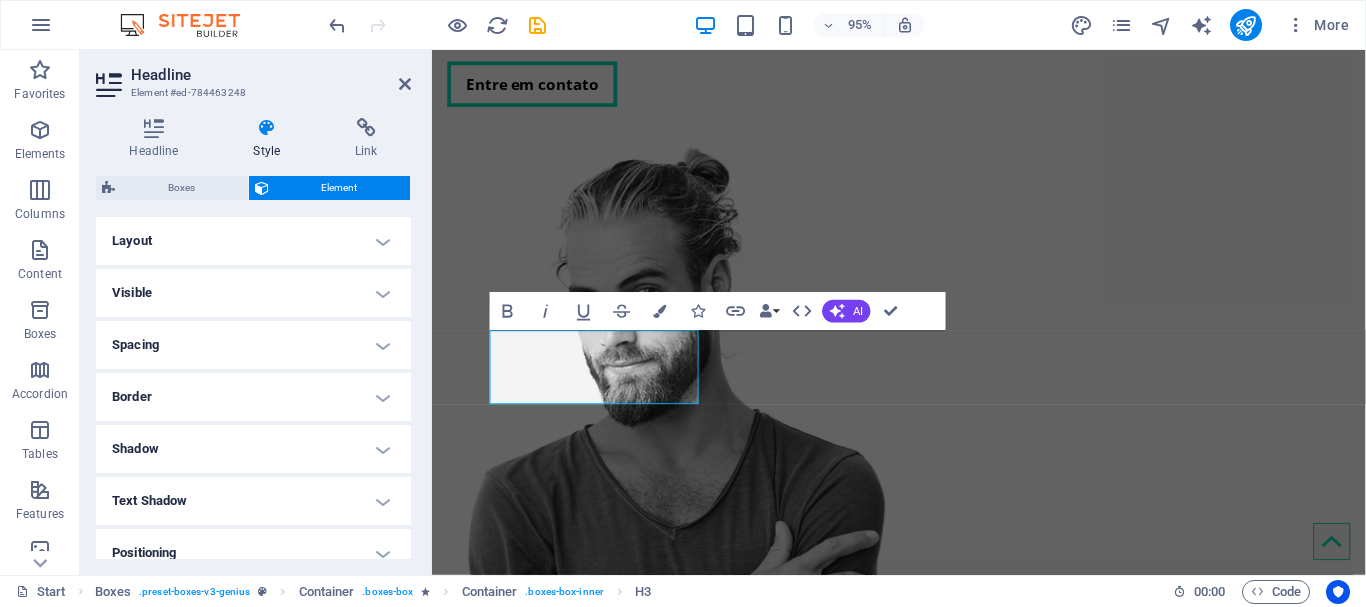 click on "Shadow" at bounding box center [253, 449] 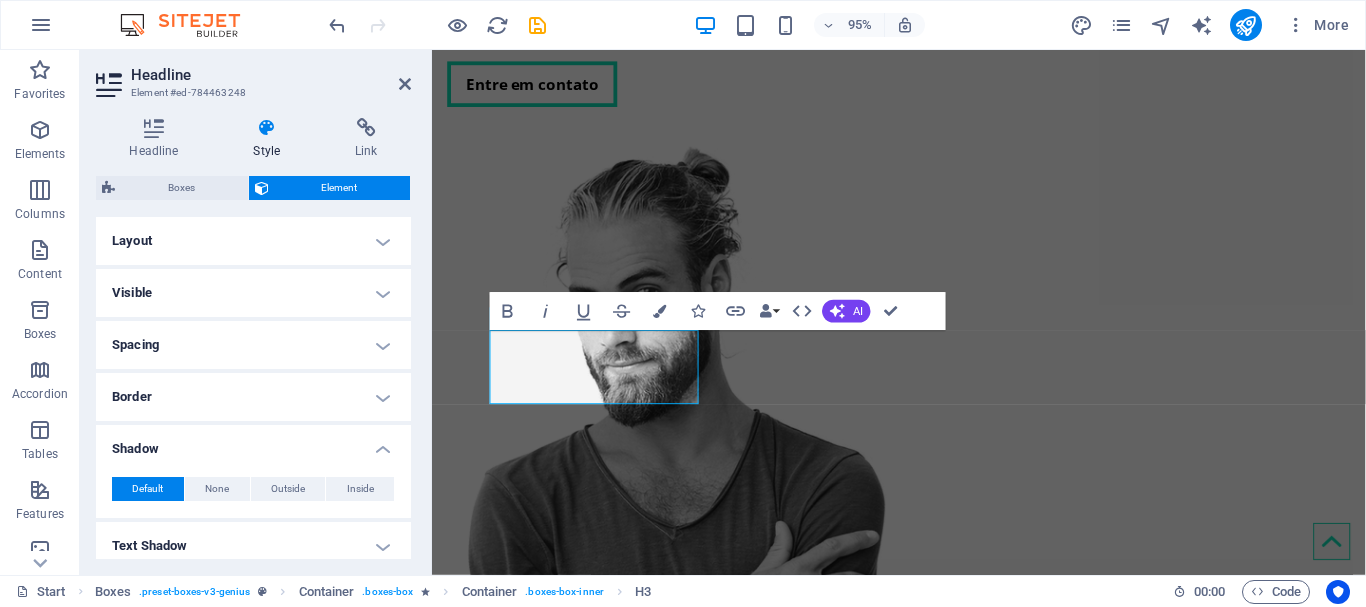 click on "Shadow" at bounding box center [253, 443] 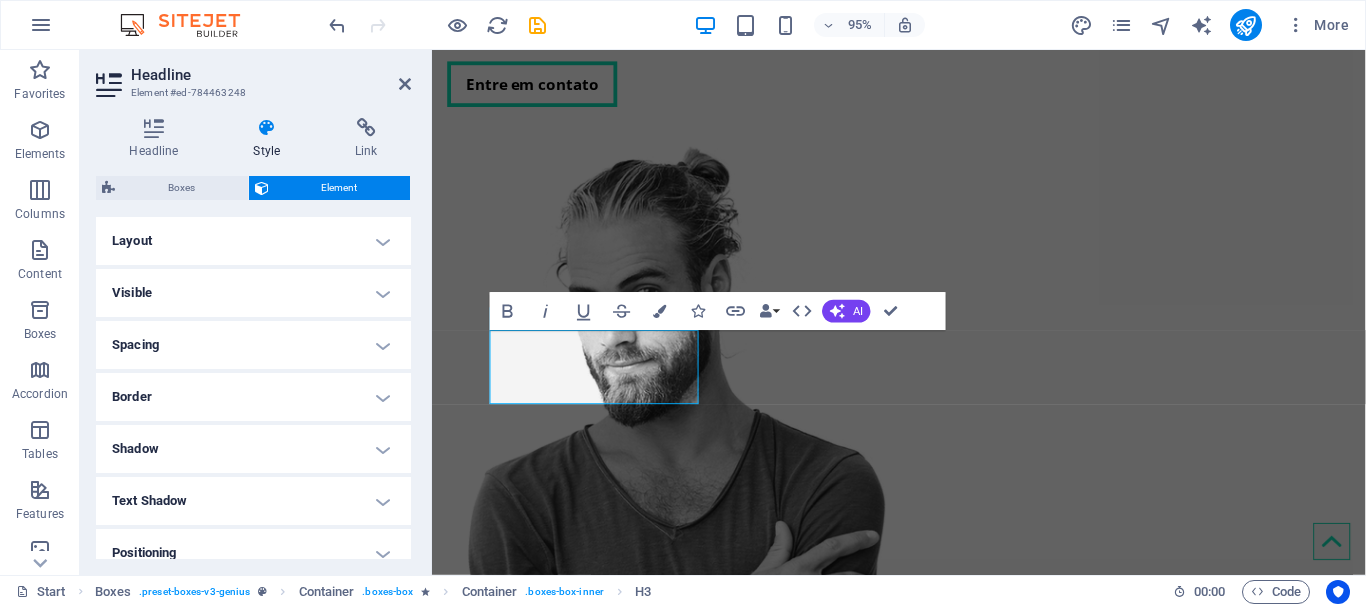 click on "Text Shadow" at bounding box center [253, 501] 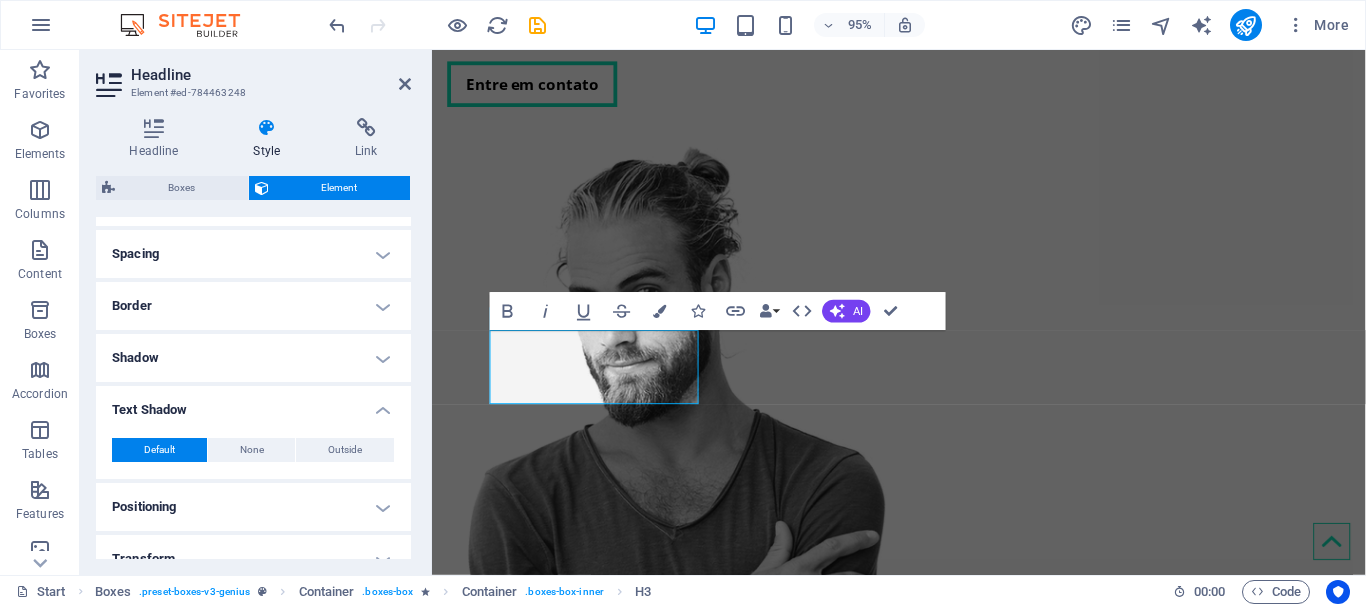 scroll, scrollTop: 200, scrollLeft: 0, axis: vertical 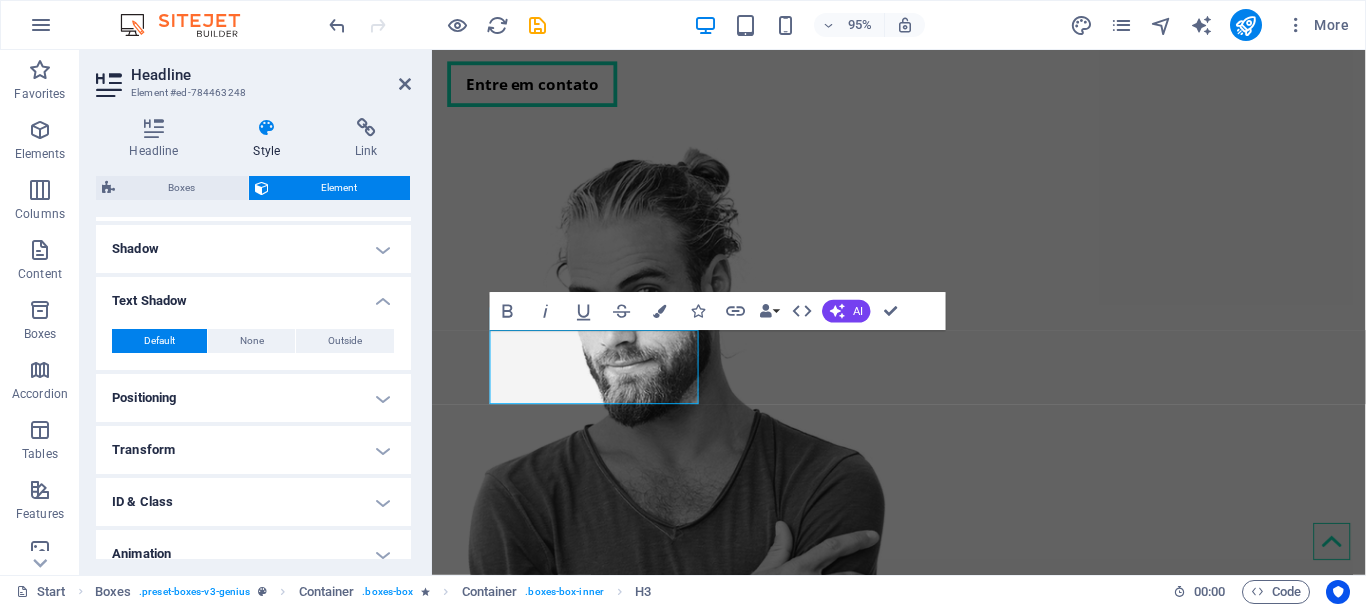 click on "Text Shadow" at bounding box center [253, 295] 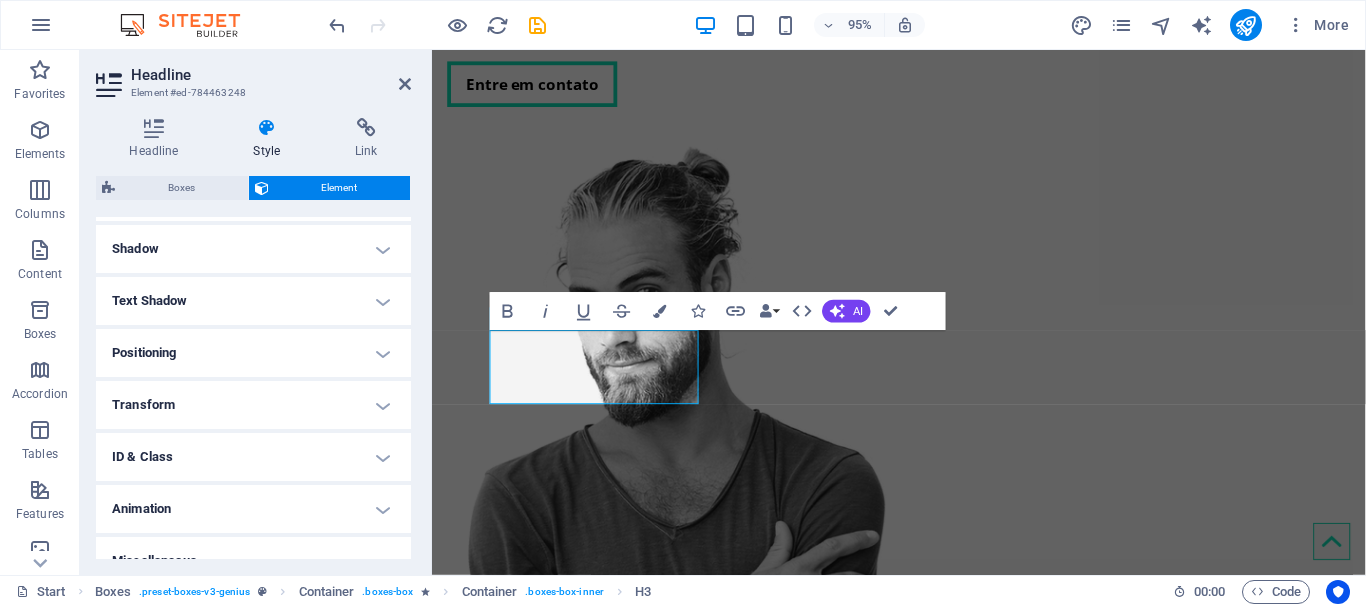 click on "Transform" at bounding box center [253, 405] 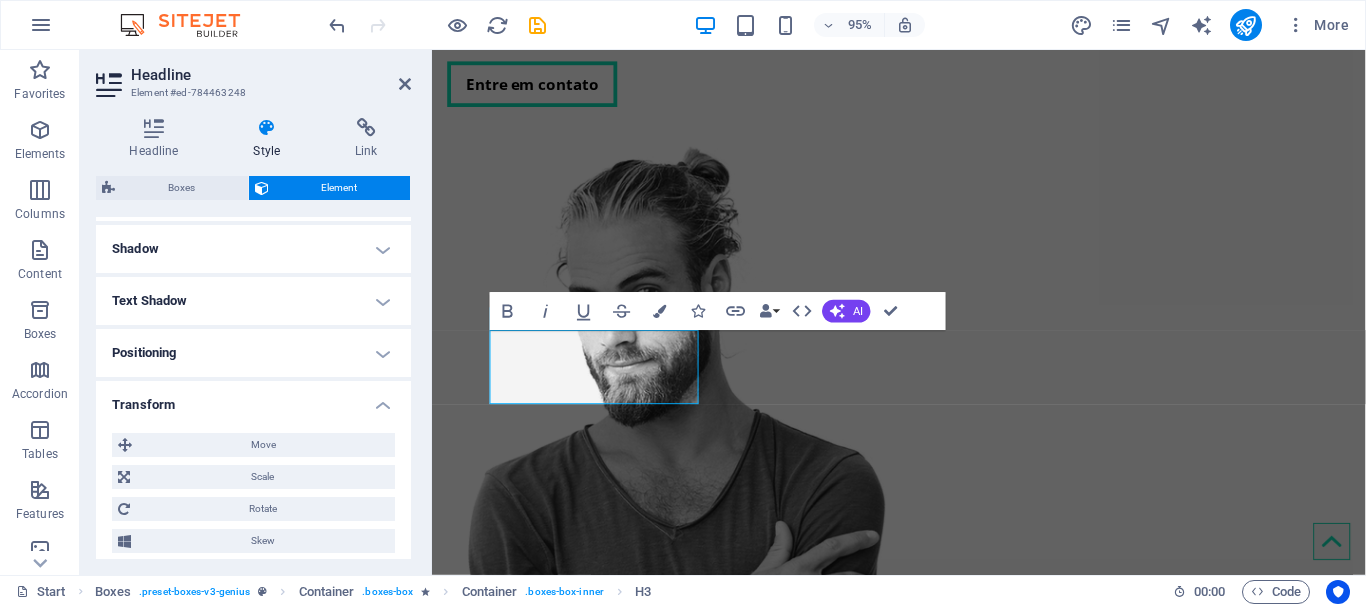click on "Transform" at bounding box center (253, 399) 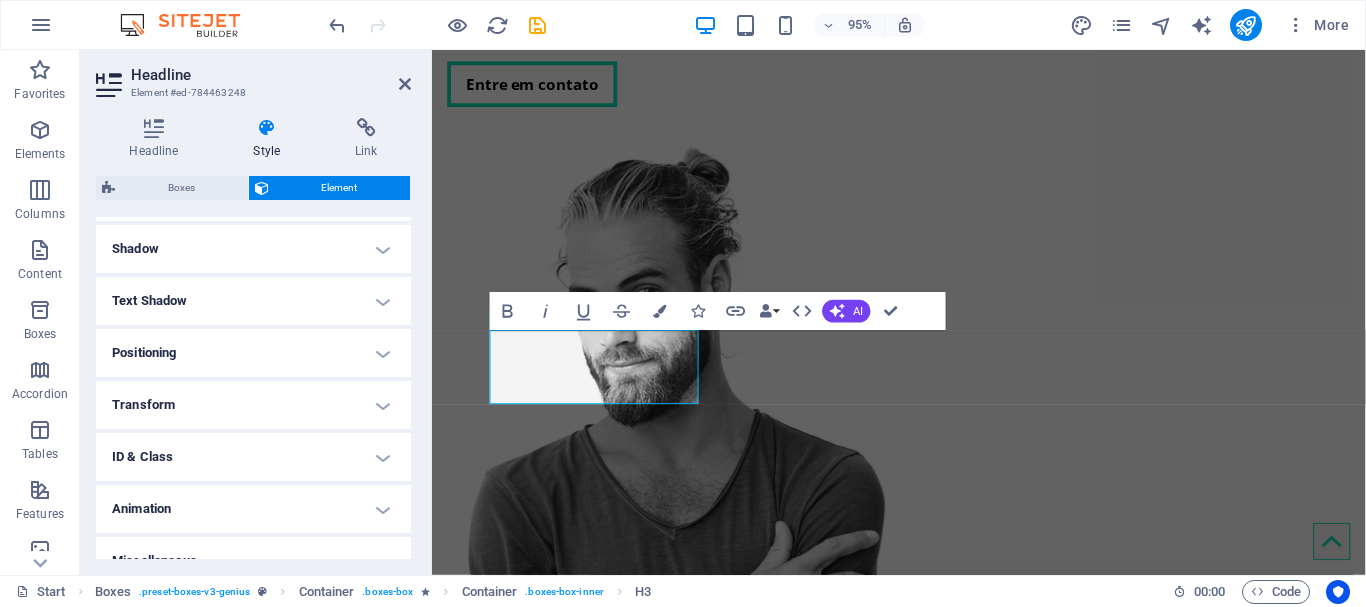 click on "ID & Class" at bounding box center (253, 457) 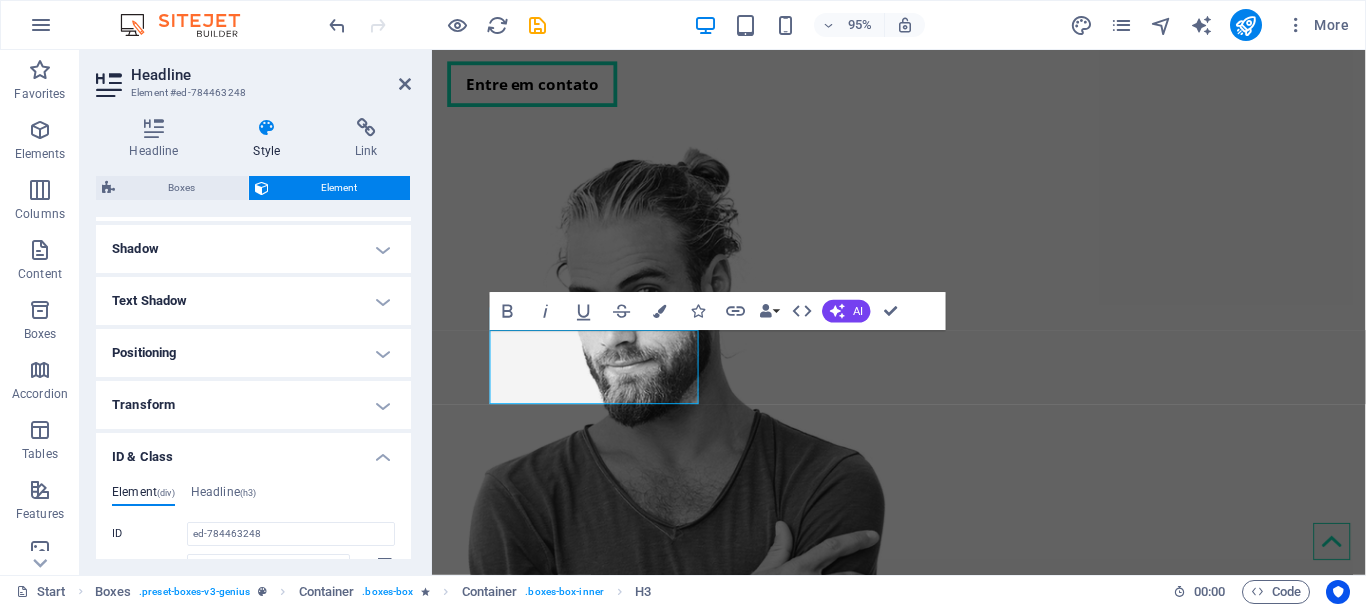 scroll, scrollTop: 400, scrollLeft: 0, axis: vertical 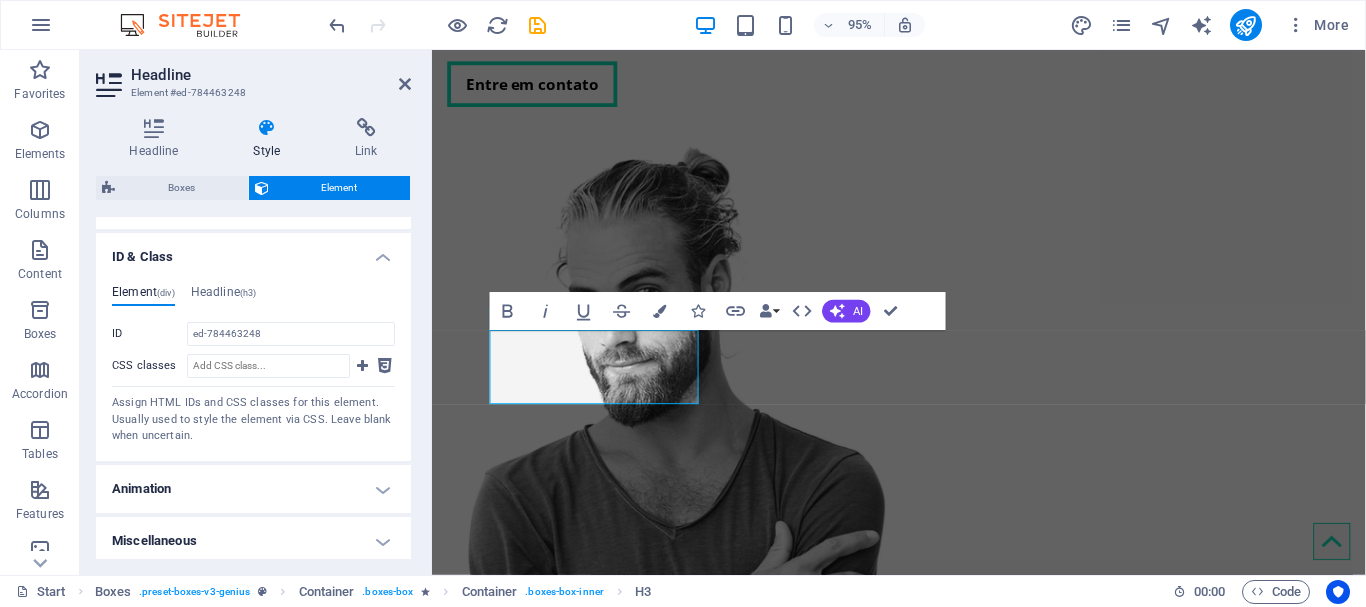 click on "ID & Class" at bounding box center [253, 251] 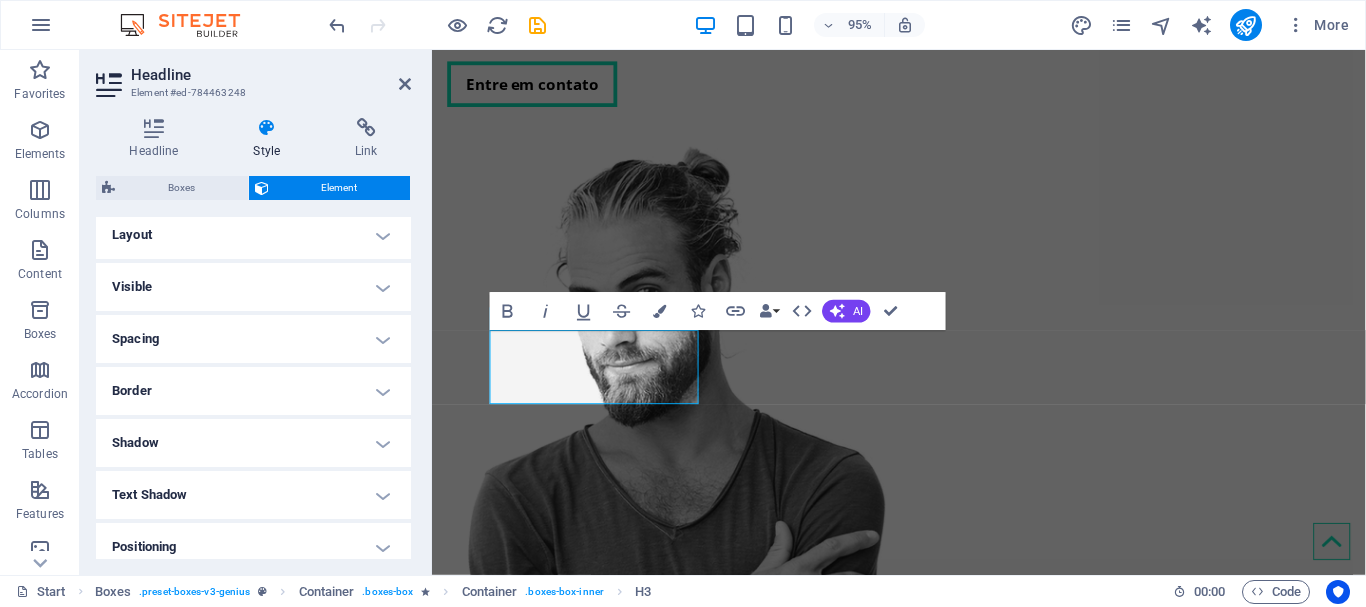 scroll, scrollTop: 0, scrollLeft: 0, axis: both 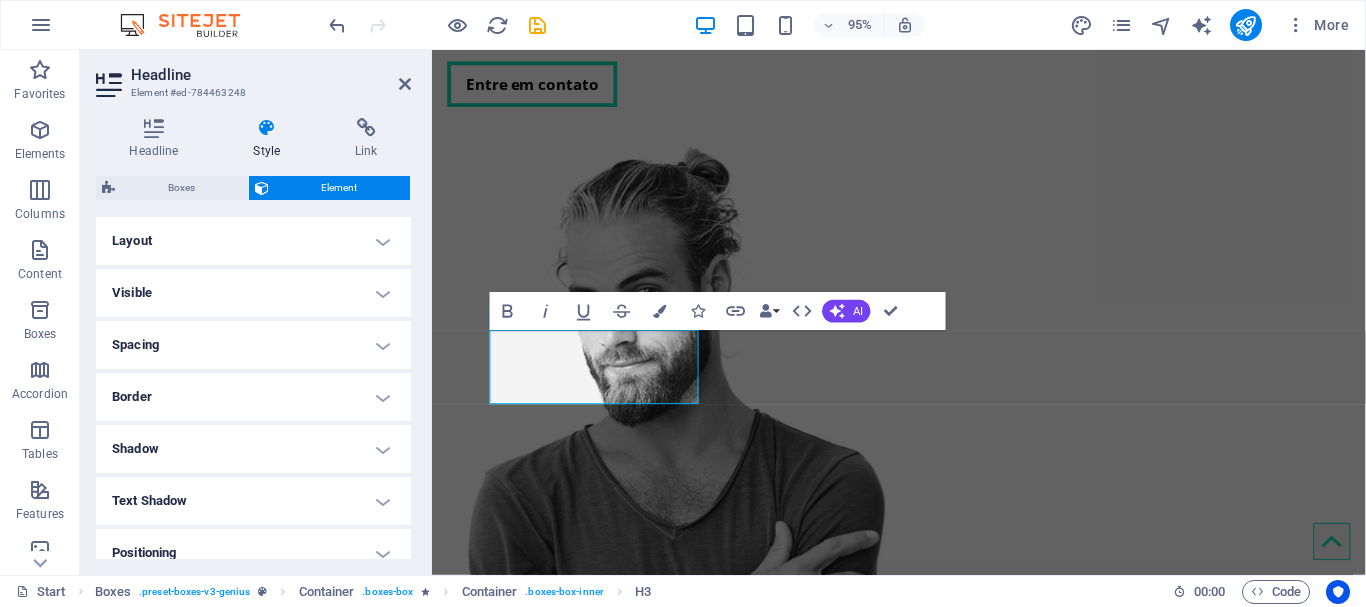 click on "Layout" at bounding box center (253, 241) 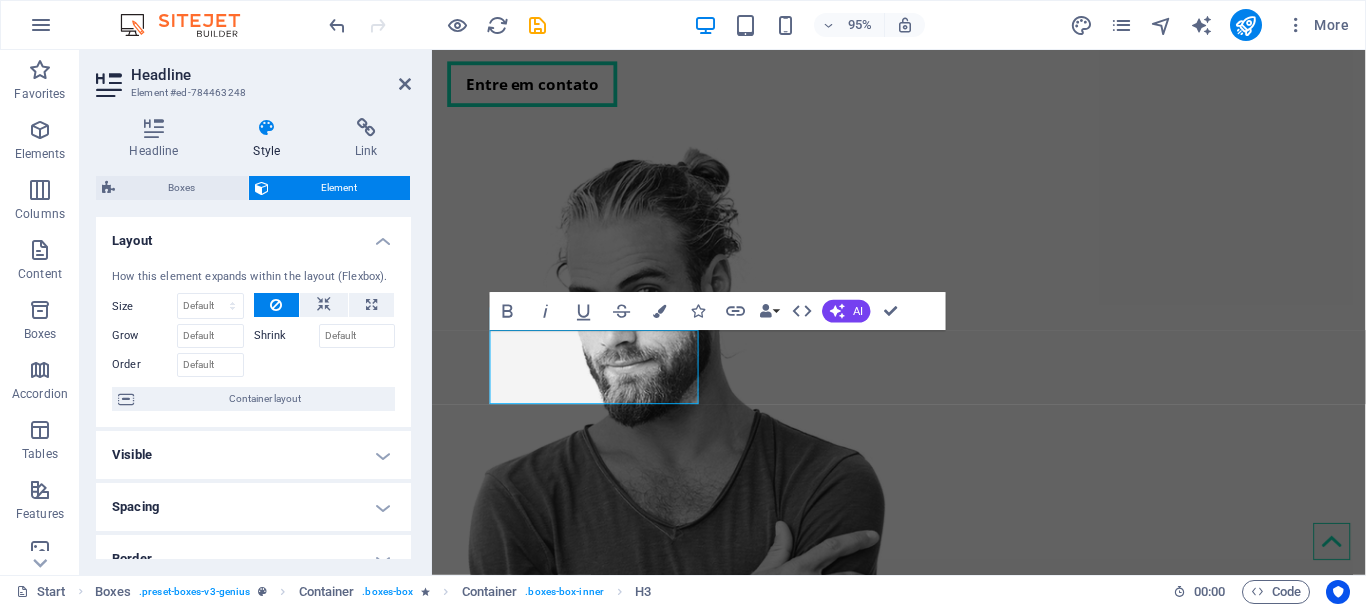 click on "Layout" at bounding box center (253, 235) 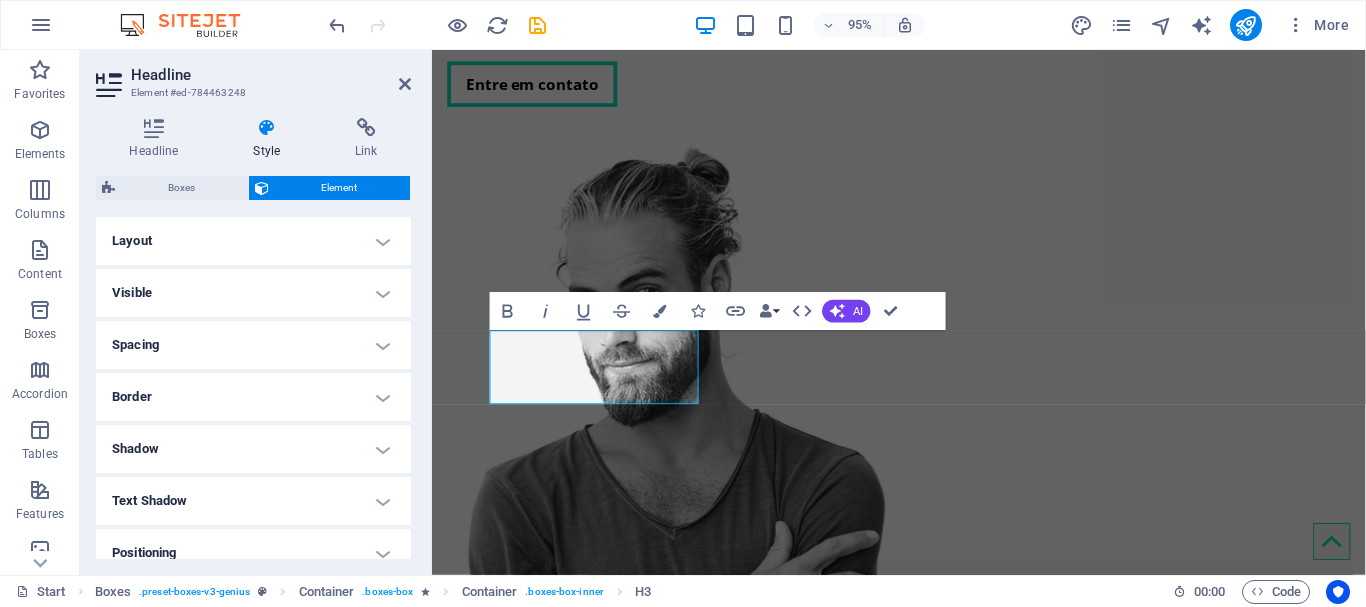 click on "Visible" at bounding box center [253, 293] 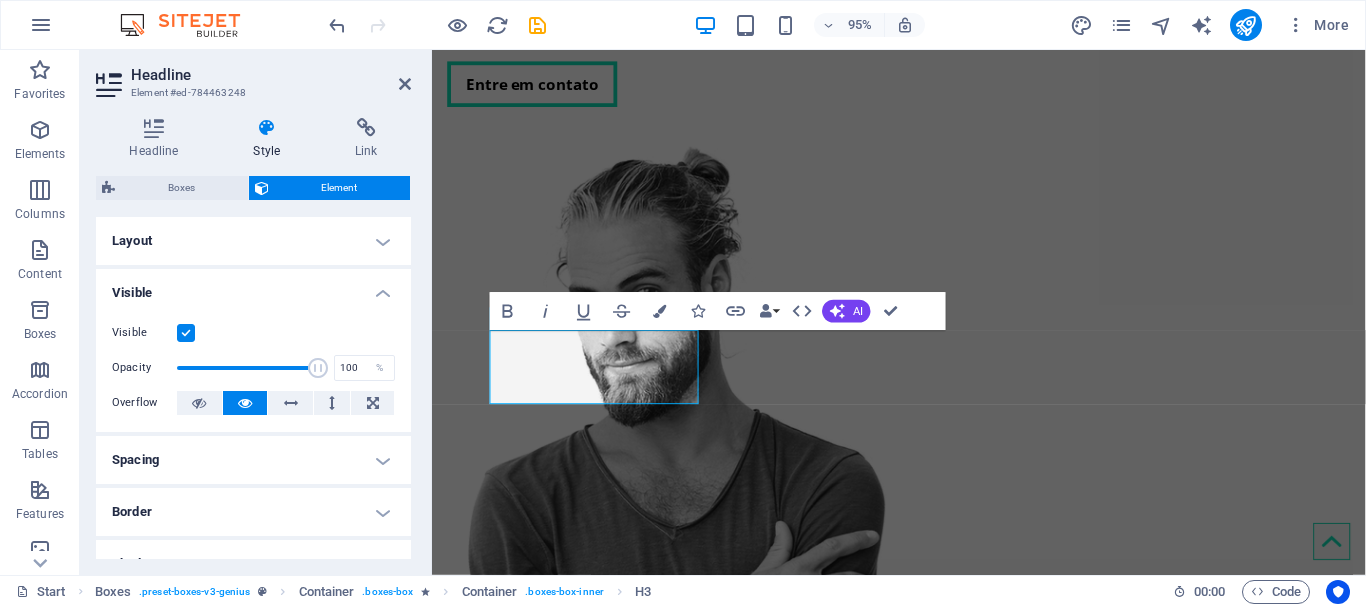 click on "Visible" at bounding box center (253, 287) 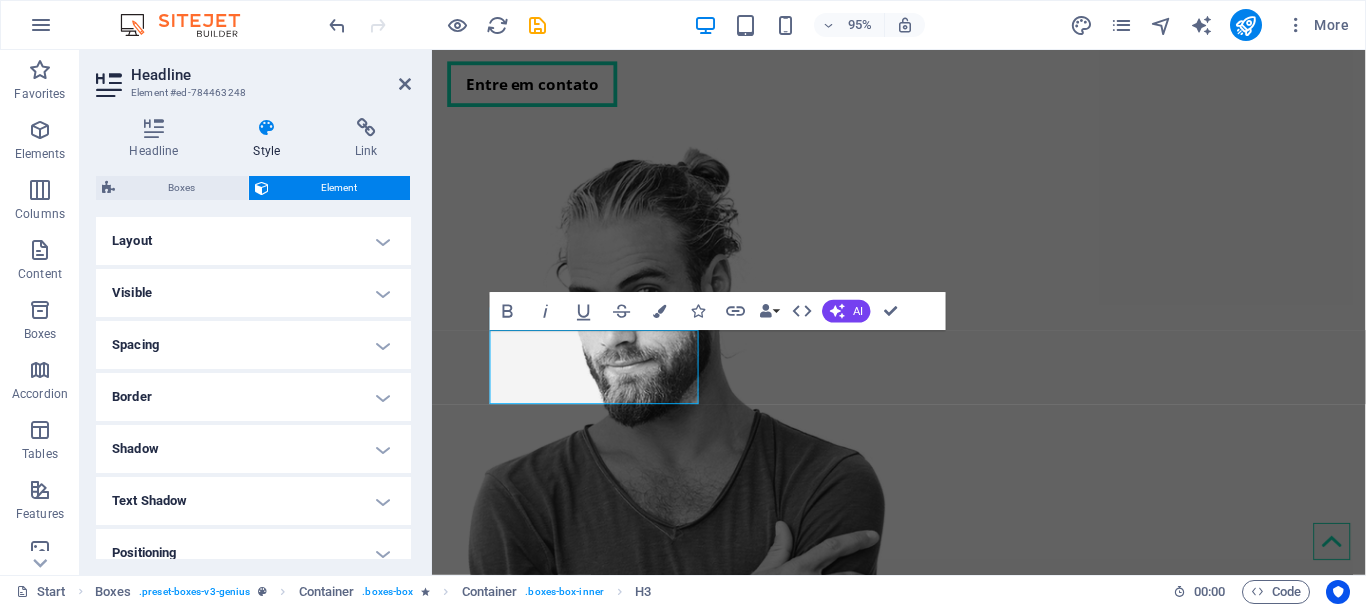 click on "Spacing" at bounding box center [253, 345] 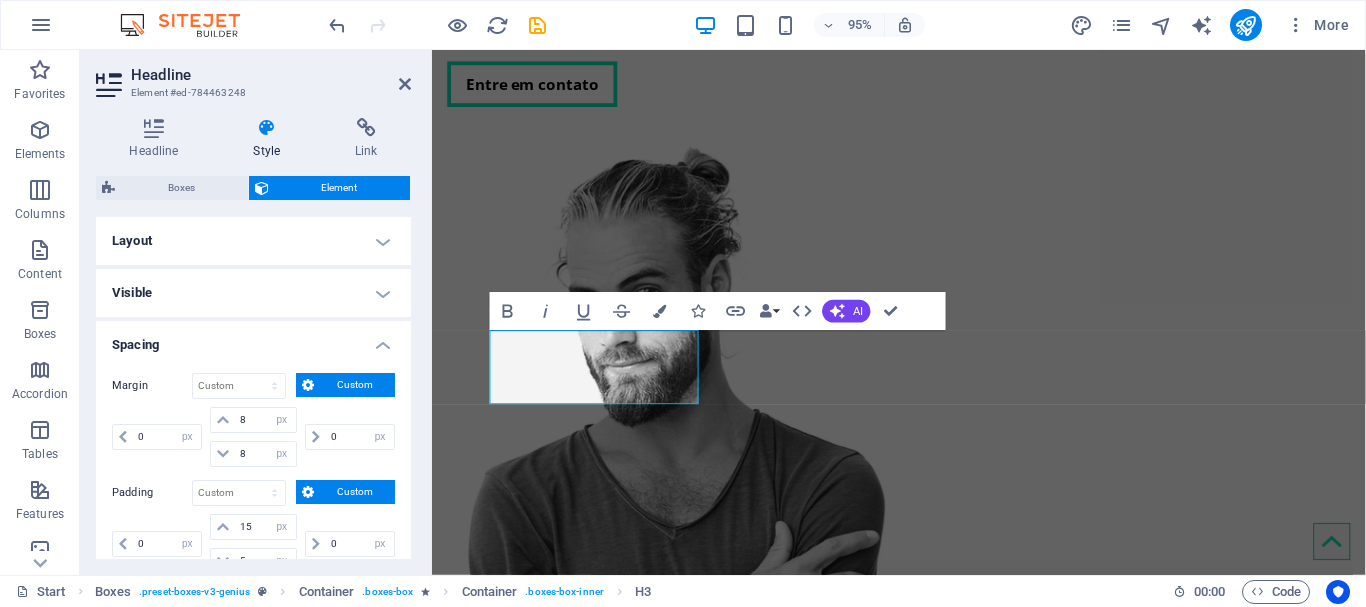 click on "Spacing" at bounding box center (253, 339) 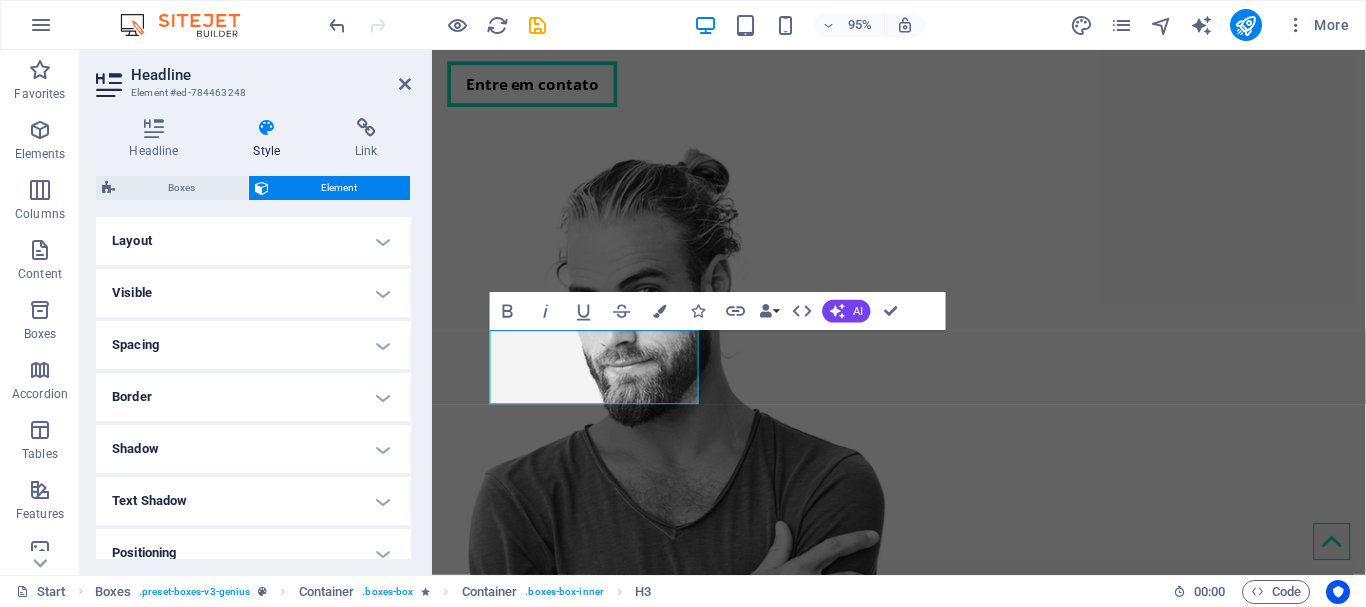 click on "Shadow" at bounding box center [253, 449] 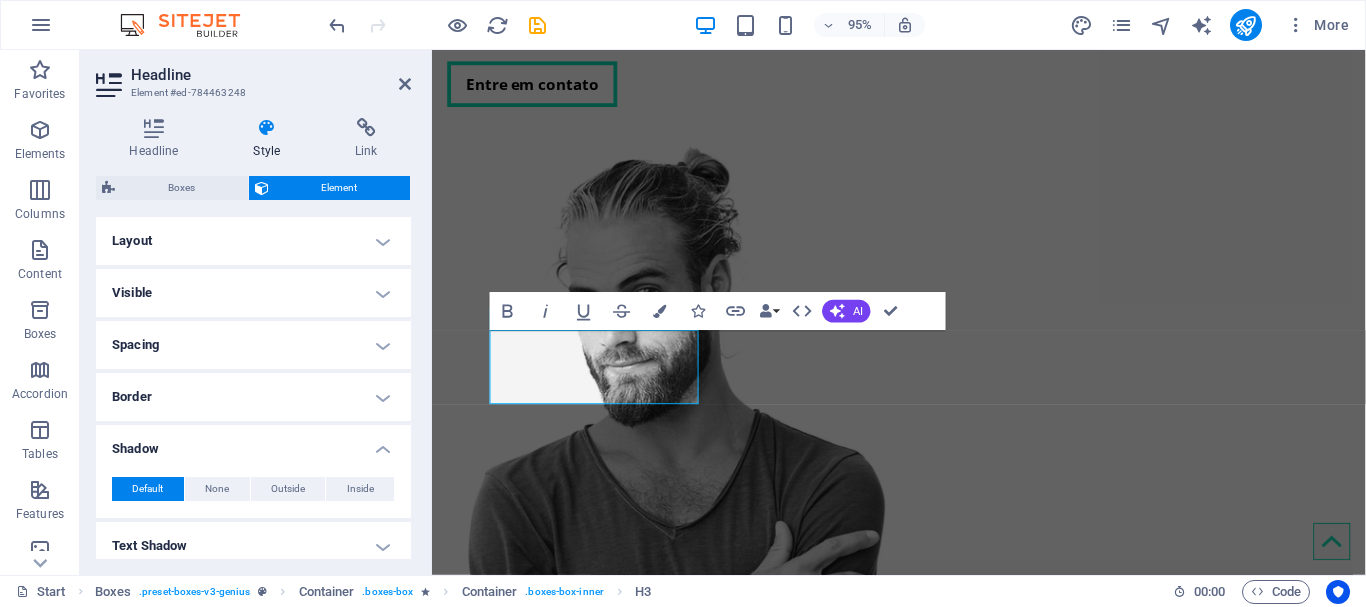 click on "Shadow" at bounding box center (253, 443) 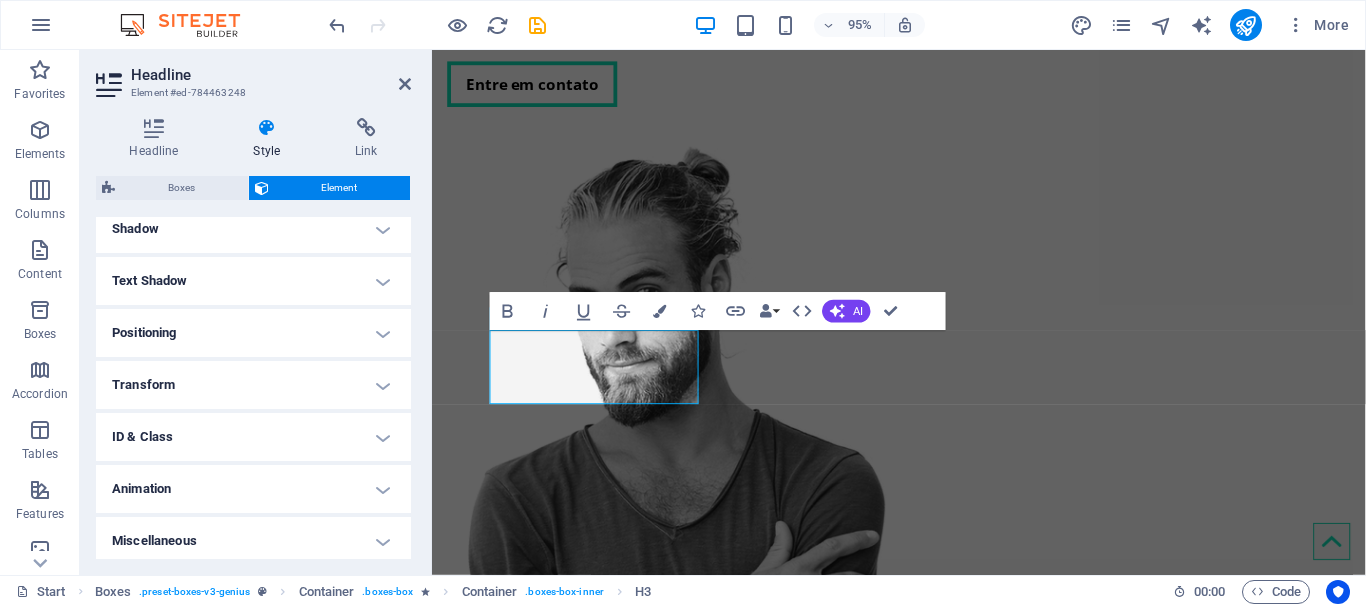 scroll, scrollTop: 226, scrollLeft: 0, axis: vertical 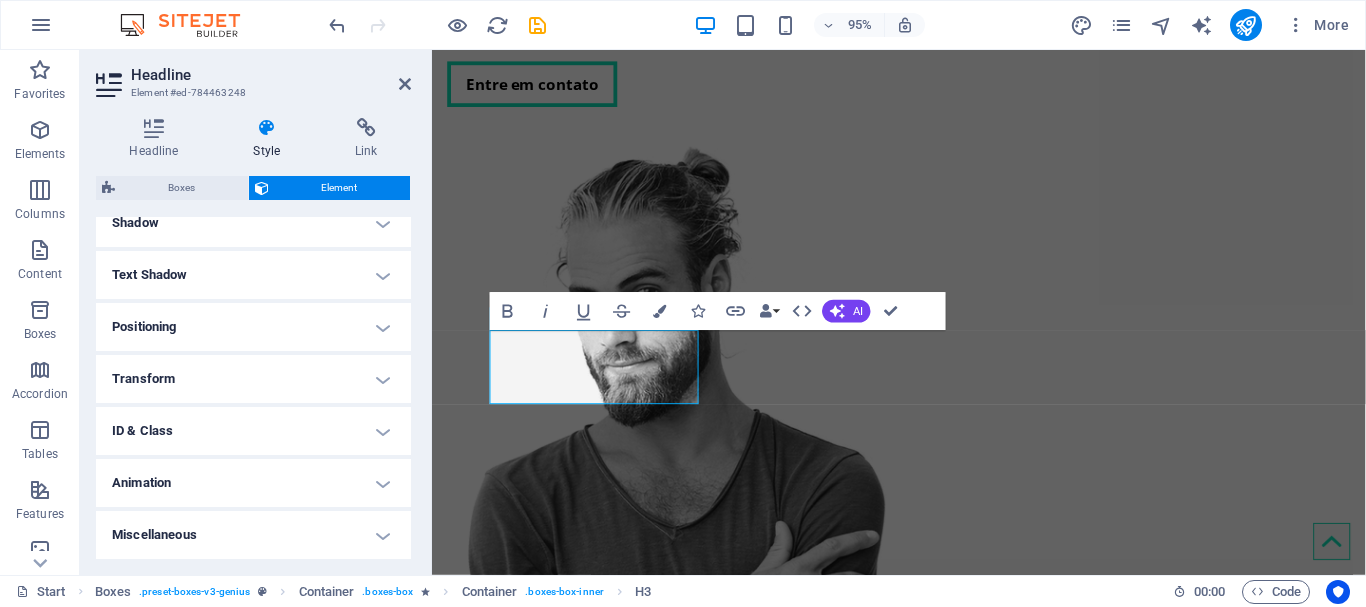 click on "Transform" at bounding box center (253, 379) 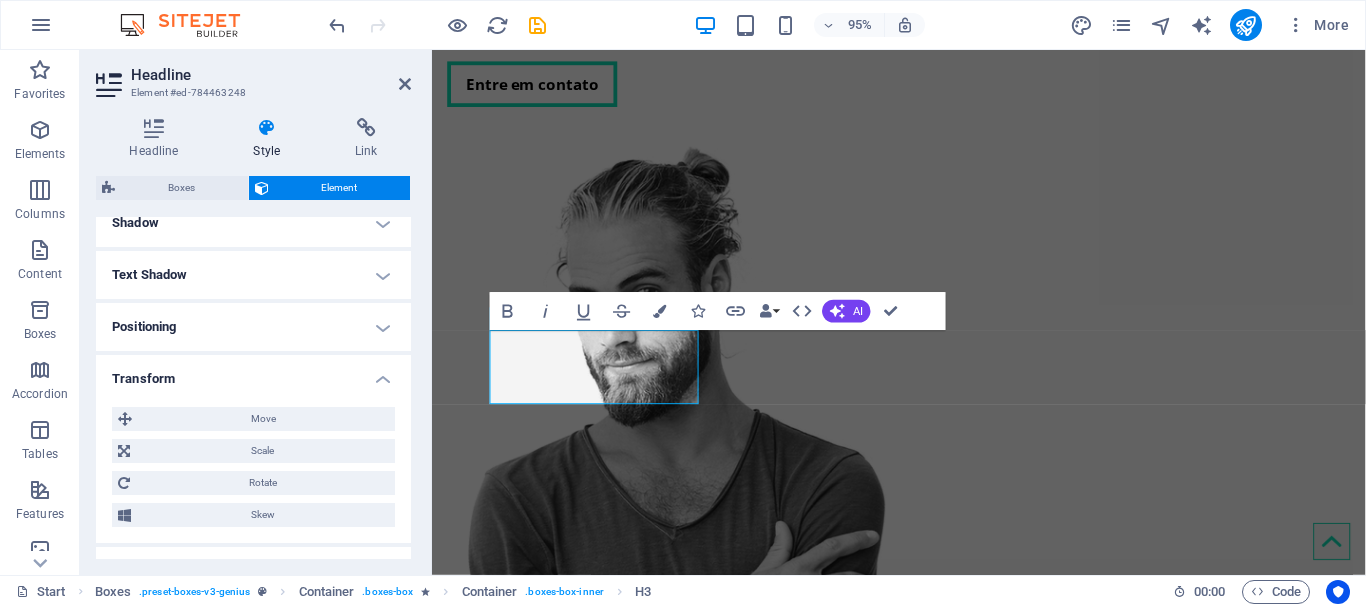 click on "Transform" at bounding box center [253, 373] 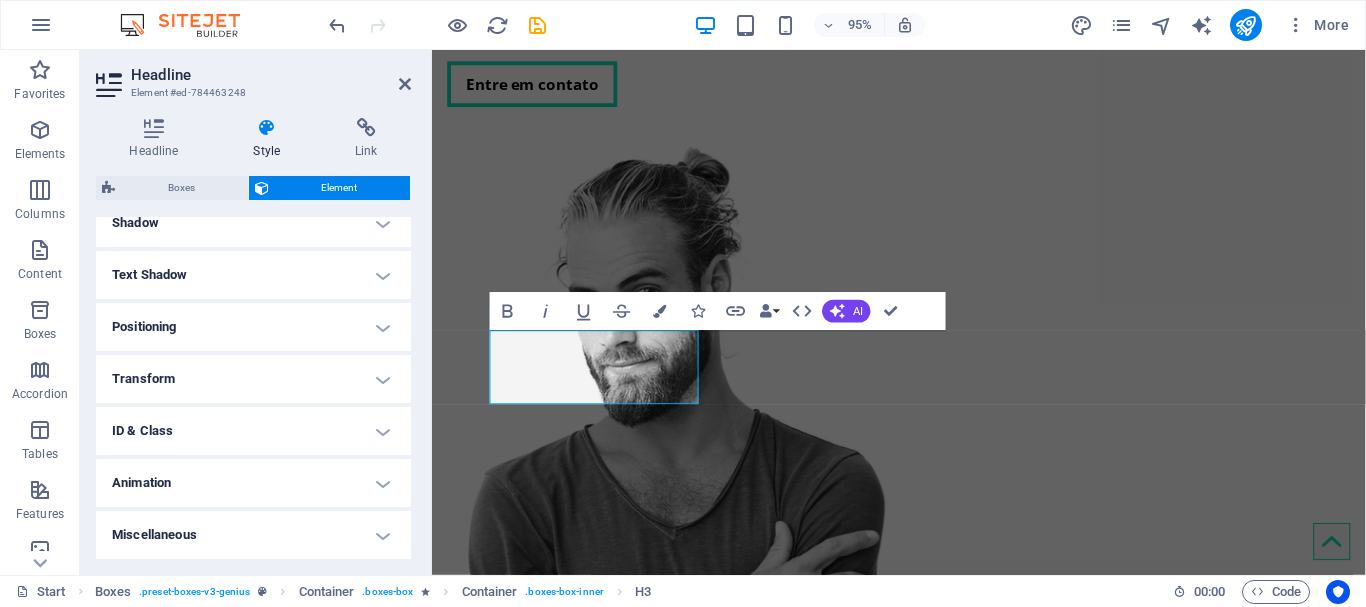 click on "ID & Class" at bounding box center [253, 431] 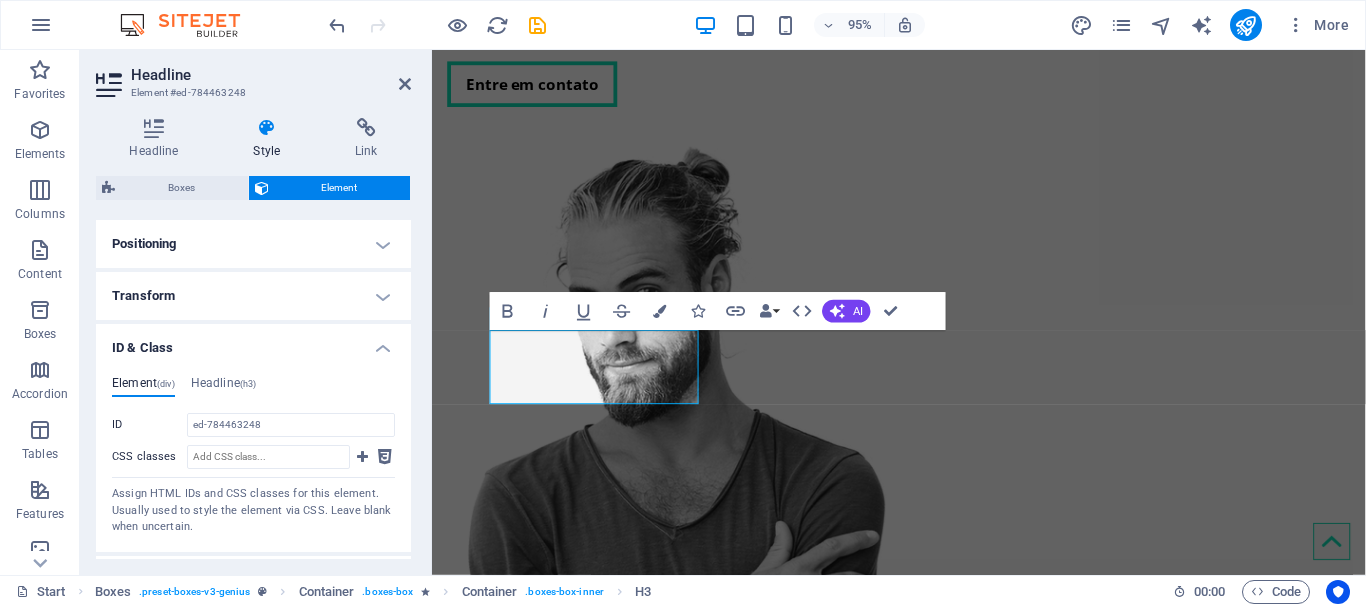 scroll, scrollTop: 406, scrollLeft: 0, axis: vertical 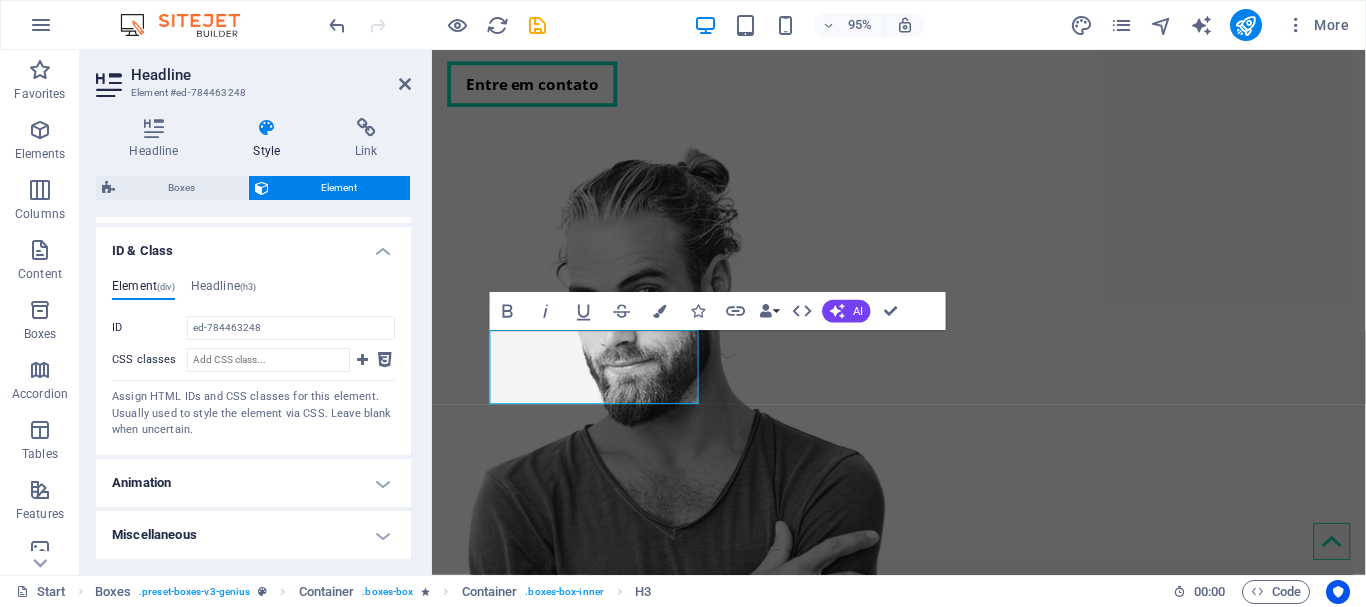 click on "ID & Class" at bounding box center (253, 245) 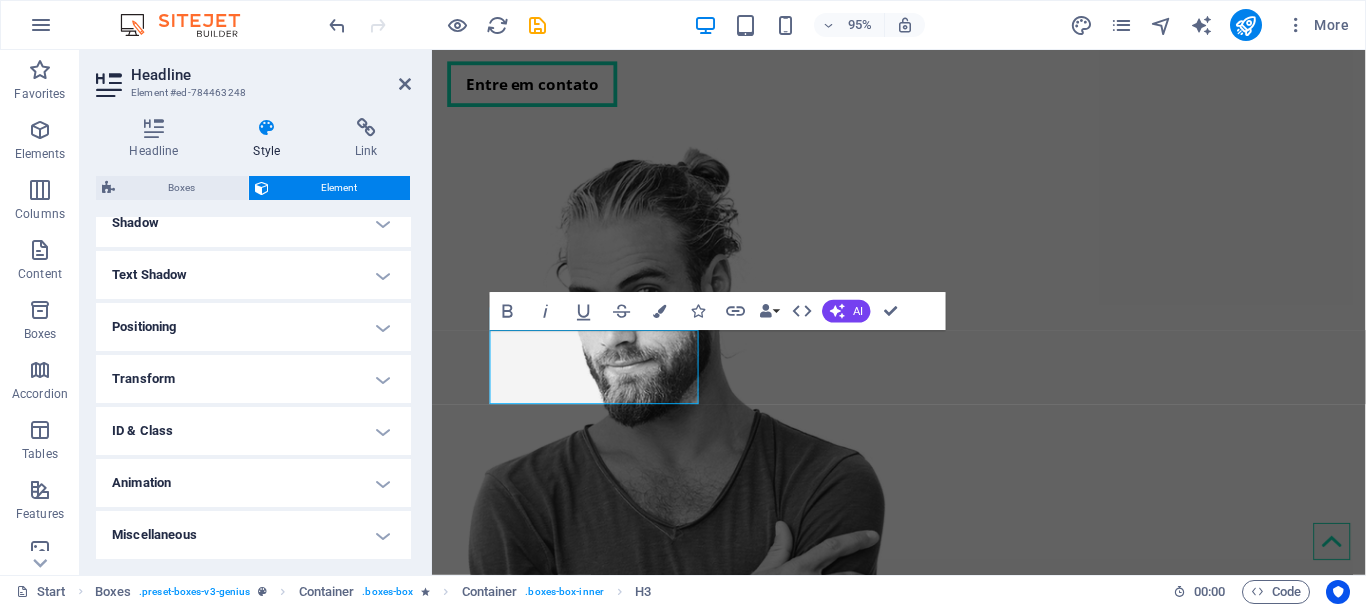 click on "ID & Class" at bounding box center (253, 431) 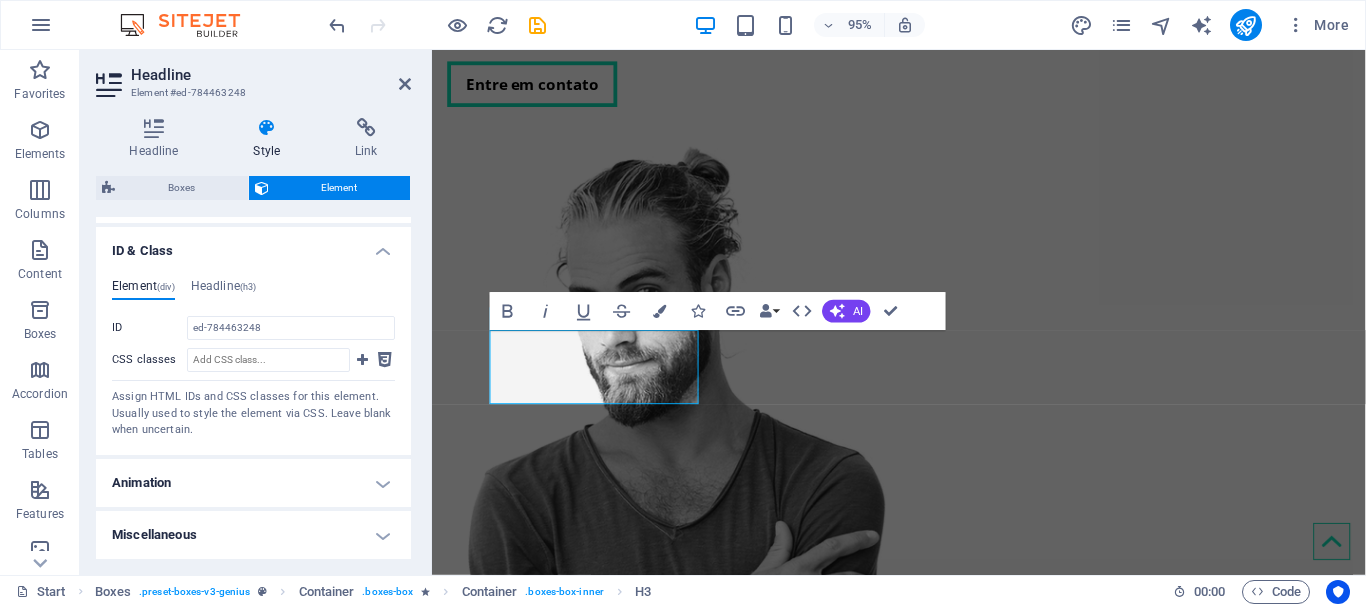 click on "ID & Class" at bounding box center (253, 245) 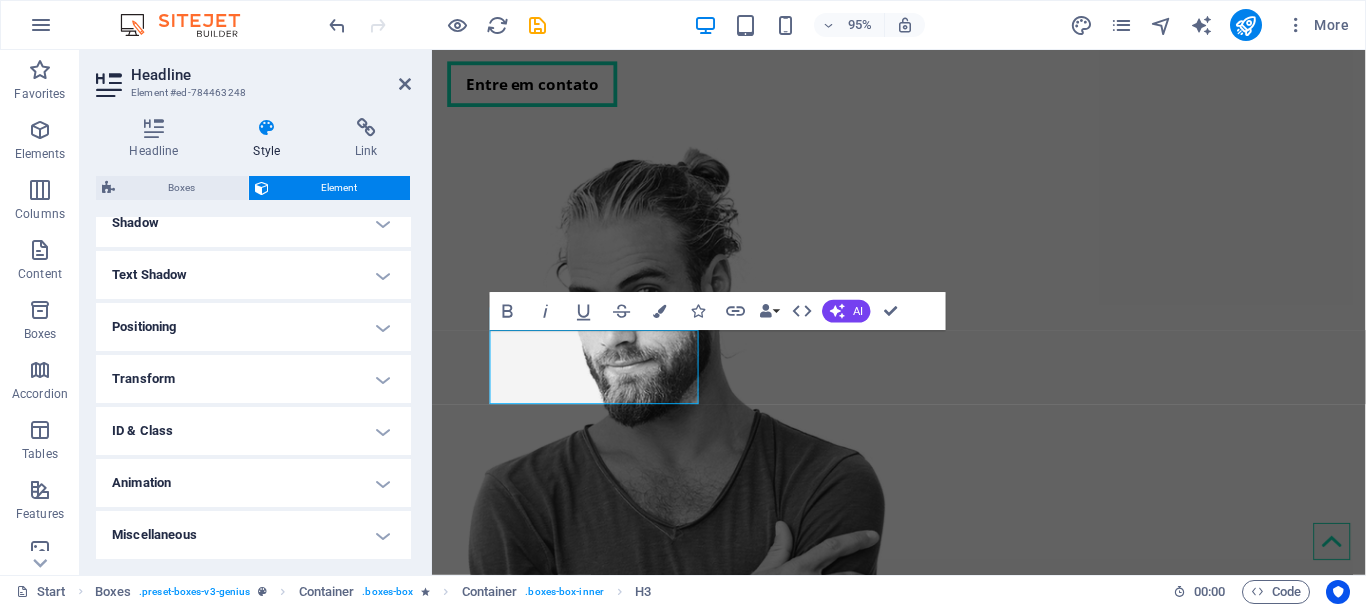 scroll, scrollTop: 226, scrollLeft: 0, axis: vertical 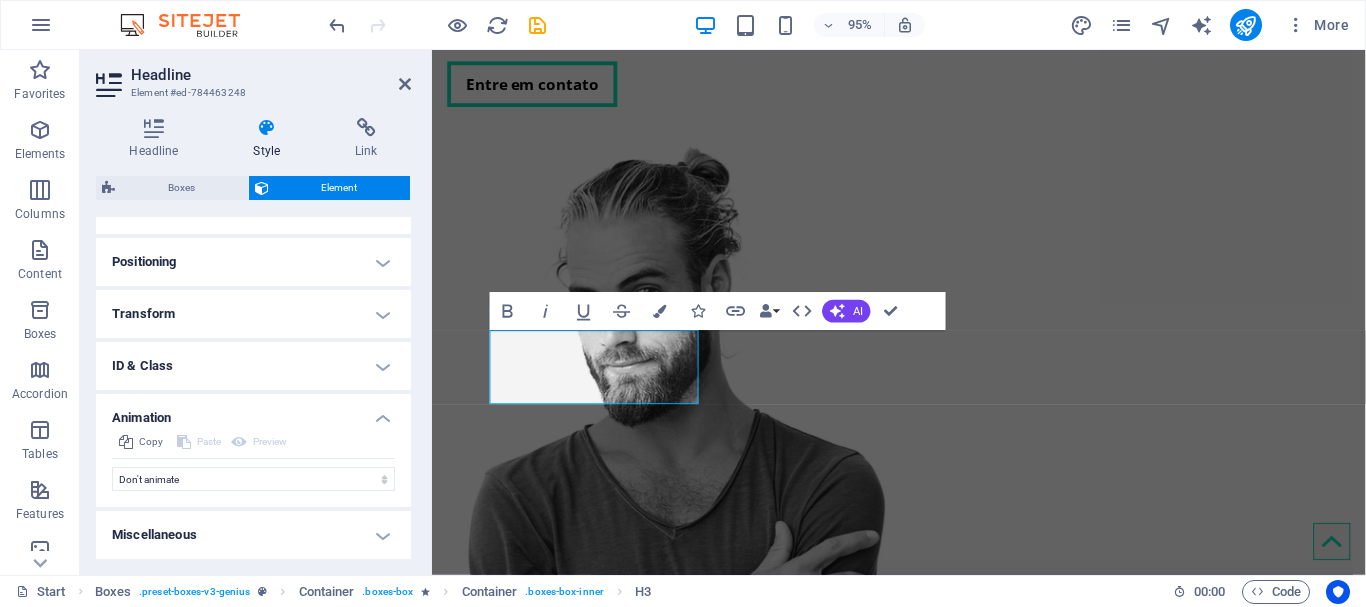 click on "Animation" at bounding box center [253, 412] 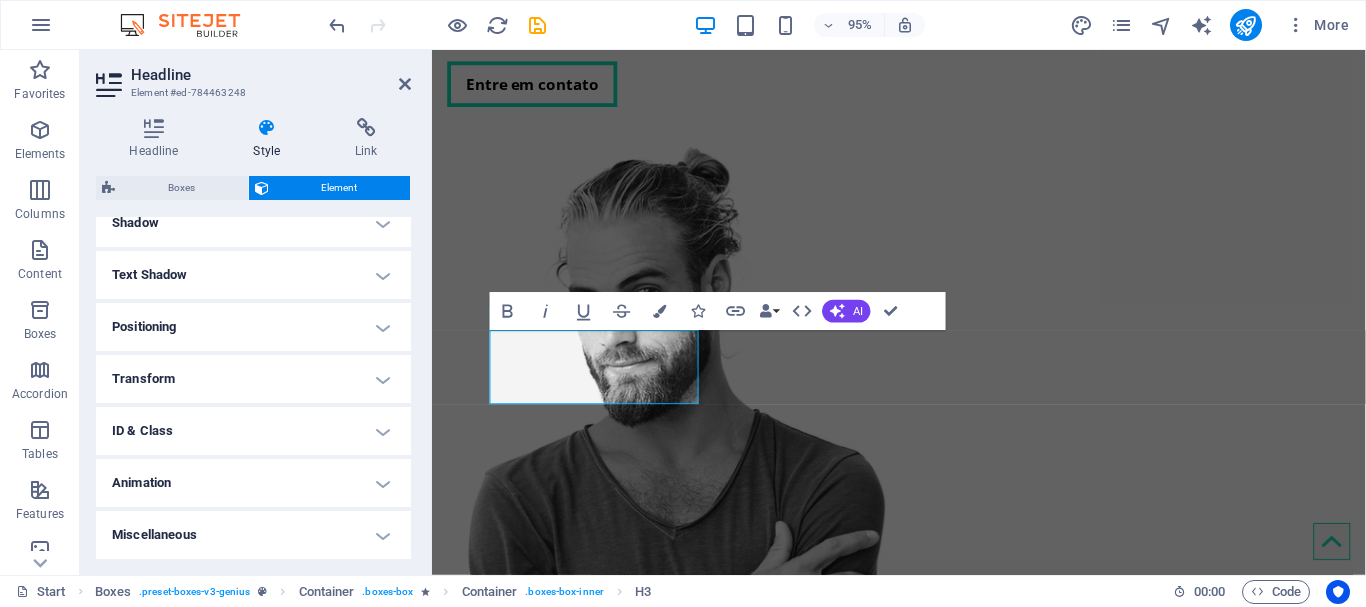 click on "Miscellaneous" at bounding box center [253, 535] 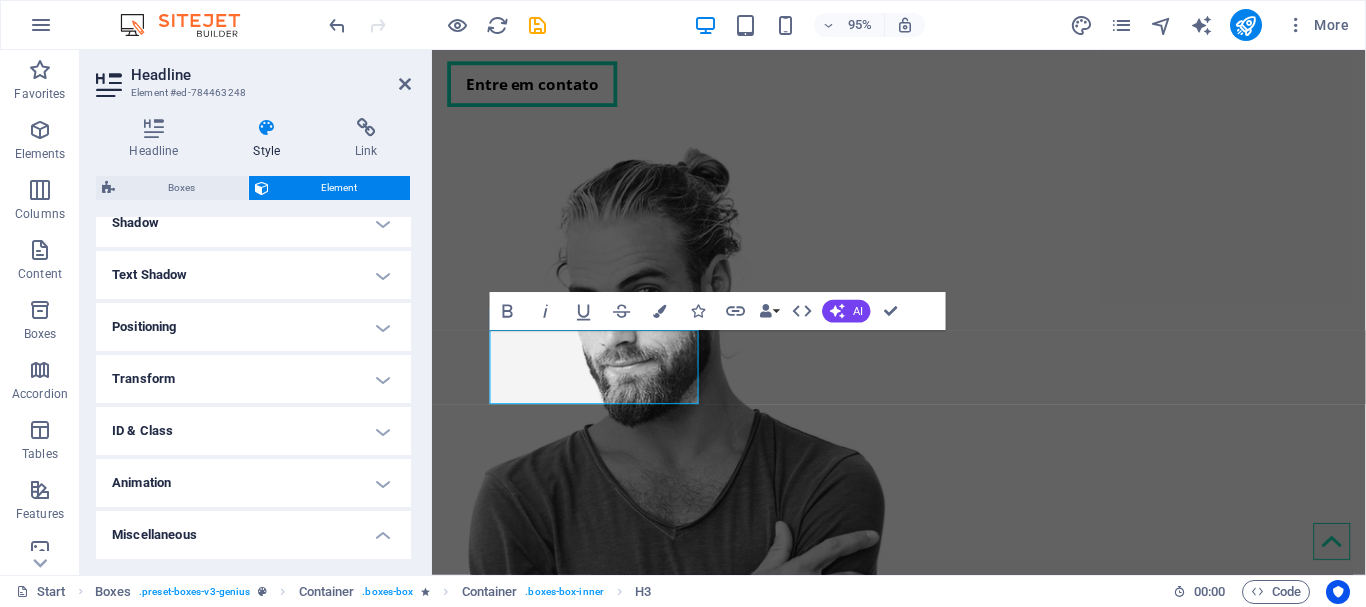 scroll, scrollTop: 350, scrollLeft: 0, axis: vertical 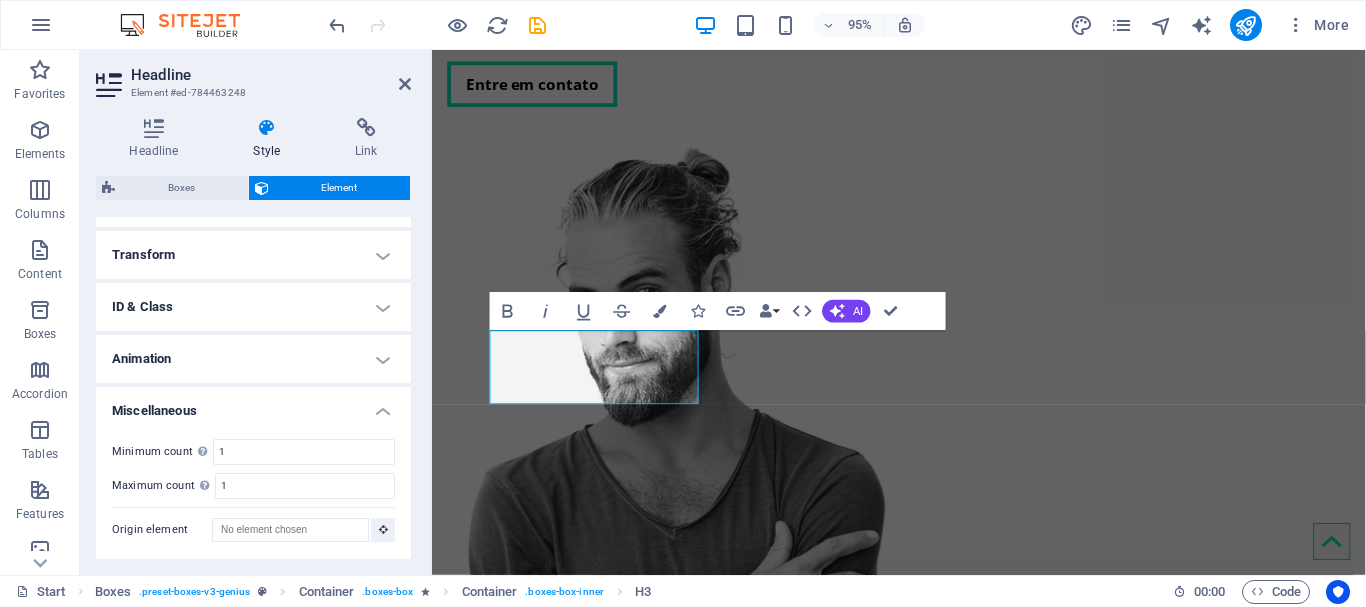 click on "Miscellaneous" at bounding box center (253, 405) 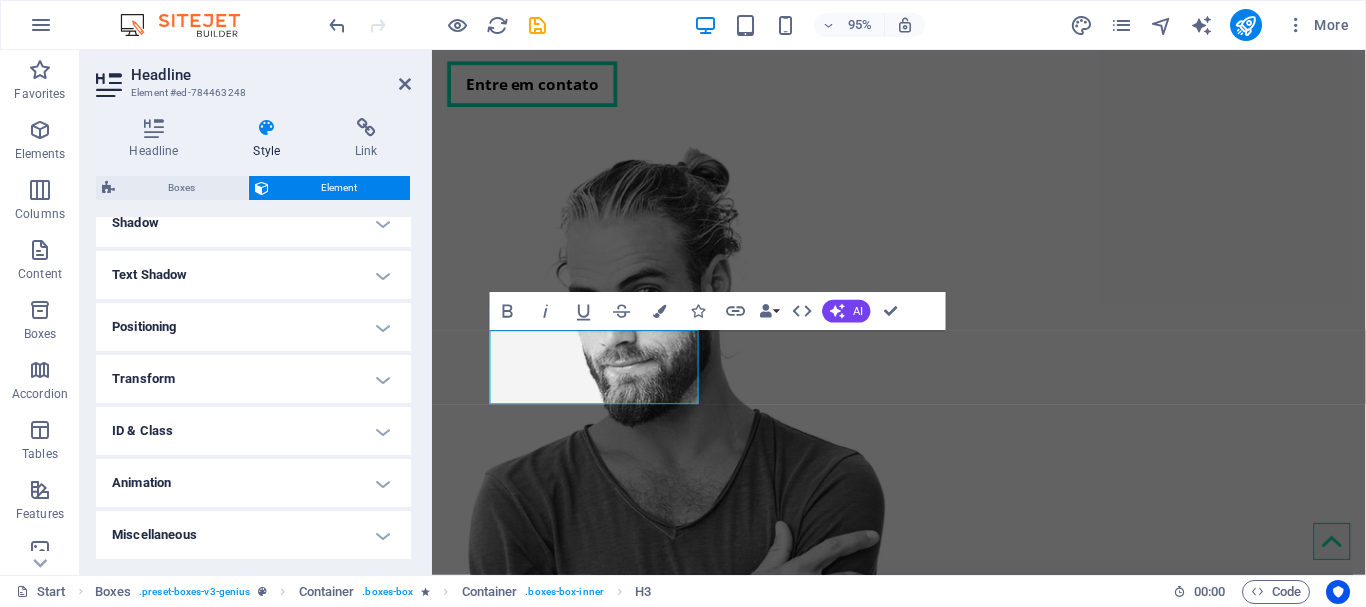 click at bounding box center [267, 128] 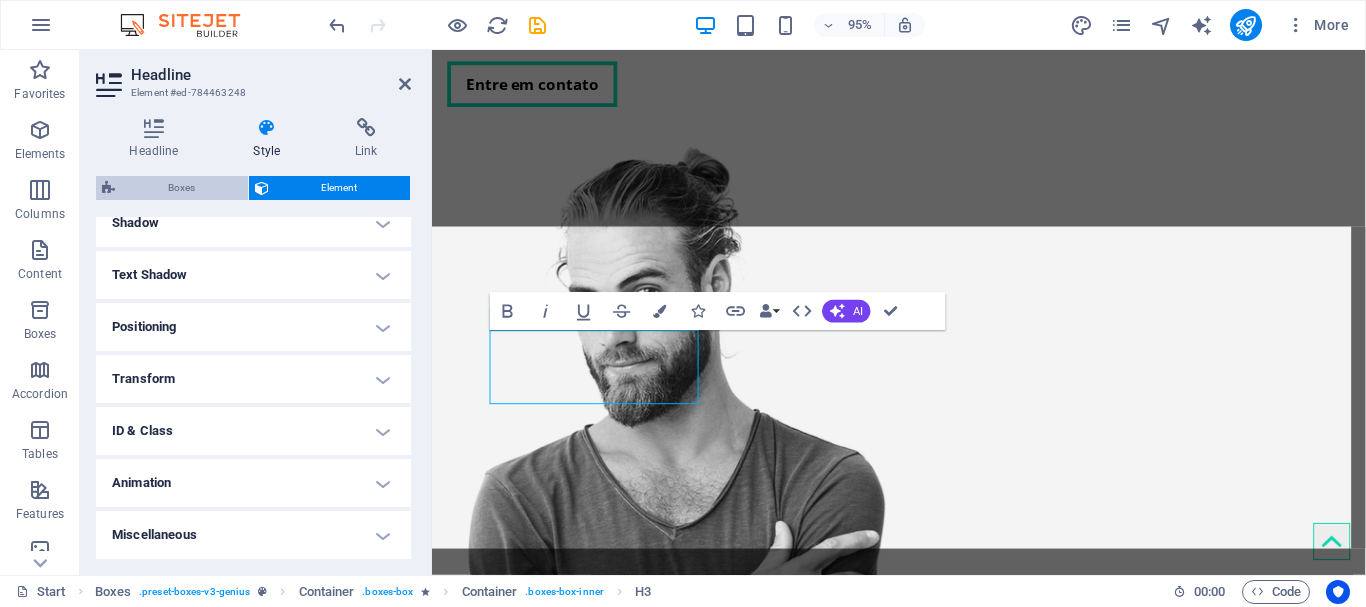 click on "Boxes" at bounding box center (181, 188) 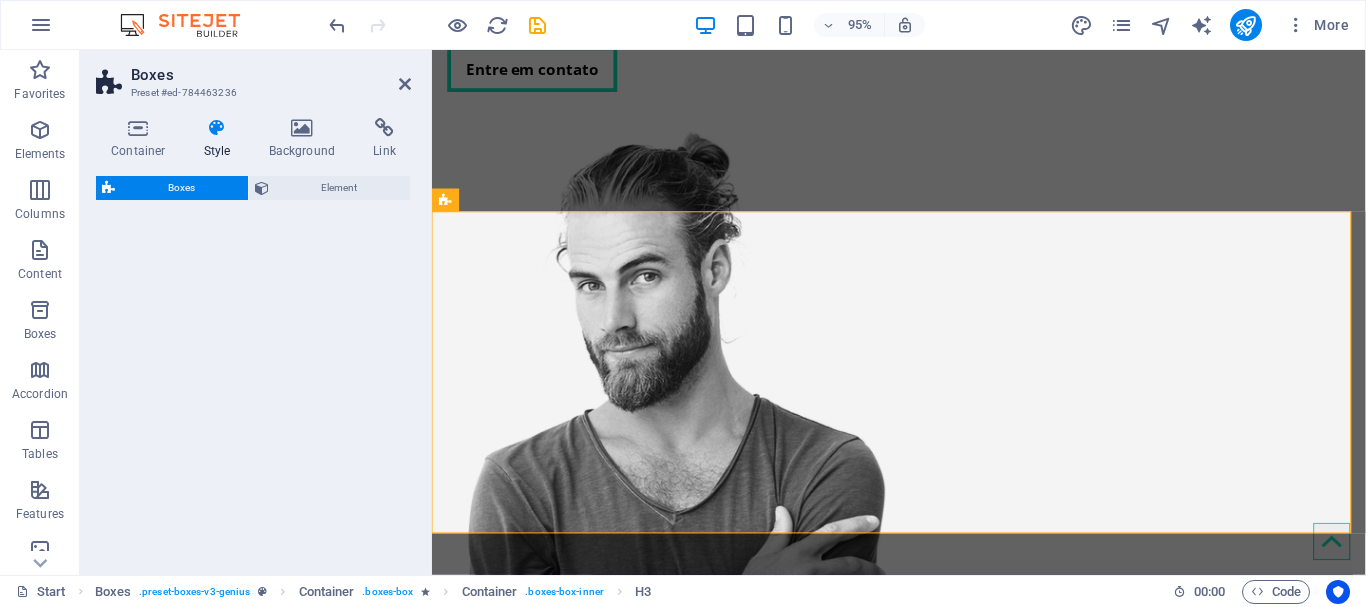 select on "vw" 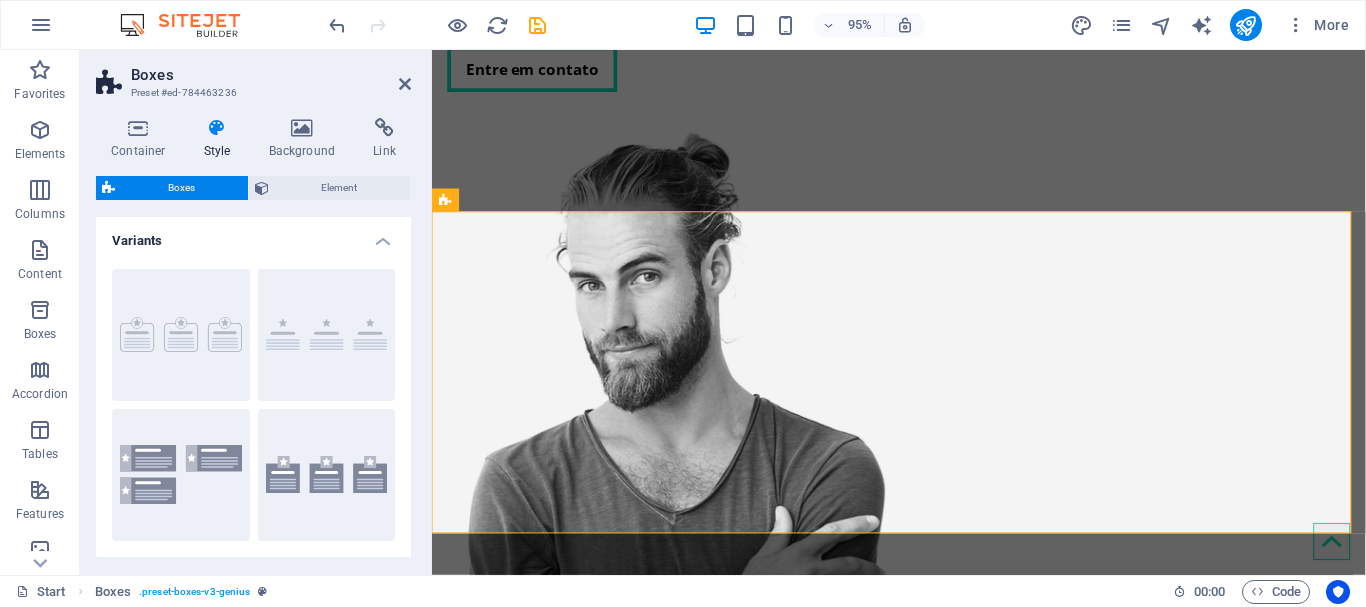 click at bounding box center (217, 128) 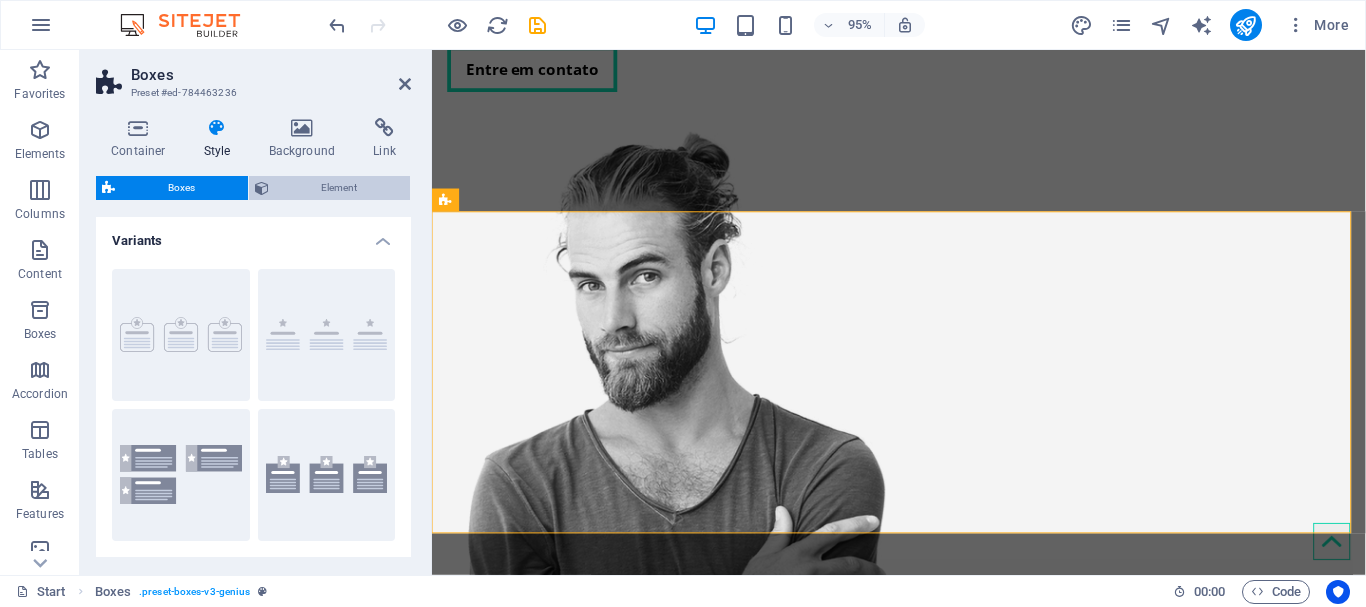 click on "Element" at bounding box center (340, 188) 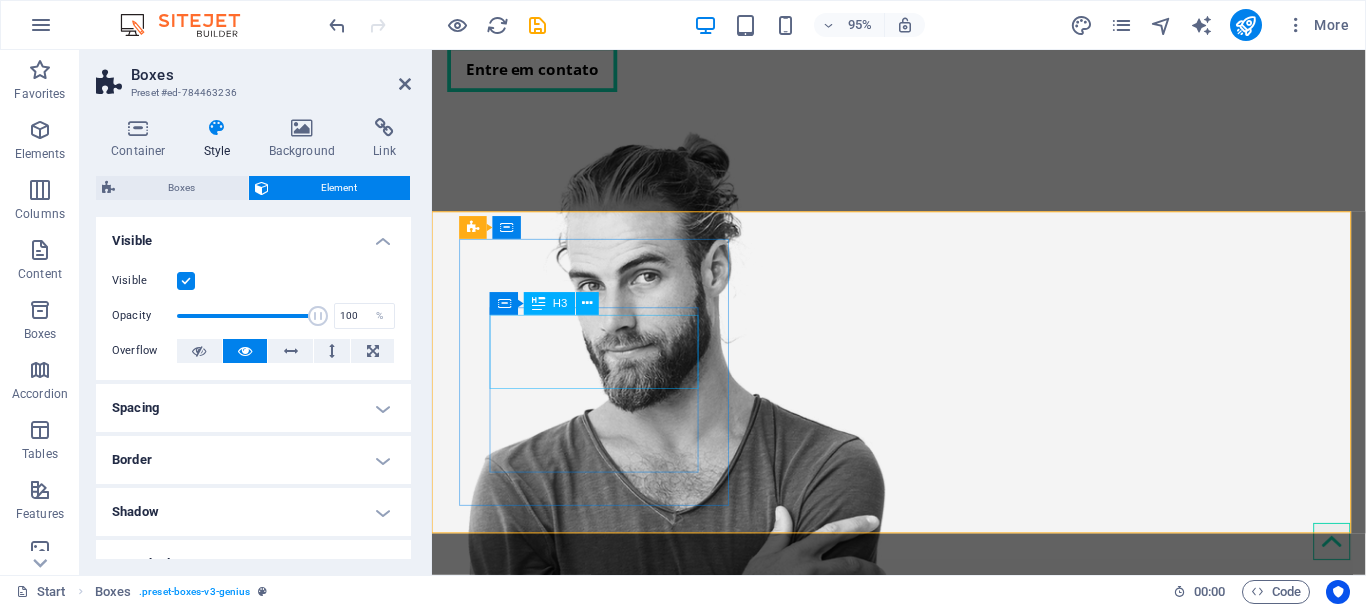click on "Manutenção de Desktop" at bounding box center (605, 893) 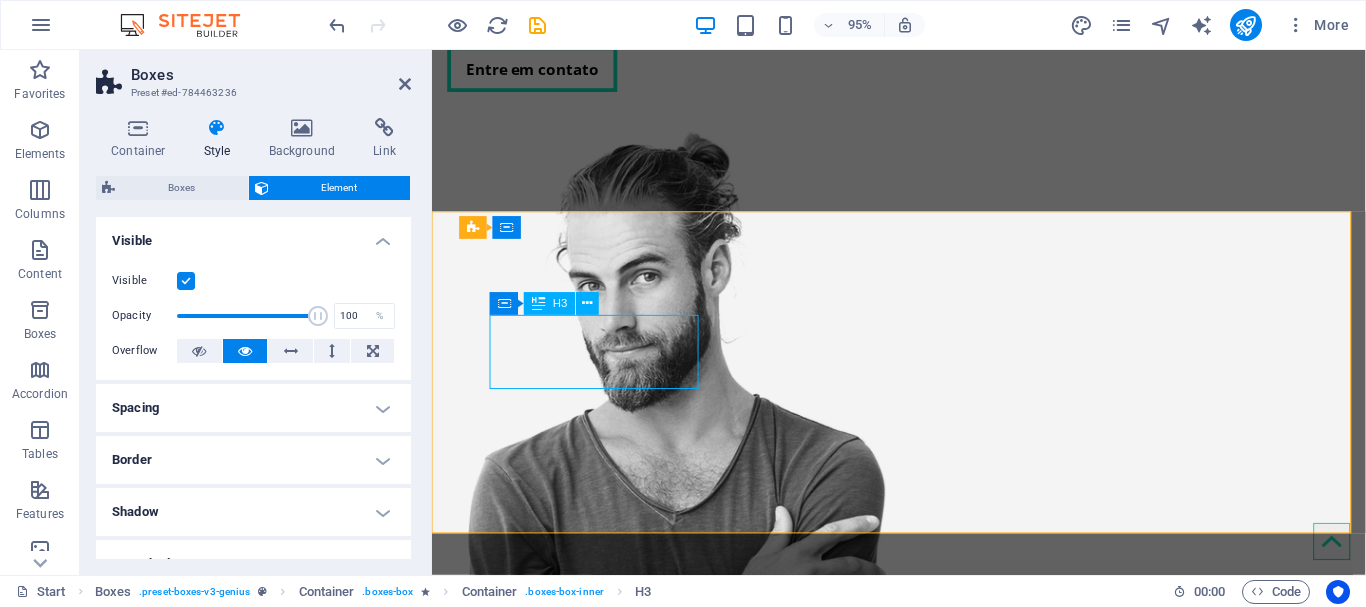 click on "Manutenção de Desktop" at bounding box center [605, 893] 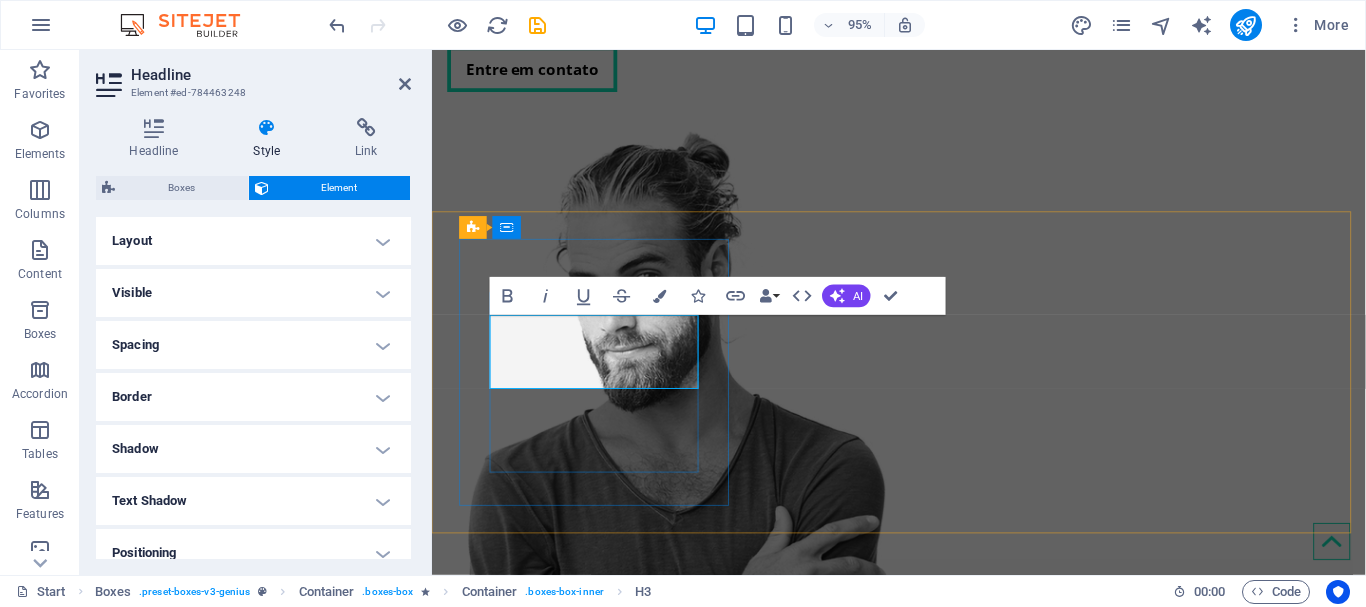 click on "Manutenção de Desktop" at bounding box center (606, 897) 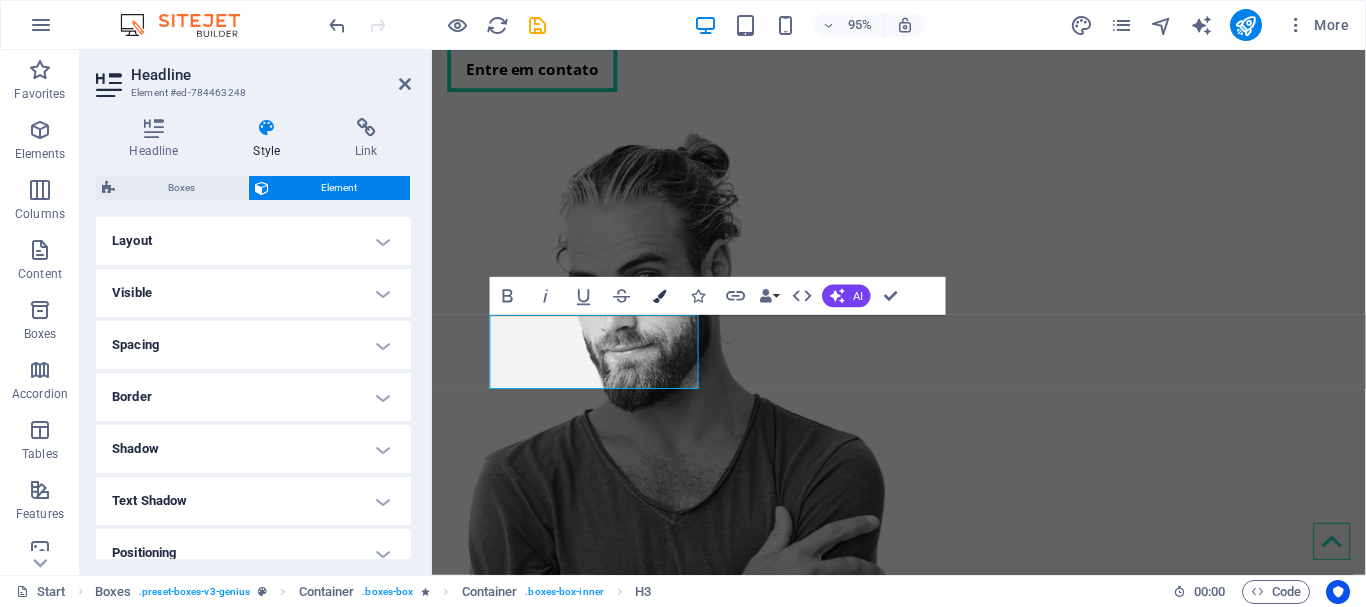 click at bounding box center (660, 296) 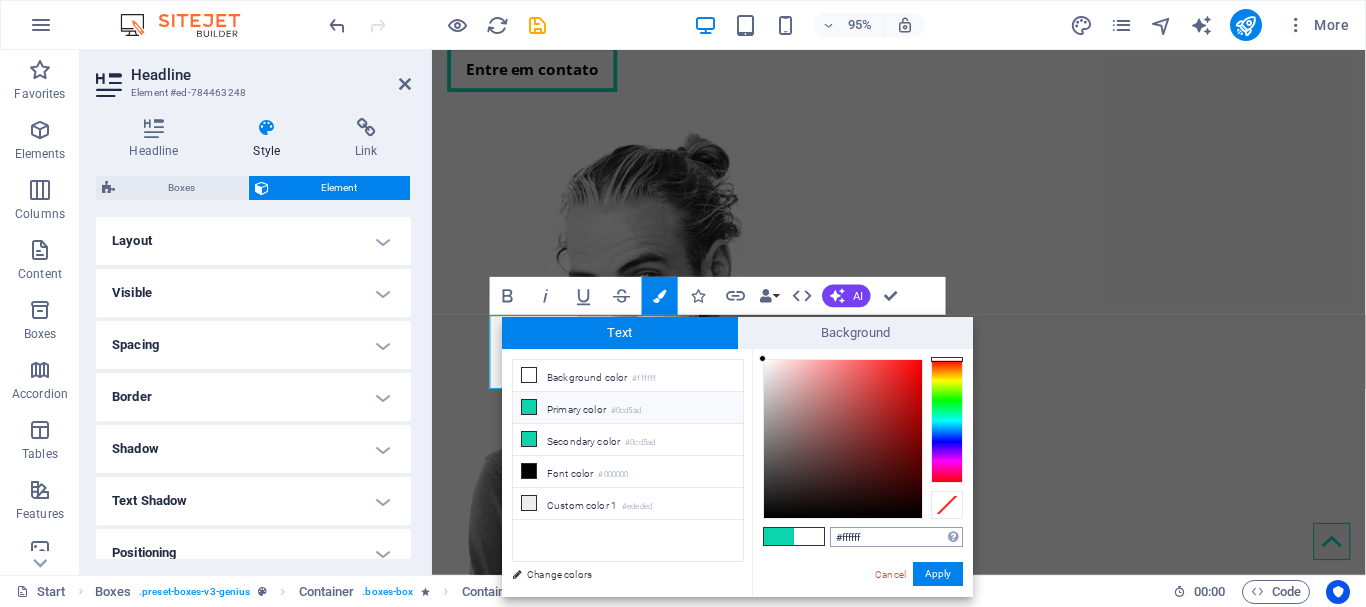 drag, startPoint x: 842, startPoint y: 536, endPoint x: 925, endPoint y: 536, distance: 83 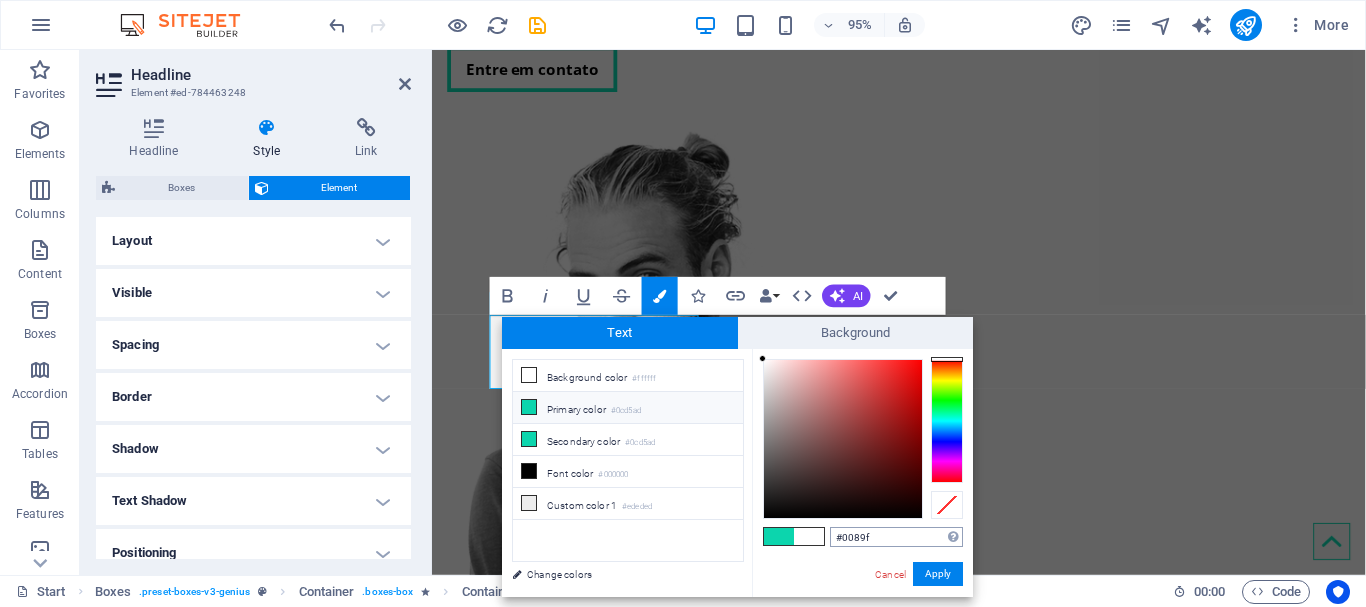 type on "#0089ff" 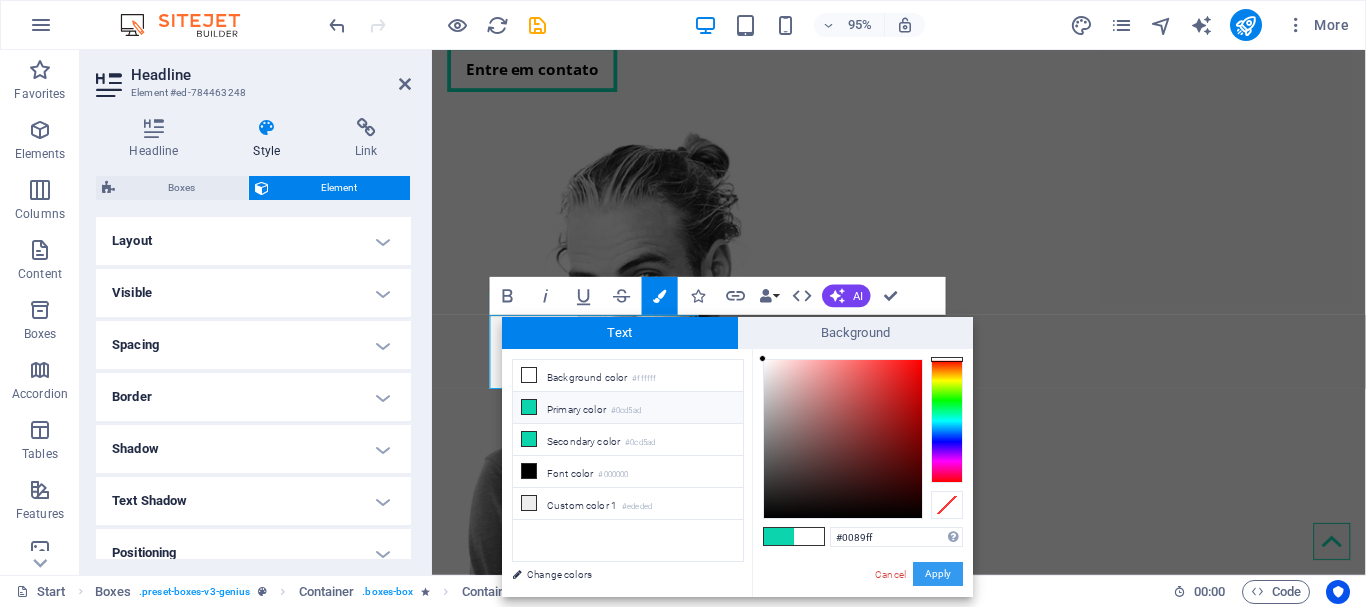 click on "Apply" at bounding box center (938, 574) 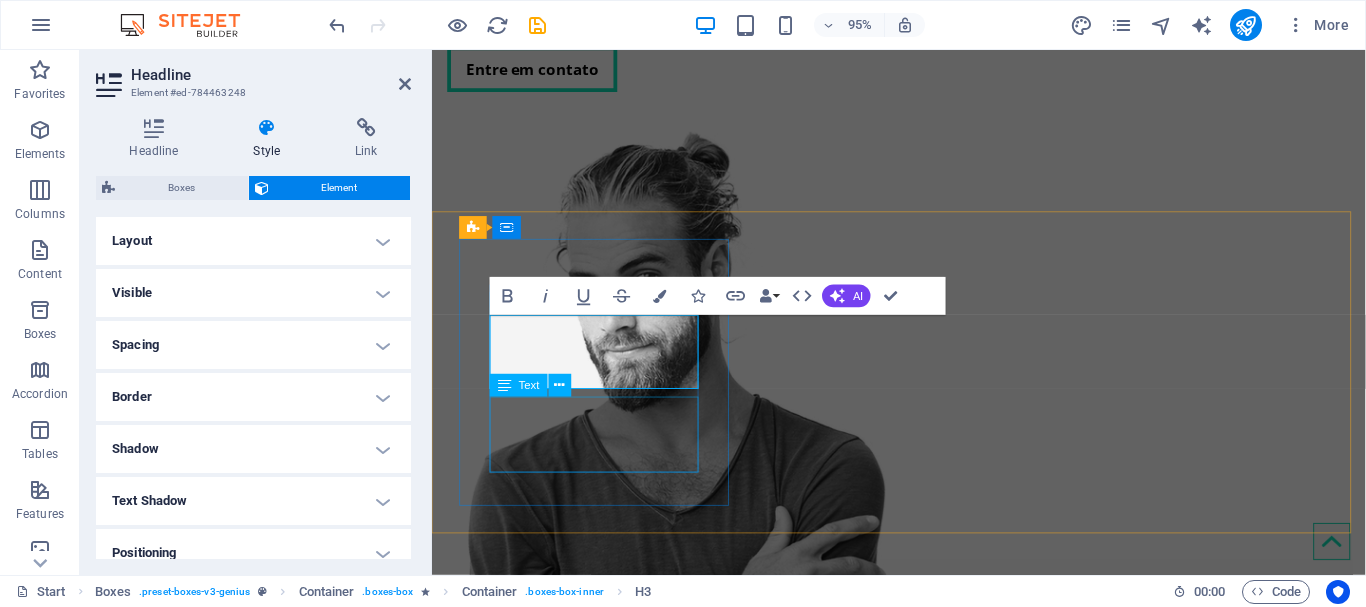 click on "Manutenção de computadores: porque cada segundo conta." at bounding box center [605, 980] 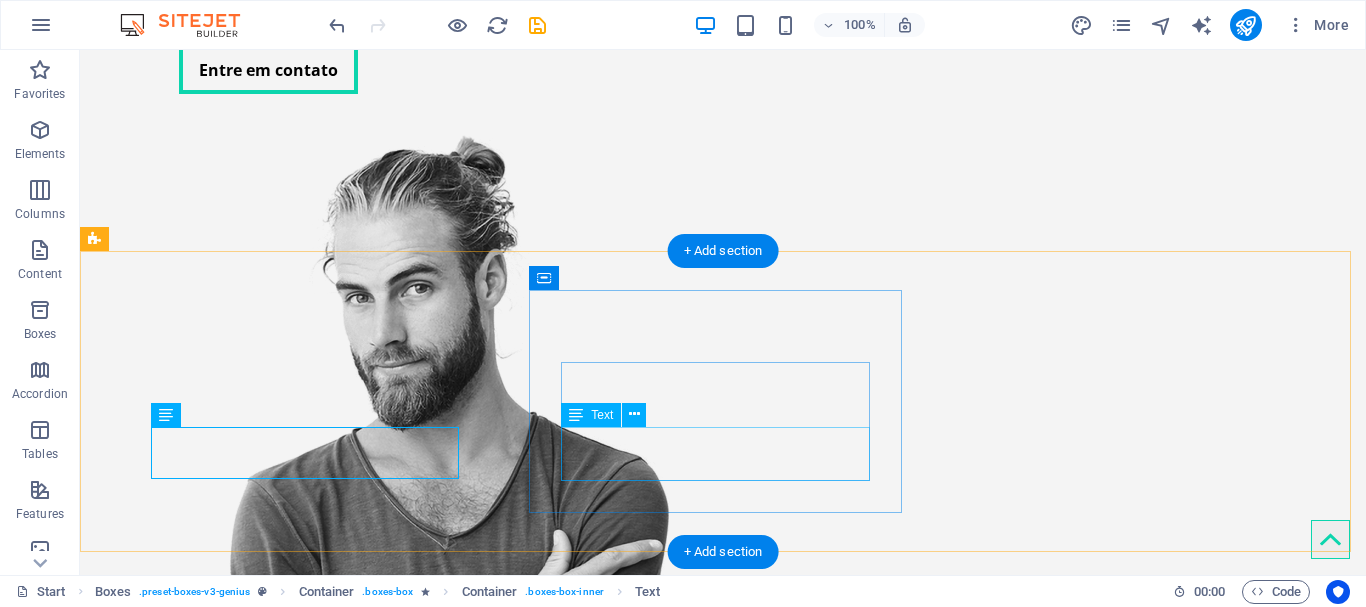 click on "A manutenção preventiva é o segredo para a longevidade do seu equipamento." at bounding box center (307, 1189) 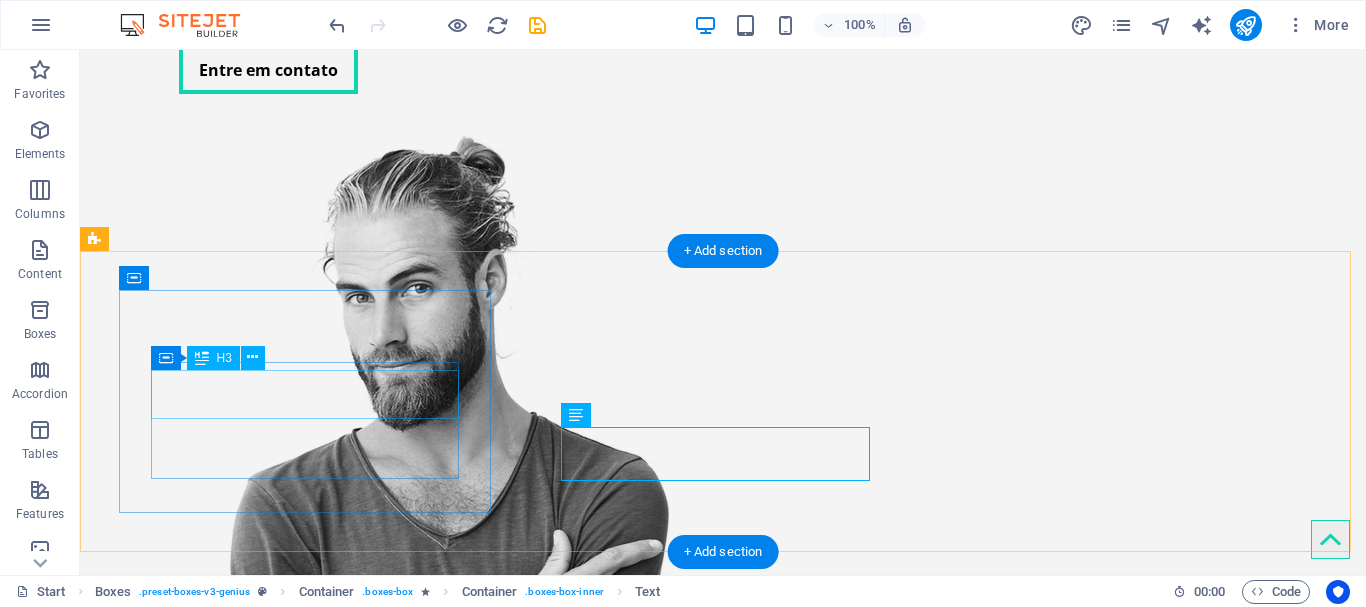 click on "Manutenção de Desktop" at bounding box center [307, 888] 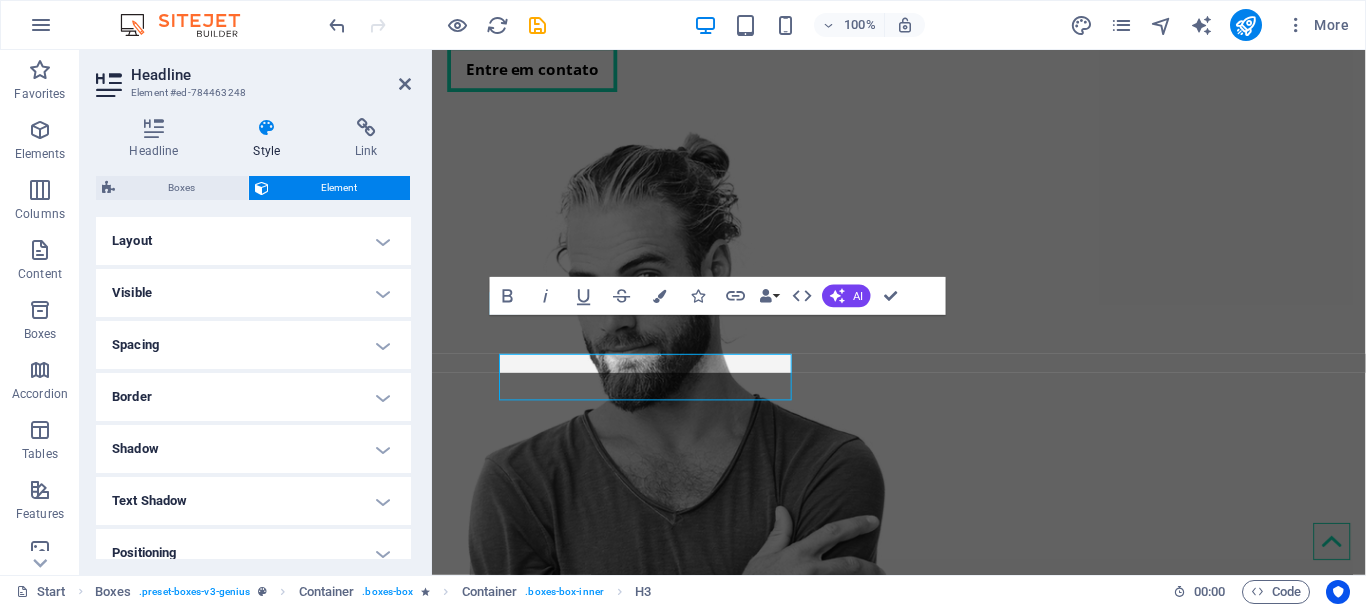 click on "Border" at bounding box center (253, 397) 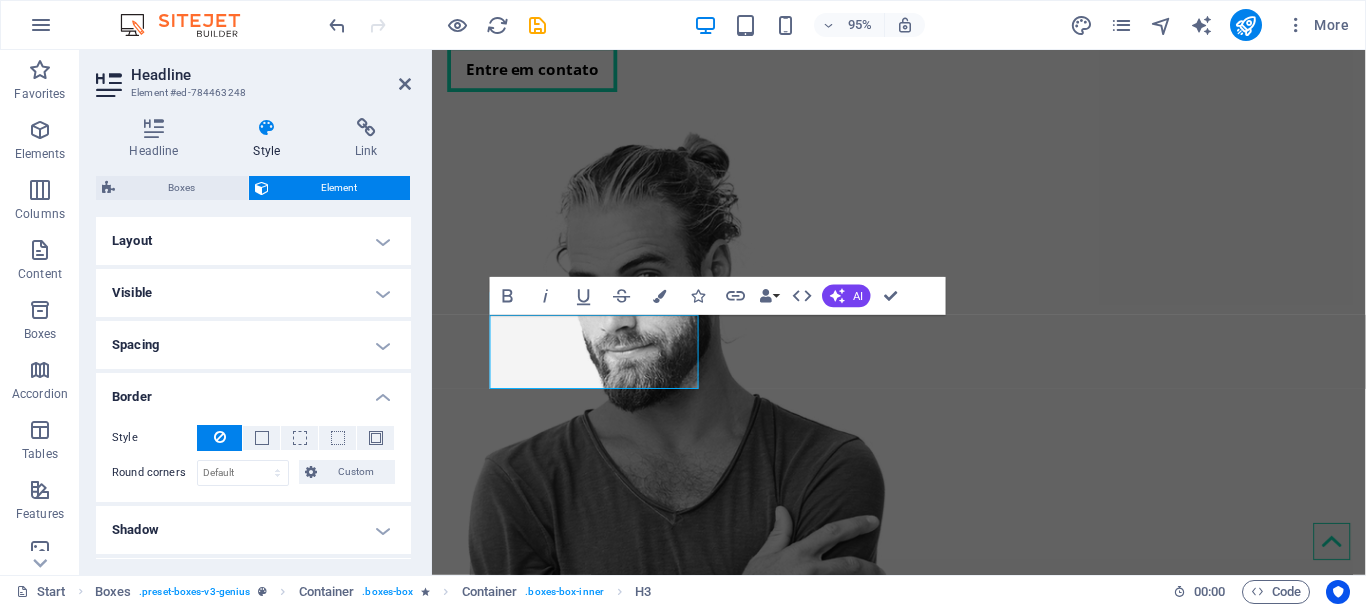 click on "Border" at bounding box center (253, 391) 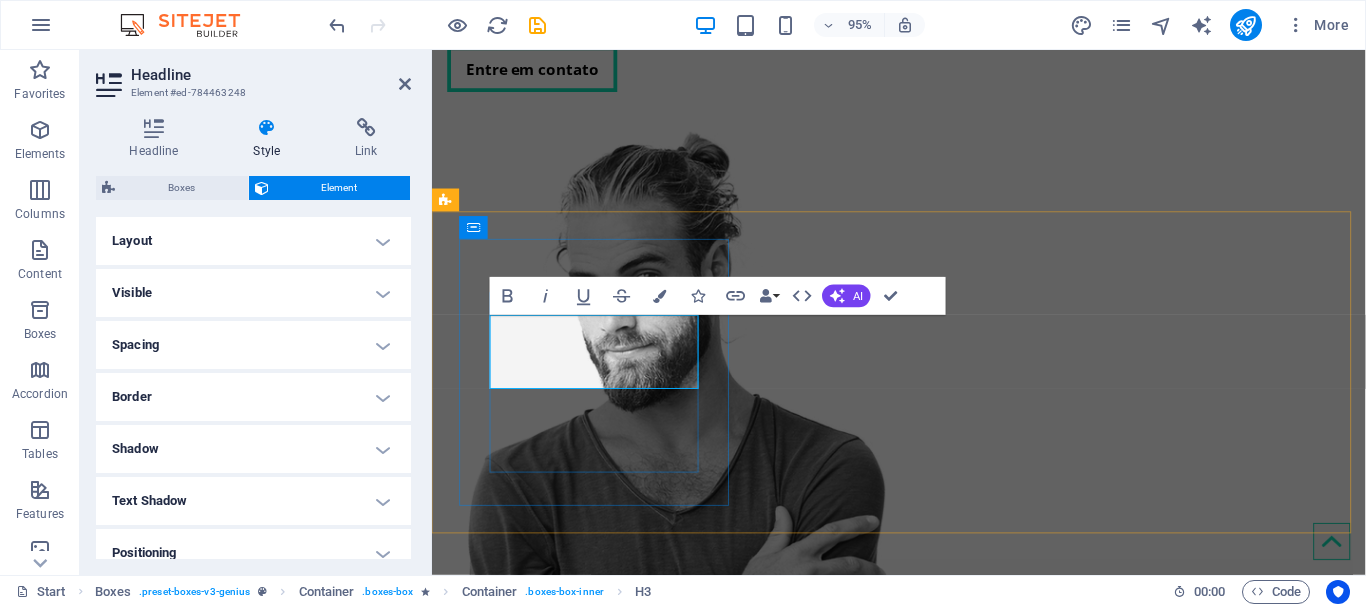click on "Manutenção de Desktop" at bounding box center (606, 897) 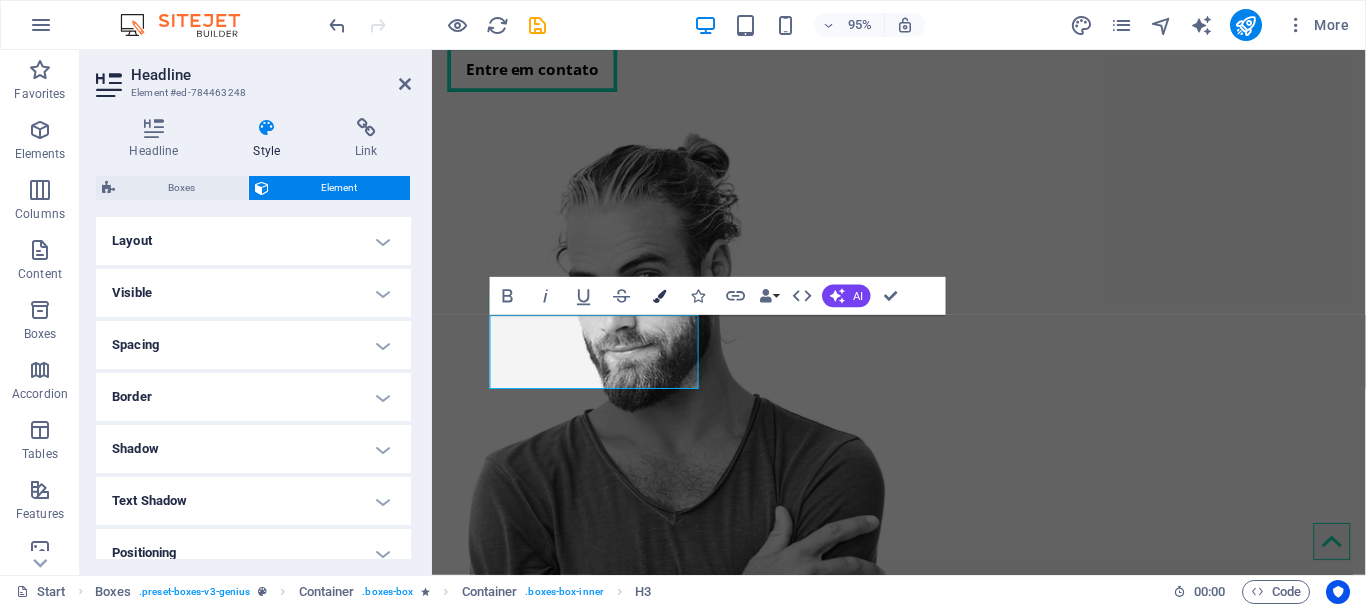 click on "Colors" at bounding box center [660, 296] 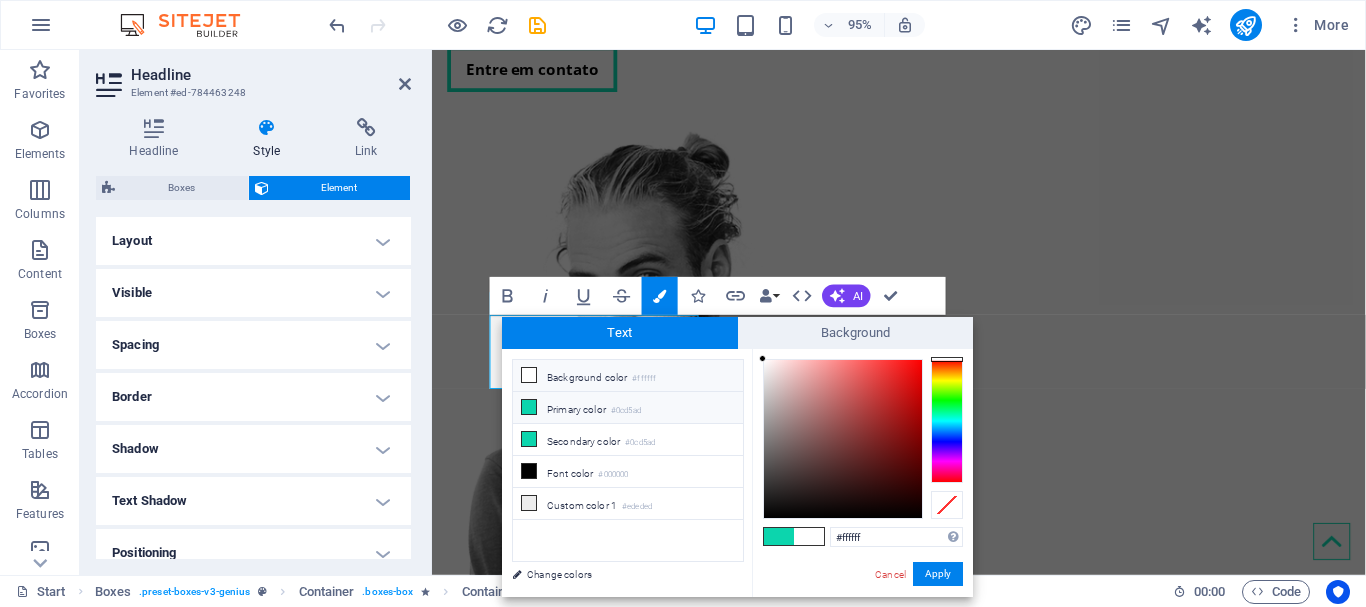 click on "Background color
#ffffff" at bounding box center [628, 376] 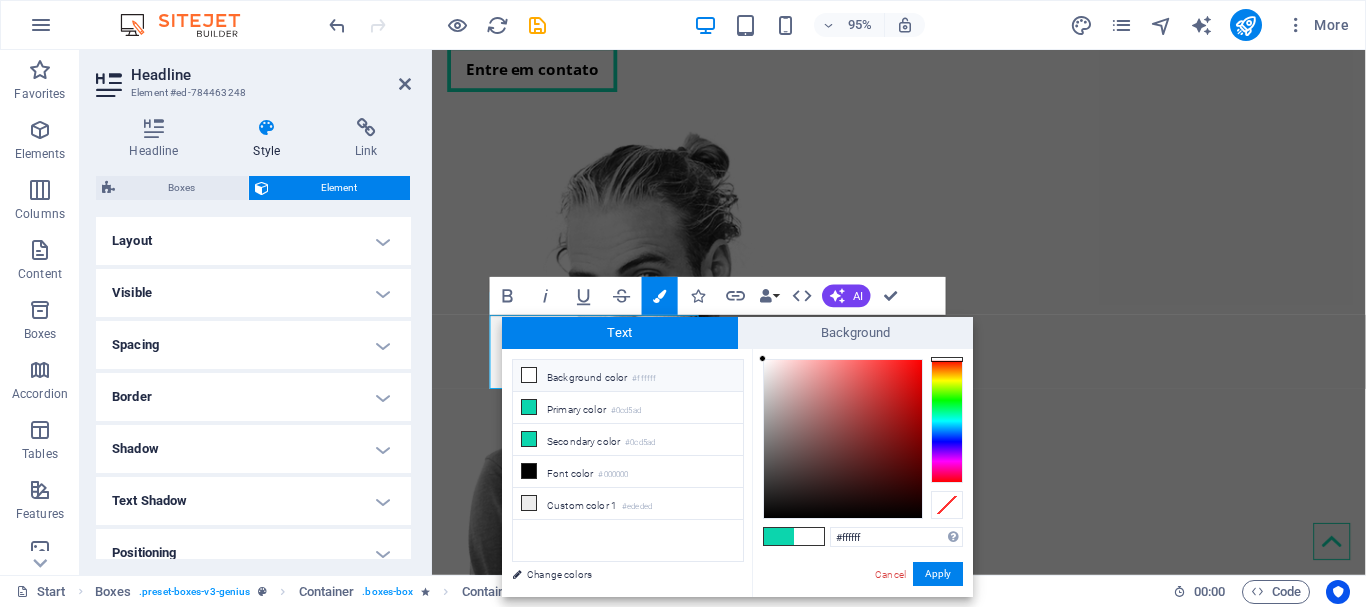 click at bounding box center (779, 536) 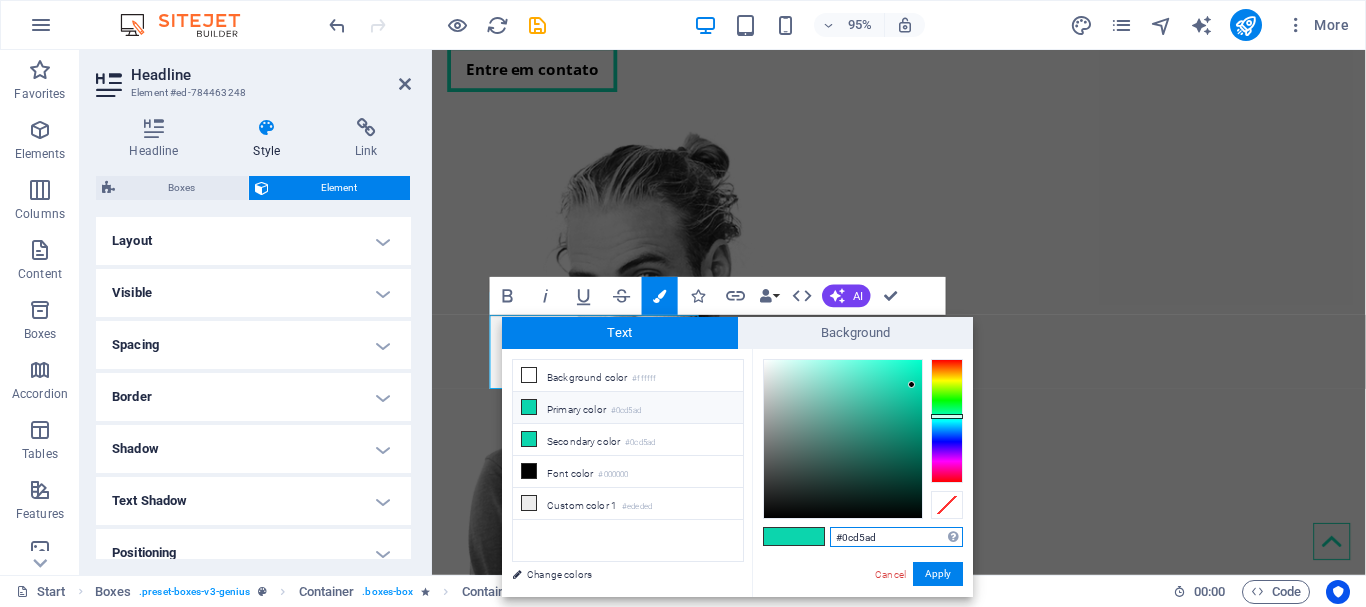 drag, startPoint x: 842, startPoint y: 536, endPoint x: 915, endPoint y: 535, distance: 73.00685 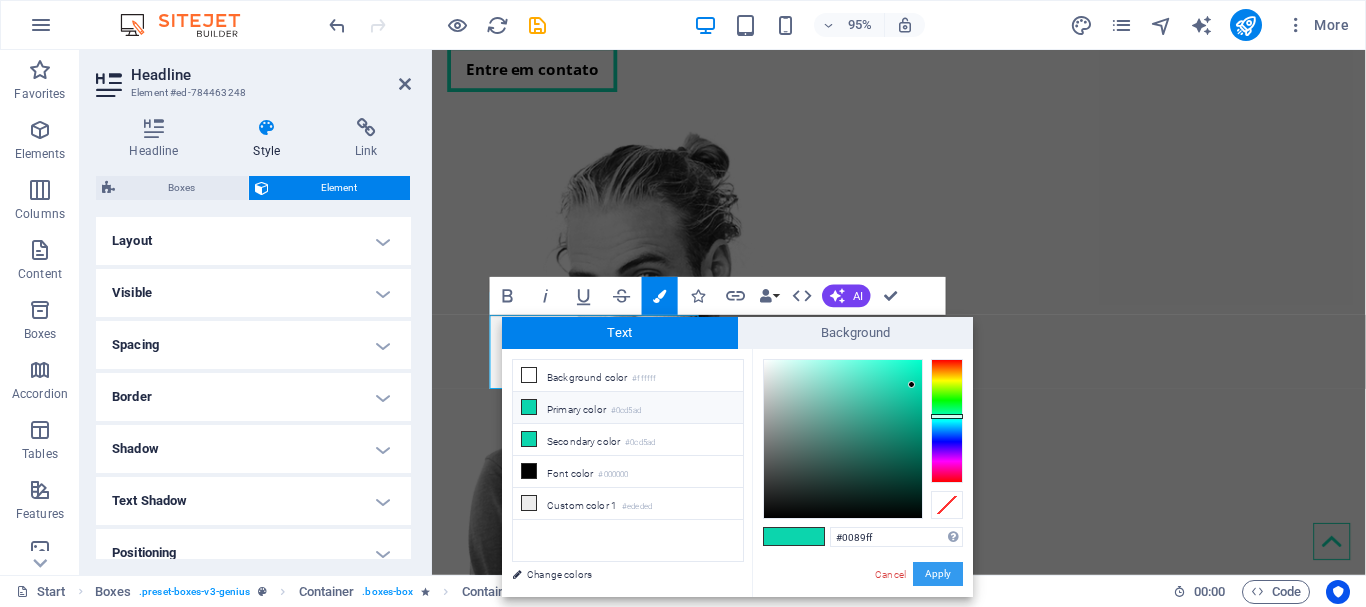 click on "Apply" at bounding box center (938, 574) 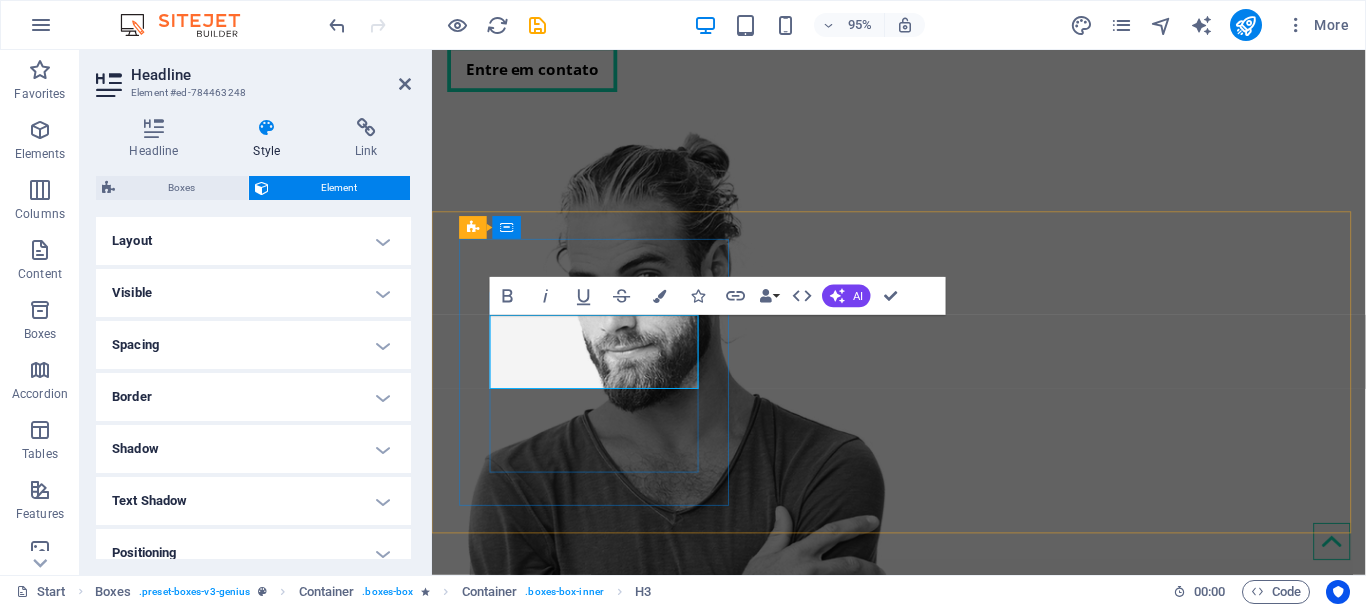 click on "Manutenção de Desktop" at bounding box center (605, 898) 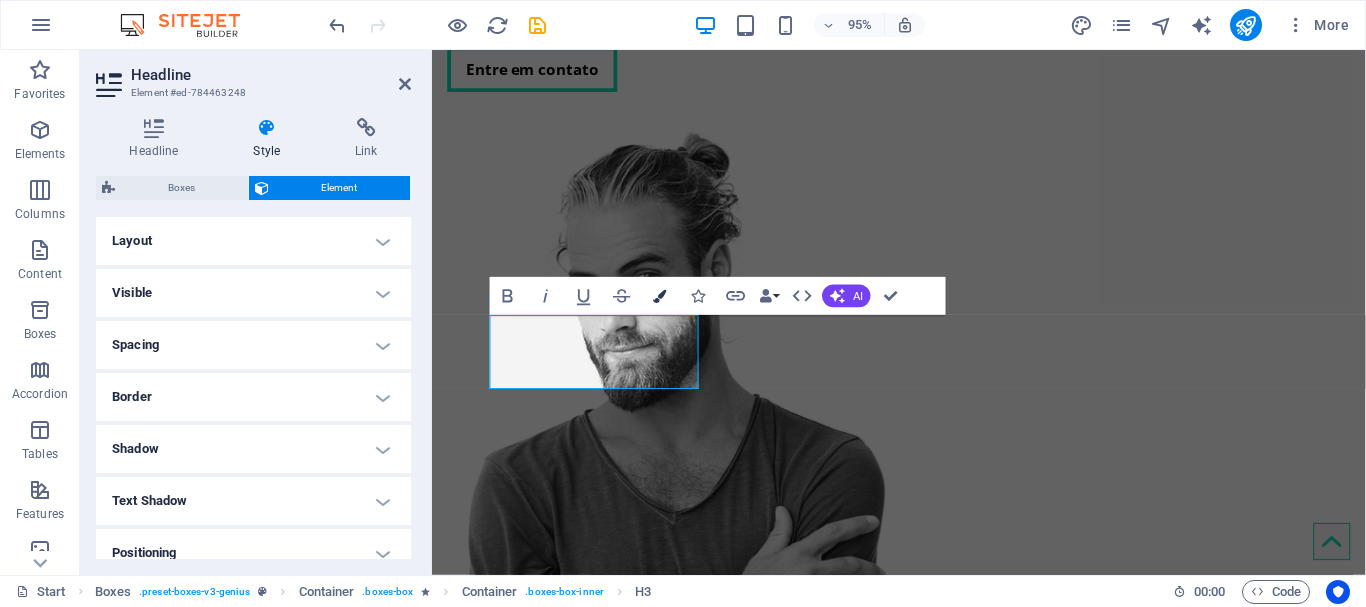 click at bounding box center (660, 296) 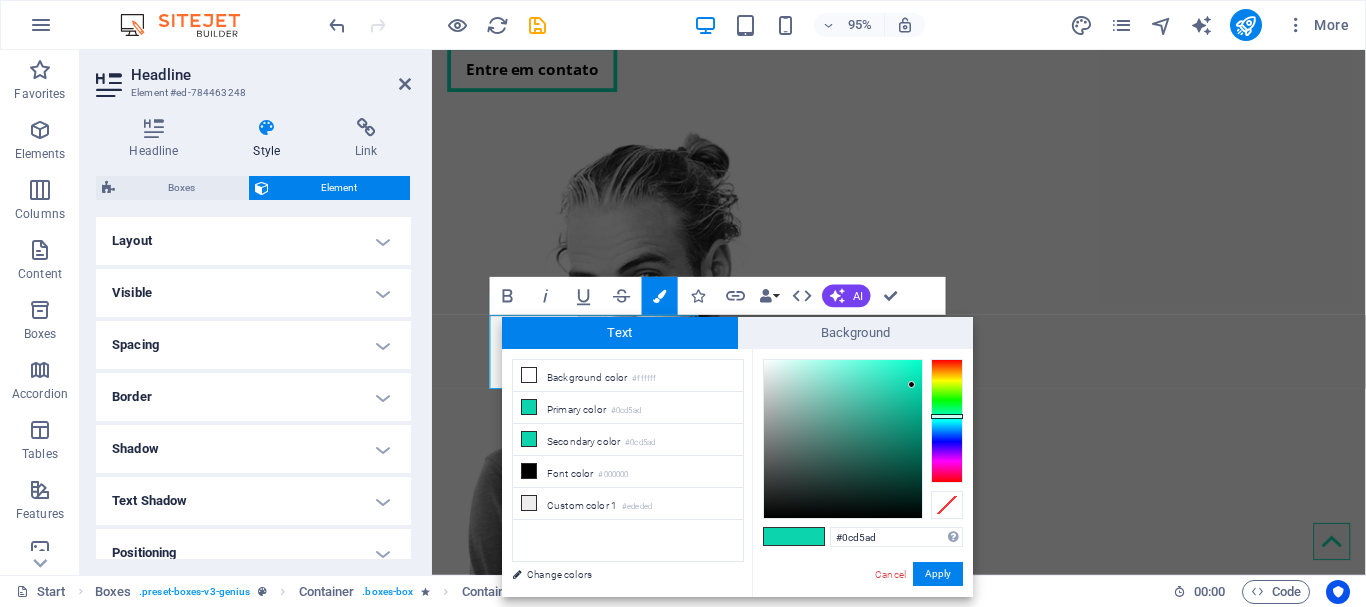 click at bounding box center [779, 536] 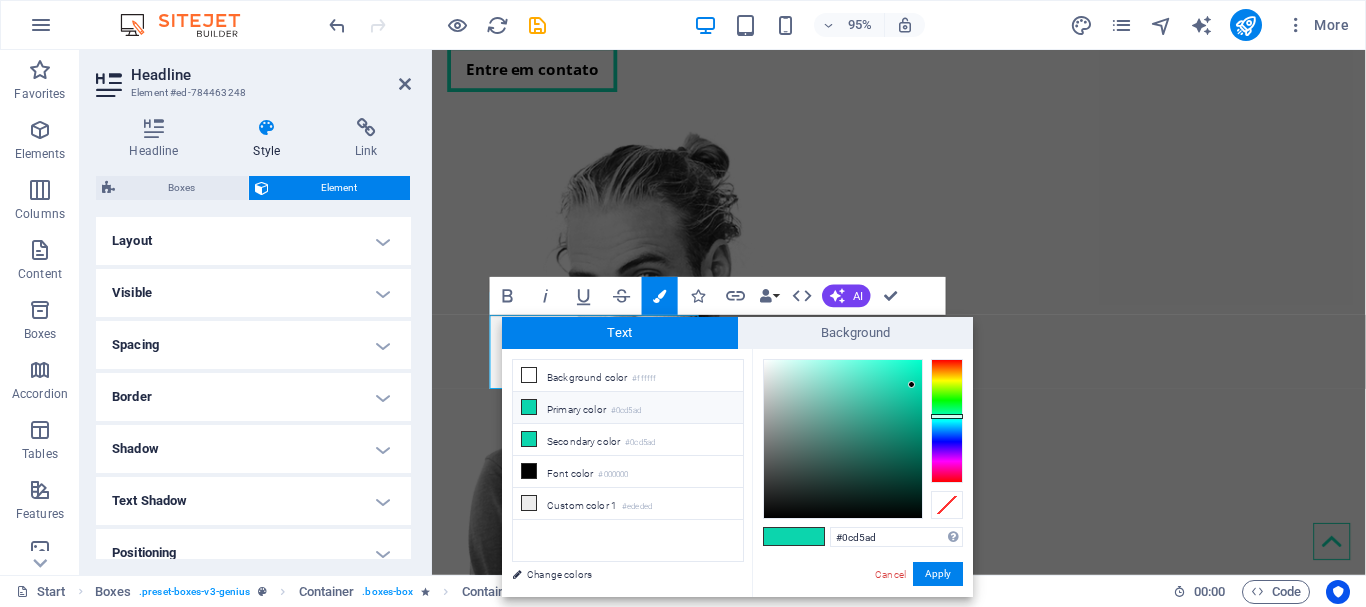 click at bounding box center (779, 536) 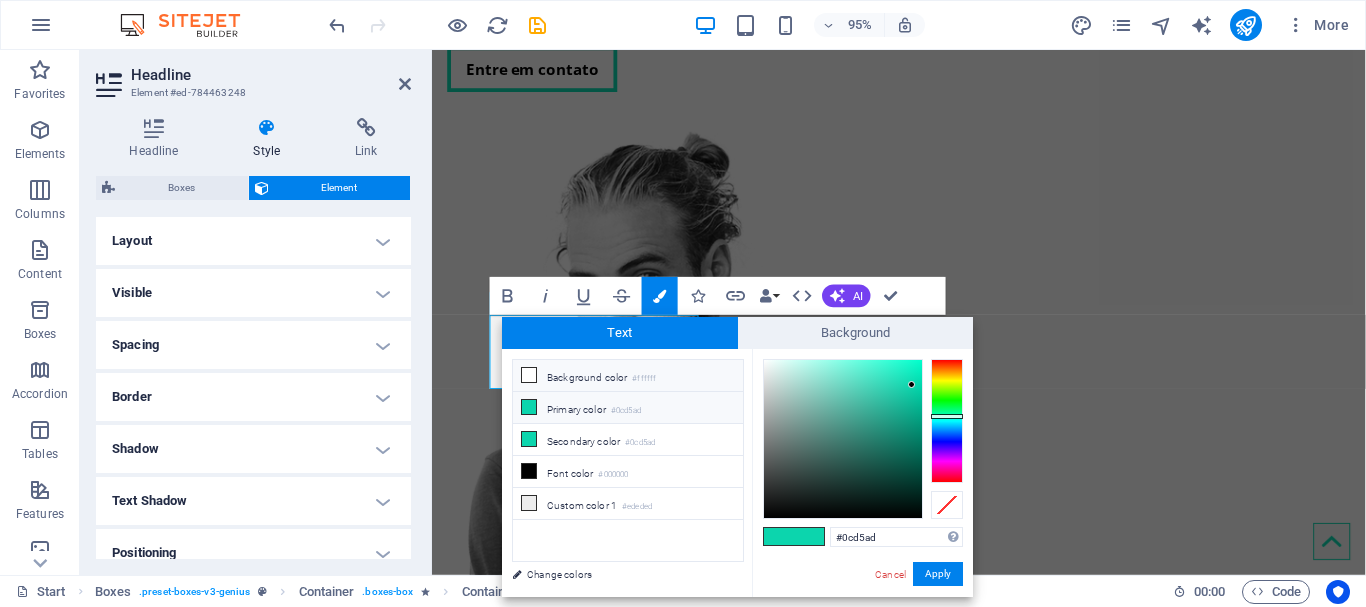 click on "#ffffff" at bounding box center (644, 379) 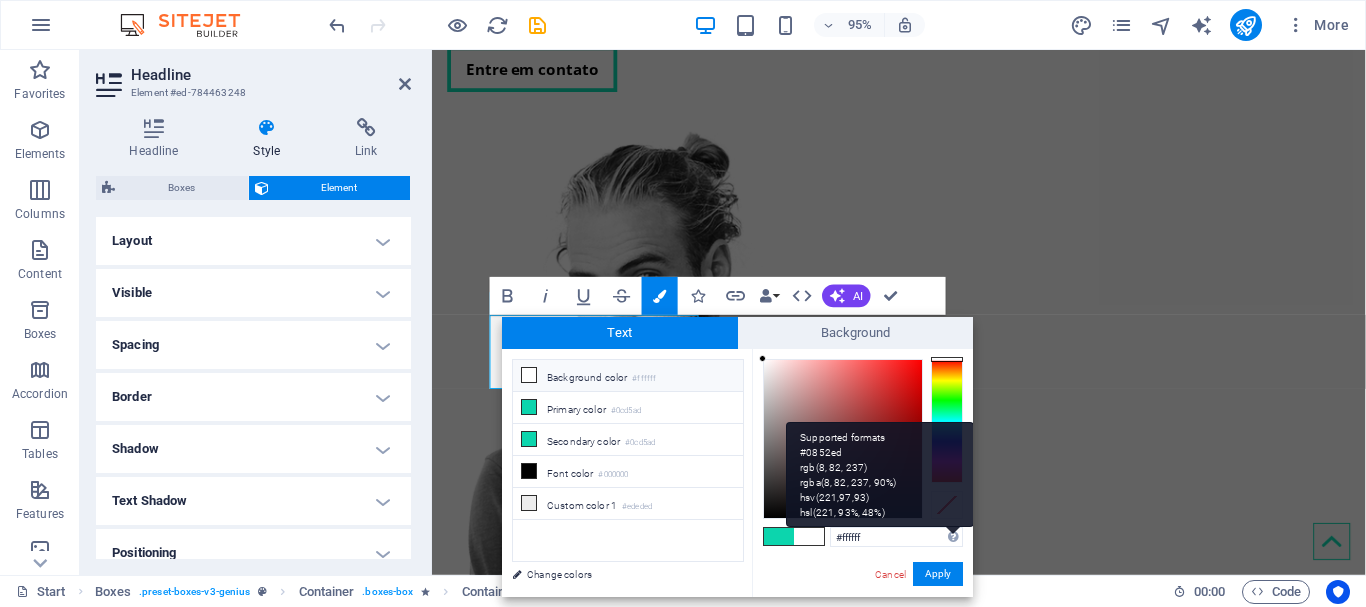 click on "Supported formats #0852ed rgb(8, 82, 237) rgba(8, 82, 237, 90%) hsv(221,97,93) hsl(221, 93%, 48%)" at bounding box center (880, 474) 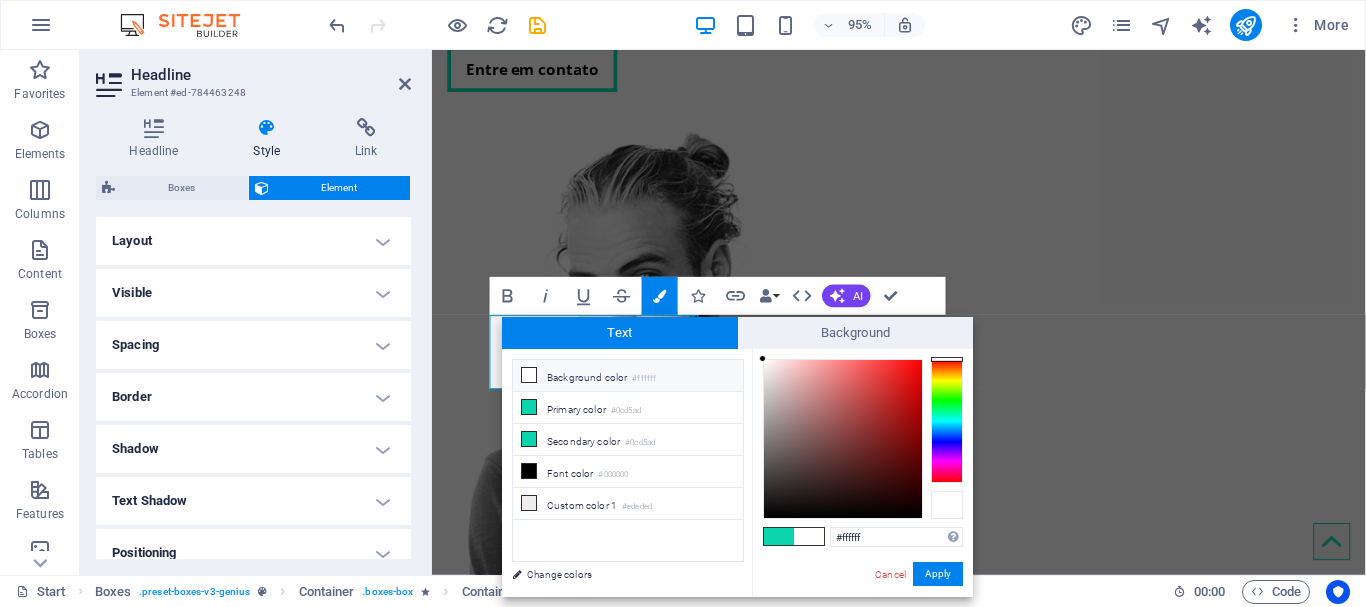 click at bounding box center (947, 505) 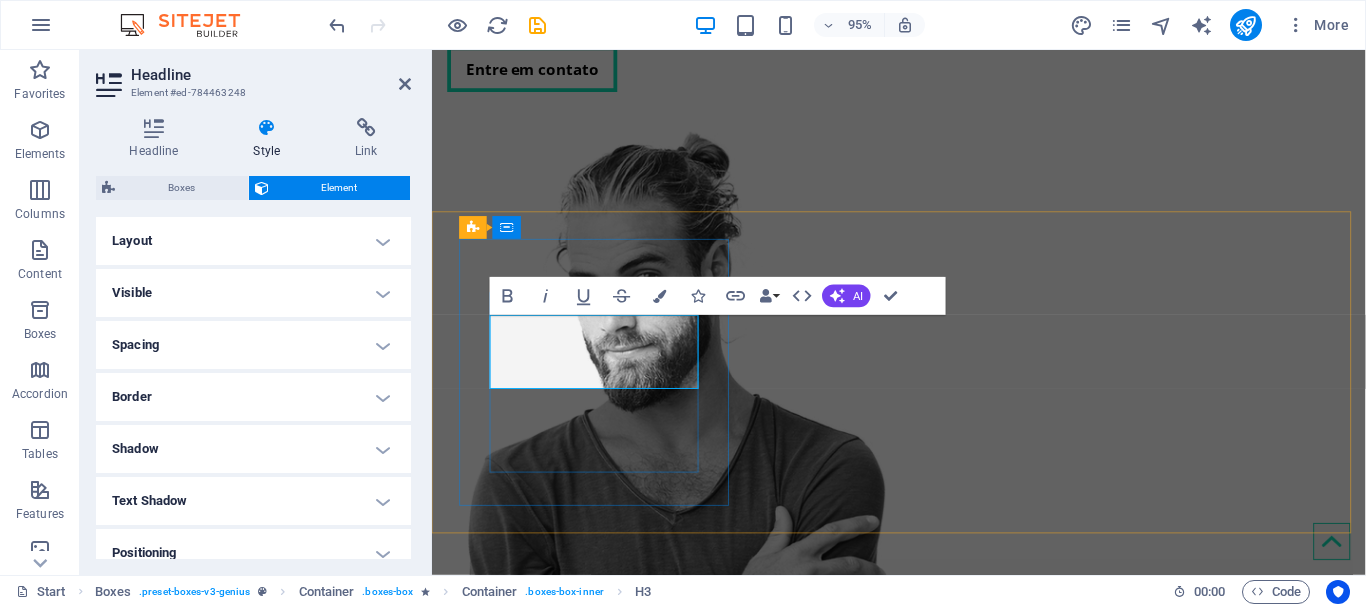 click on "Manutenção de Desktop" at bounding box center (605, 898) 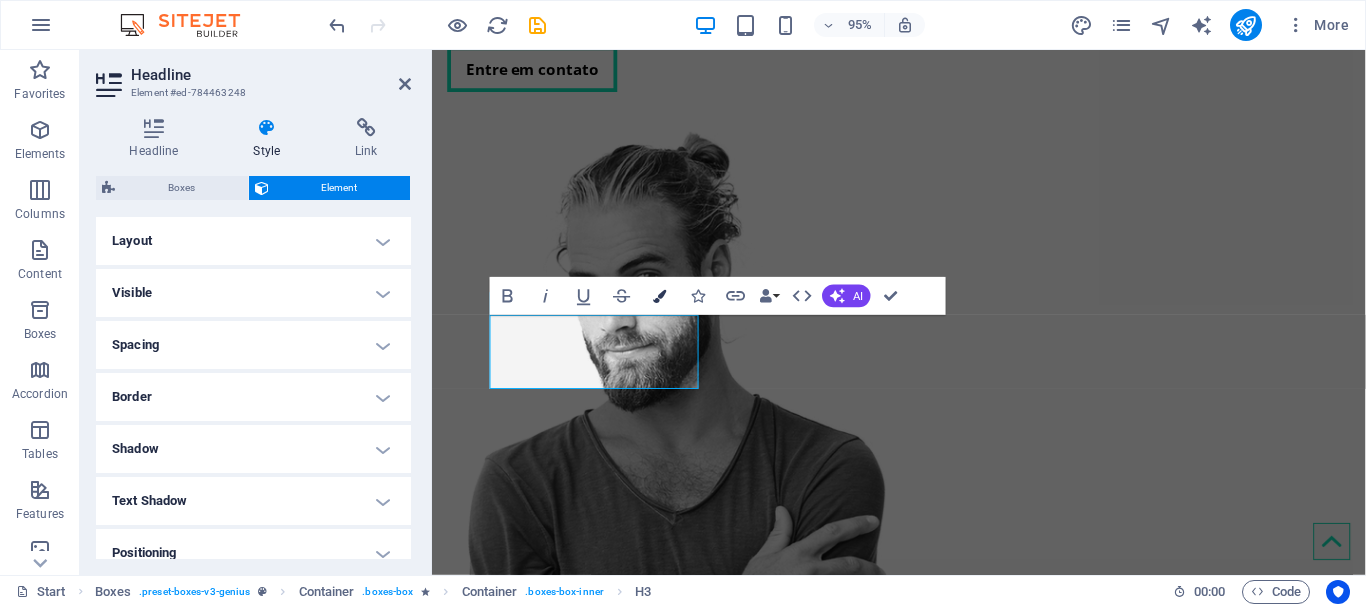 click at bounding box center (660, 296) 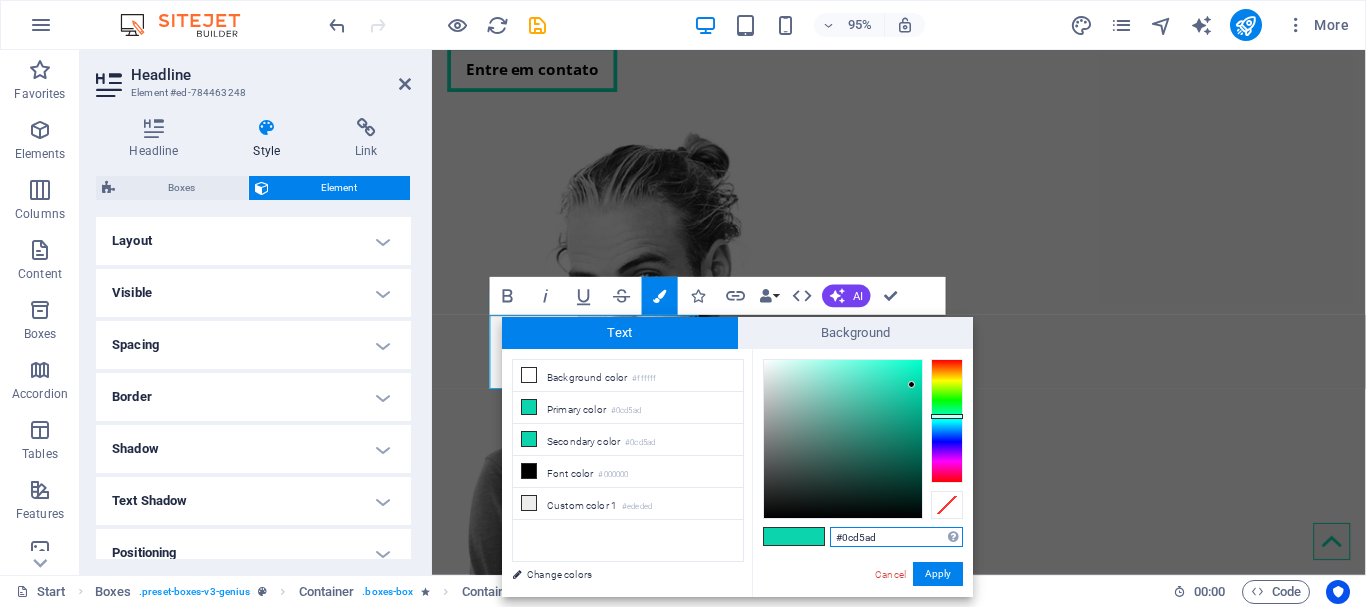 drag, startPoint x: 842, startPoint y: 538, endPoint x: 907, endPoint y: 533, distance: 65.192024 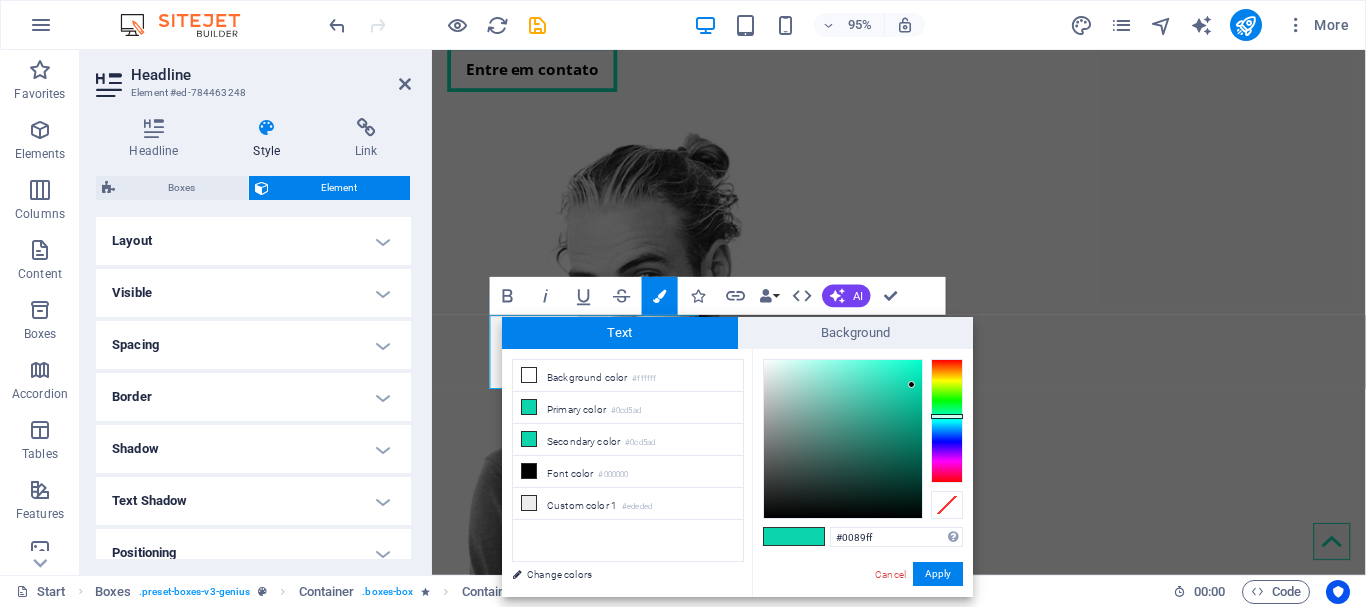 click on "less
Background color
#ffffff
Primary color
#0cd5ad
Secondary color
#0cd5ad
Font color
#0089ff" at bounding box center (737, 473) 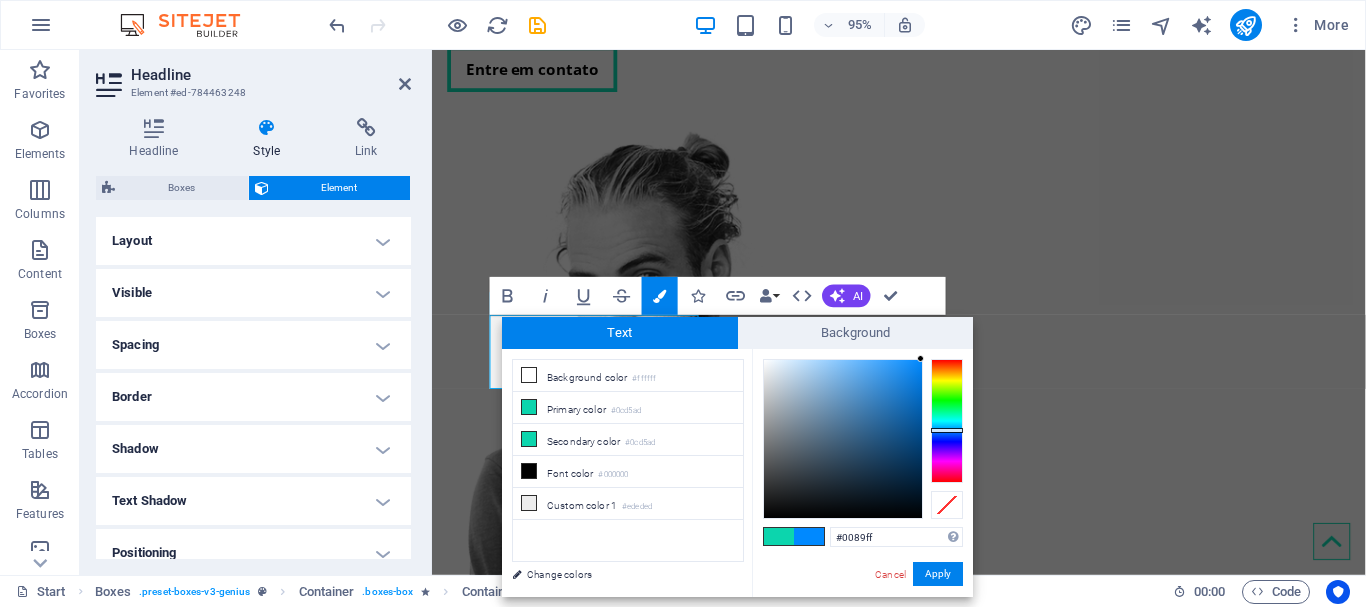 click at bounding box center [779, 536] 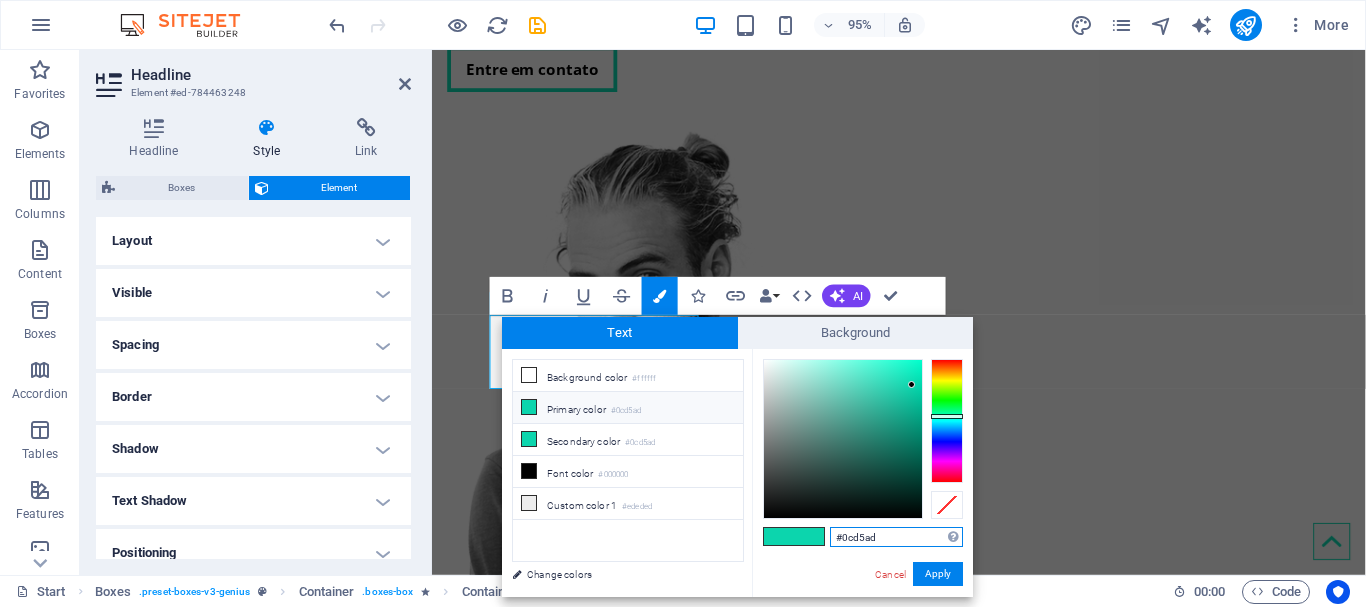 drag, startPoint x: 840, startPoint y: 538, endPoint x: 939, endPoint y: 538, distance: 99 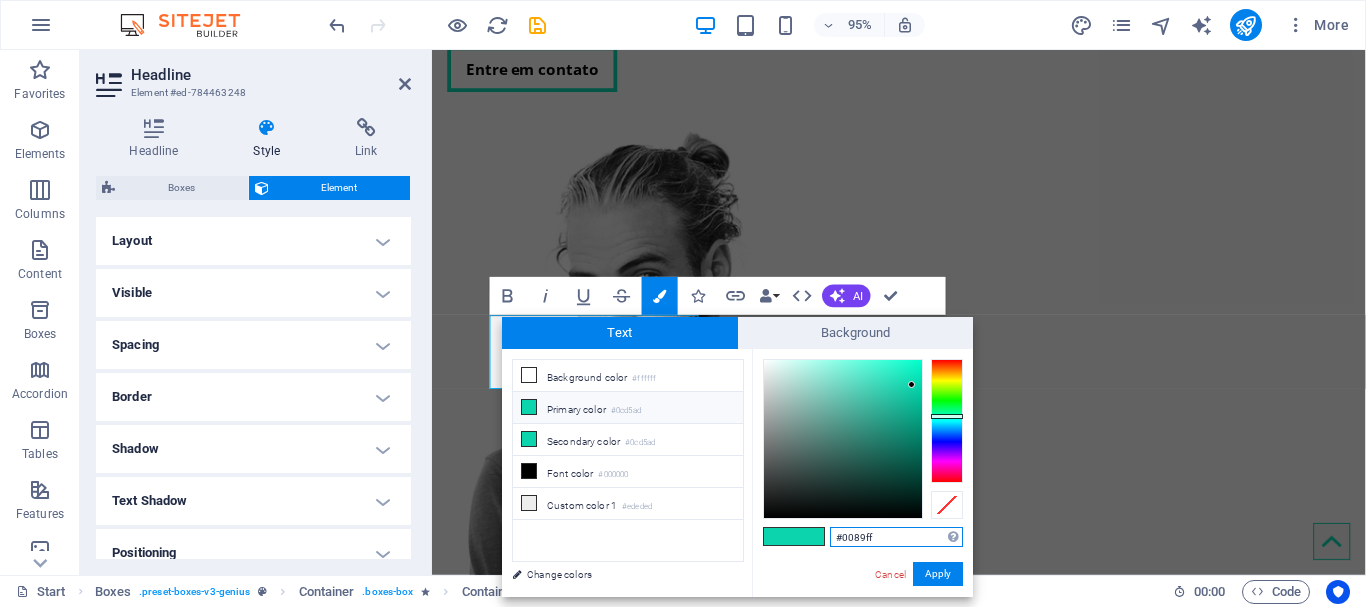 type on "#0089ff" 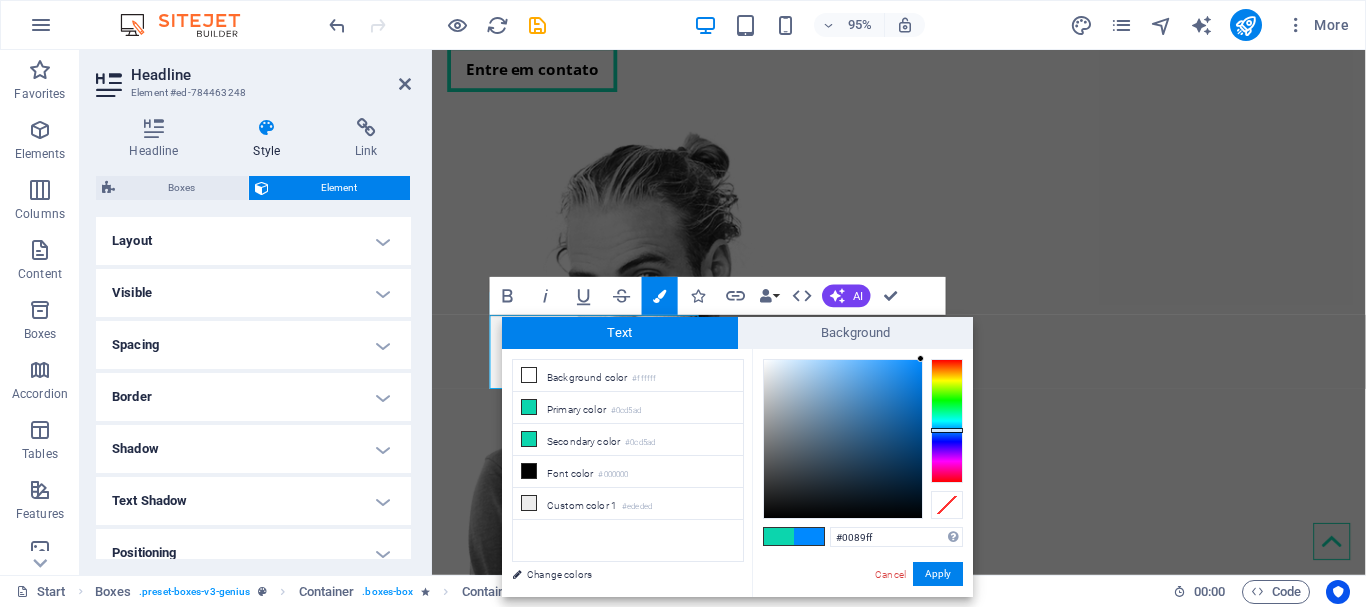 click on "#0089ff Supported formats #0852ed rgb(8, 82, 237) rgba(8, 82, 237, 90%) hsv(221,97,93) hsl(221, 93%, 48%) Cancel Apply" at bounding box center (862, 618) 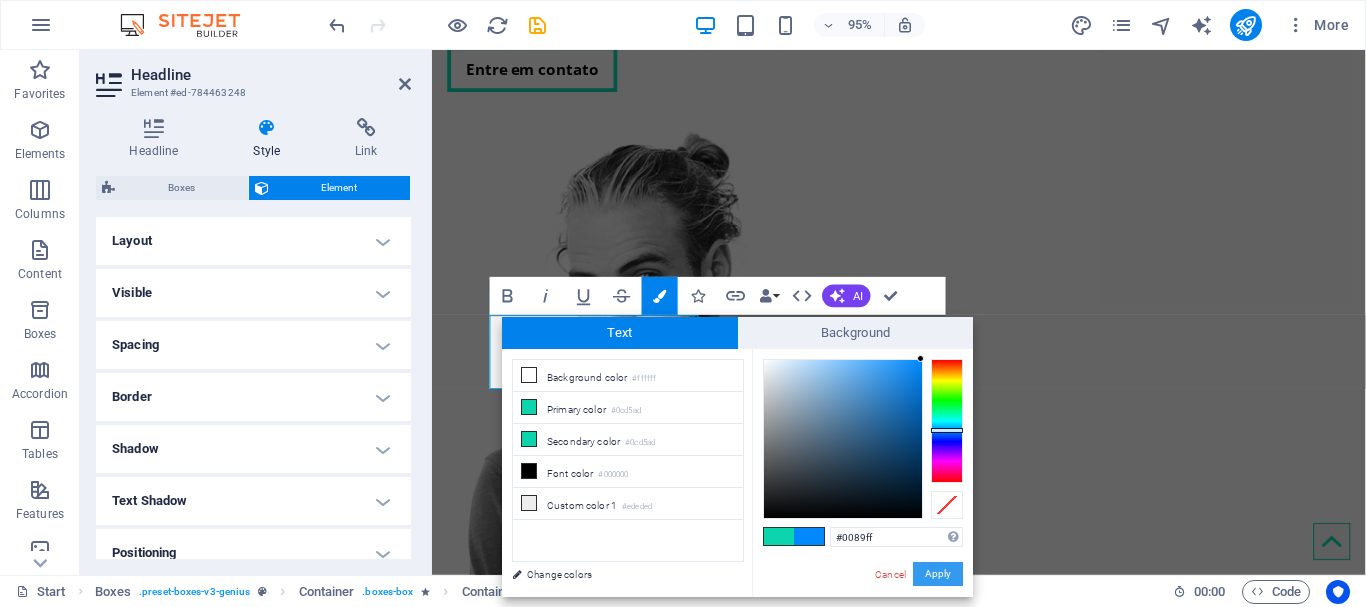 click on "Apply" at bounding box center [938, 574] 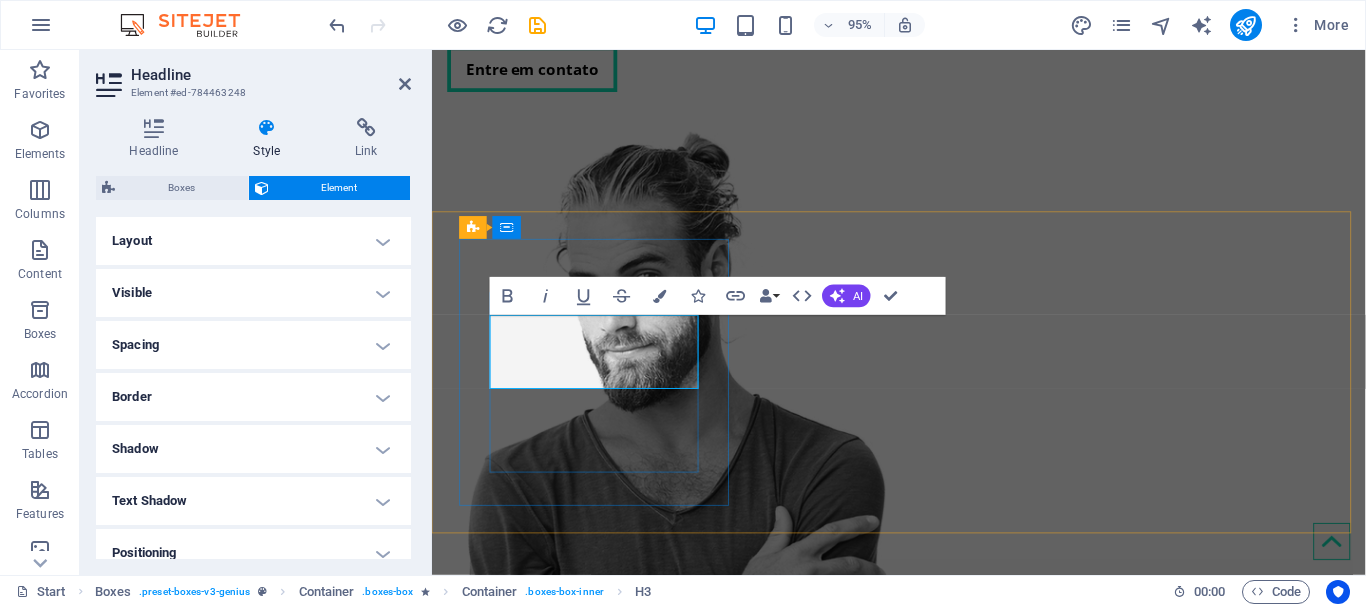 click on "Manutenção de Desktop" at bounding box center [605, 898] 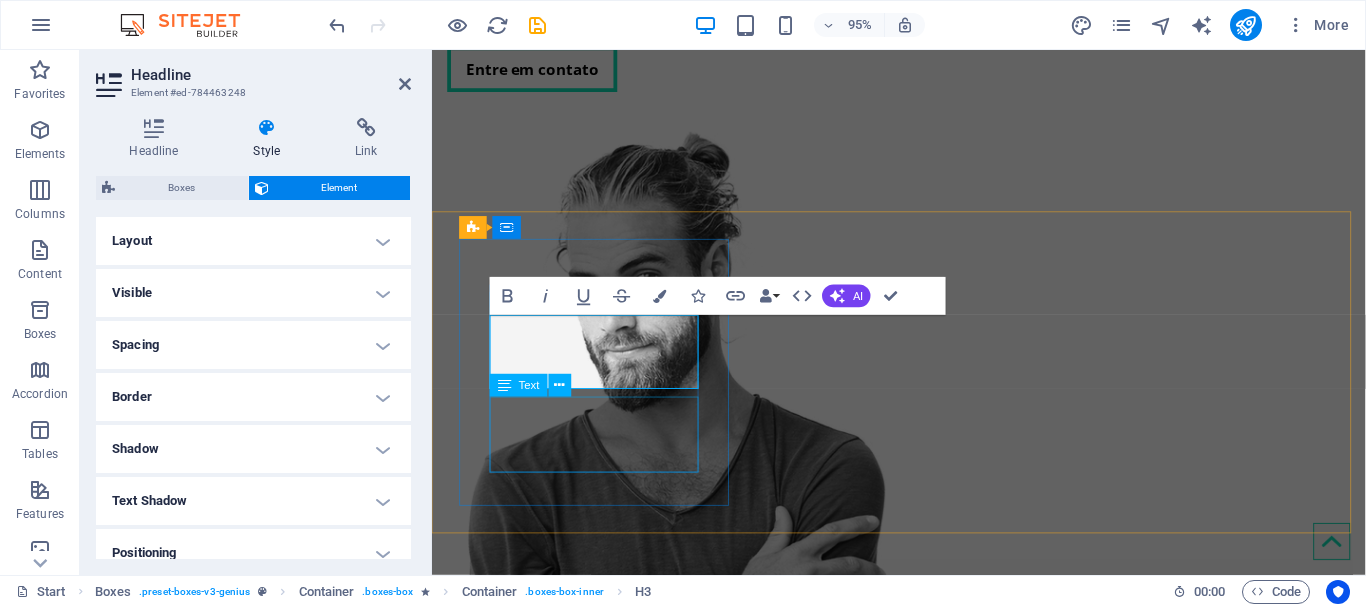 click on "Manutenção de computadores: porque cada segundo conta." at bounding box center [605, 980] 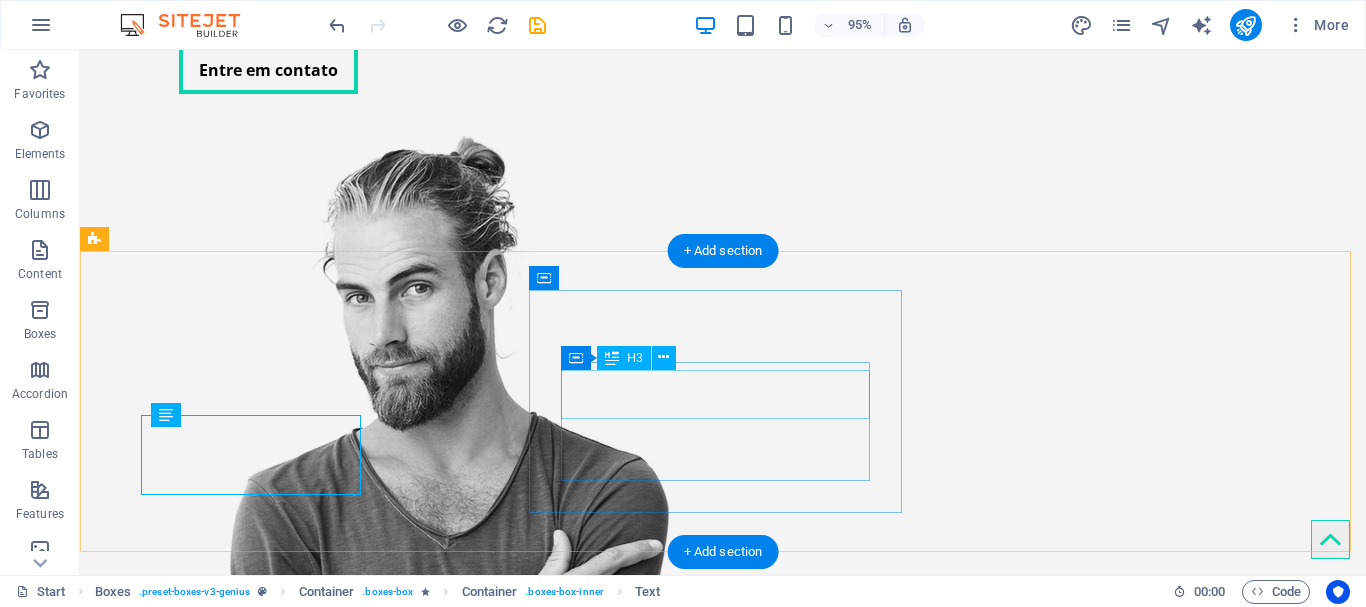 click on "Manutenção de Desktop Manutenção de computadores: porque cada segundo conta. Manutenção Preventiva A manutenção preventiva é o segredo para a longevidade do seu equipamento. Manutenção de Notebook Manutenção de notebooks: garantindo desempenho e portabilidade sem falhas." at bounding box center [722, 1137] 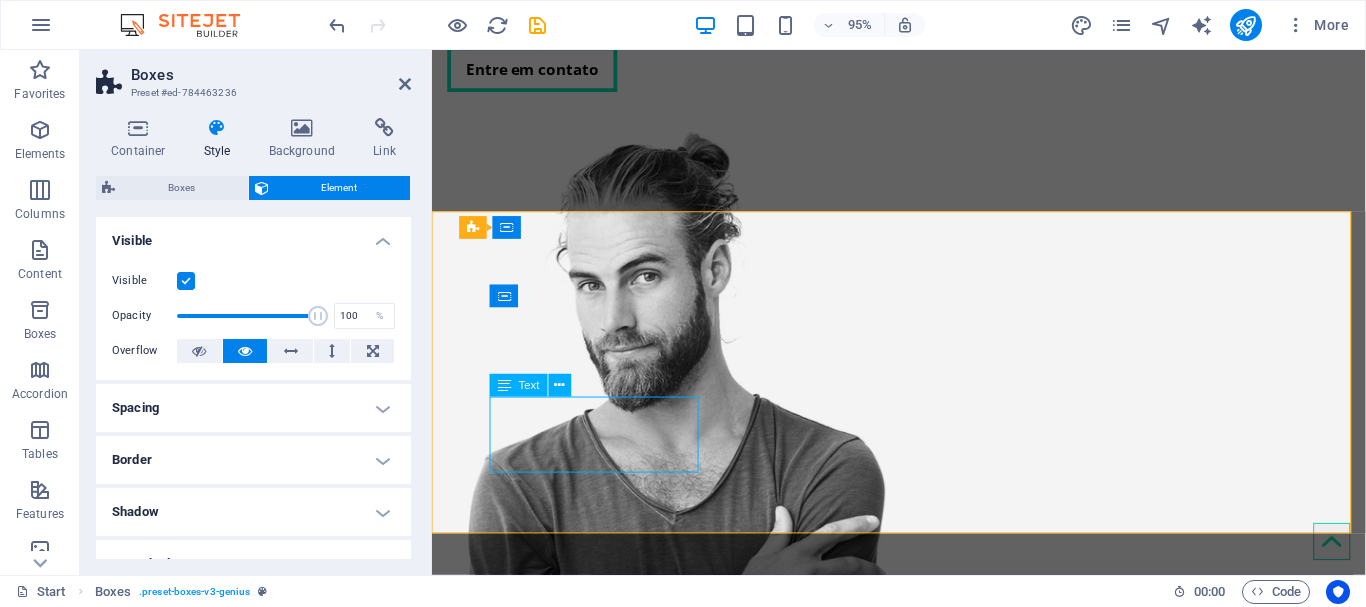 click on "Manutenção de computadores: porque cada segundo conta." at bounding box center (605, 980) 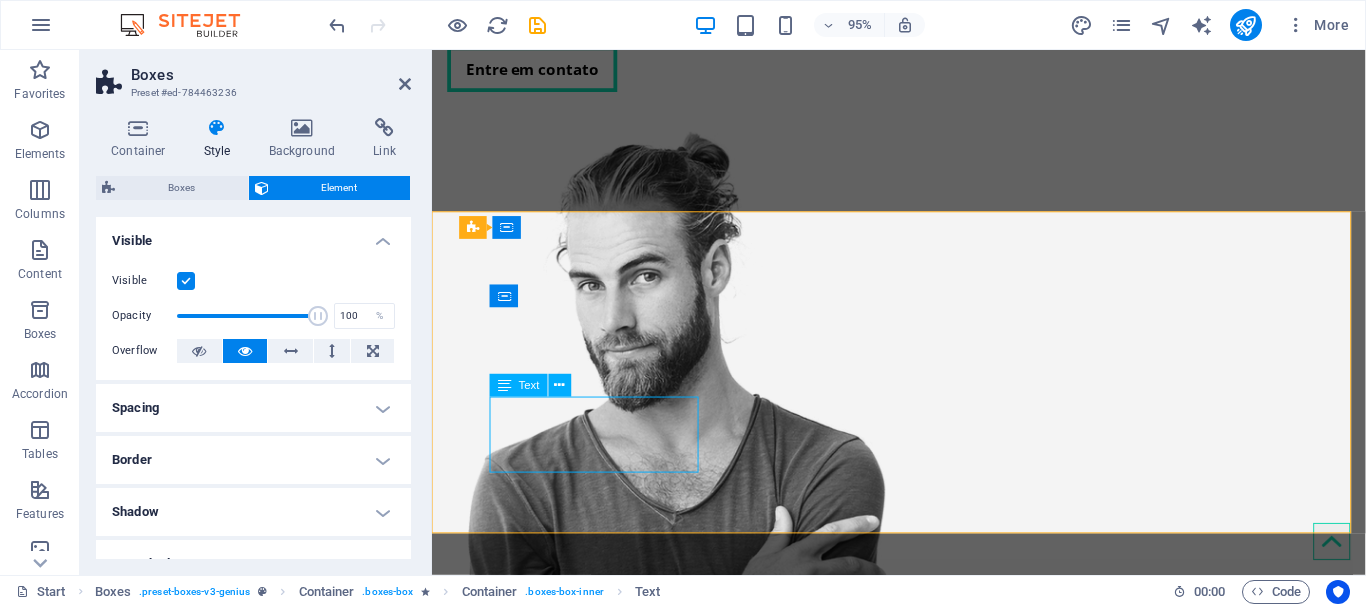 click on "Manutenção de computadores: porque cada segundo conta." at bounding box center [605, 980] 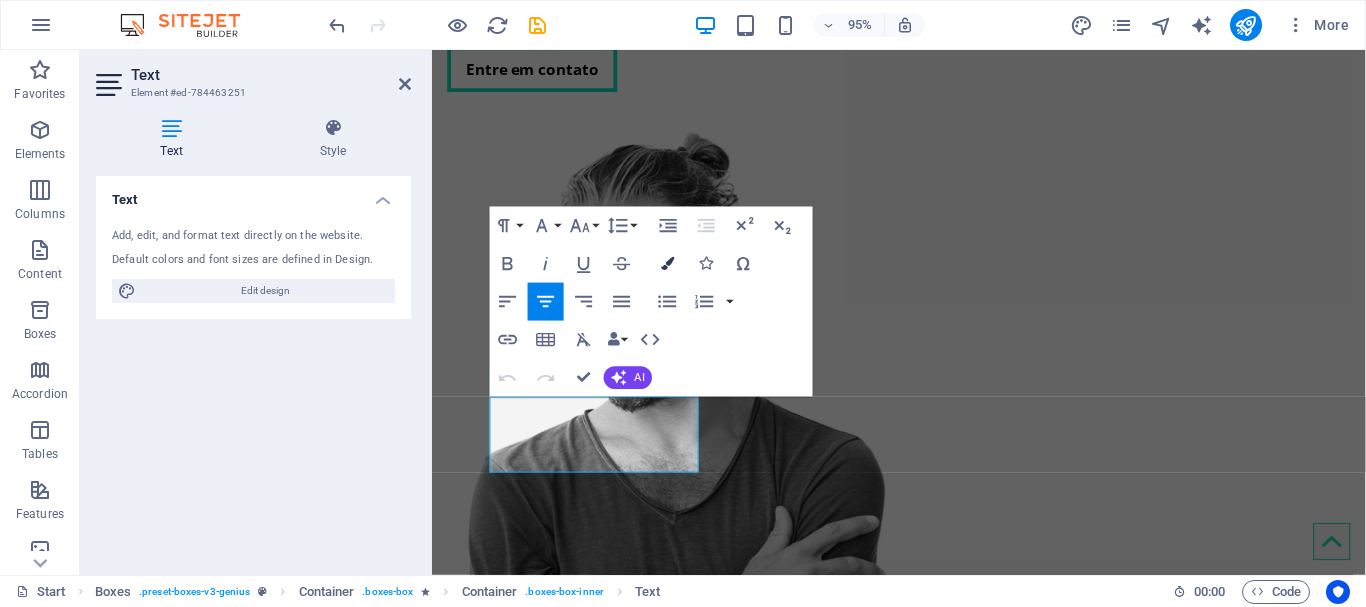 click at bounding box center [667, 264] 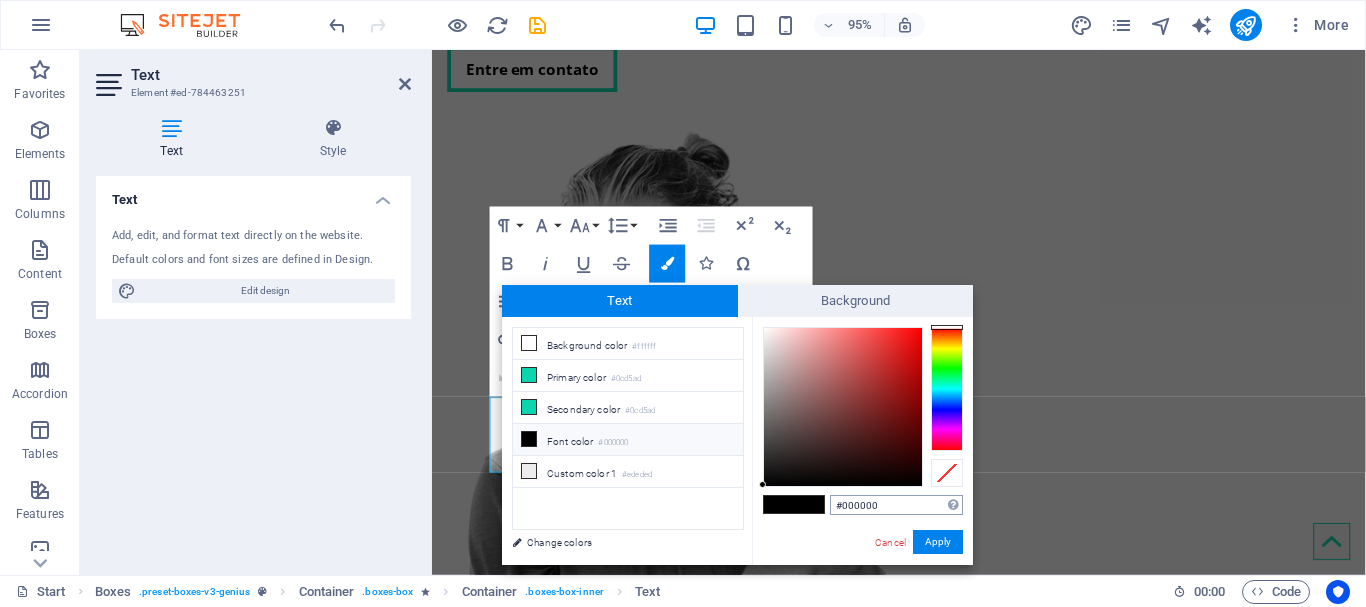drag, startPoint x: 842, startPoint y: 503, endPoint x: 912, endPoint y: 511, distance: 70.45566 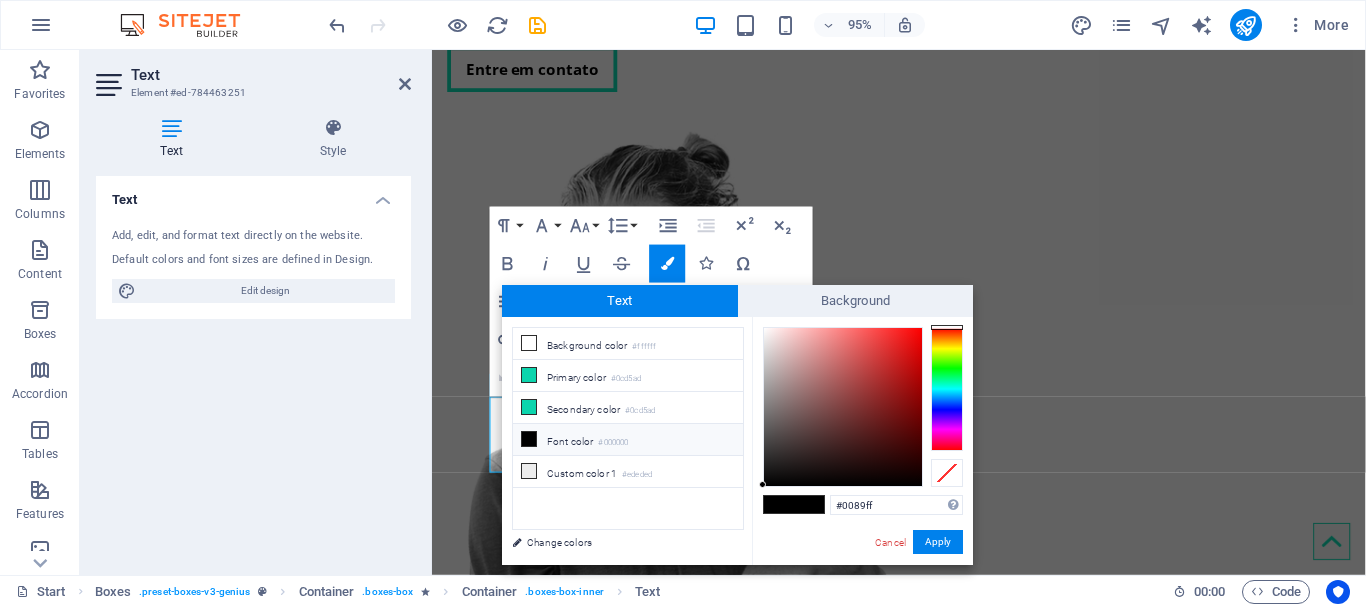 type on "#0089ff" 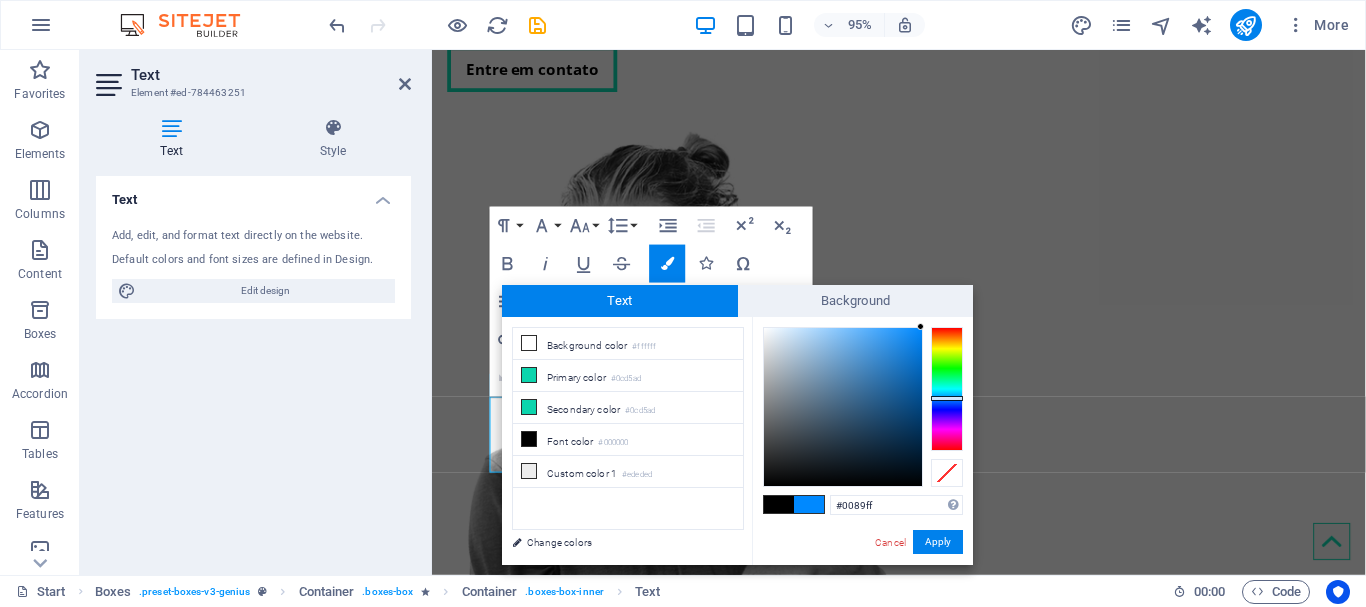 click on "#0089ff Supported formats #0852ed rgb(8, 82, 237) rgba(8, 82, 237, 90%) hsv(221,97,93) hsl(221, 93%, 48%) Cancel Apply" at bounding box center (862, 586) 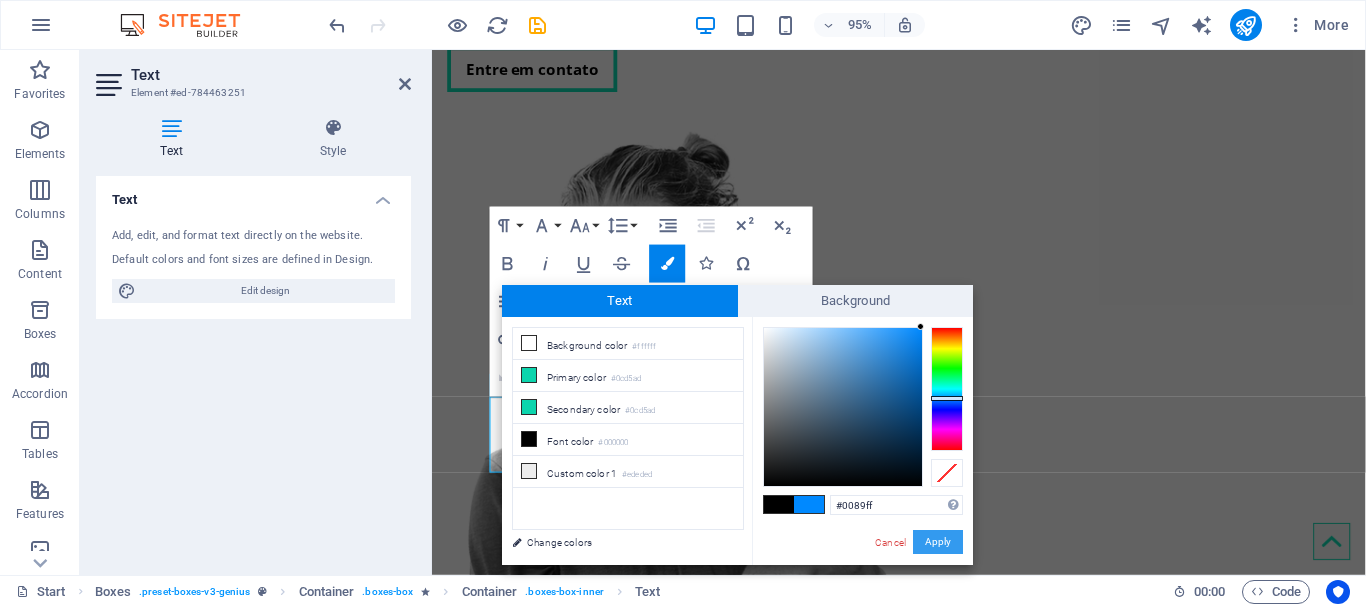 click on "Apply" at bounding box center (938, 542) 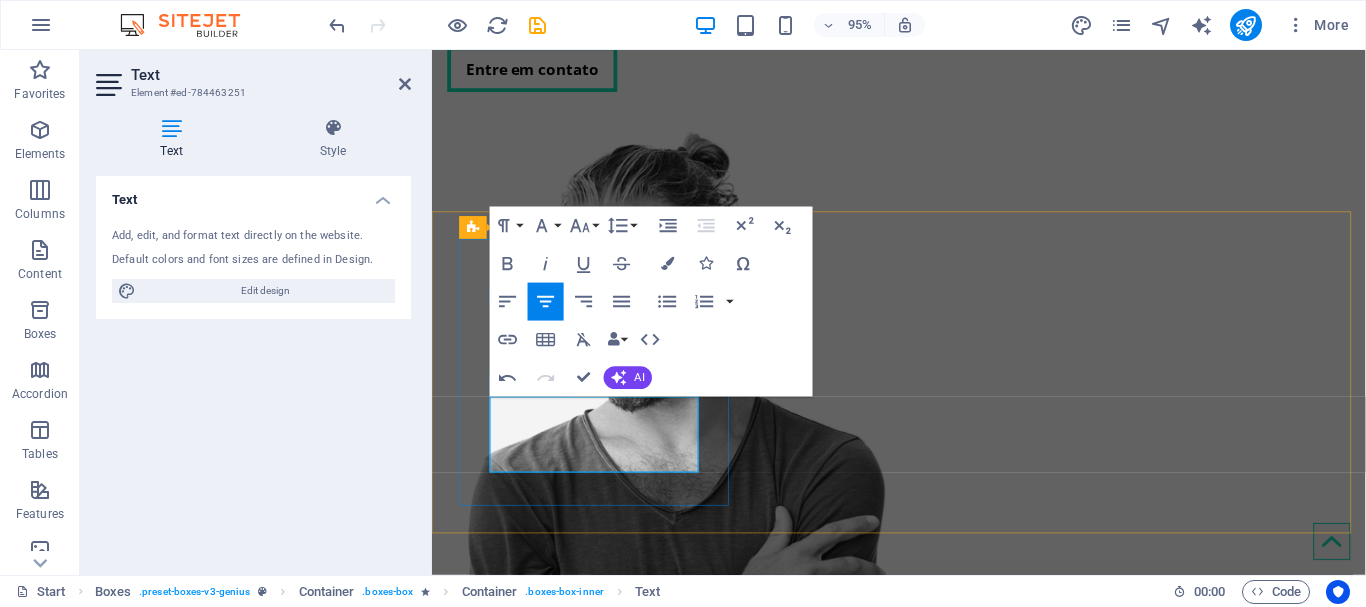 click on "Manutenção de computadores: porque cada segundo conta." at bounding box center [605, 980] 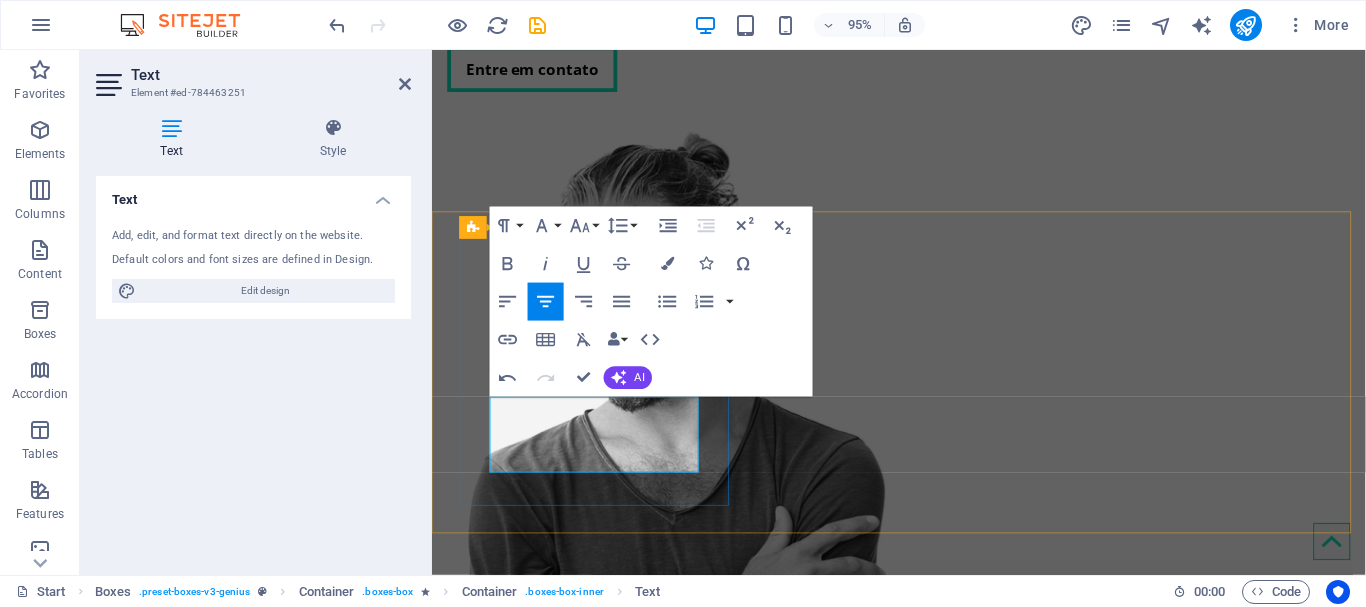 click on "Manutenção de Desktop Manutenção de computadores: porque cada segundo conta." at bounding box center (605, 912) 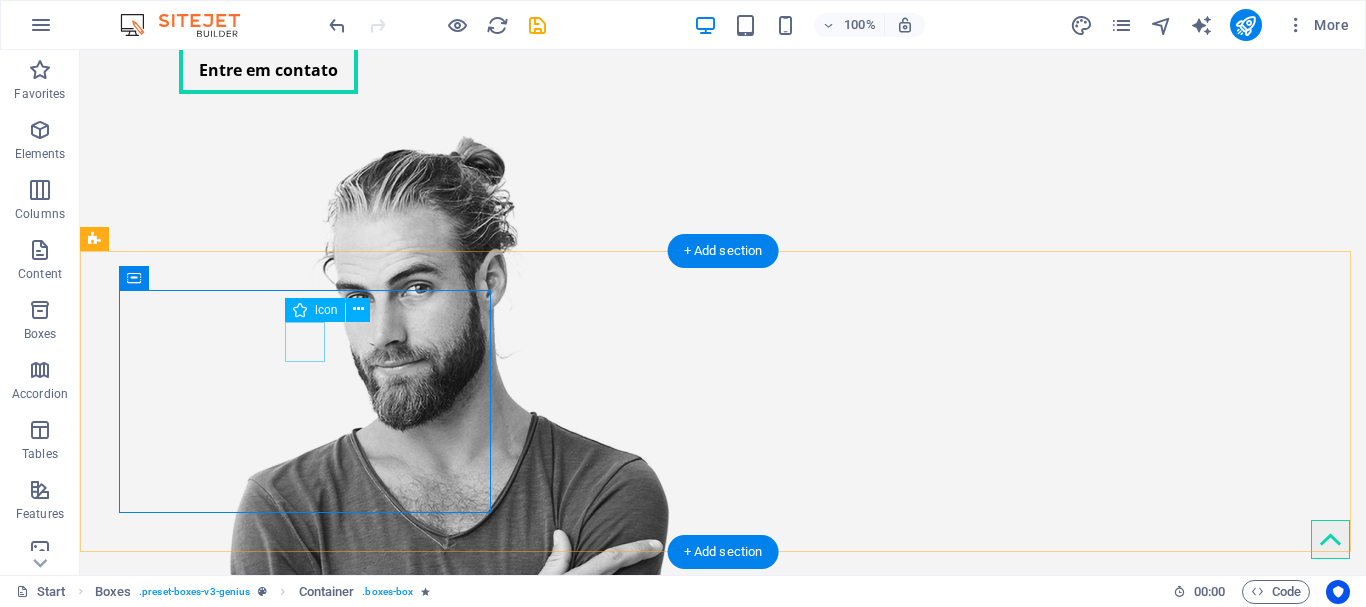 click at bounding box center [307, 836] 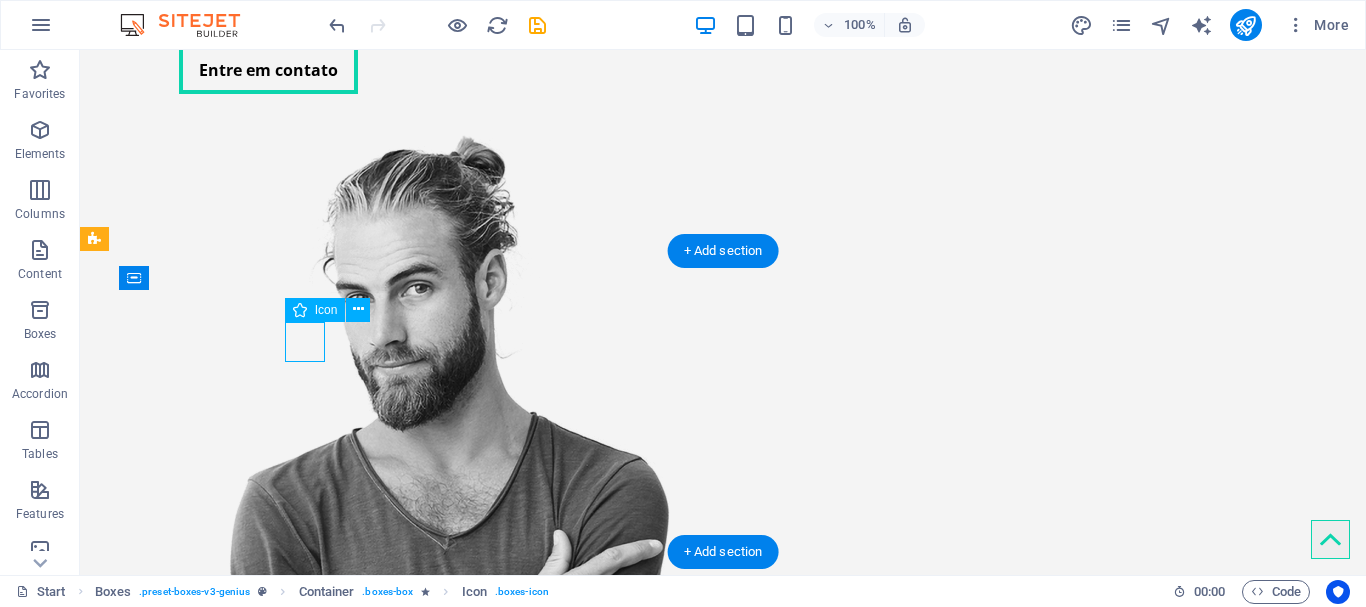 click at bounding box center [307, 836] 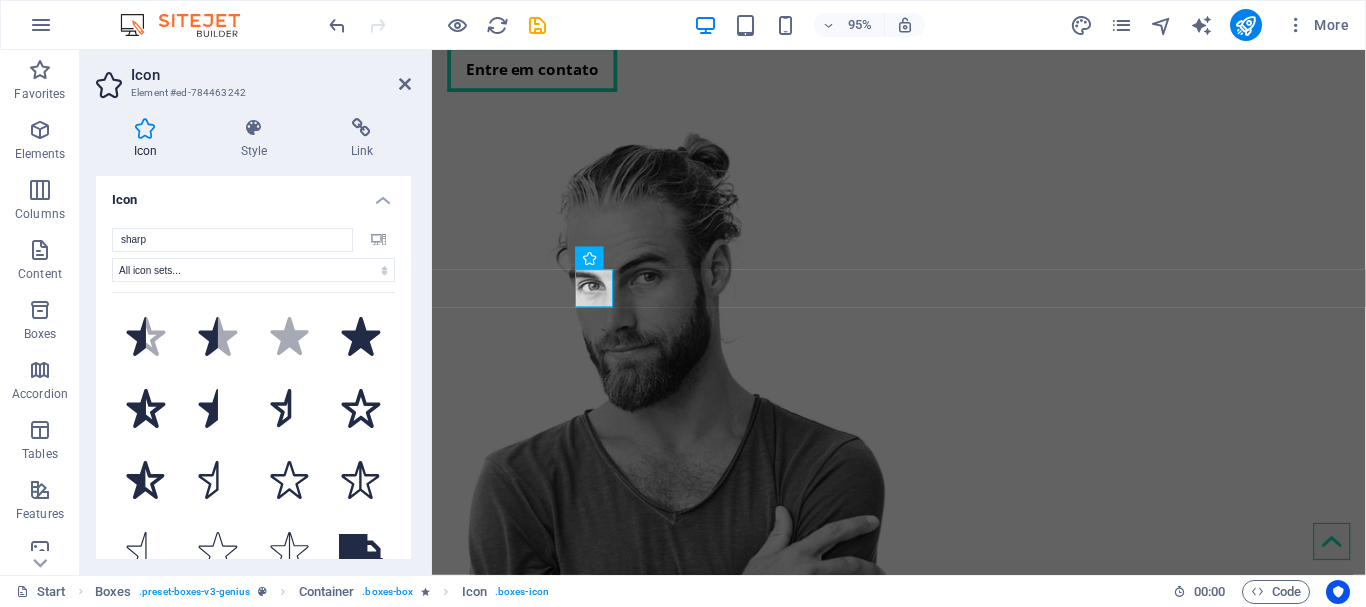 click on "Icon" at bounding box center [253, 194] 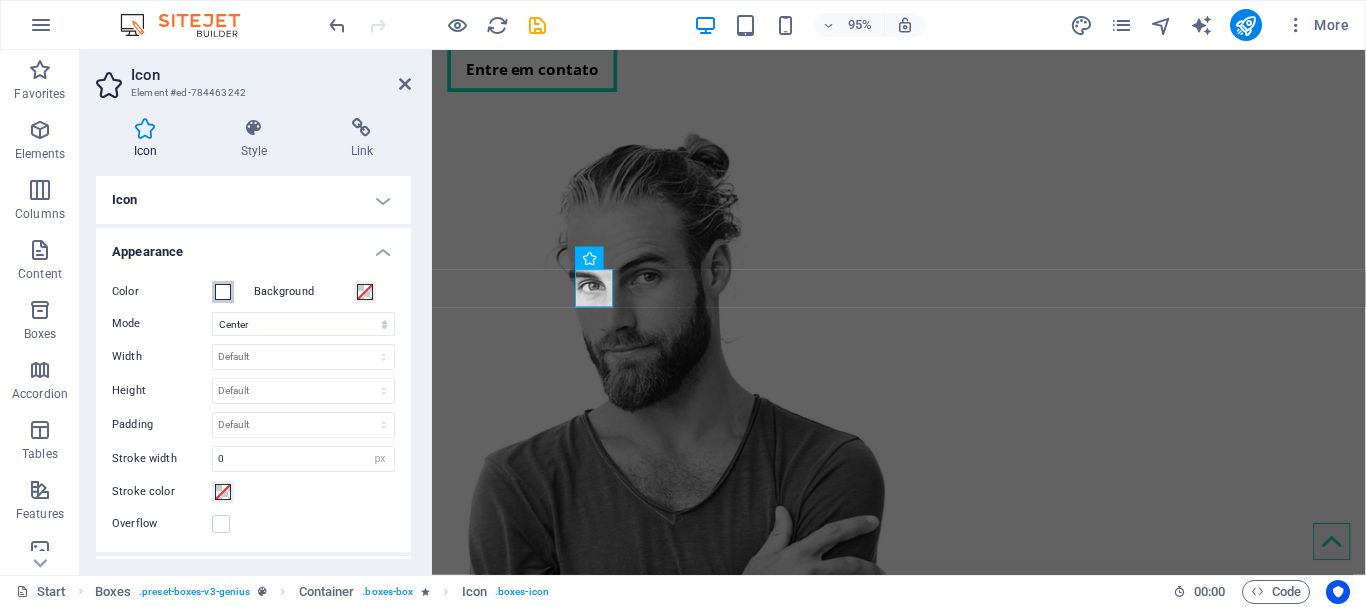 click at bounding box center [223, 292] 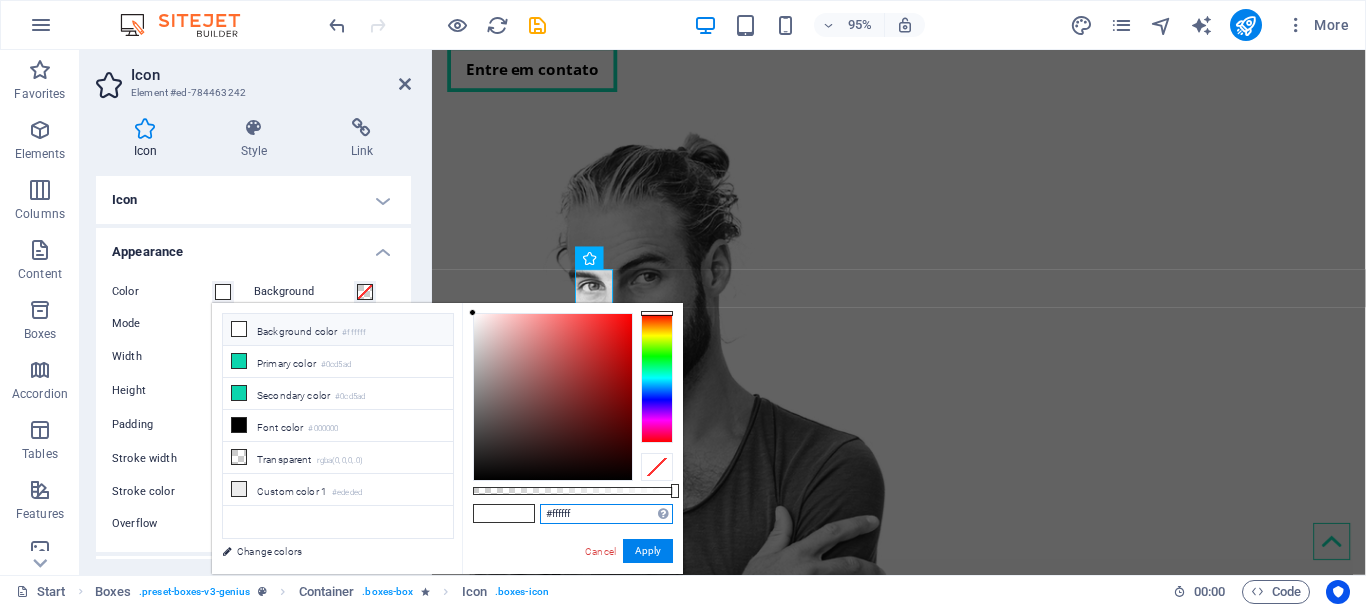 drag, startPoint x: 549, startPoint y: 512, endPoint x: 627, endPoint y: 513, distance: 78.00641 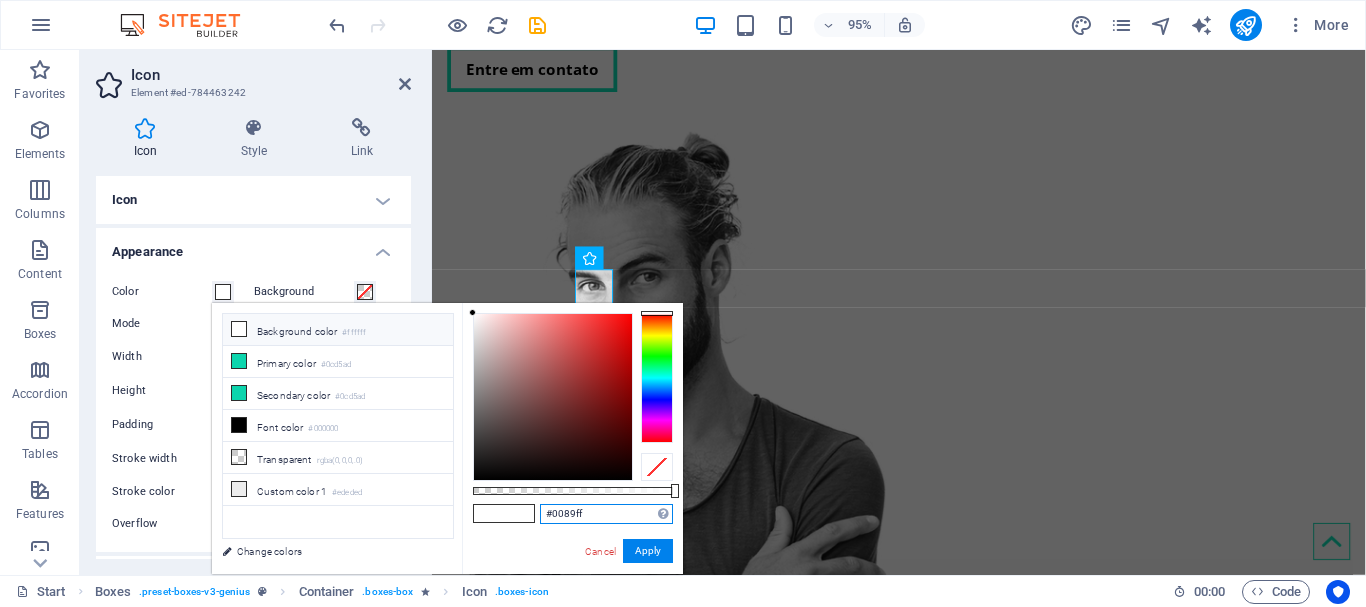 type on "#0089ff" 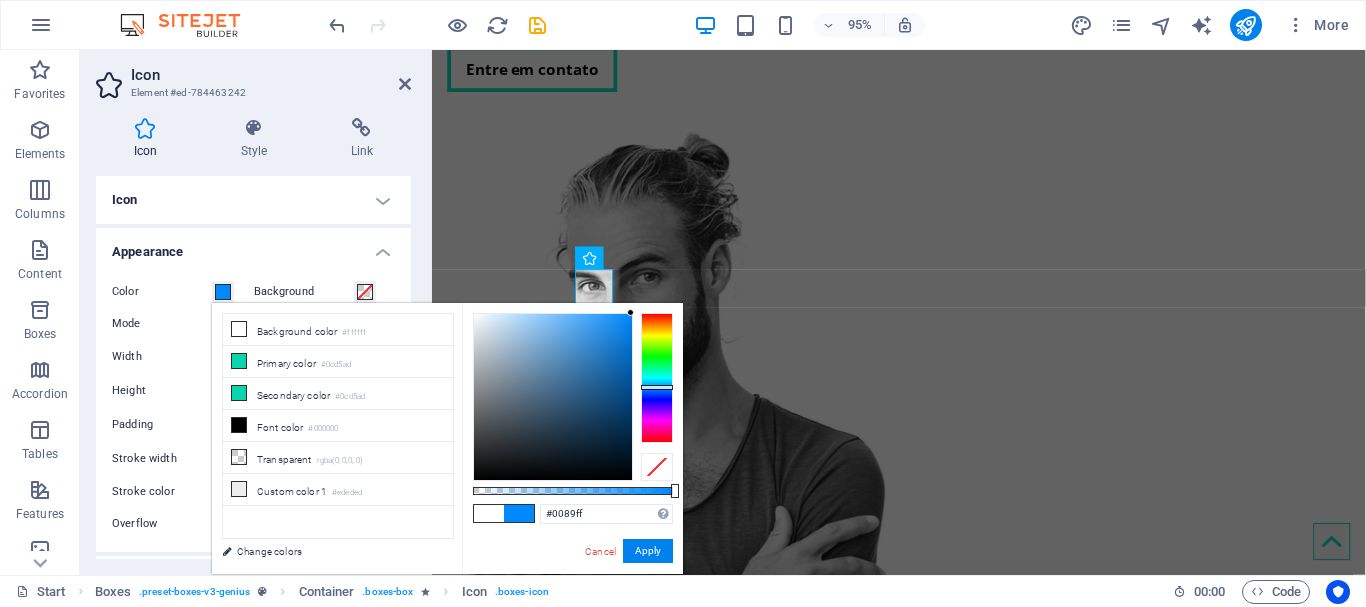 click on "#0089ff Supported formats #0852ed rgb(8, 82, 237) rgba(8, 82, 237, 90%) hsv(221,97,93) hsl(221, 93%, 48%) Cancel Apply" at bounding box center [572, 583] 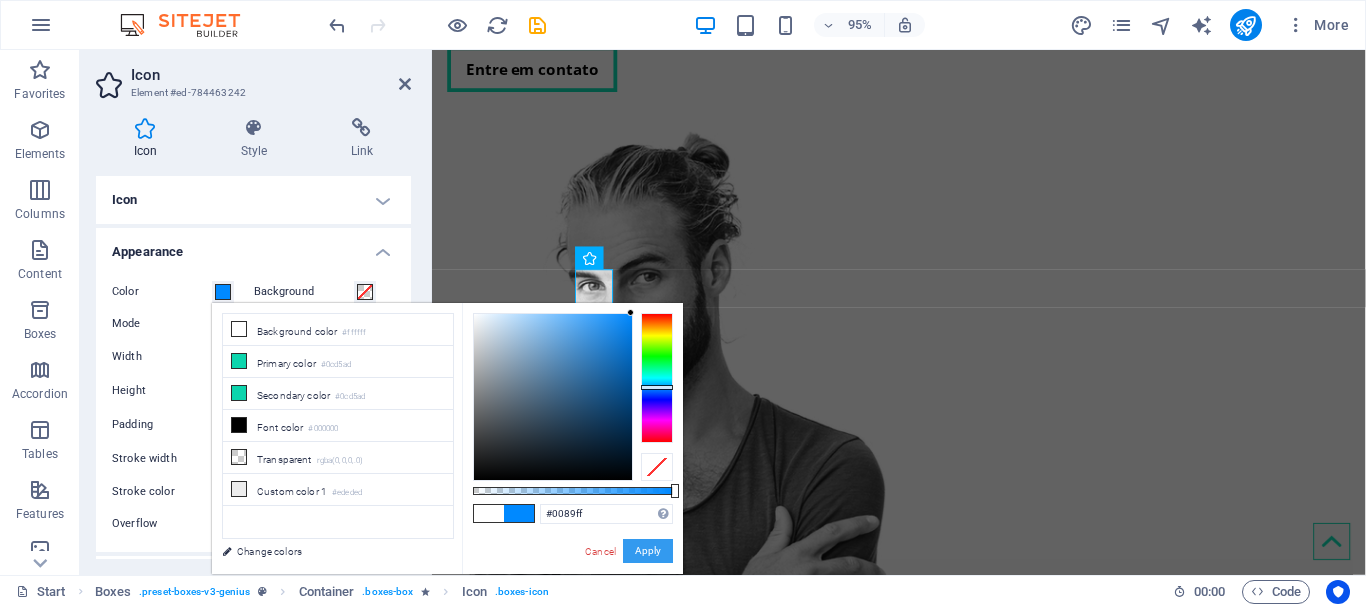 click on "Apply" at bounding box center (648, 551) 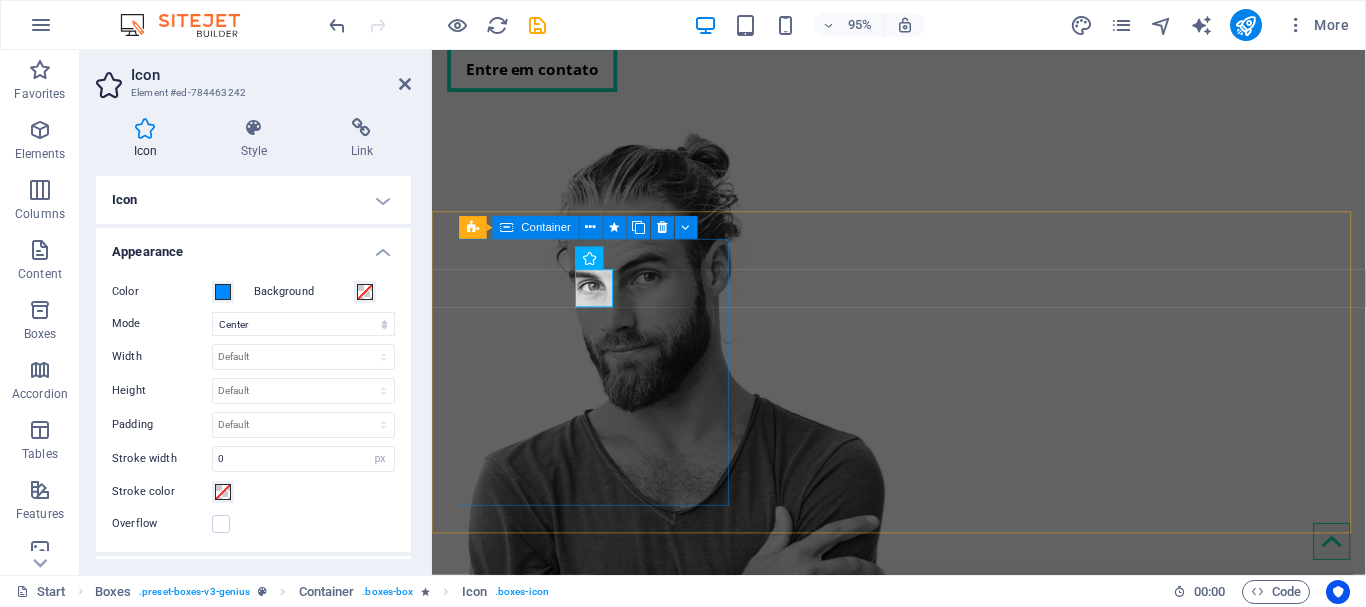 click on "Manutenção de Desktop Manutenção de computadores: porque cada segundo conta." at bounding box center [605, 912] 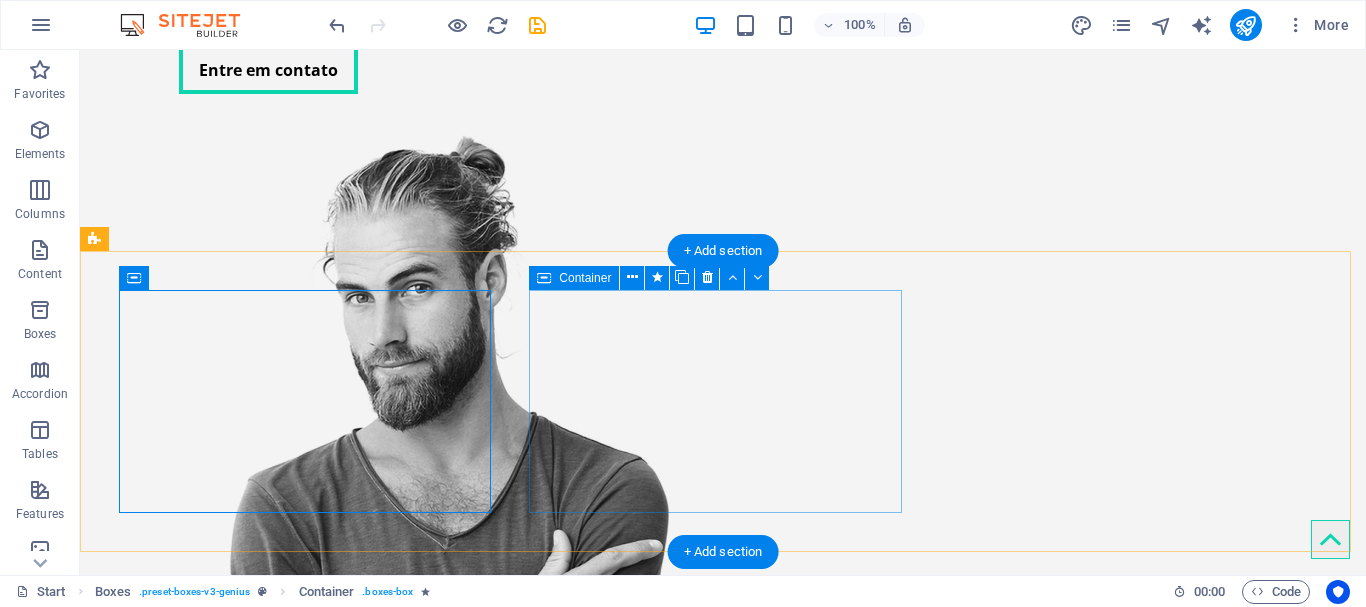 click on "Manutenção Preventiva A manutenção preventiva é o segredo para a longevidade do seu equipamento." at bounding box center (307, 1136) 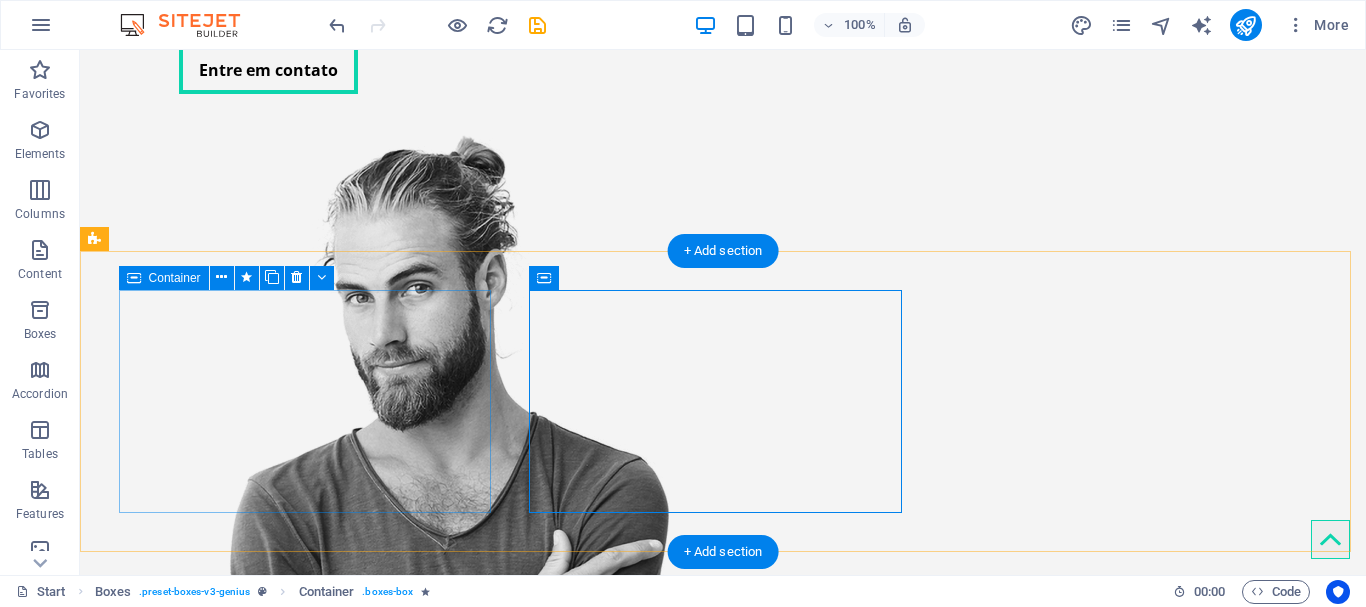 click on "Manutenção de Desktop Manutenção de computadores: porque cada segundo conta." at bounding box center [307, 895] 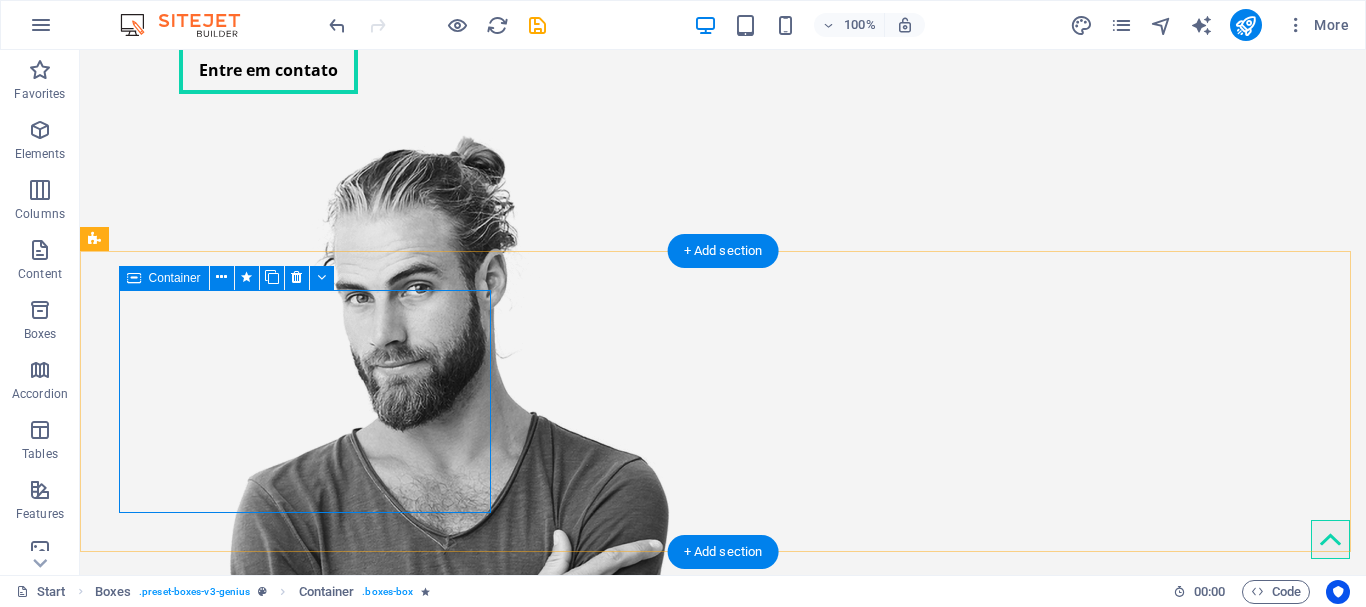 click on "Manutenção de Desktop Manutenção de computadores: porque cada segundo conta." at bounding box center (307, 895) 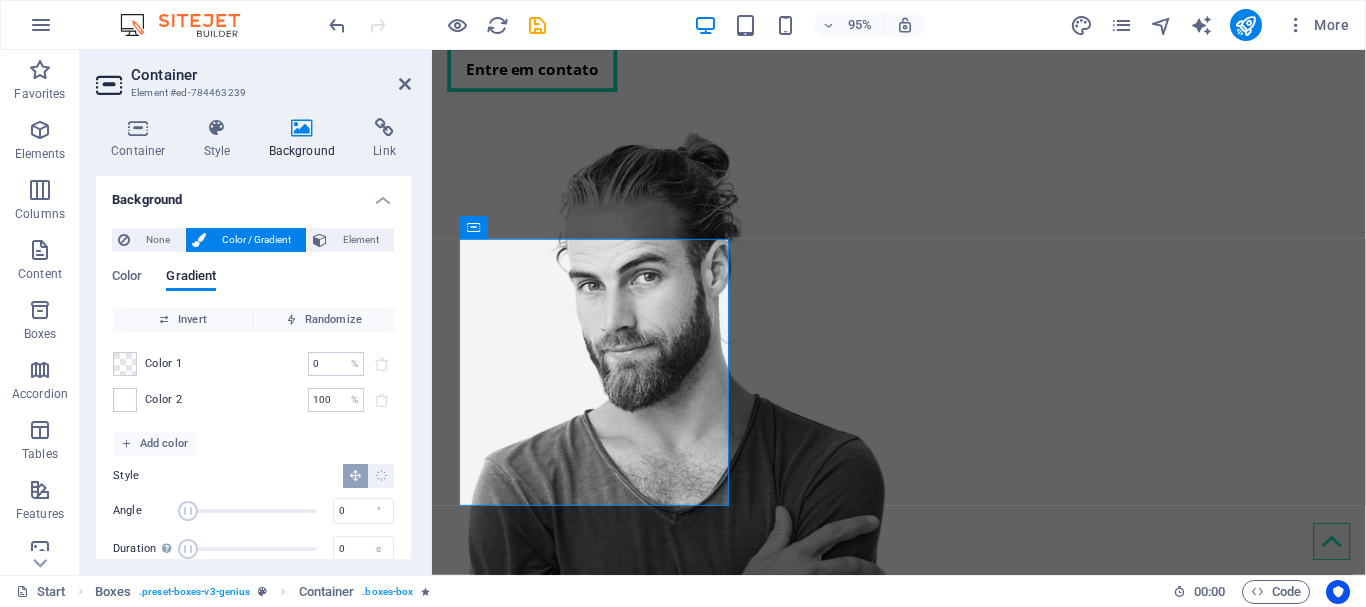 click on "Background" at bounding box center (253, 194) 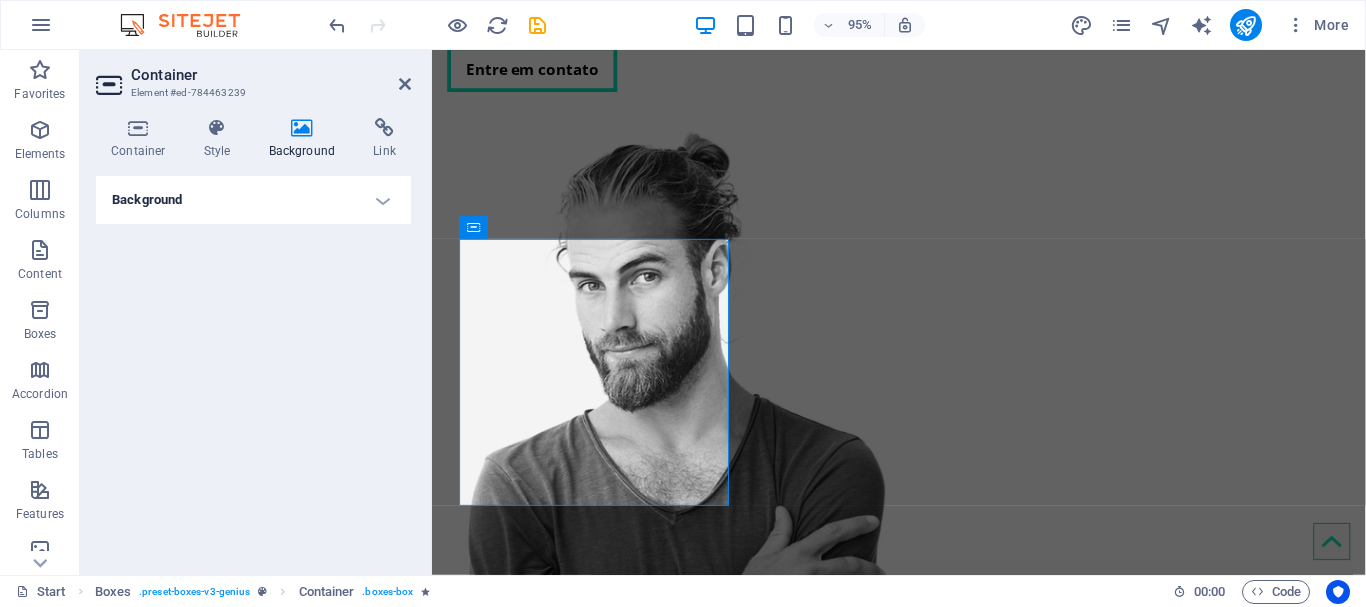 click on "Background" at bounding box center [253, 200] 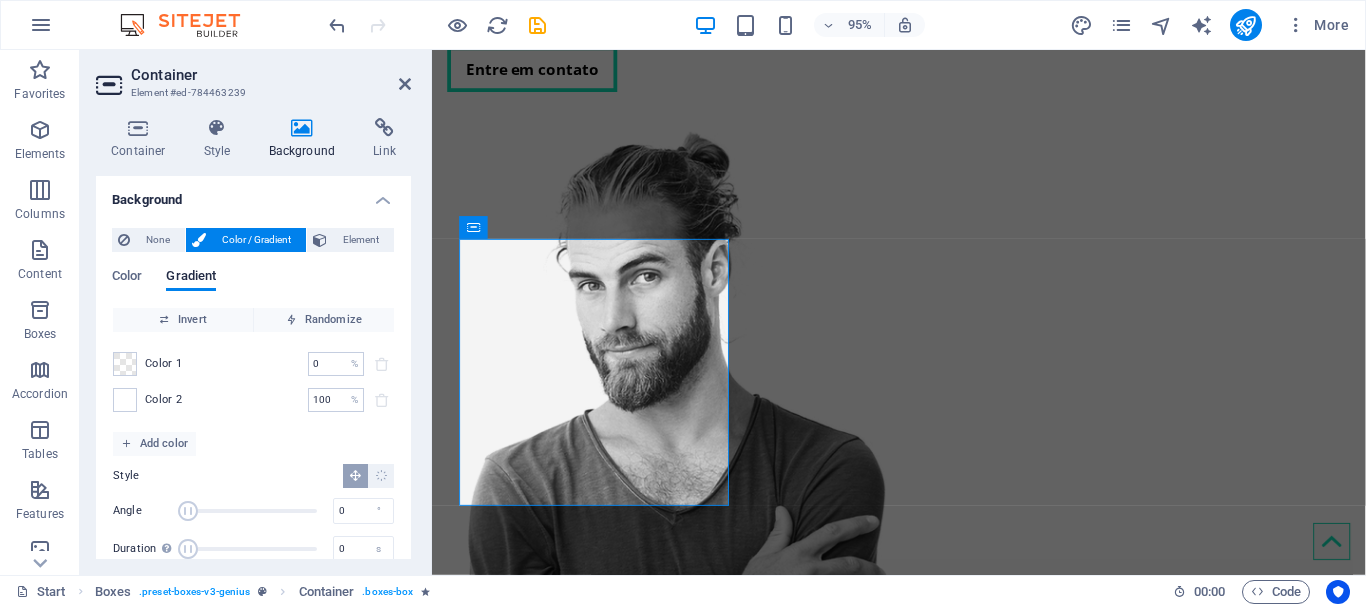 click on "Background" at bounding box center [253, 194] 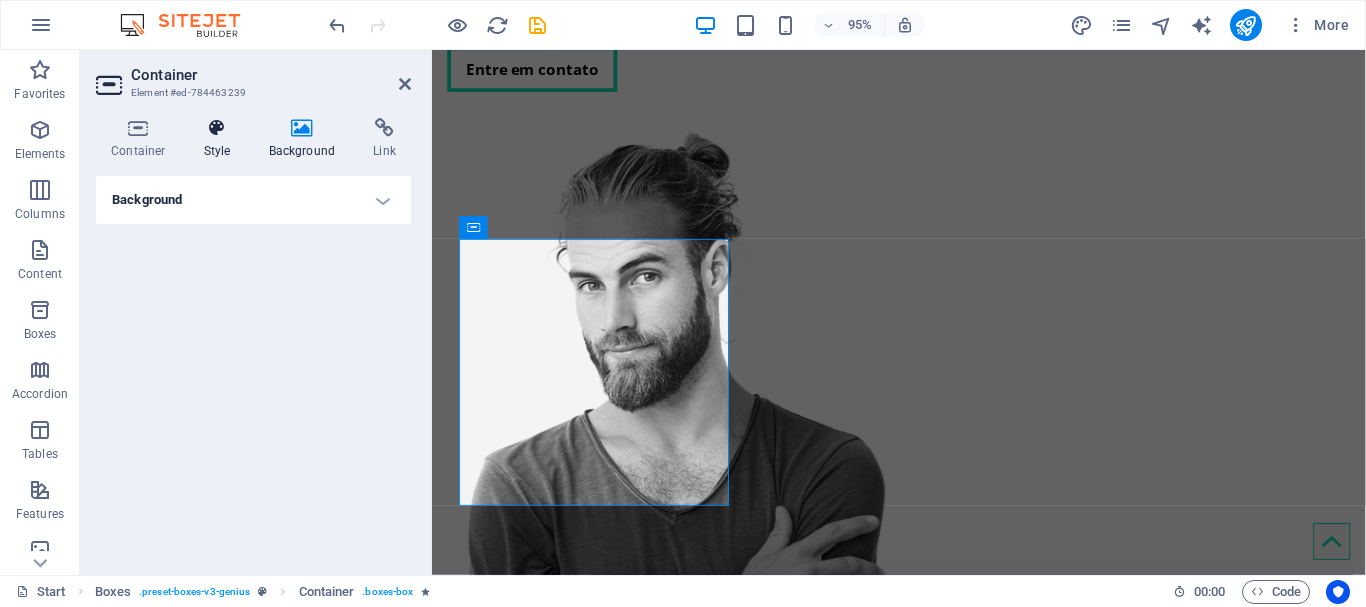 click at bounding box center (217, 128) 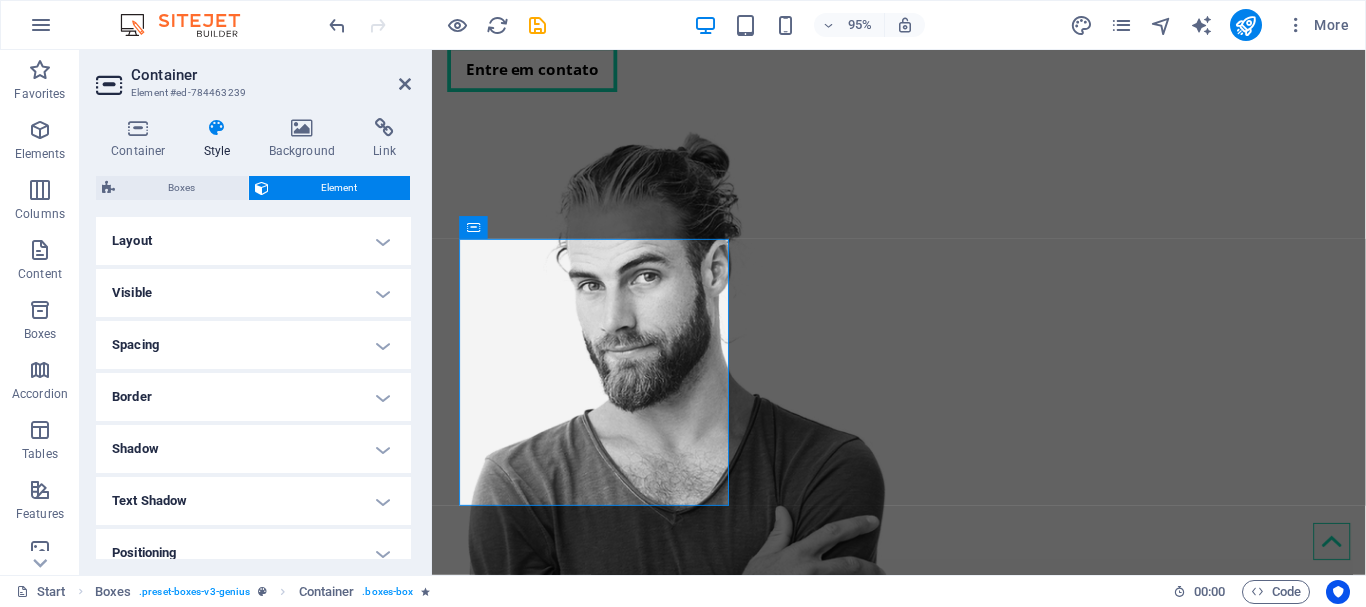 click on "Border" at bounding box center (253, 397) 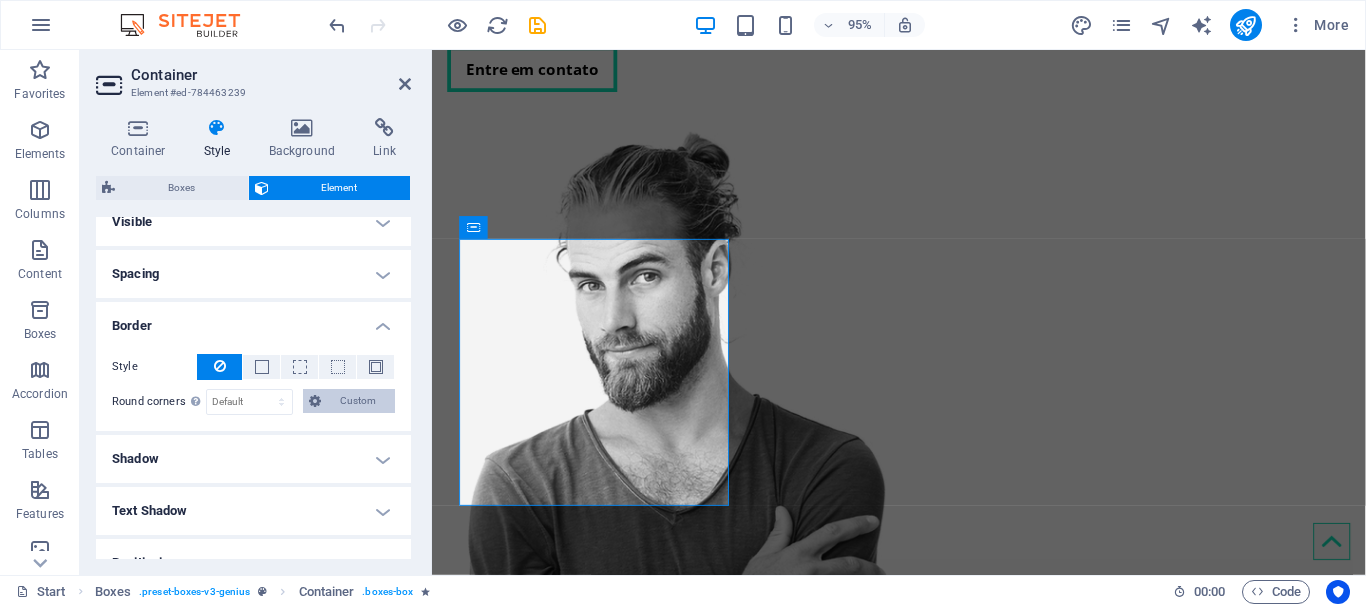 scroll, scrollTop: 100, scrollLeft: 0, axis: vertical 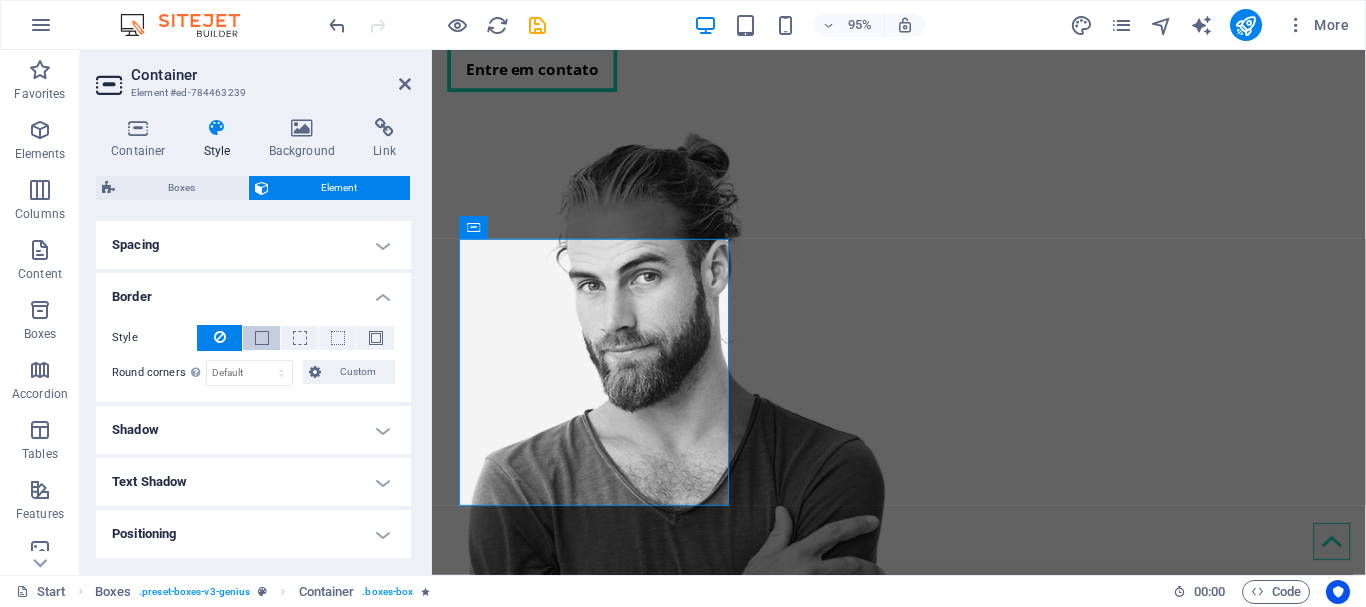 click at bounding box center (262, 338) 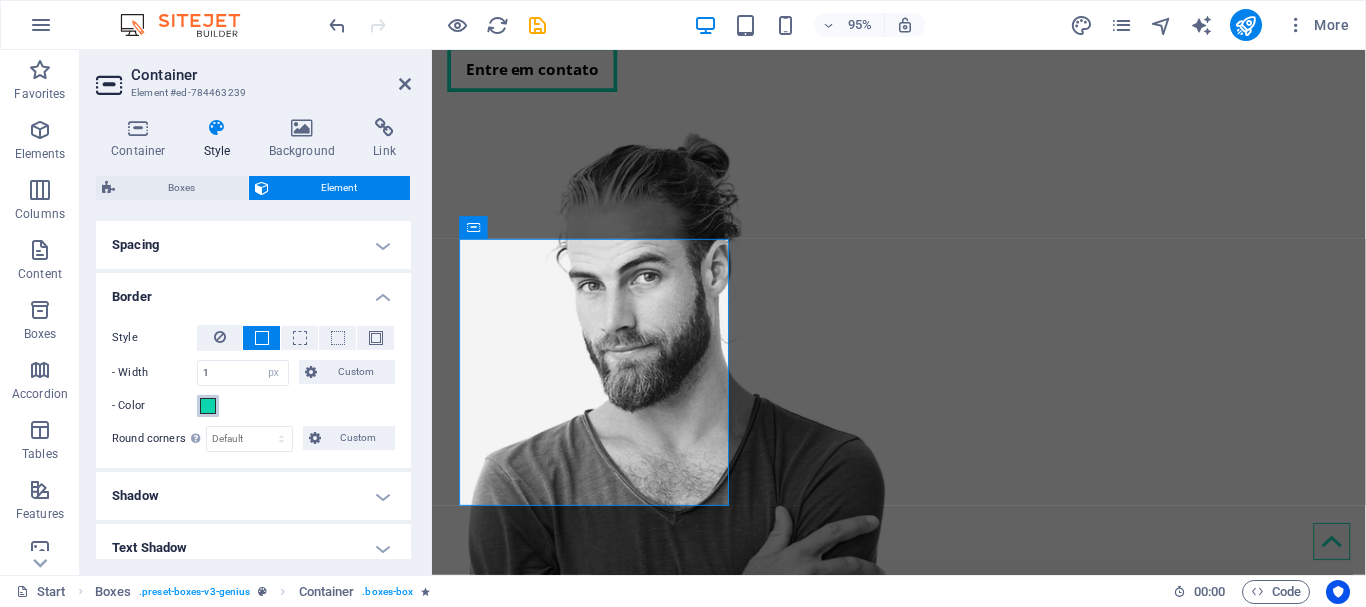 click at bounding box center (208, 406) 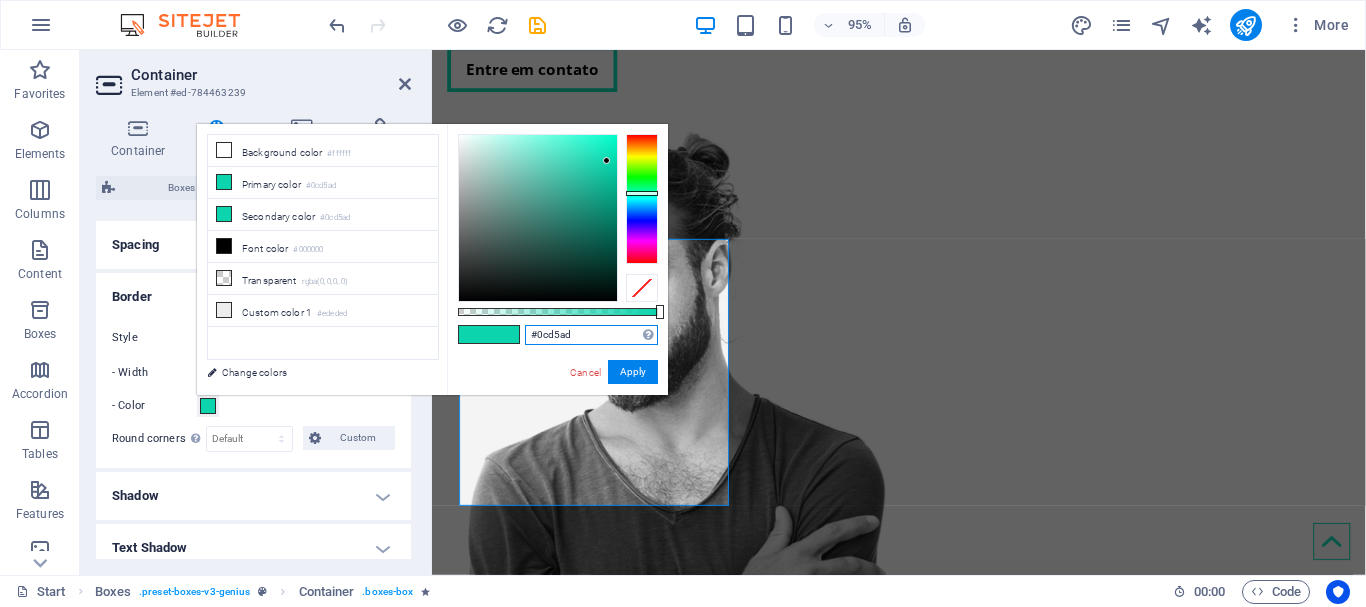 drag, startPoint x: 536, startPoint y: 335, endPoint x: 627, endPoint y: 335, distance: 91 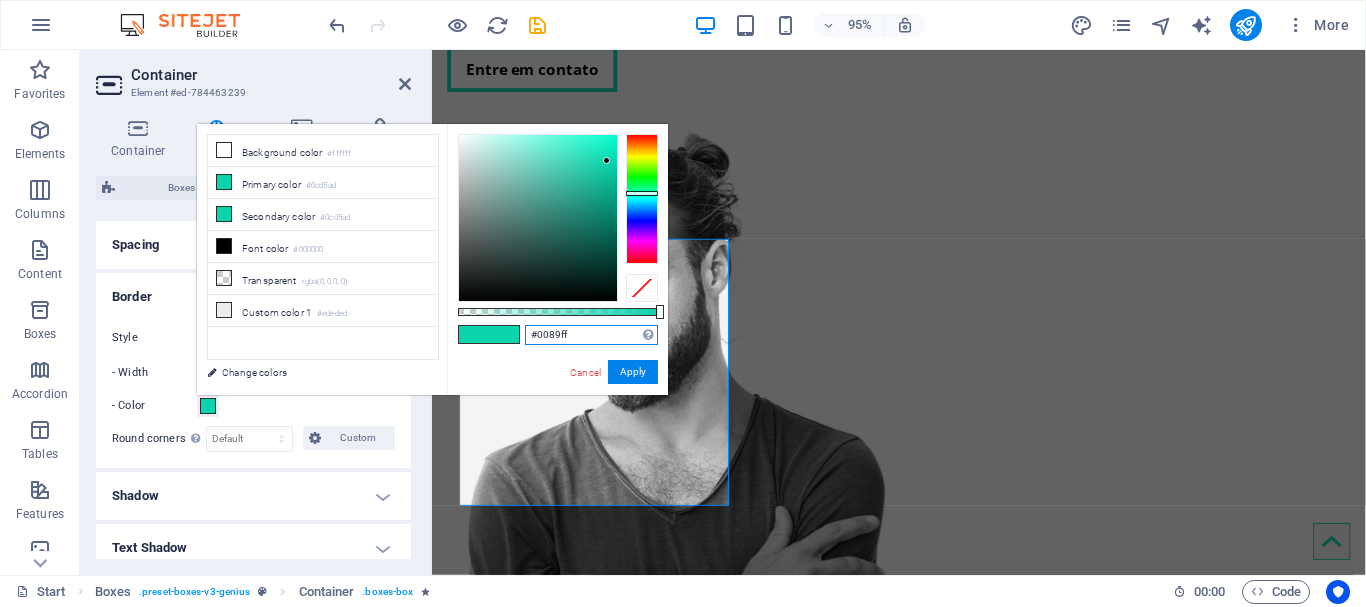 type on "#0089ff" 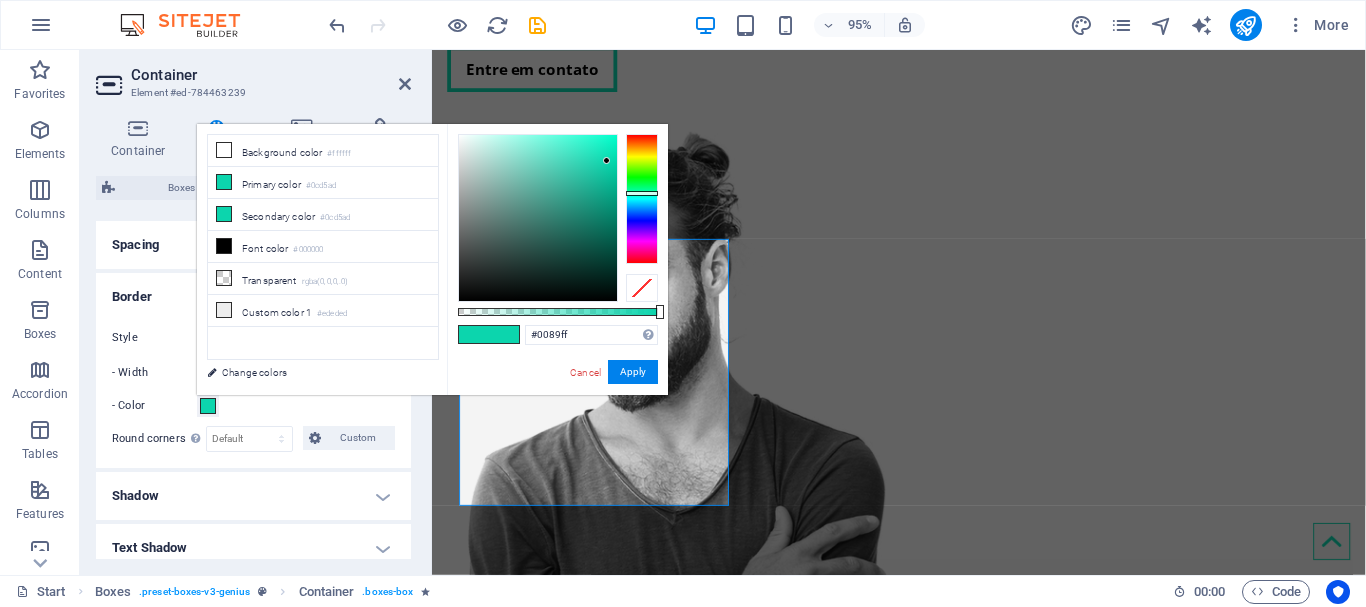 click on "#0089ff Supported formats #0852ed rgb(8, 82, 237) rgba(8, 82, 237, 90%) hsv(221,97,93) hsl(221, 93%, 48%) Cancel Apply" at bounding box center [557, 404] 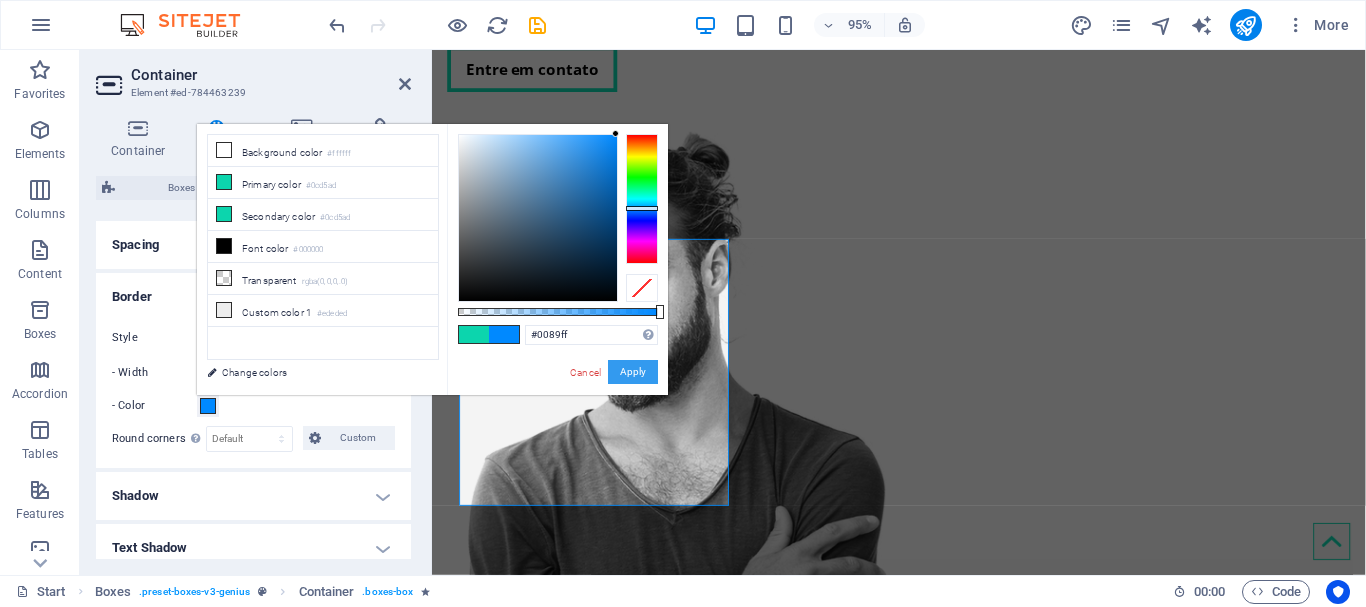 click on "Apply" at bounding box center (633, 372) 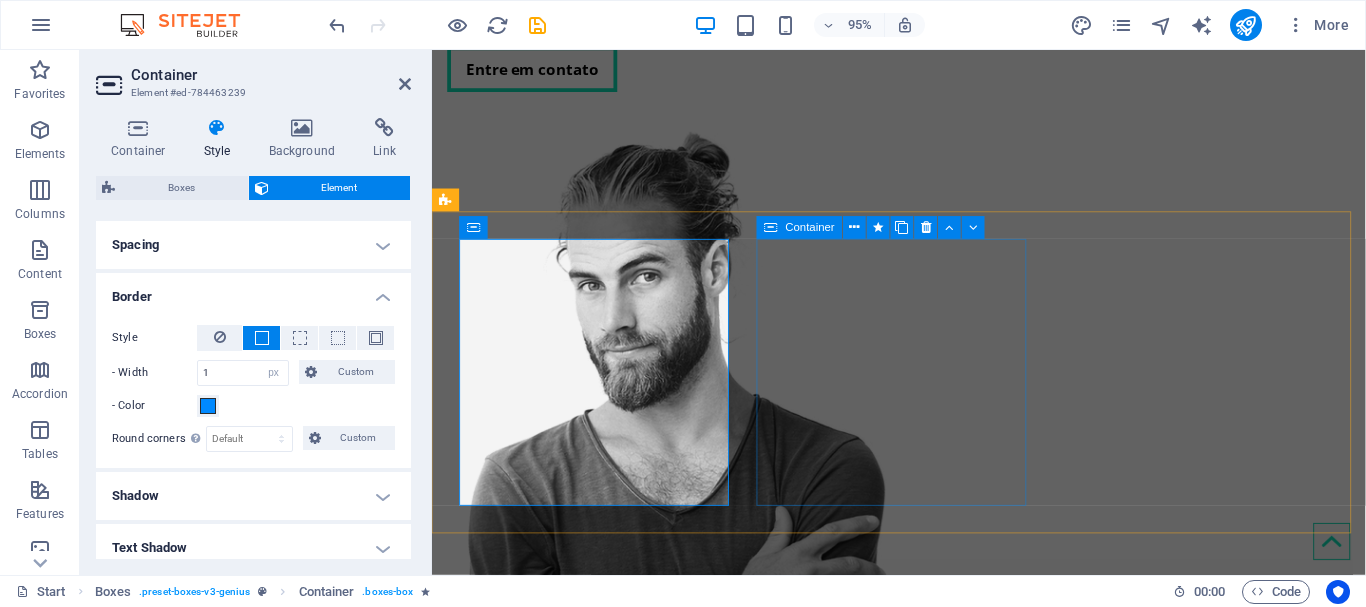 click on "Manutenção Preventiva A manutenção preventiva é o segredo para a longevidade do seu equipamento." at bounding box center [605, 1209] 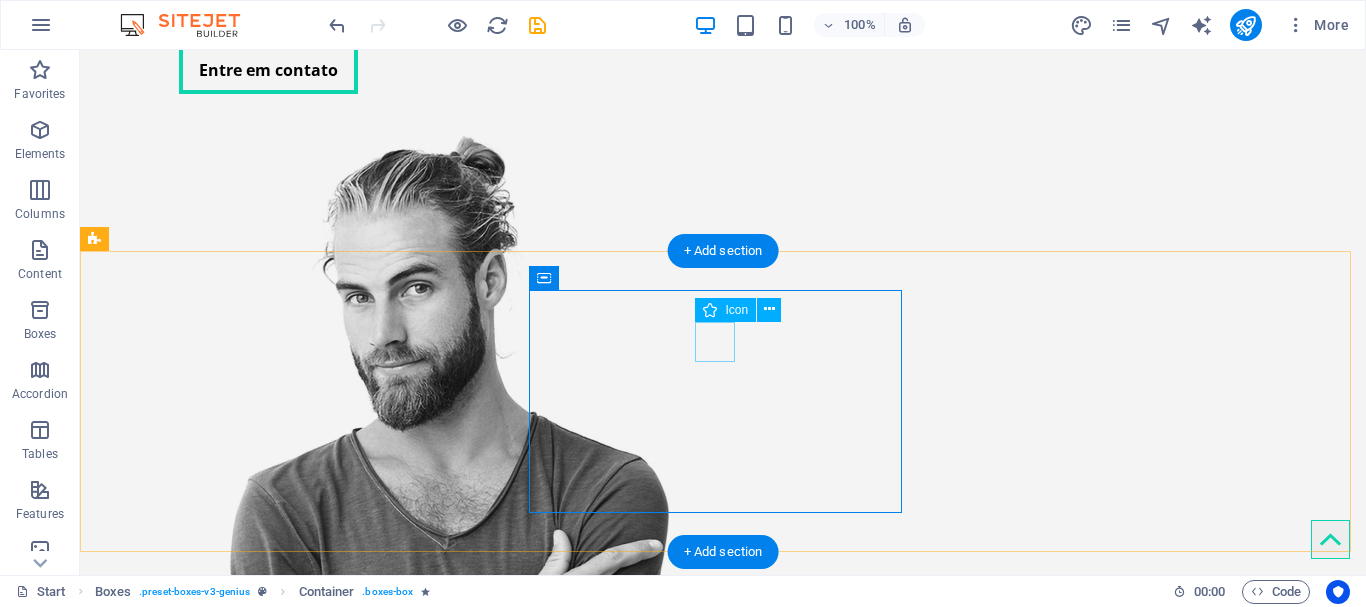 click at bounding box center [307, 1079] 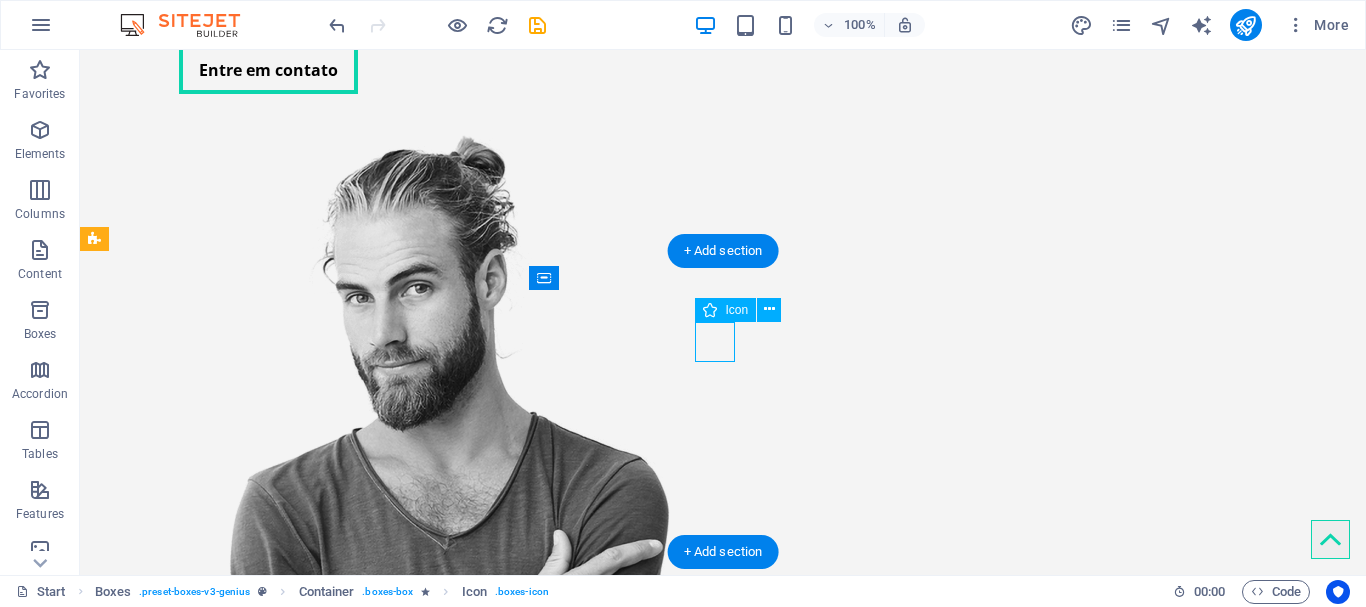click at bounding box center [307, 1079] 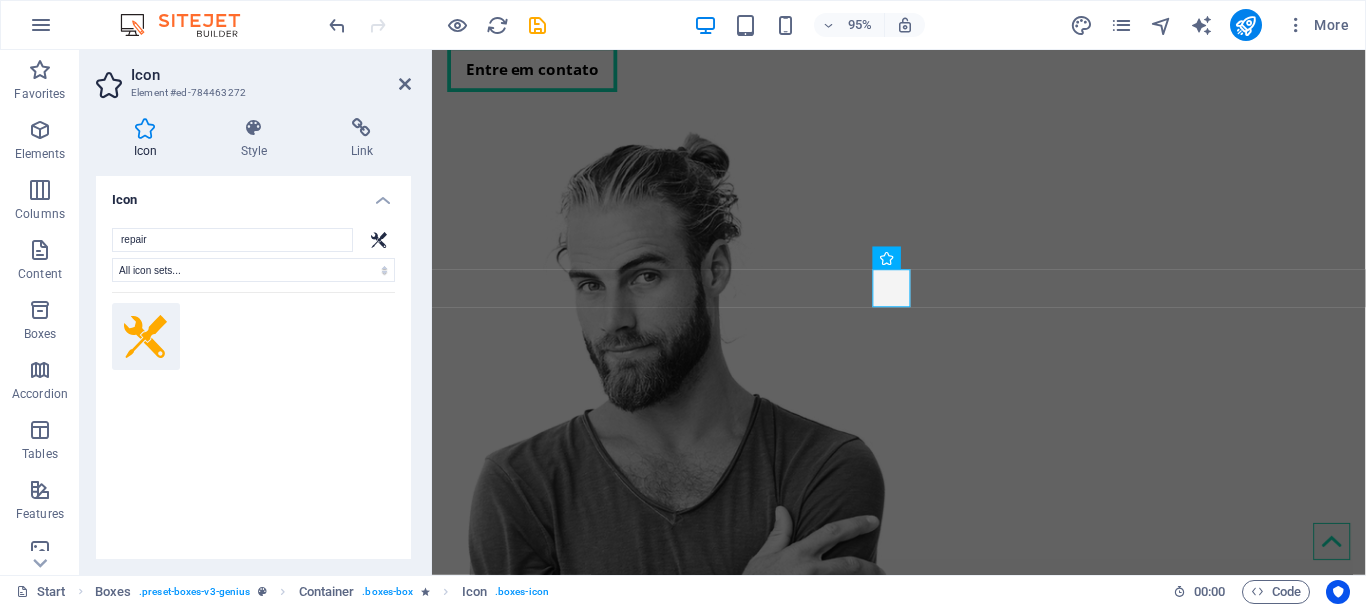 click 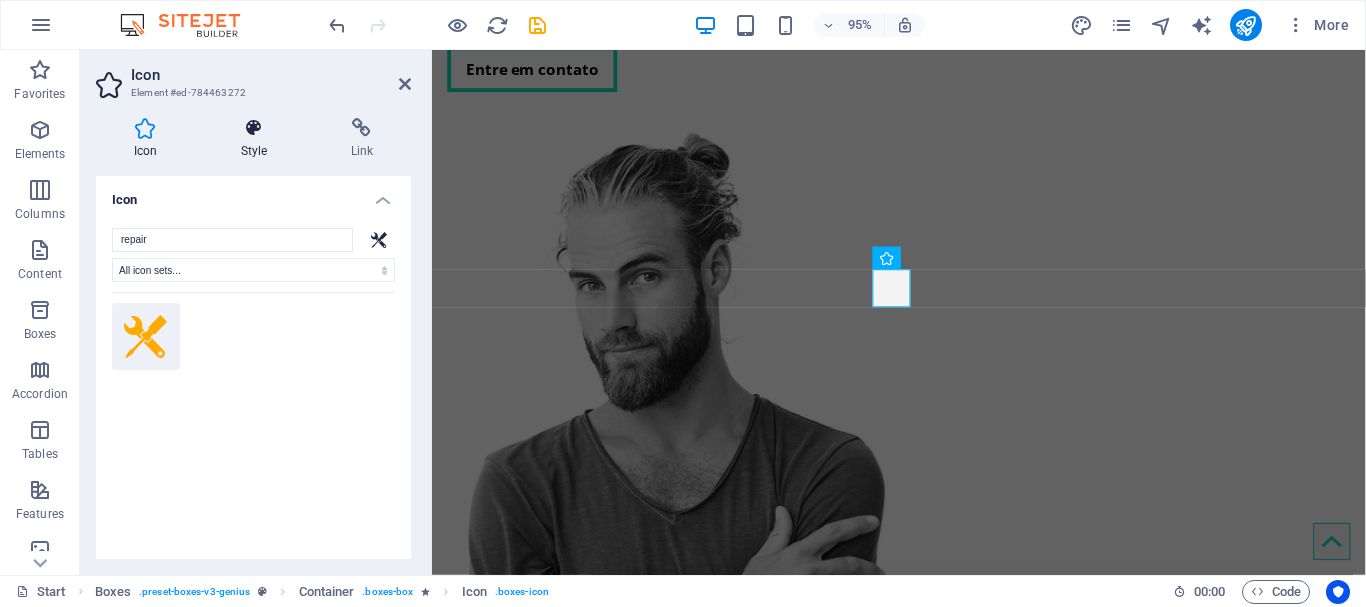 click at bounding box center [254, 128] 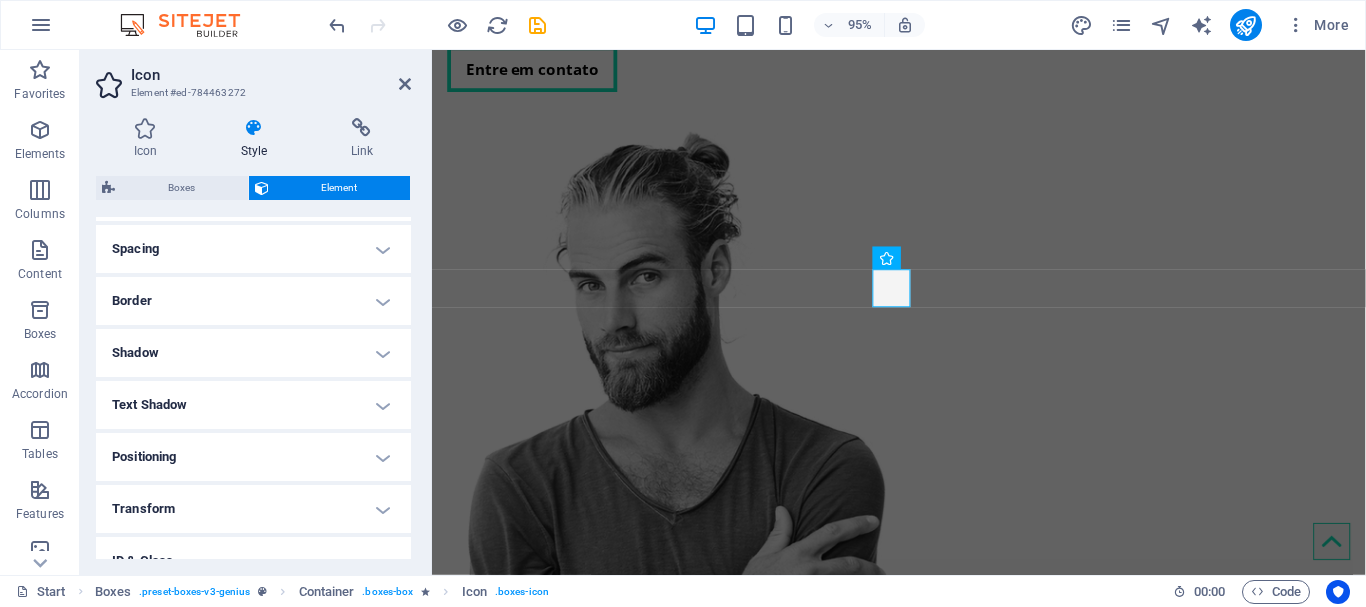 scroll, scrollTop: 400, scrollLeft: 0, axis: vertical 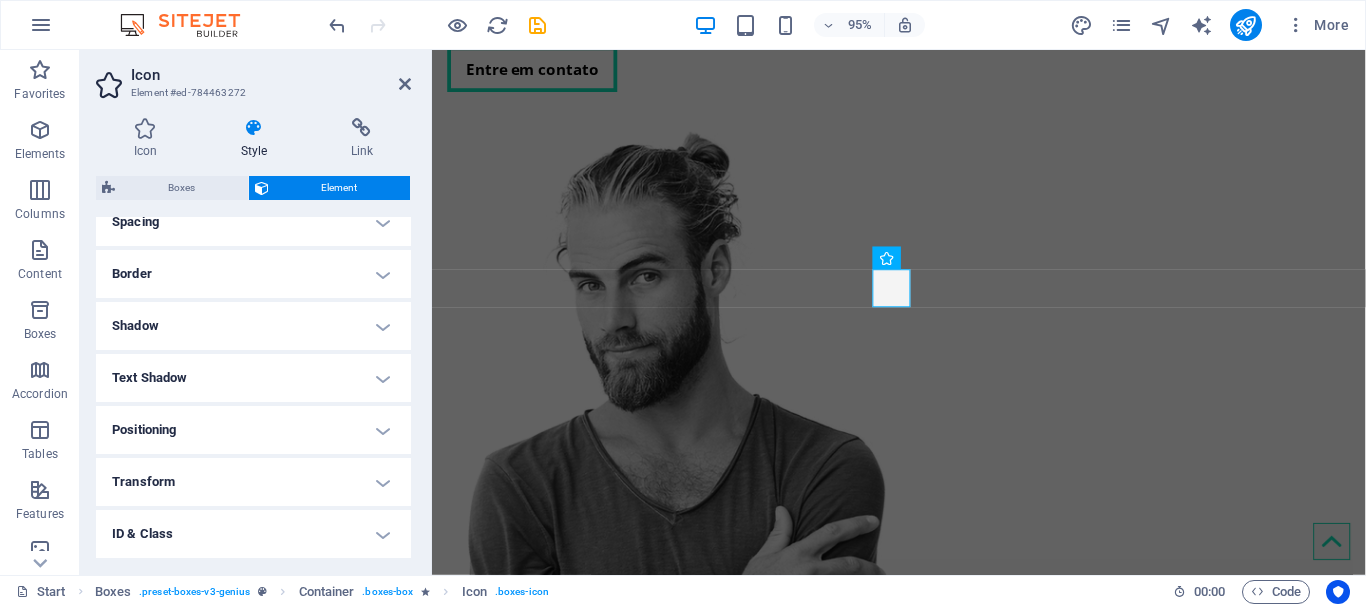 click on "Shadow" at bounding box center [253, 326] 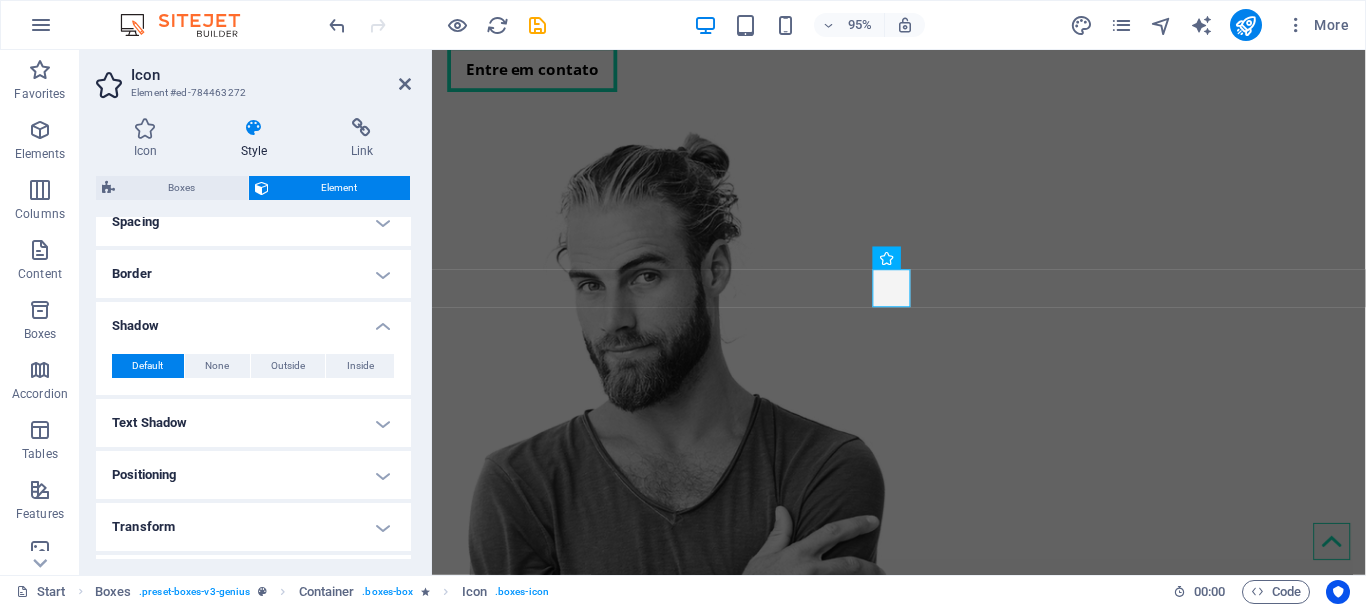click on "Shadow" at bounding box center [253, 320] 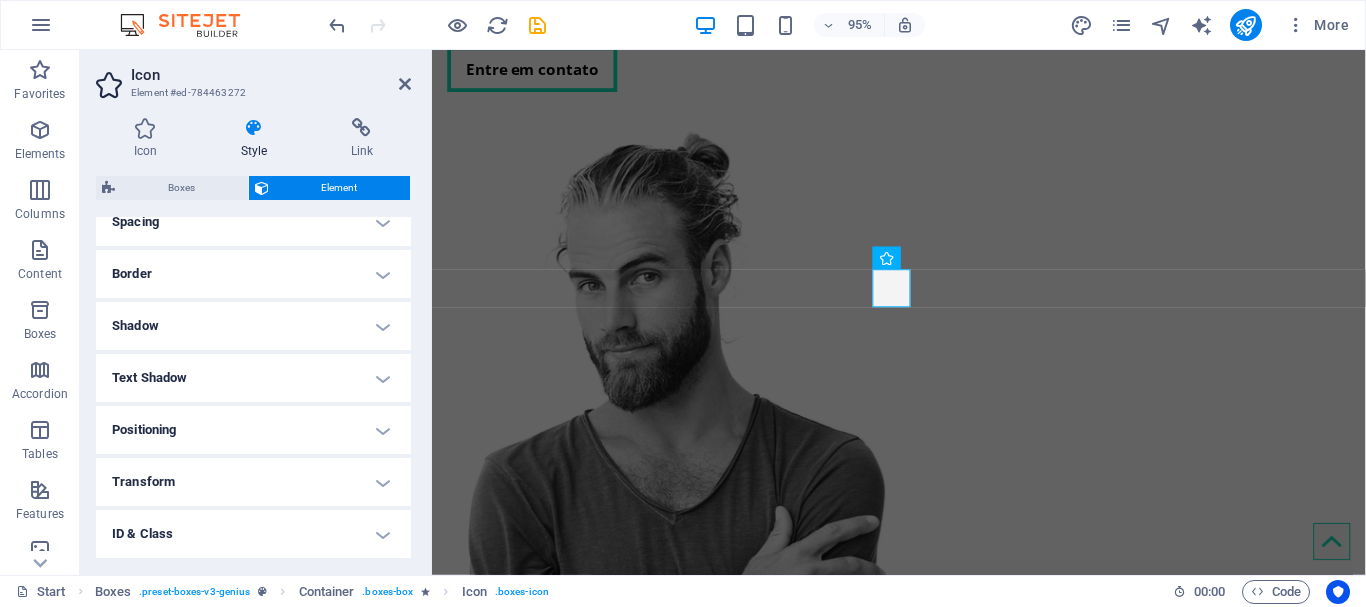 click on "Text Shadow" at bounding box center (253, 378) 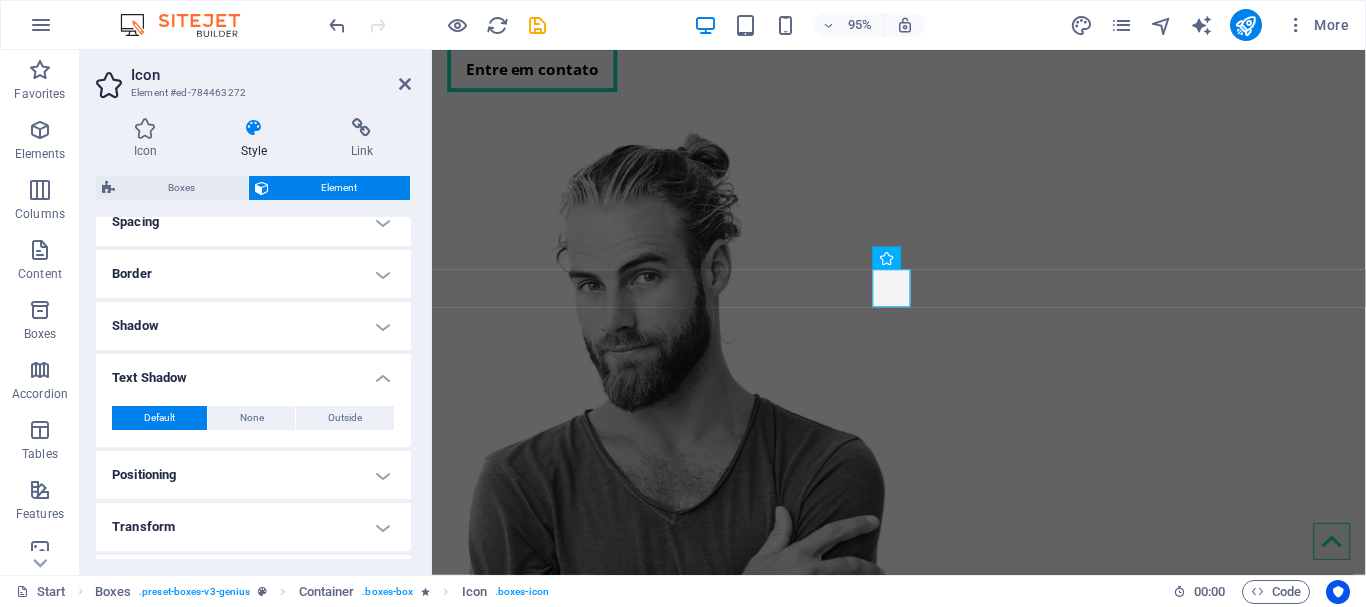 click on "Text Shadow" at bounding box center [253, 372] 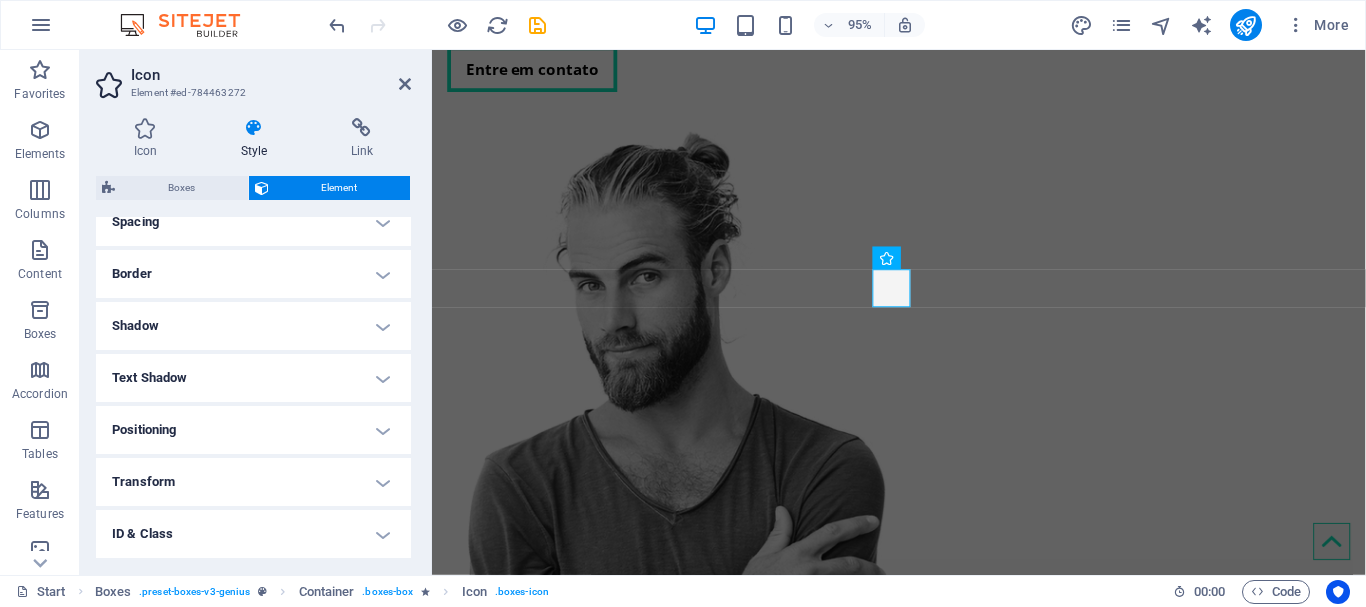 click on "Border" at bounding box center [253, 274] 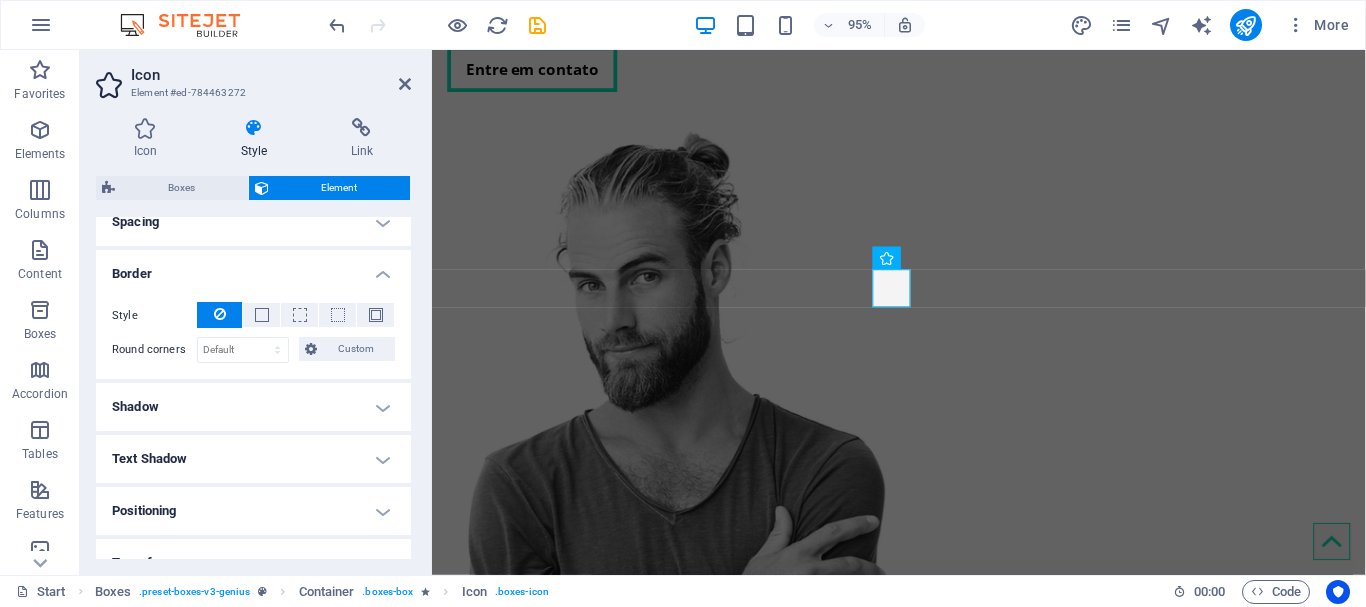 click on "Border" at bounding box center (253, 268) 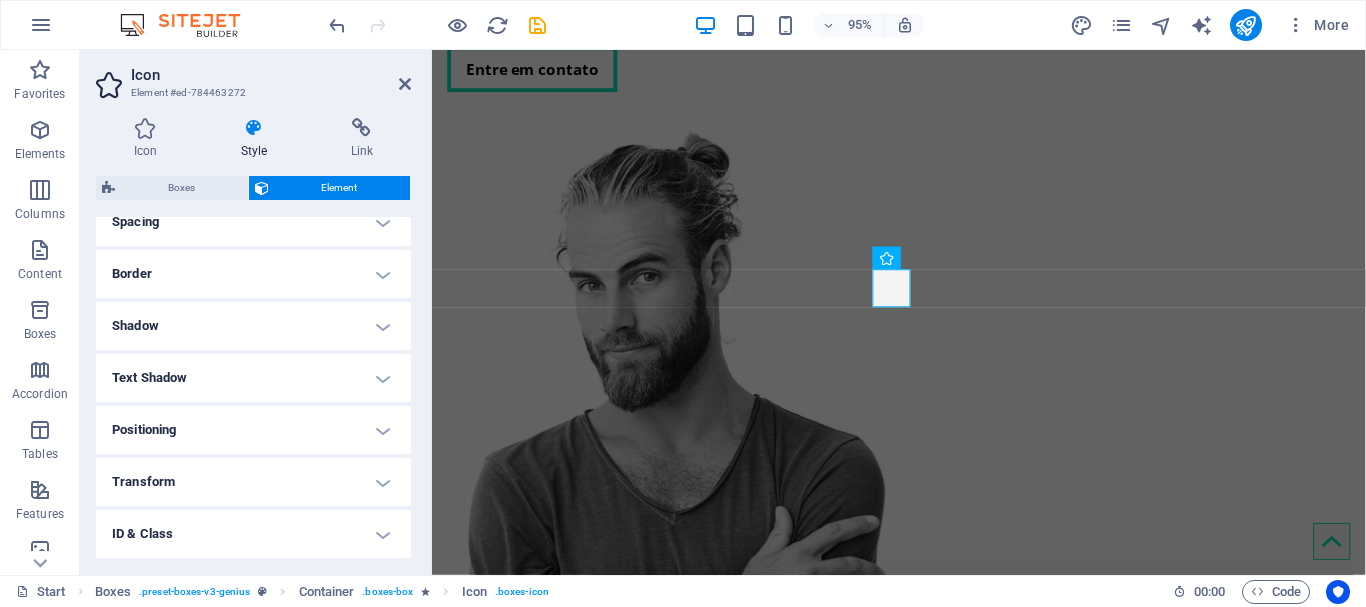 click on "Spacing" at bounding box center (253, 222) 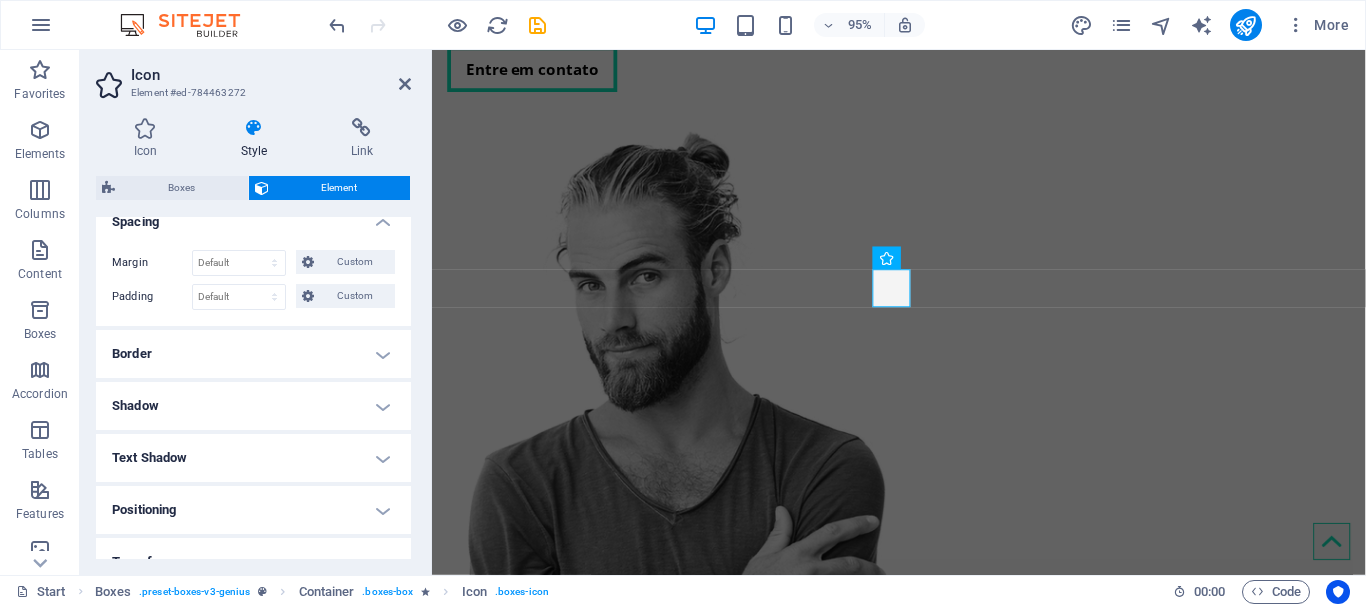 click on "Spacing" at bounding box center [253, 216] 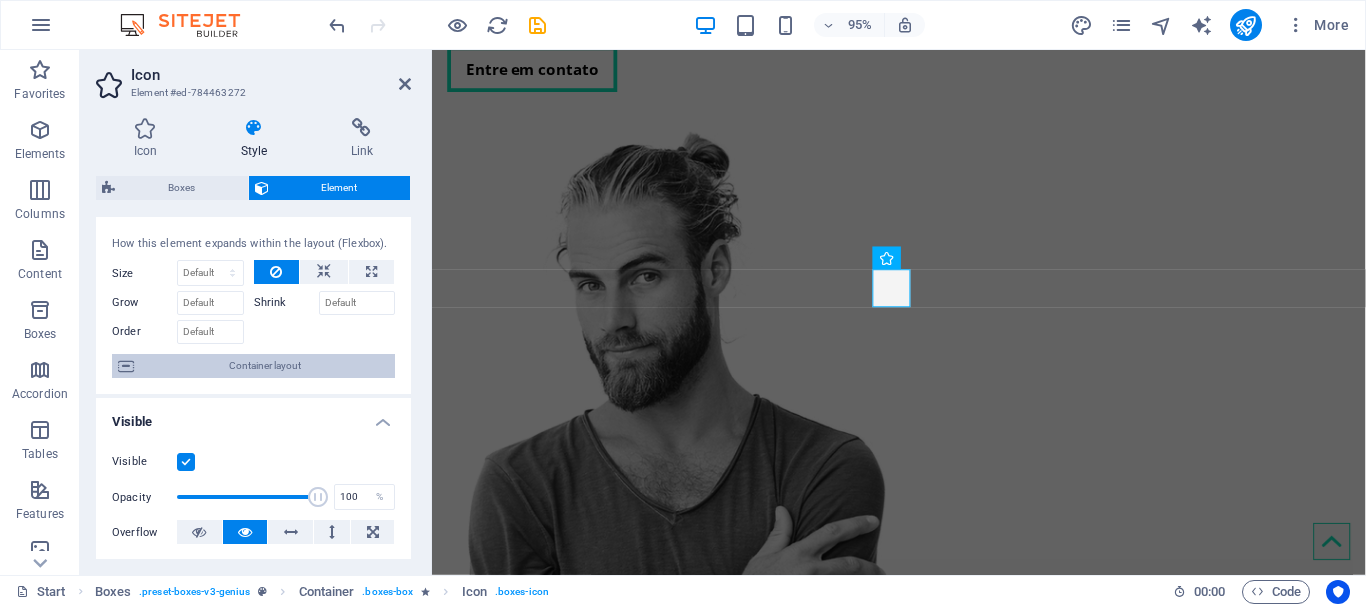 scroll, scrollTop: 0, scrollLeft: 0, axis: both 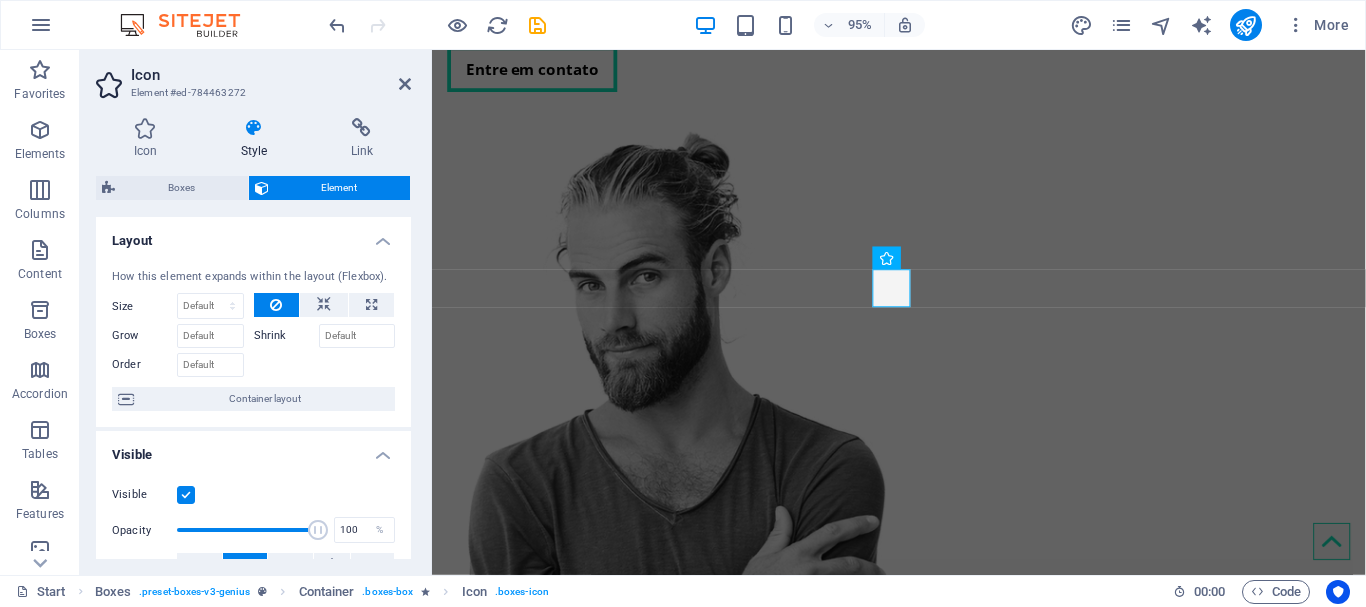 click on "Layout" at bounding box center [253, 235] 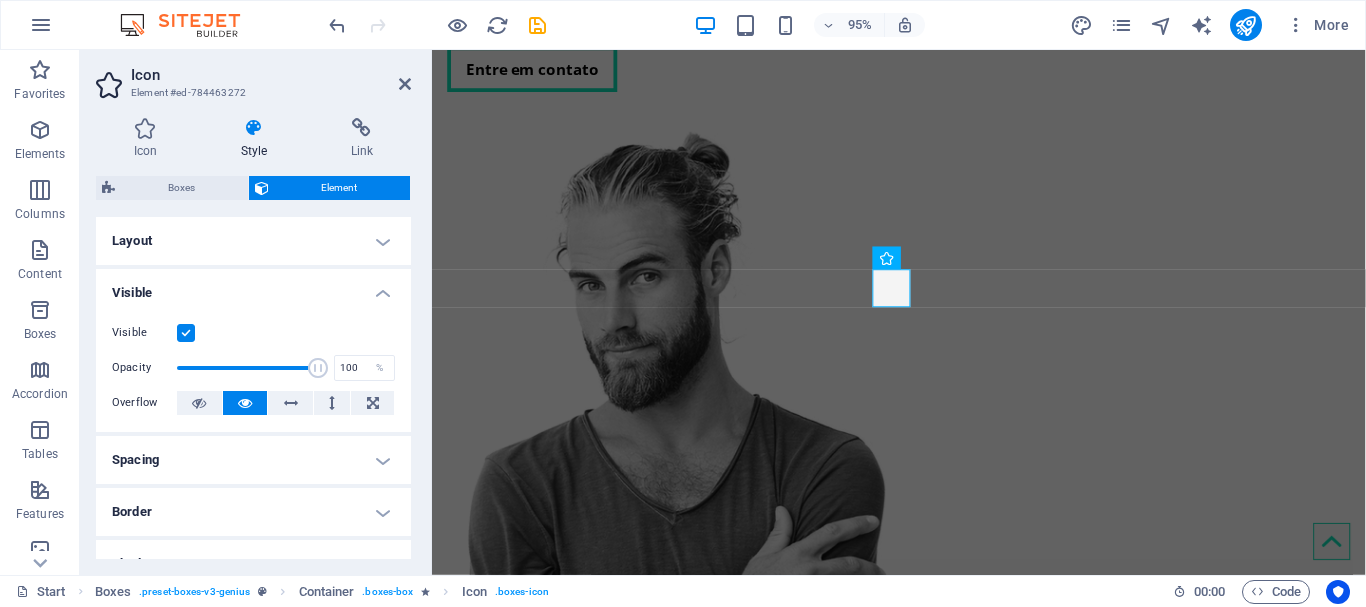 click on "Visible" at bounding box center (253, 287) 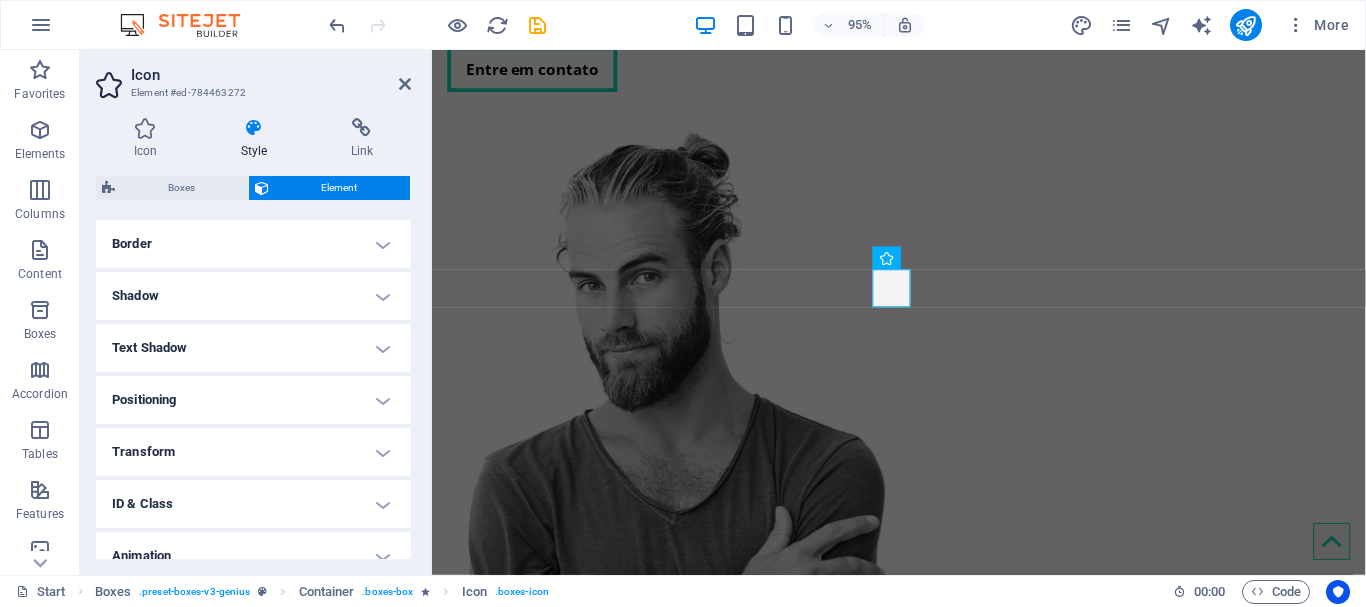 scroll, scrollTop: 200, scrollLeft: 0, axis: vertical 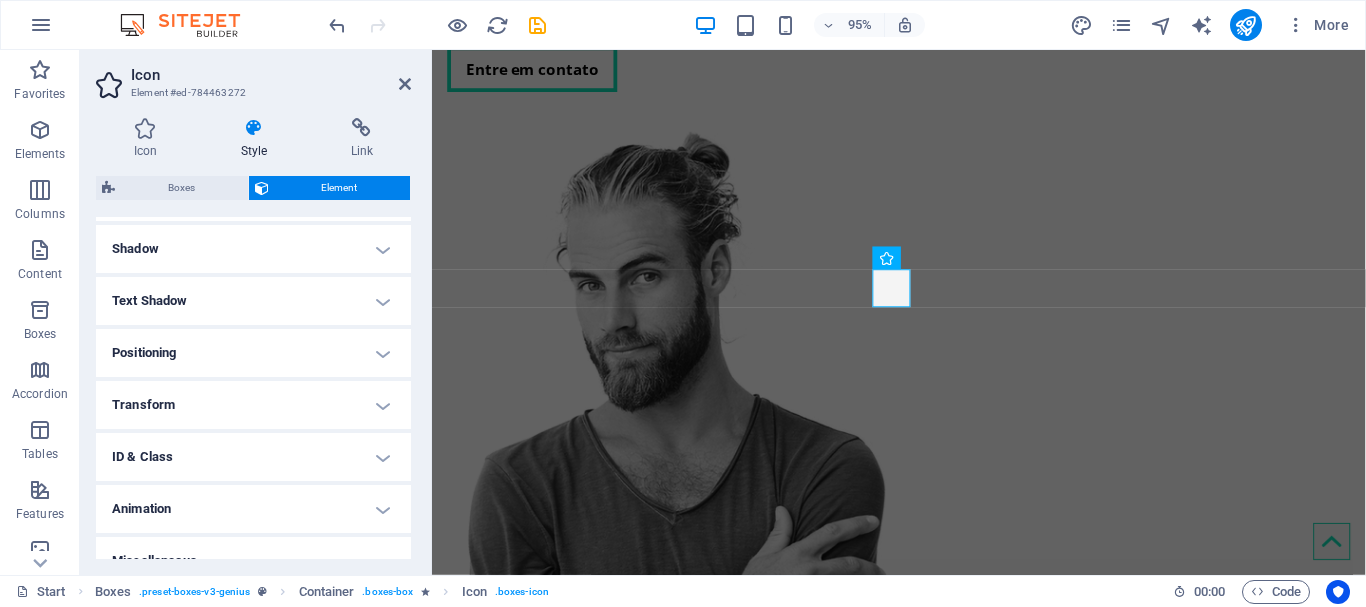 click on "Transform" at bounding box center (253, 405) 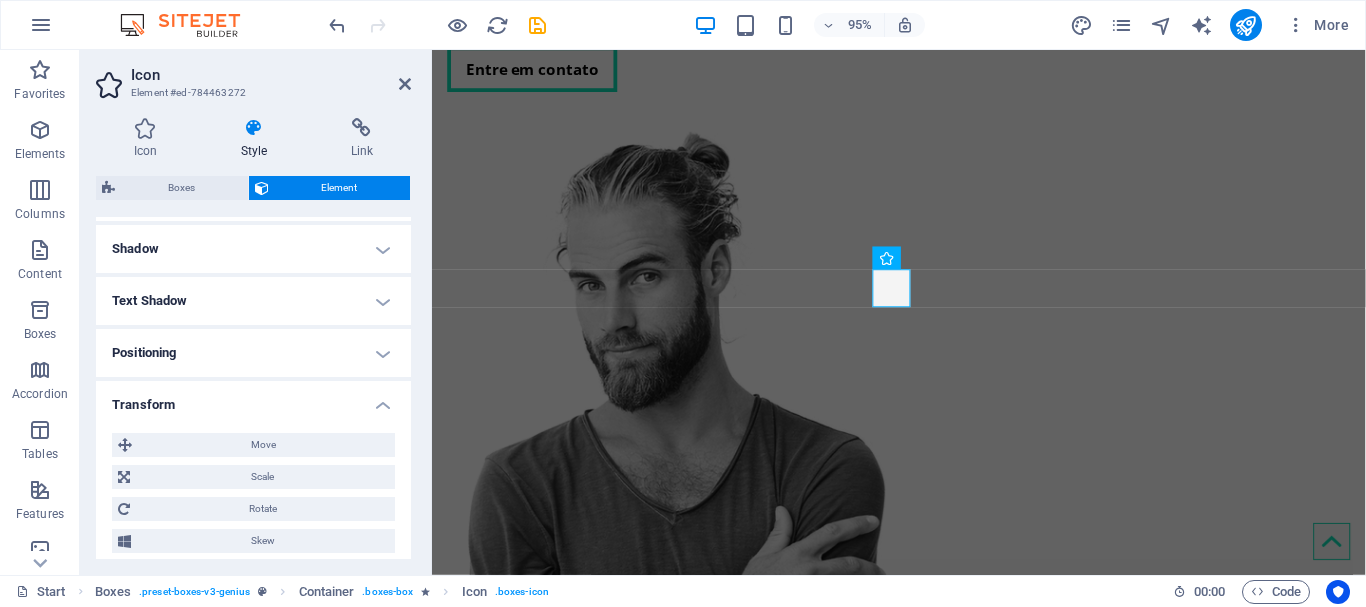 click on "Transform" at bounding box center (253, 399) 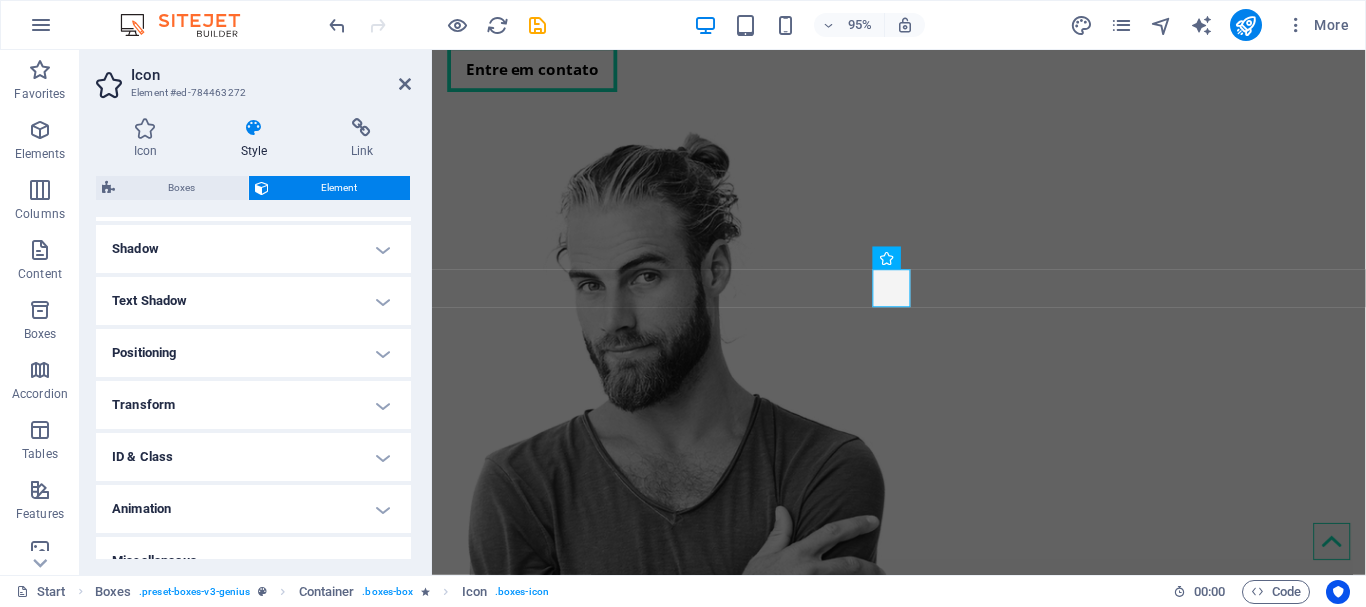 click on "ID & Class" at bounding box center (253, 457) 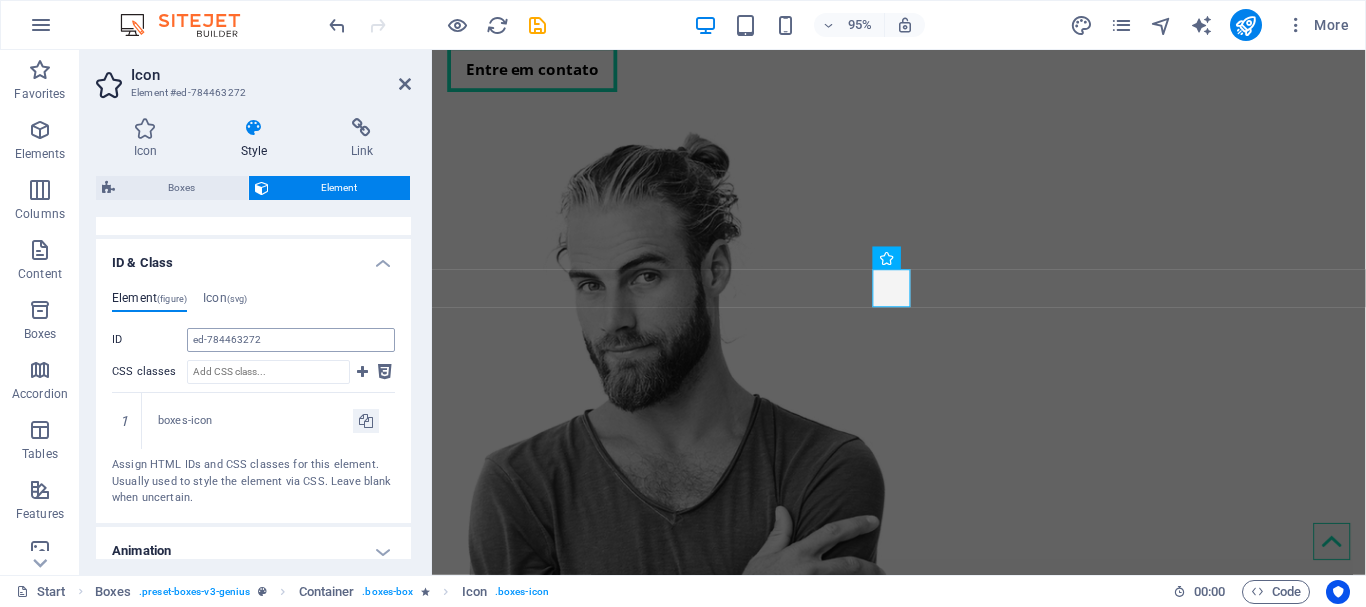 scroll, scrollTop: 362, scrollLeft: 0, axis: vertical 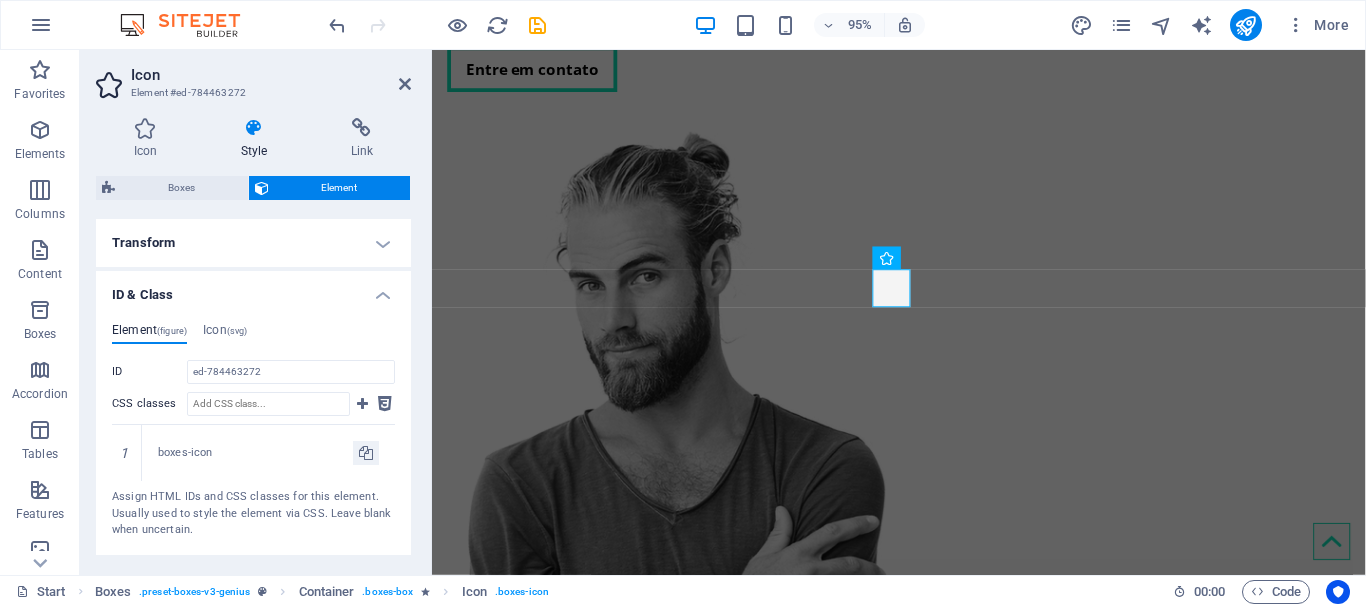 click on "ID & Class" at bounding box center [253, 289] 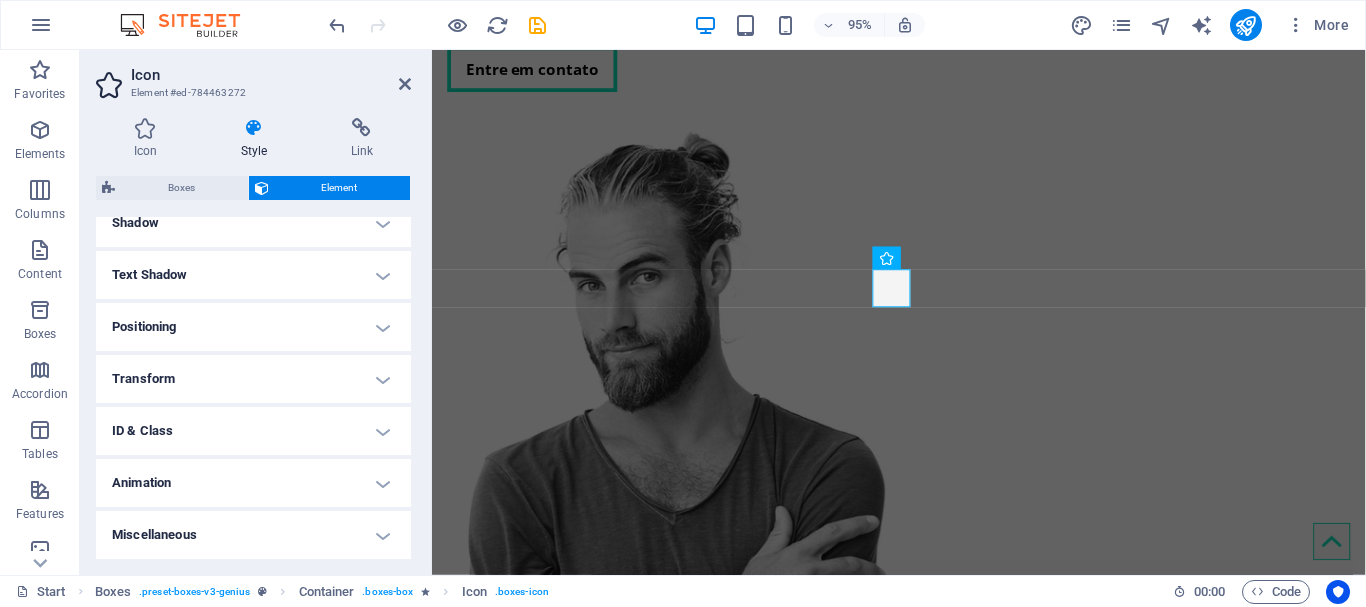 scroll, scrollTop: 226, scrollLeft: 0, axis: vertical 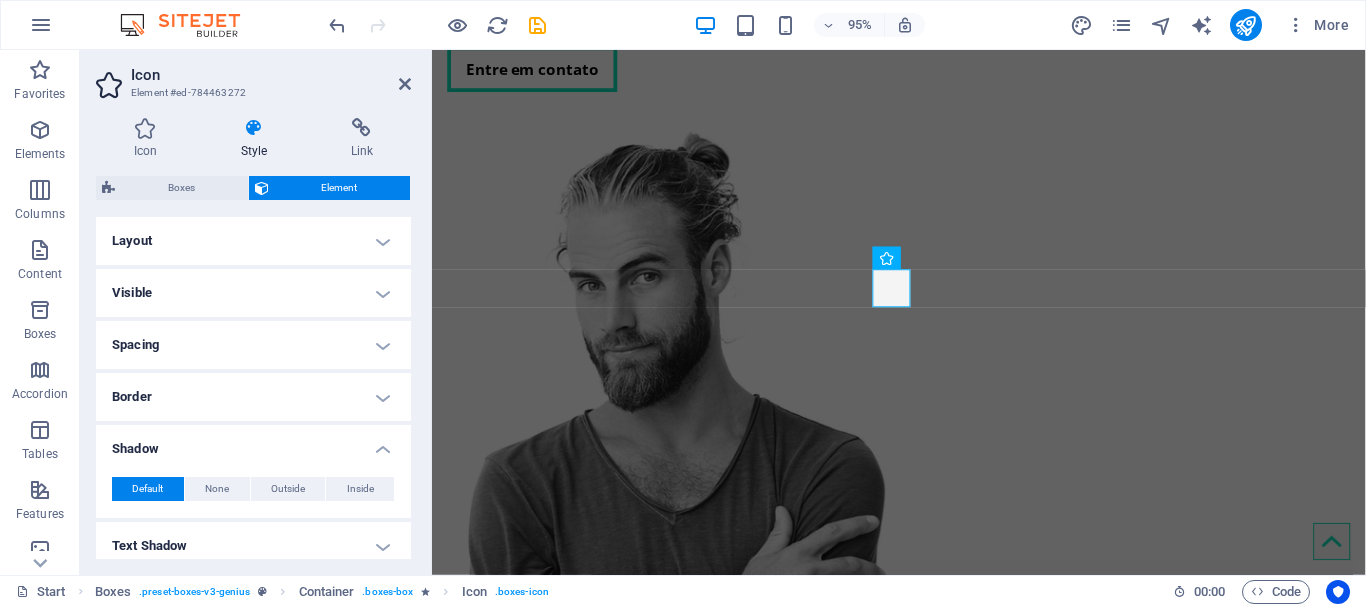 click on "Layout" at bounding box center [253, 241] 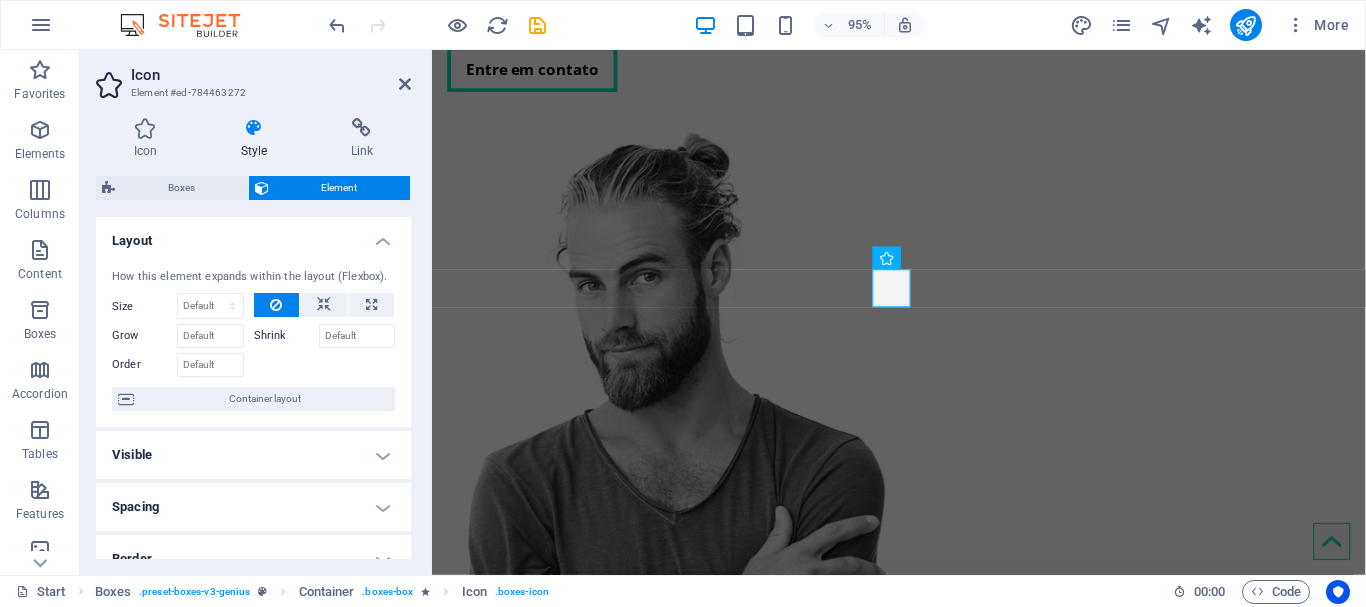 click on "Layout" at bounding box center [253, 235] 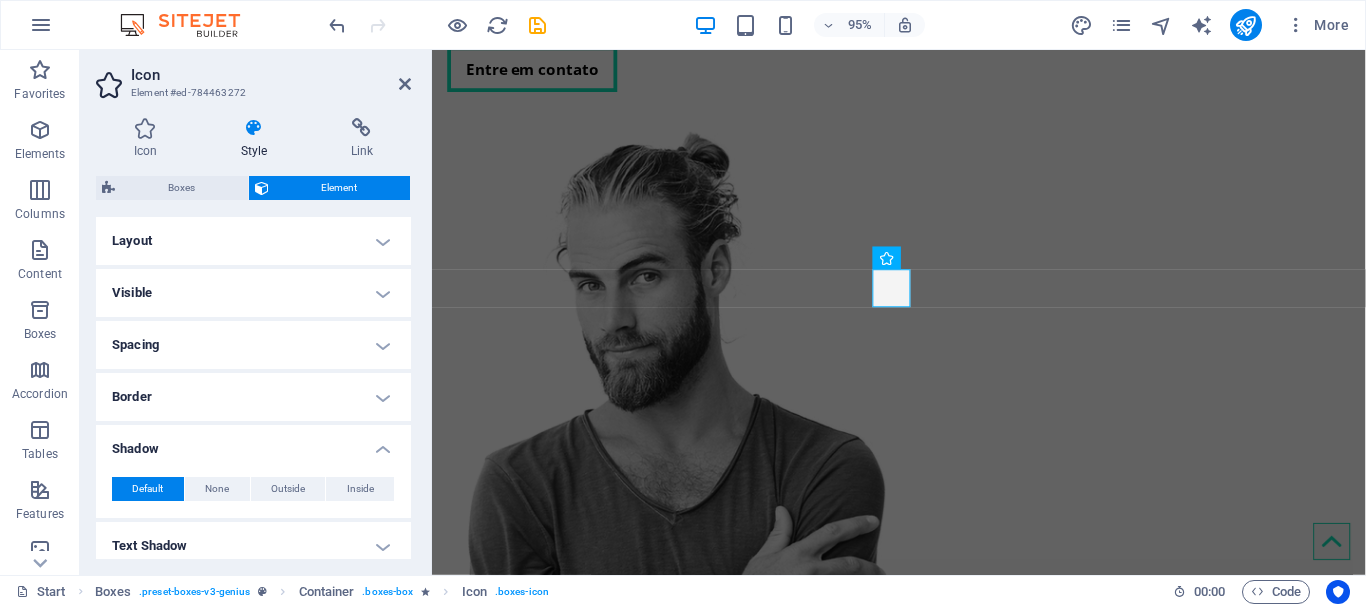 click on "Shadow" at bounding box center [253, 443] 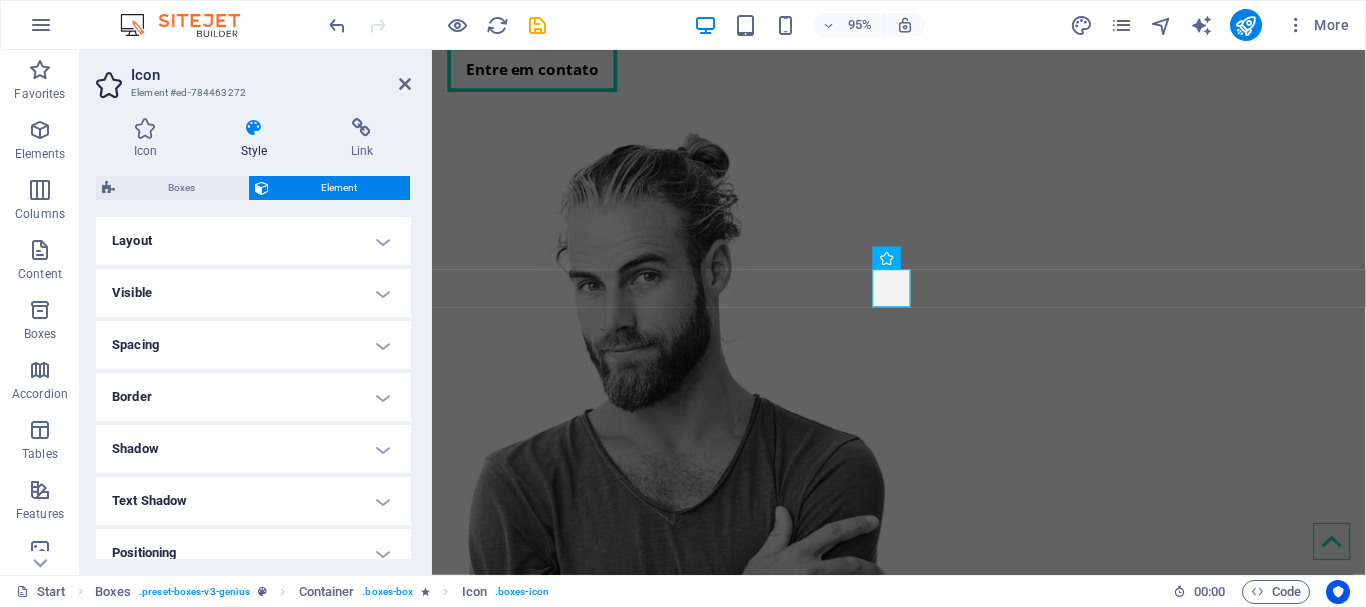 click on "Visible" at bounding box center (253, 293) 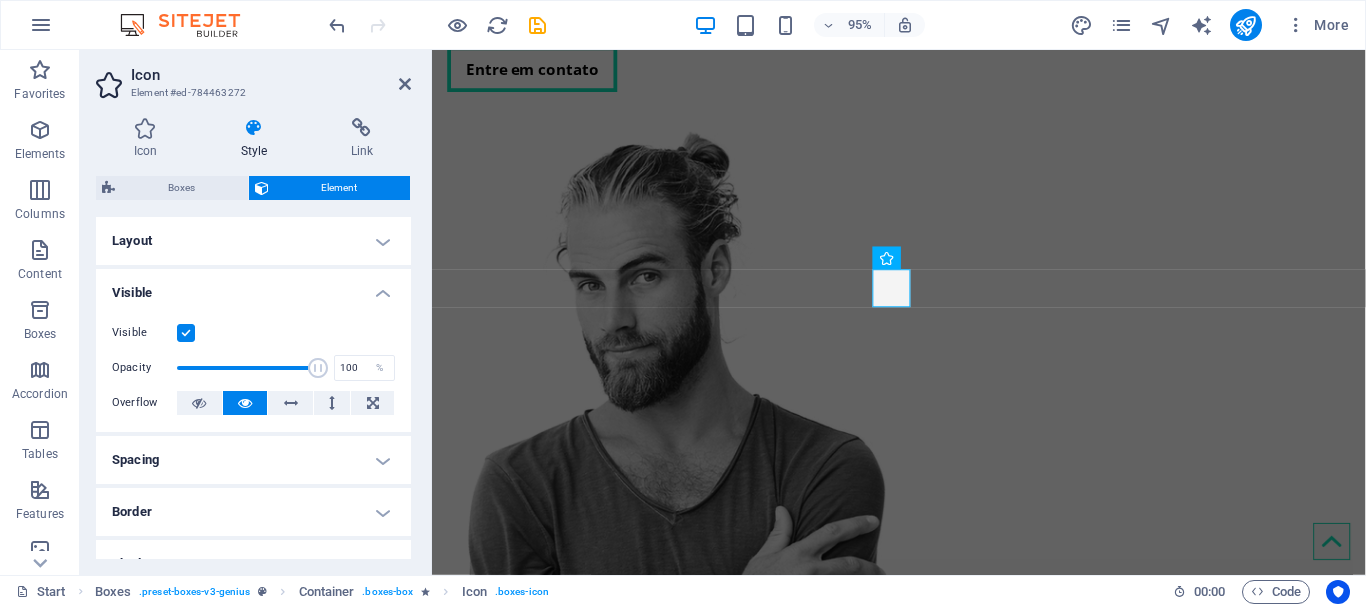 click on "Visible" at bounding box center (253, 287) 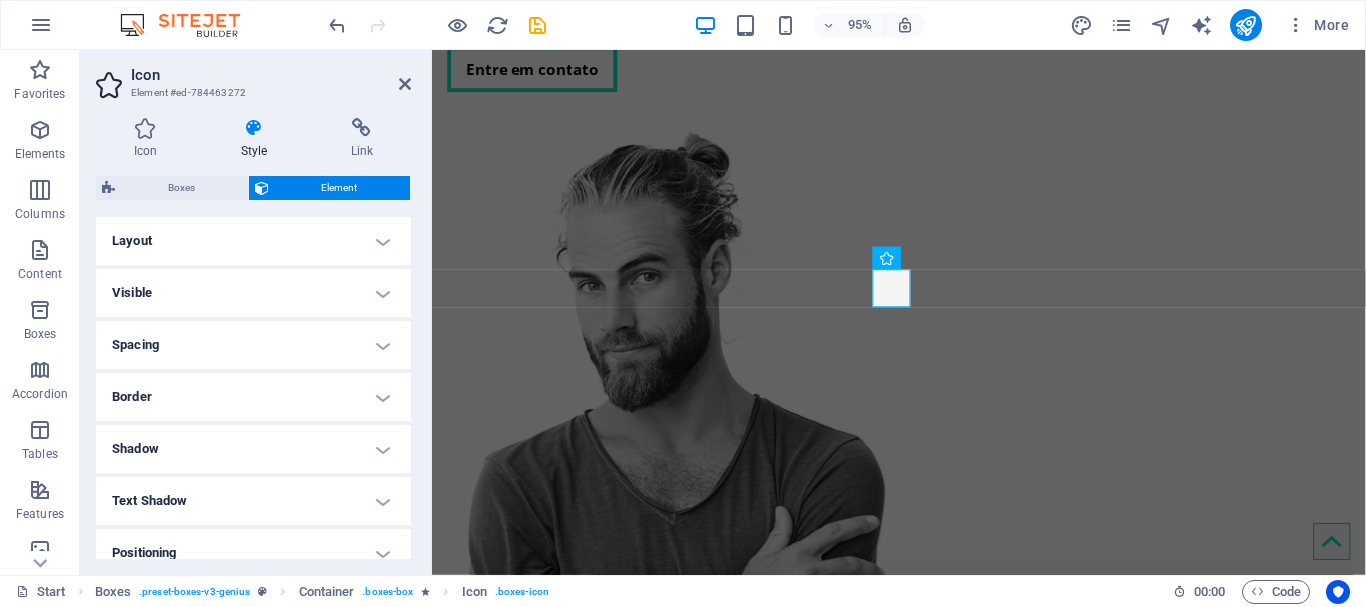 click on "Spacing" at bounding box center (253, 345) 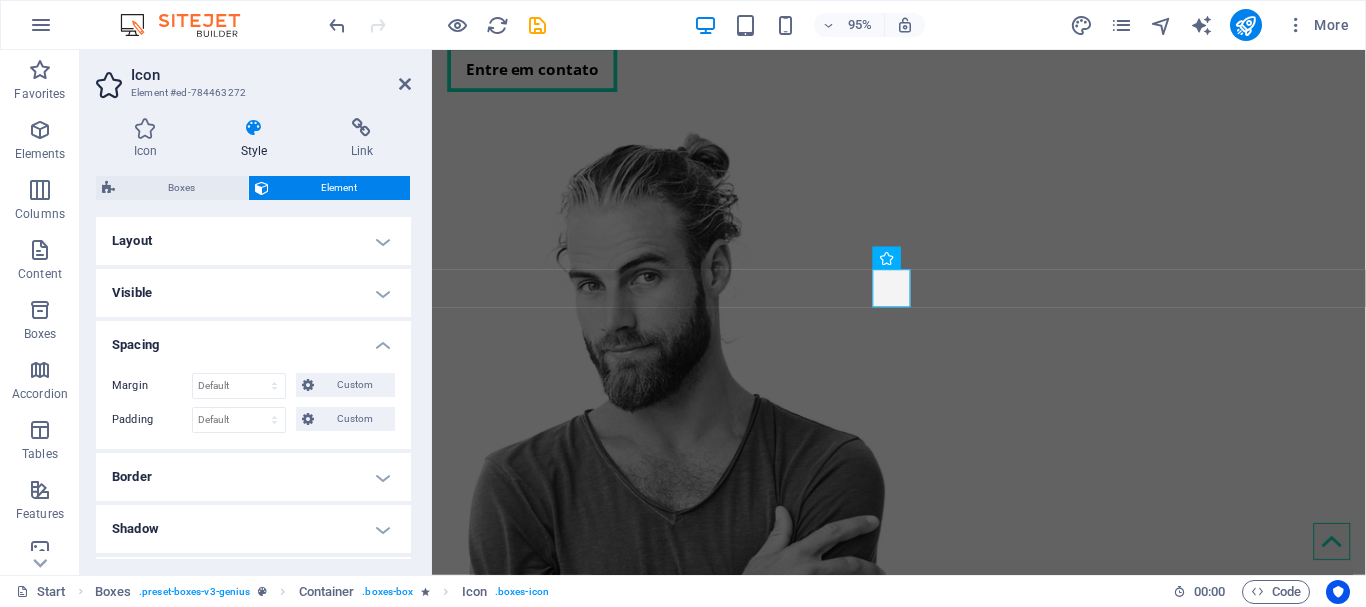 click on "Spacing" at bounding box center [253, 339] 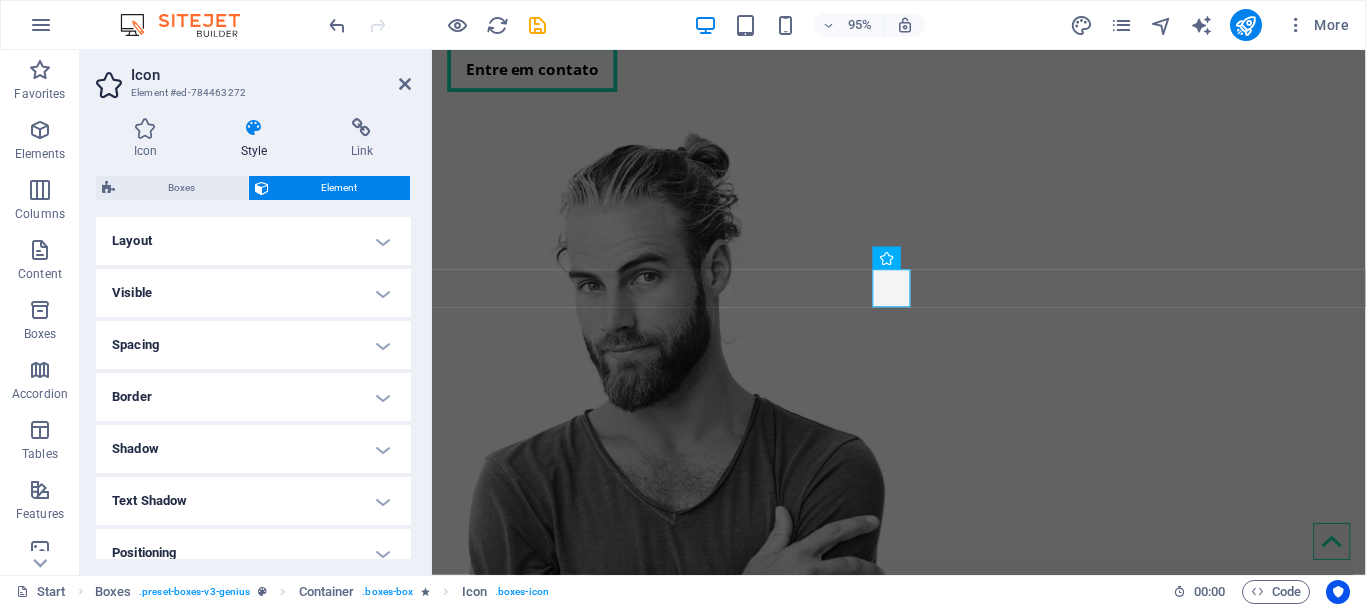 click on "Border" at bounding box center [253, 397] 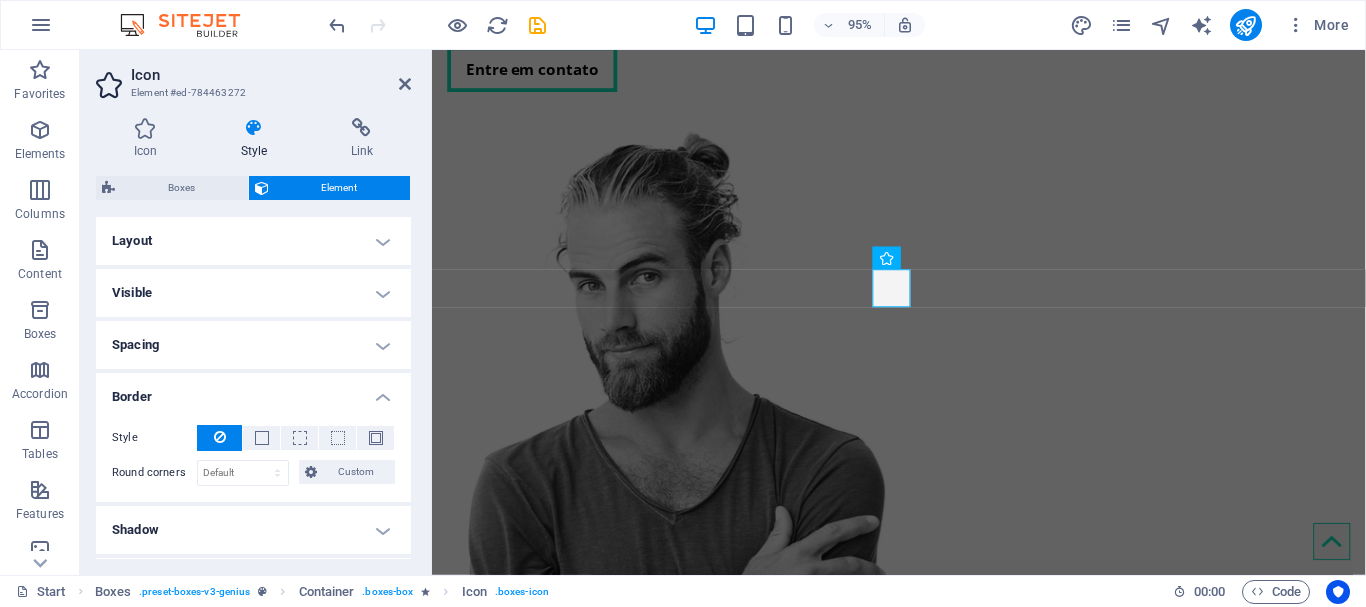 click on "Border" at bounding box center [253, 391] 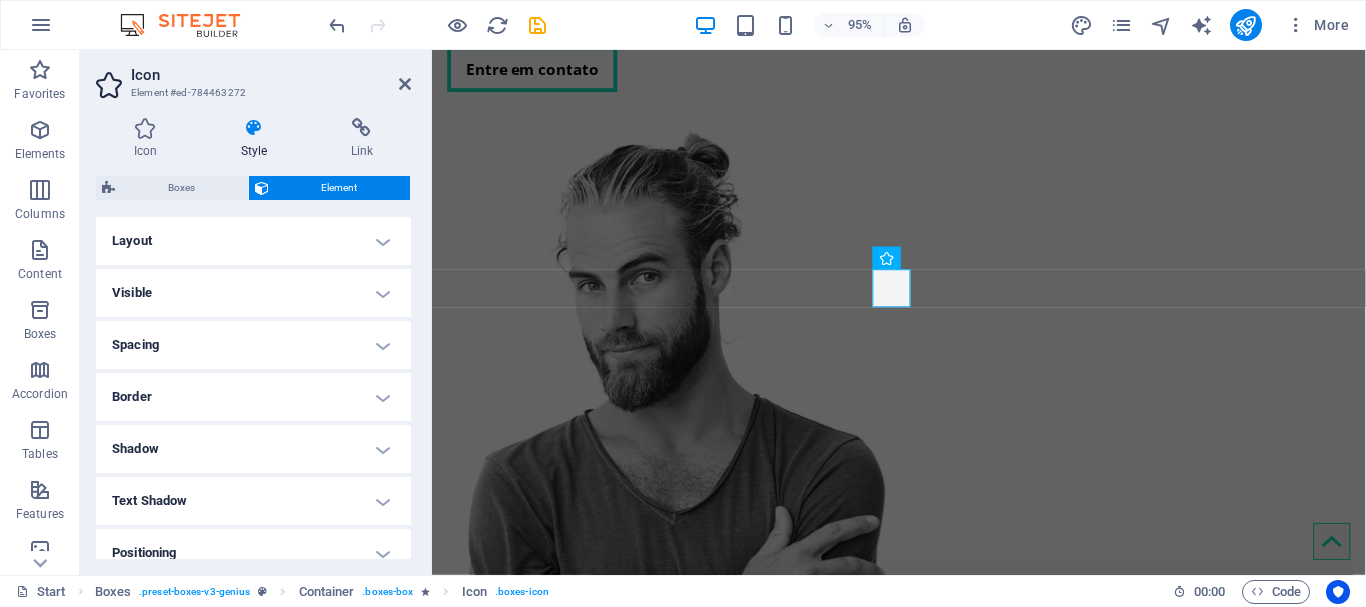 click on "Shadow" at bounding box center (253, 449) 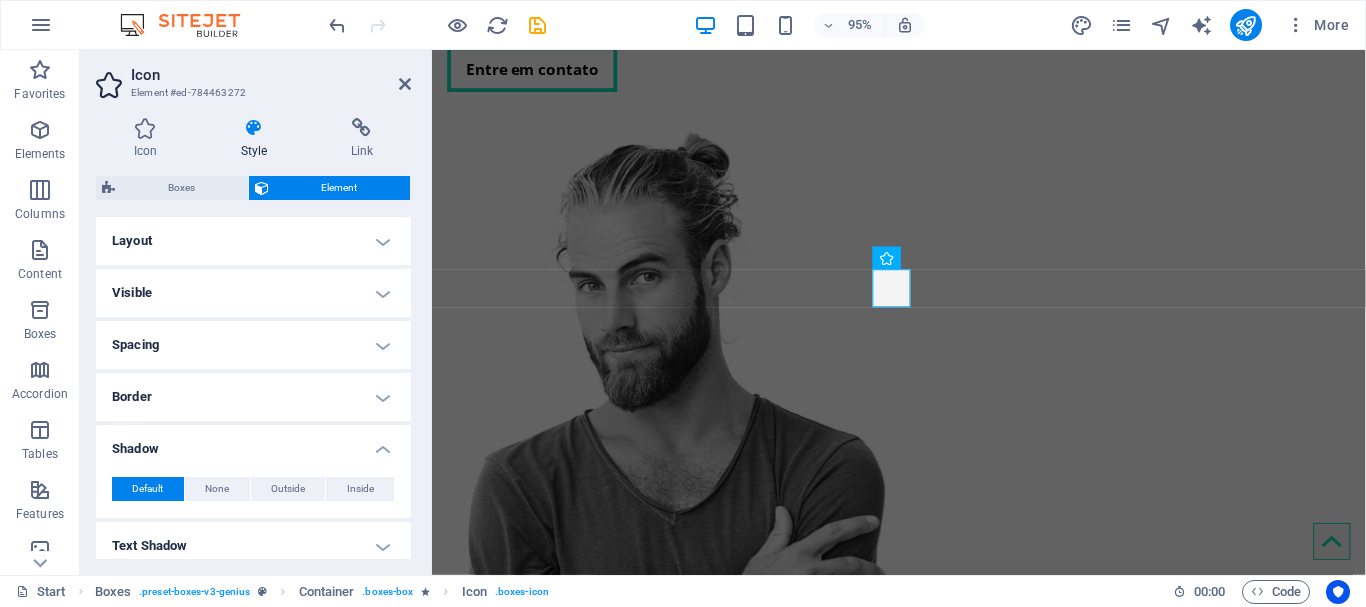 click on "Shadow" at bounding box center (253, 443) 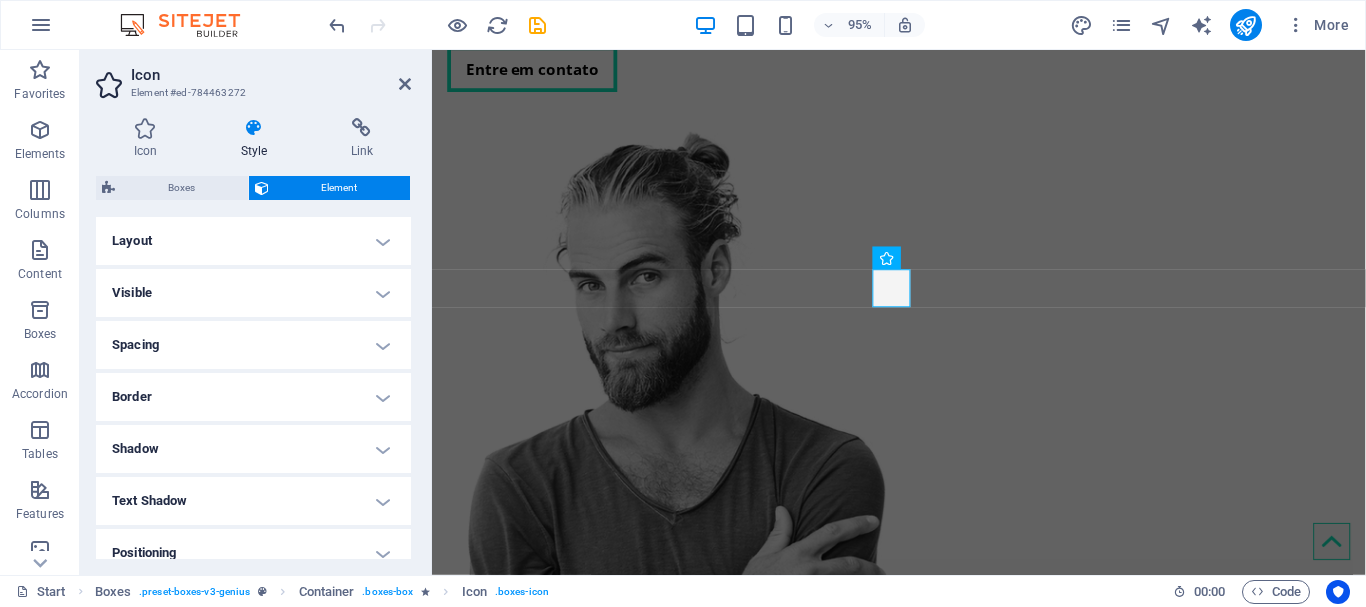 click on "Text Shadow" at bounding box center (253, 501) 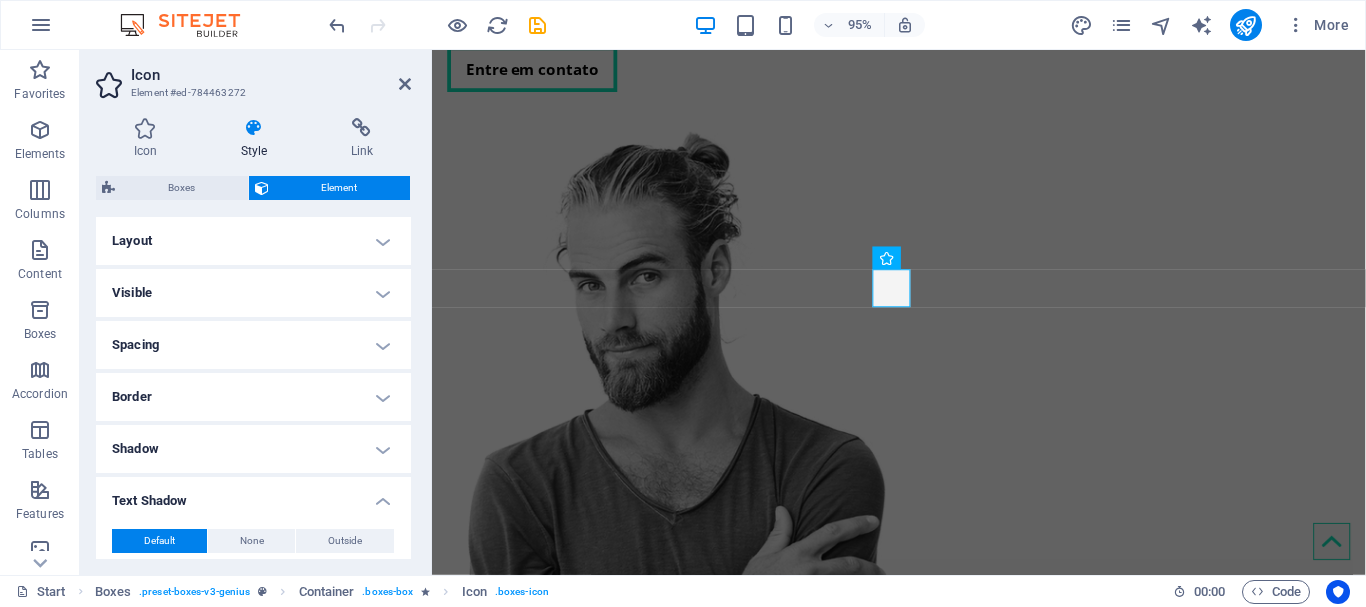 scroll, scrollTop: 200, scrollLeft: 0, axis: vertical 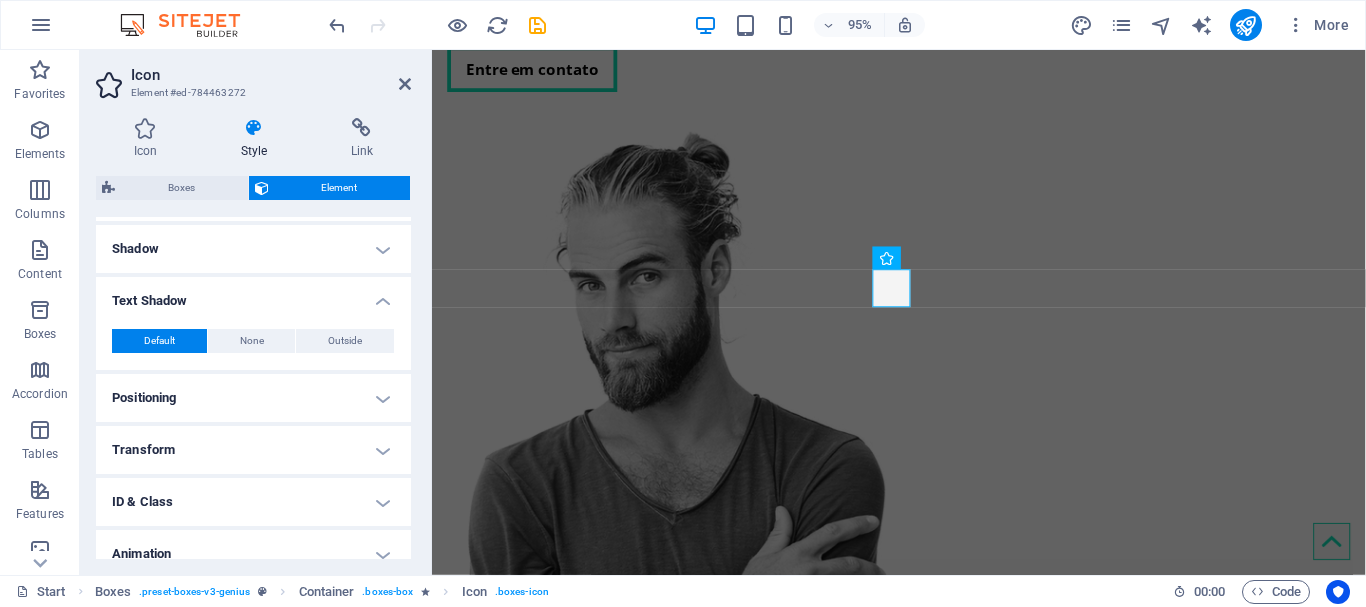 click on "Text Shadow" at bounding box center (253, 295) 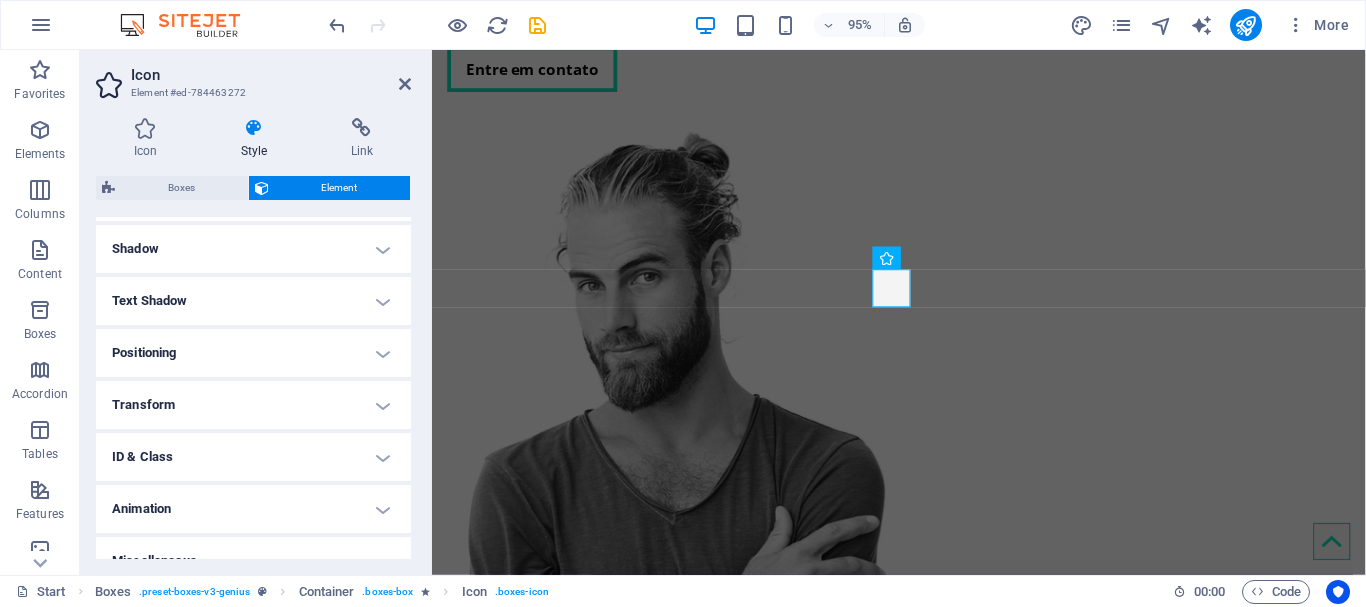click on "Transform" at bounding box center [253, 405] 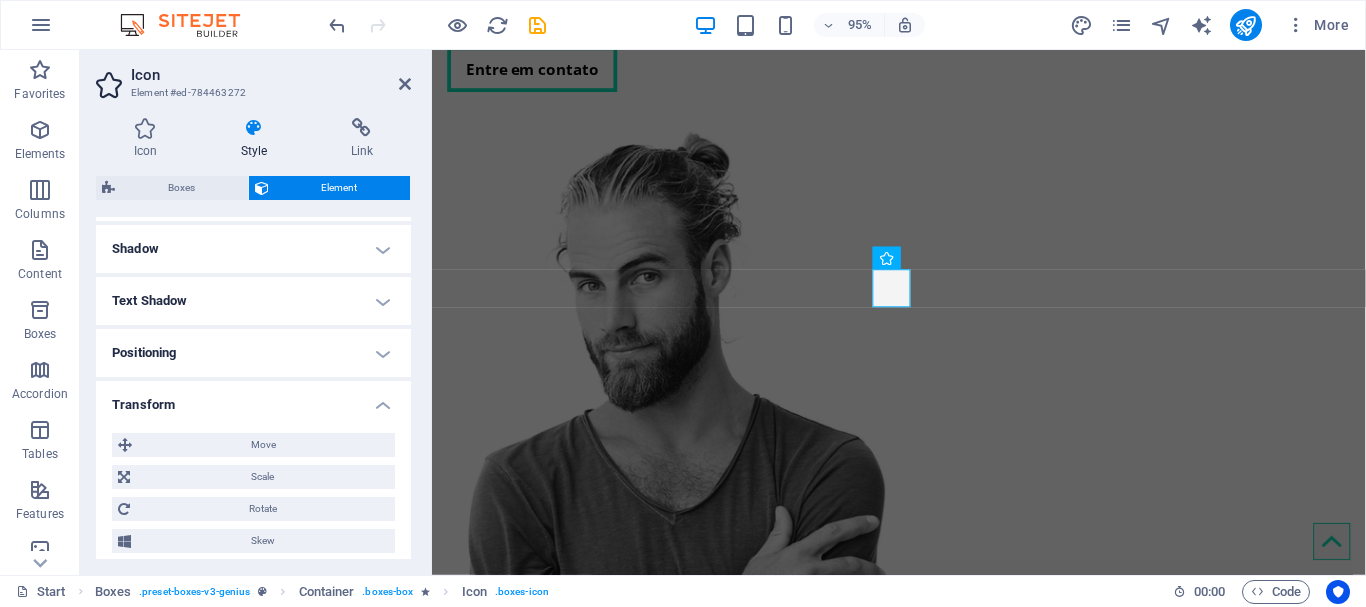 click on "Transform" at bounding box center [253, 399] 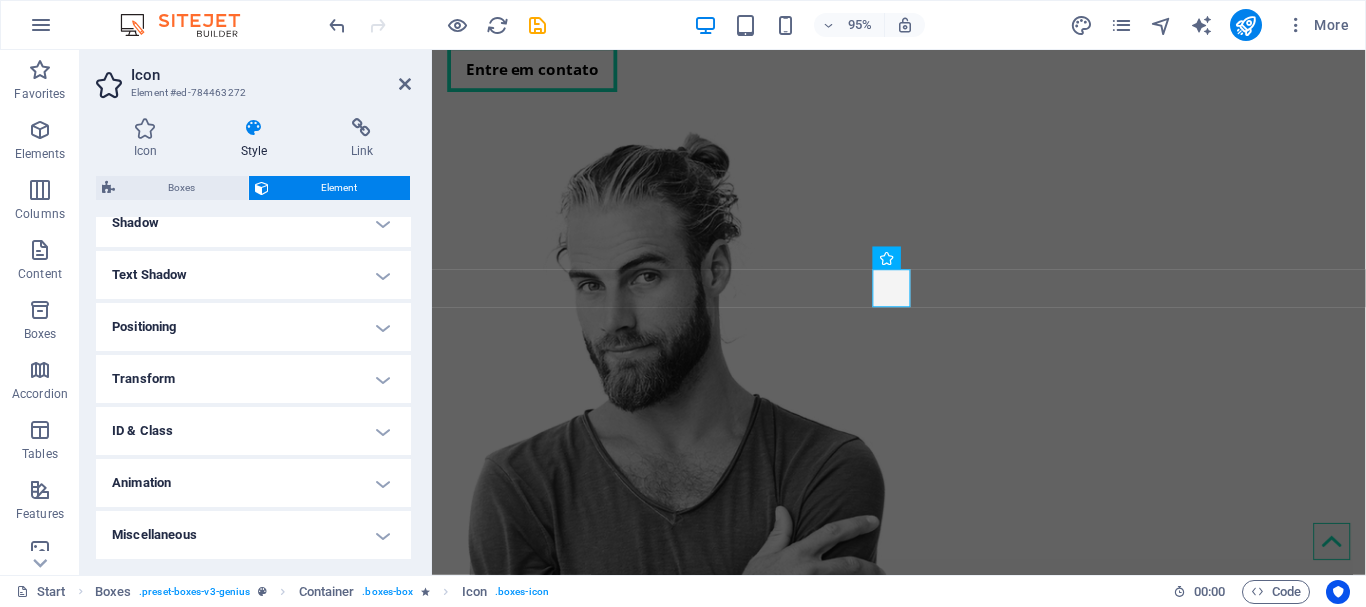 scroll, scrollTop: 0, scrollLeft: 0, axis: both 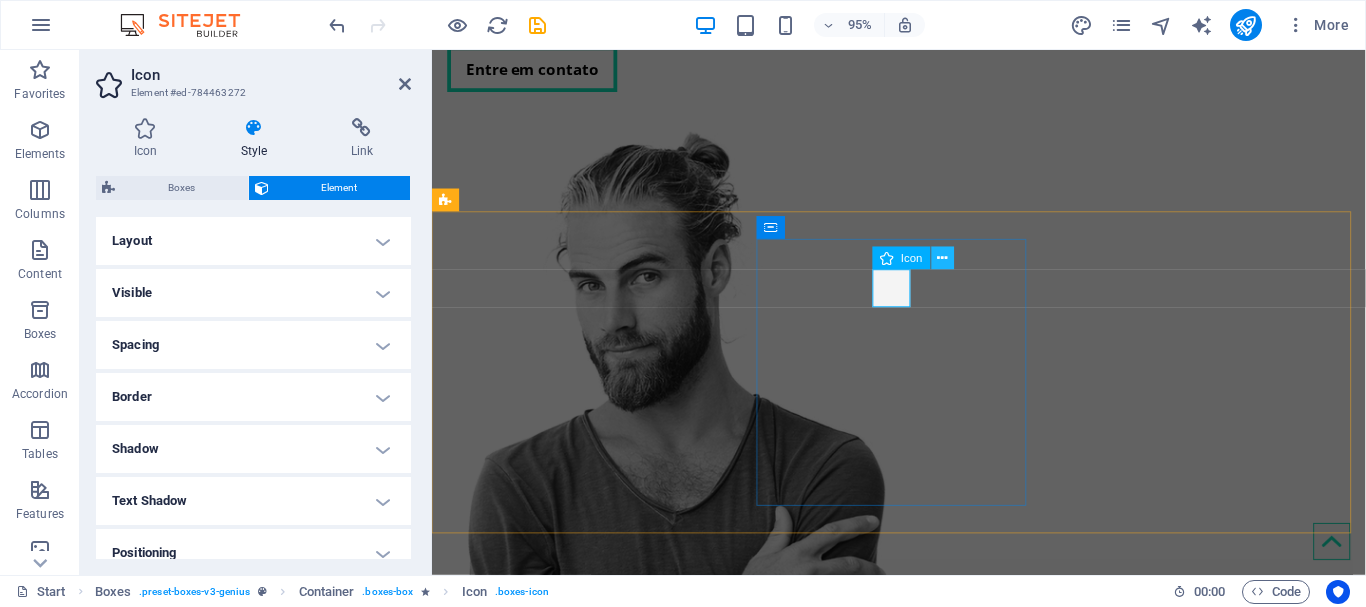 click at bounding box center (943, 258) 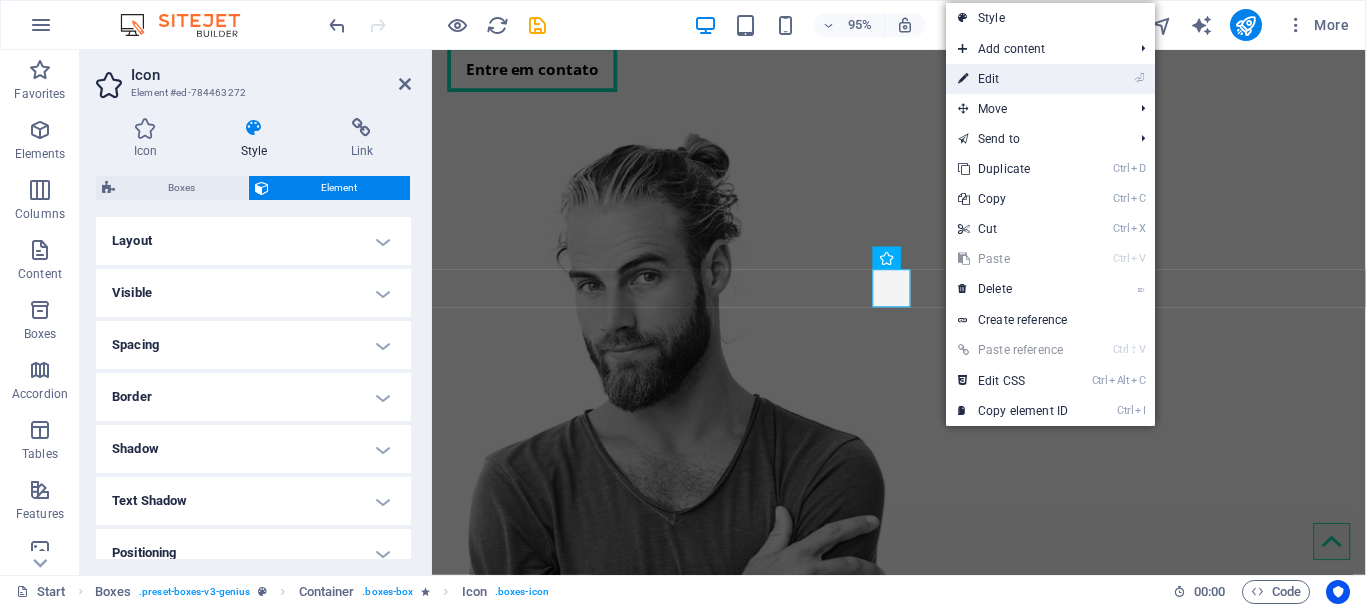 click on "⏎  Edit" at bounding box center [1013, 79] 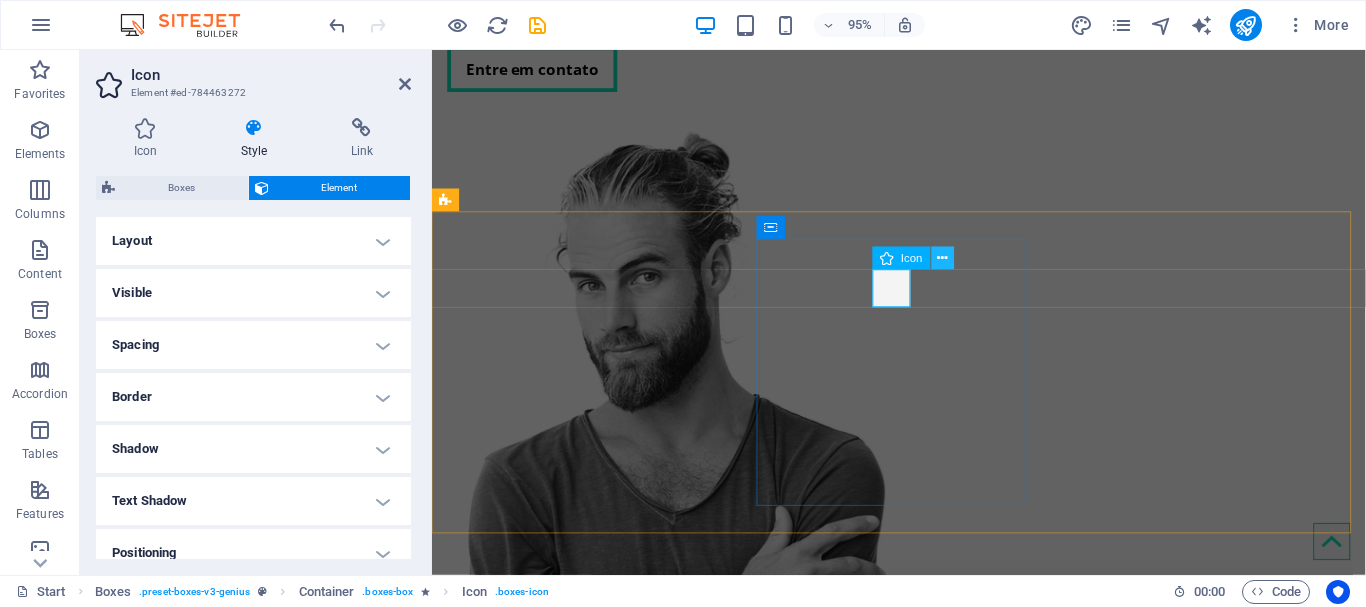 click at bounding box center [942, 258] 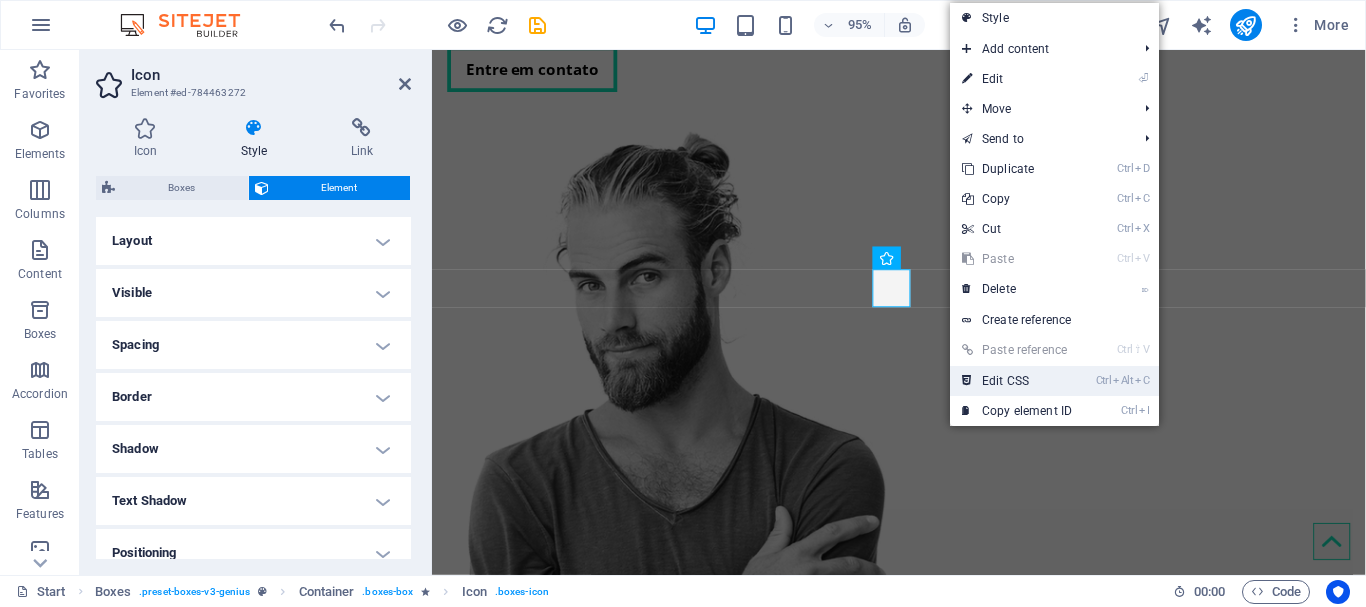 click on "Ctrl Alt C  Edit CSS" at bounding box center [1017, 381] 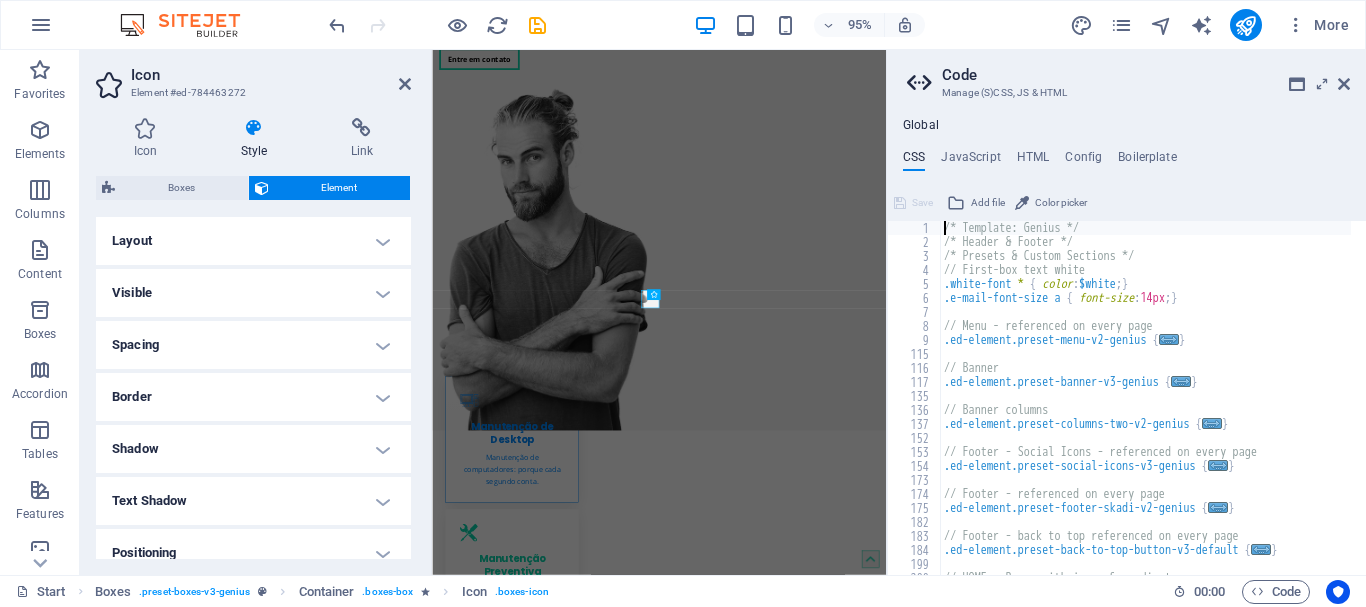 scroll, scrollTop: 213, scrollLeft: 0, axis: vertical 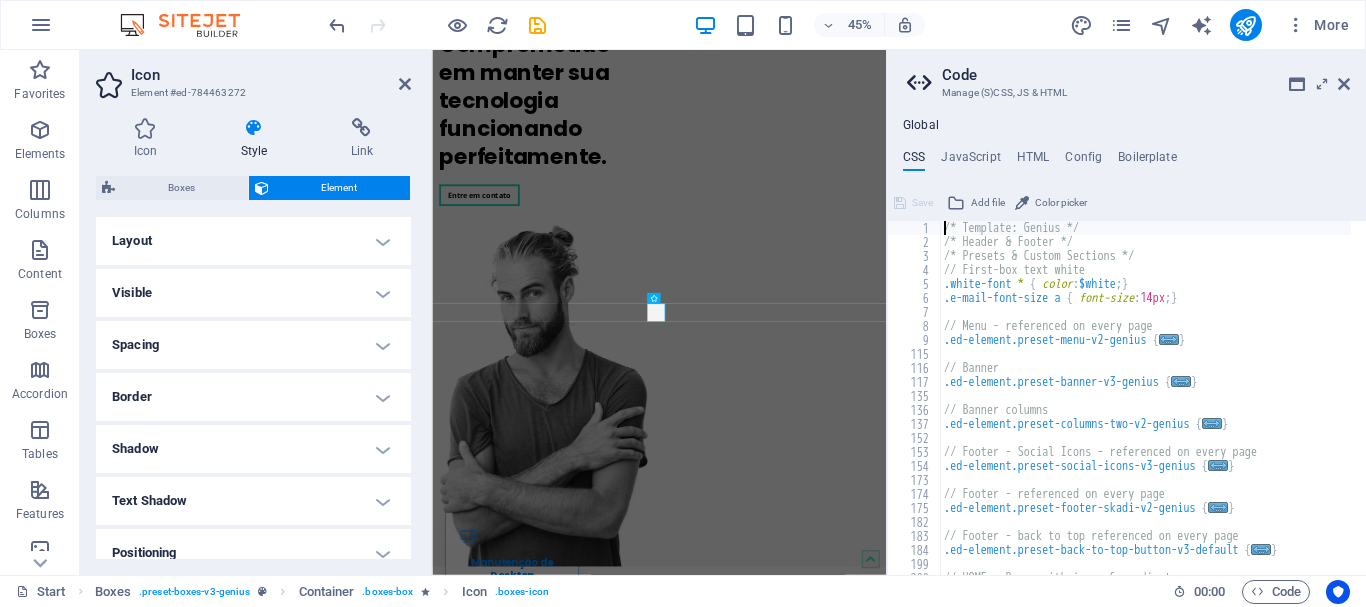 click on "Color picker" at bounding box center [1061, 203] 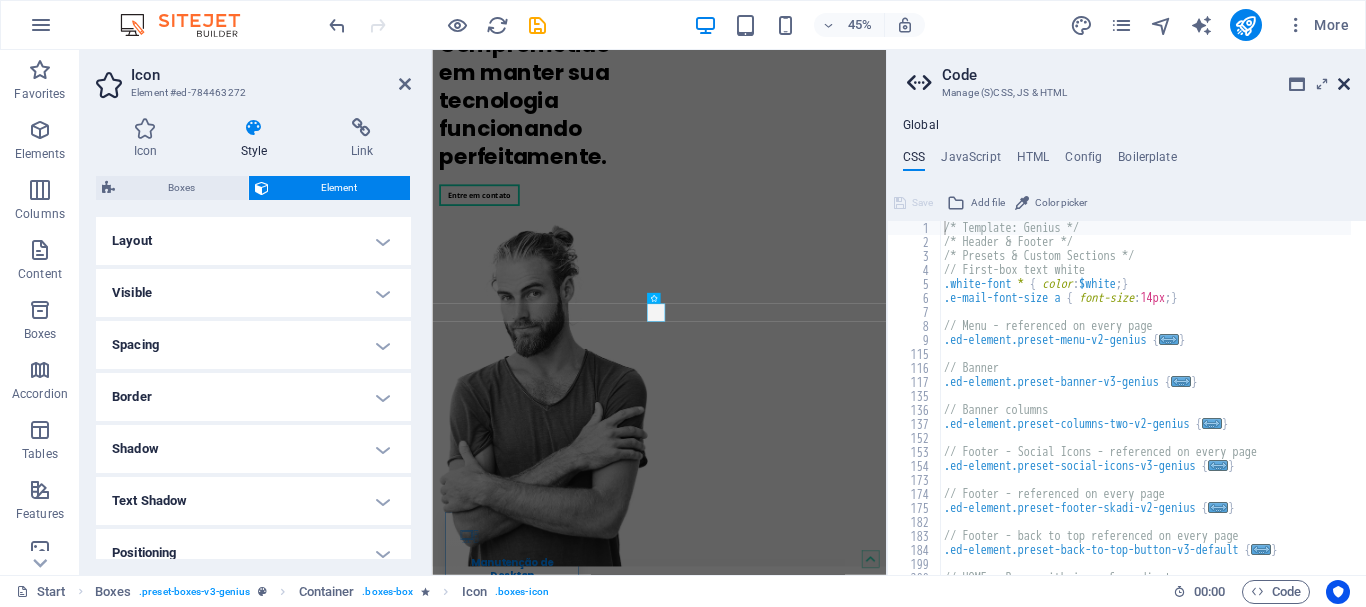 click at bounding box center [1344, 84] 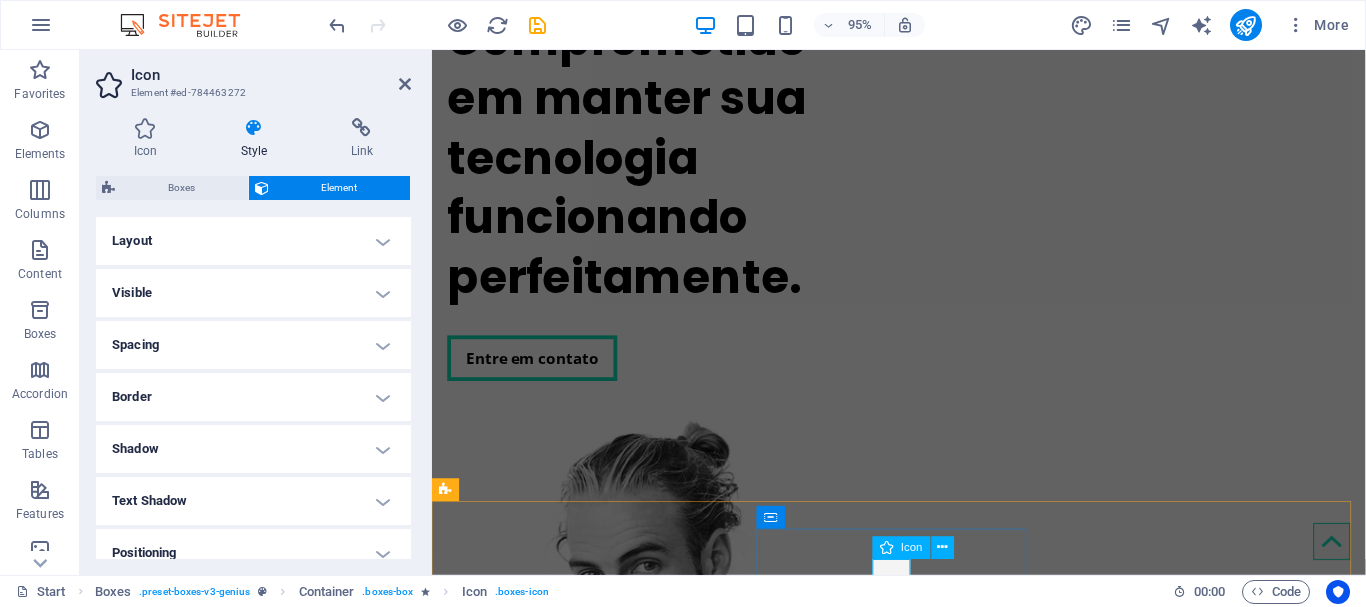 click on "Icon" at bounding box center (912, 547) 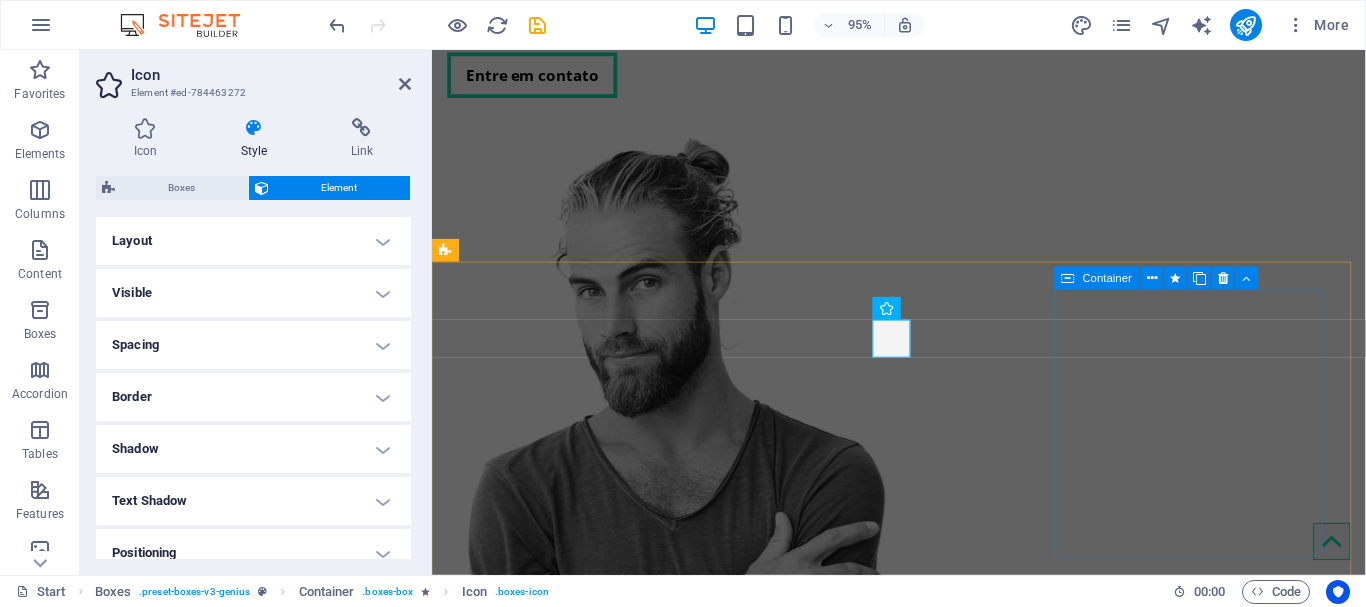 scroll, scrollTop: 511, scrollLeft: 0, axis: vertical 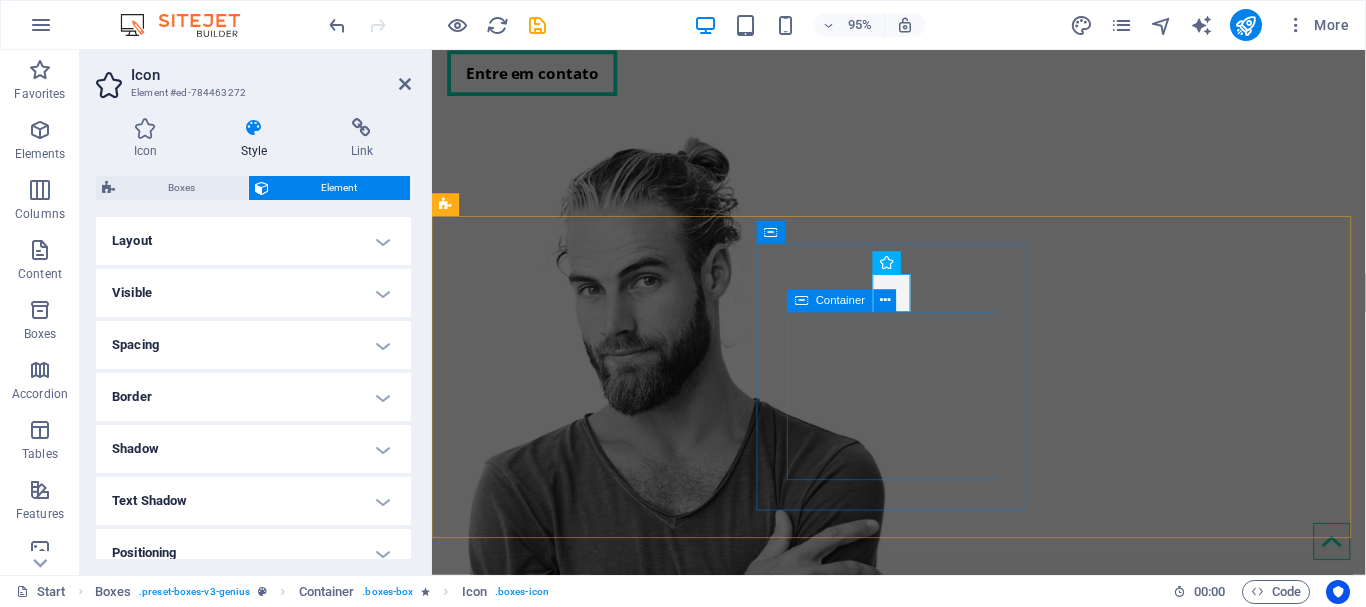 click on "Manutenção Preventiva A manutenção preventiva é o segredo para a longevidade do seu equipamento." at bounding box center (605, 1238) 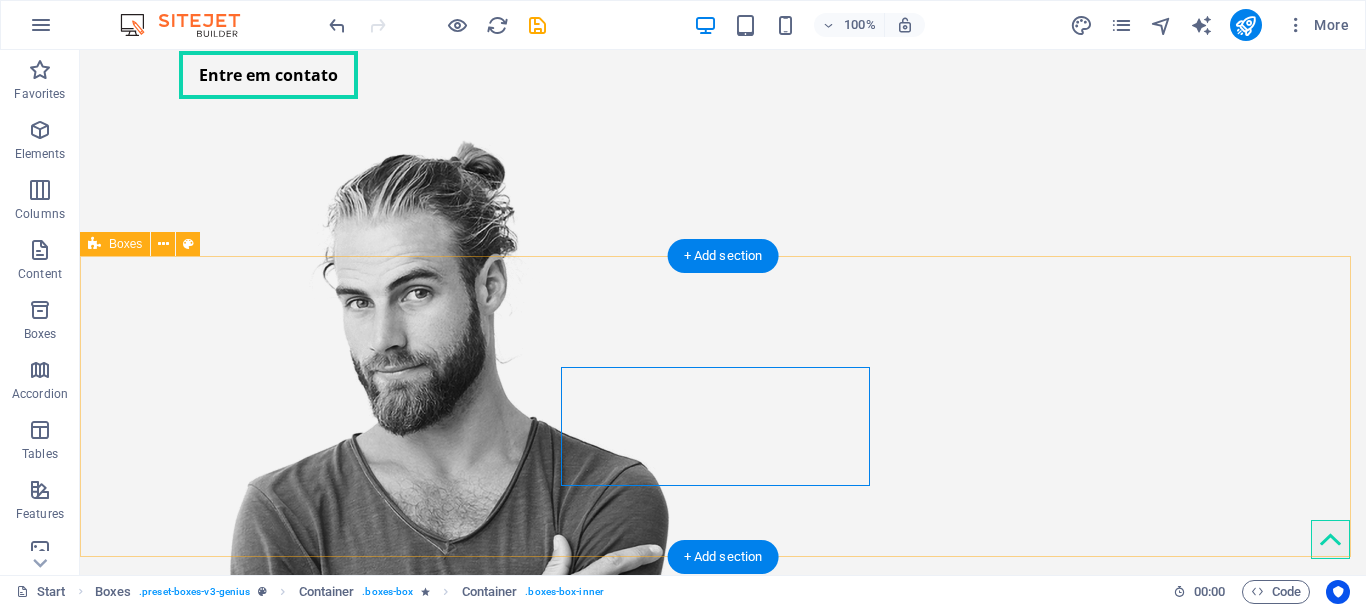click on "Manutenção de Desktop Manutenção de computadores: porque cada segundo conta. Manutenção Preventiva A manutenção preventiva é o segredo para a longevidade do seu equipamento. Manutenção de Notebook Manutenção de notebooks: garantindo desempenho e portabilidade sem falhas." at bounding box center (723, 1143) 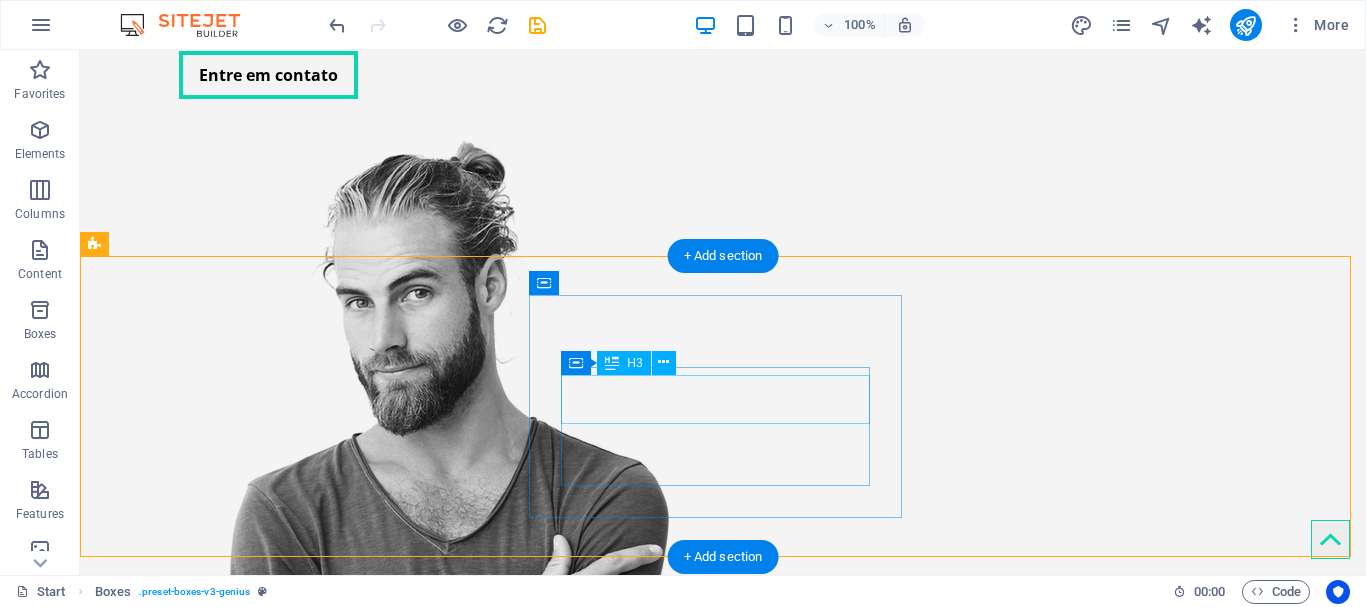 click on "Manutenção Preventiva" at bounding box center [307, 1136] 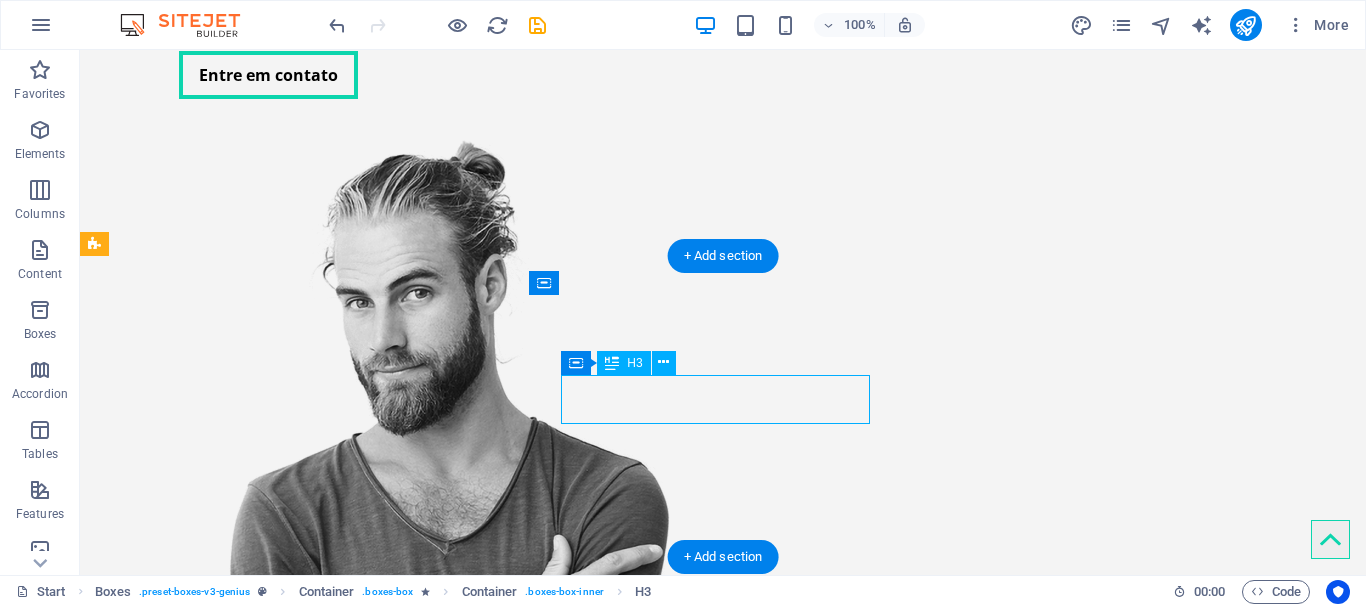 click on "Manutenção Preventiva" at bounding box center (307, 1136) 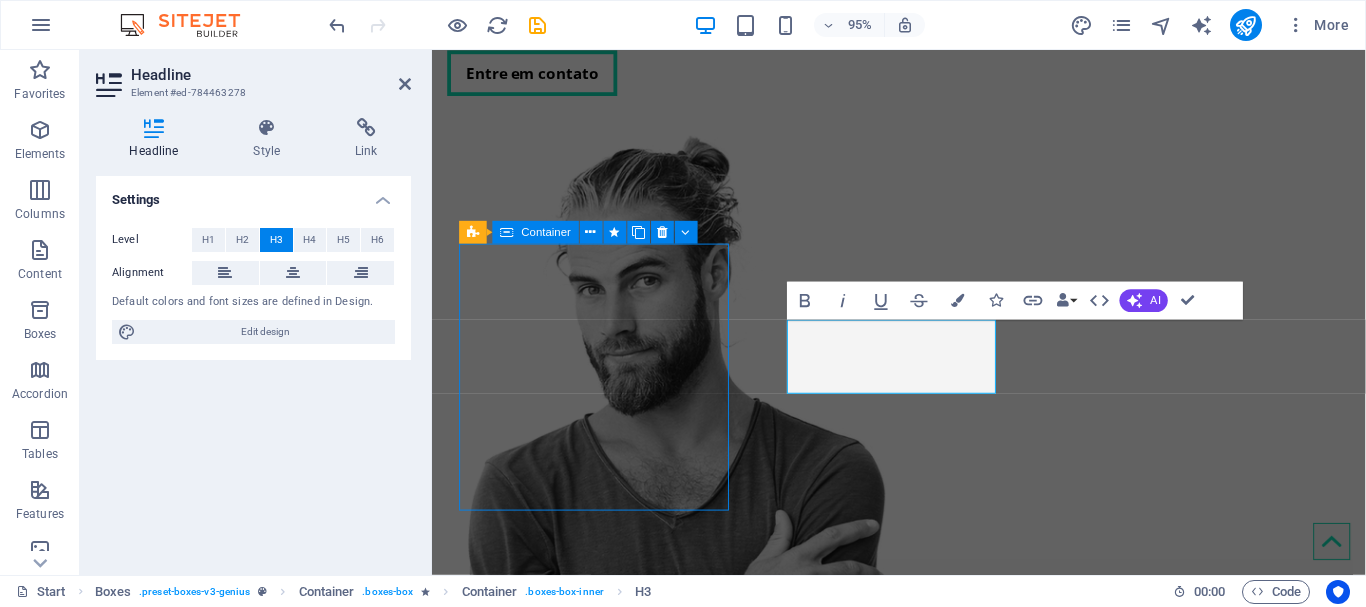 click on "Manutenção de Desktop Manutenção de computadores: porque cada segundo conta." at bounding box center (605, 918) 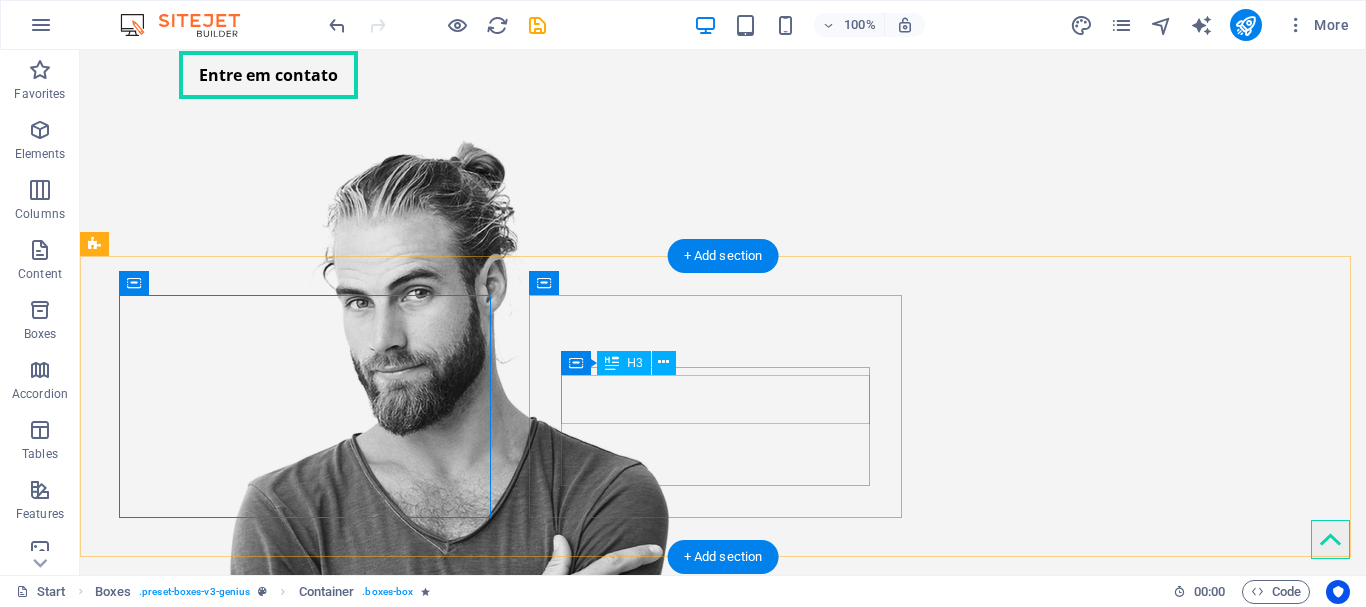 click on "Manutenção Preventiva" at bounding box center [307, 1136] 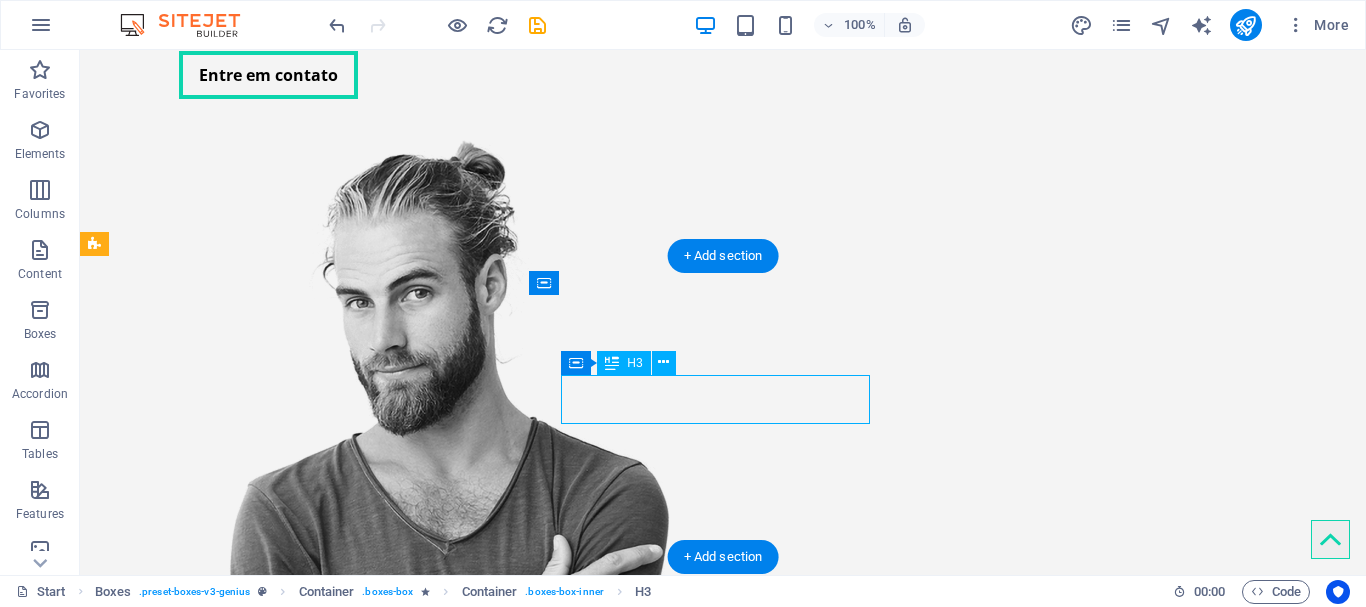 click on "Manutenção Preventiva" at bounding box center [307, 1136] 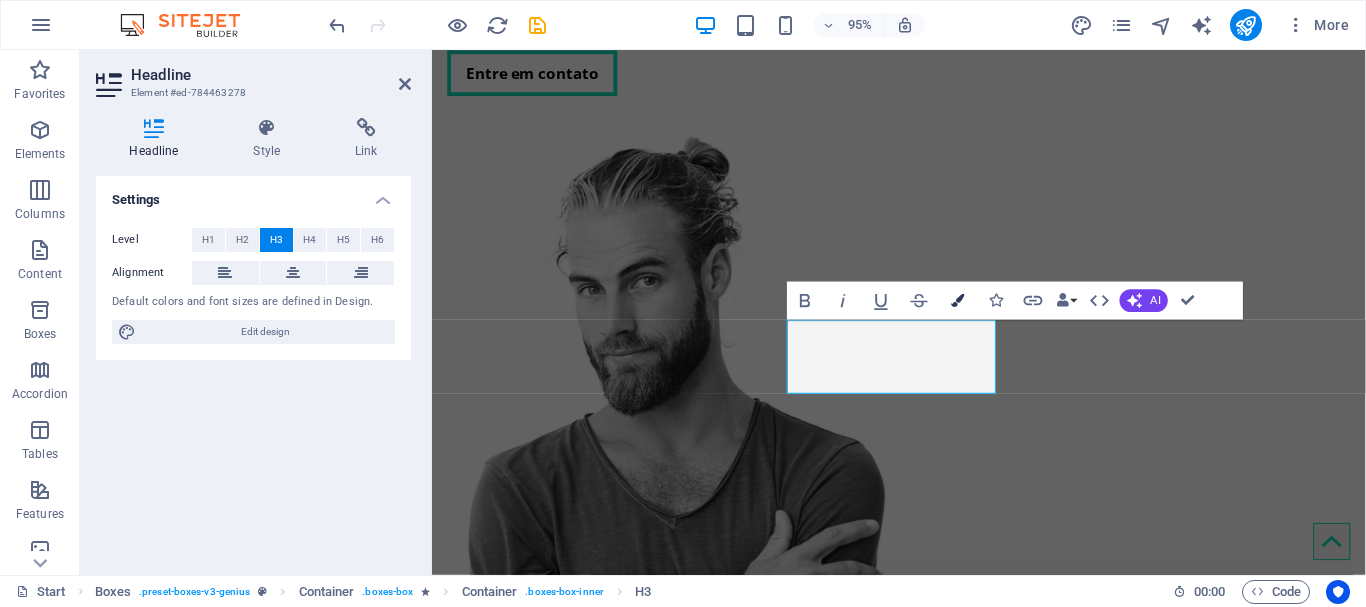 click at bounding box center (957, 300) 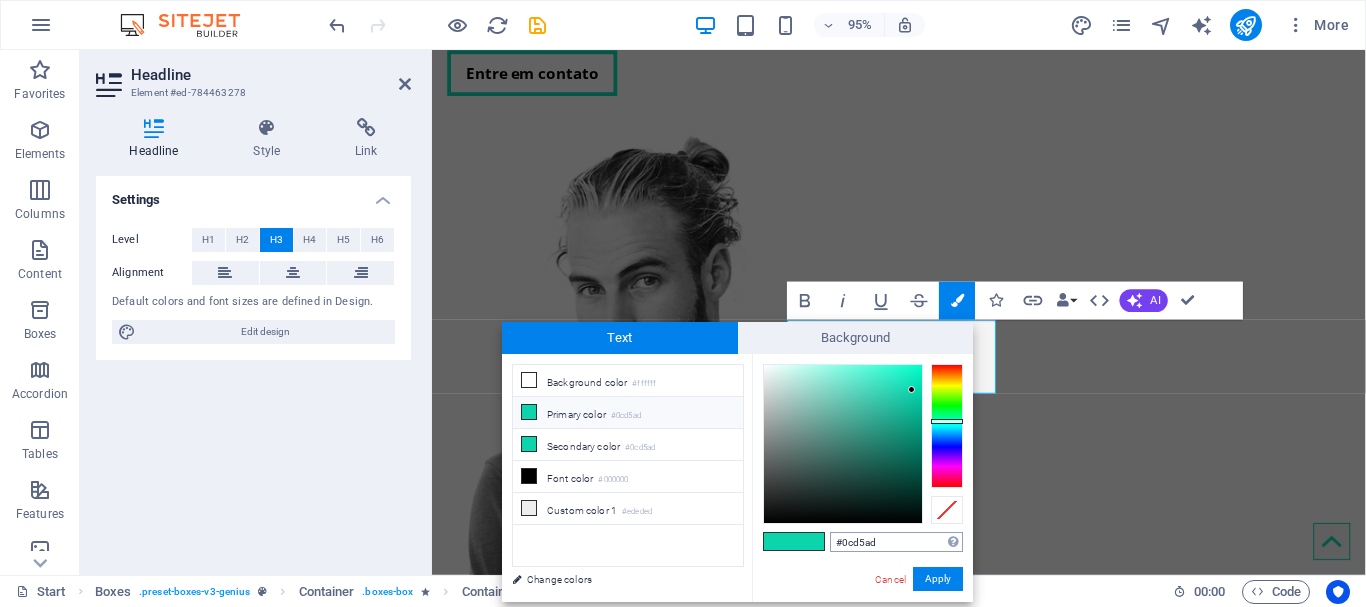 drag, startPoint x: 842, startPoint y: 540, endPoint x: 929, endPoint y: 544, distance: 87.0919 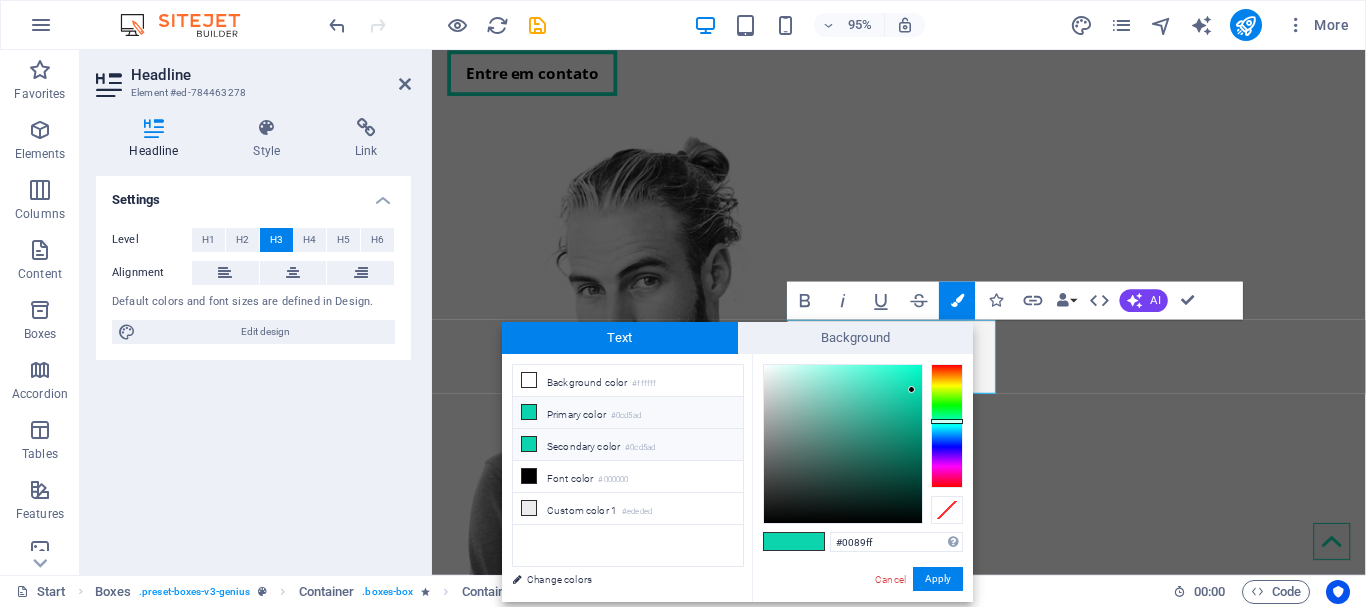 type on "#0089ff" 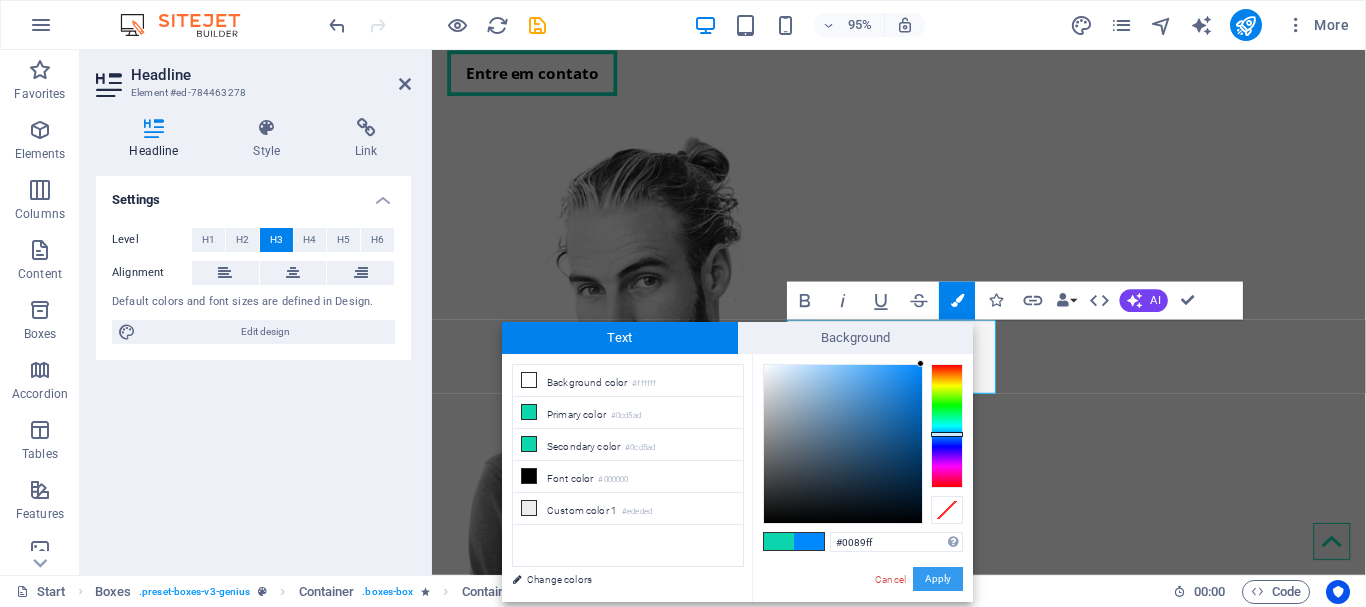 click on "Apply" at bounding box center (938, 579) 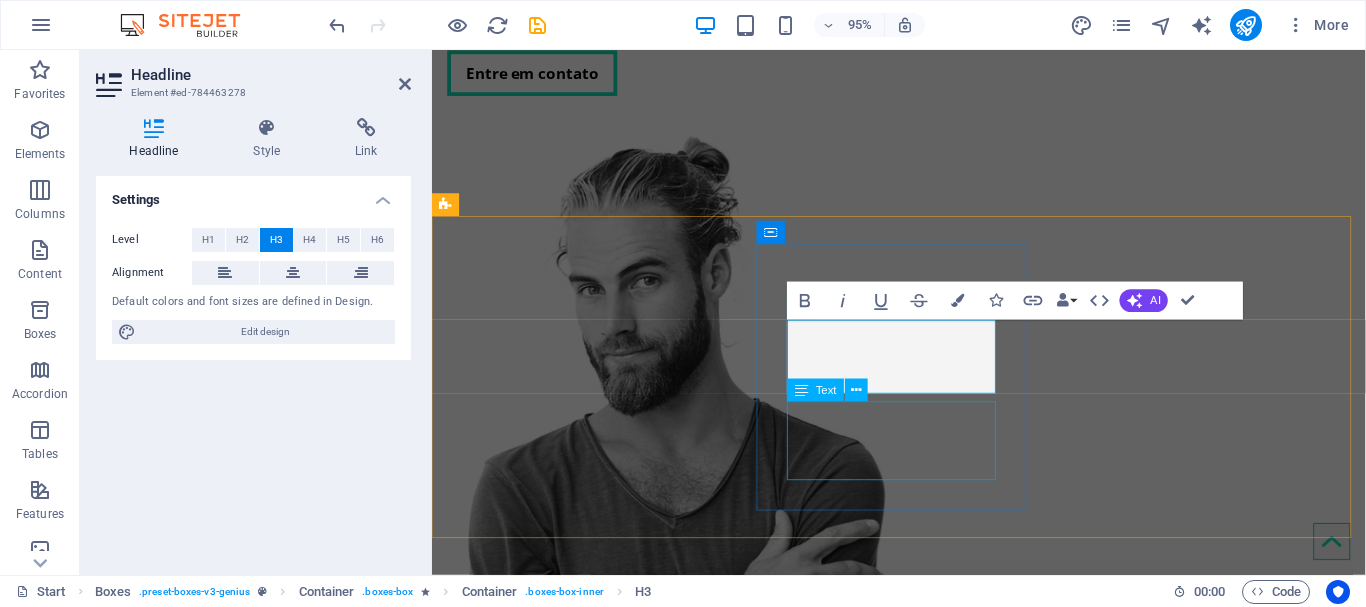 click on "A manutenção preventiva é o segredo para a longevidade do seu equipamento." at bounding box center [605, 1280] 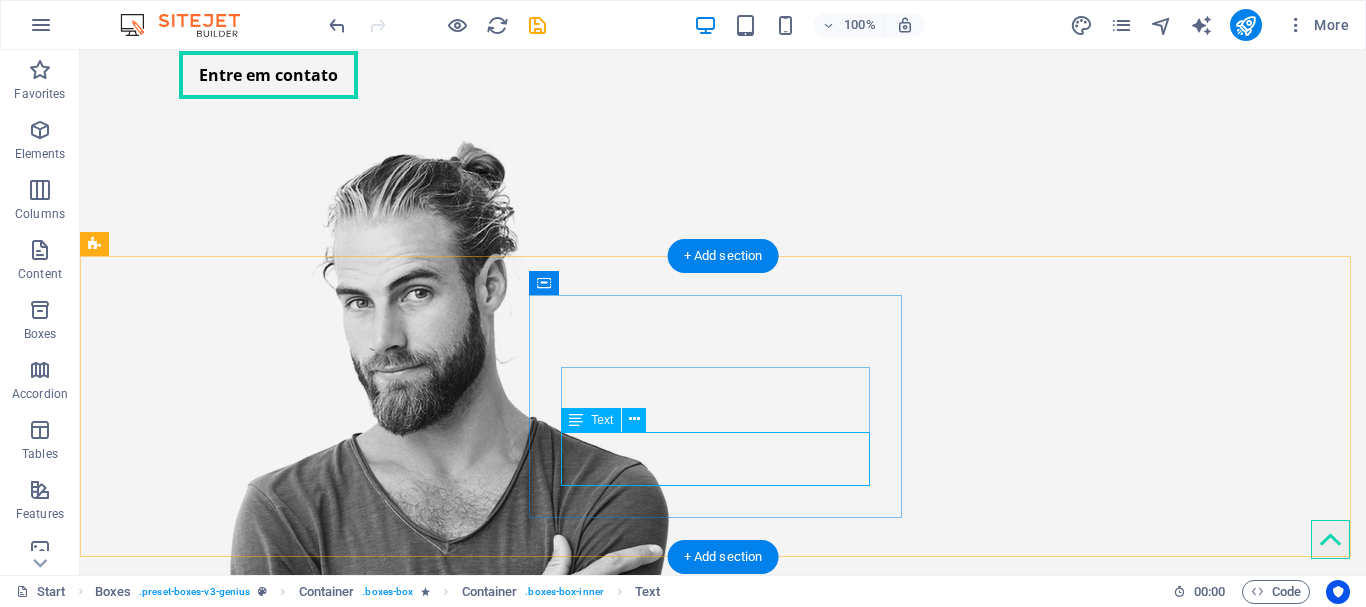 click on "A manutenção preventiva é o segredo para a longevidade do seu equipamento." at bounding box center [307, 1196] 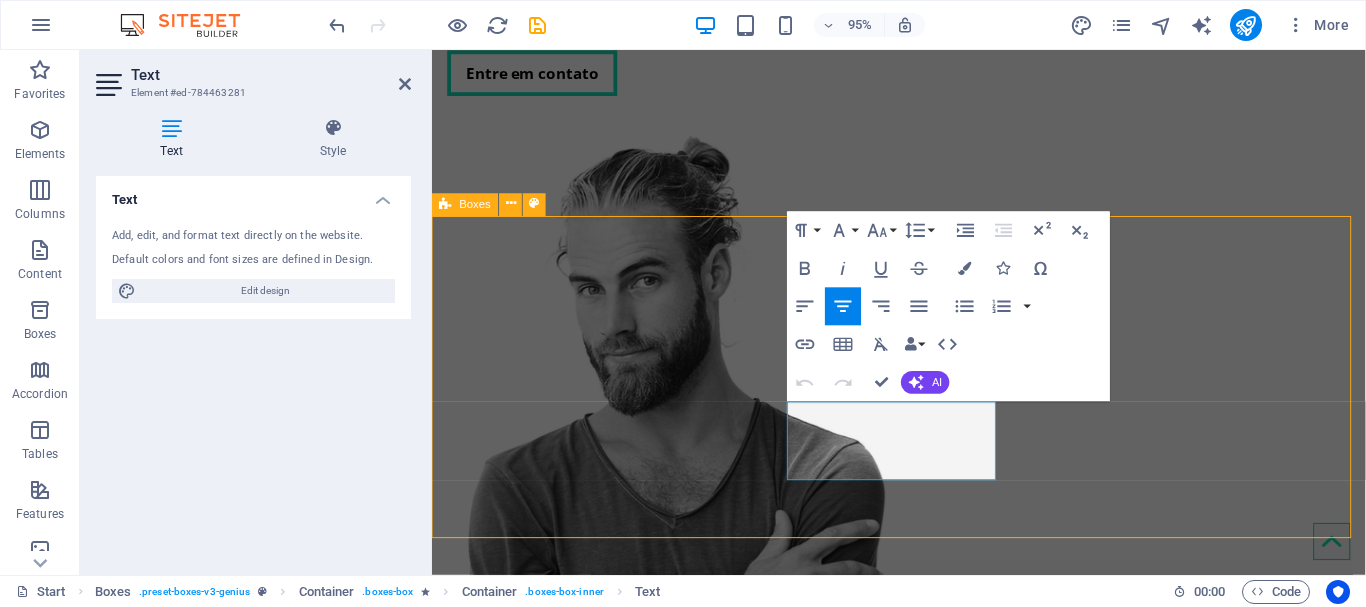 click on "Manutenção de Desktop Manutenção de computadores: porque cada segundo conta. Manutenção Preventiva A manutenção preventiva é o segredo para a longevidade do seu equipamento. Manutenção de Notebook Manutenção de notebooks: garantindo desempenho e portabilidade sem falhas." at bounding box center [923, 1213] 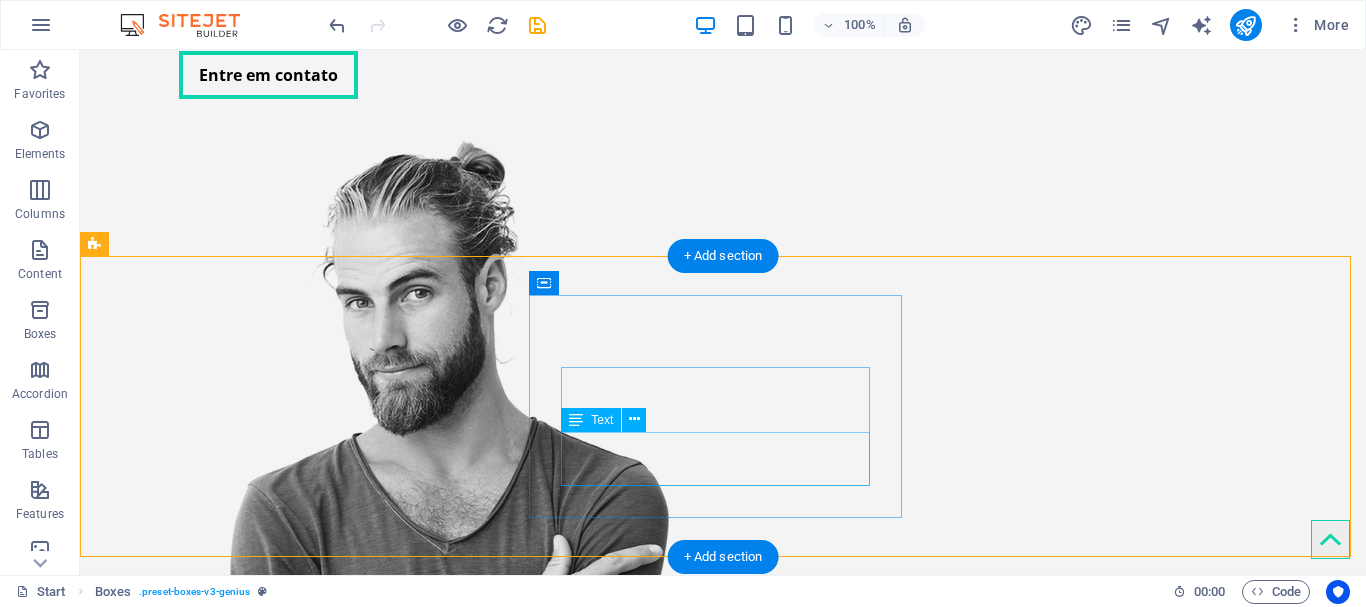 click on "A manutenção preventiva é o segredo para a longevidade do seu equipamento." at bounding box center (307, 1196) 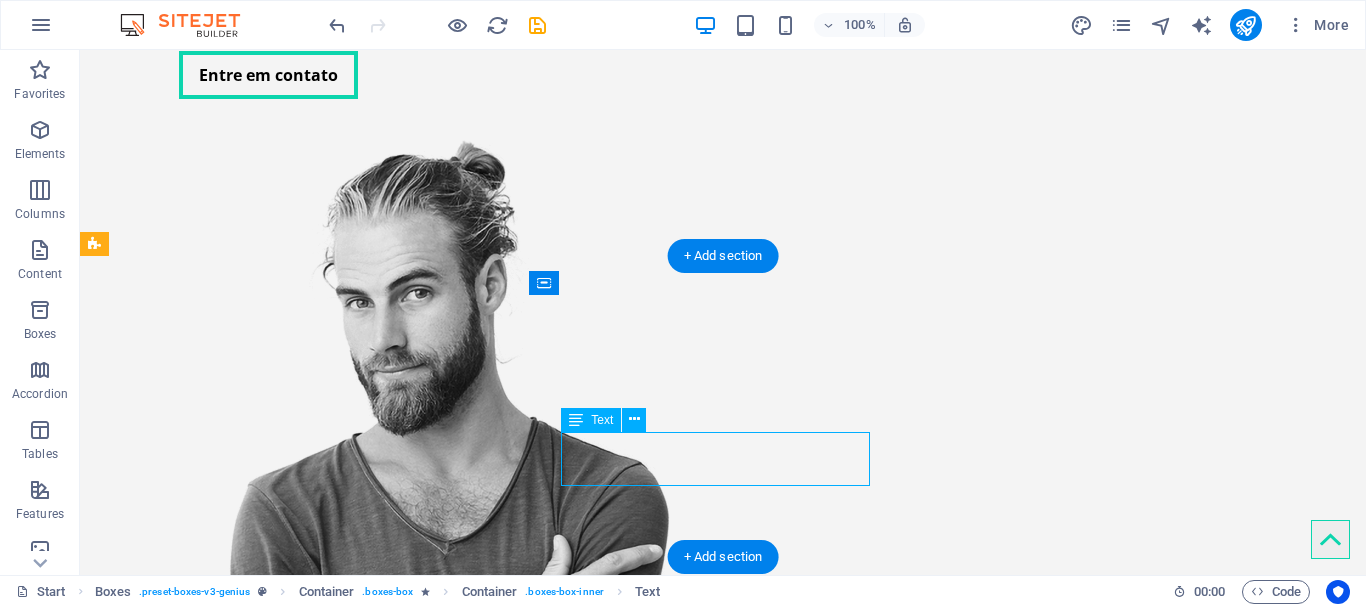 click on "A manutenção preventiva é o segredo para a longevidade do seu equipamento." at bounding box center (307, 1196) 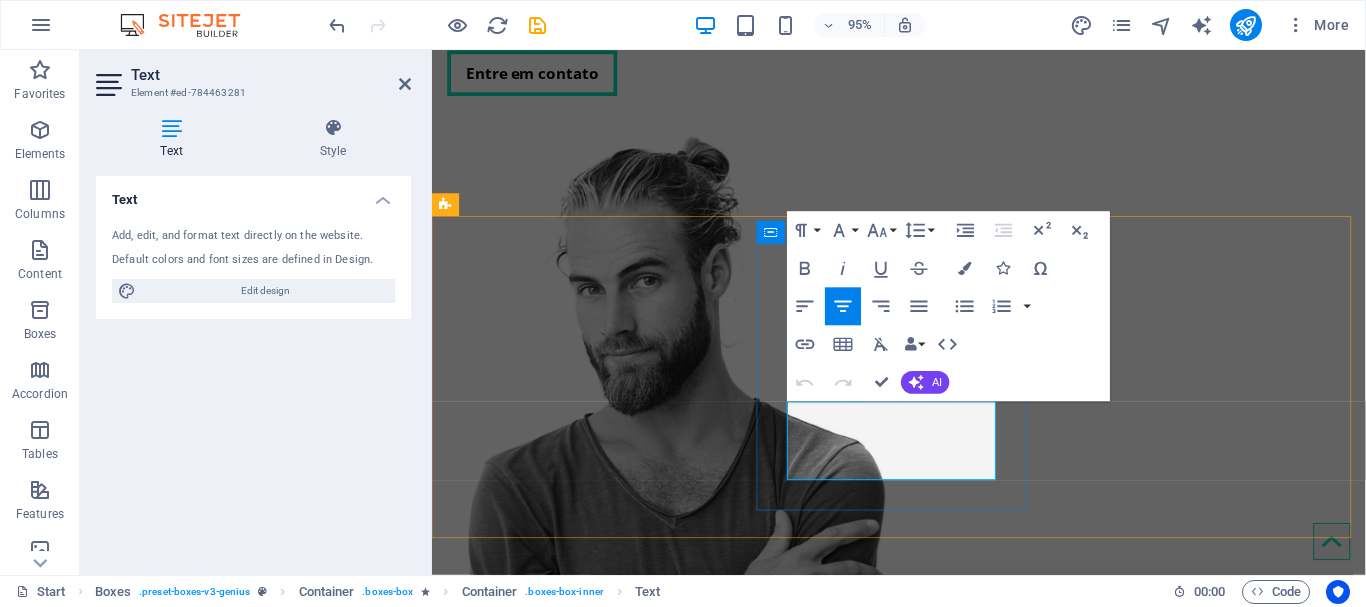click on "A manutenção preventiva é o segredo para a longevidade do seu equipamento." at bounding box center (605, 1280) 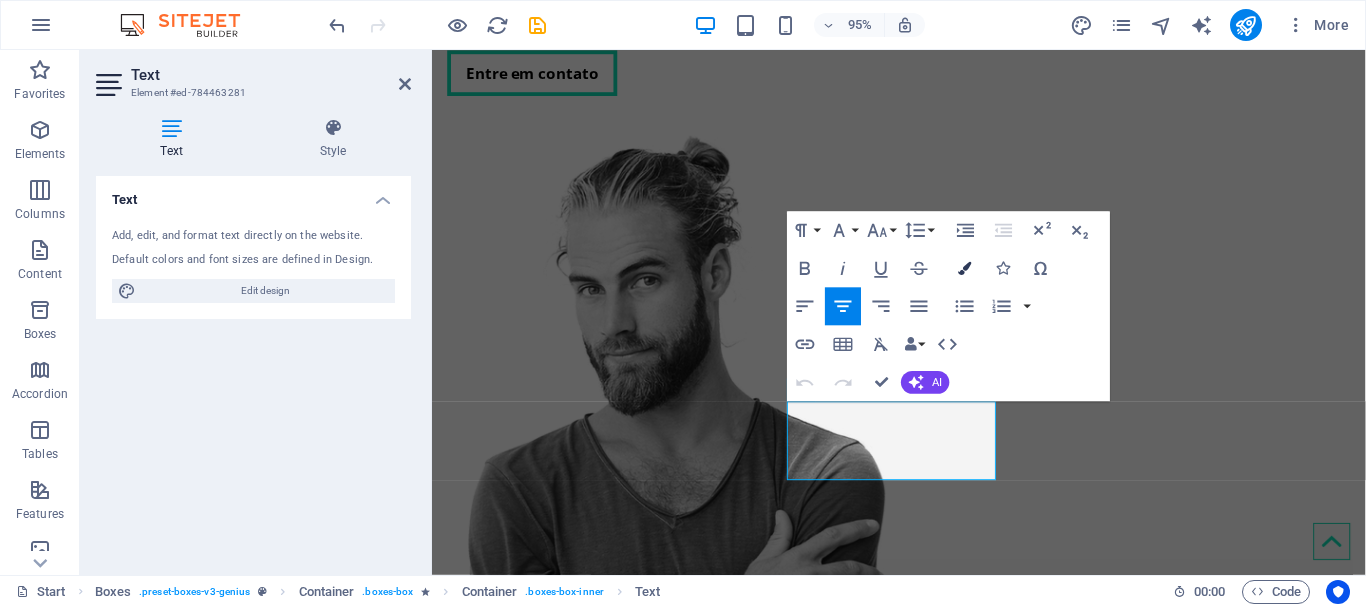 click at bounding box center [965, 268] 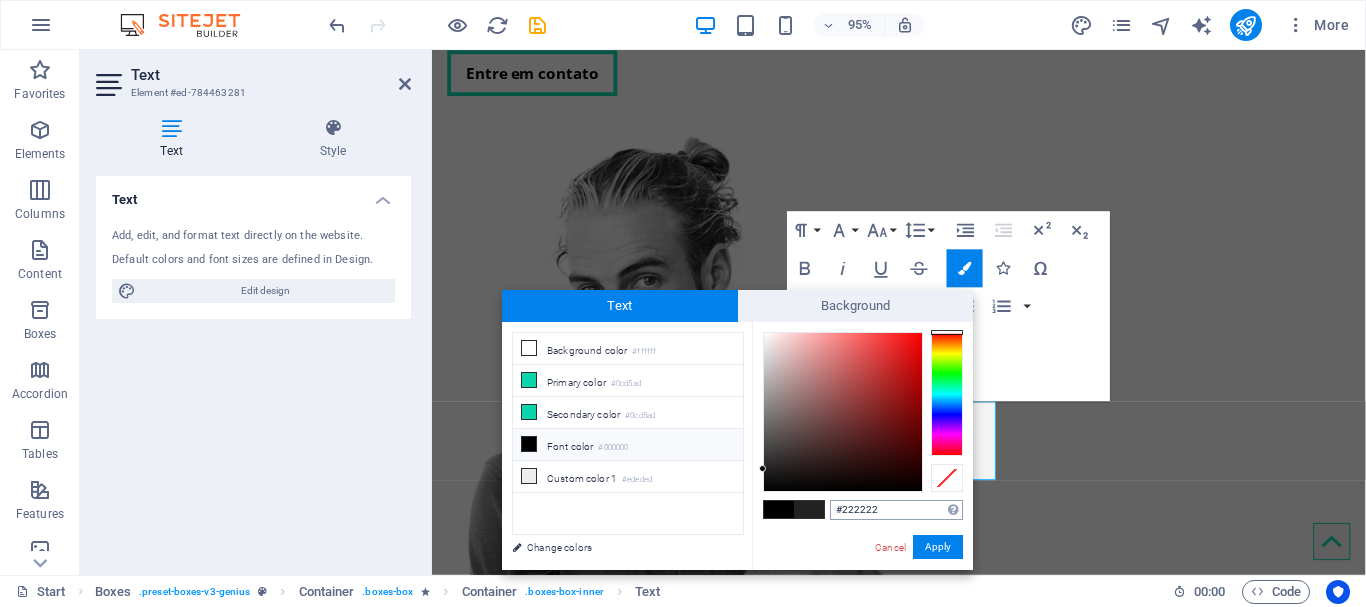 drag, startPoint x: 841, startPoint y: 507, endPoint x: 915, endPoint y: 507, distance: 74 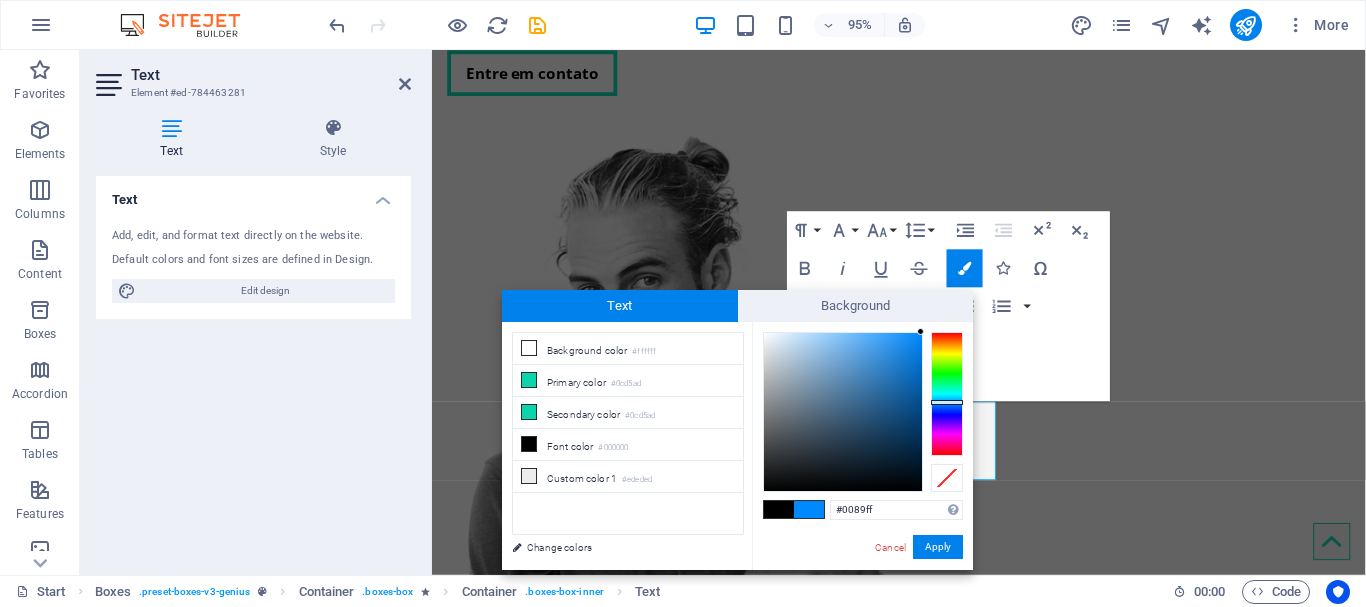 click on "less
Background color
#ffffff
Primary color
#0cd5ad
Secondary color
#0cd5ad
Font color
#0089ff" at bounding box center [737, 446] 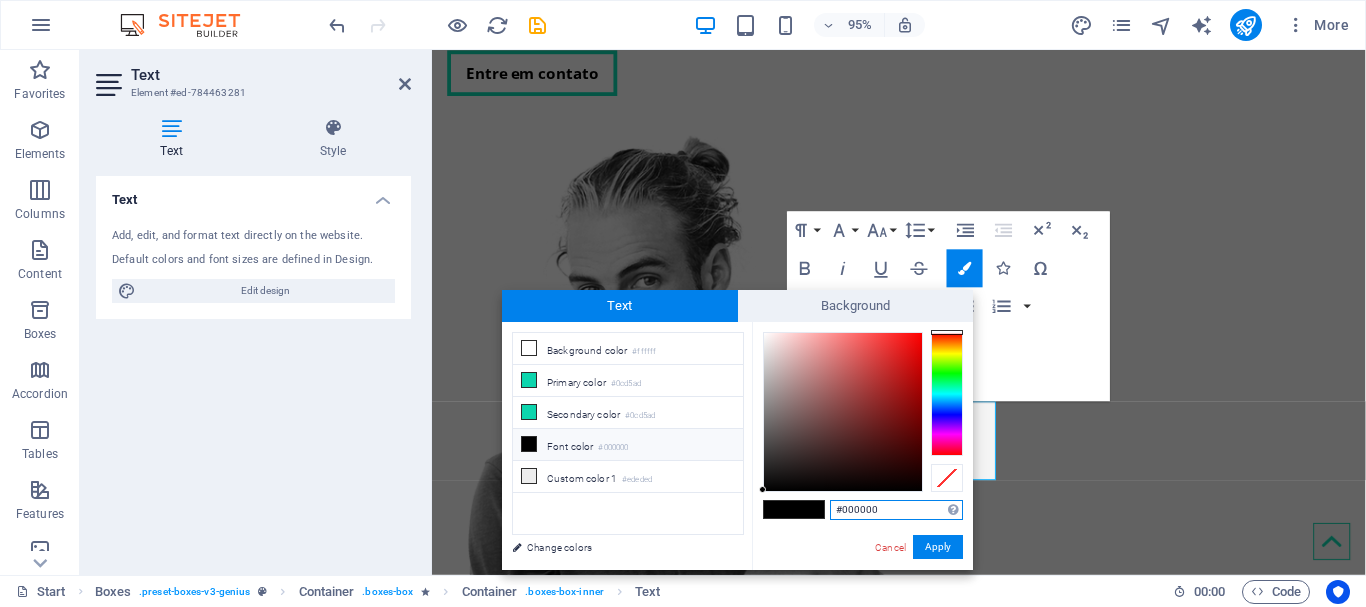 drag, startPoint x: 840, startPoint y: 508, endPoint x: 909, endPoint y: 512, distance: 69.115845 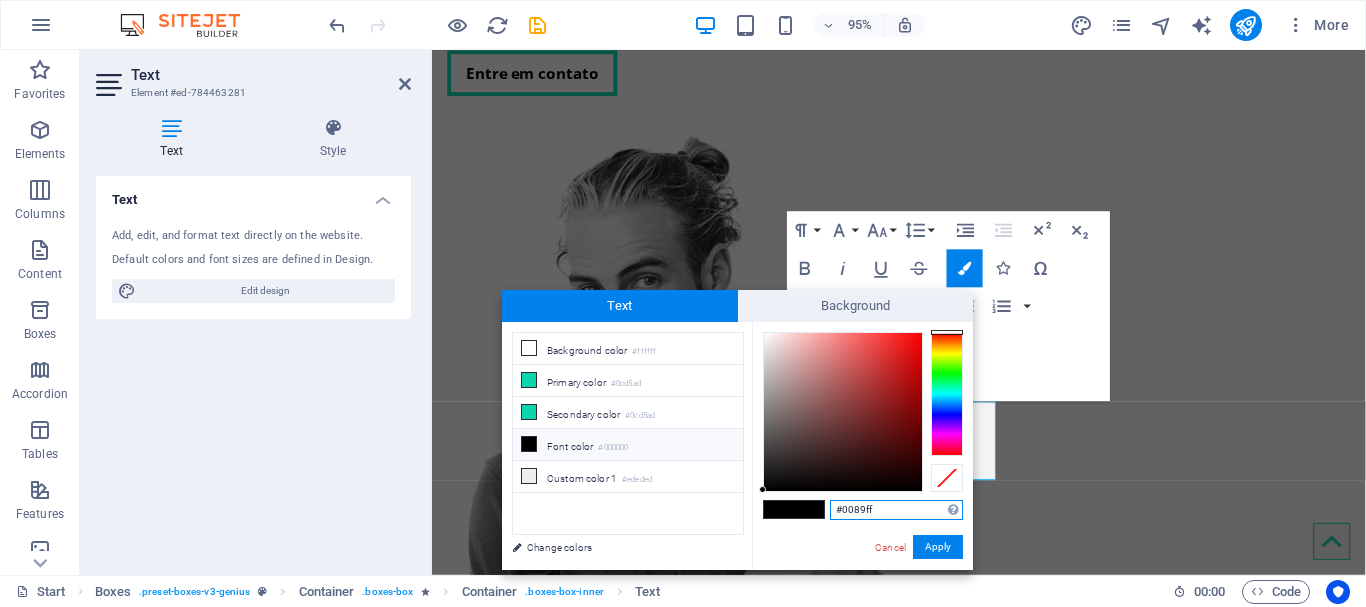 type on "#0089ff" 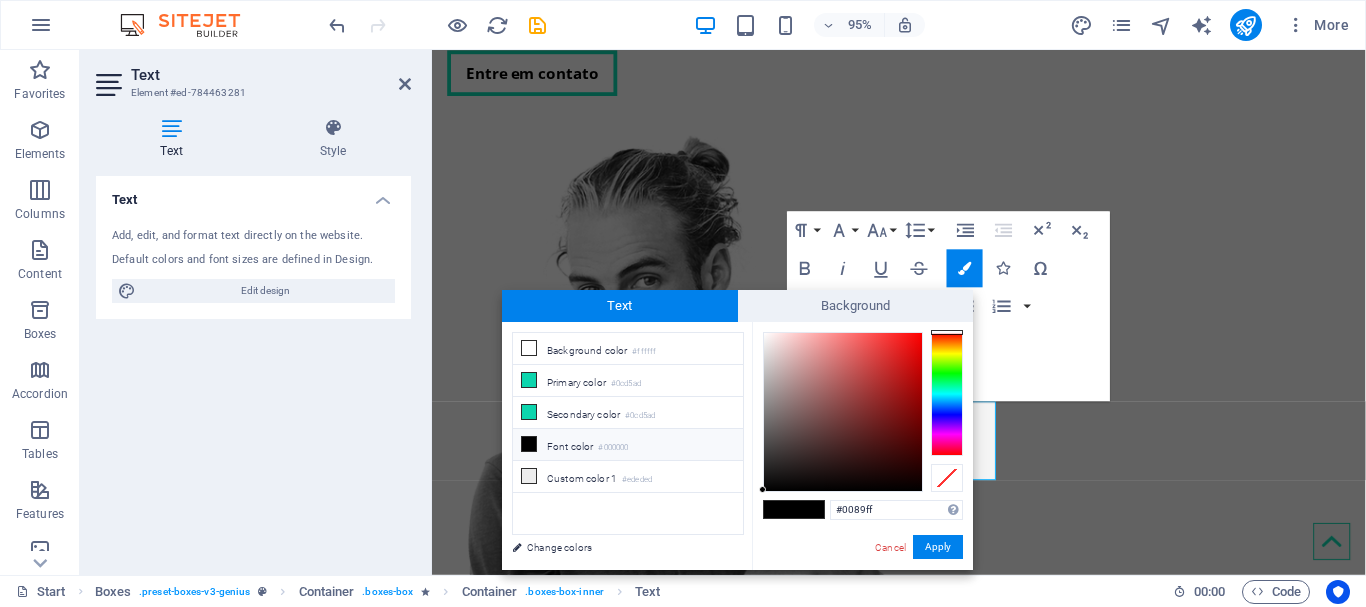 click on "less
Background color
#ffffff
Primary color
#0cd5ad
Secondary color
#0cd5ad
Font color
#0089ff" at bounding box center (737, 446) 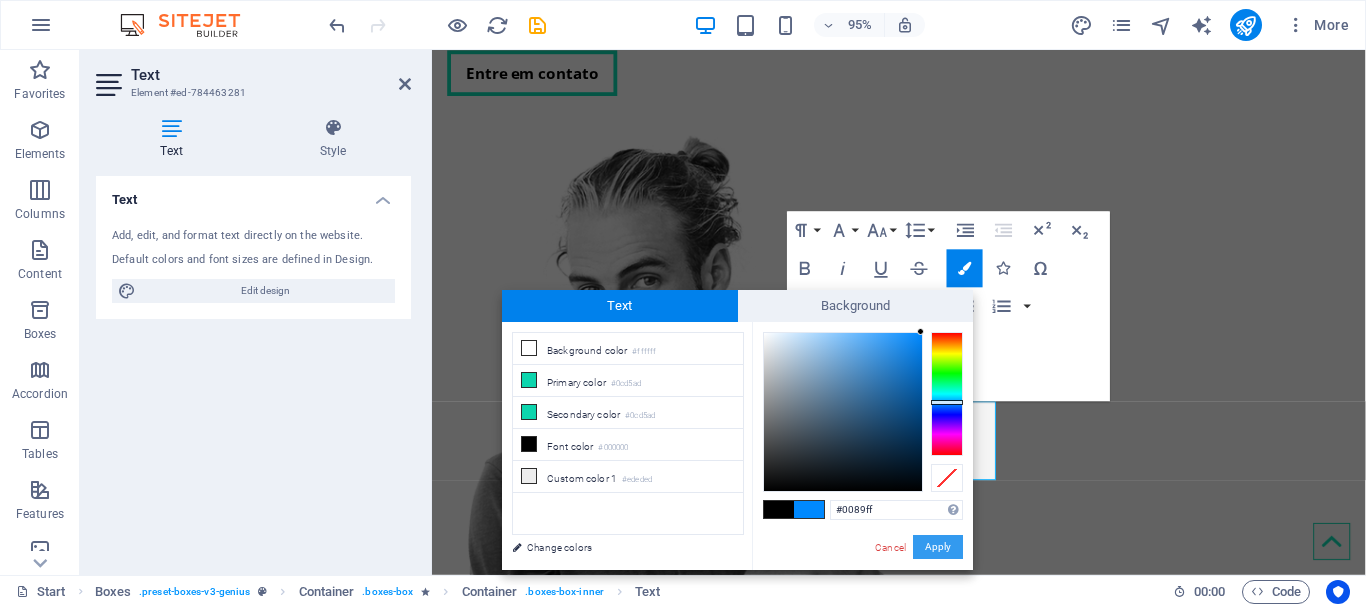 click on "Apply" at bounding box center (938, 547) 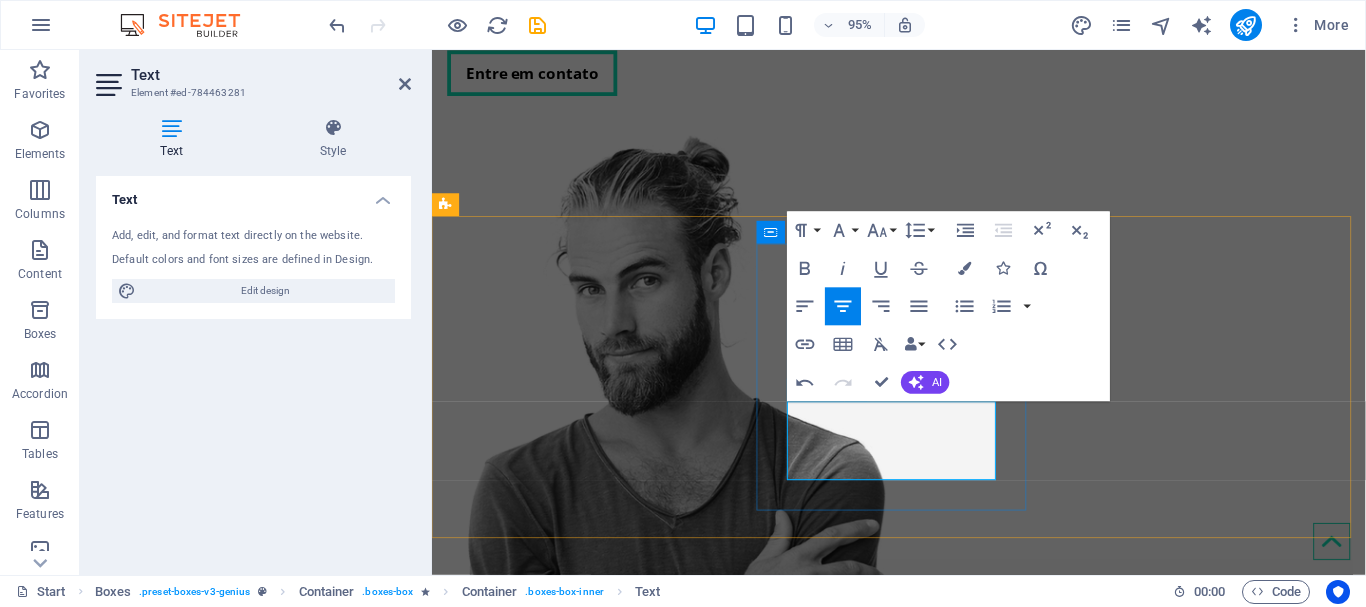 click on "A manutenção preventiva é o segredo para a longevidade do seu equipamento." at bounding box center [605, 1280] 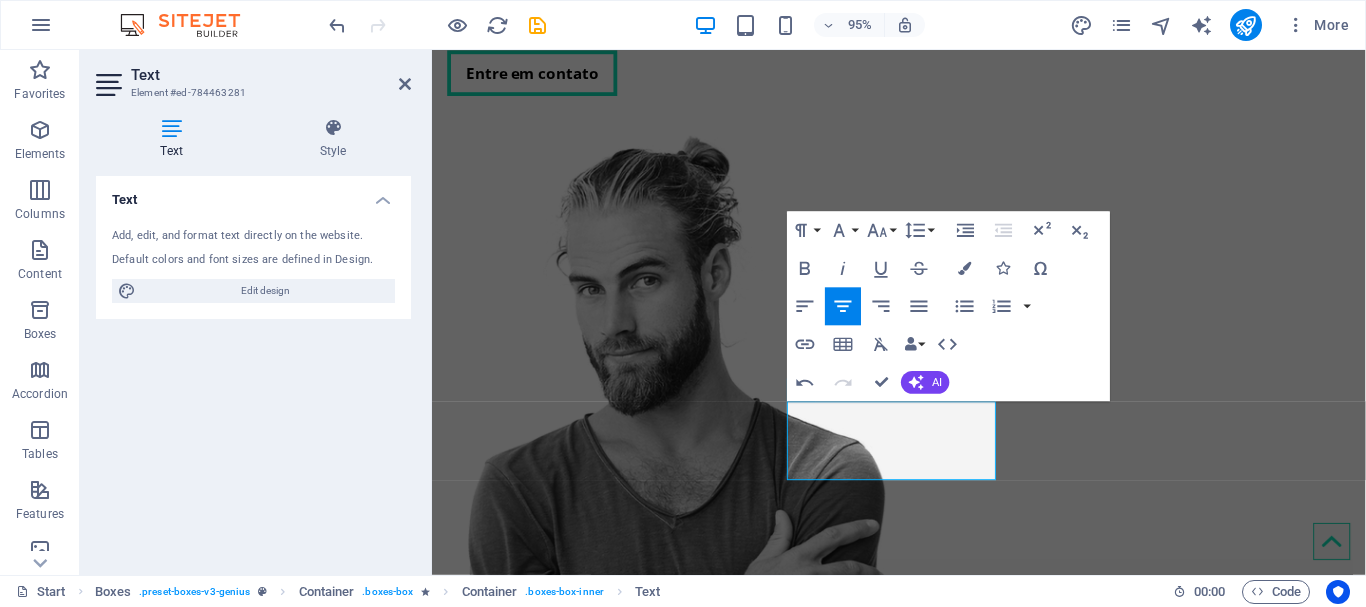 click on "Company [FIRST] [LAST] [STREET] [ZIP] [CITY] [EMAIL] [PHONE] [PHONE] [PHONE] Custom field 1 Custom field 2 Custom field 3 Custom field 4 Custom field 5 Custom field 6 HTML Undo Redo Confirm (Ctrl+⏎) AI Improve Make shorter Make longer Fix spelling & grammar Translate to English Generate text" at bounding box center (949, 307) 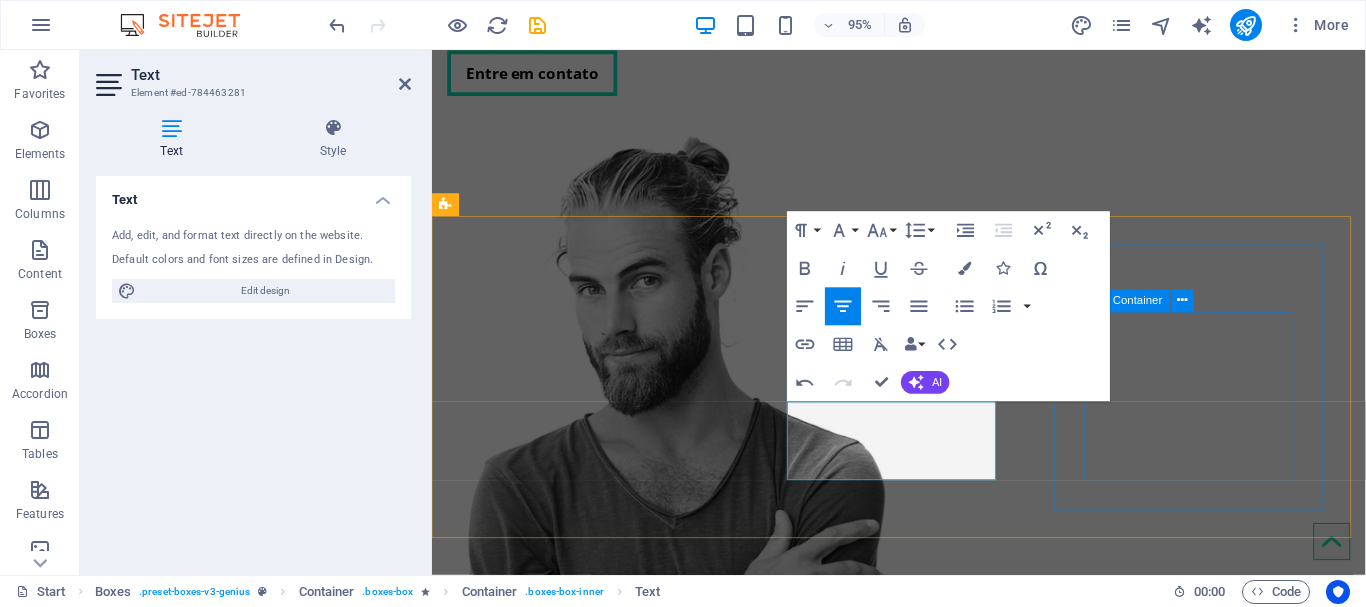 click on "Manutenção de Notebook Manutenção de notebooks: garantindo desempenho e portabilidade sem falhas." at bounding box center (605, 1532) 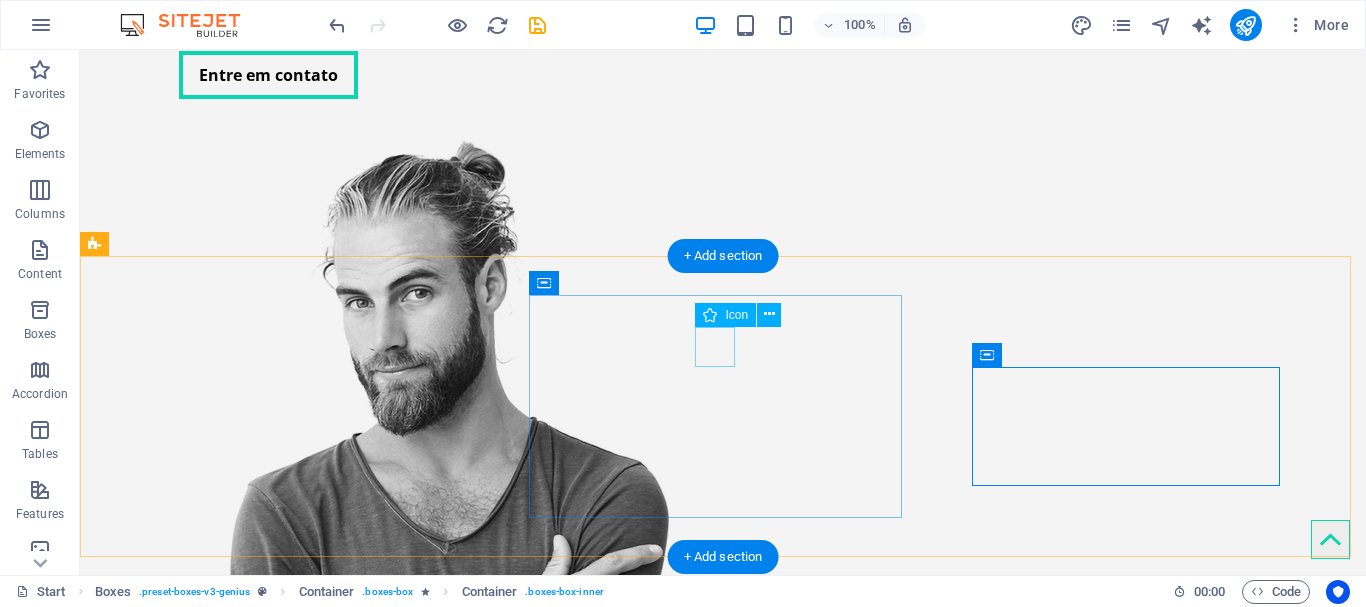 click at bounding box center [307, 1084] 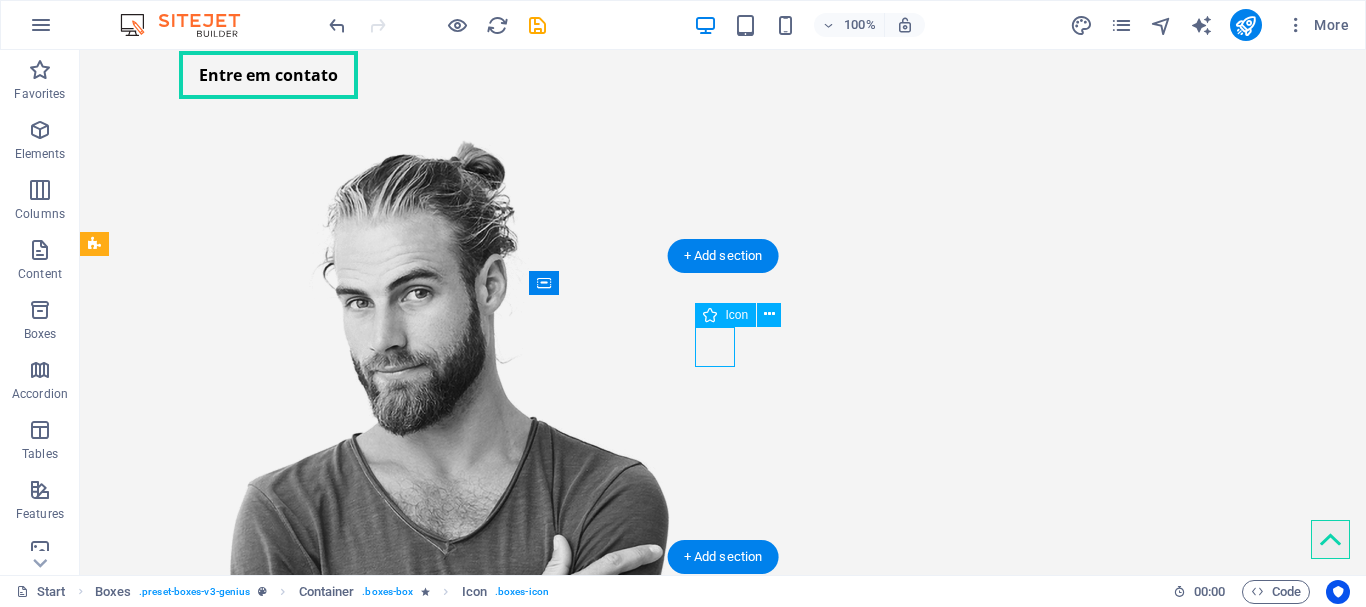 click at bounding box center (307, 1084) 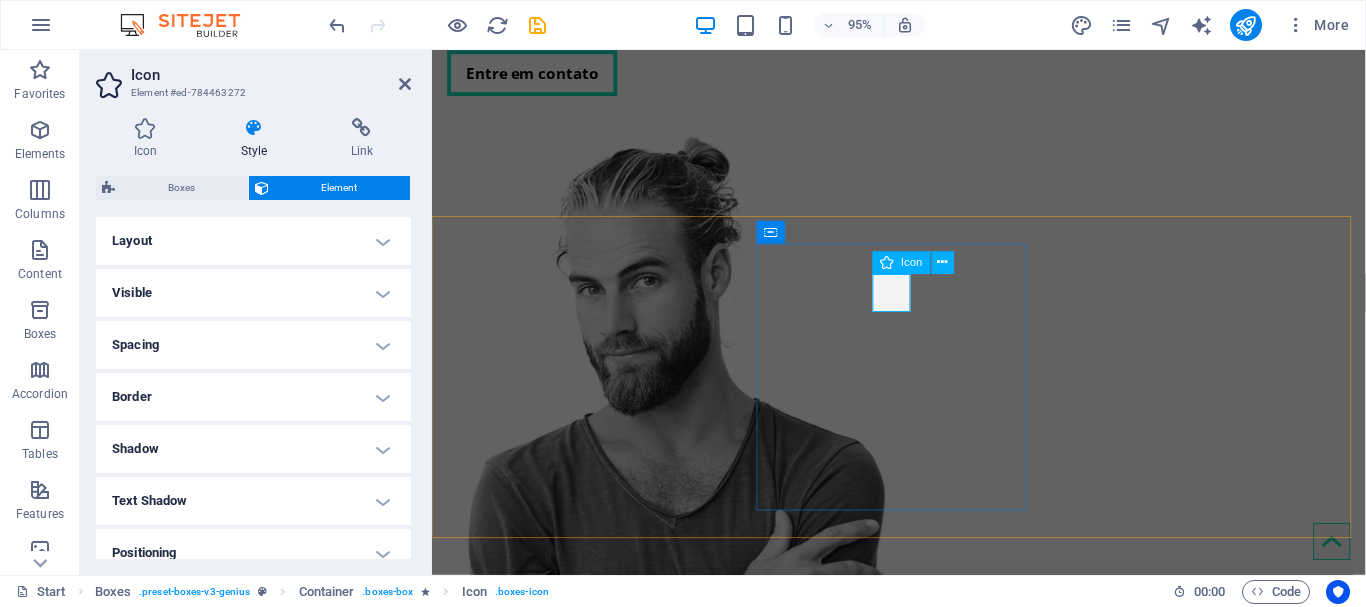 click on "Icon" at bounding box center [902, 263] 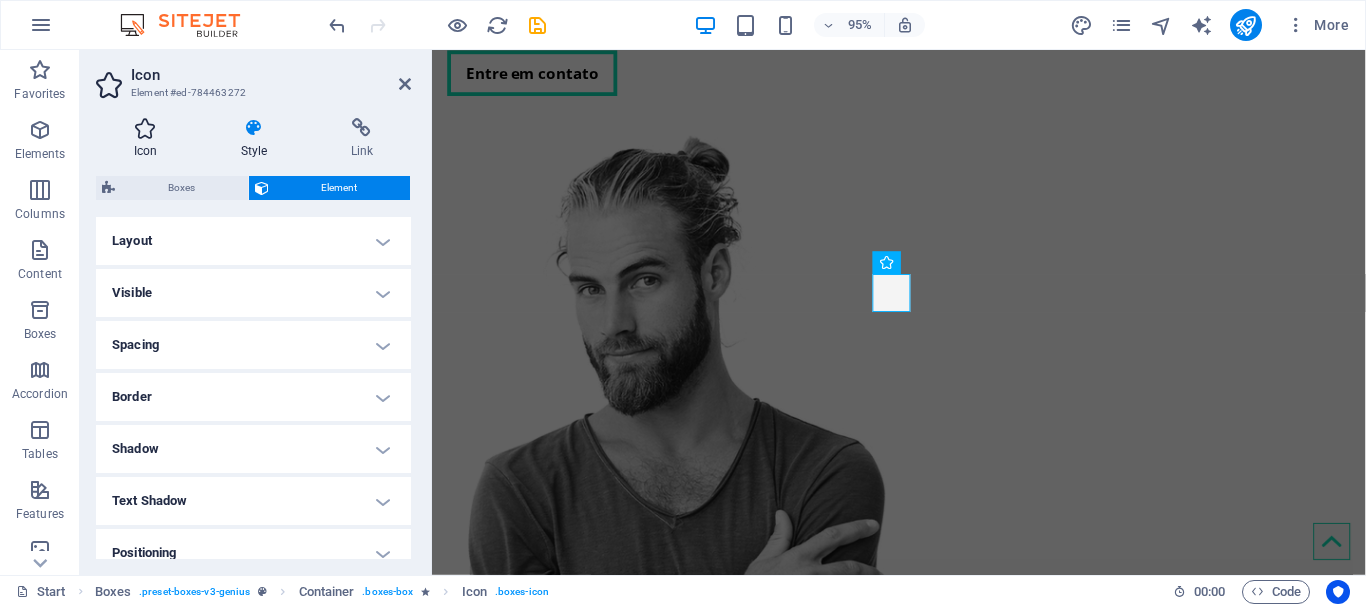click at bounding box center (145, 128) 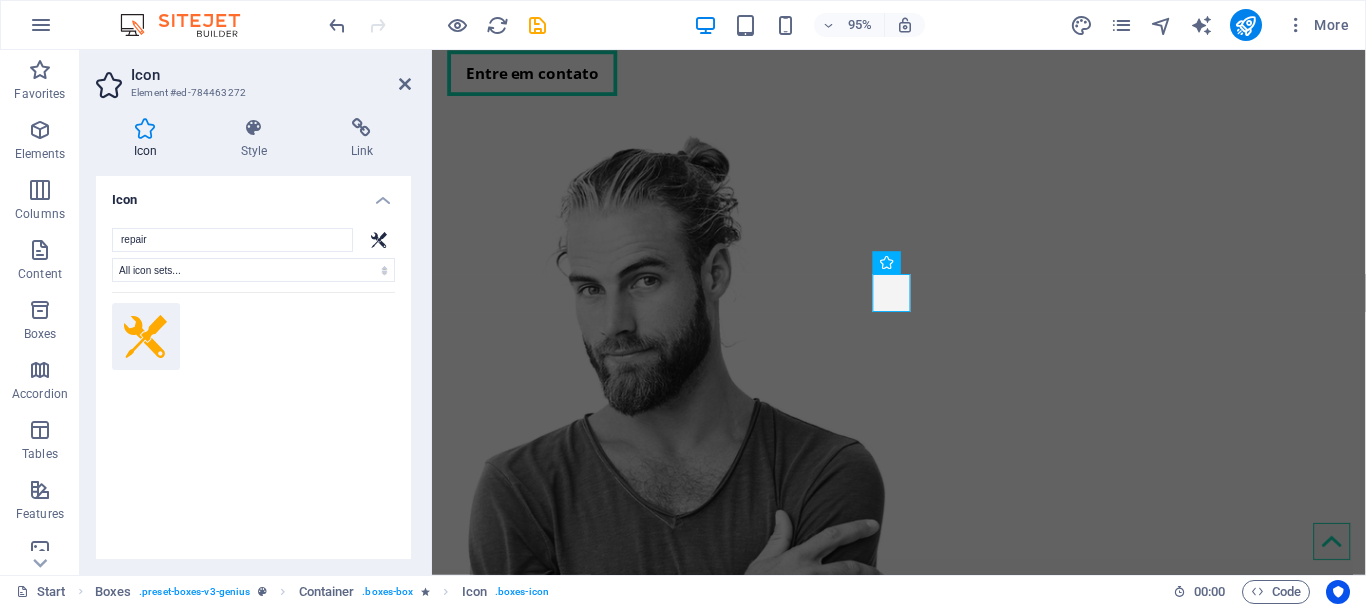click 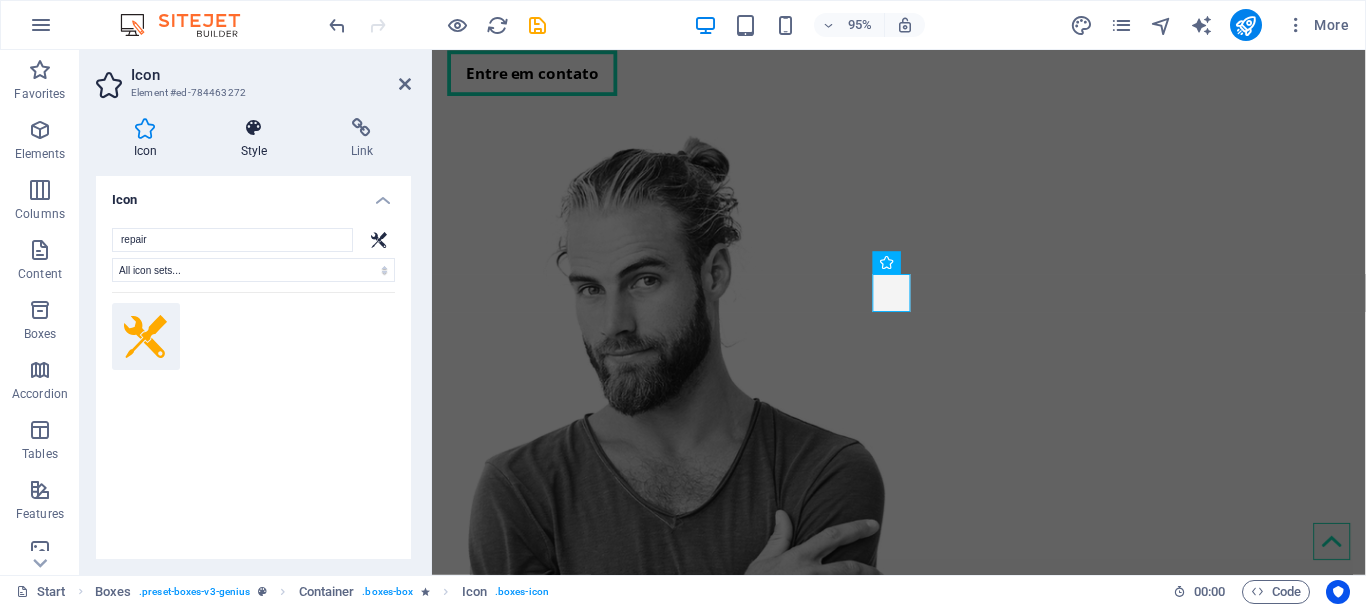 click on "Style" at bounding box center [258, 139] 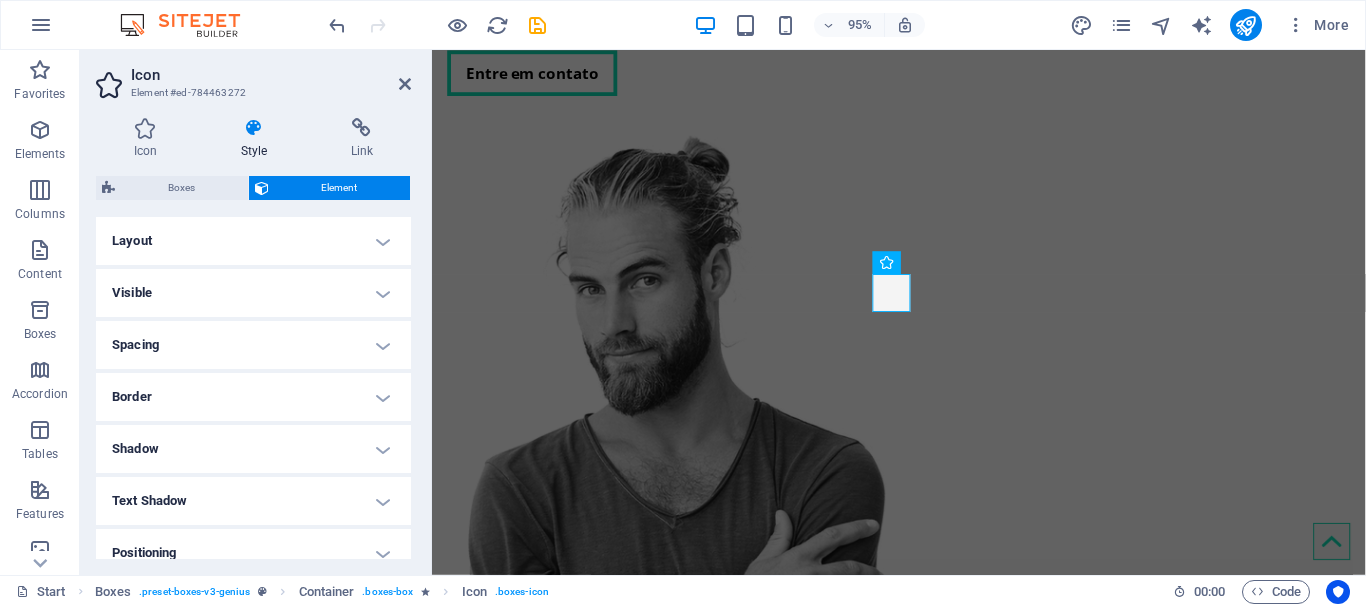 click on "Layout" at bounding box center (253, 241) 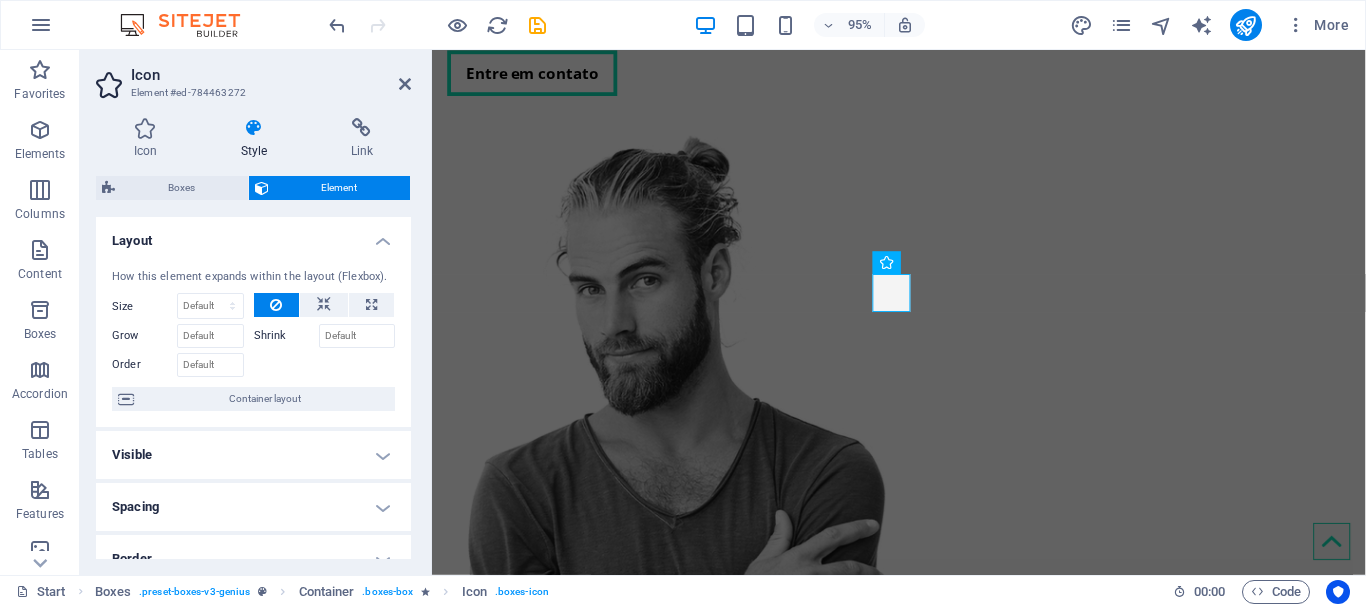click on "Layout" at bounding box center [253, 235] 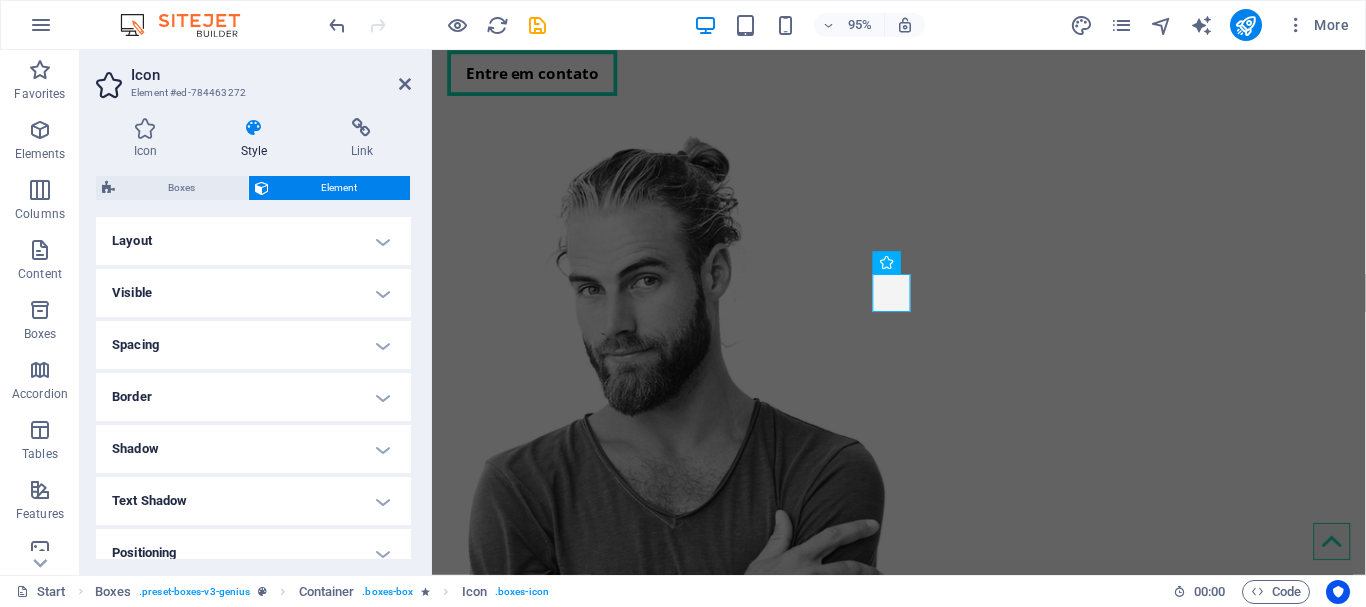 click on "Visible" at bounding box center [253, 293] 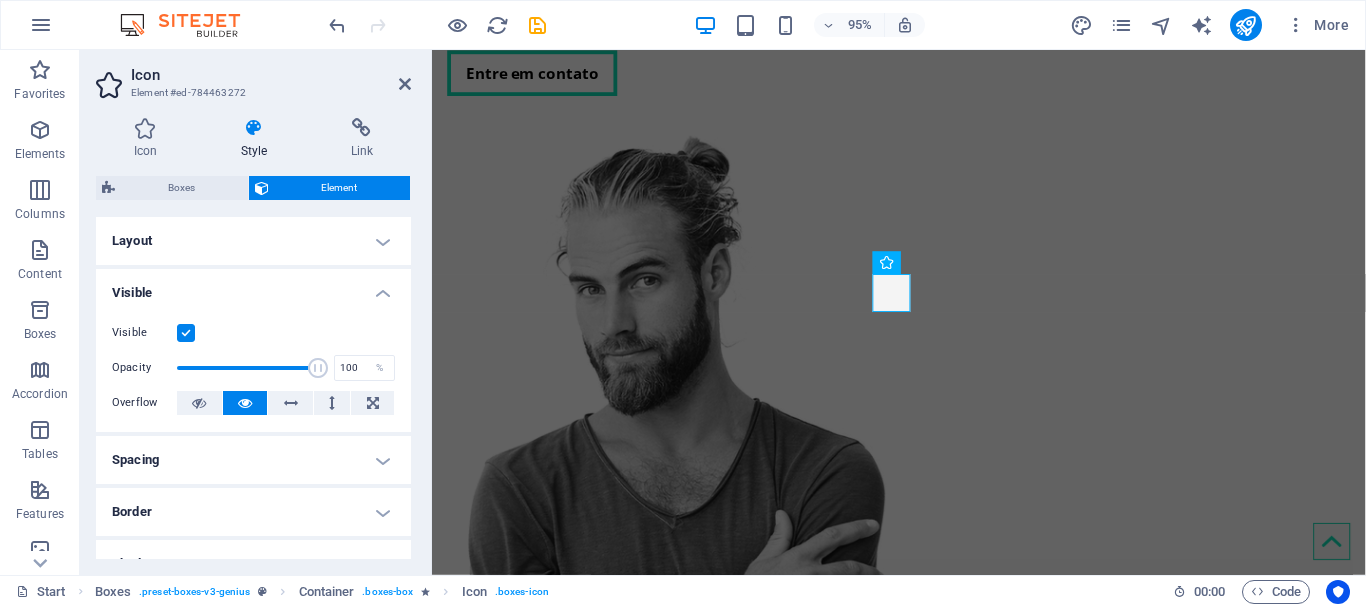 click on "Visible" at bounding box center (253, 287) 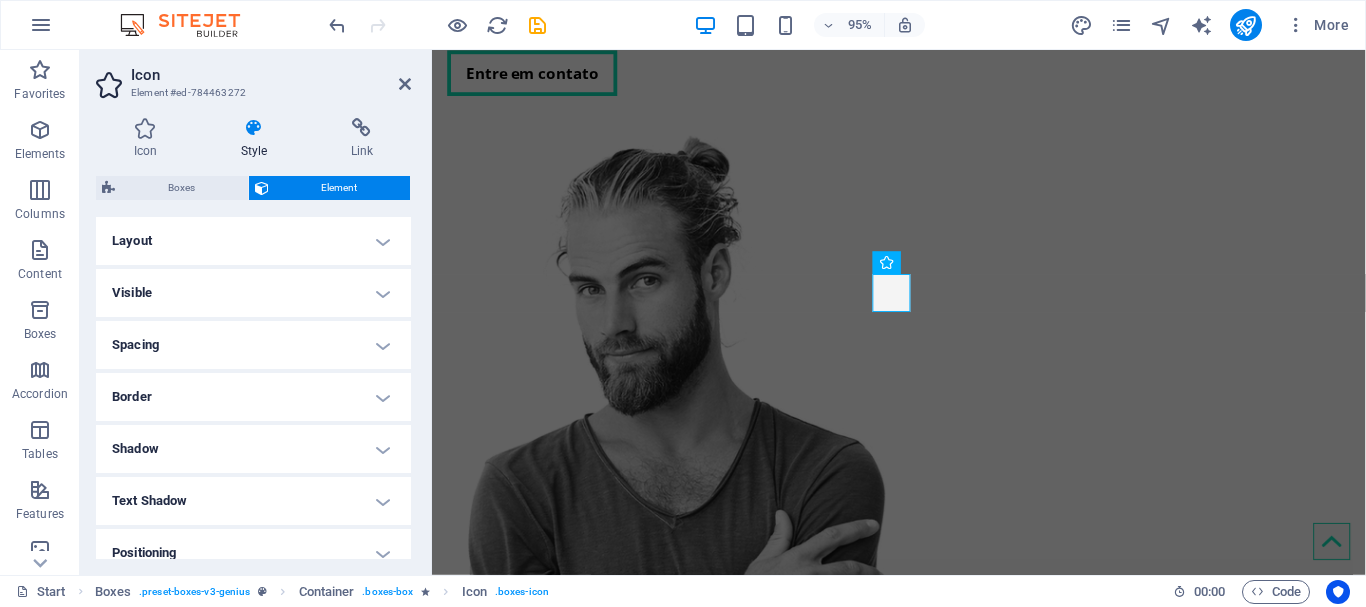 click on "Spacing" at bounding box center [253, 345] 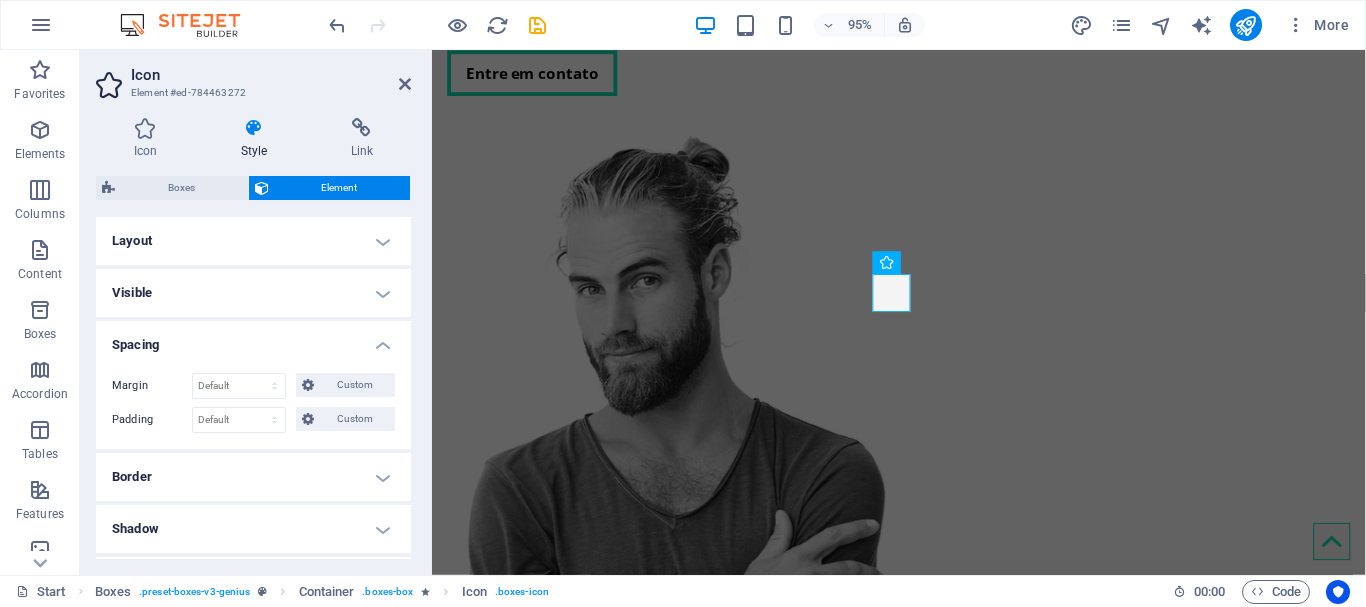 click on "Spacing" at bounding box center (253, 339) 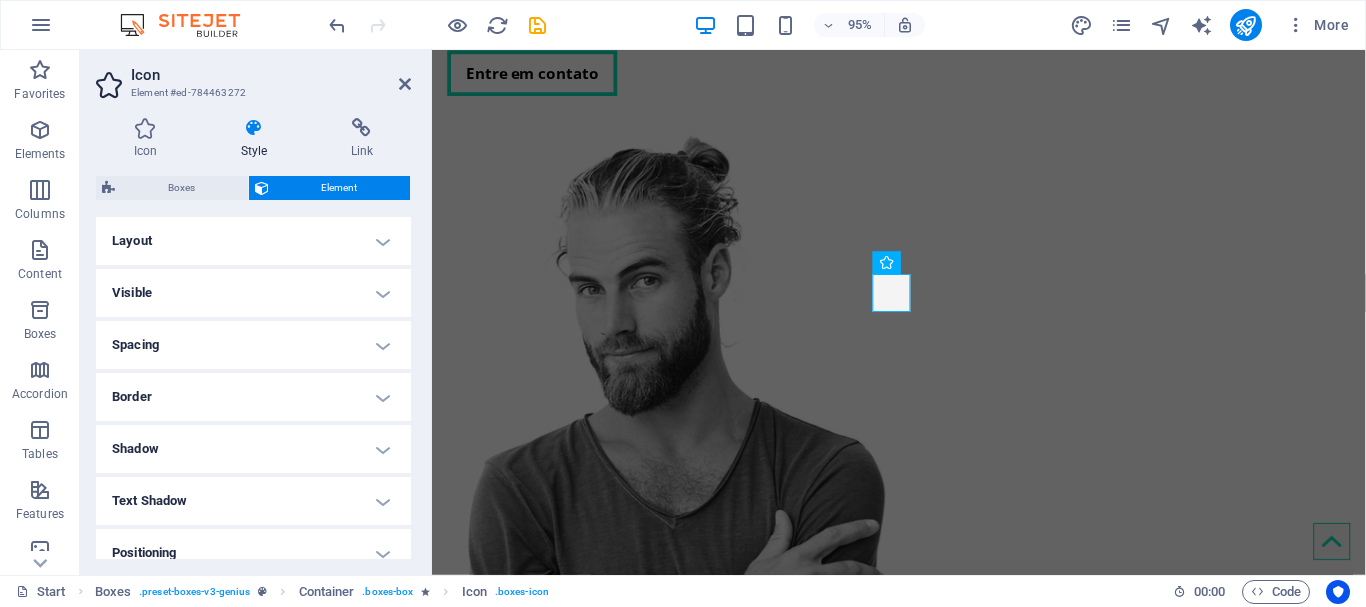 click on "Border" at bounding box center [253, 397] 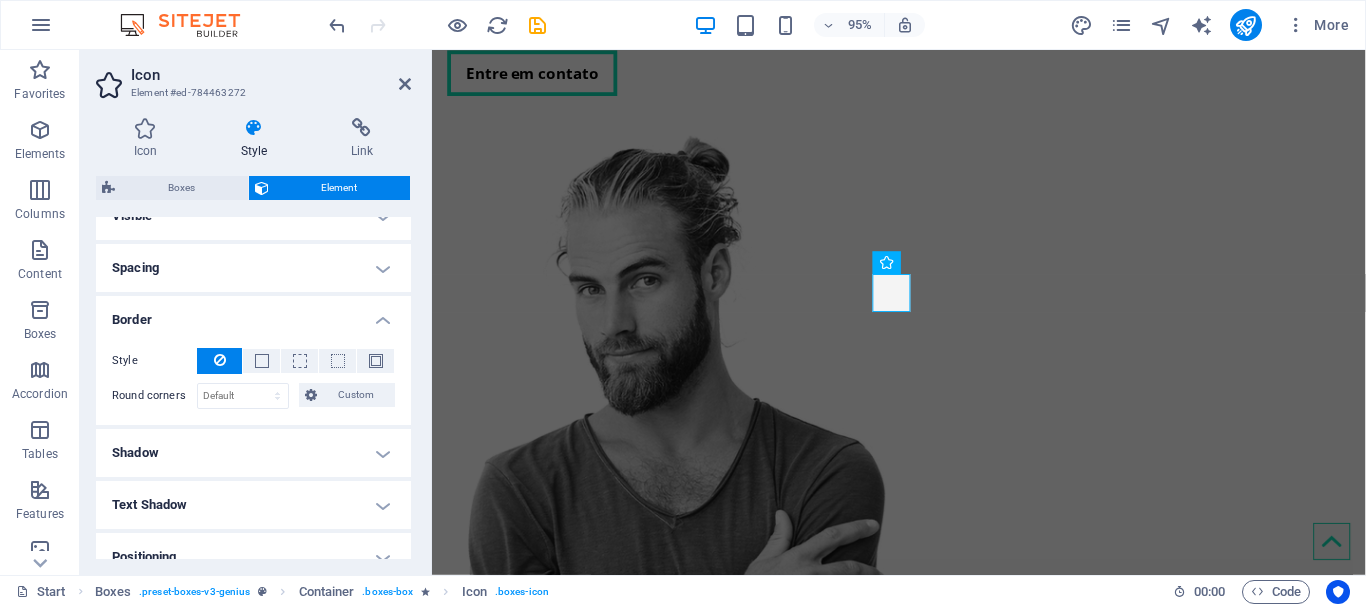 scroll, scrollTop: 200, scrollLeft: 0, axis: vertical 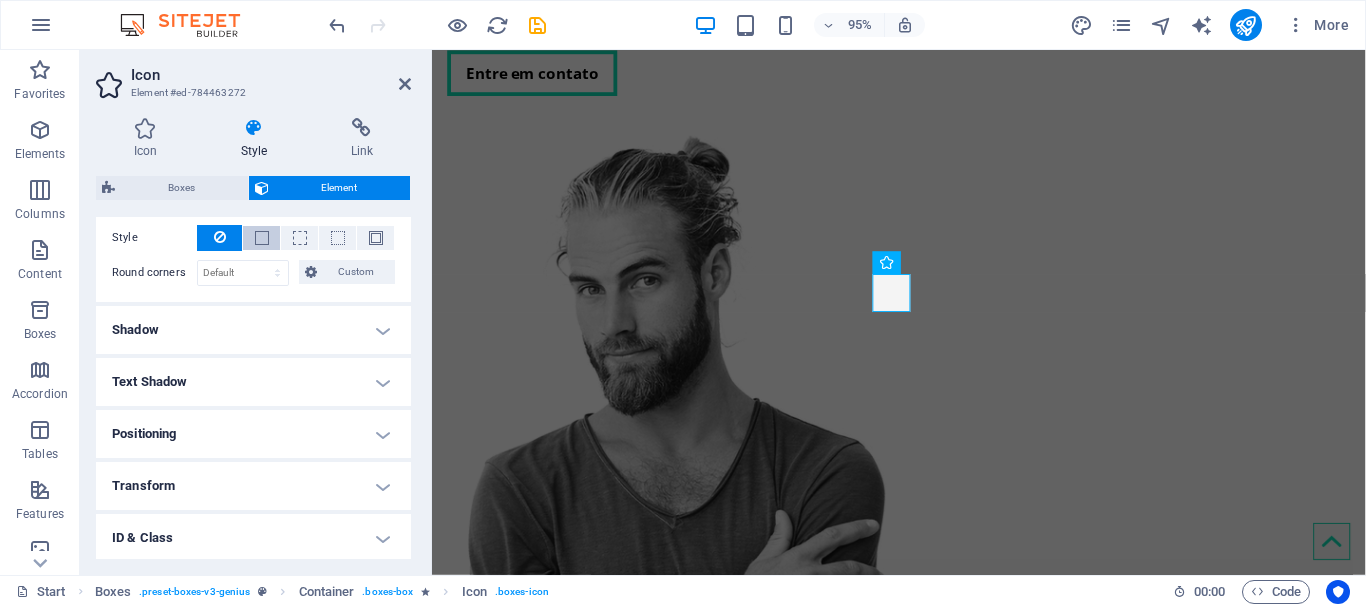 click at bounding box center (262, 238) 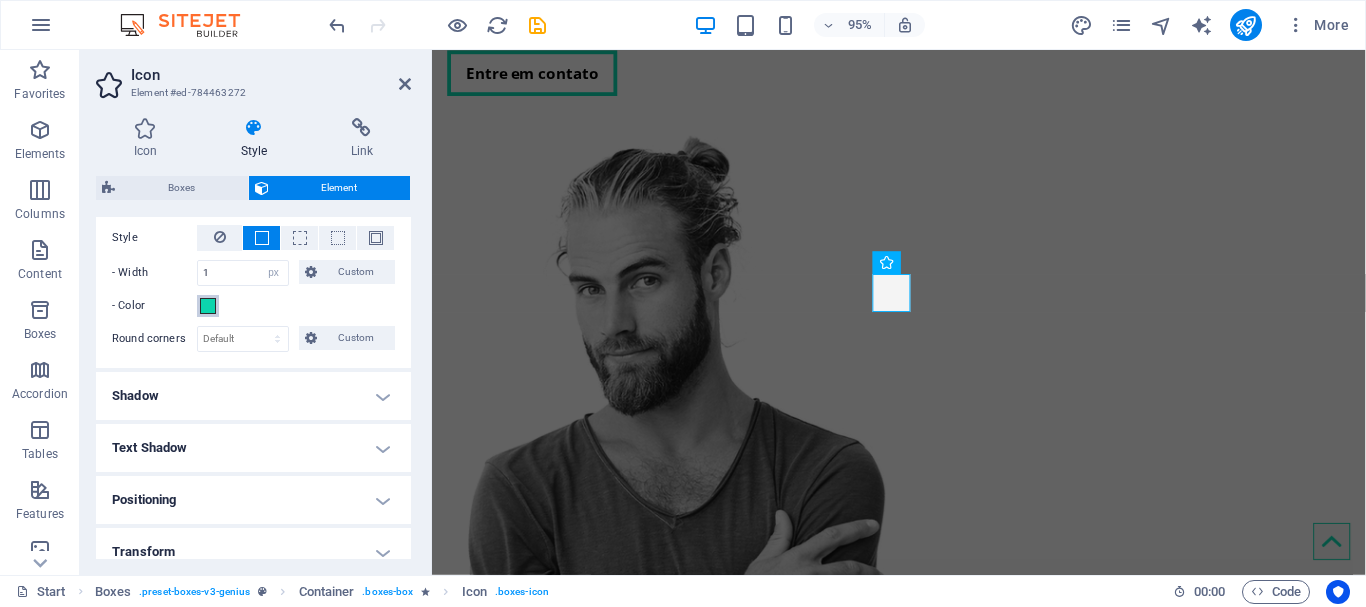click at bounding box center (208, 306) 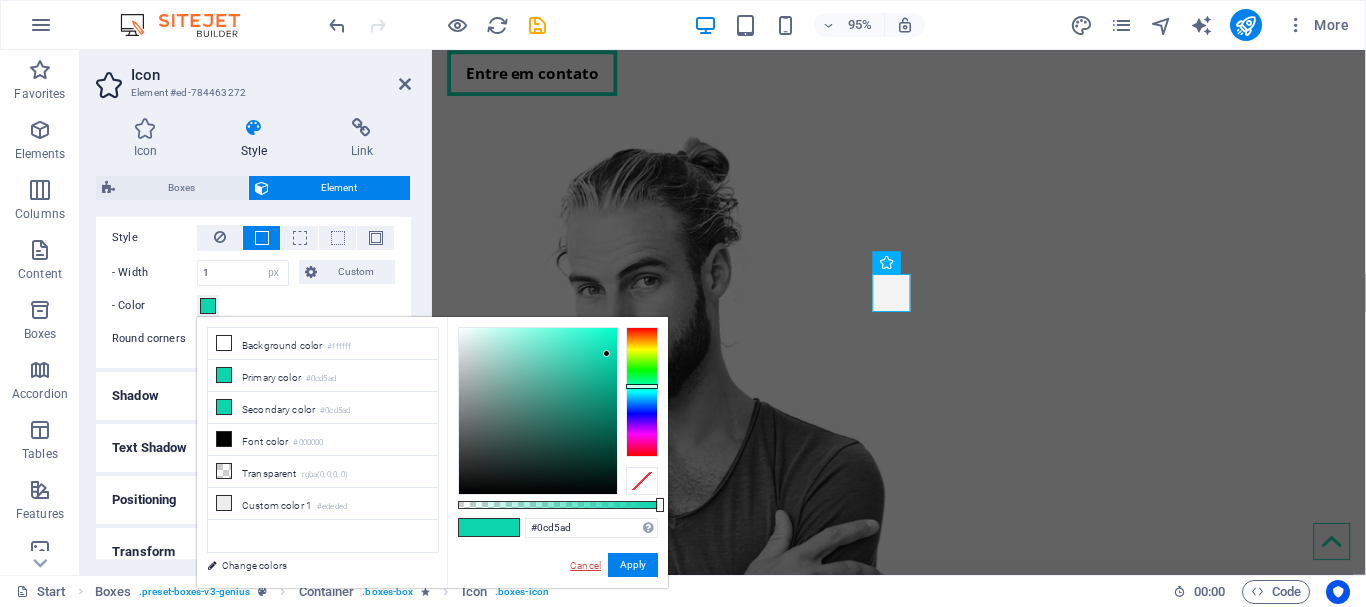 click on "Cancel" at bounding box center [585, 565] 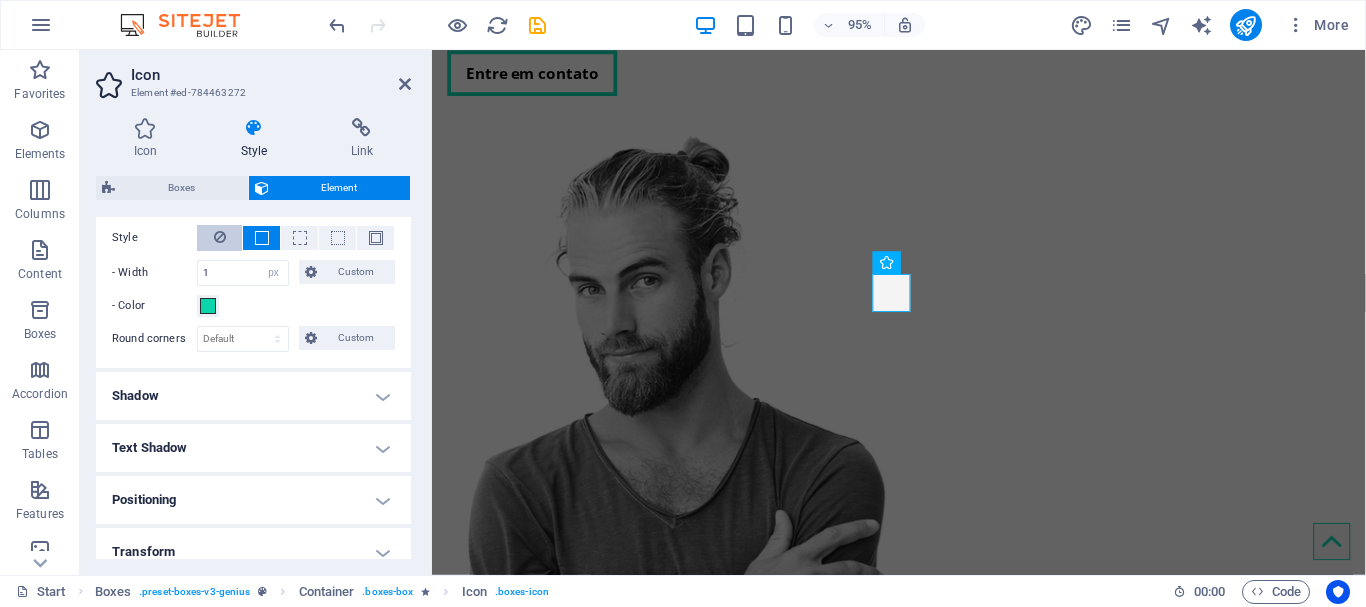 click at bounding box center (220, 237) 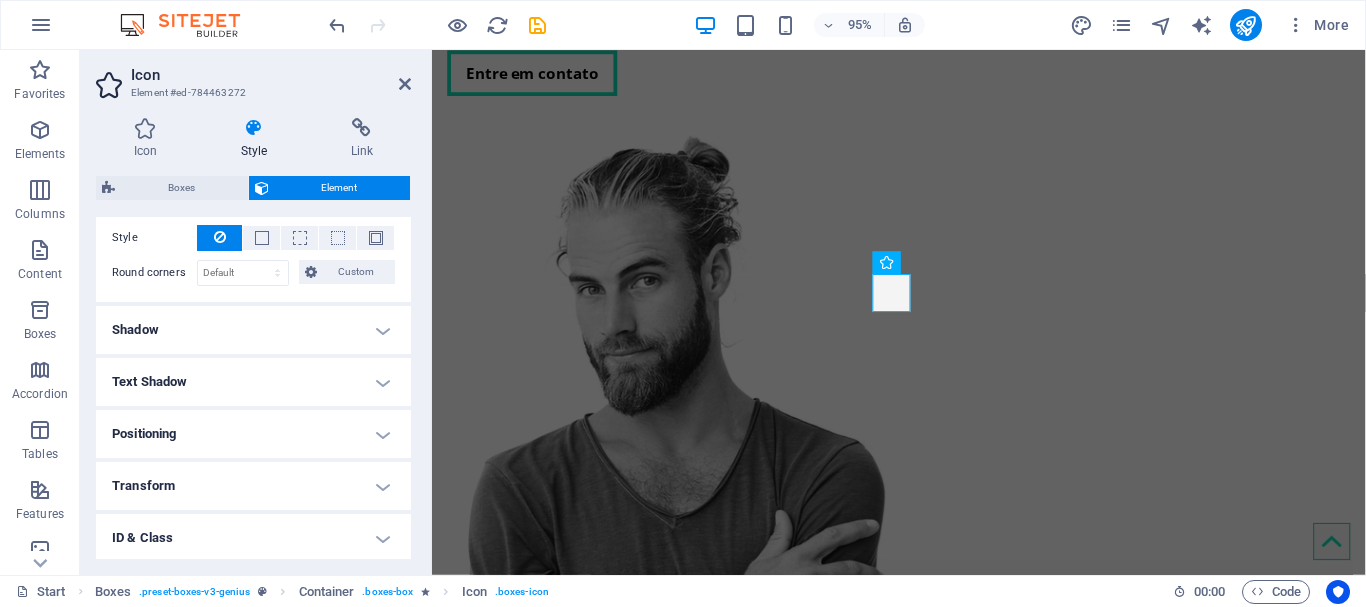 click on "Shadow" at bounding box center (253, 330) 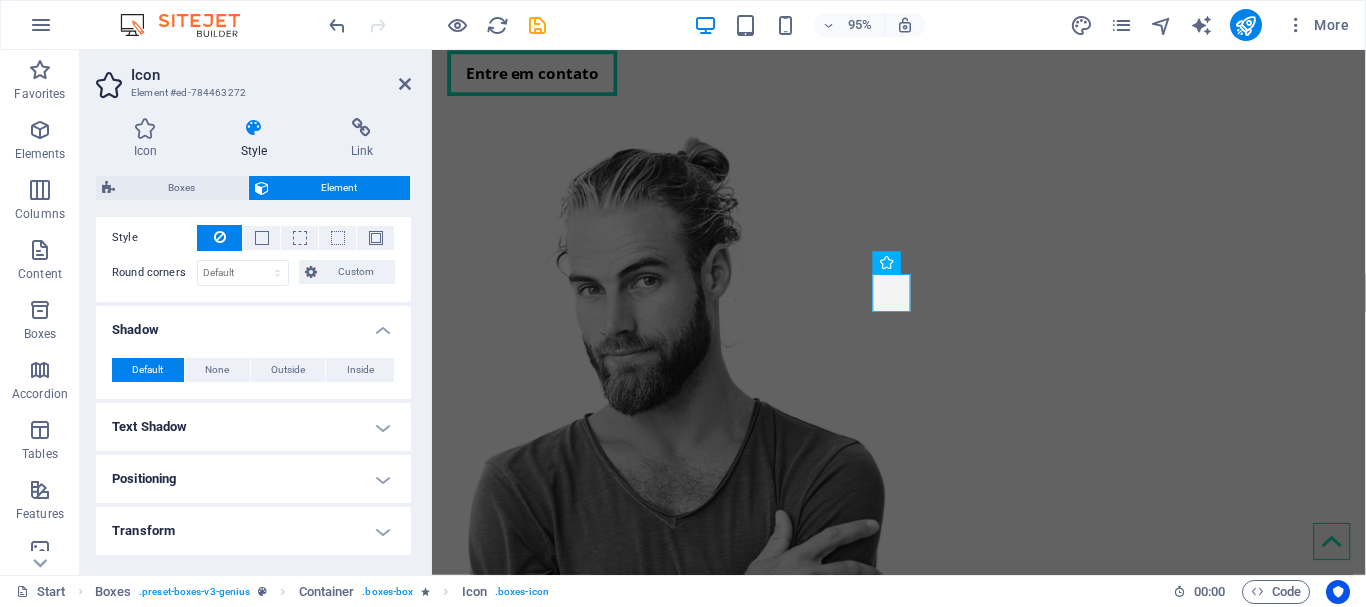 click on "Shadow" at bounding box center (253, 324) 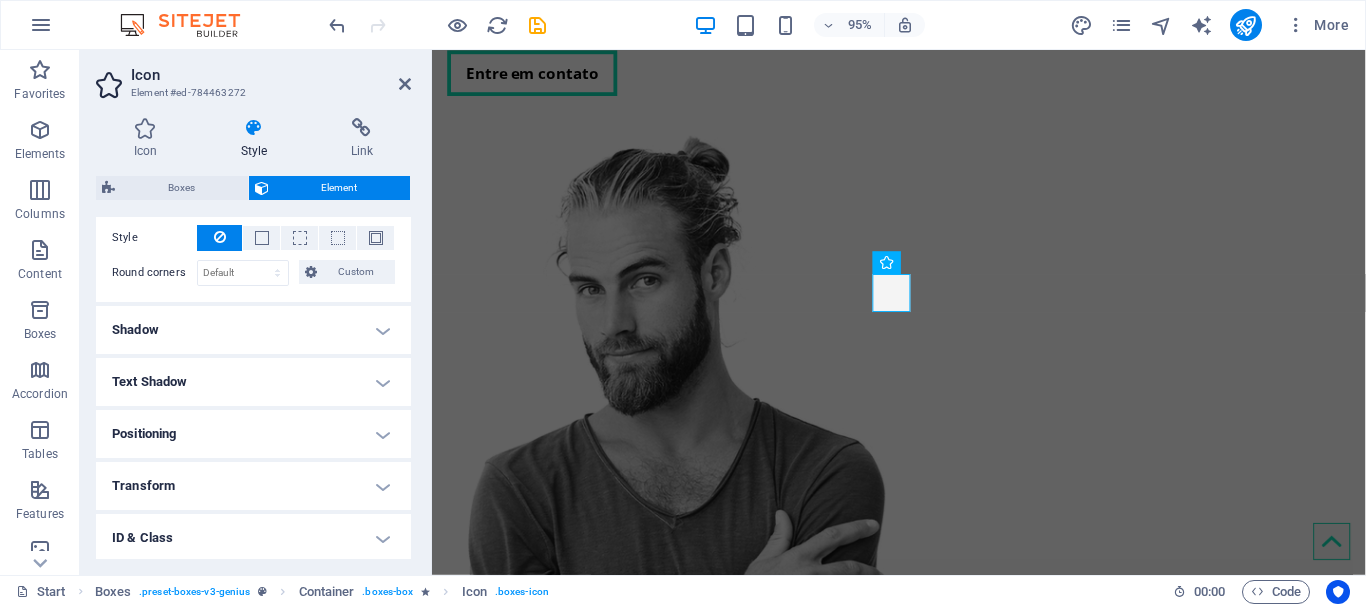 click on "Shadow" at bounding box center [253, 330] 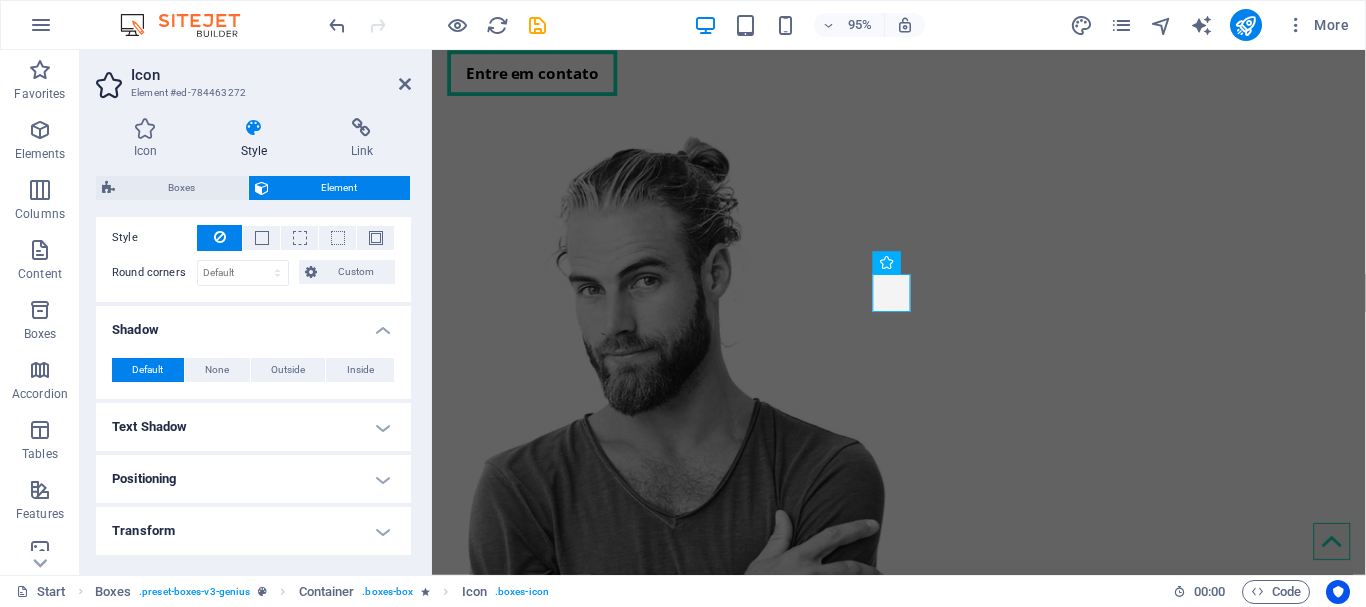 click on "Shadow" at bounding box center [253, 324] 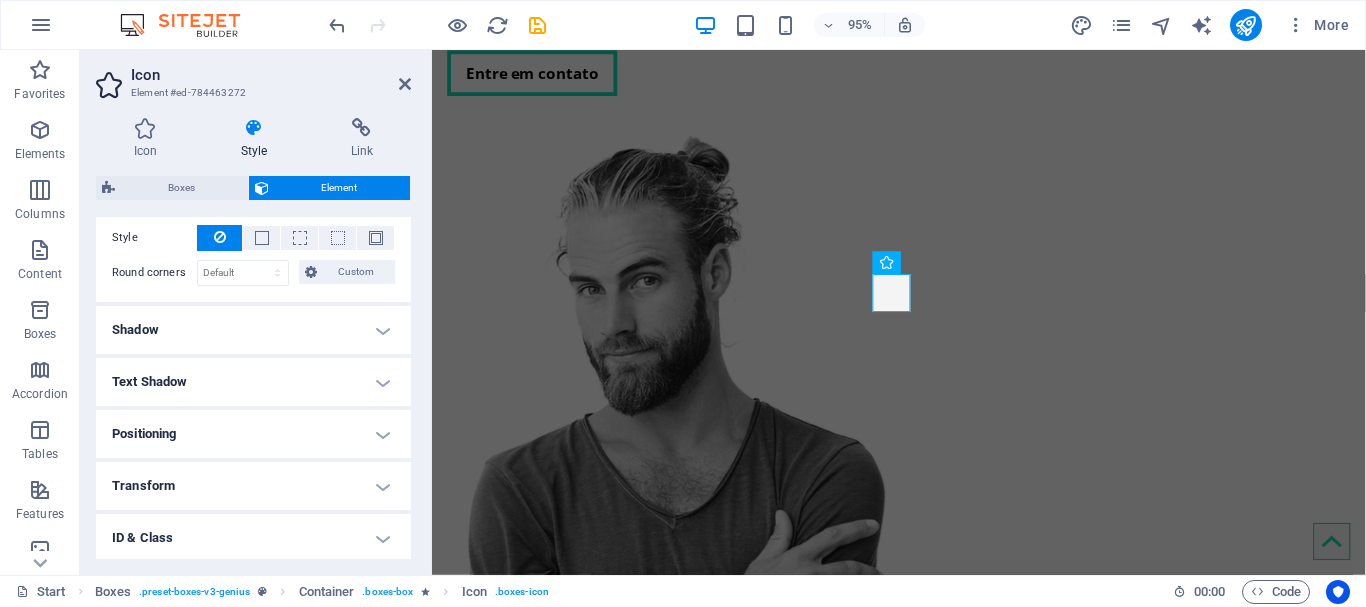 click on "Text Shadow" at bounding box center [253, 382] 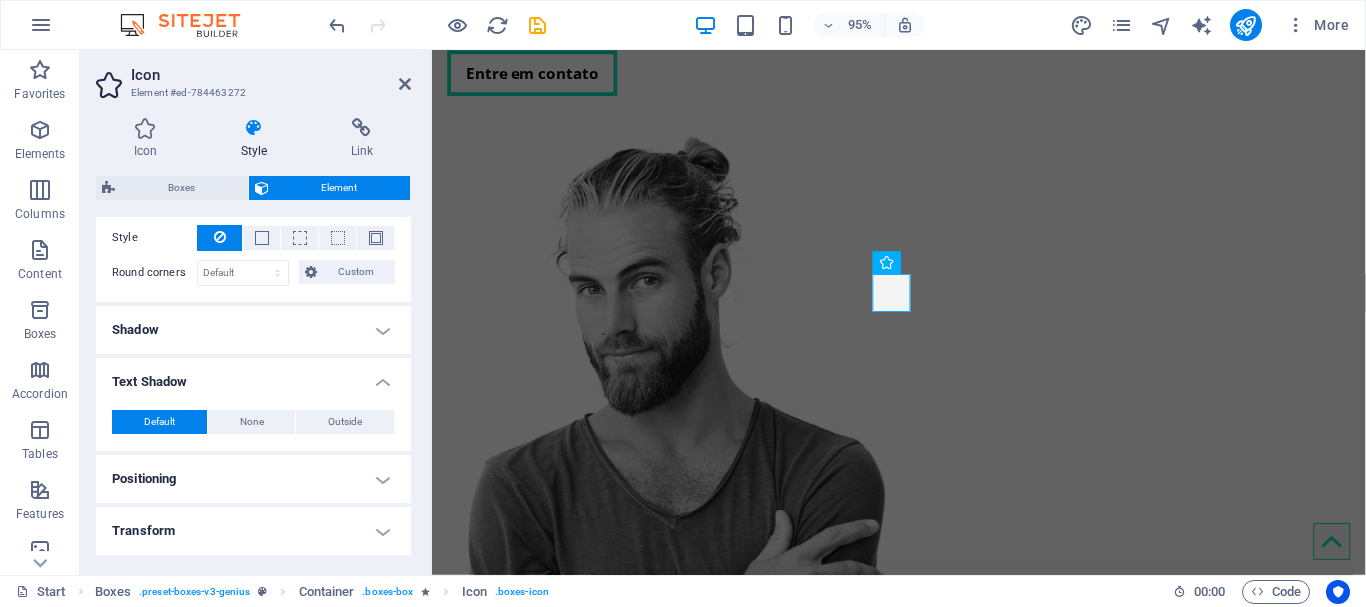 click on "Text Shadow" at bounding box center (253, 376) 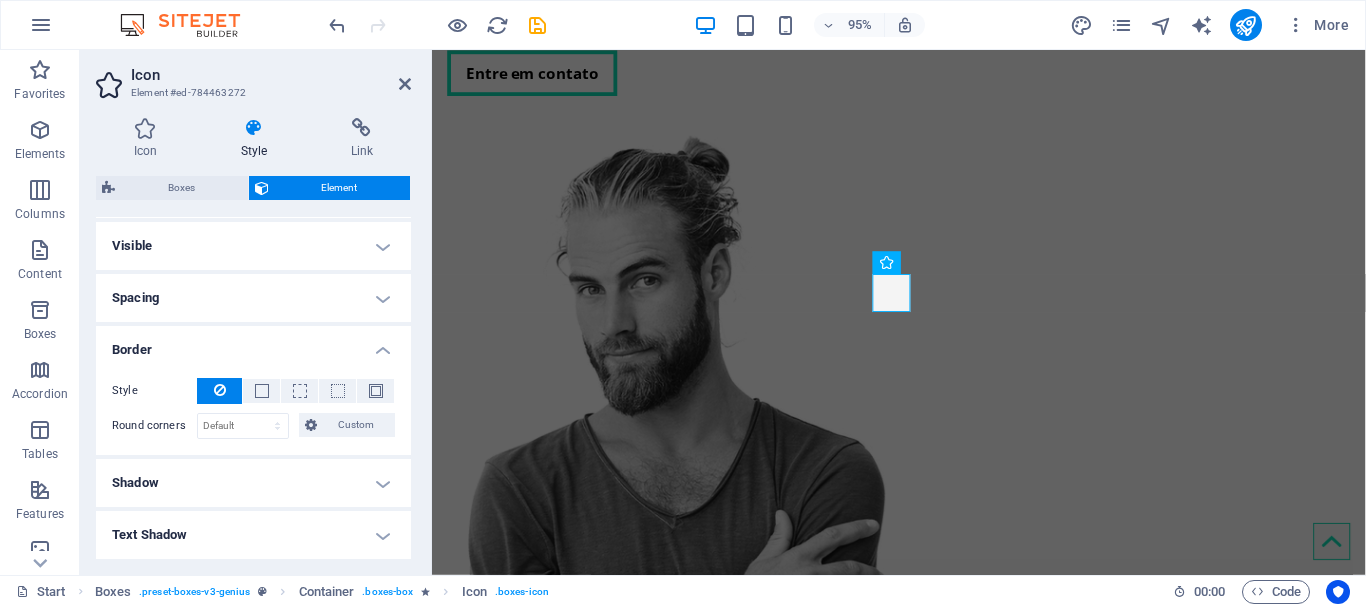 scroll, scrollTop: 0, scrollLeft: 0, axis: both 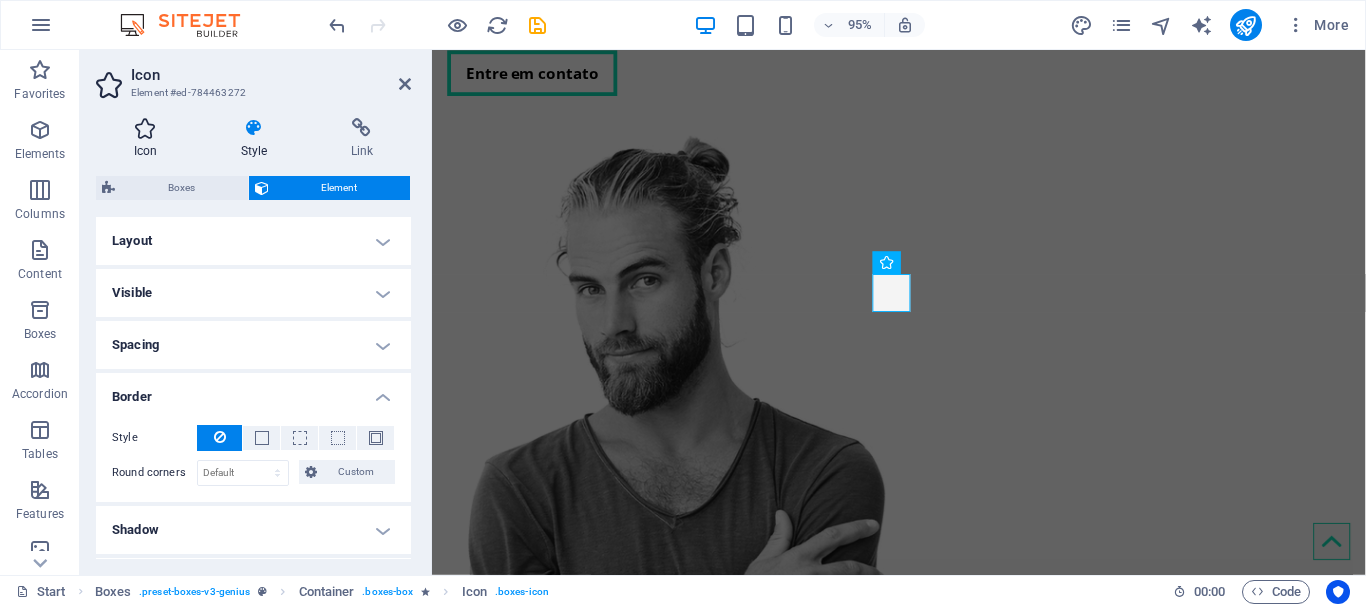 click at bounding box center [145, 128] 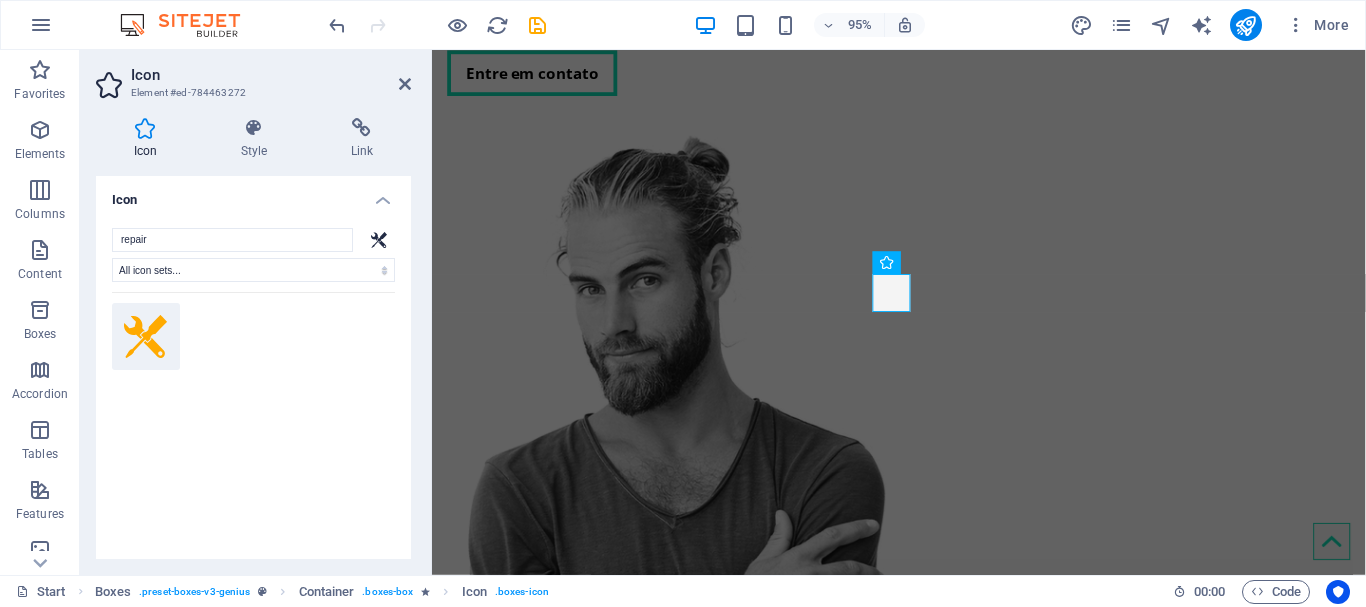 click 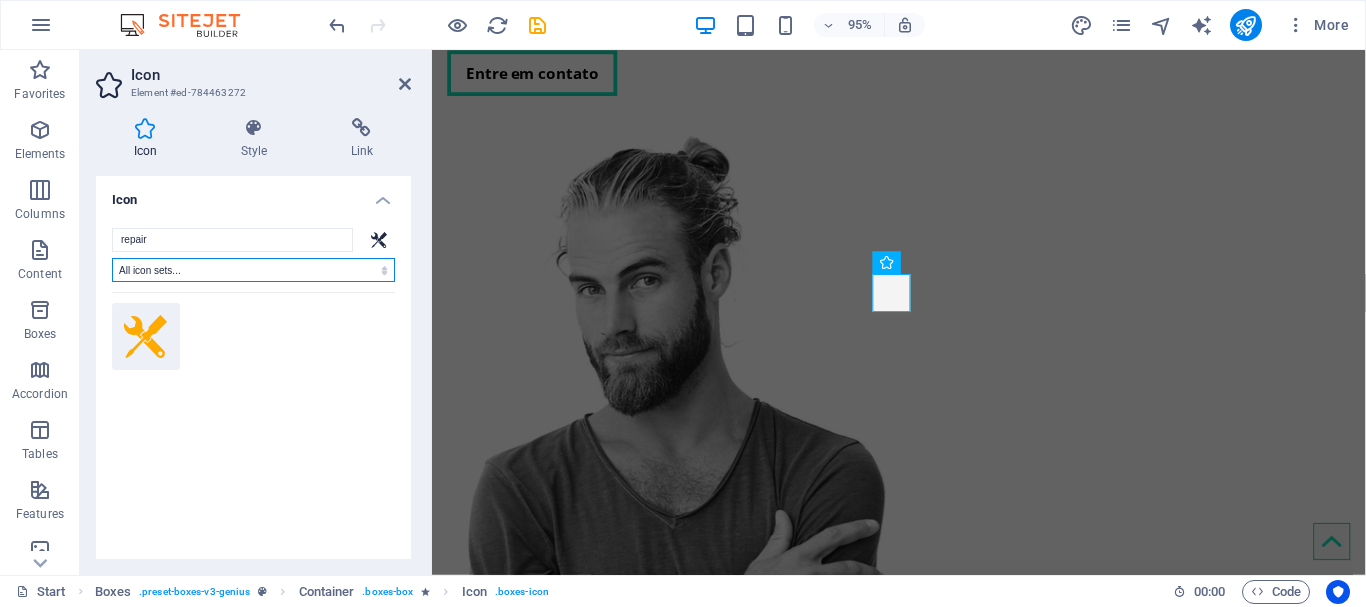 click on "All icon sets... IcoFont Ionicons FontAwesome Brands FontAwesome Duotone FontAwesome Solid FontAwesome Regular FontAwesome Light FontAwesome Thin FontAwesome Sharp Solid FontAwesome Sharp Regular FontAwesome Sharp Light FontAwesome Sharp Thin" at bounding box center (253, 270) 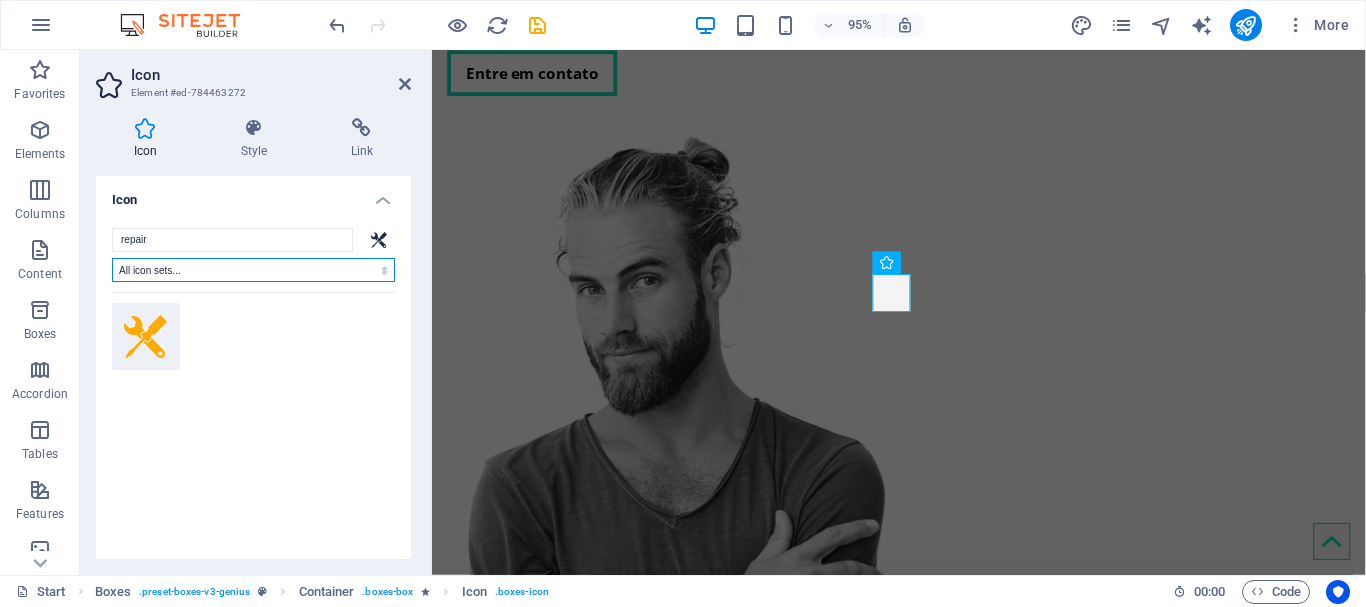 click on "All icon sets... IcoFont Ionicons FontAwesome Brands FontAwesome Duotone FontAwesome Solid FontAwesome Regular FontAwesome Light FontAwesome Thin FontAwesome Sharp Solid FontAwesome Sharp Regular FontAwesome Sharp Light FontAwesome Sharp Thin" at bounding box center [253, 270] 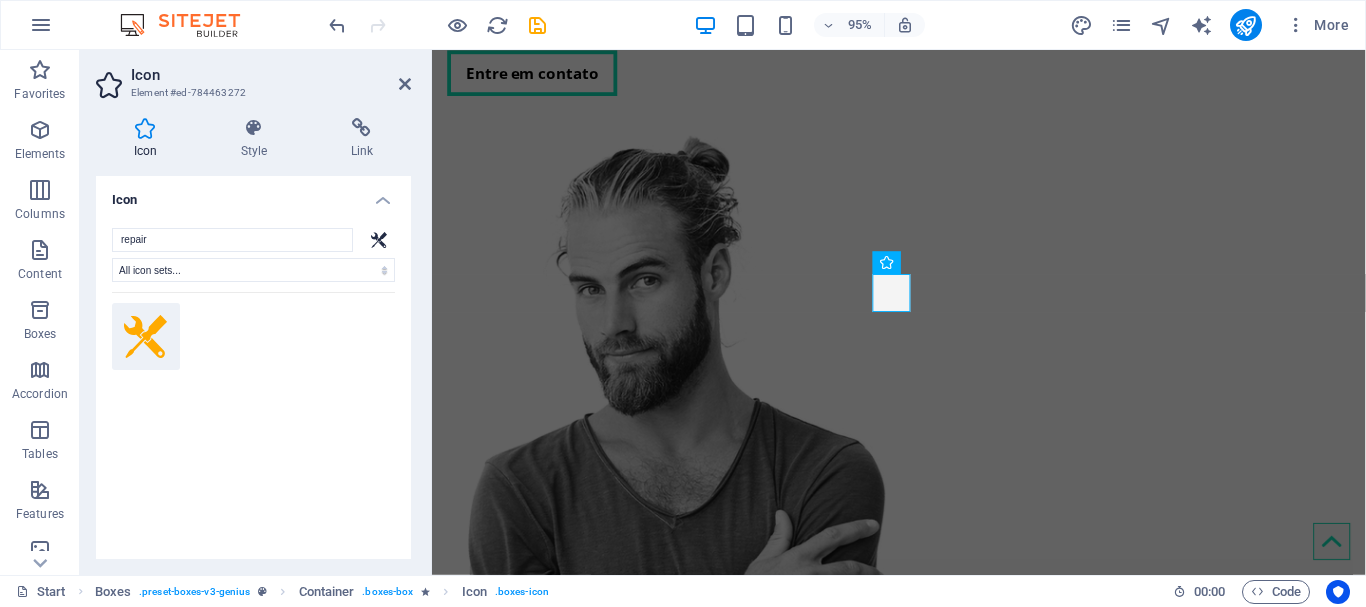 click on "Icon" at bounding box center (253, 194) 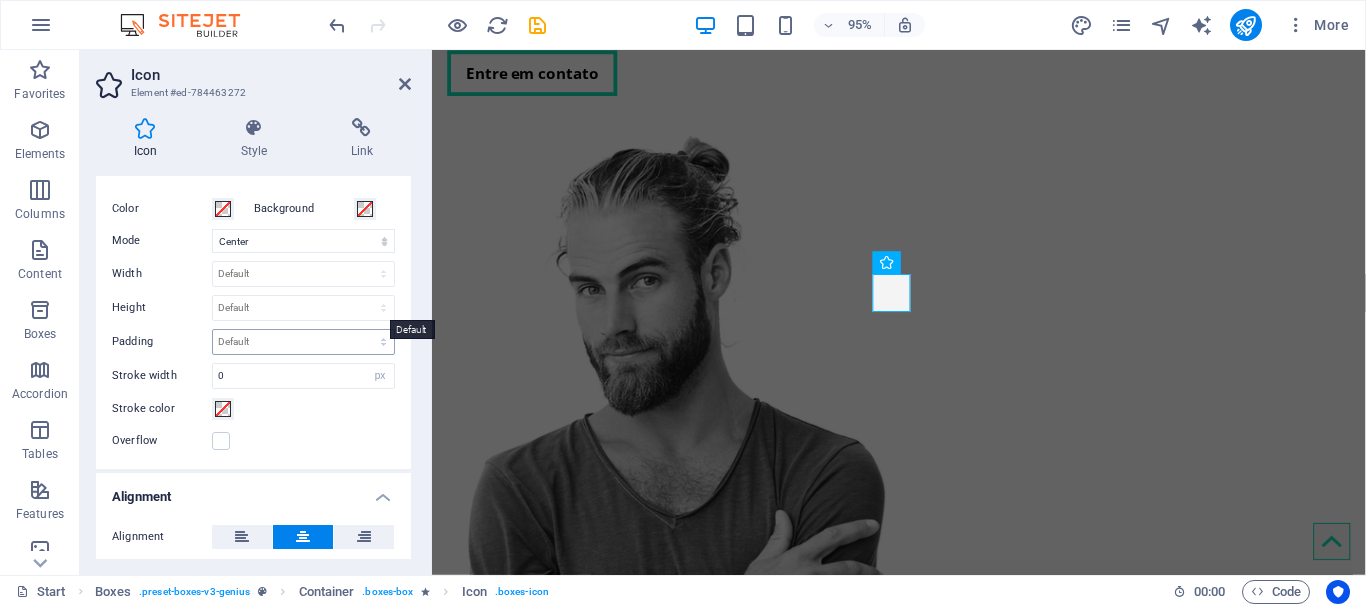 scroll, scrollTop: 0, scrollLeft: 0, axis: both 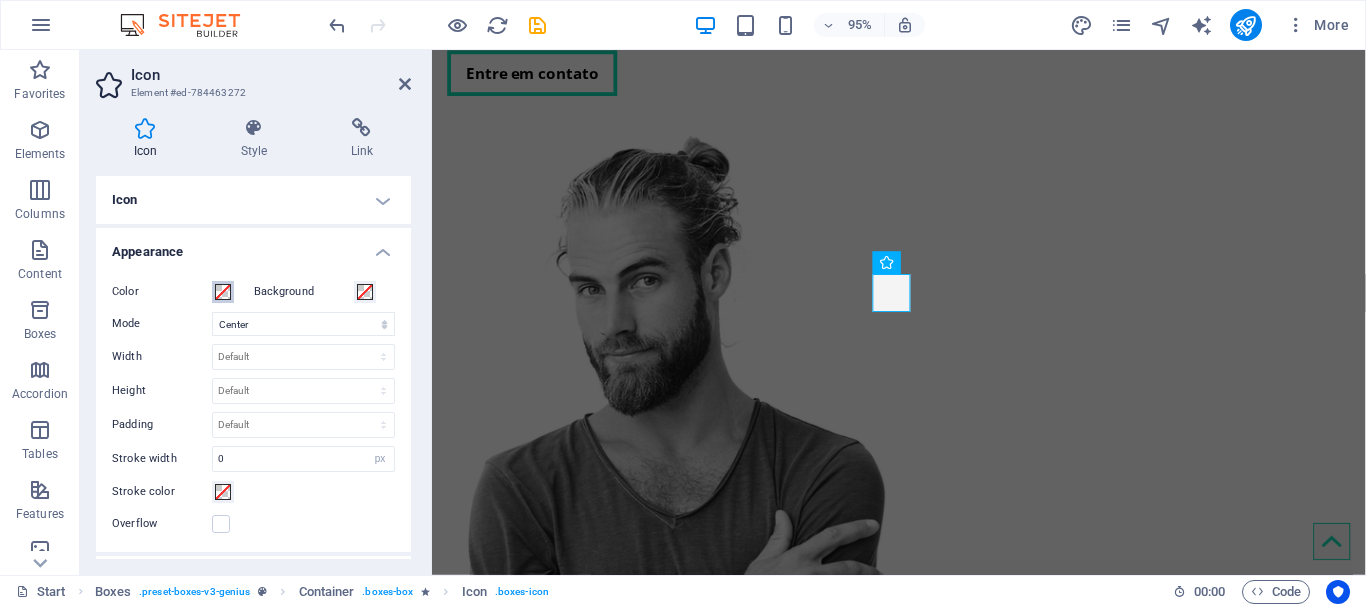 click at bounding box center (223, 292) 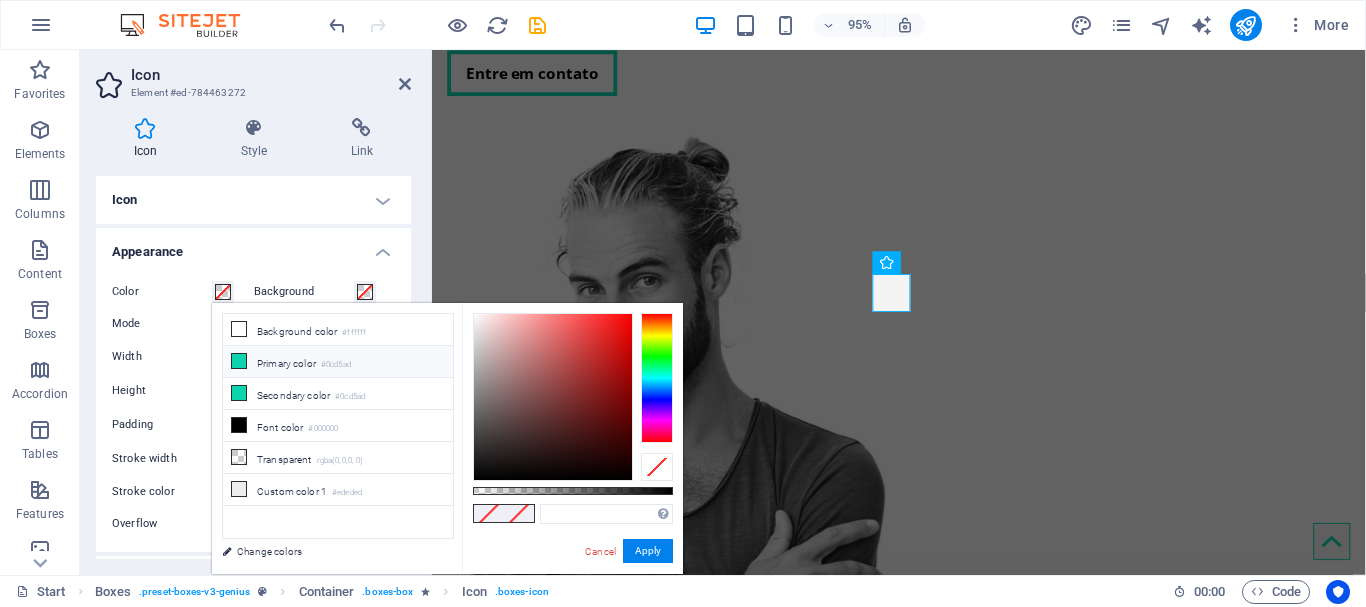 click on "Primary color
#0cd5ad" at bounding box center [338, 362] 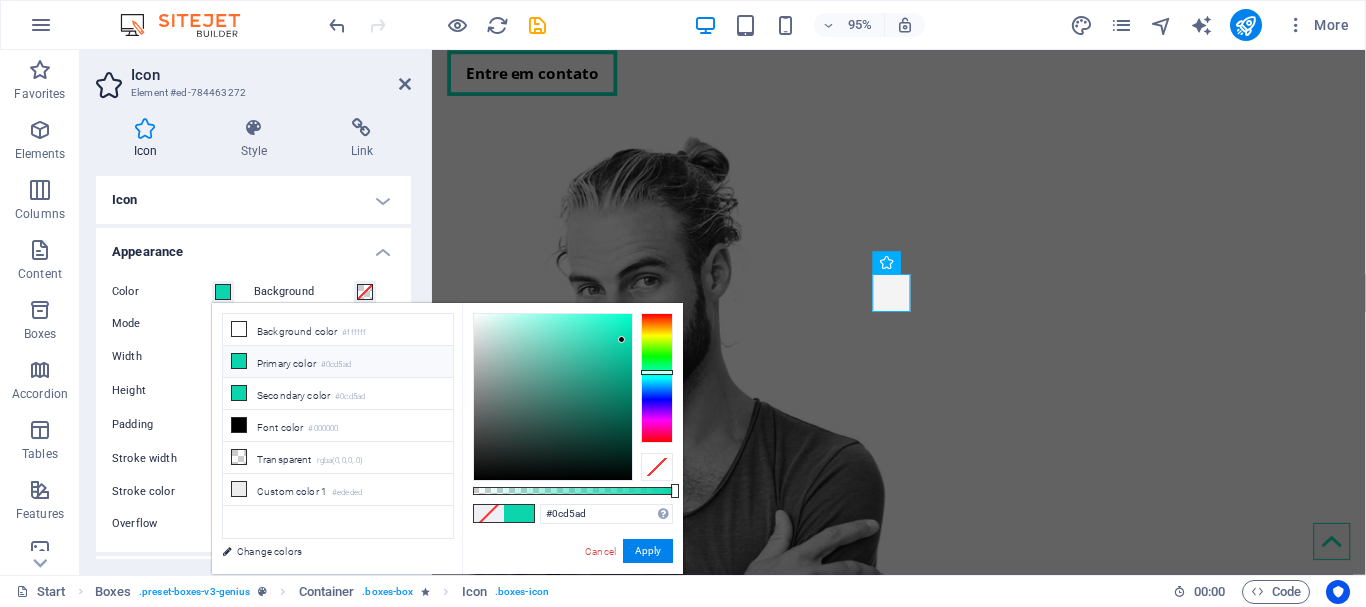 click at bounding box center [519, 513] 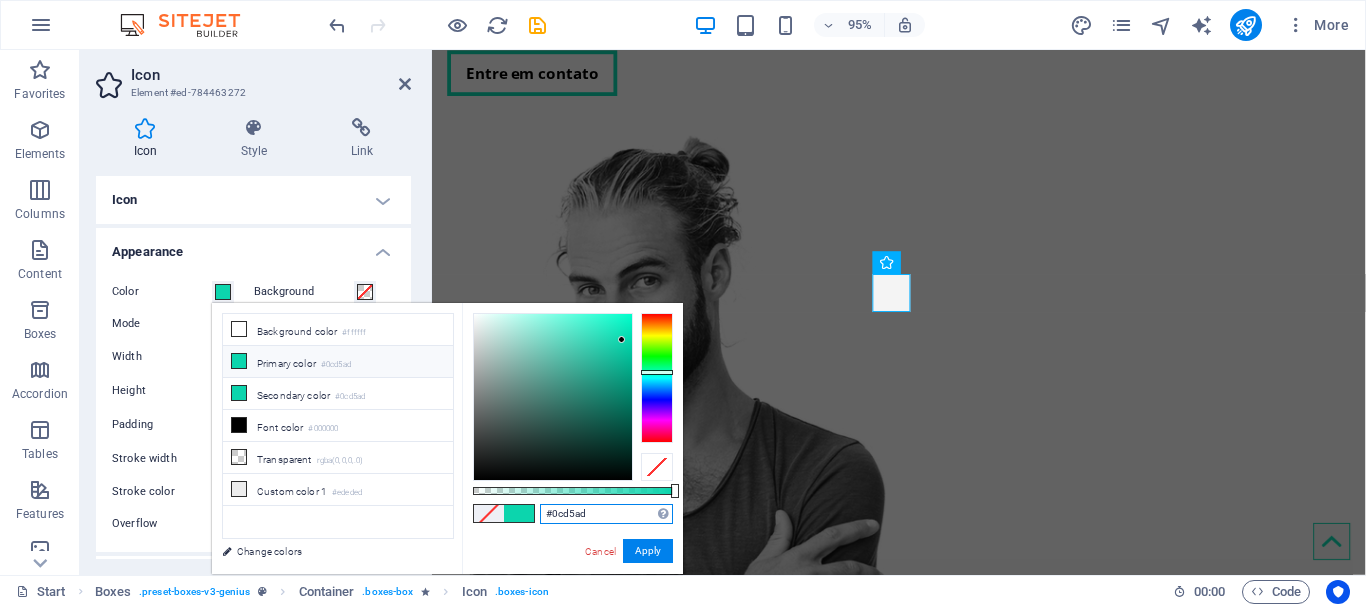 drag, startPoint x: 553, startPoint y: 511, endPoint x: 634, endPoint y: 514, distance: 81.055534 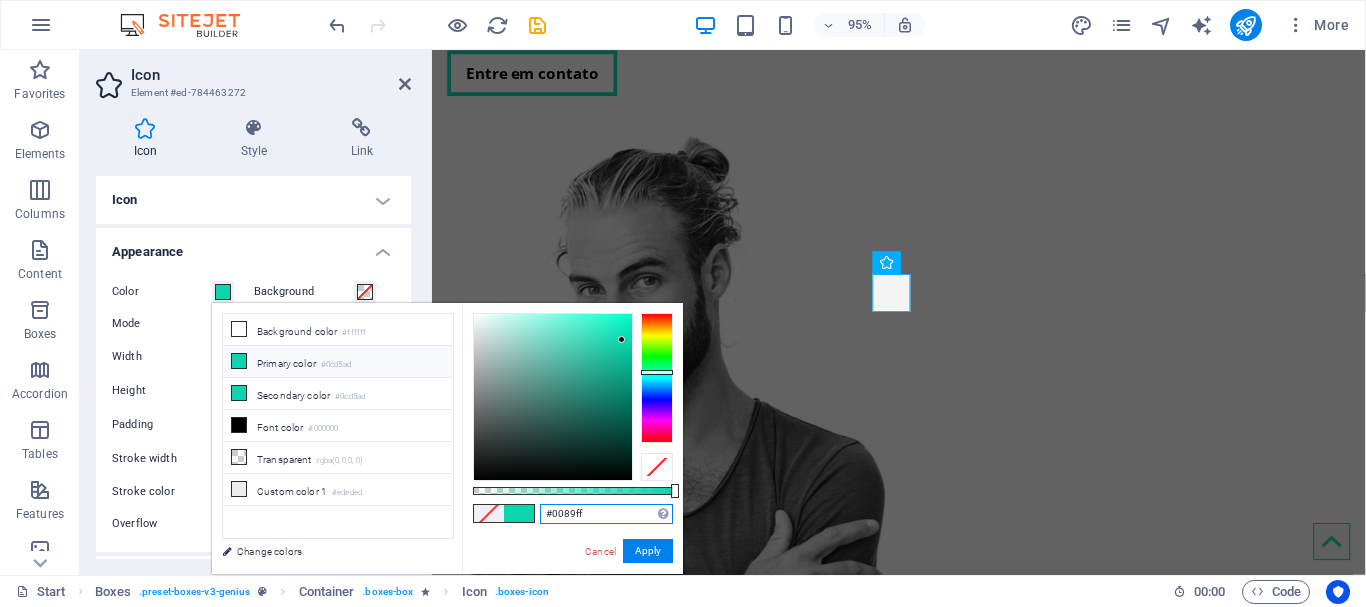 type on "#0089ff" 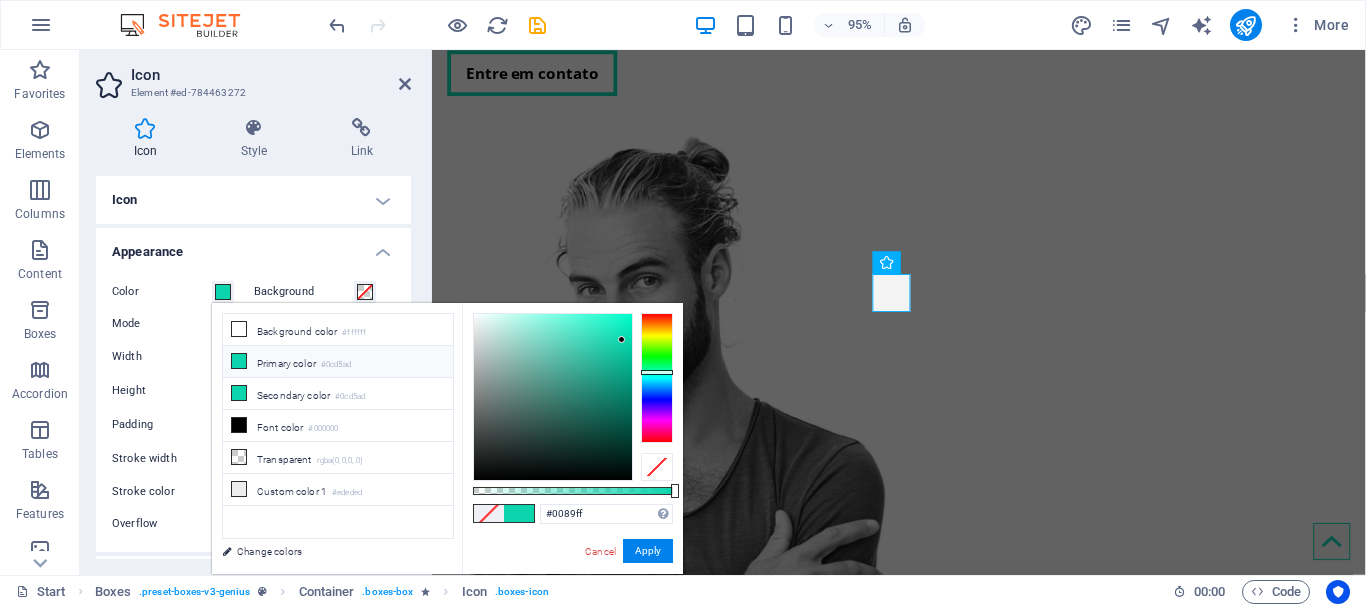 click on "#0089ff Supported formats #0852ed rgb(8, 82, 237) rgba(8, 82, 237, 90%) hsv(221,97,93) hsl(221, 93%, 48%) Cancel Apply" at bounding box center [572, 583] 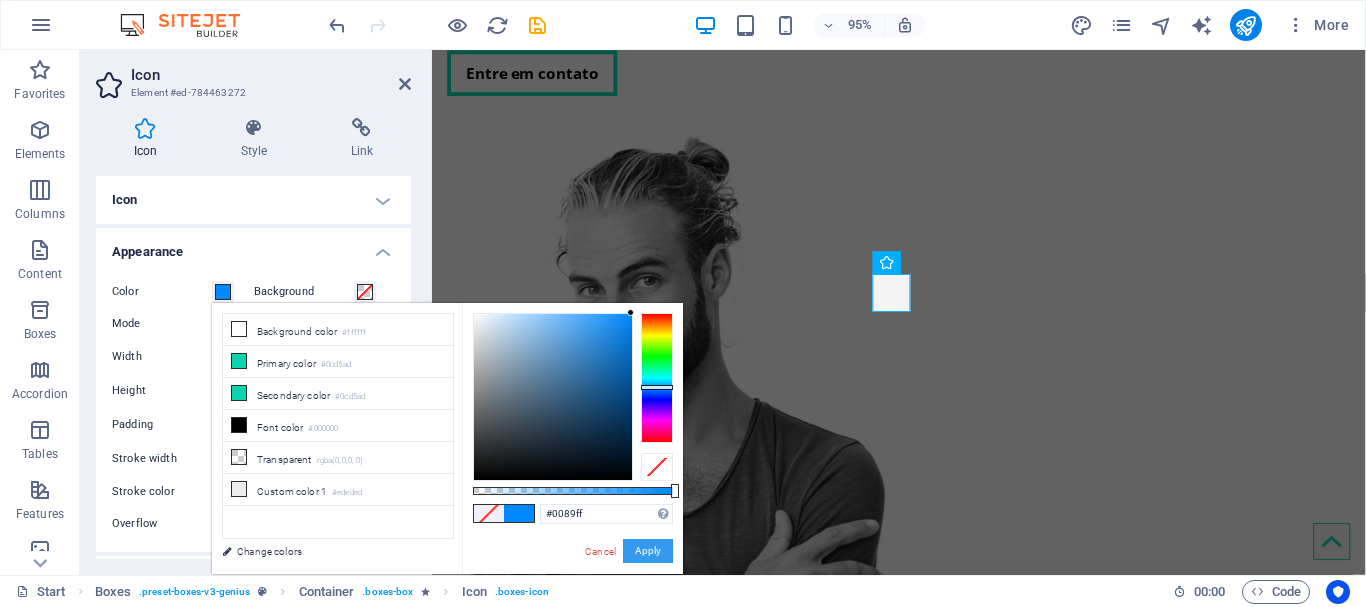 click on "Apply" at bounding box center [648, 551] 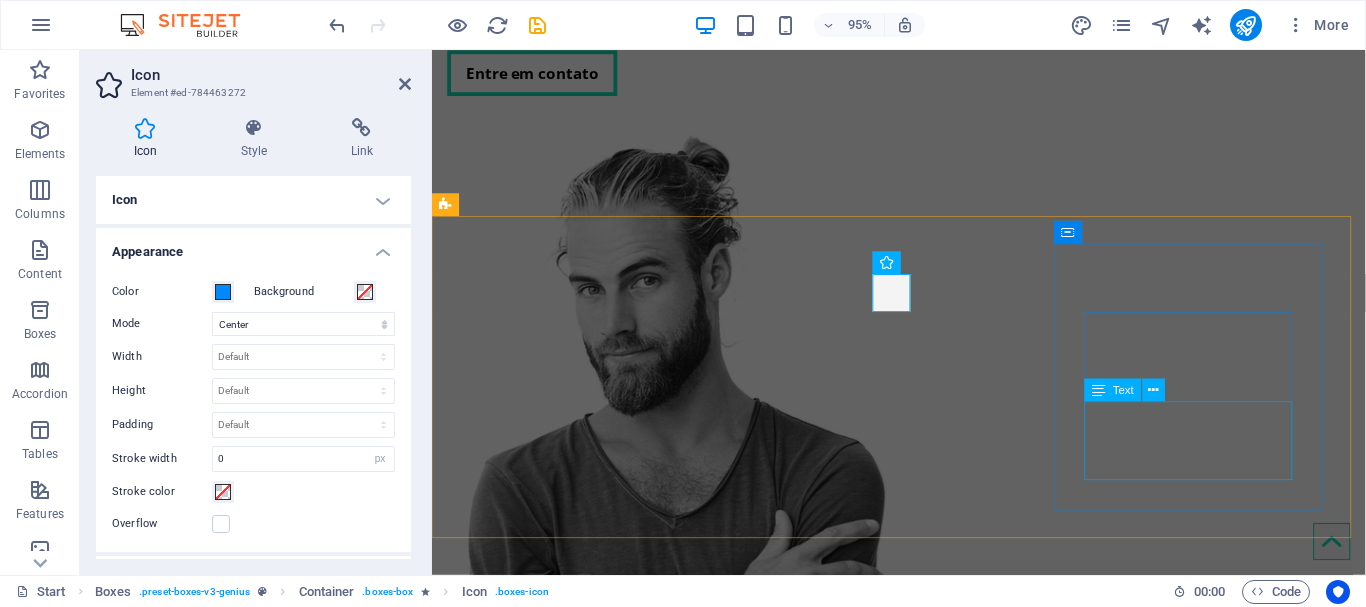 click on "Manutenção de notebooks: garantindo desempenho e portabilidade sem falhas." at bounding box center (605, 1574) 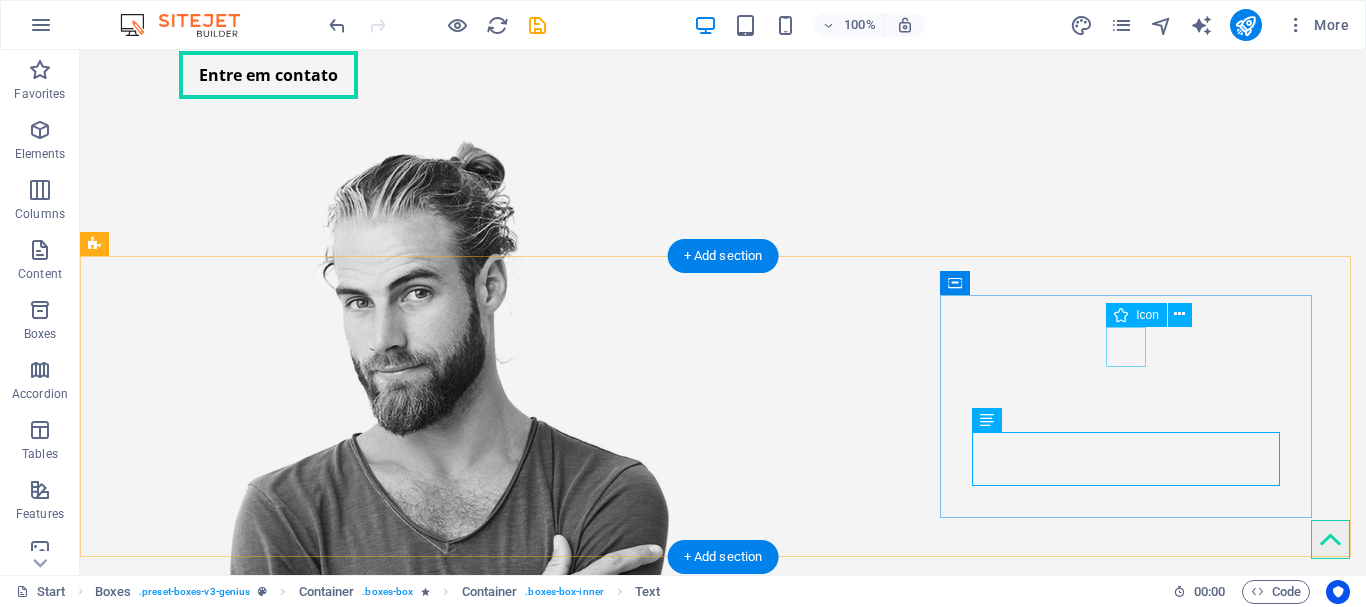 click at bounding box center [307, 1326] 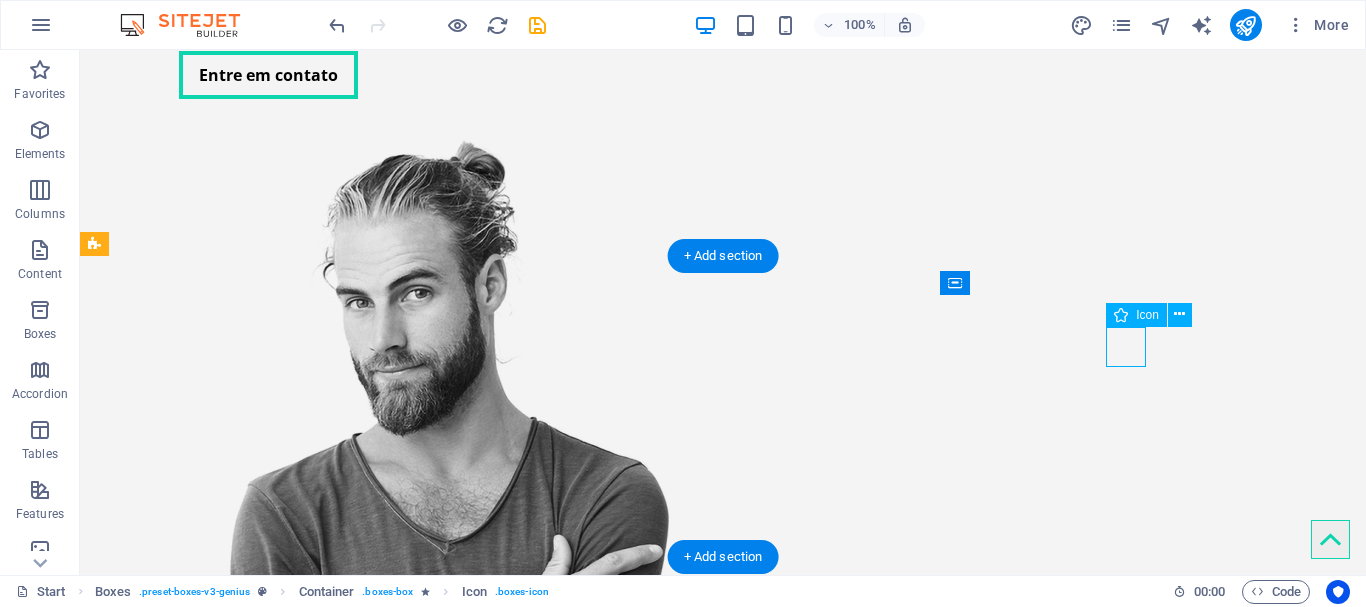 click at bounding box center (307, 1326) 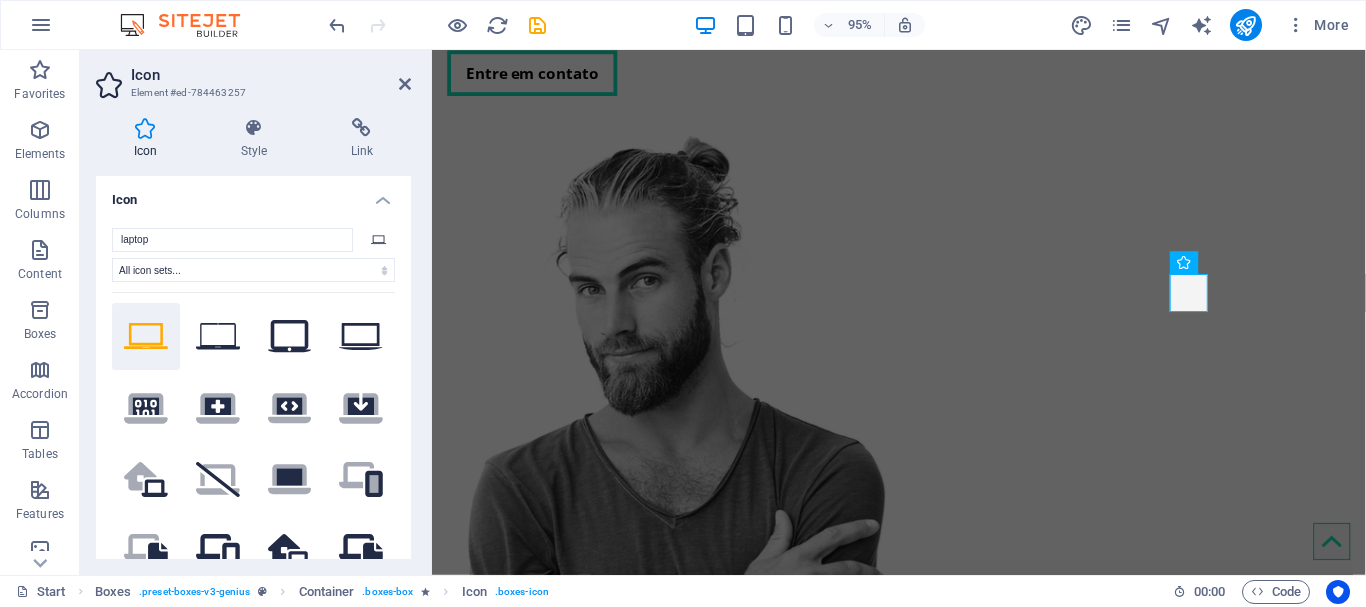 click 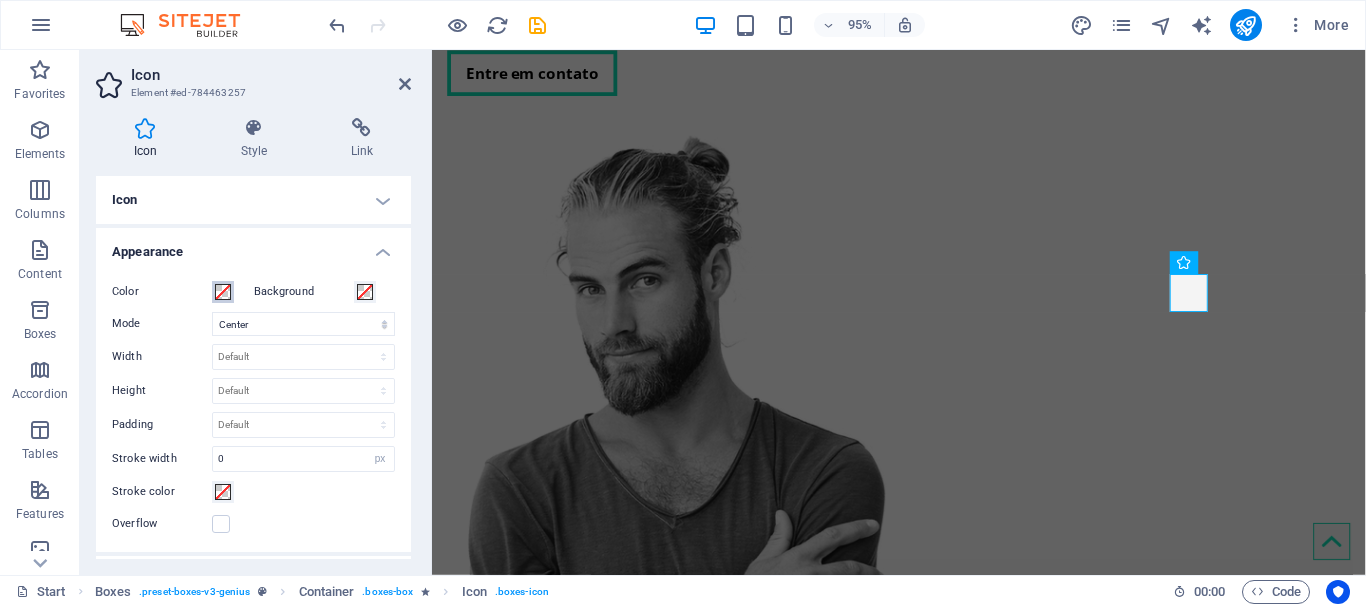 click at bounding box center [223, 292] 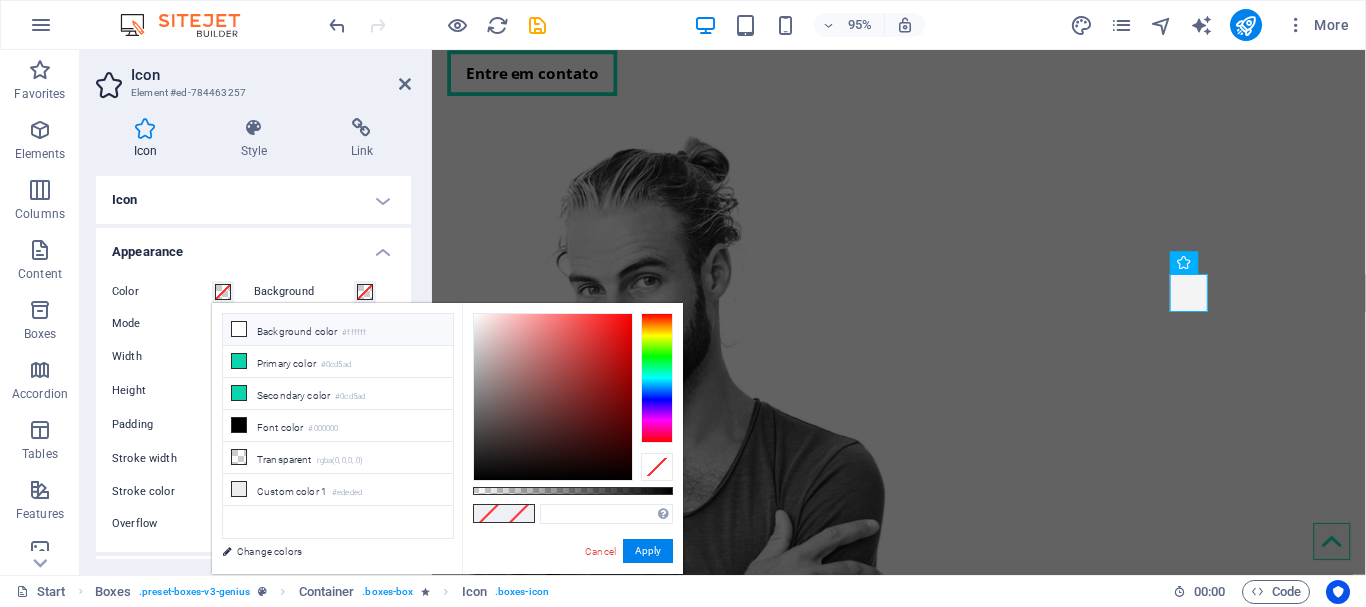 click on "Background color
#ffffff" at bounding box center (338, 330) 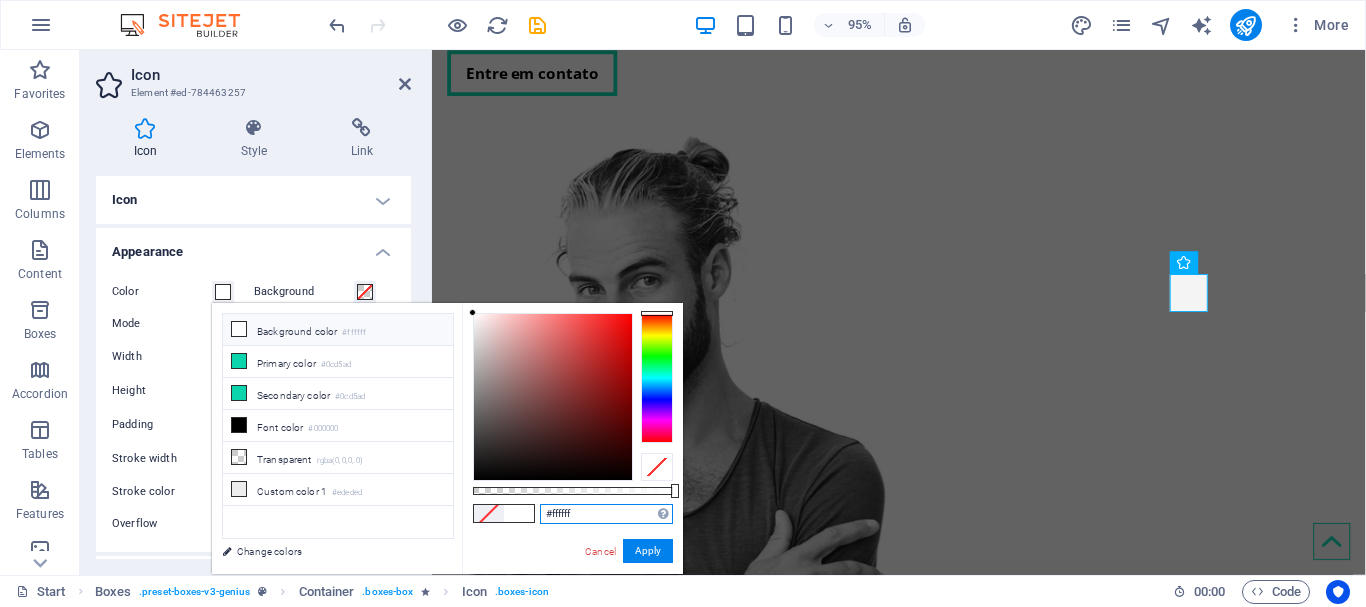 drag, startPoint x: 983, startPoint y: 562, endPoint x: 700, endPoint y: 529, distance: 284.91754 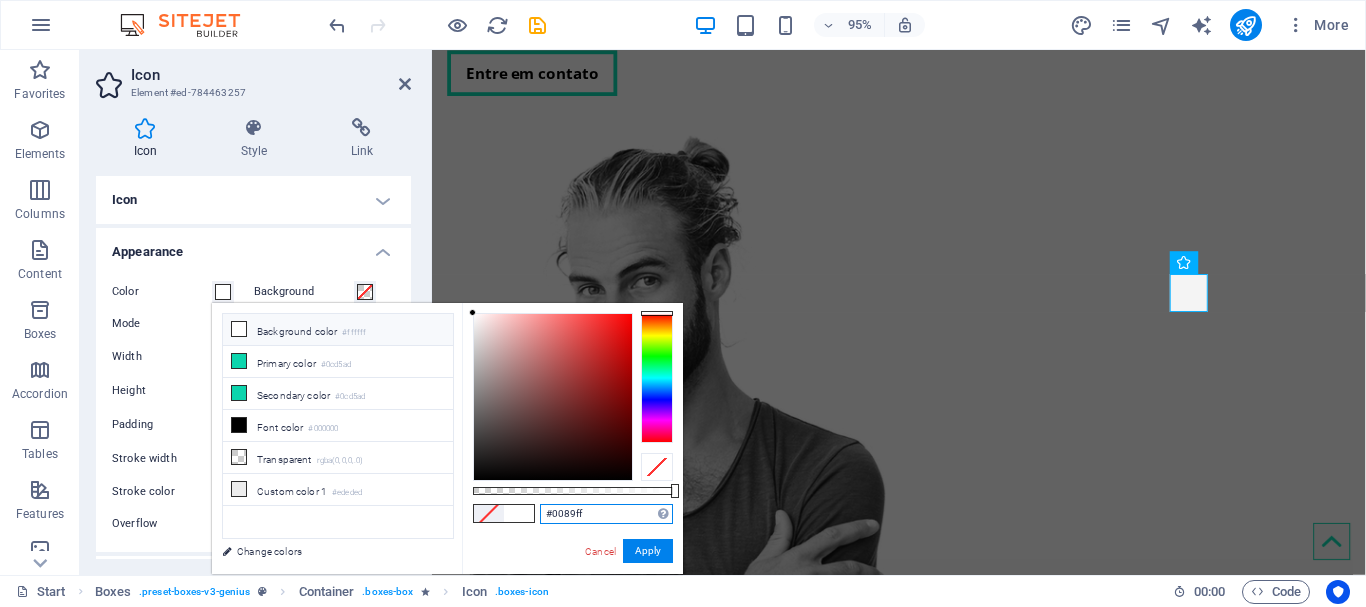 type on "#0089ff" 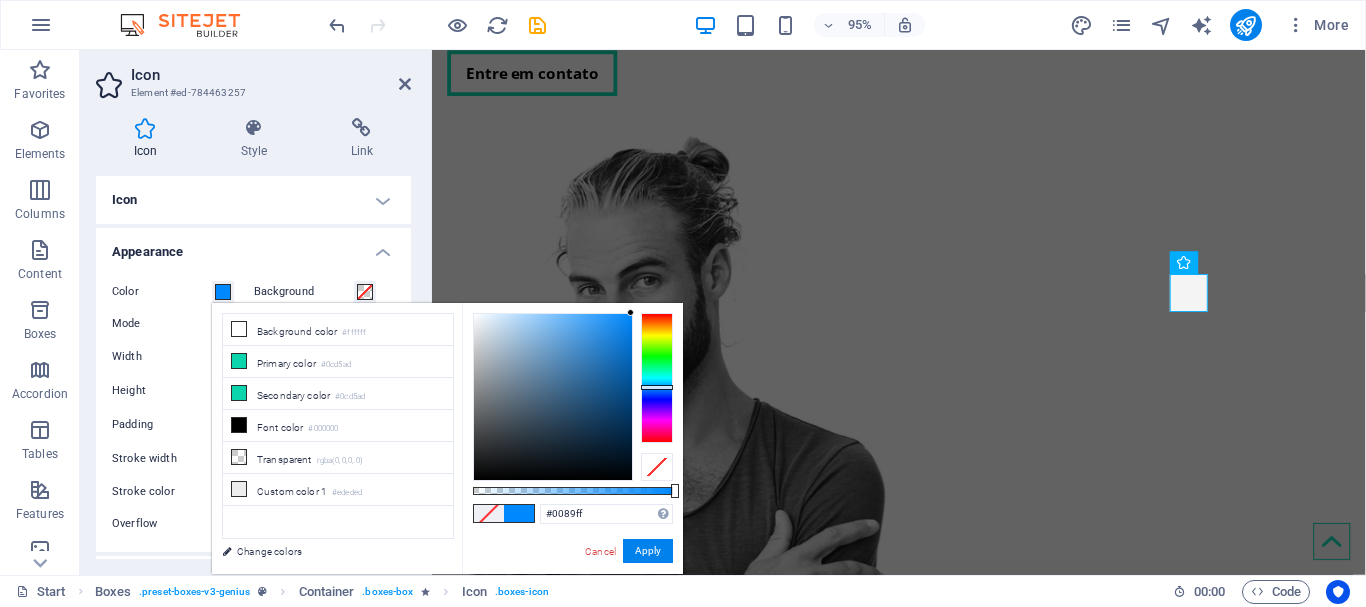 click on "#0089ff Supported formats #0852ed rgb(8, 82, 237) rgba(8, 82, 237, 90%) hsv(221,97,93) hsl(221, 93%, 48%) Cancel Apply" at bounding box center [572, 583] 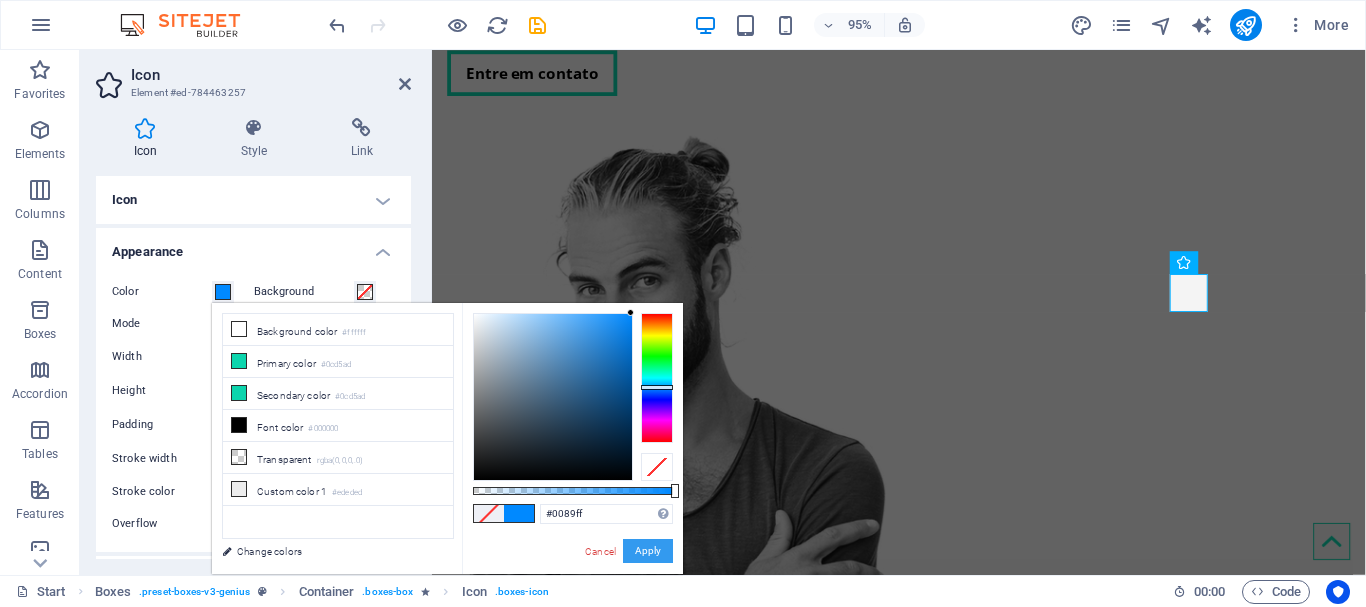 click on "Apply" at bounding box center [648, 551] 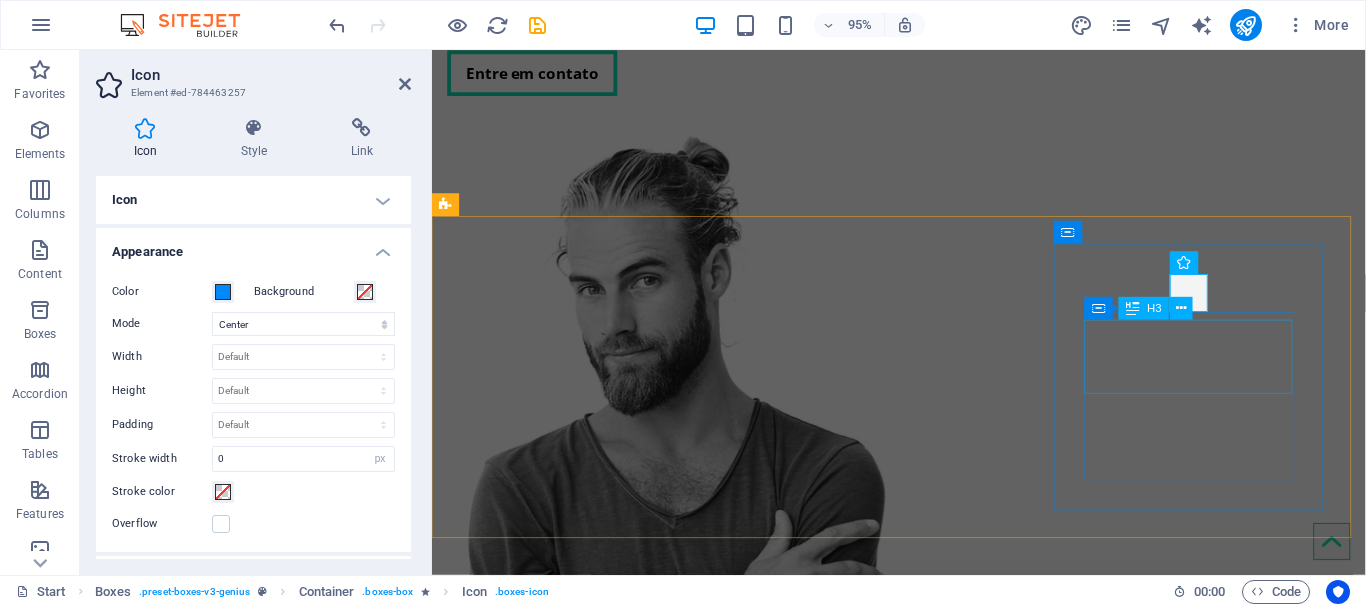 click on "Manutenção de Notebook" at bounding box center (605, 1487) 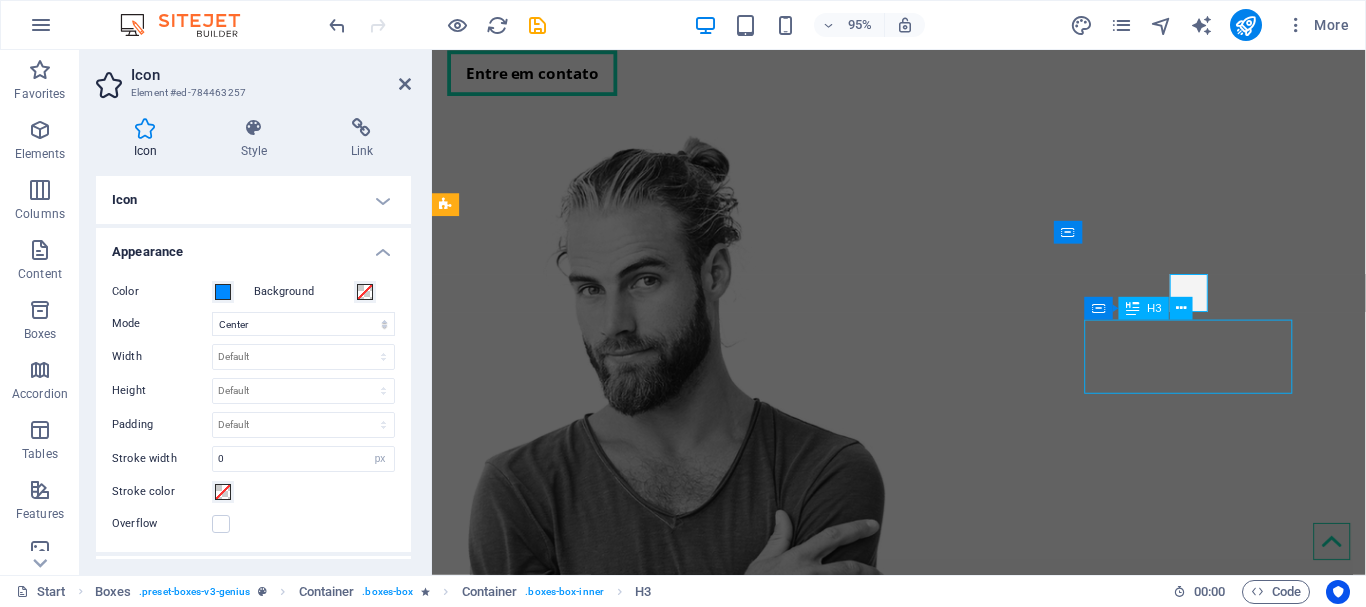 click on "Manutenção de Notebook" at bounding box center (605, 1487) 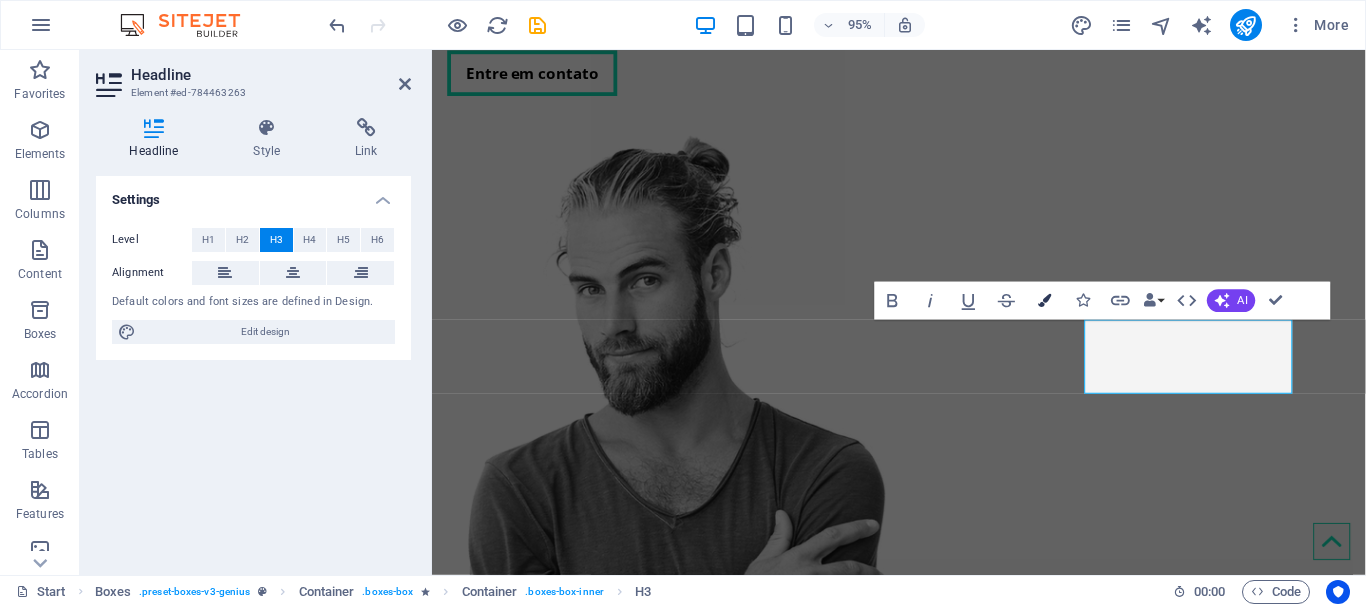 click on "Colors" at bounding box center (1045, 301) 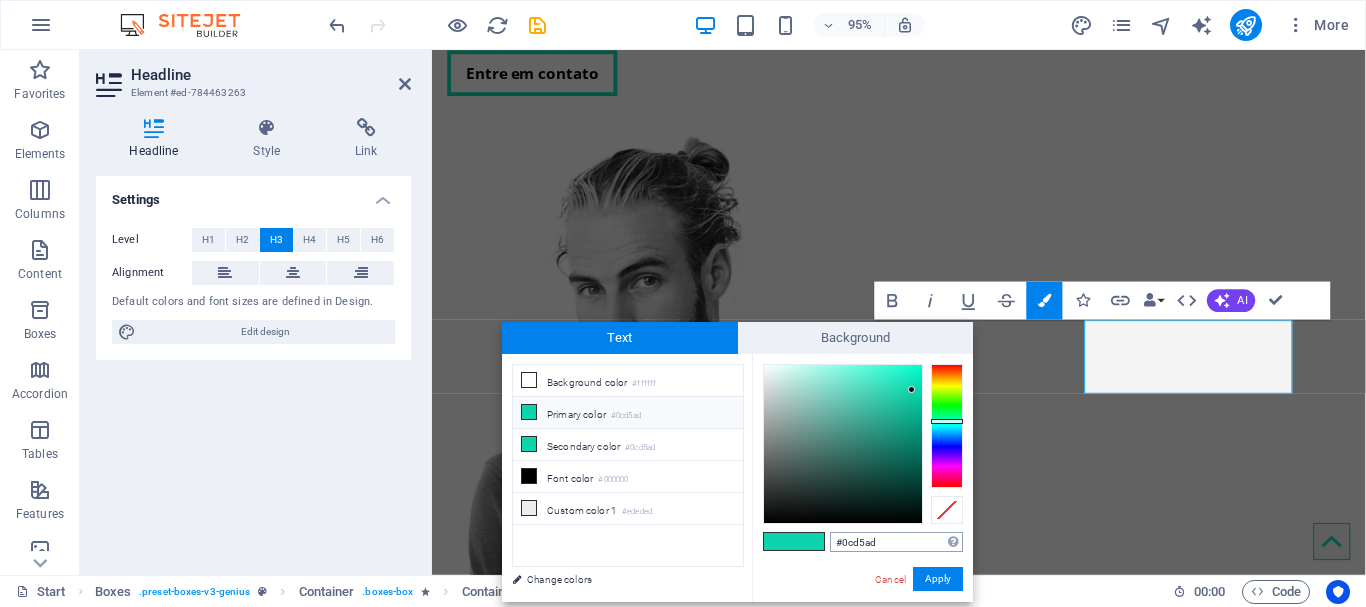 drag, startPoint x: 841, startPoint y: 540, endPoint x: 962, endPoint y: 543, distance: 121.037186 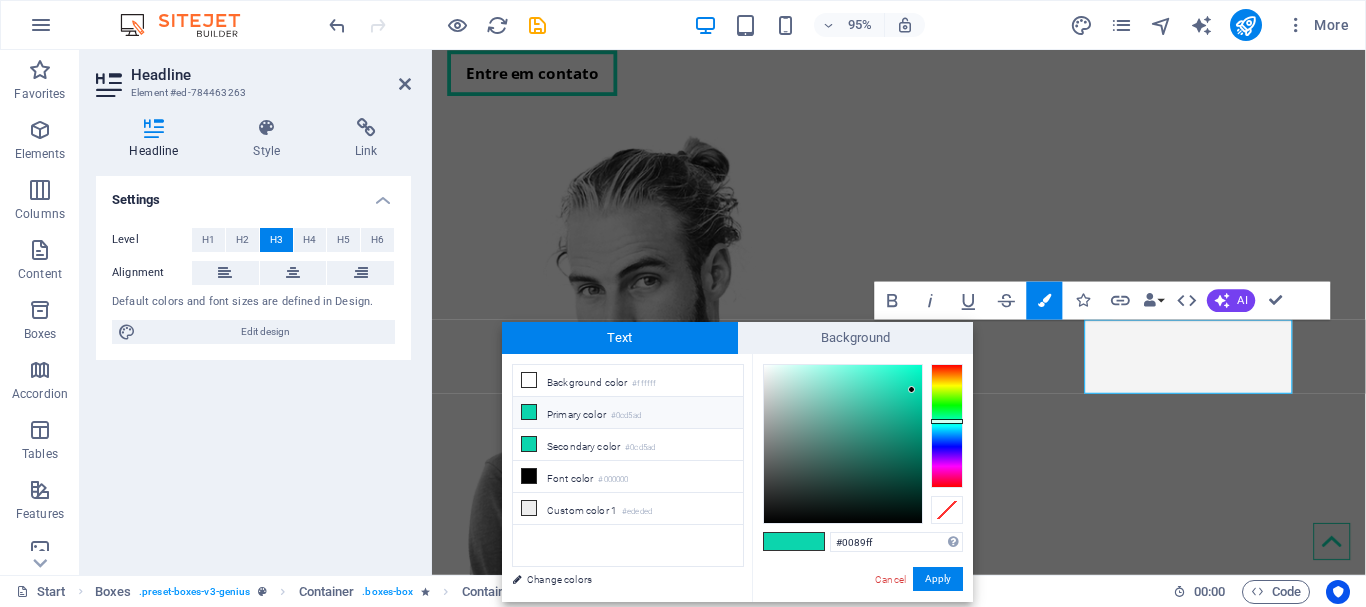 type on "#0089ff" 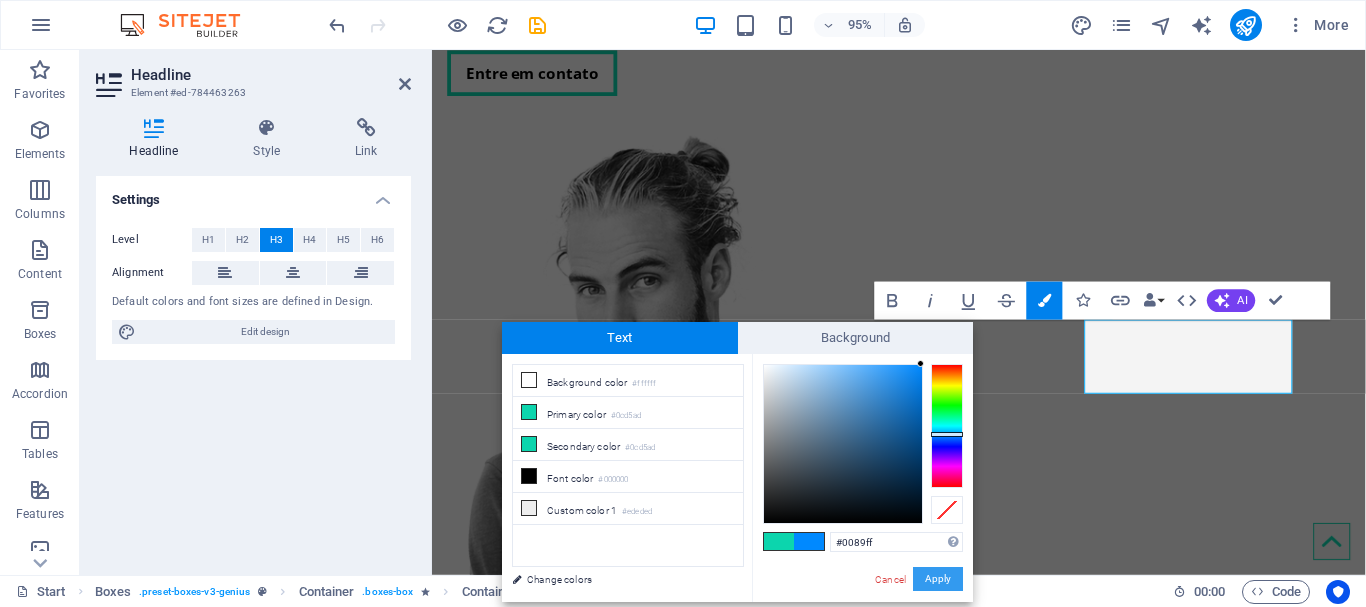 click on "Apply" at bounding box center (938, 579) 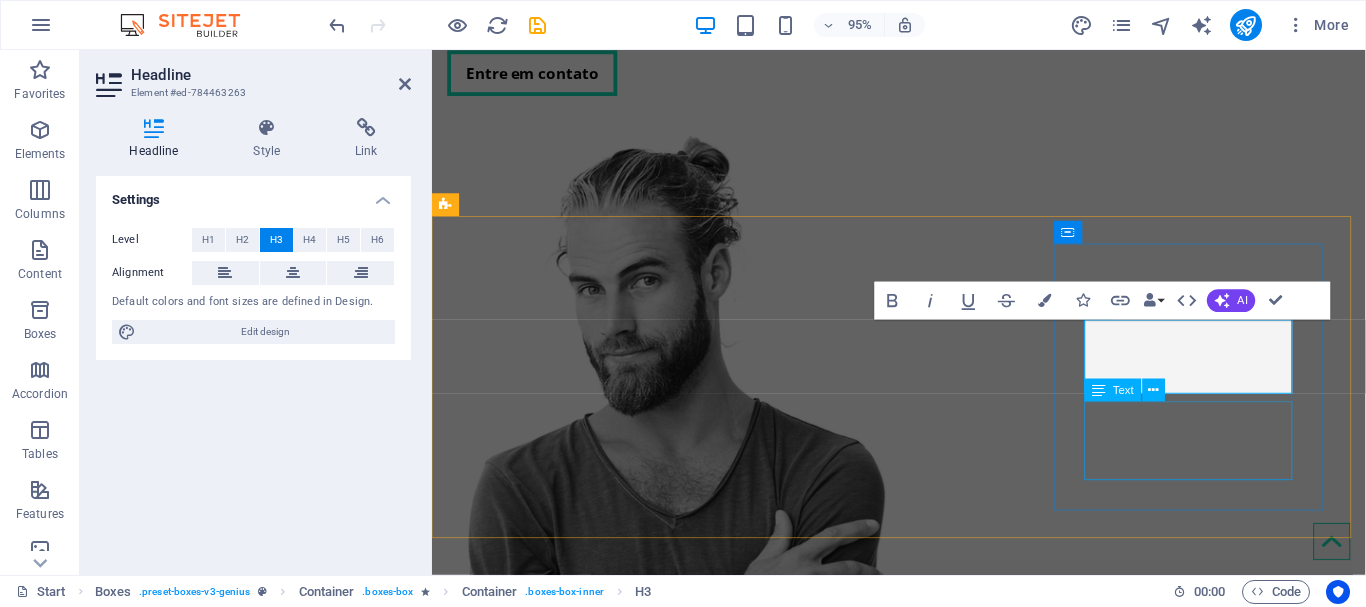 click on "Manutenção de notebooks: garantindo desempenho e portabilidade sem falhas." at bounding box center (605, 1574) 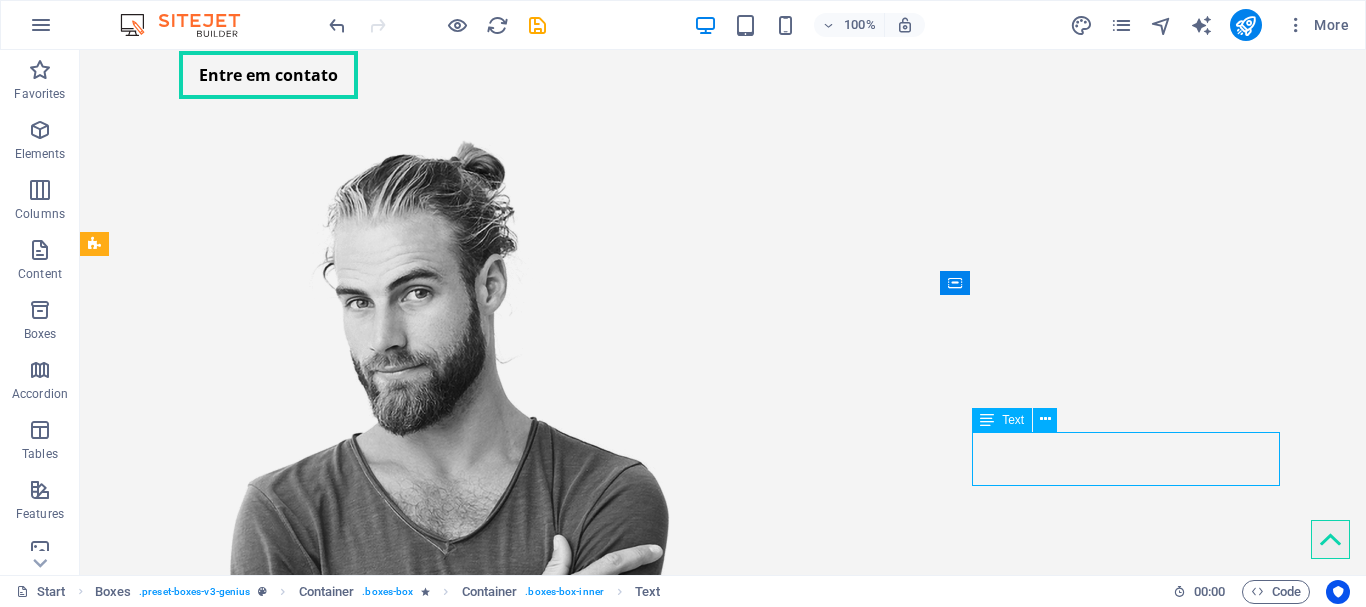 click on "Manutenção de notebooks: garantindo desempenho e portabilidade sem falhas." at bounding box center [307, 1439] 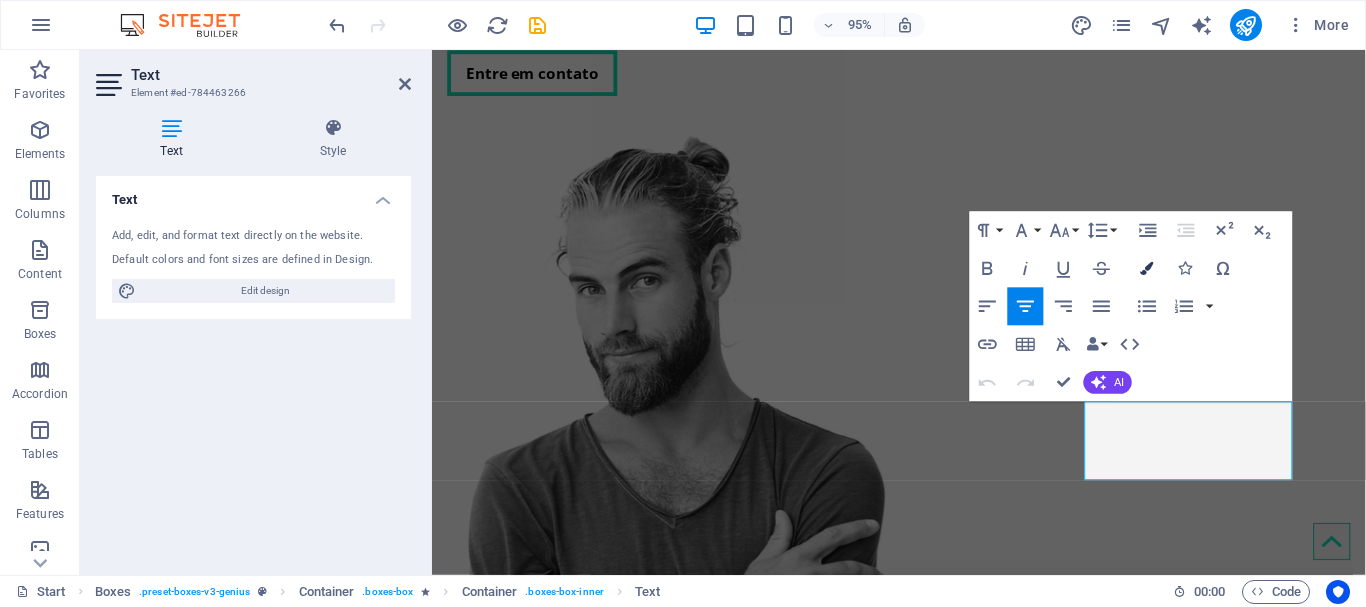 click at bounding box center (1147, 268) 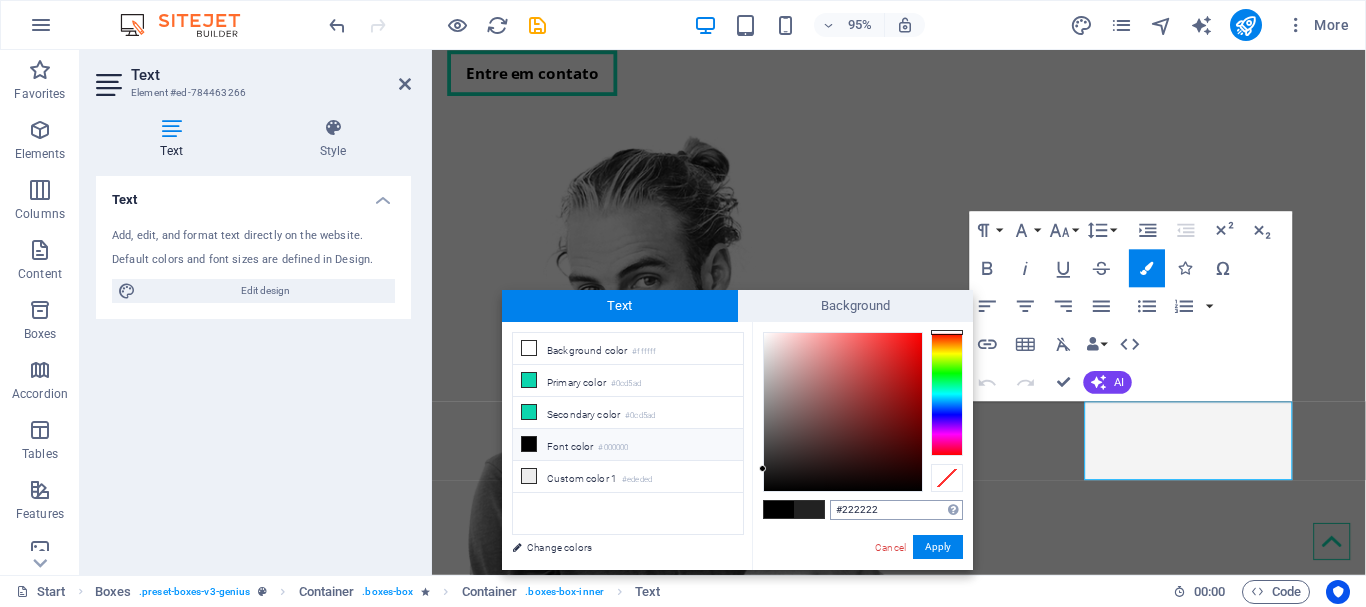 drag, startPoint x: 842, startPoint y: 512, endPoint x: 939, endPoint y: 506, distance: 97.18539 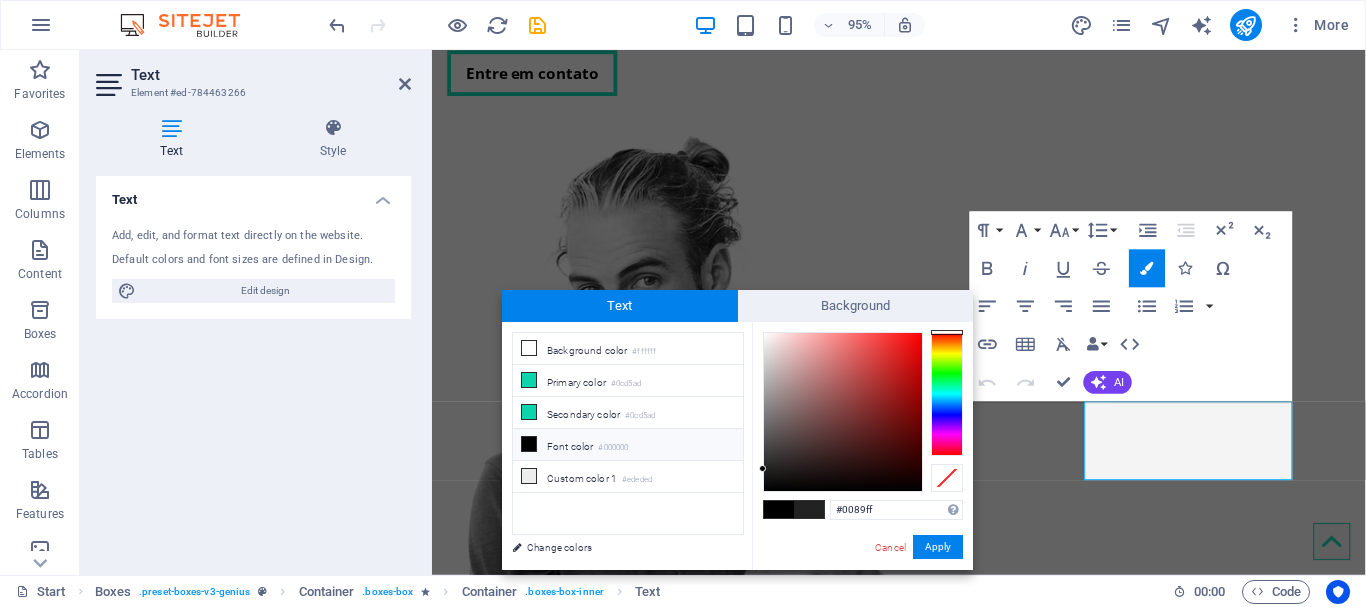 type on "#0089ff" 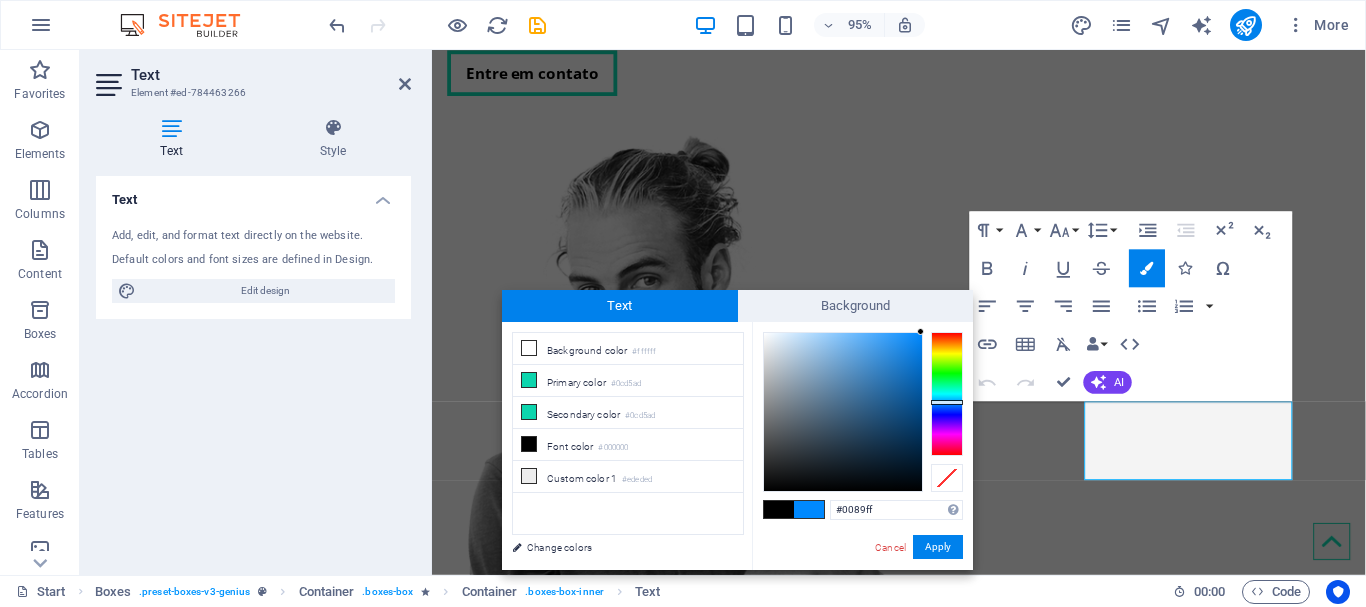 click on "#0089ff Supported formats #0852ed rgb(8, 82, 237) rgba(8, 82, 237, 90%) hsv(221,97,93) hsl(221, 93%, 48%) Cancel Apply" at bounding box center [862, 591] 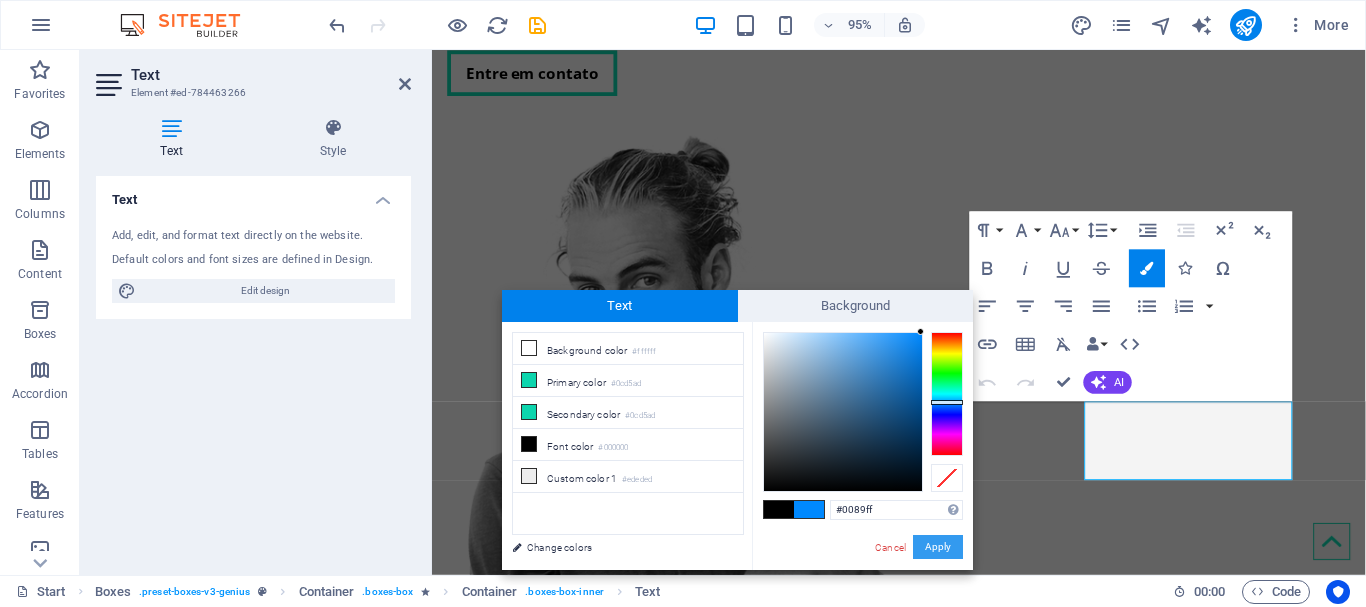 click on "Apply" at bounding box center [938, 547] 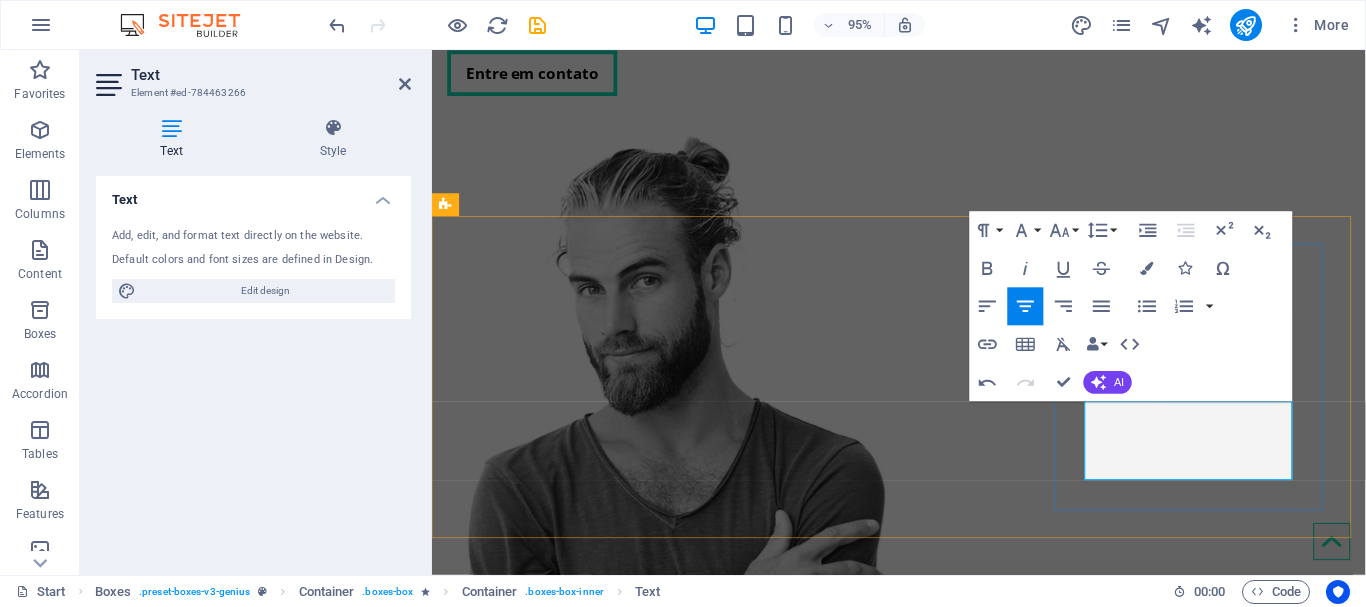 click on "Manutenção de notebooks: garantindo desempenho e portabilidade sem falhas." at bounding box center (605, 1574) 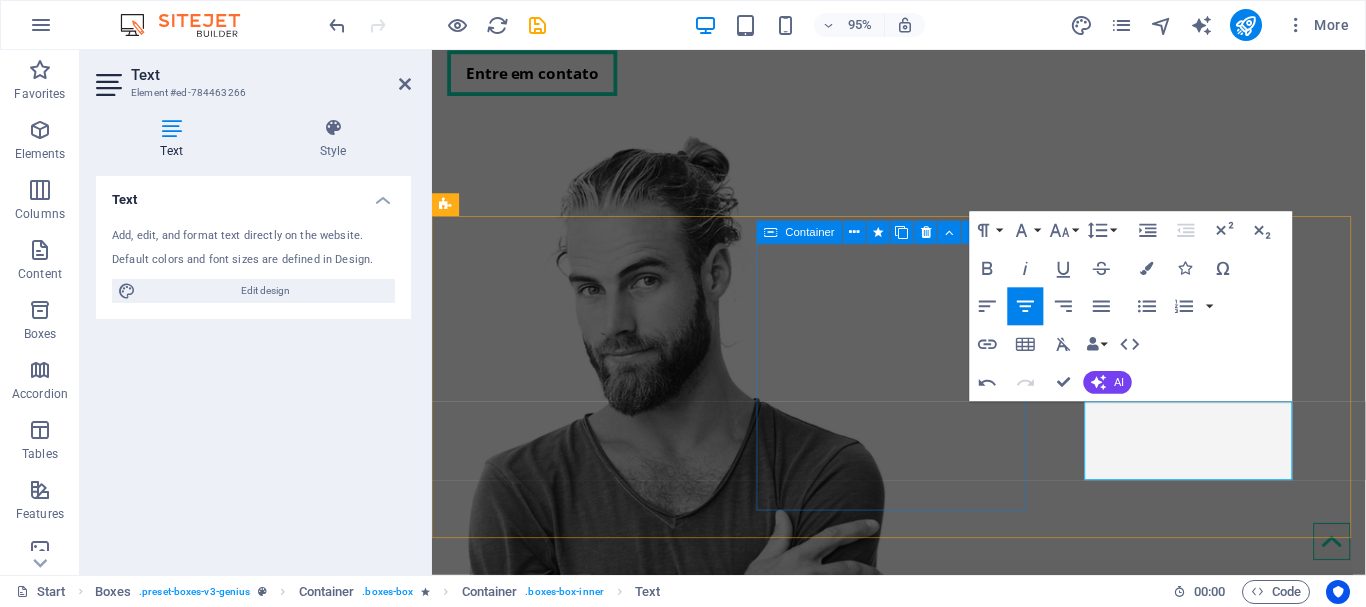 click on "Manutenção Preventiva A manutenção preventiva é o segredo para a longevidade do seu equipamento." at bounding box center [605, 1214] 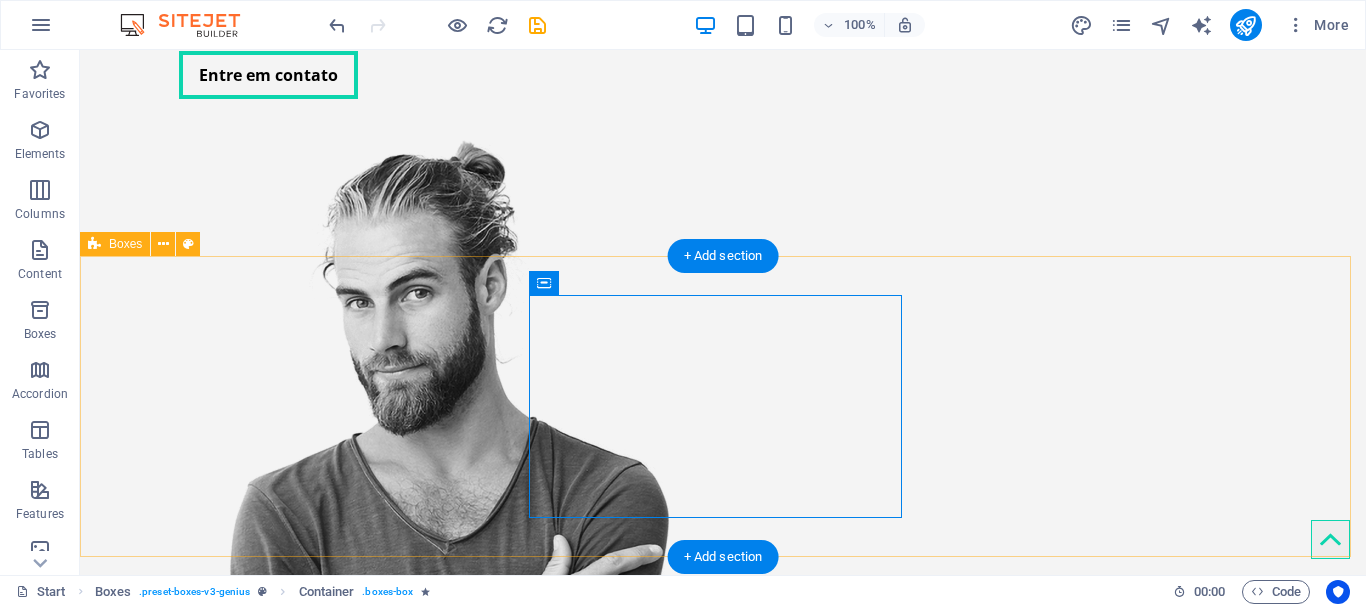 click on "Manutenção de Desktop Manutenção de computadores: porque cada segundo conta. Manutenção Preventiva A manutenção preventiva é o segredo para a longevidade do seu equipamento. Manutenção de Notebook Manutenção de notebooks: garantindo desempenho e portabilidade sem falhas." at bounding box center [723, 1143] 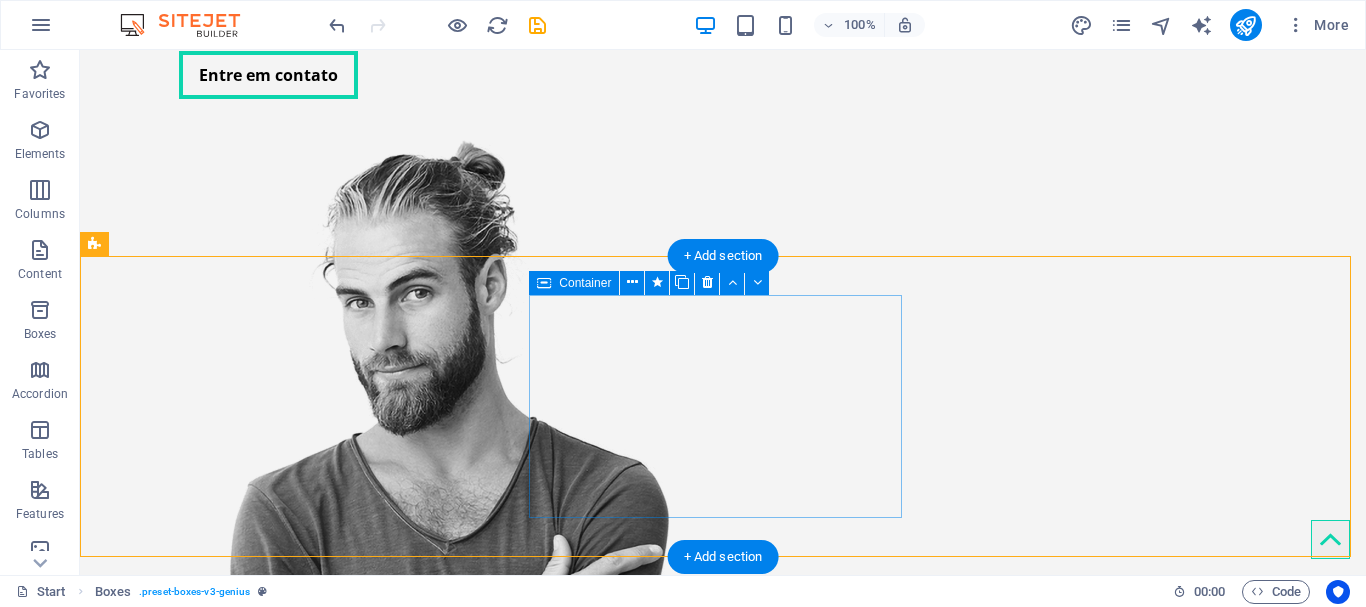 click on "Manutenção Preventiva A manutenção preventiva é o segredo para a longevidade do seu equipamento." at bounding box center (307, 1143) 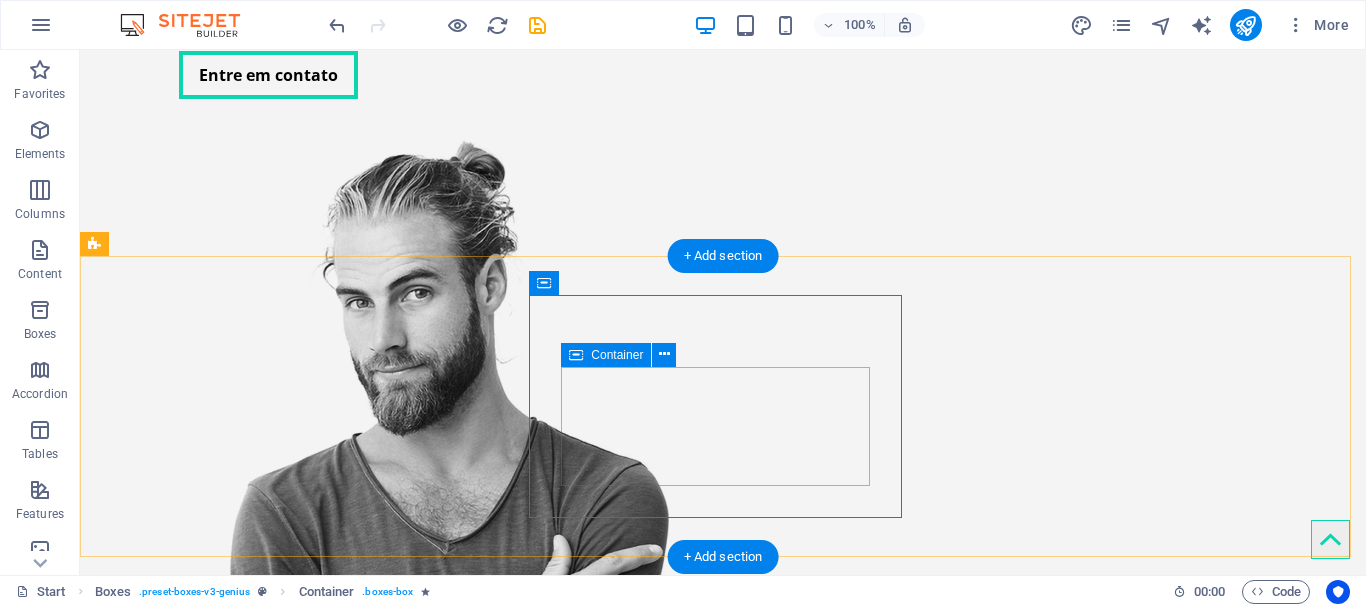 click on "Manutenção Preventiva A manutenção preventiva é o segredo para a longevidade do seu equipamento." at bounding box center [307, 1167] 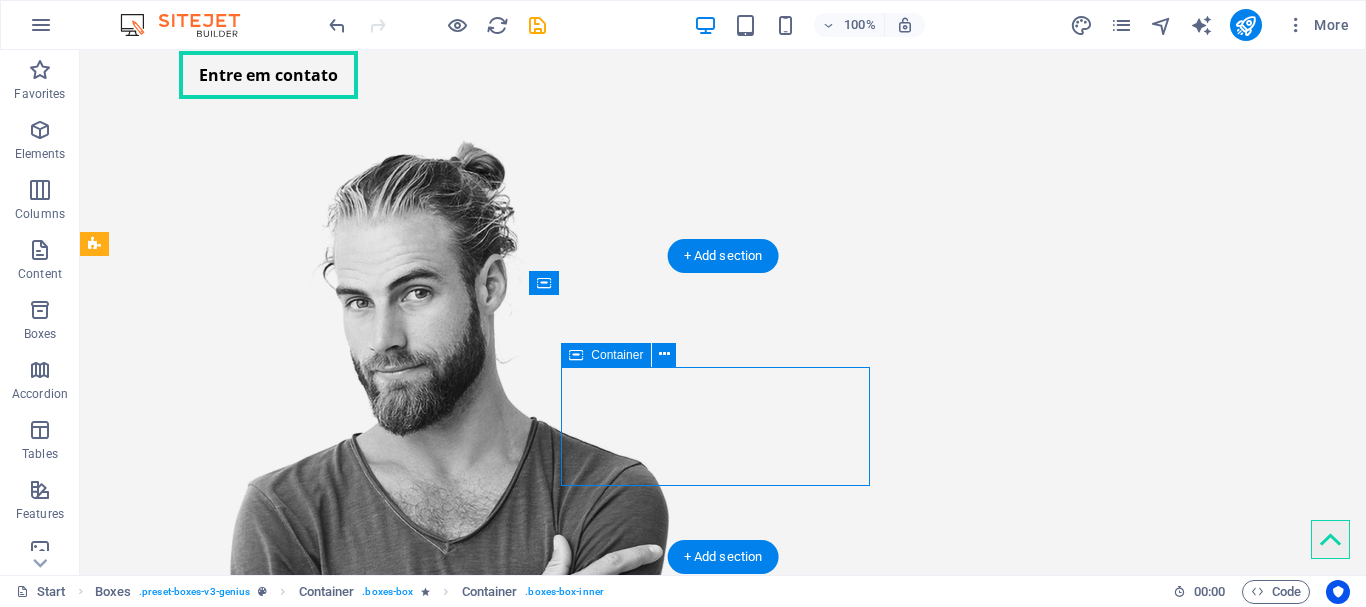 click on "Manutenção Preventiva A manutenção preventiva é o segredo para a longevidade do seu equipamento." at bounding box center (307, 1167) 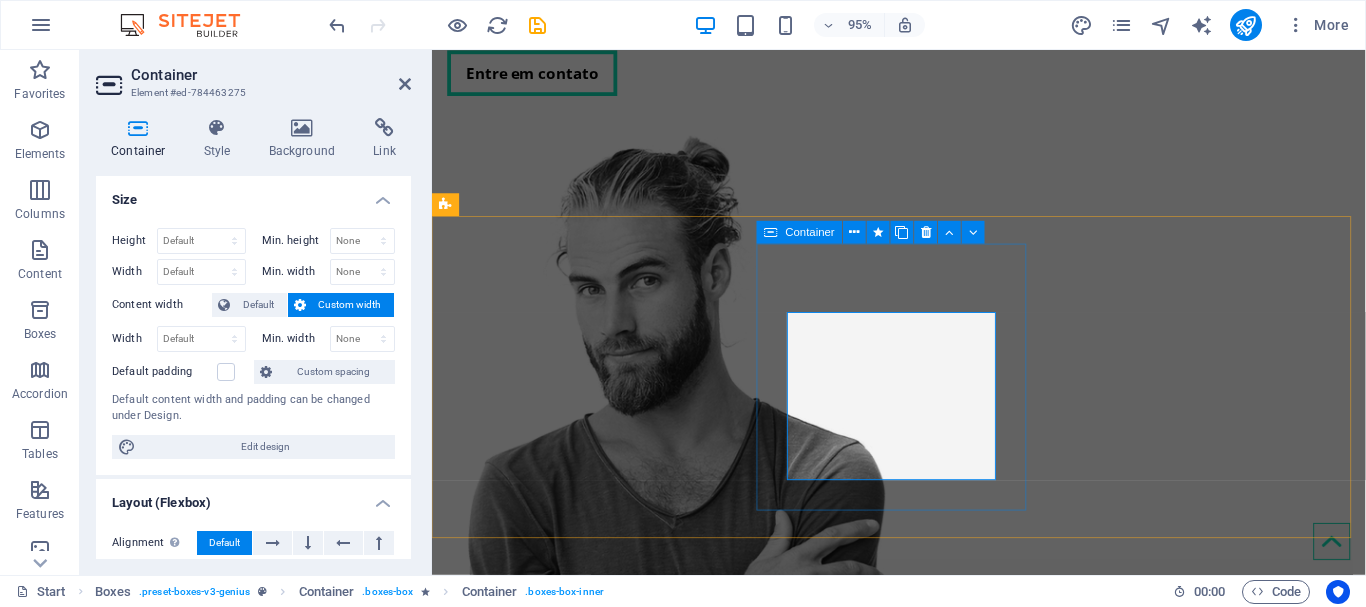 click on "Manutenção Preventiva A manutenção preventiva é o segredo para a longevidade do seu equipamento." at bounding box center (605, 1214) 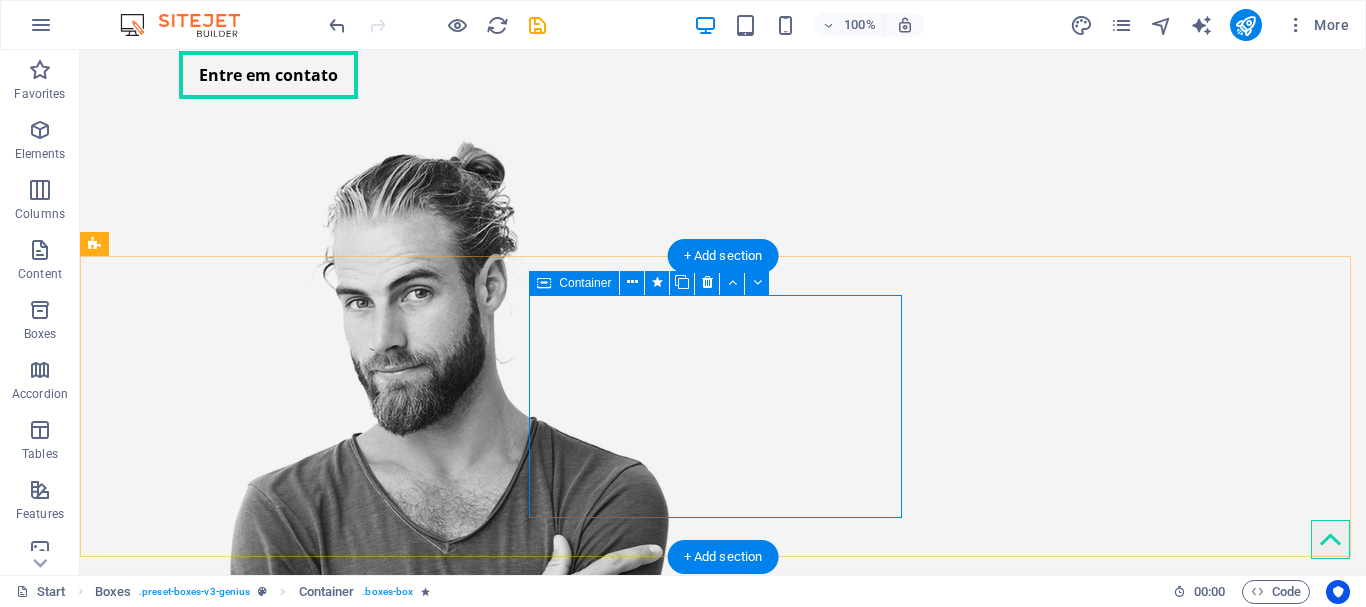 click on "Manutenção Preventiva A manutenção preventiva é o segredo para a longevidade do seu equipamento." at bounding box center [307, 1143] 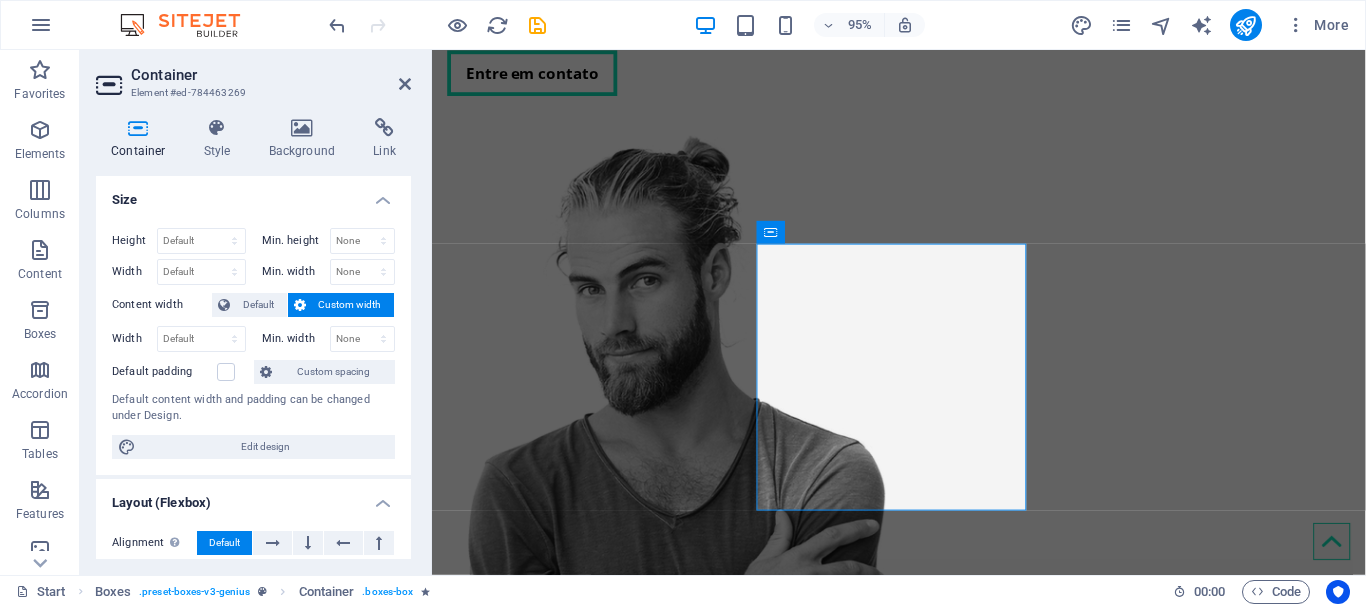 click on "Size" at bounding box center (253, 194) 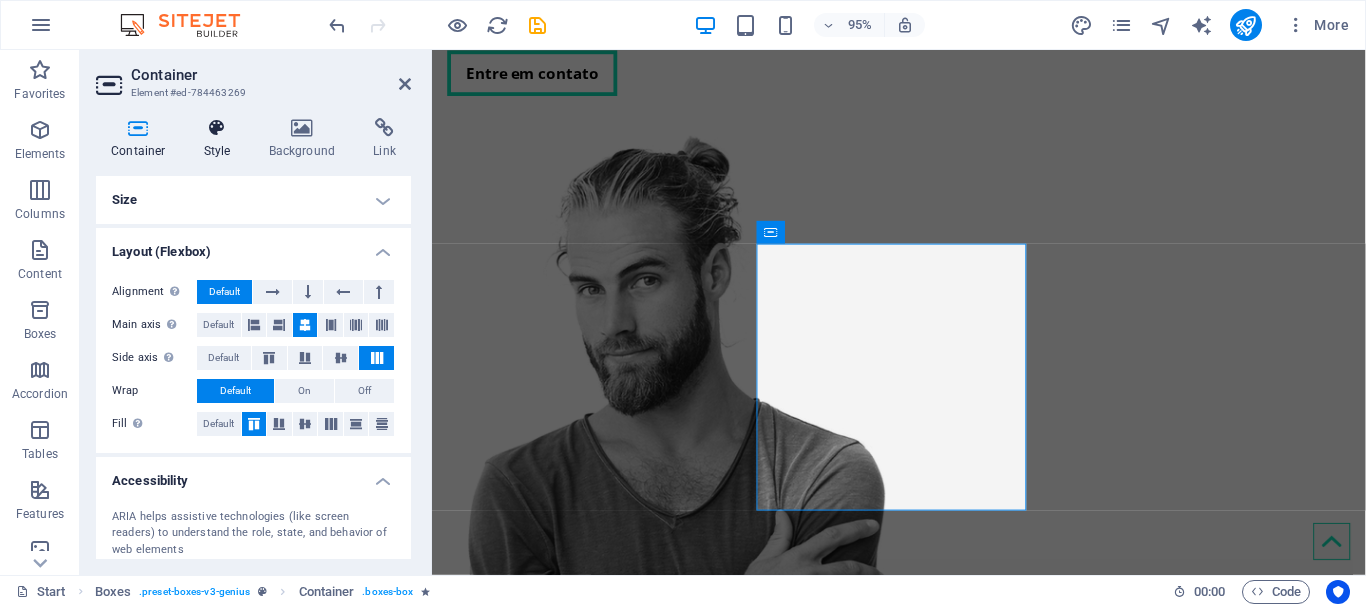 click at bounding box center [217, 128] 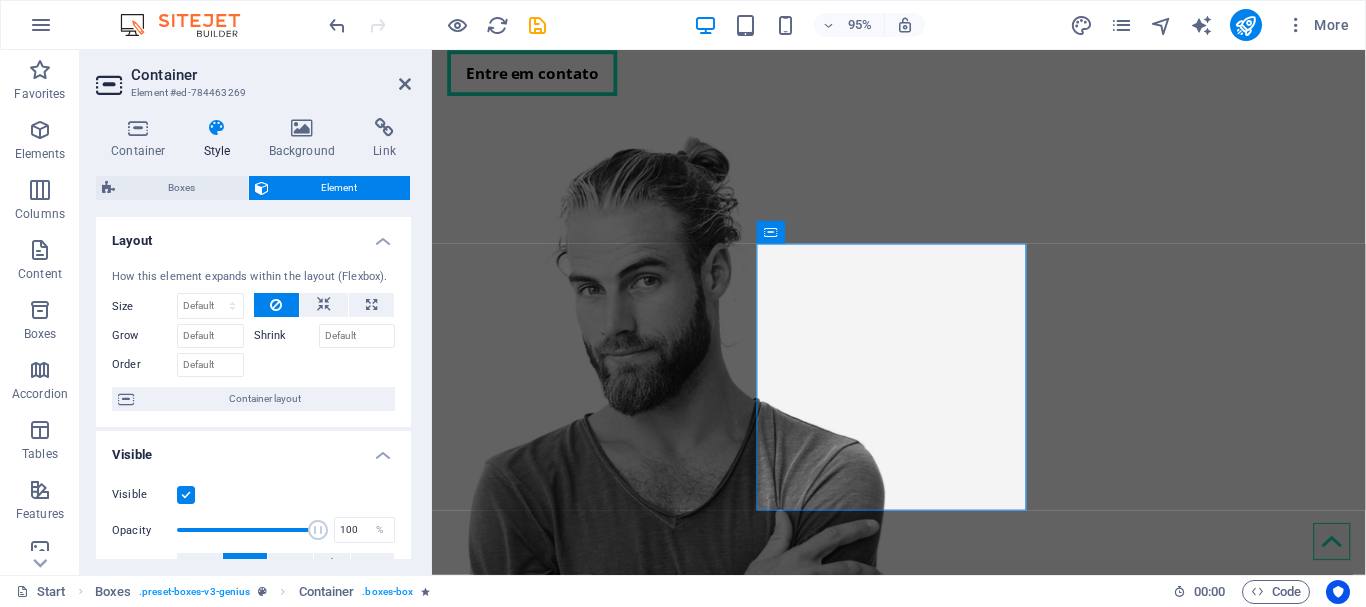 click on "Layout" at bounding box center (253, 235) 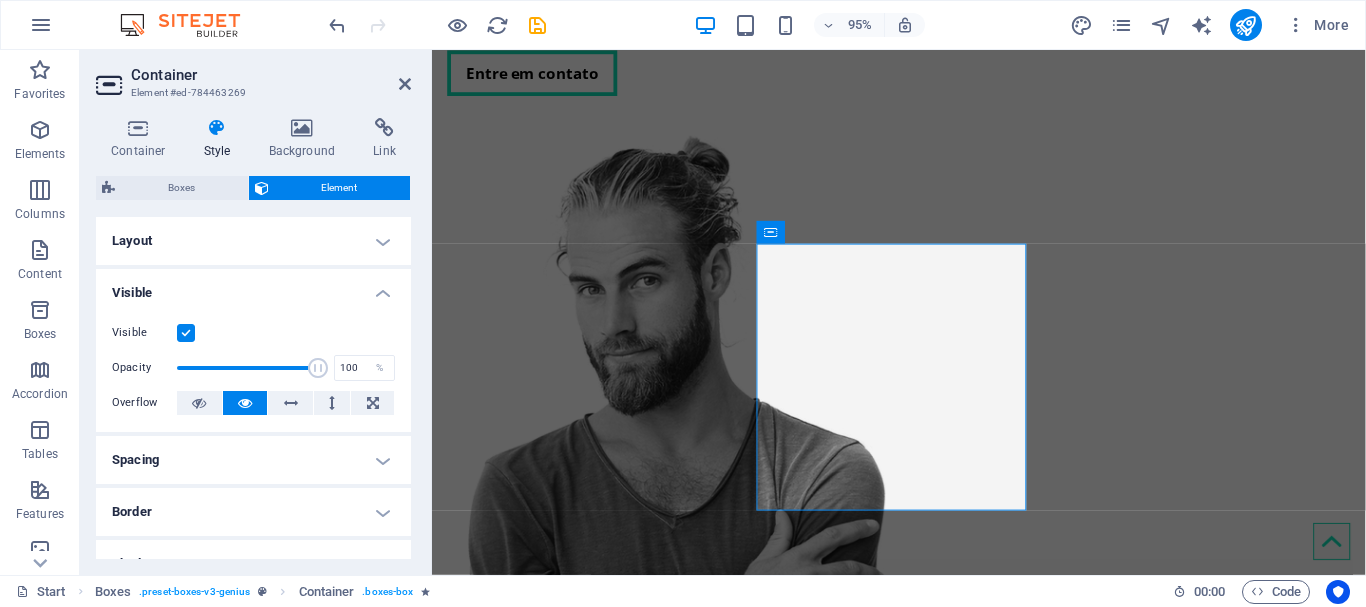 click on "Visible" at bounding box center [253, 287] 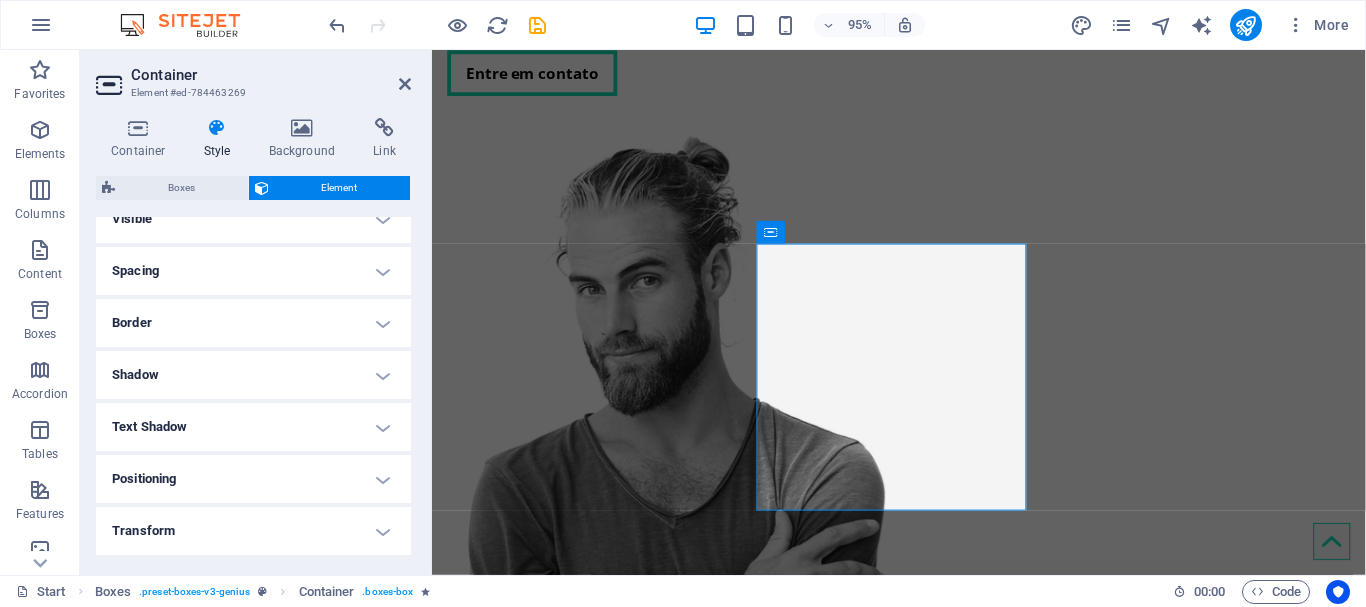 scroll, scrollTop: 100, scrollLeft: 0, axis: vertical 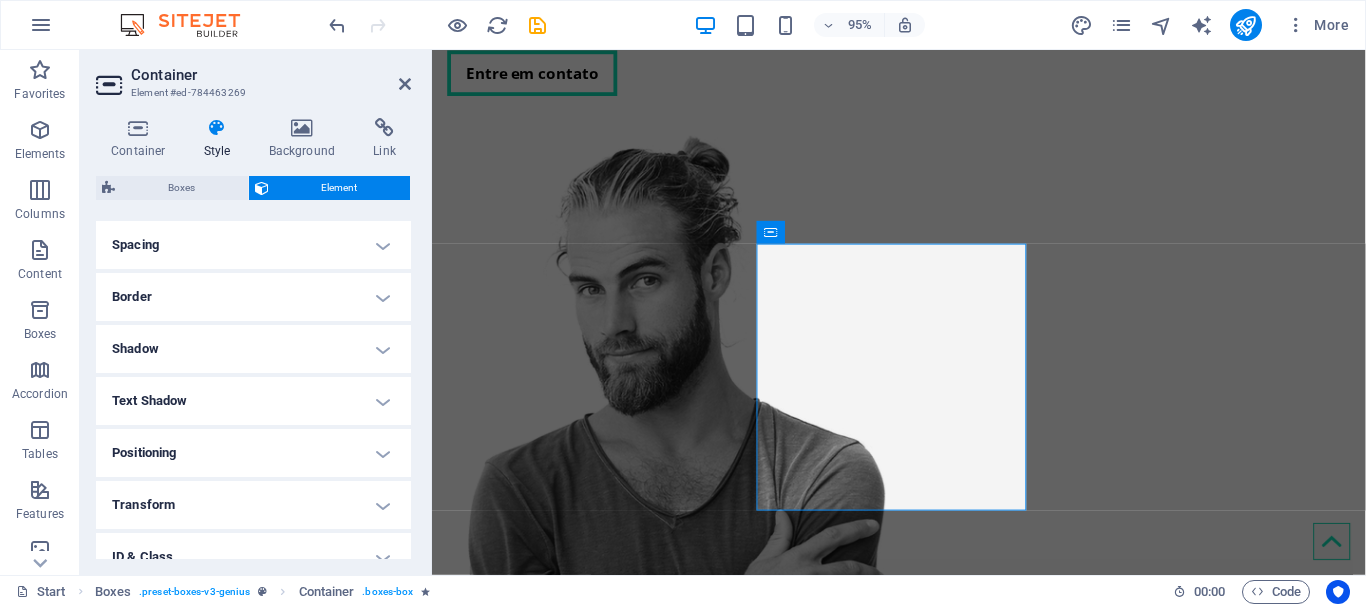 click on "Border" at bounding box center [253, 297] 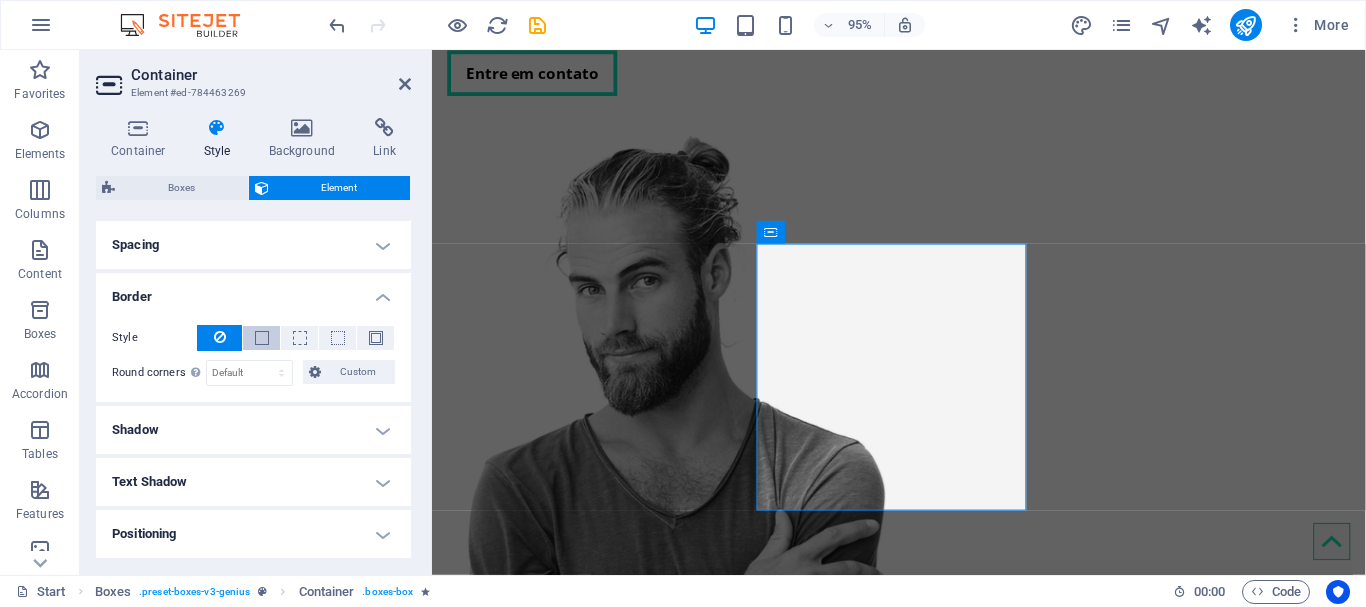 click at bounding box center [262, 338] 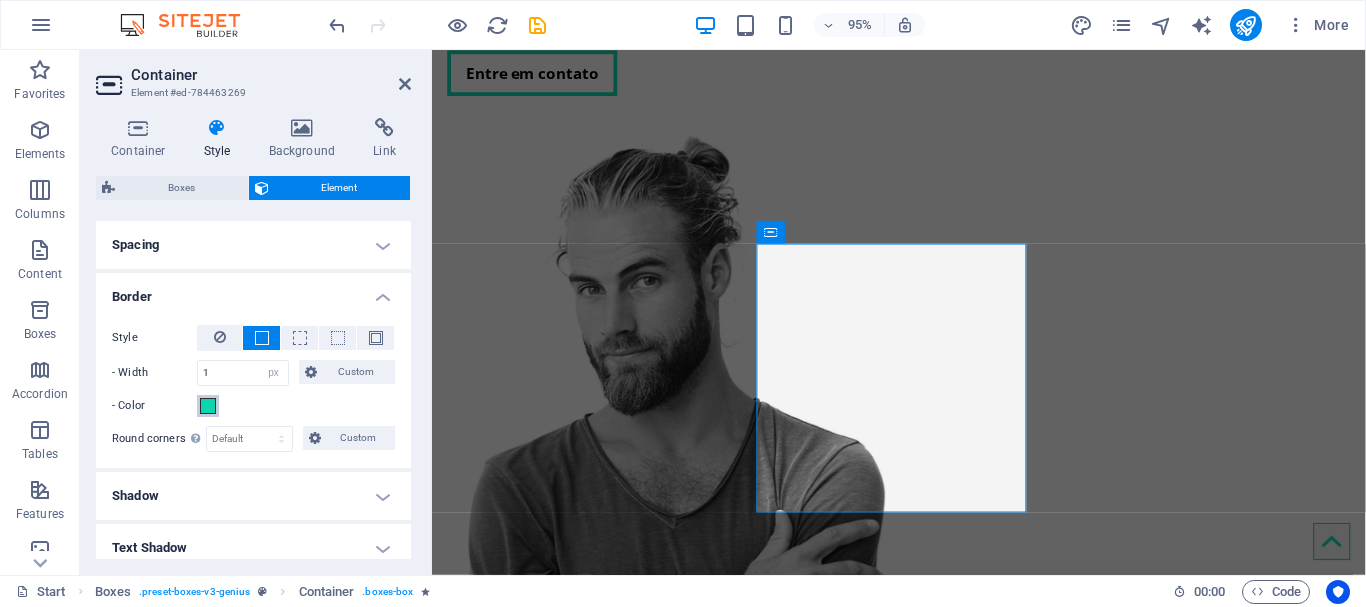 click at bounding box center (208, 406) 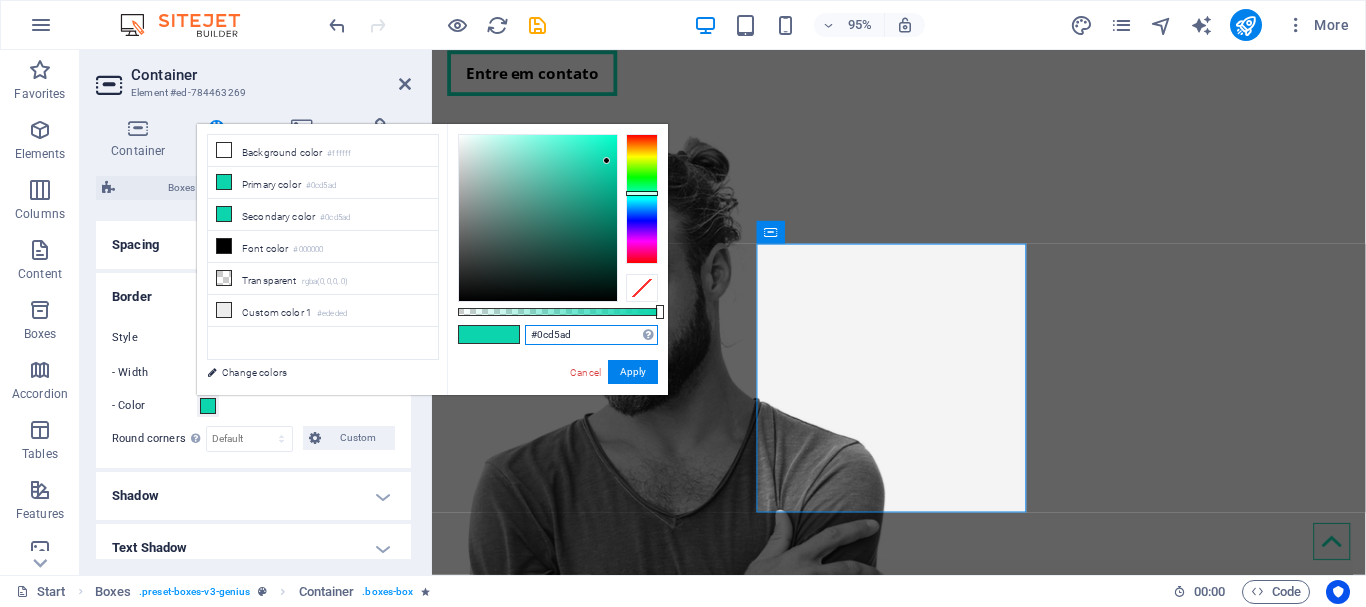 drag, startPoint x: 536, startPoint y: 331, endPoint x: 619, endPoint y: 334, distance: 83.0542 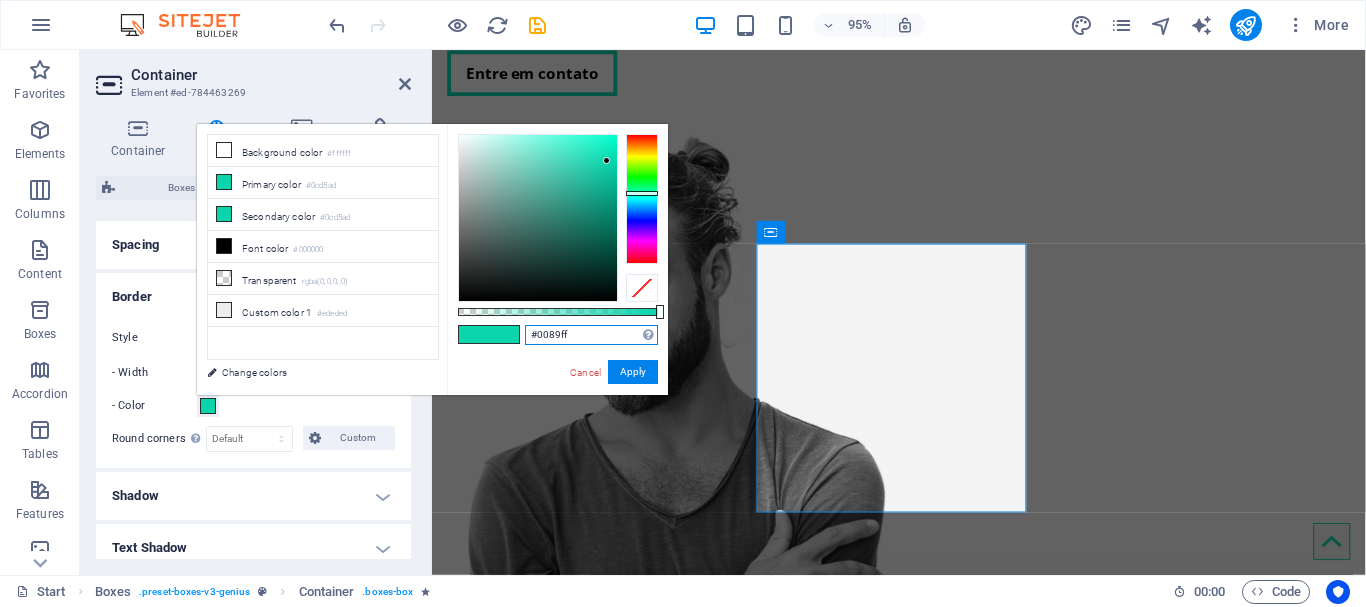 type on "#0089ff" 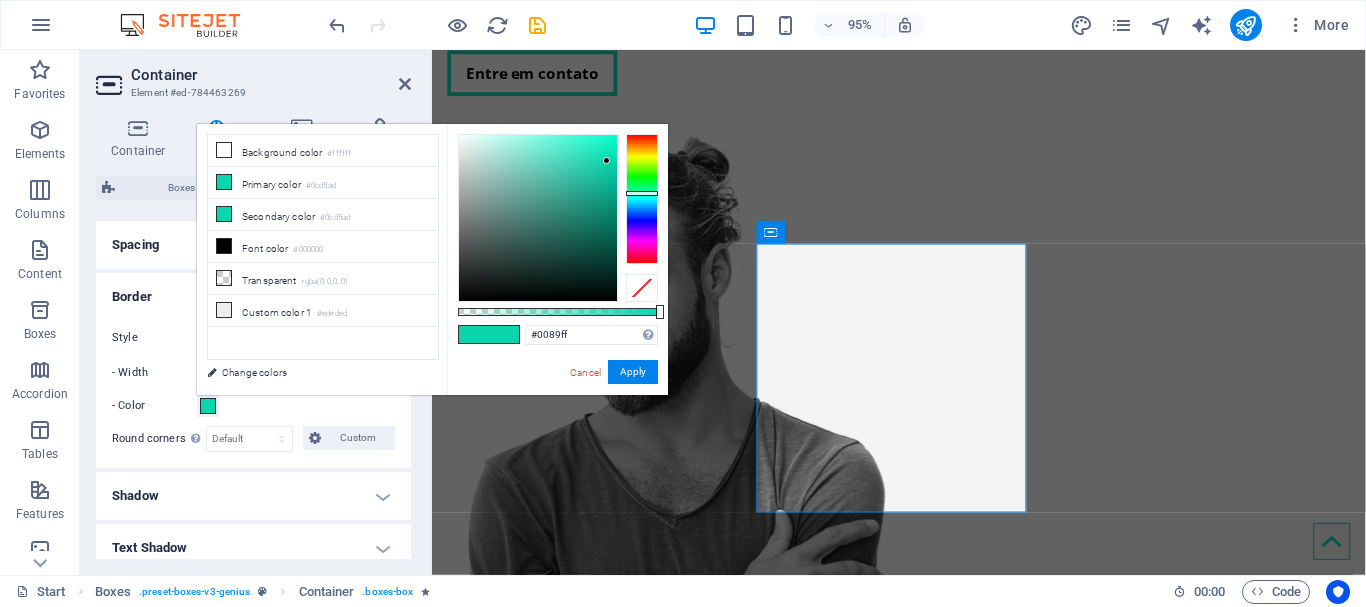 click on "#0089ff Supported formats #0852ed rgb(8, 82, 237) rgba(8, 82, 237, 90%) hsv(221,97,93) hsl(221, 93%, 48%) Cancel Apply" at bounding box center (557, 404) 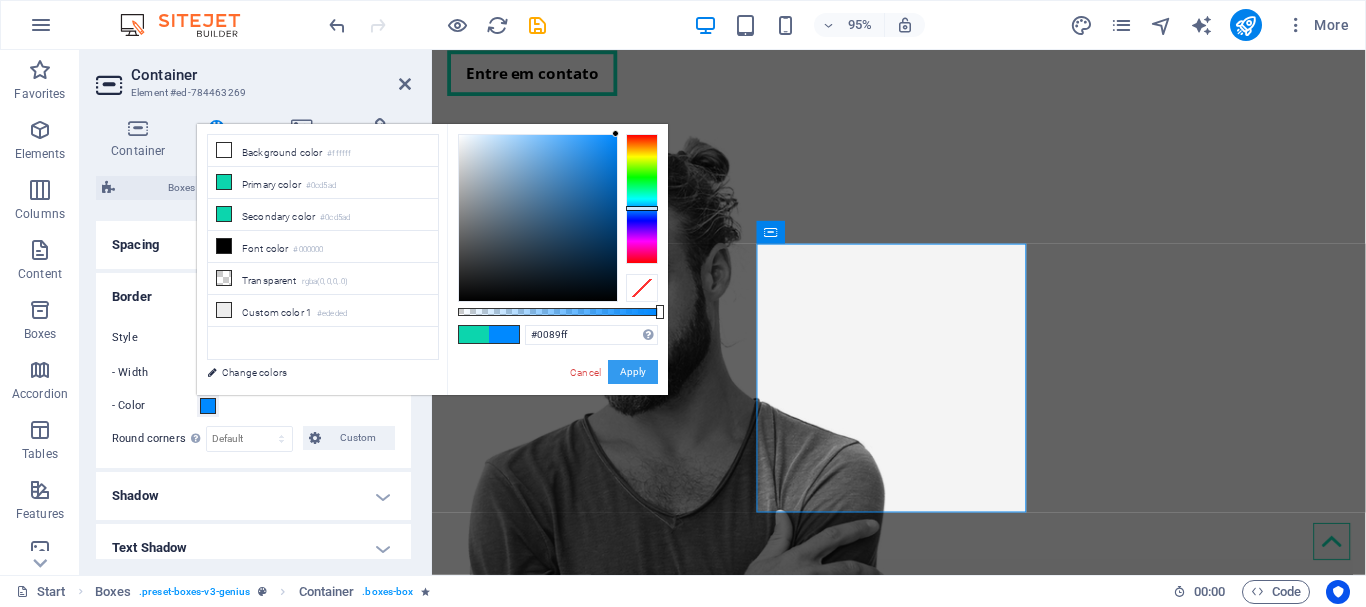 click on "Apply" at bounding box center (633, 372) 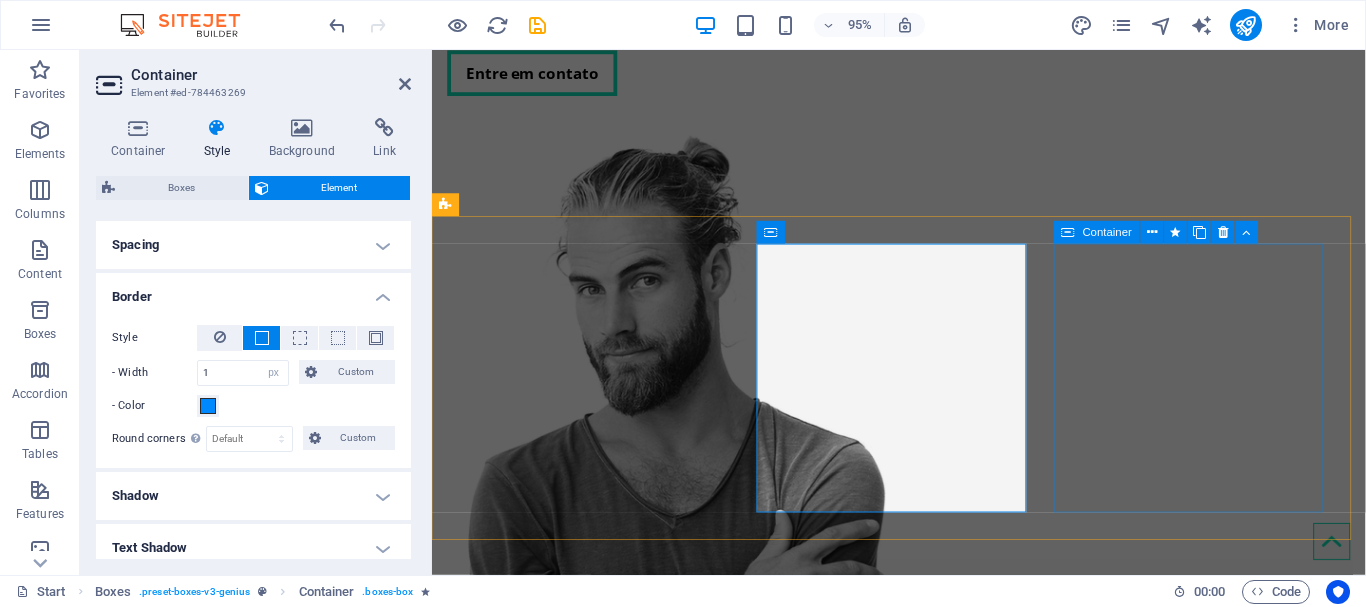 click on "Manutenção de Notebook Manutenção de notebooks: garantindo desempenho e portabilidade sem falhas." at bounding box center (605, 1510) 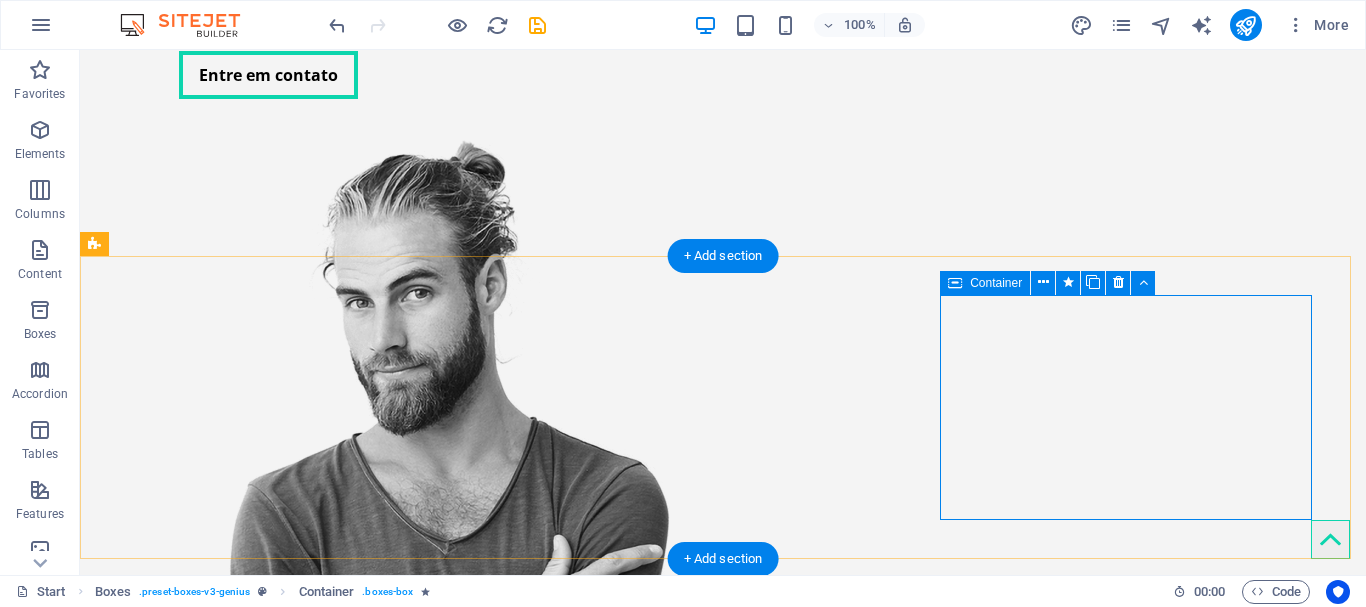 click on "Manutenção de Notebook Manutenção de notebooks: garantindo desempenho e portabilidade sem falhas." at bounding box center (307, 1387) 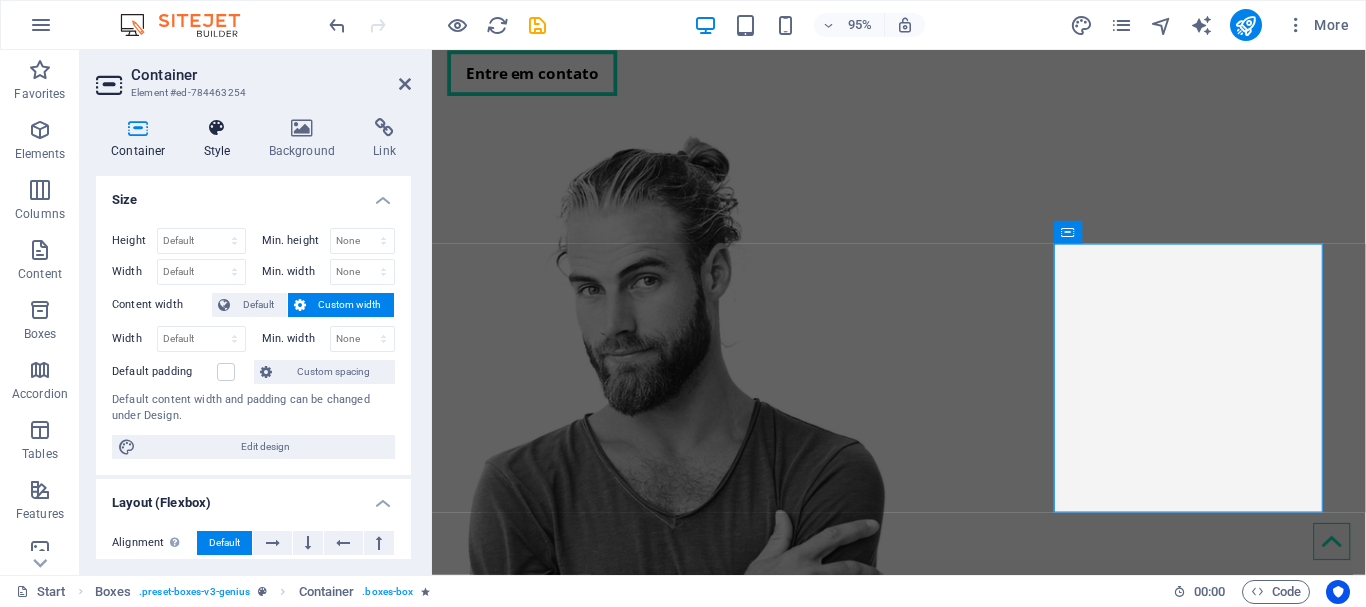 click at bounding box center [217, 128] 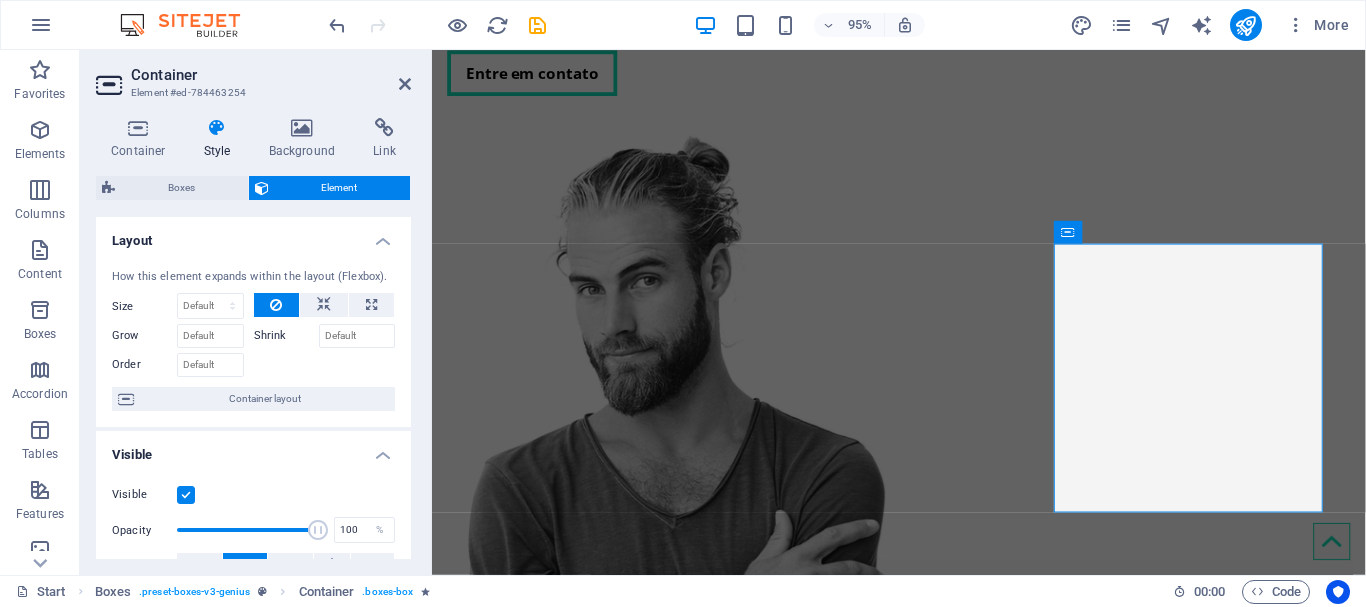 click on "Layout" at bounding box center [253, 235] 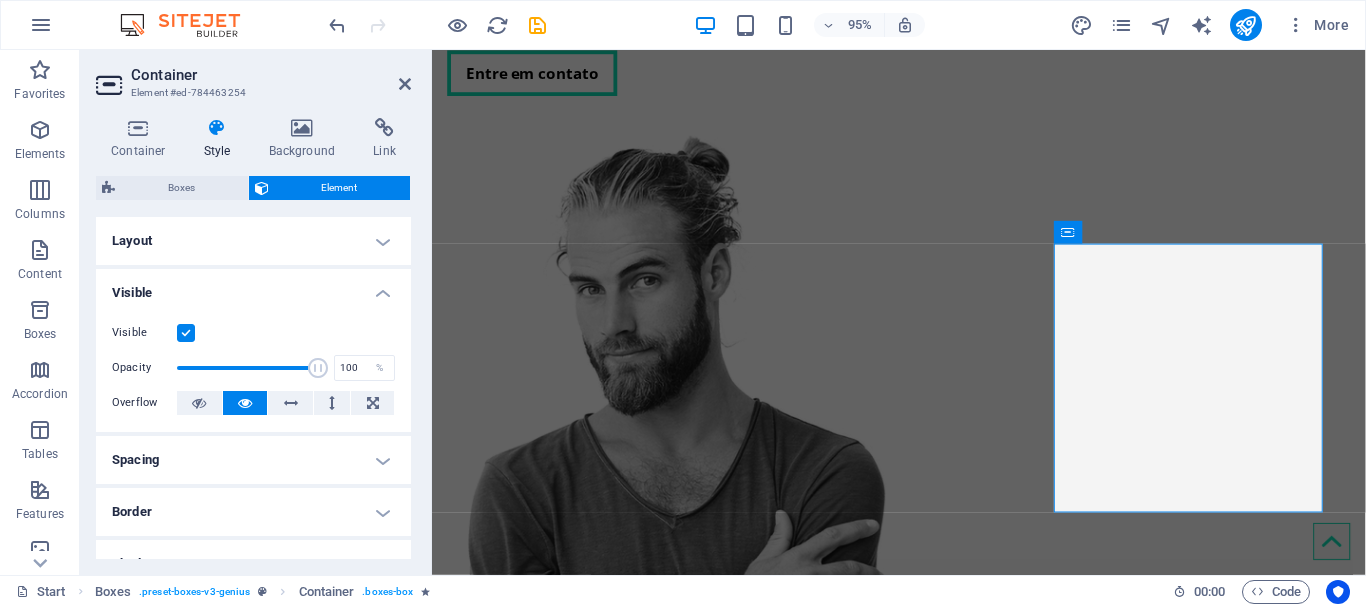 click on "Visible" at bounding box center [253, 287] 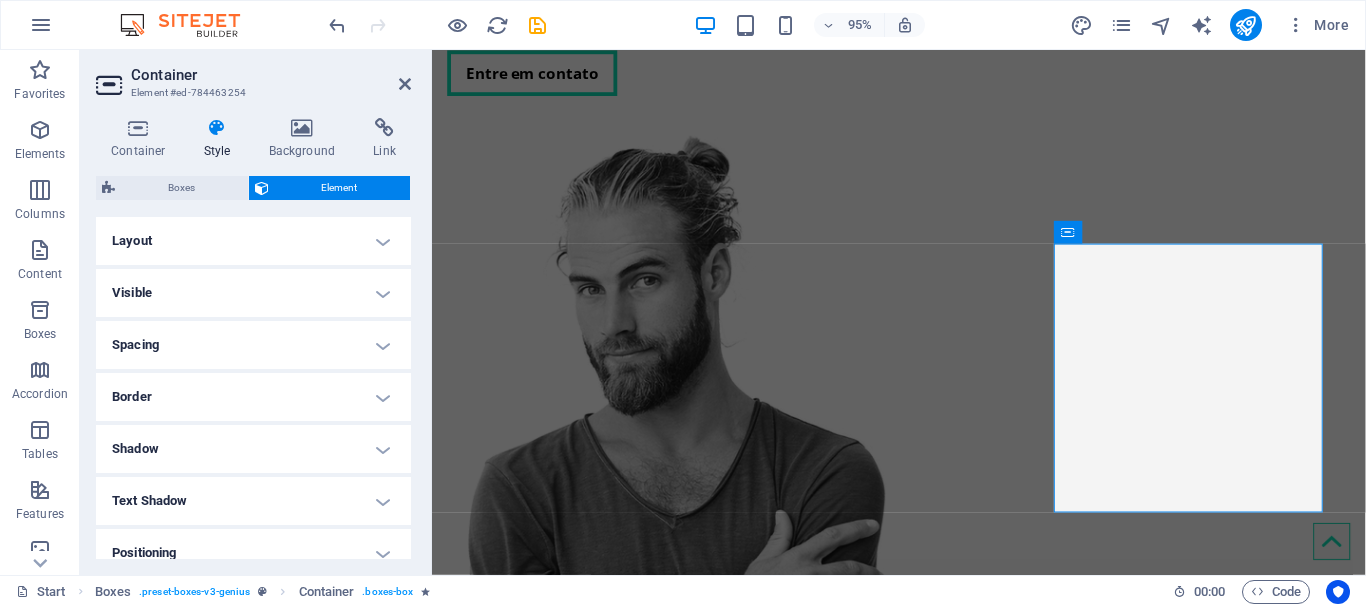 click on "Border" at bounding box center (253, 397) 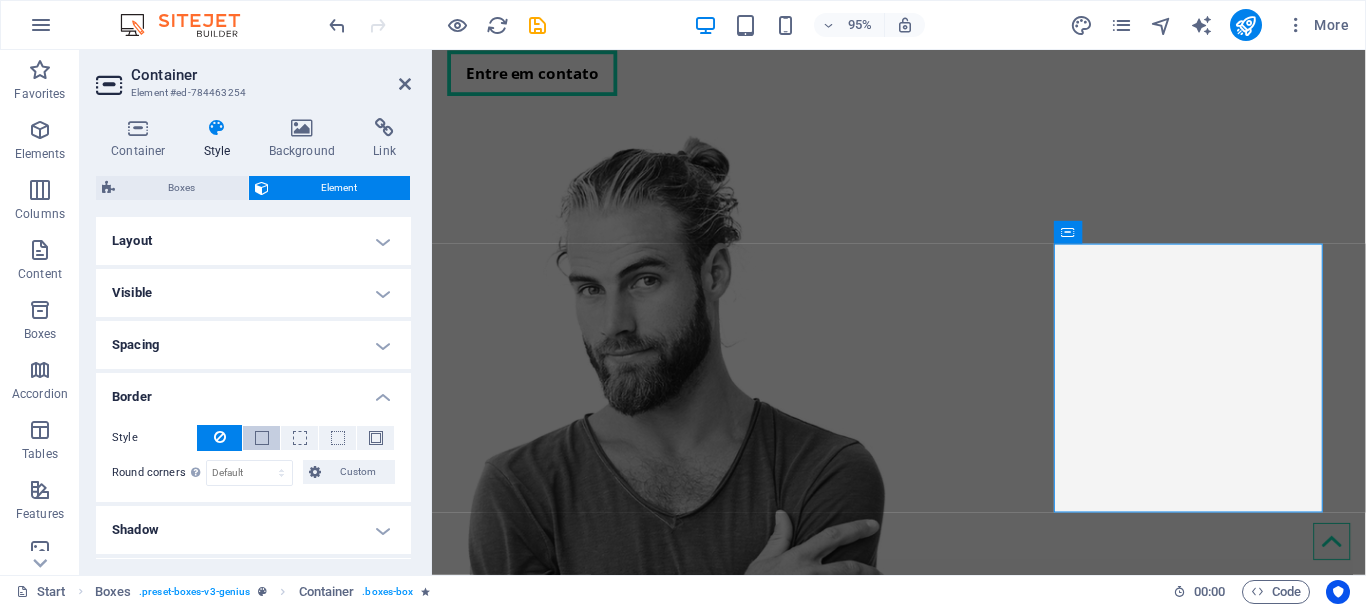 click at bounding box center [262, 438] 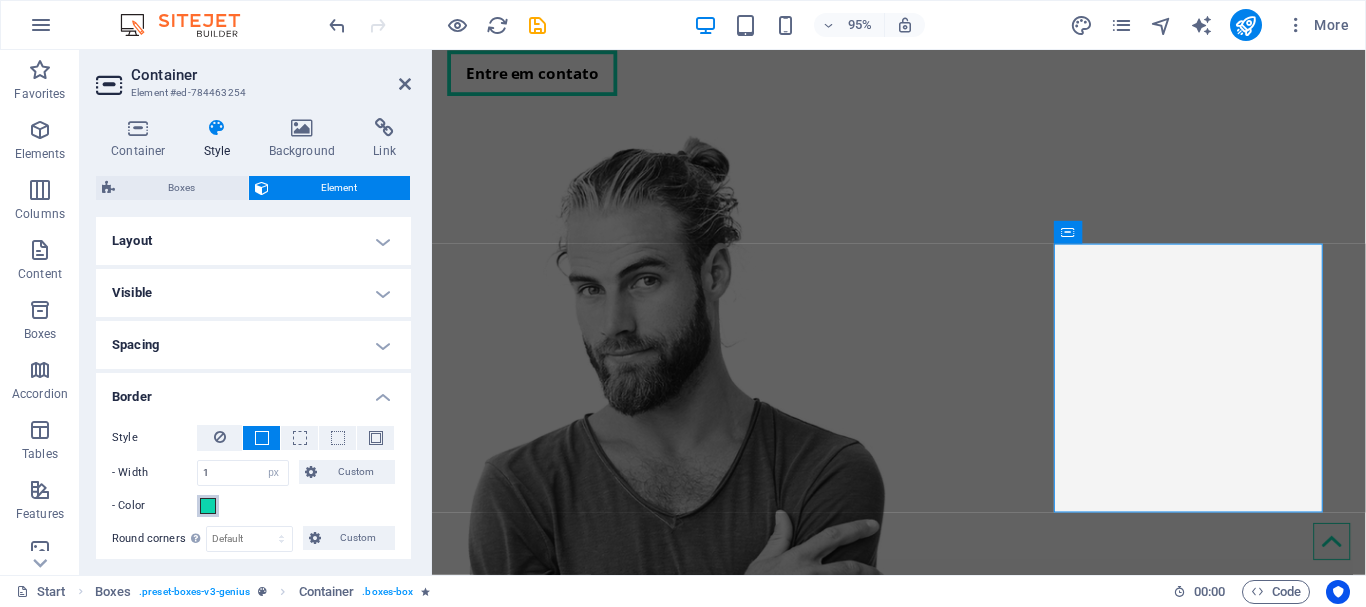 click at bounding box center [208, 506] 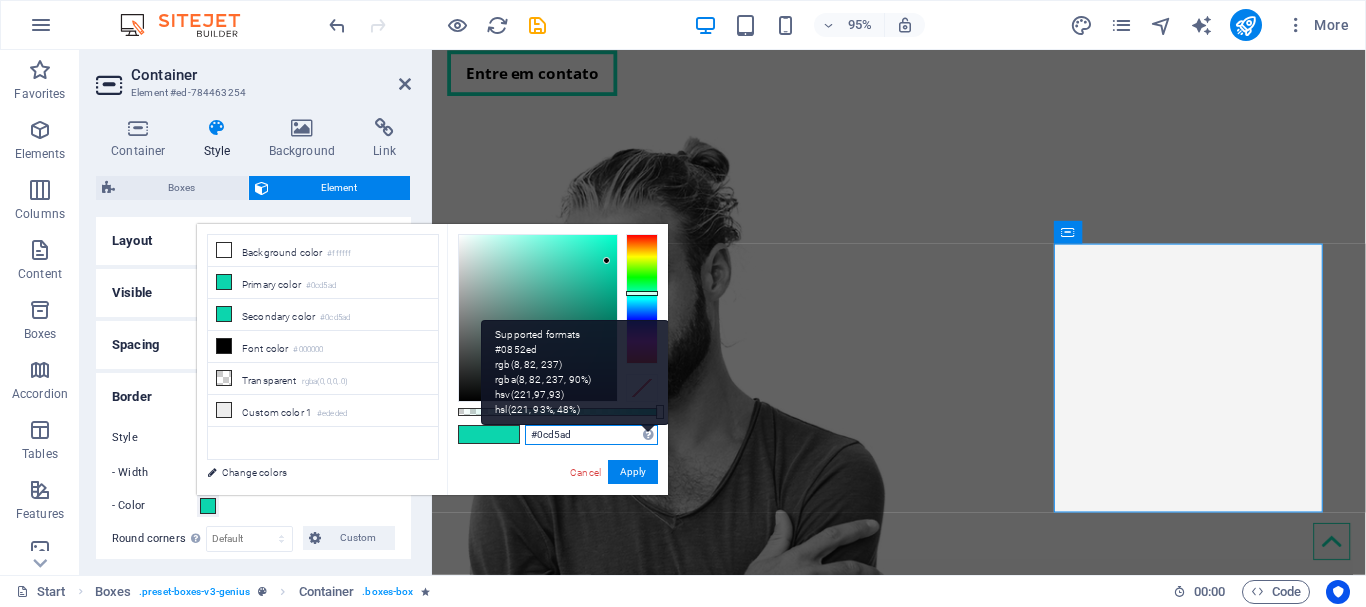 drag, startPoint x: 537, startPoint y: 434, endPoint x: 653, endPoint y: 433, distance: 116.00431 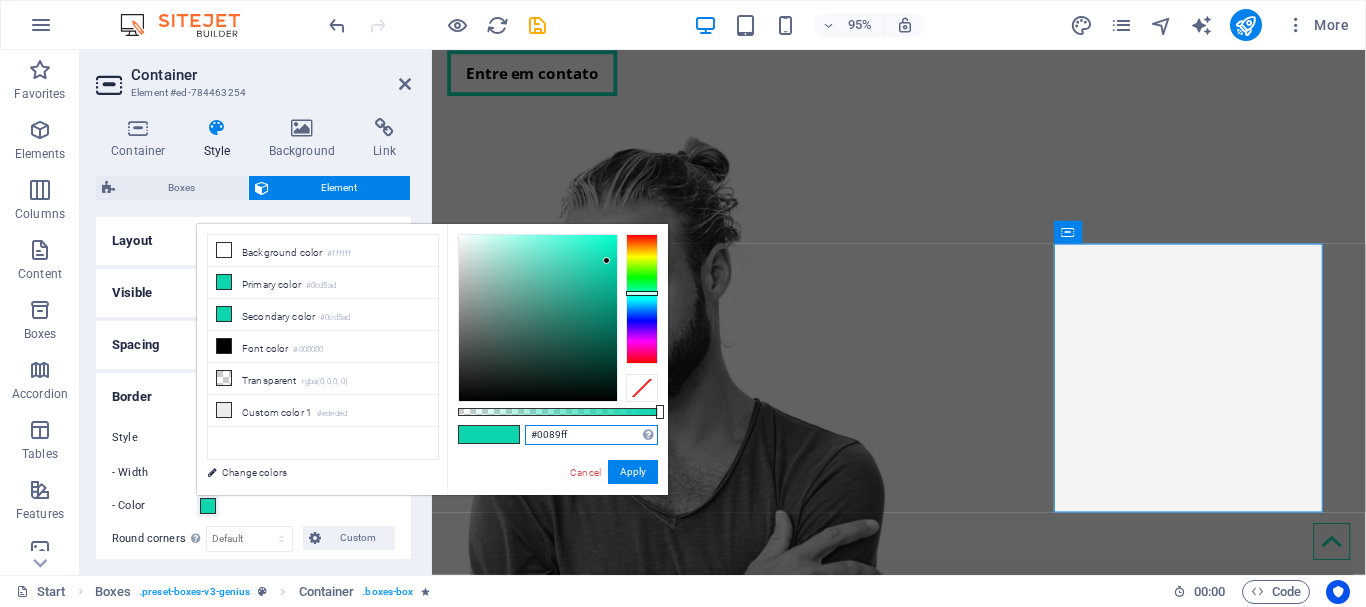 type on "#0089ff" 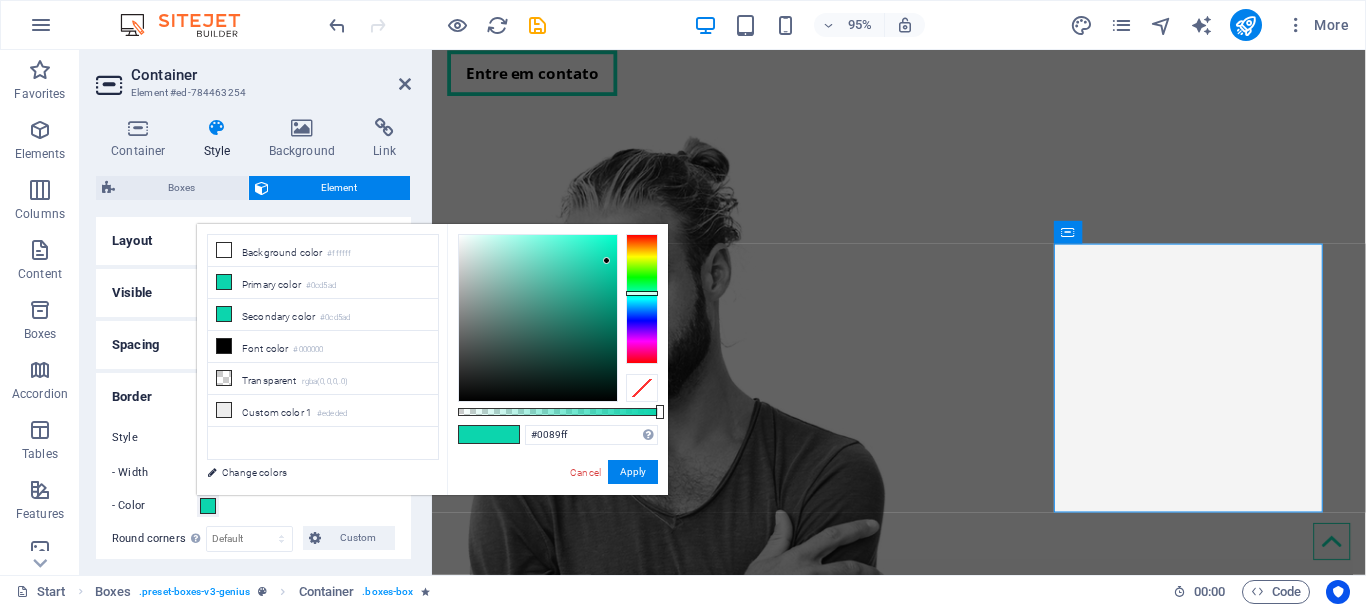 click on "#0089ff Supported formats #0852ed rgb(8, 82, 237) rgba(8, 82, 237, 90%) hsv(221,97,93) hsl(221, 93%, 48%) Cancel Apply" at bounding box center [557, 504] 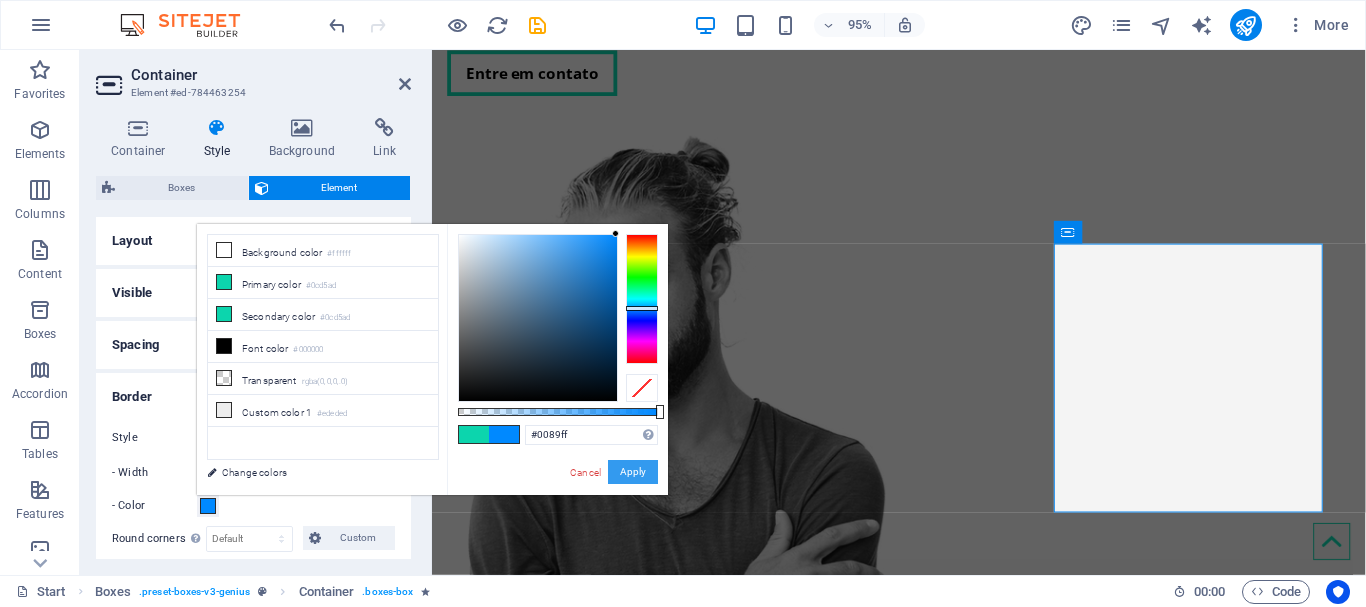 click on "Apply" at bounding box center [633, 472] 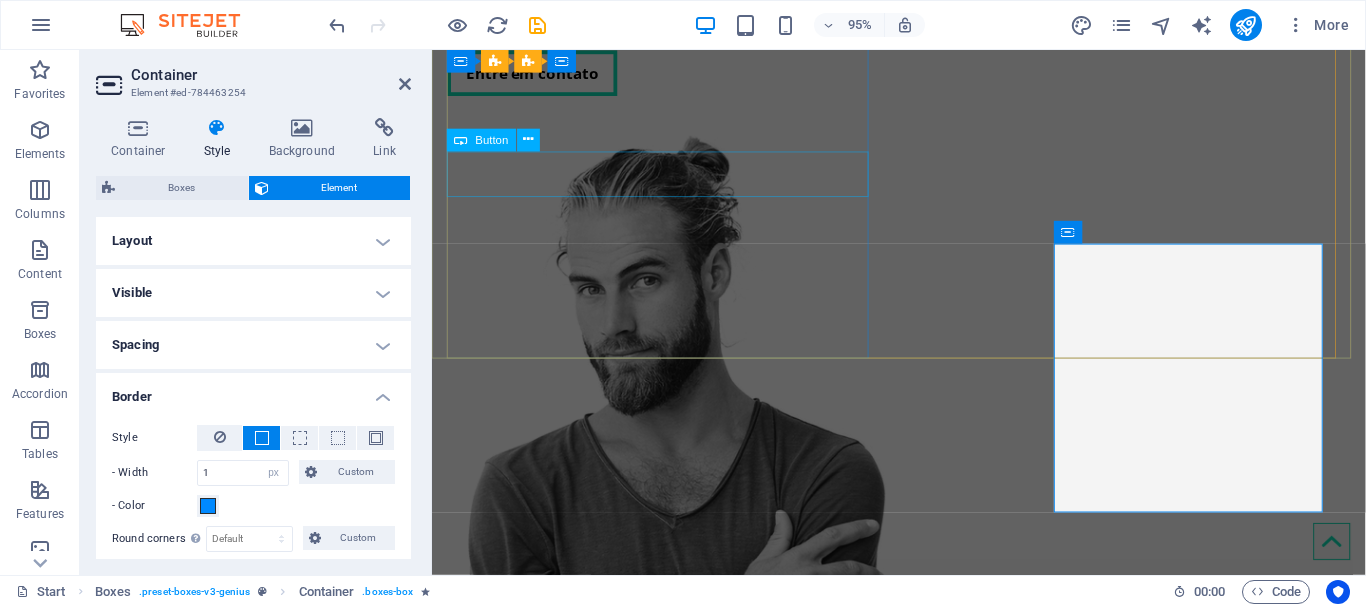 click on "Entre em contato" at bounding box center (674, 75) 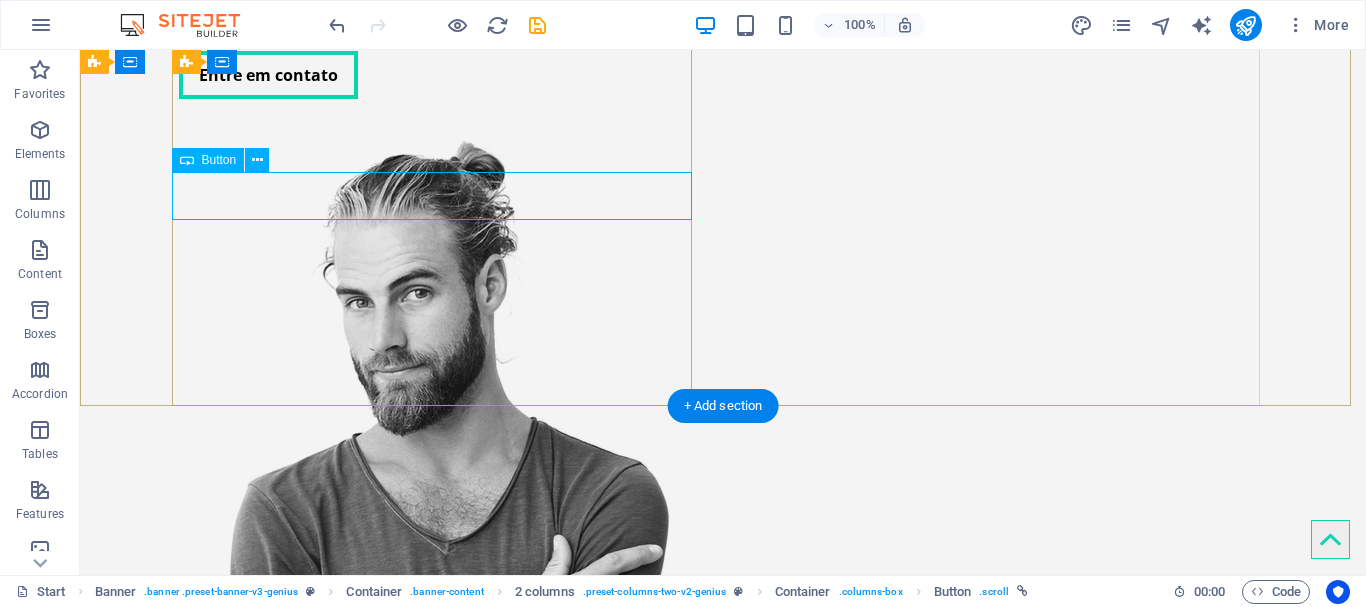 click on "Entre em contato" at bounding box center [439, 75] 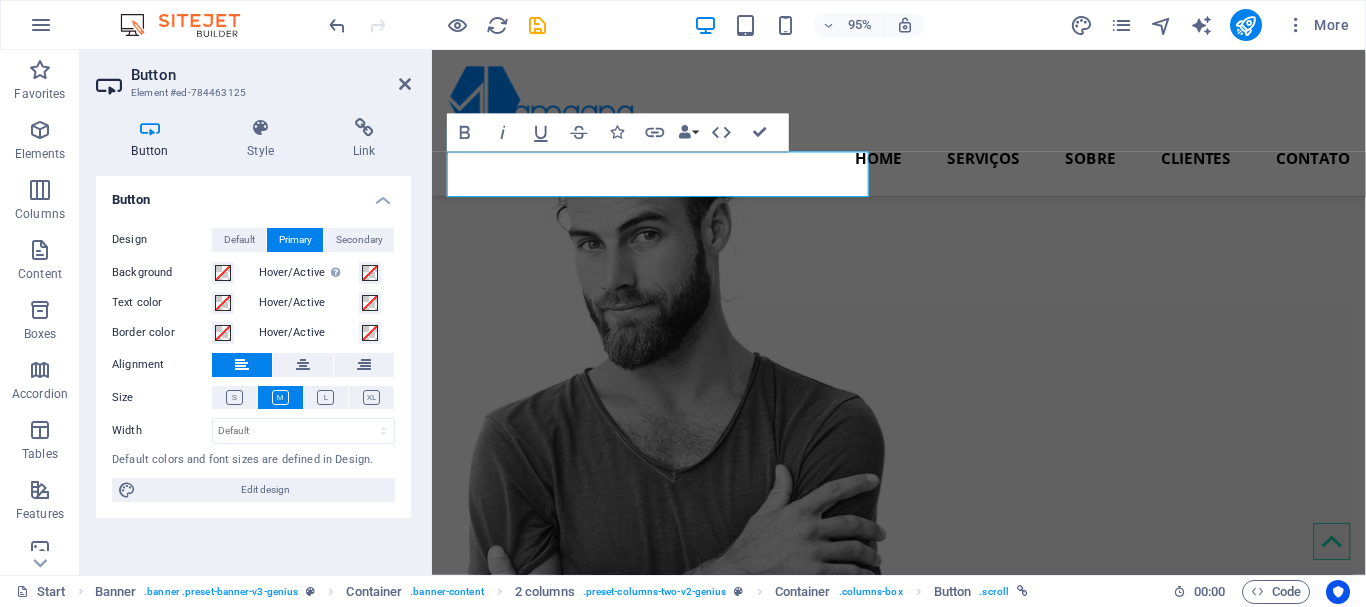 click on "Button" at bounding box center [253, 194] 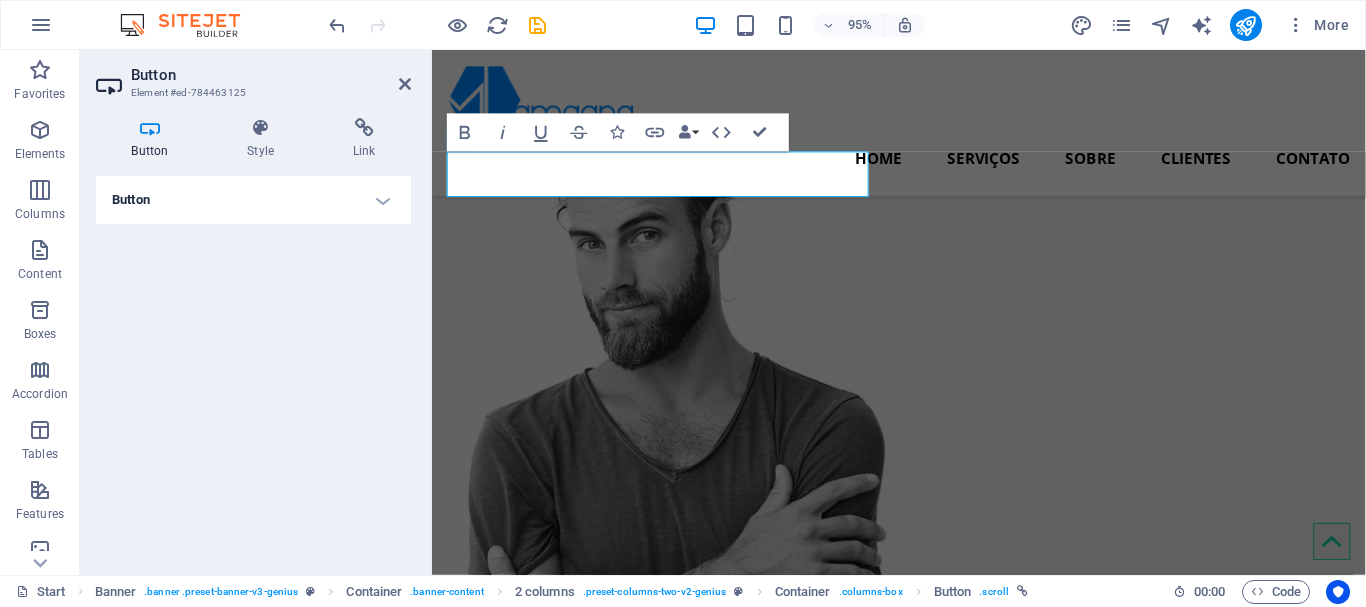 click on "Button" at bounding box center (253, 200) 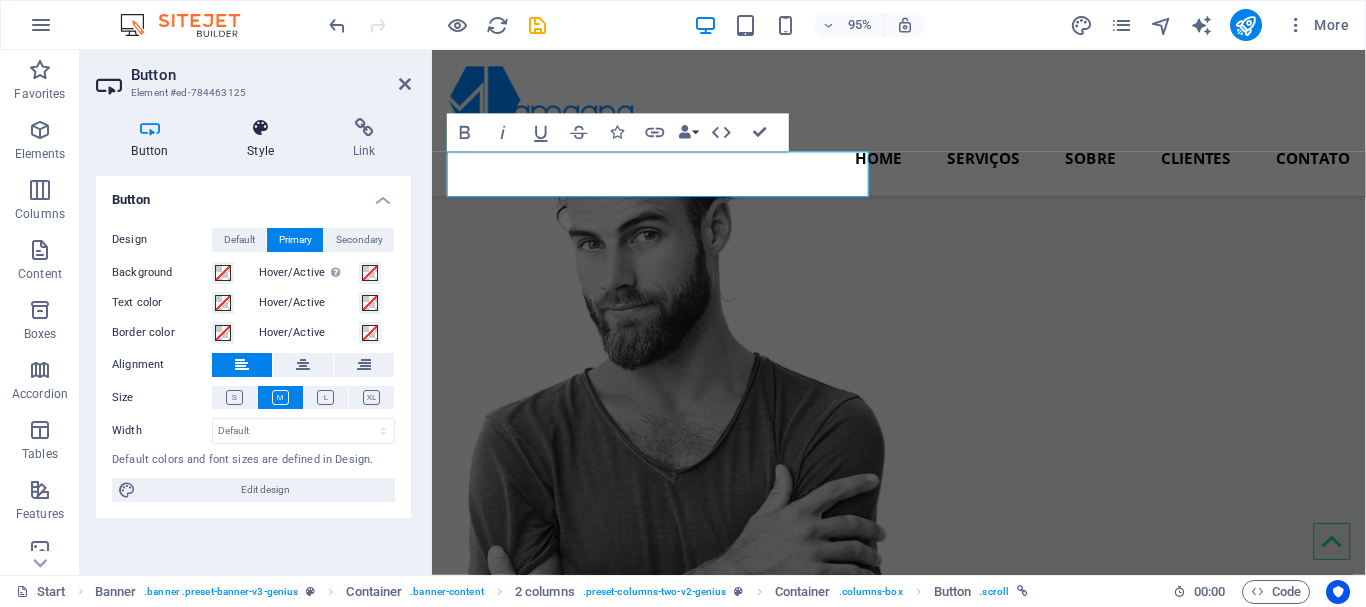 click at bounding box center [261, 128] 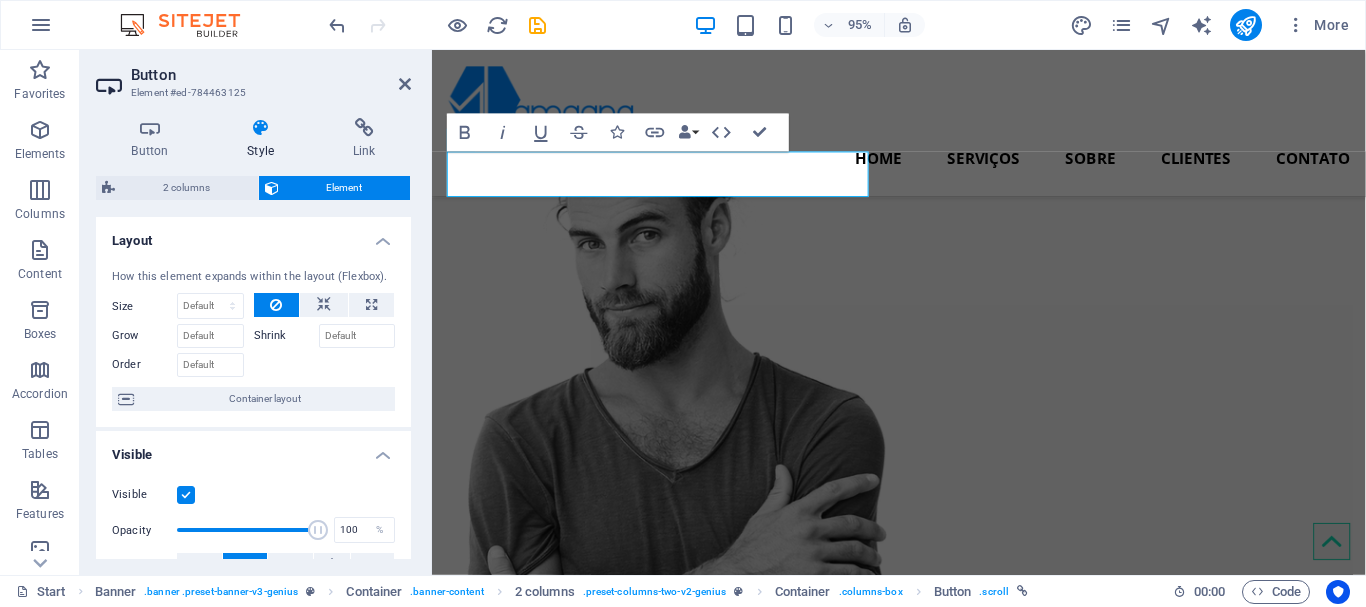 click on "Layout" at bounding box center [253, 235] 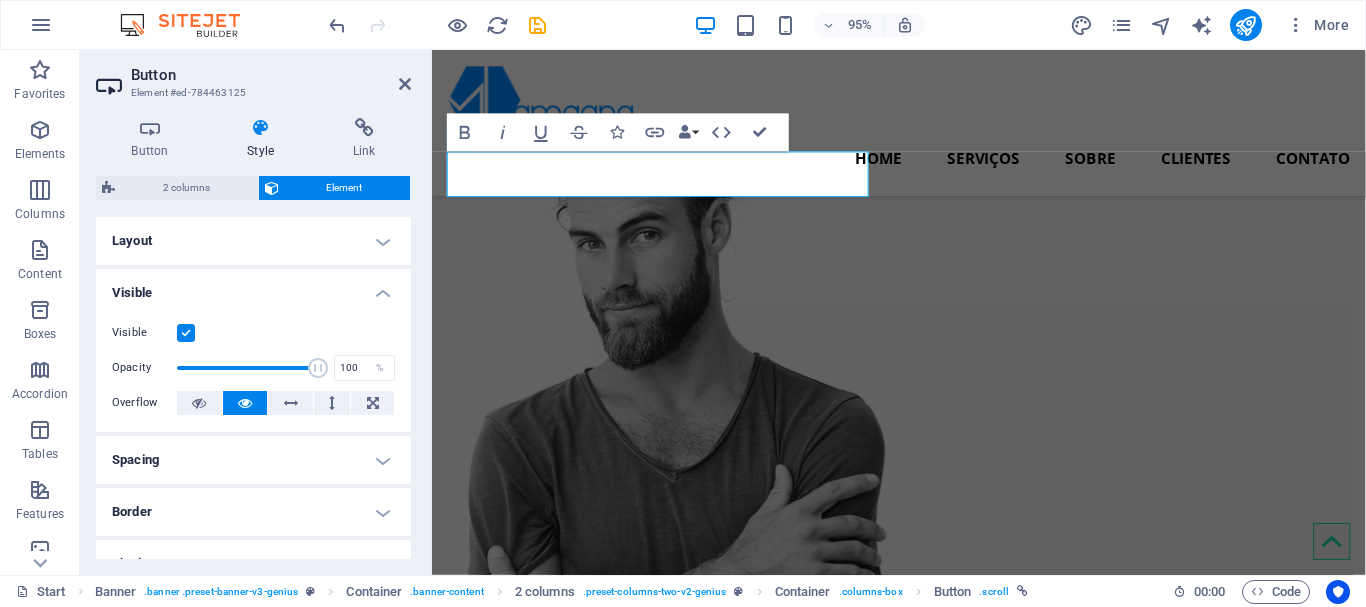 click on "Visible" at bounding box center (253, 287) 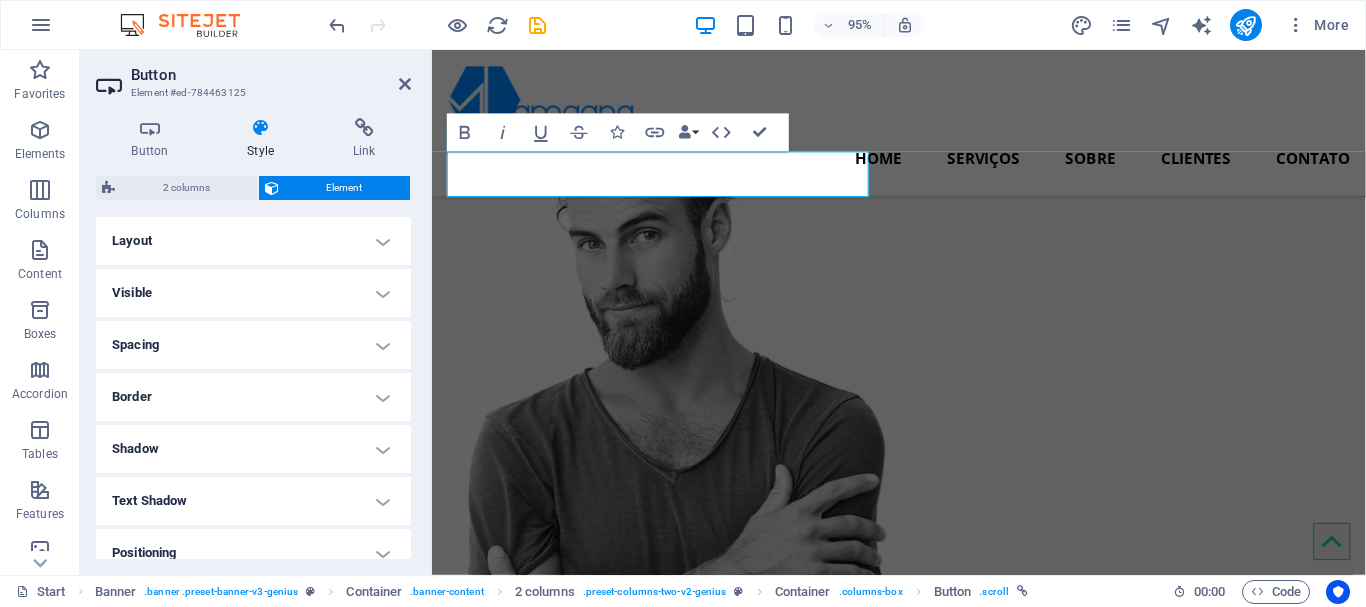 click on "Border" at bounding box center [253, 397] 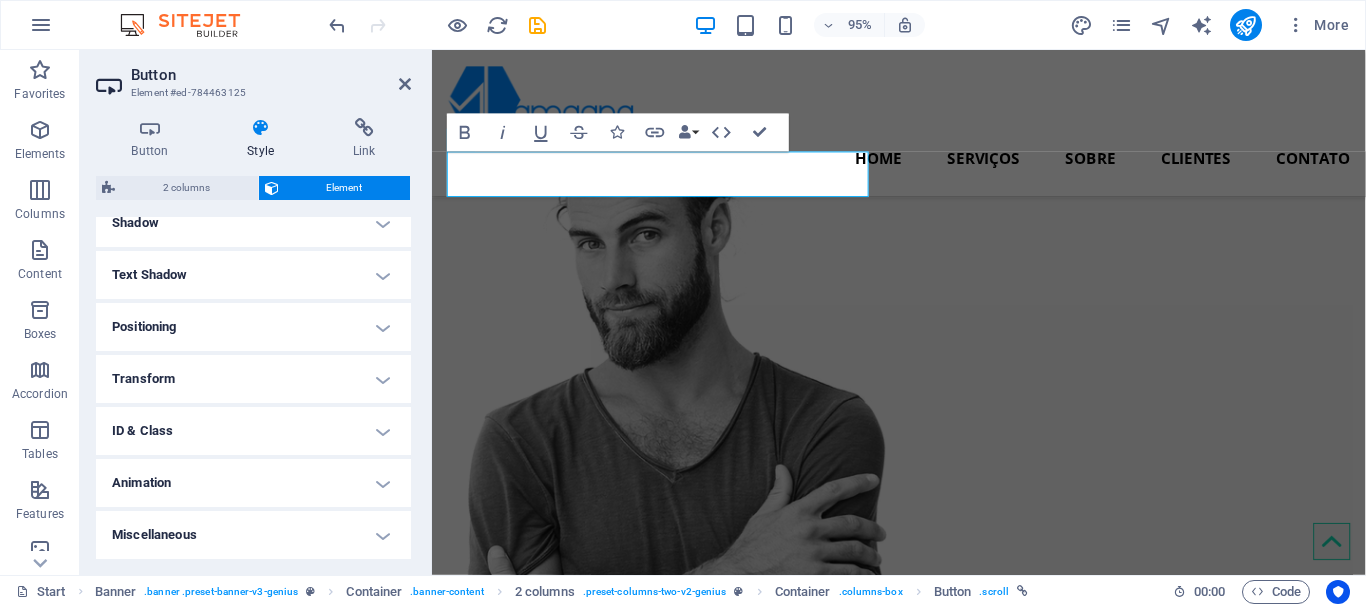 scroll, scrollTop: 207, scrollLeft: 0, axis: vertical 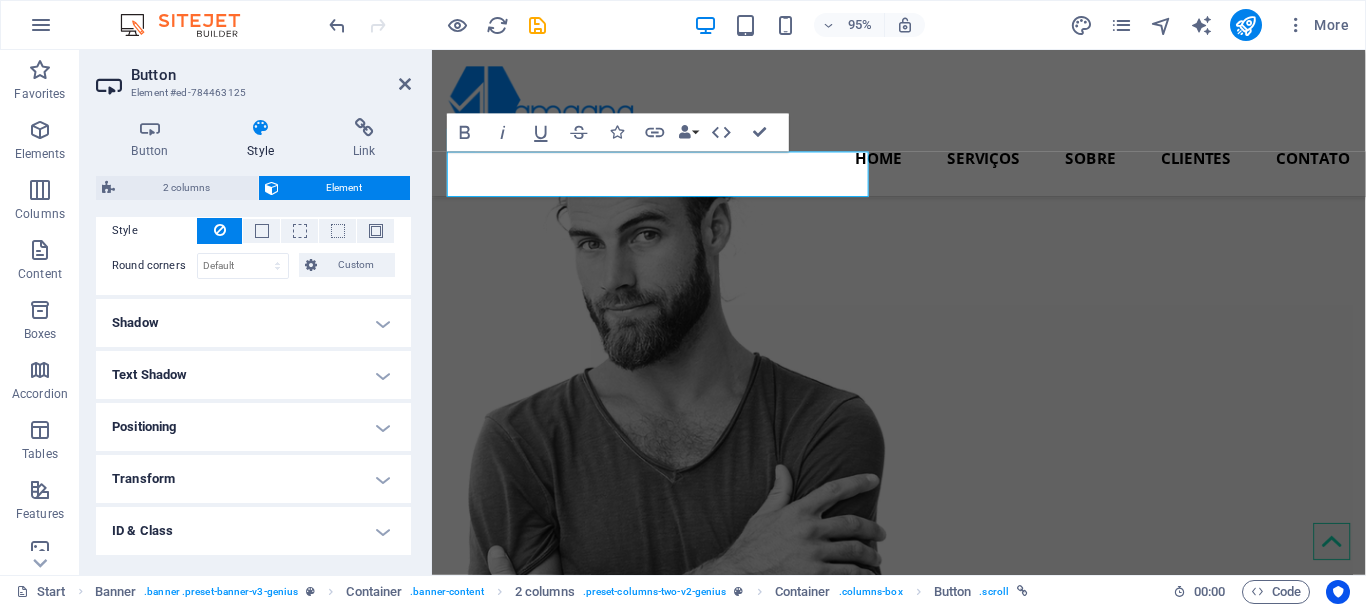 click on "Shadow" at bounding box center [253, 323] 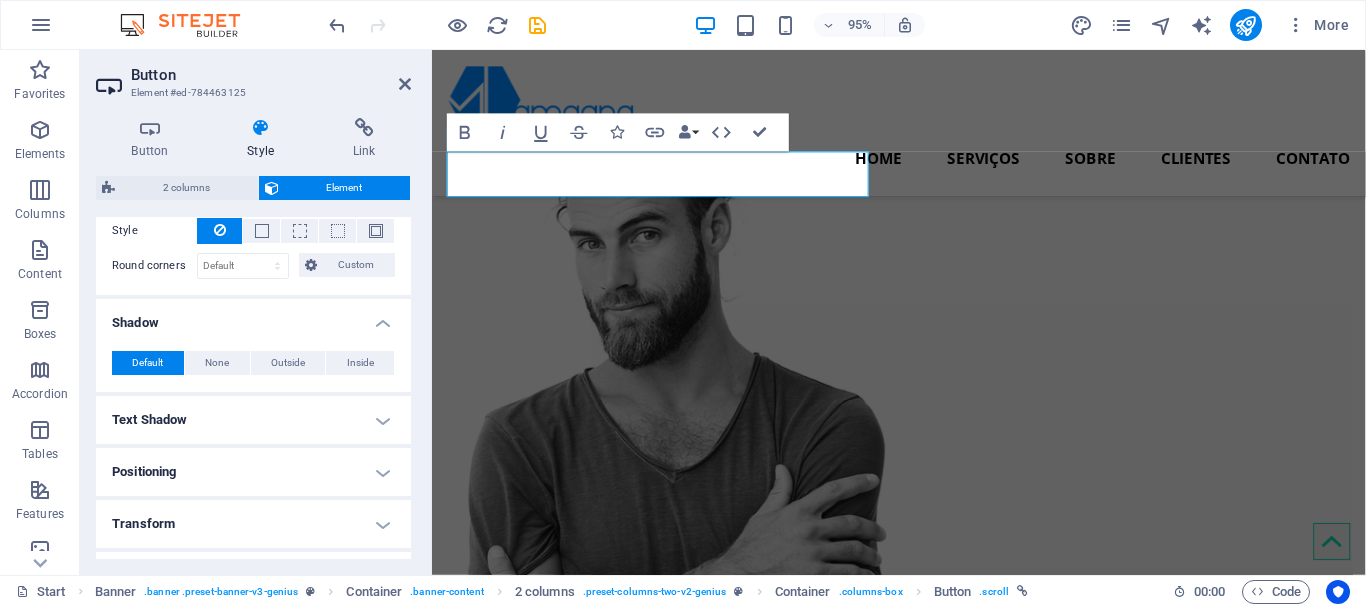 click on "Shadow" at bounding box center [253, 317] 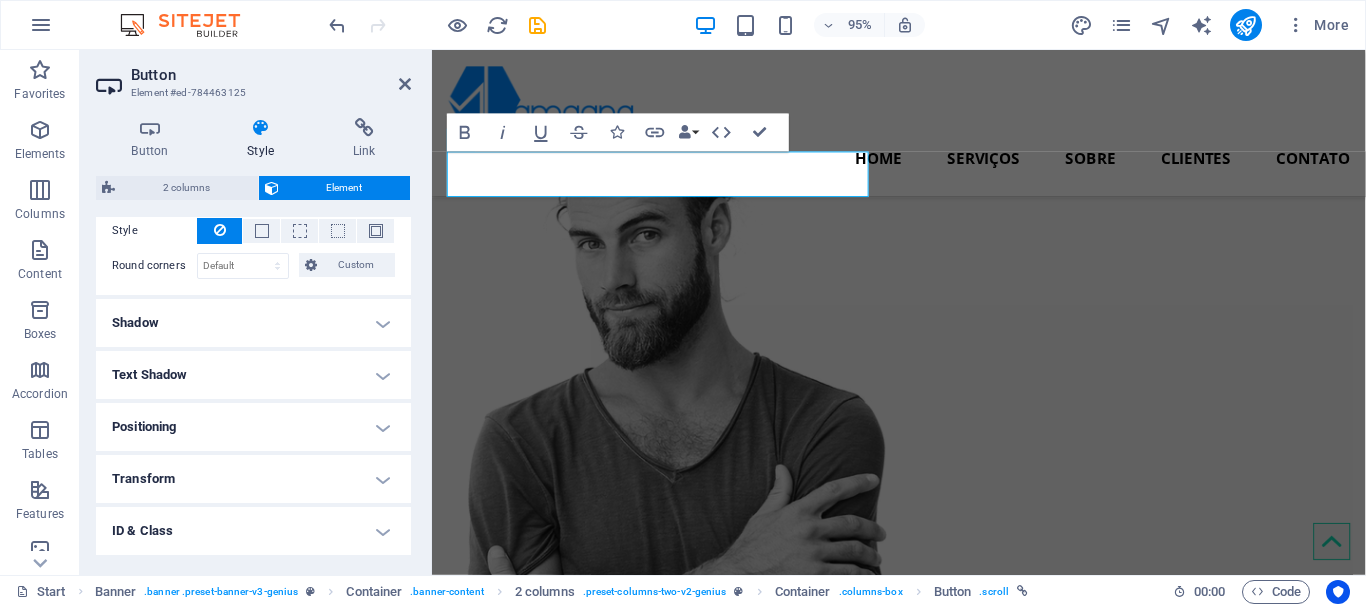 click on "Text Shadow" at bounding box center [253, 375] 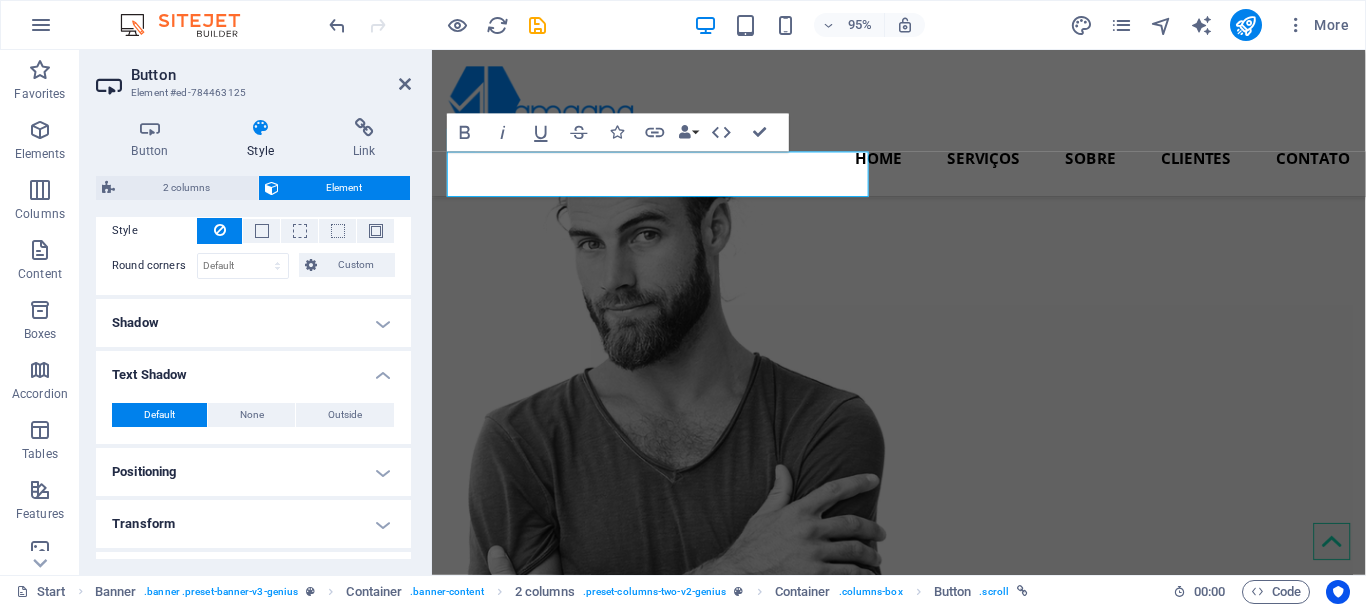 click on "Text Shadow" at bounding box center [253, 369] 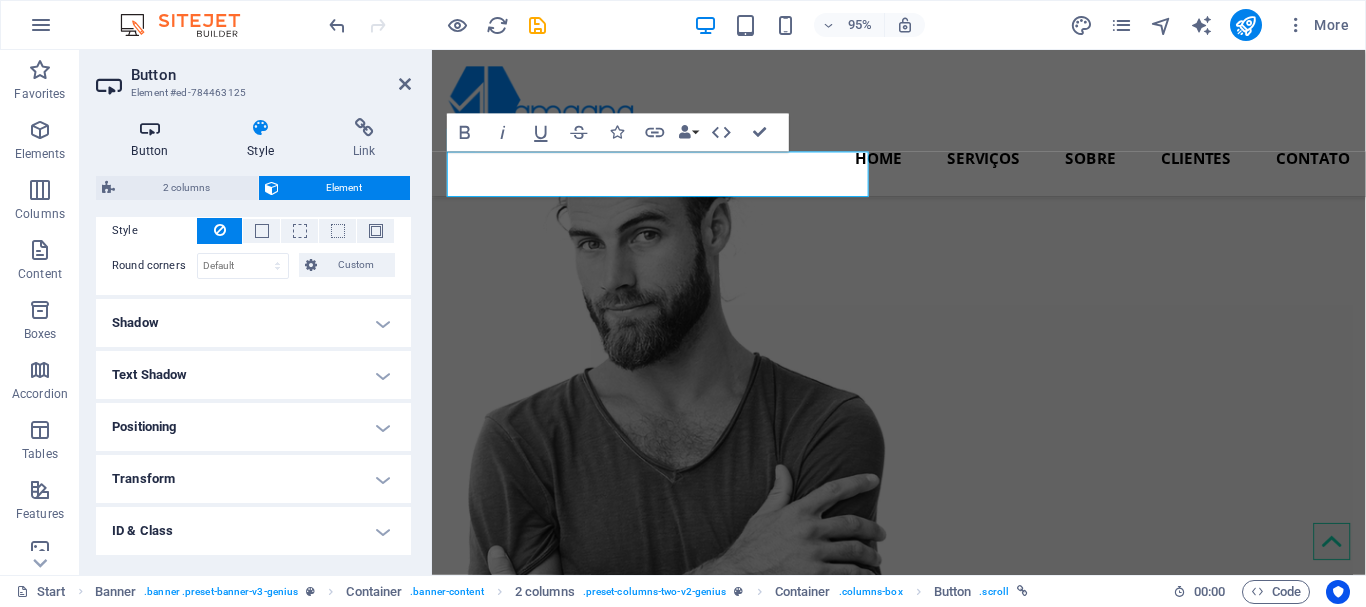 click at bounding box center (150, 128) 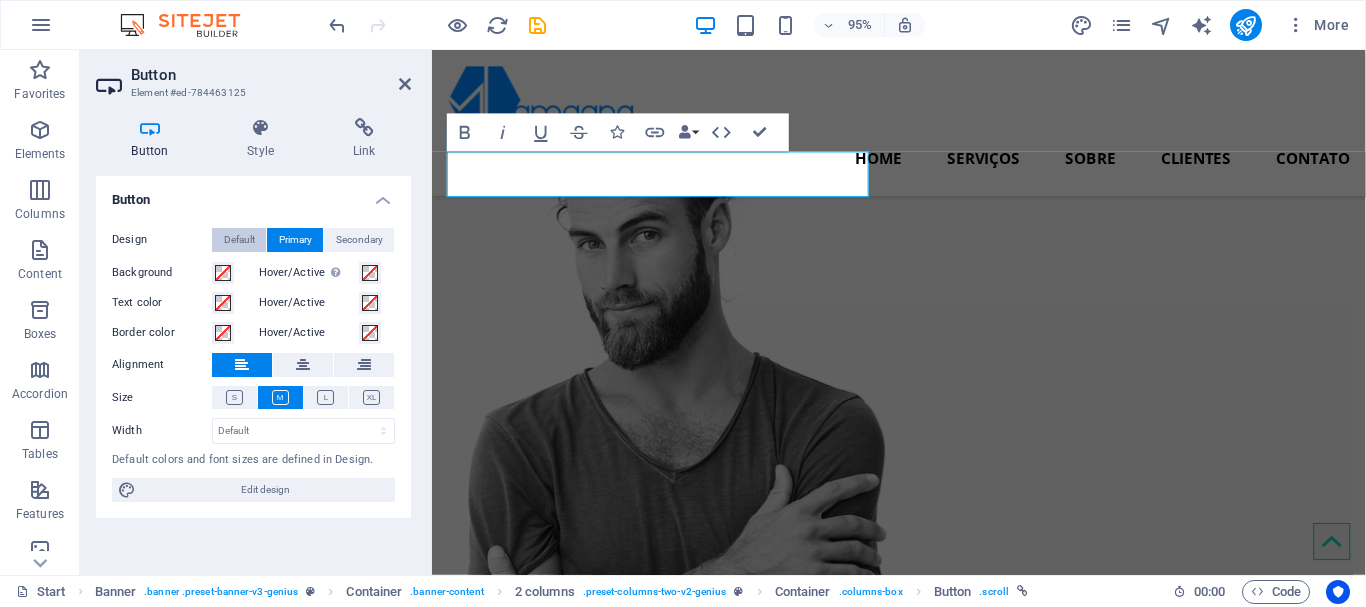 click on "Default" at bounding box center [239, 240] 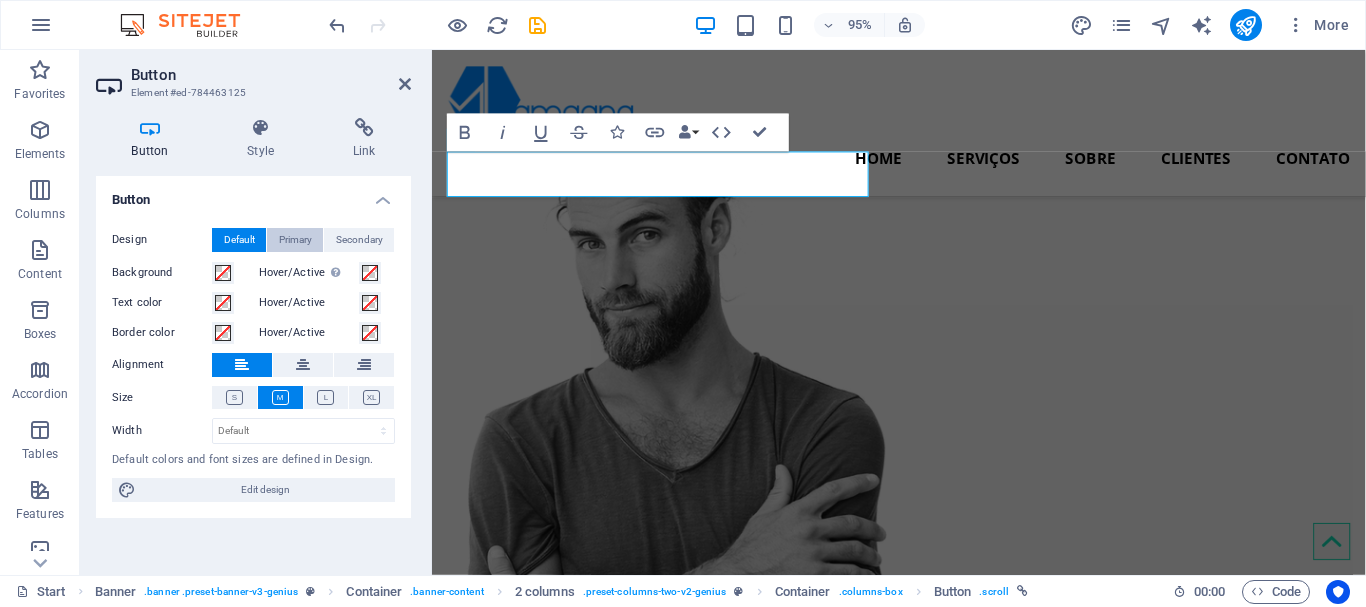 click on "Primary" at bounding box center (295, 240) 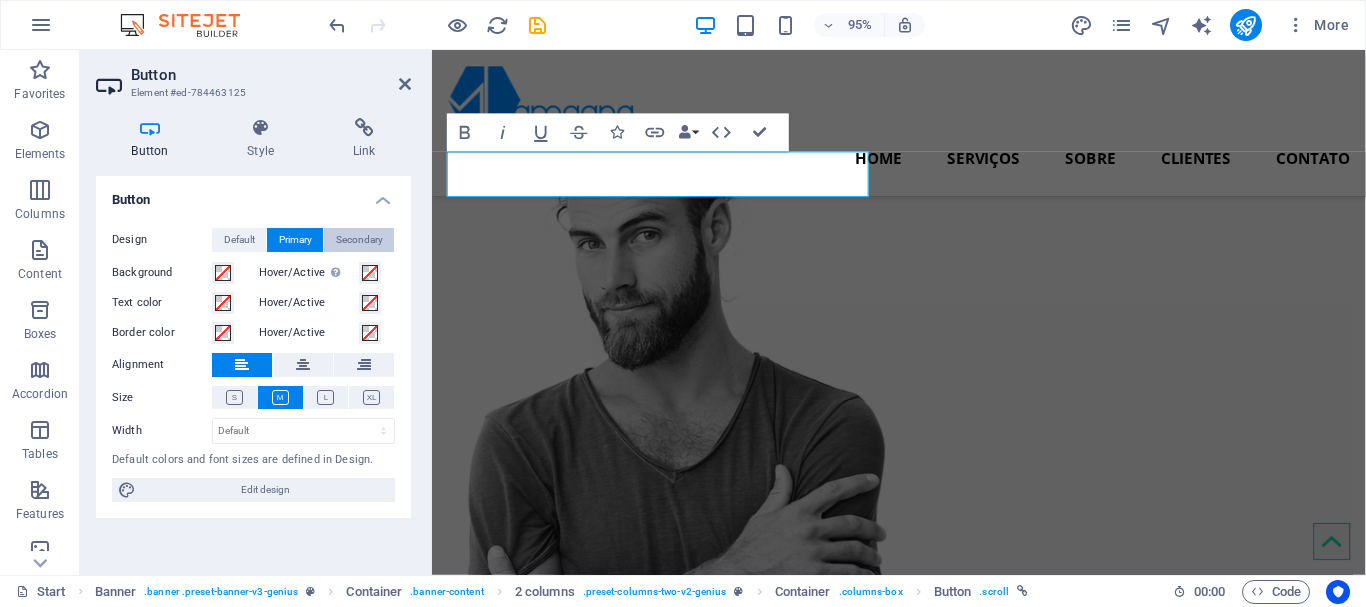 click on "Secondary" at bounding box center [359, 240] 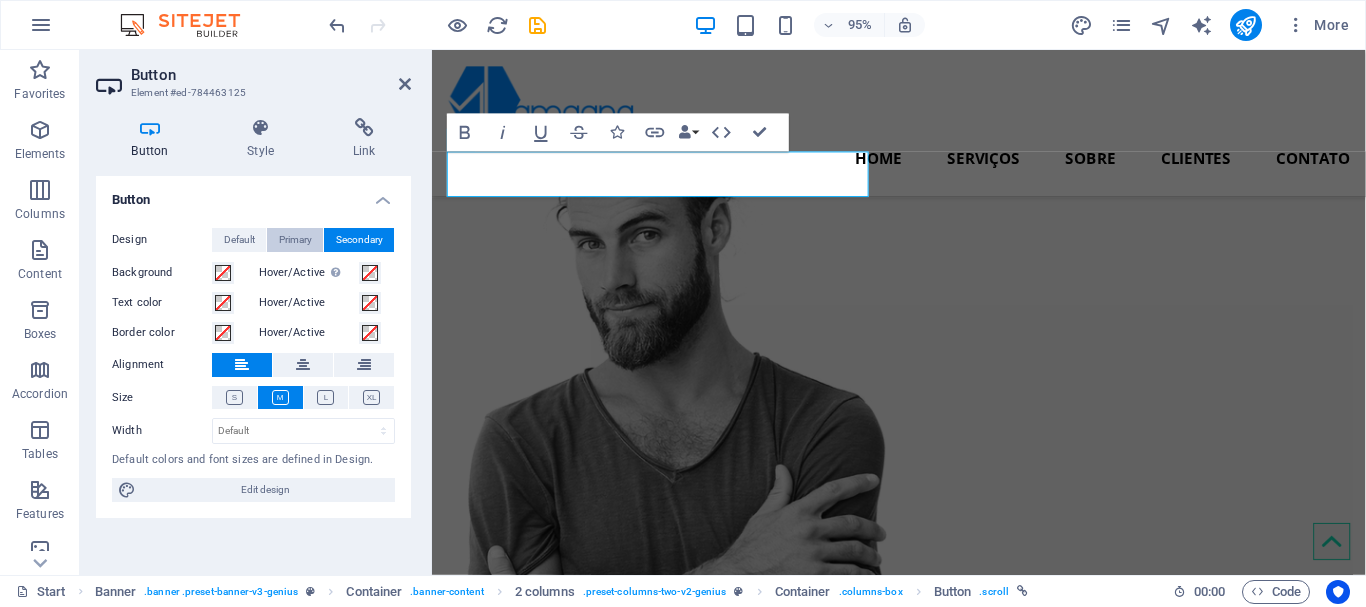 click on "Primary" at bounding box center (295, 240) 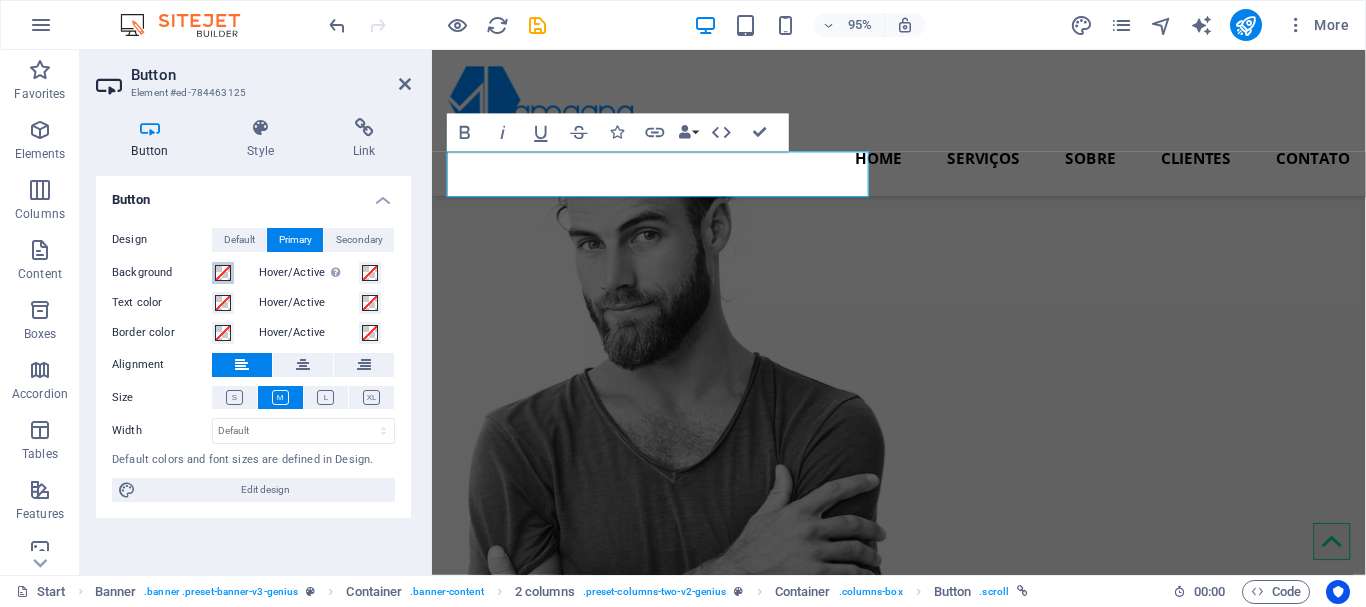 click at bounding box center [223, 273] 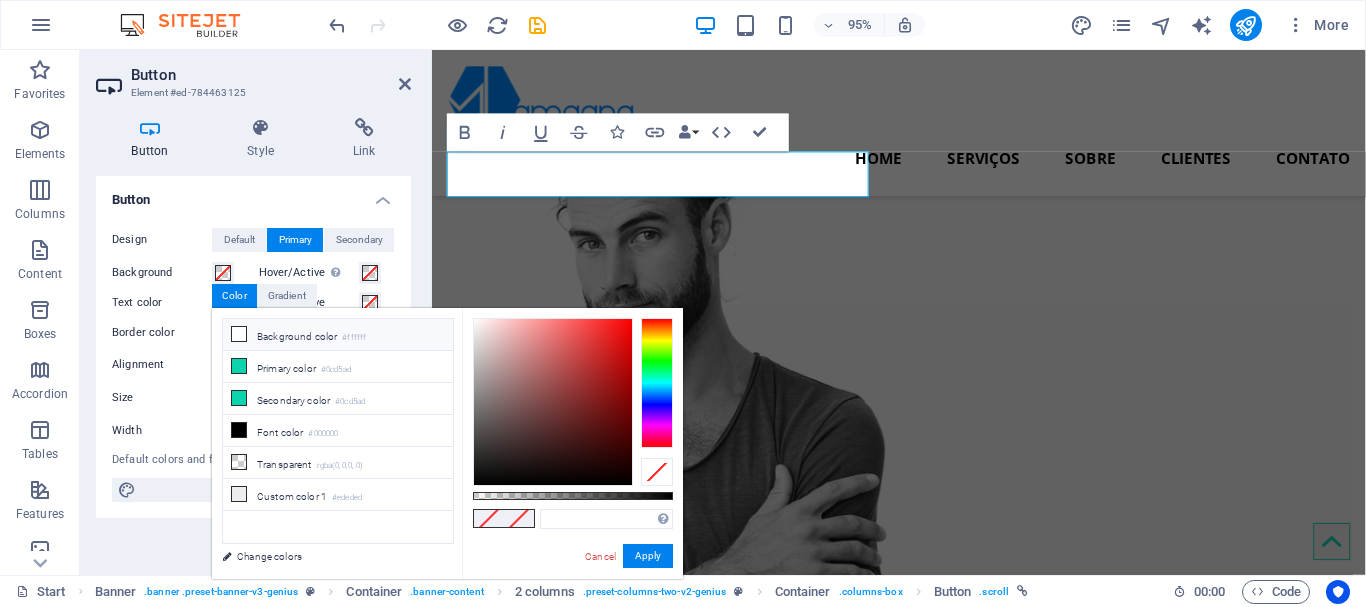 click on "Background color
#ffffff" at bounding box center [338, 335] 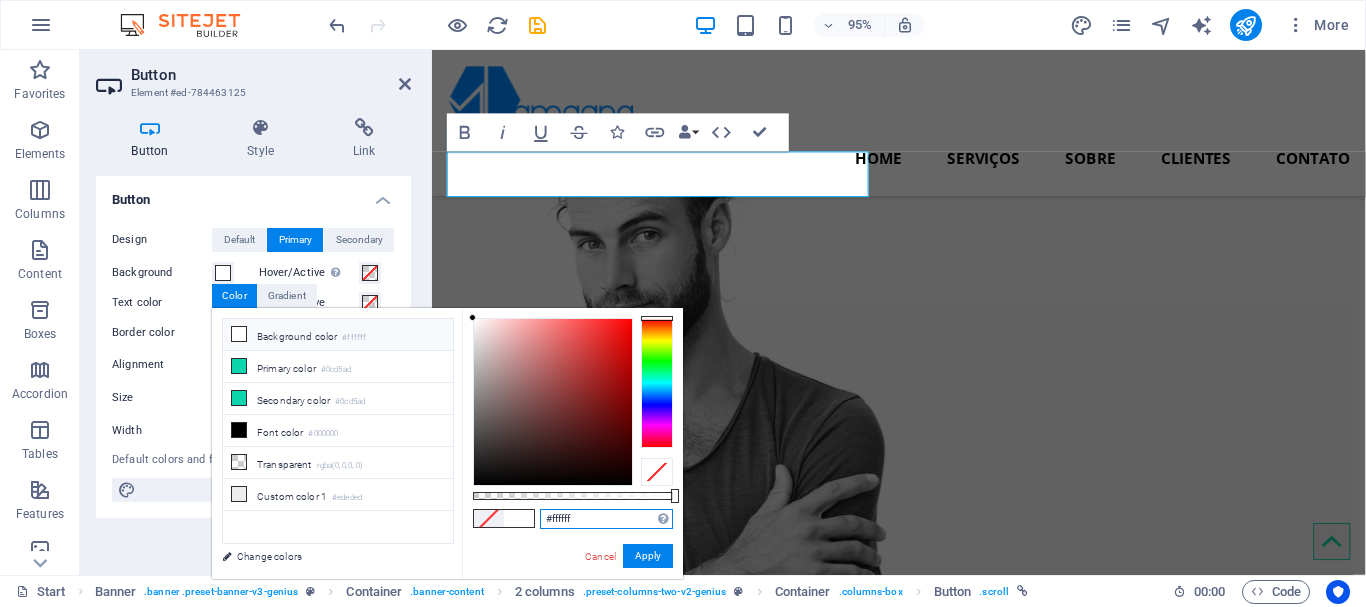 drag, startPoint x: 549, startPoint y: 518, endPoint x: 636, endPoint y: 520, distance: 87.02299 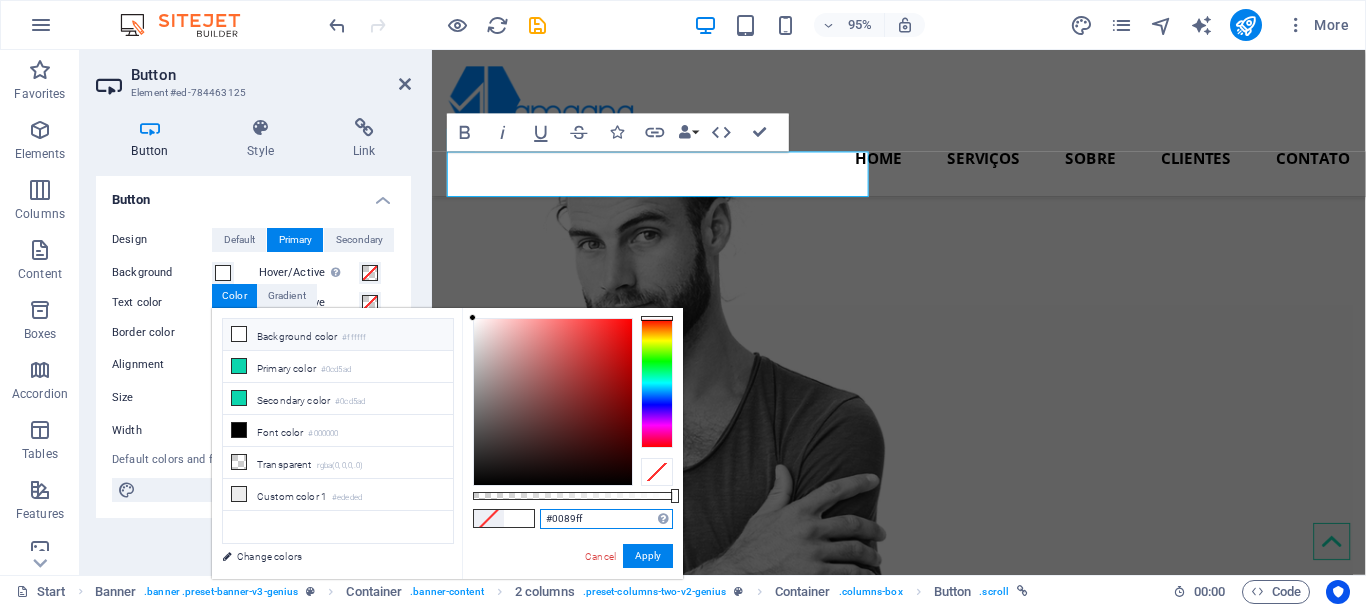 type on "#0089ff" 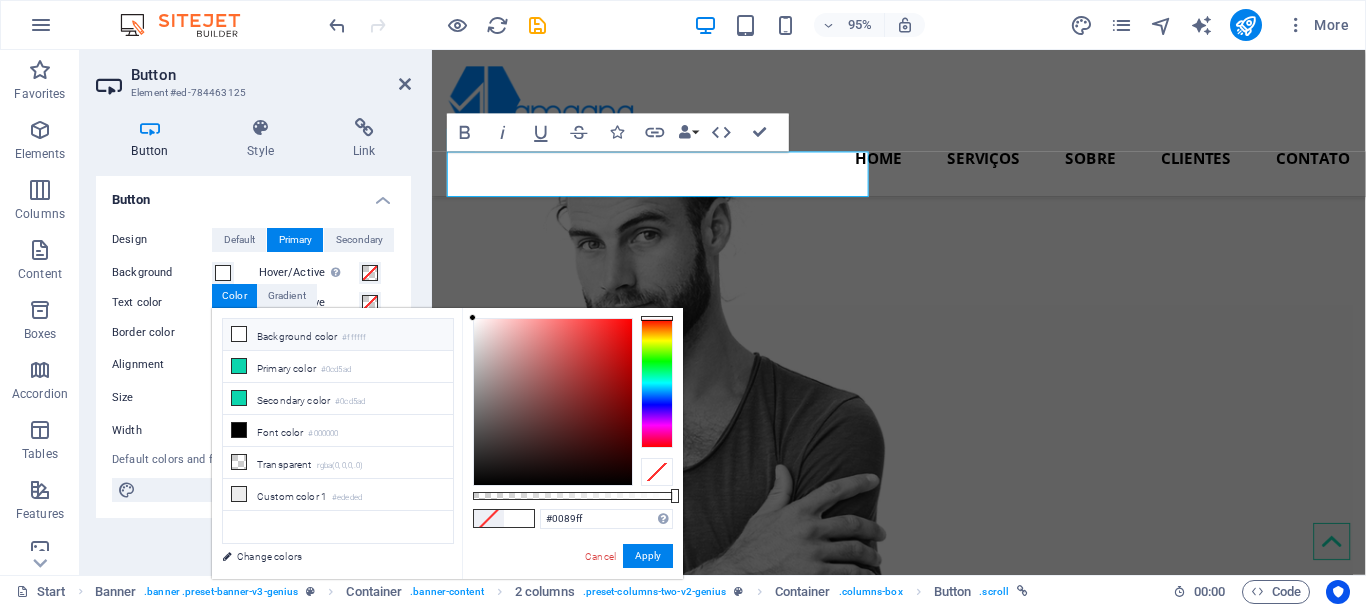 click on "#0089ff Supported formats #0852ed rgb(8, 82, 237) rgba(8, 82, 237, 90%) hsv(221,97,93) hsl(221, 93%, 48%) Cancel Apply" at bounding box center [572, 588] 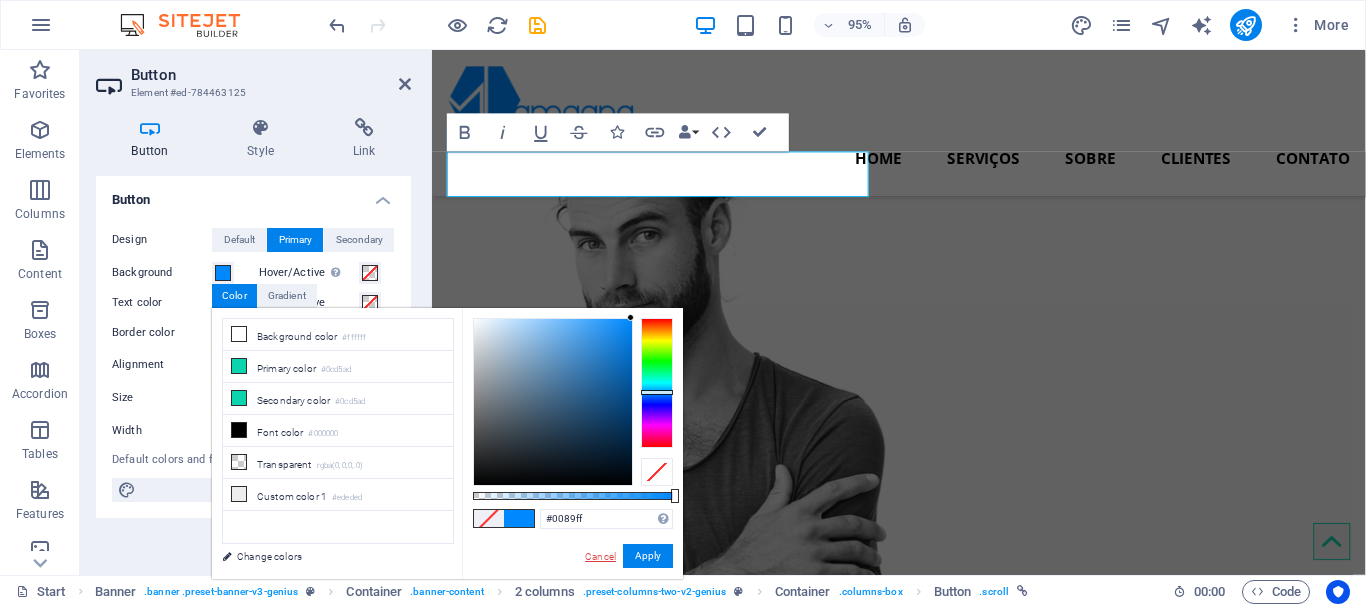 click on "Cancel" at bounding box center (600, 556) 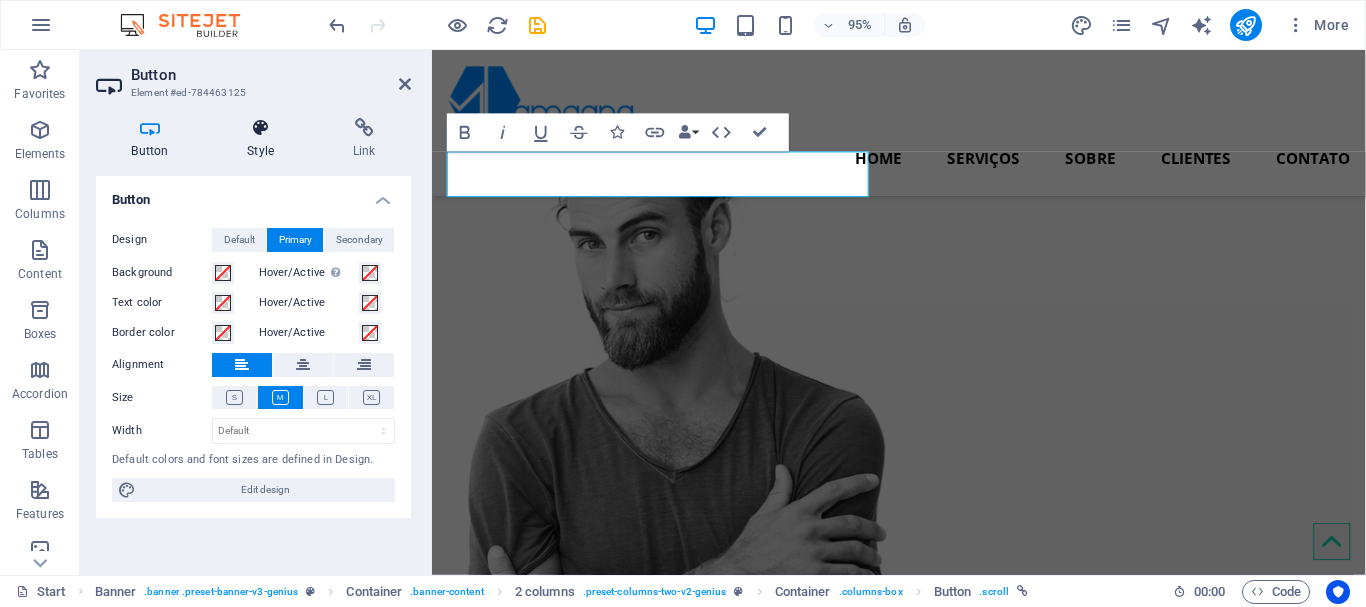 click at bounding box center (261, 128) 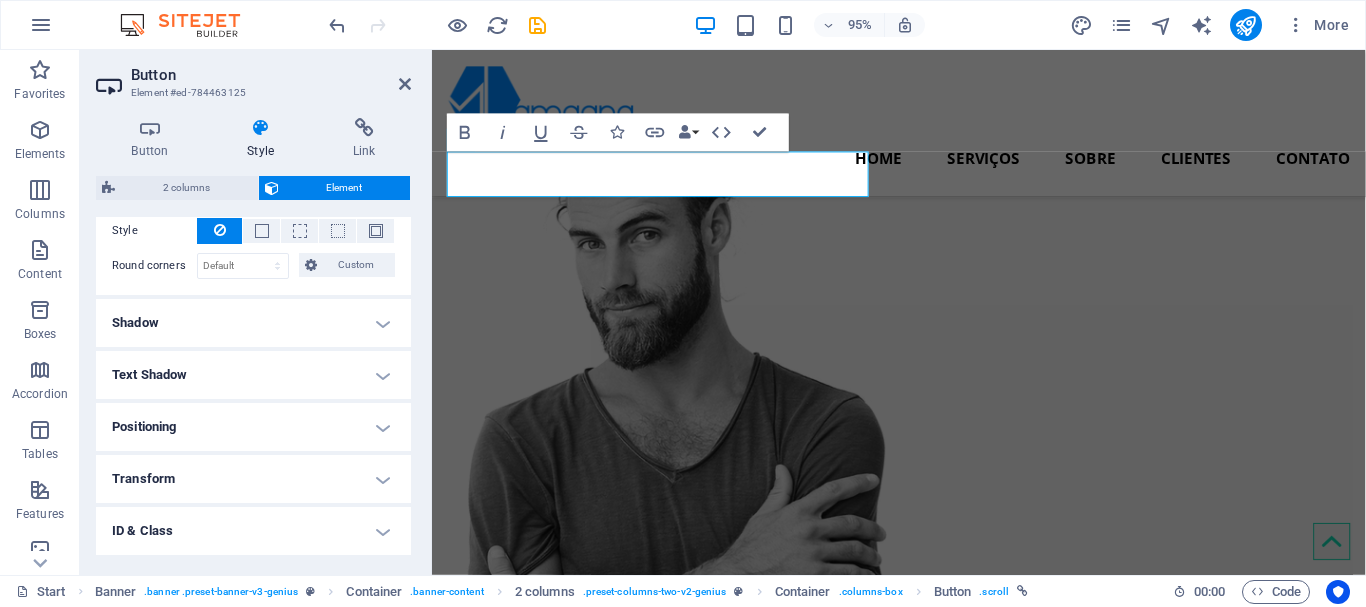 click at bounding box center (261, 128) 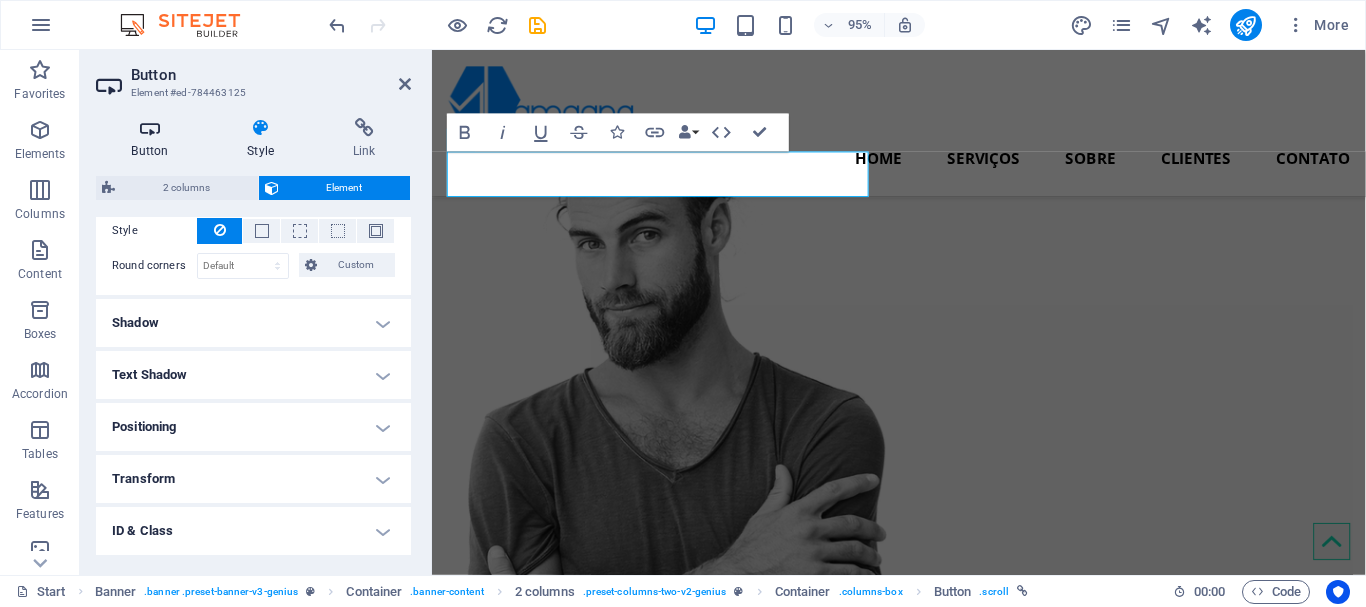 click at bounding box center (150, 128) 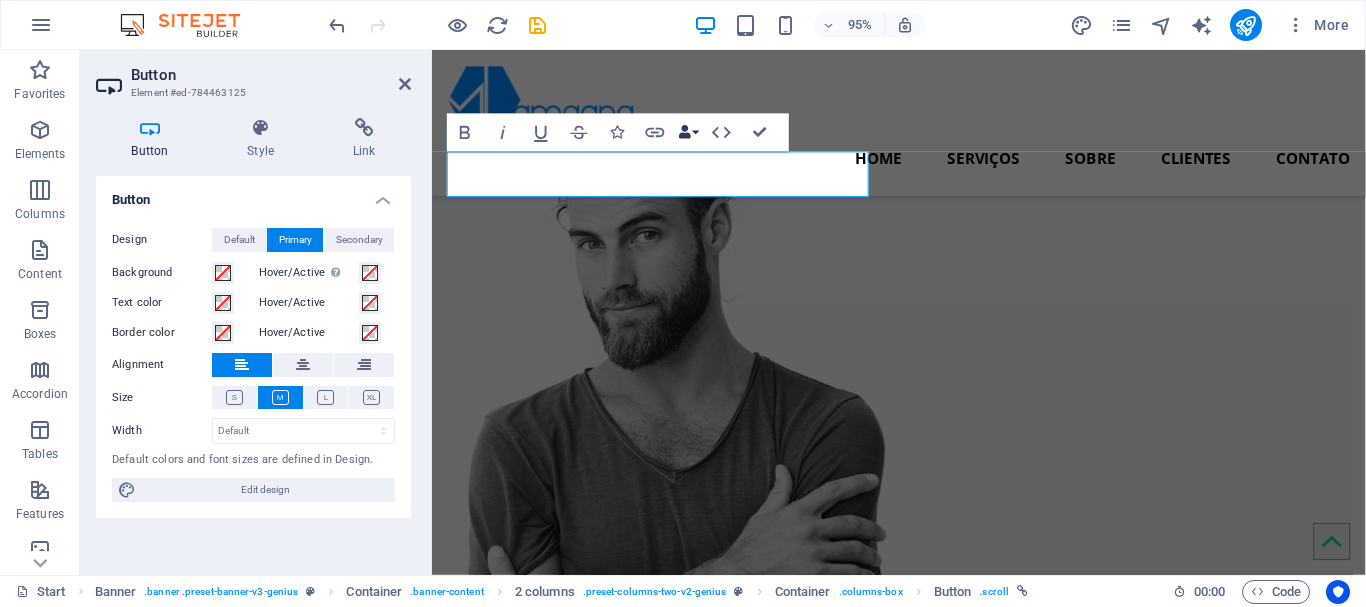 click on "Data Bindings" at bounding box center (688, 133) 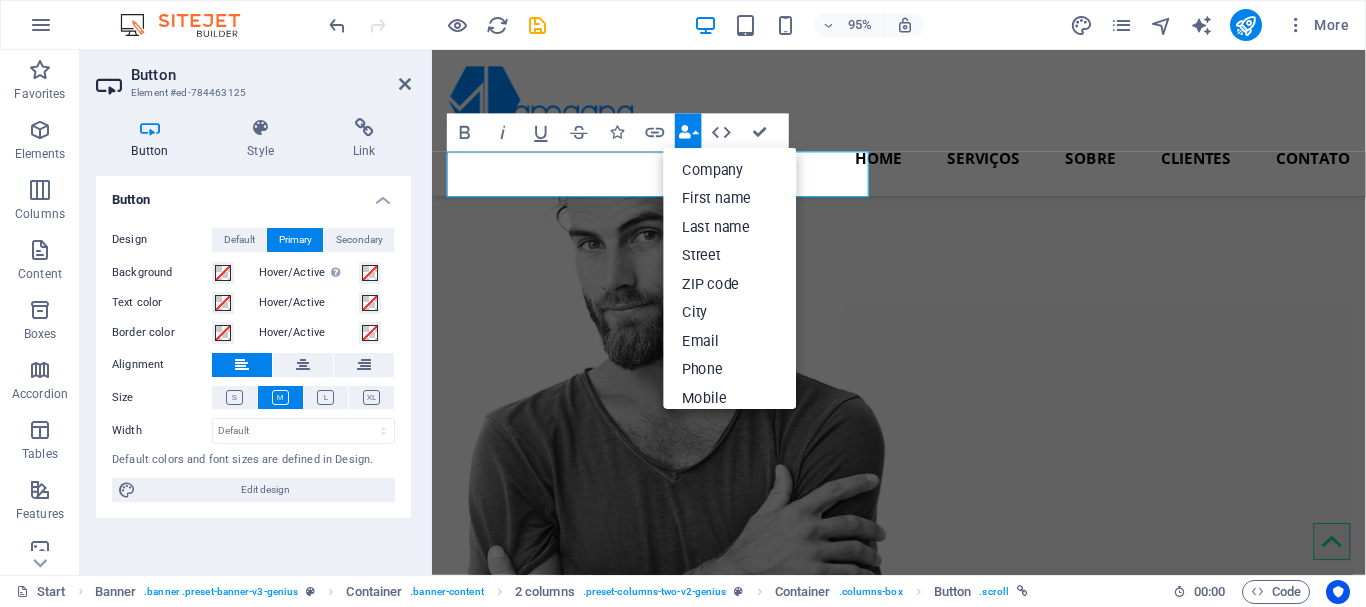 click on "Data Bindings" at bounding box center (688, 133) 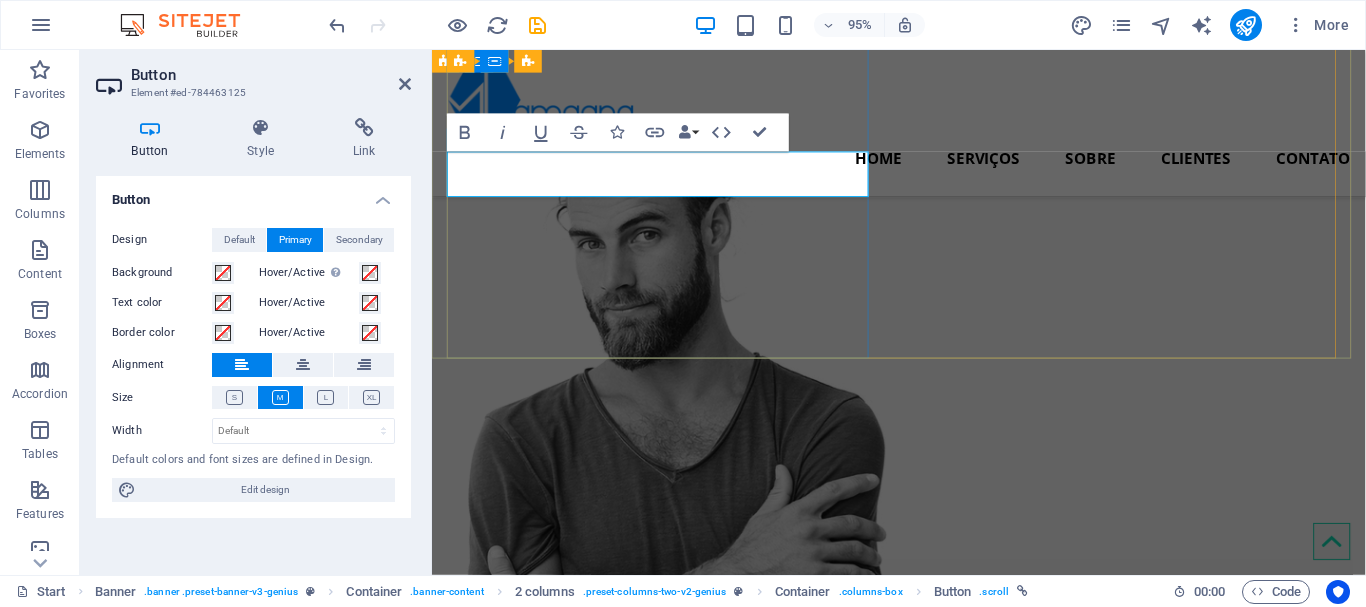 click on "Entre em contato" at bounding box center [537, 27] 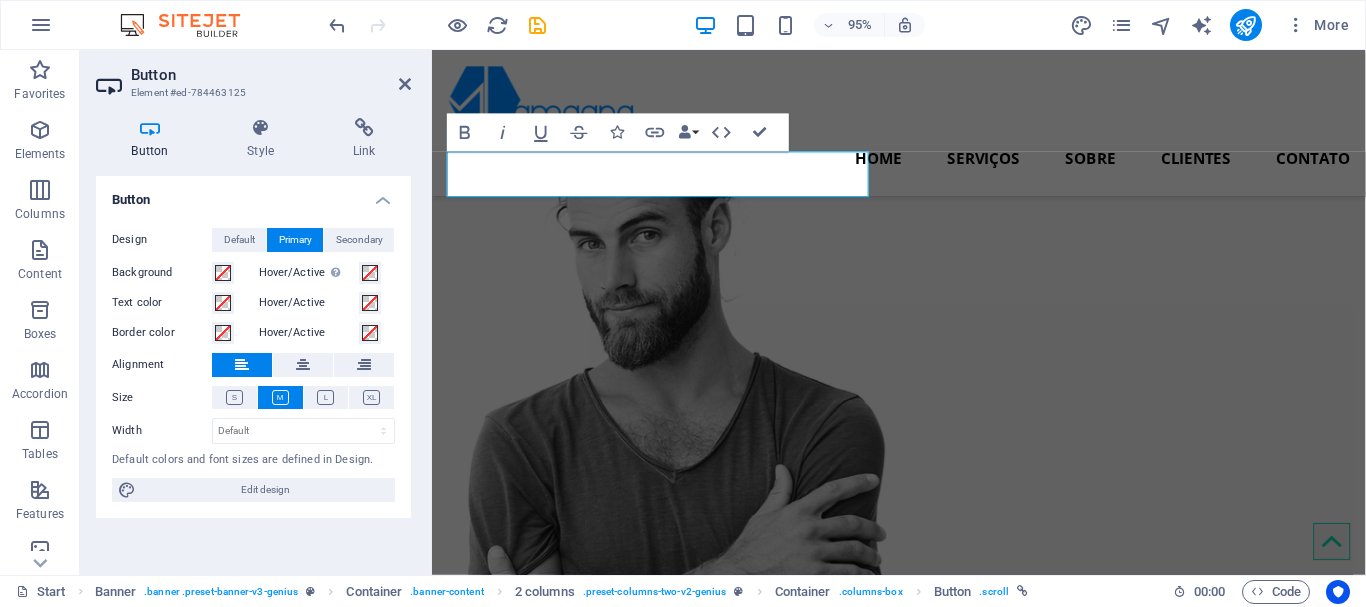 click at bounding box center (150, 128) 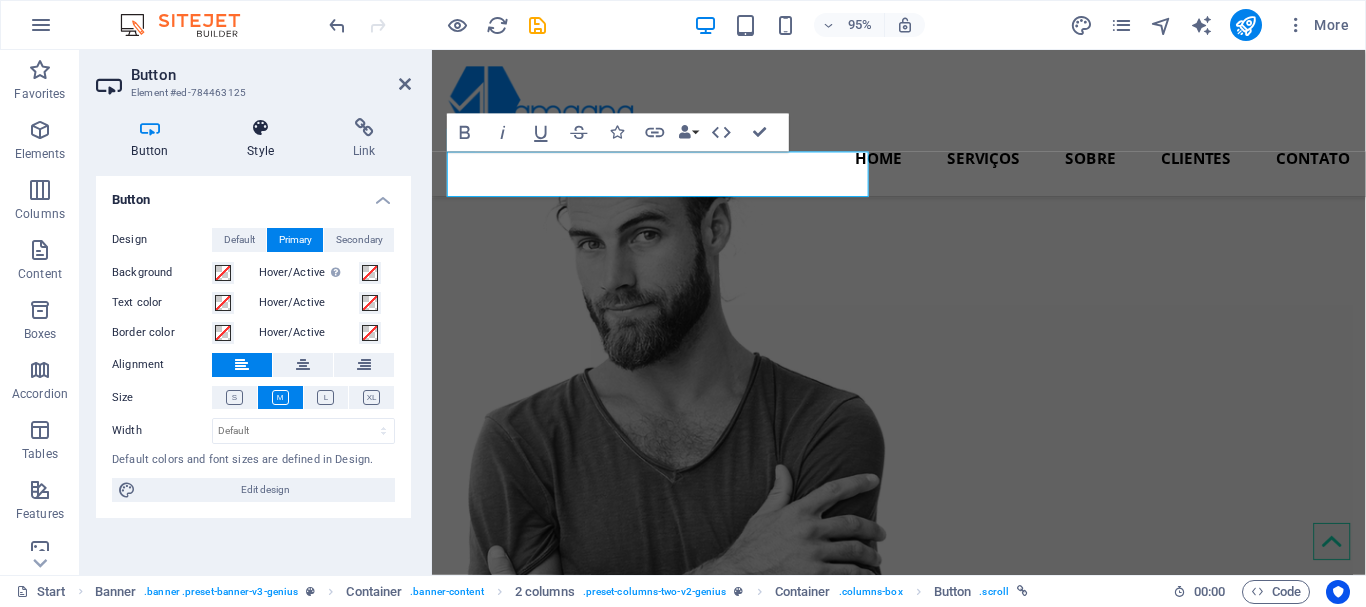 click at bounding box center [261, 128] 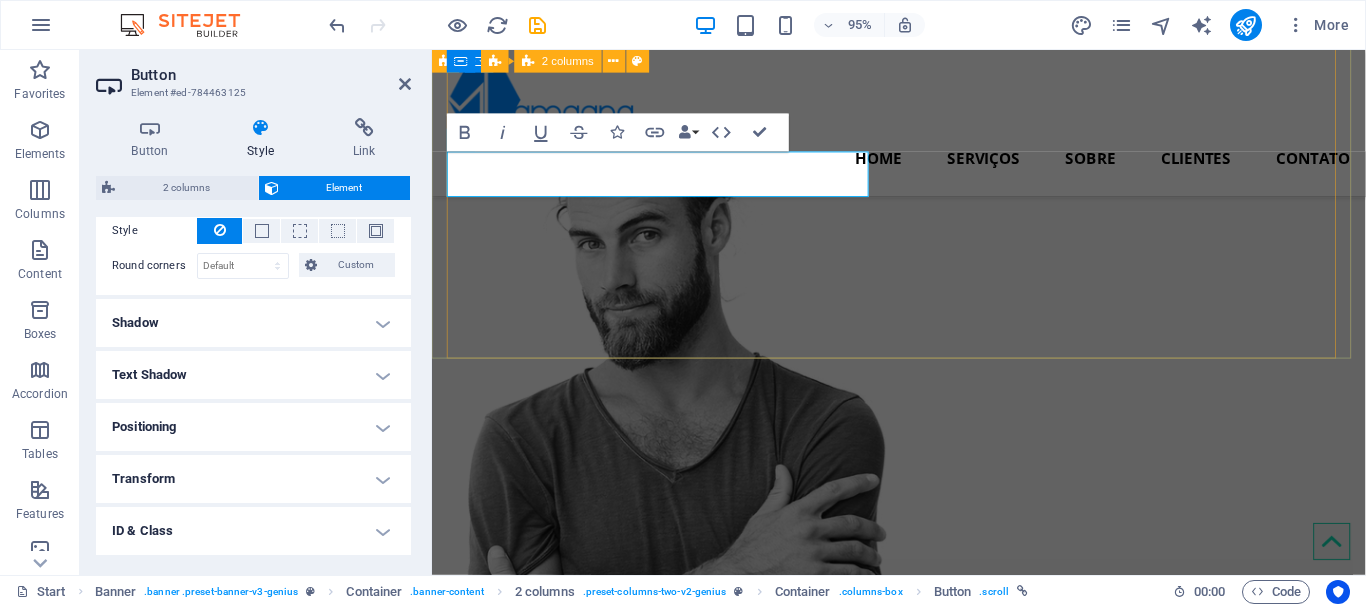 click on "Comprometido em manter sua tecnologia funcionando perfeitamente. Entre em contato" at bounding box center [923, 248] 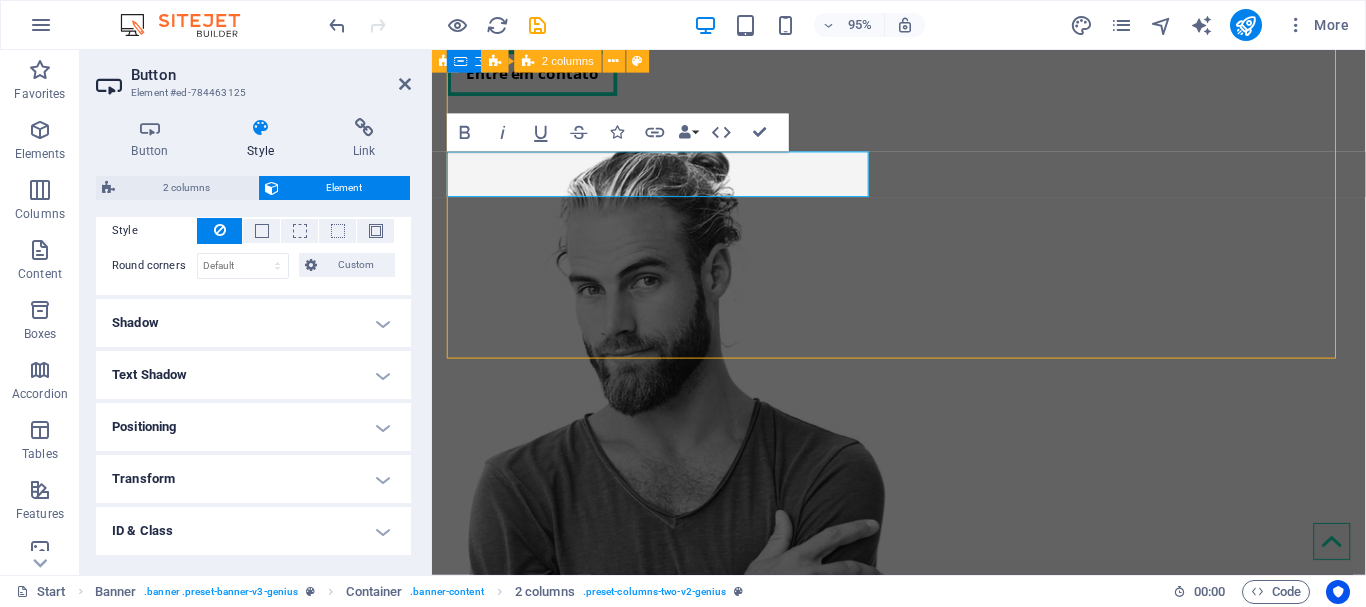 click at bounding box center (674, 519) 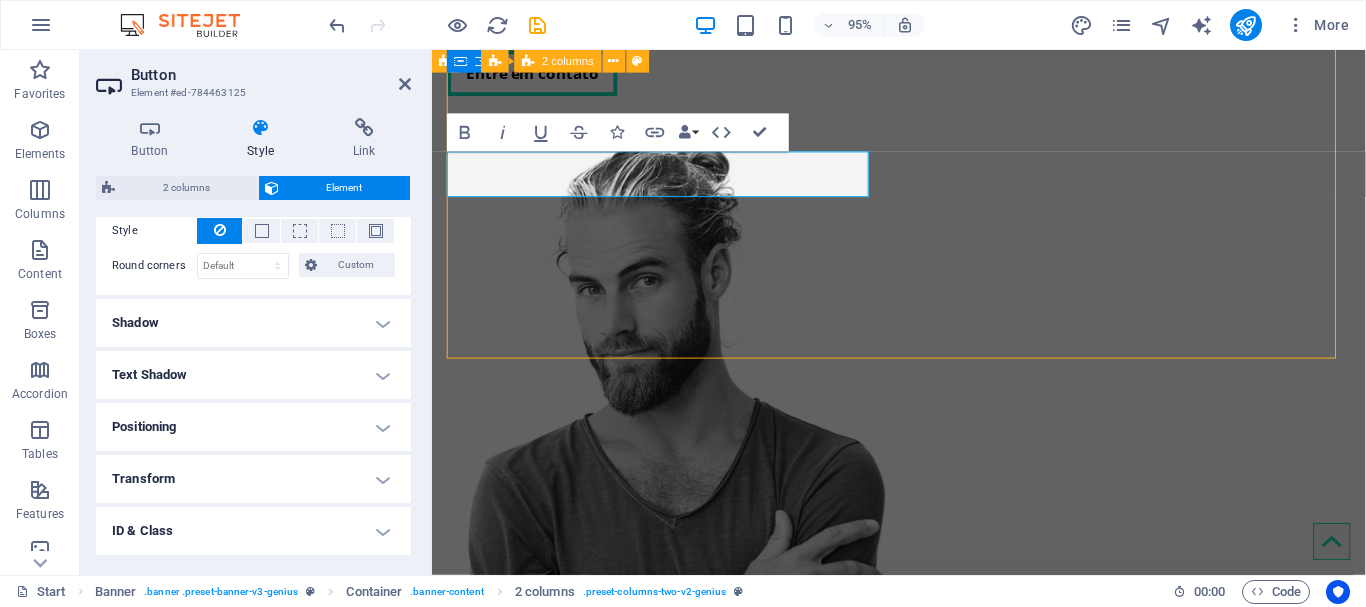 select on "px" 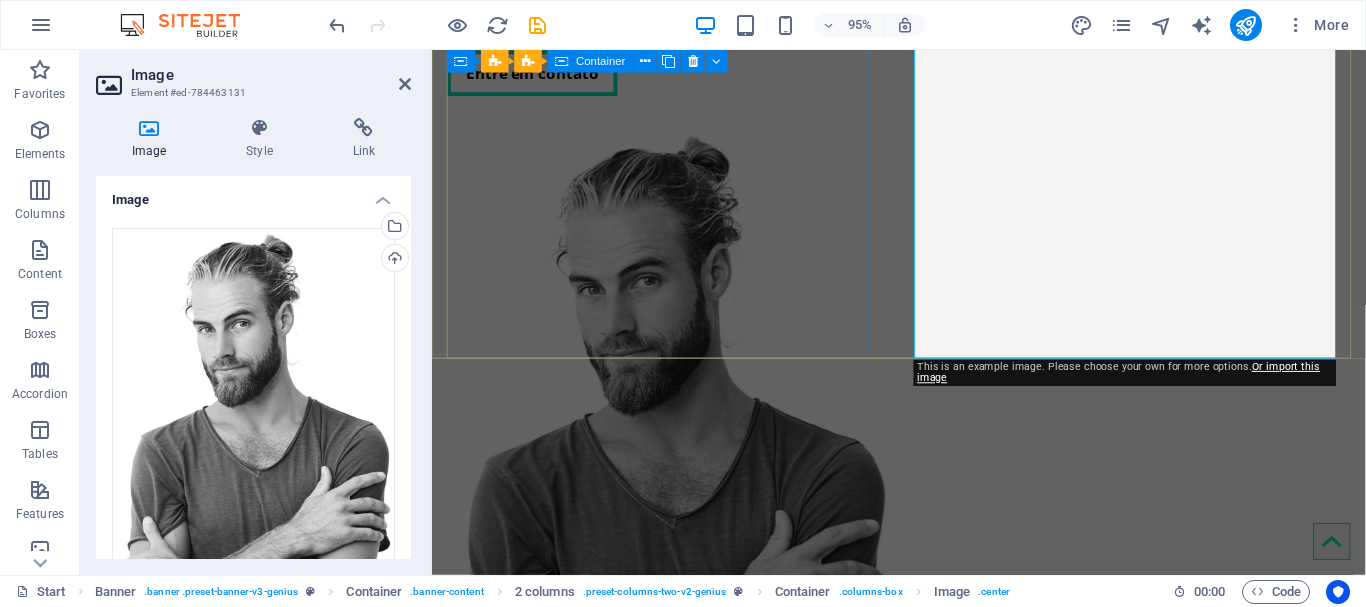 click on "Comprometido em manter sua tecnologia funcionando perfeitamente. Entre em contato" at bounding box center (674, -96) 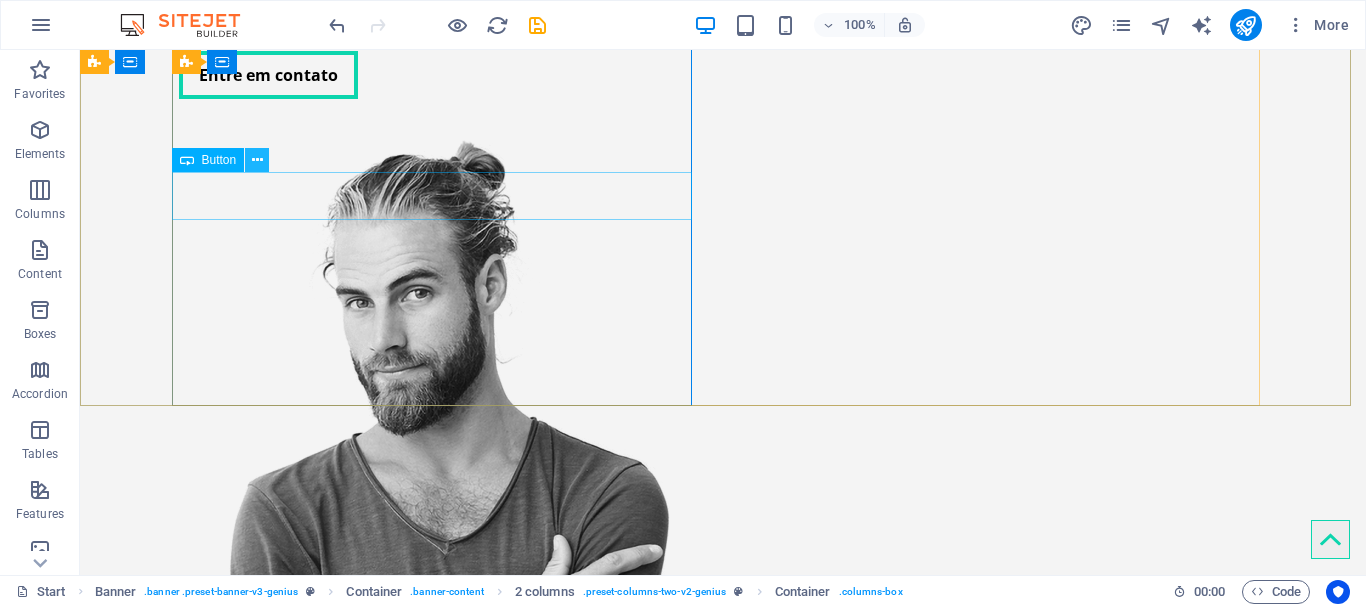 click at bounding box center [257, 160] 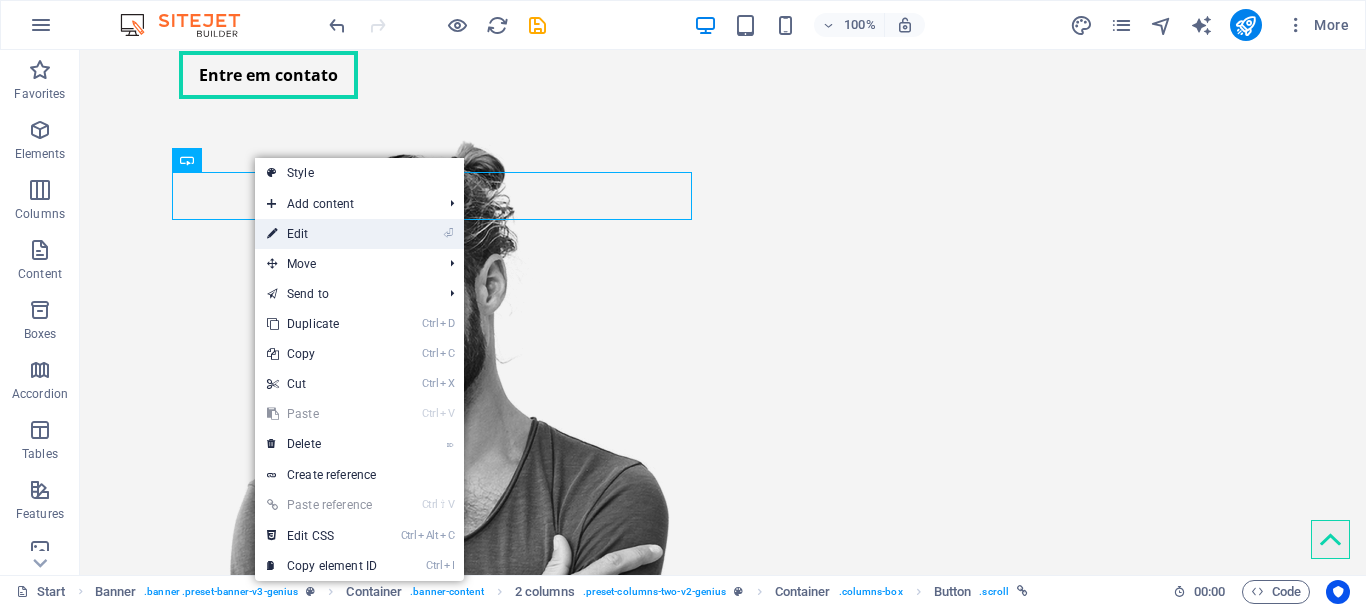 click on "⏎  Edit" at bounding box center [322, 234] 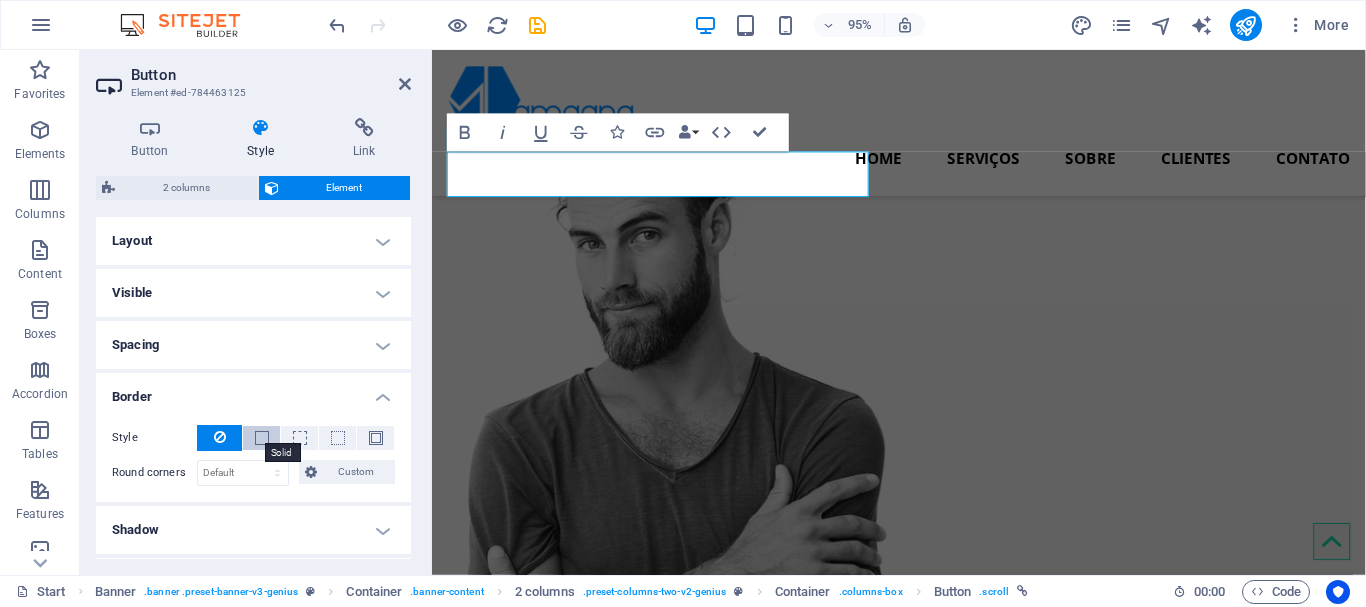 click at bounding box center (262, 438) 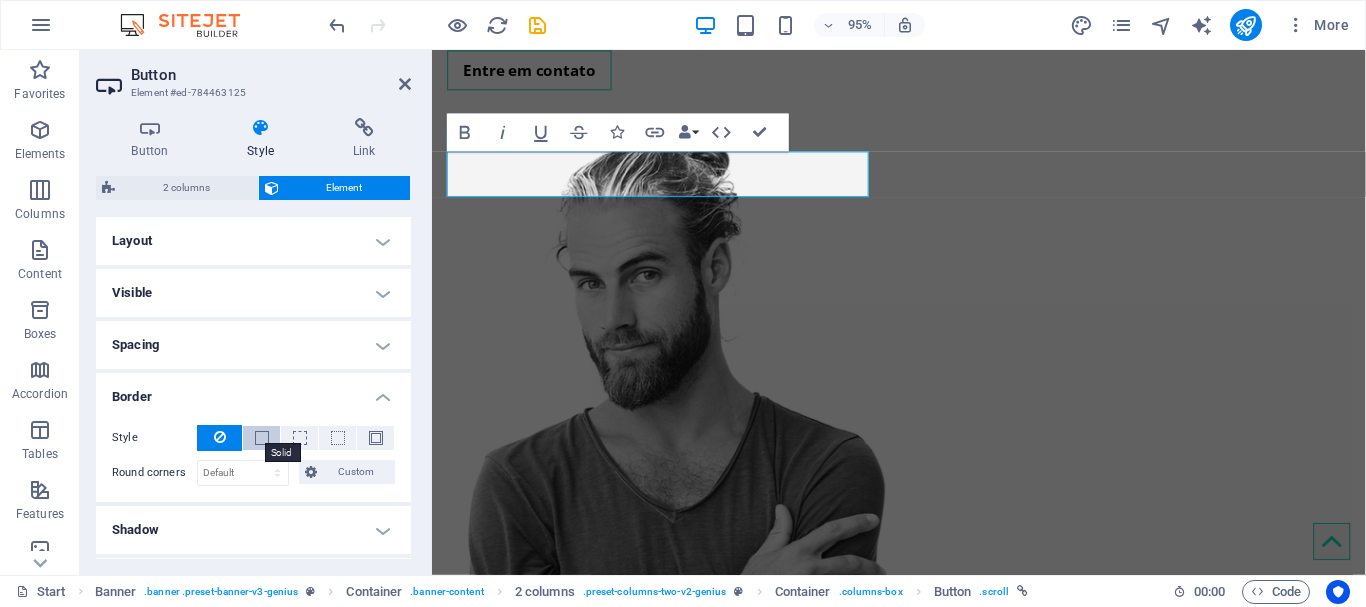 scroll, scrollTop: 514, scrollLeft: 0, axis: vertical 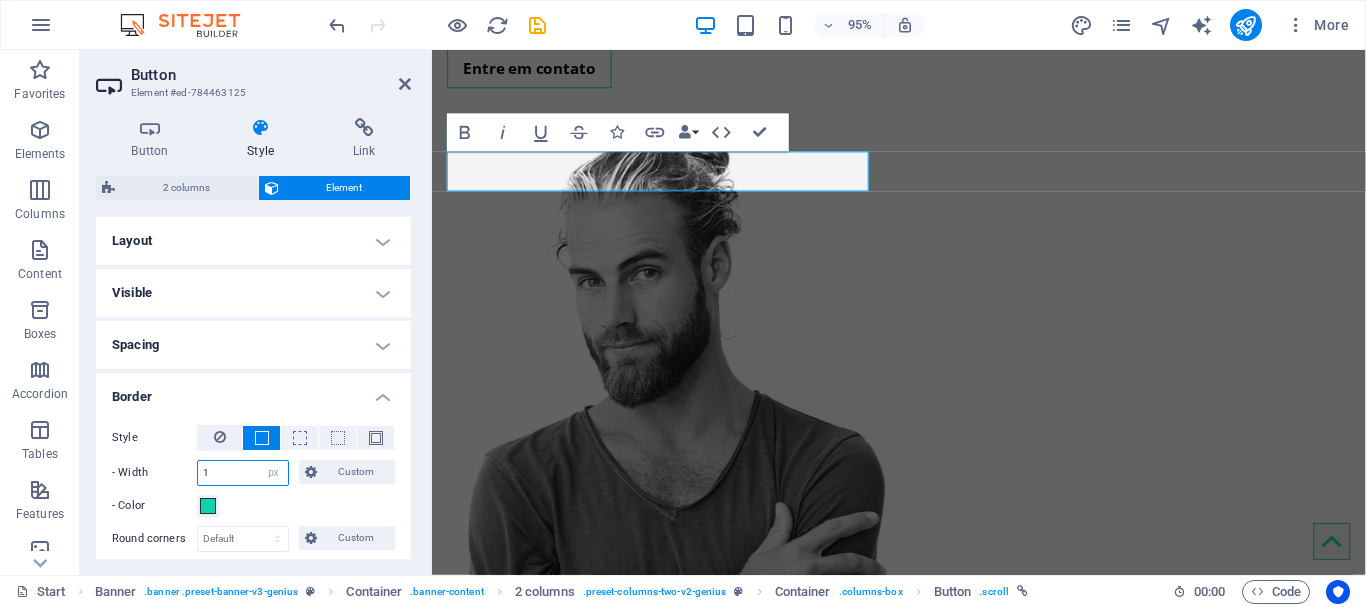 drag, startPoint x: 217, startPoint y: 474, endPoint x: 185, endPoint y: 474, distance: 32 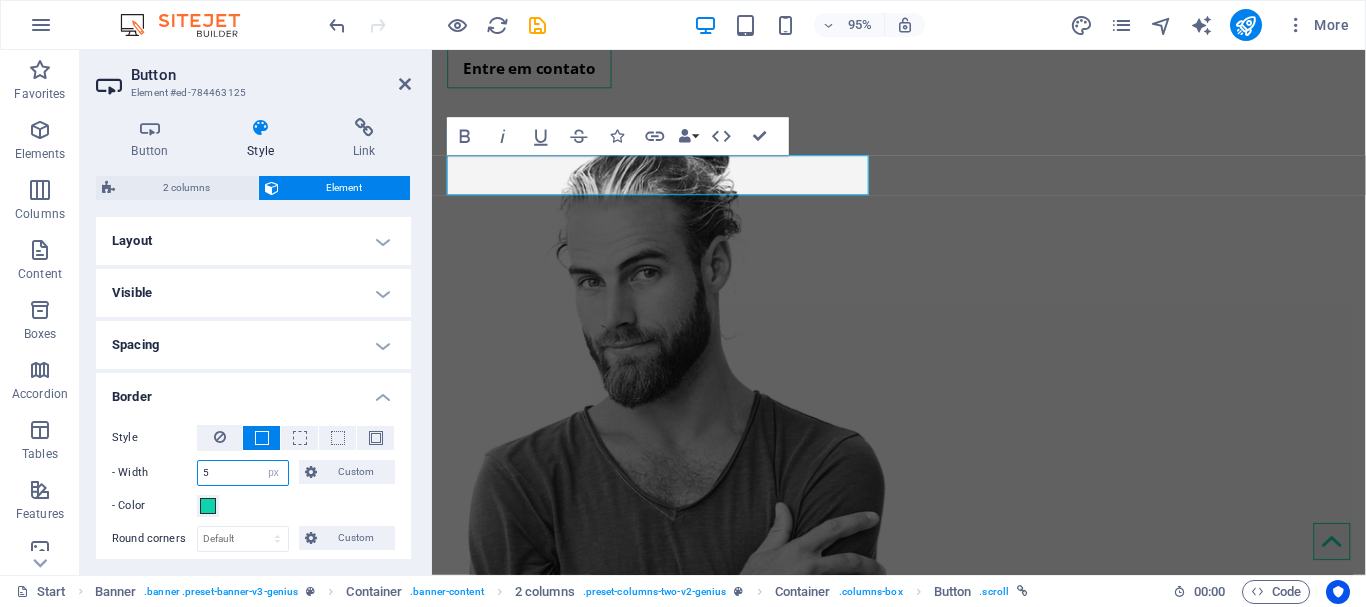 scroll, scrollTop: 510, scrollLeft: 0, axis: vertical 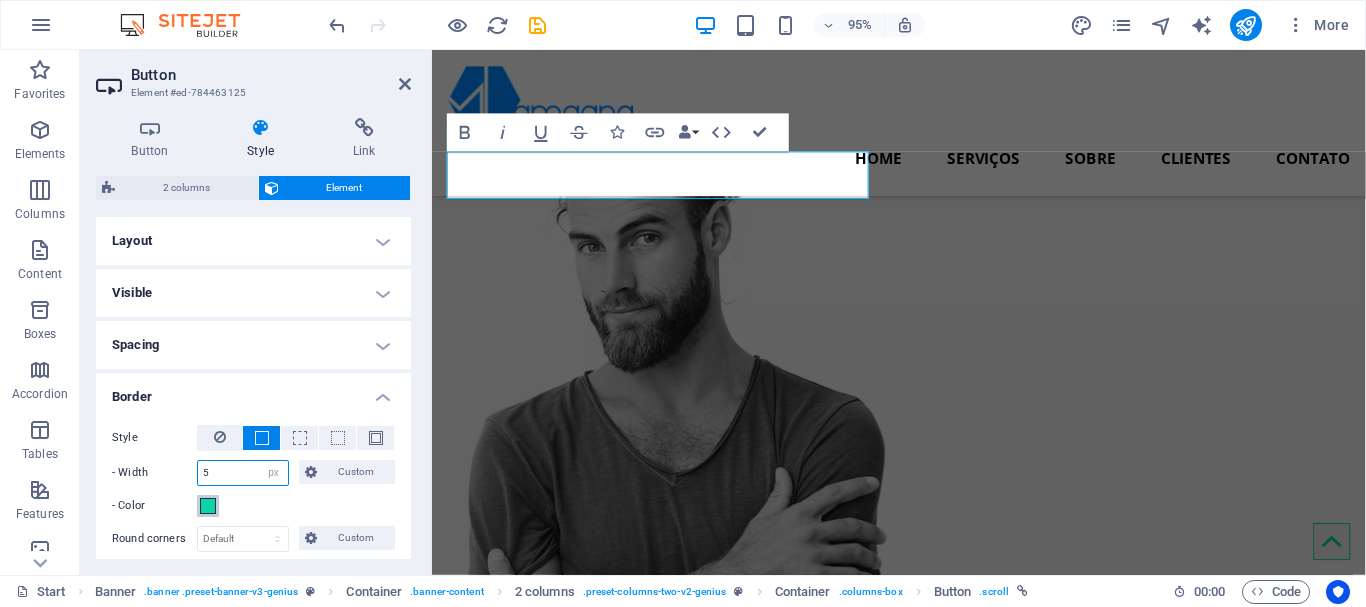 type on "5" 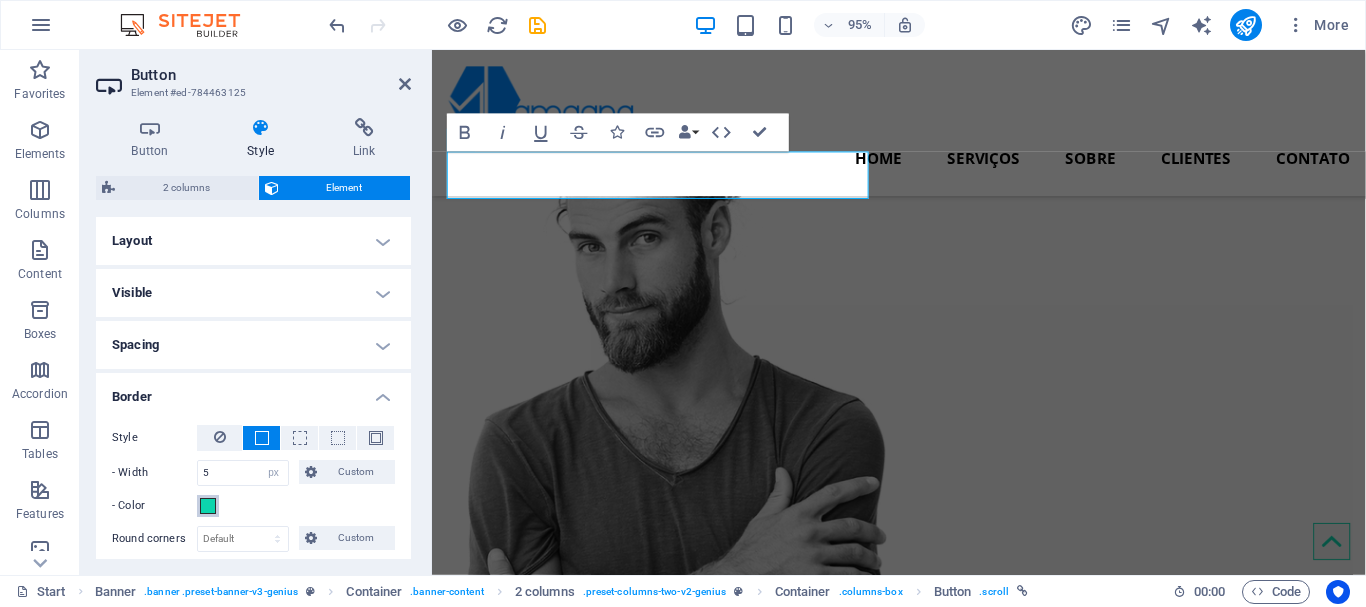 click at bounding box center (208, 506) 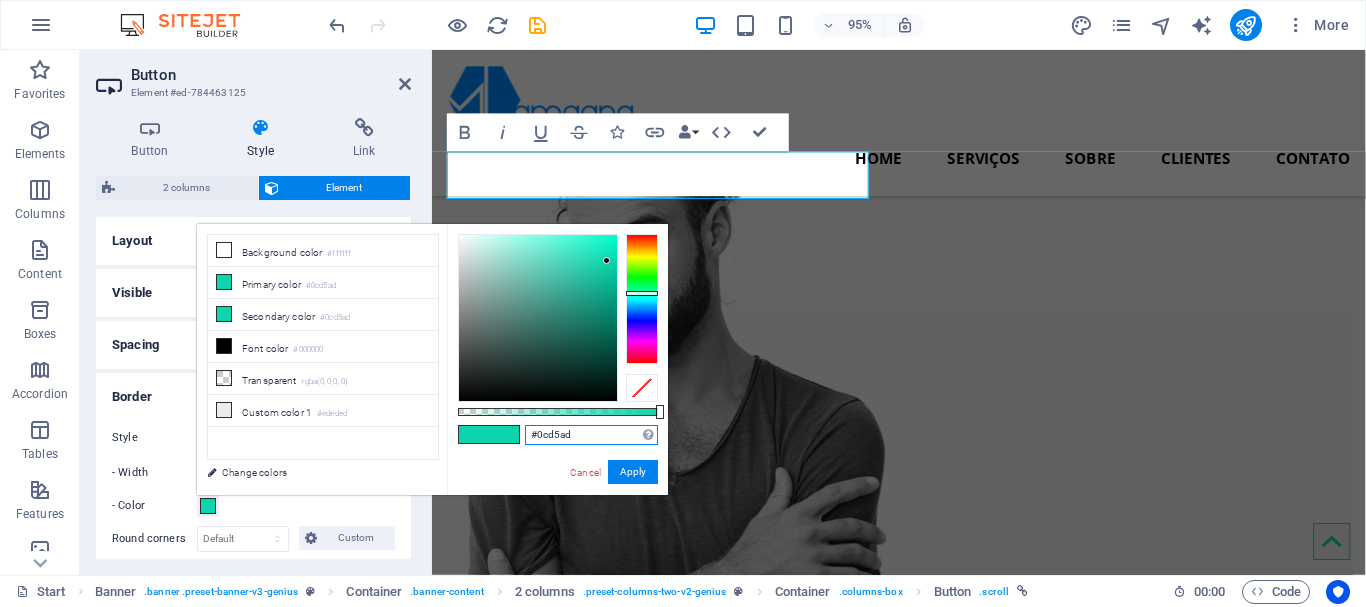 drag, startPoint x: 541, startPoint y: 435, endPoint x: 572, endPoint y: 437, distance: 31.06445 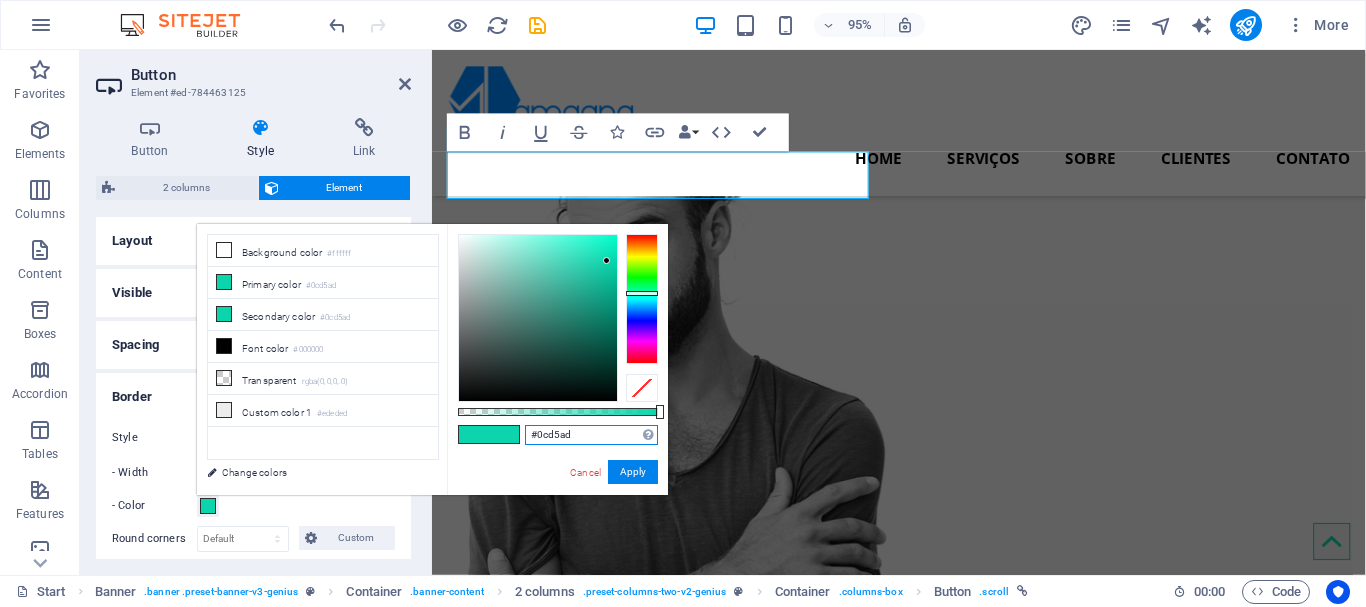 drag, startPoint x: 537, startPoint y: 434, endPoint x: 610, endPoint y: 434, distance: 73 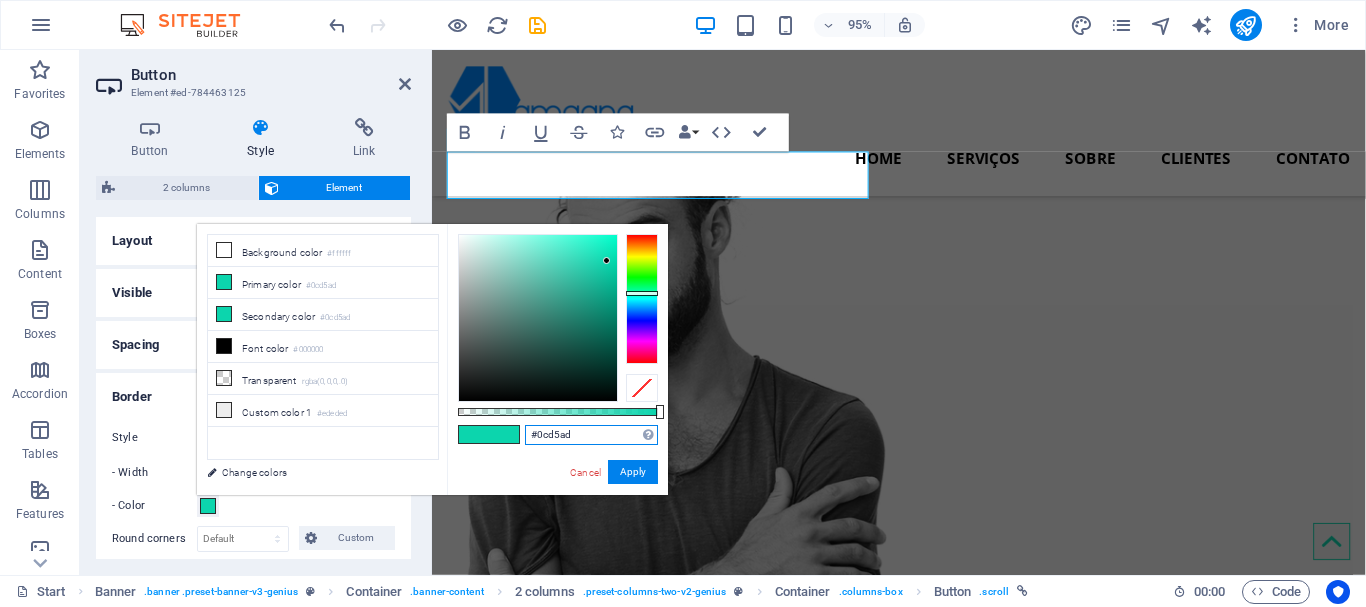 click on "#0cd5ad" at bounding box center [591, 435] 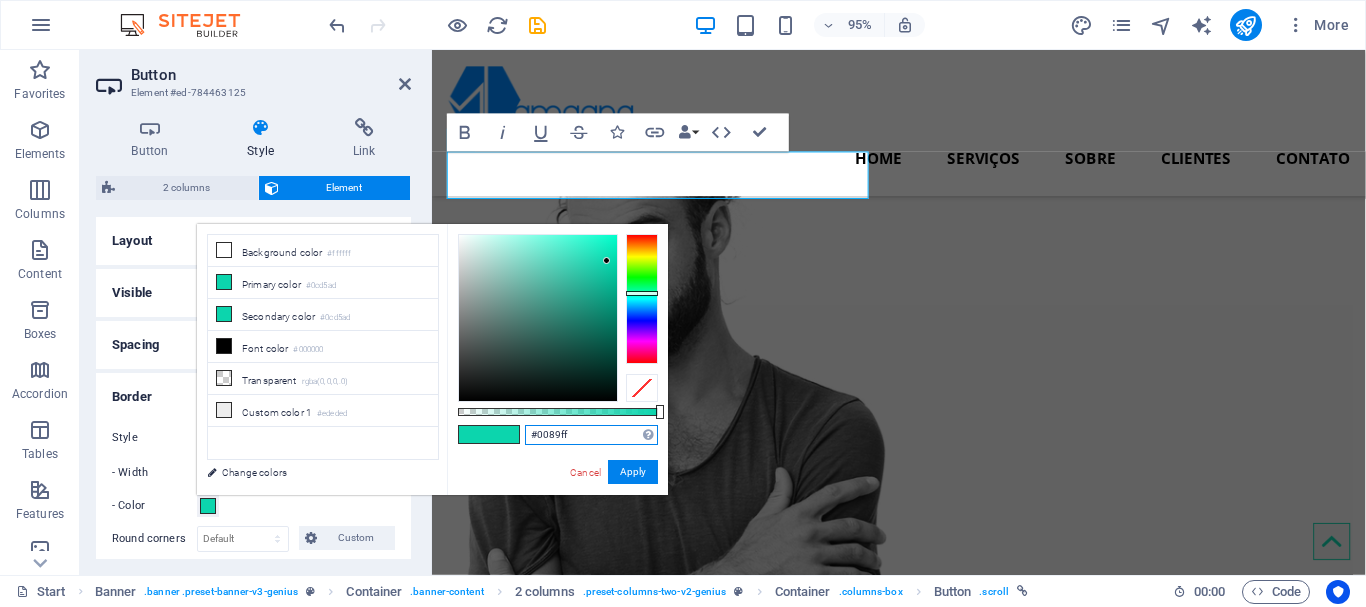 type on "#0089ff" 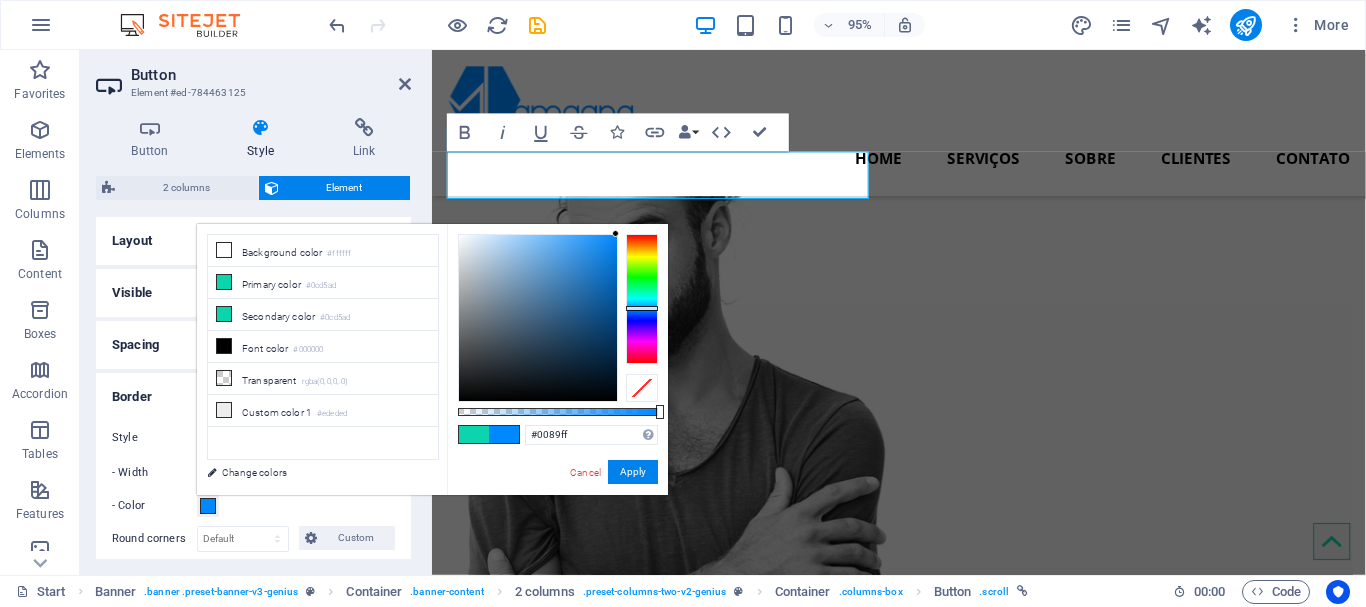 click on "#0089ff Supported formats #0852ed rgb(8, 82, 237) rgba(8, 82, 237, 90%) hsv(221,97,93) hsl(221, 93%, 48%) Cancel Apply" at bounding box center (557, 504) 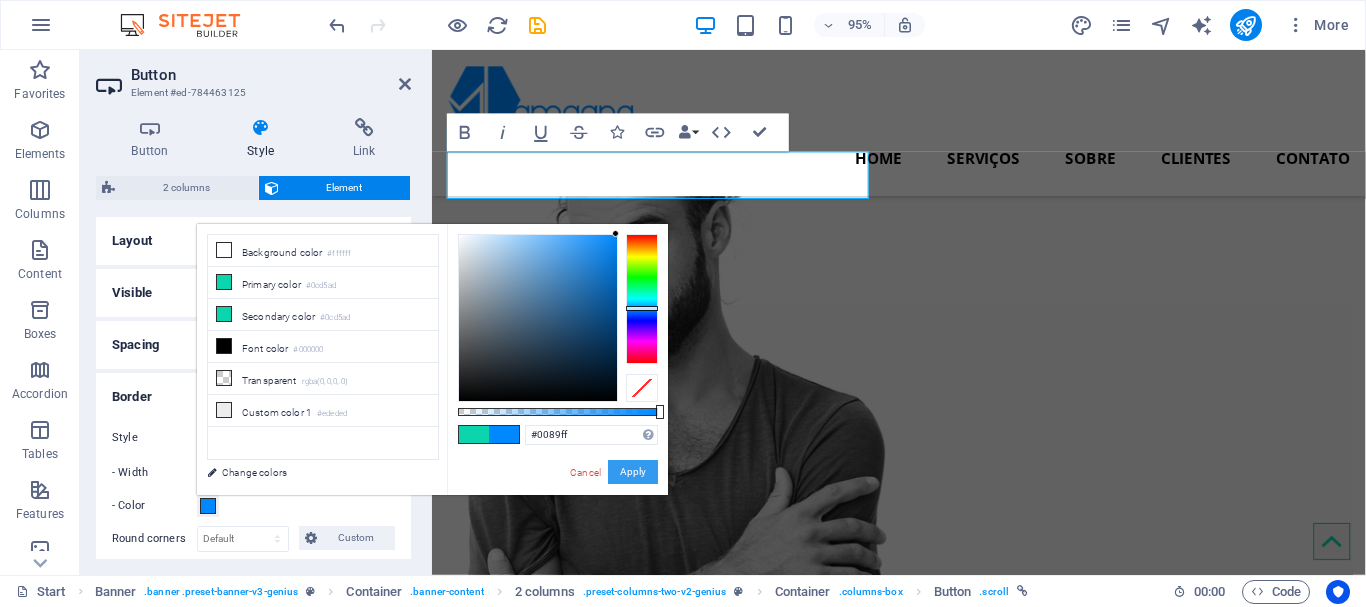 click on "Apply" at bounding box center [633, 472] 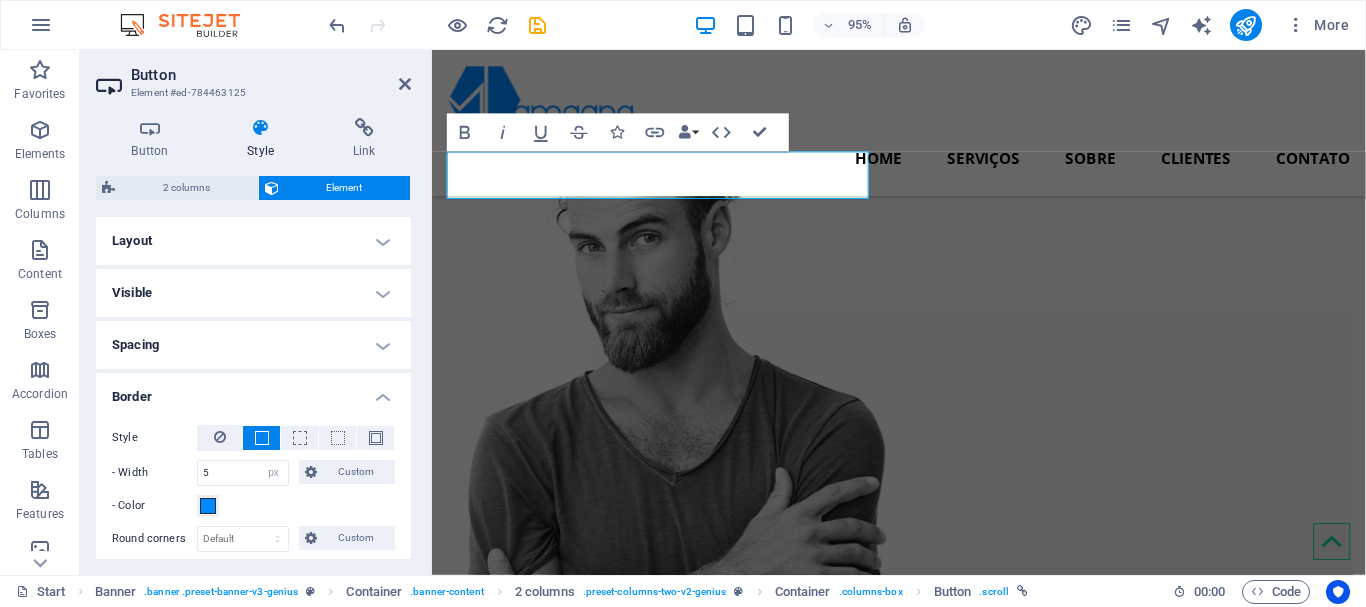 click on "Border" at bounding box center (253, 391) 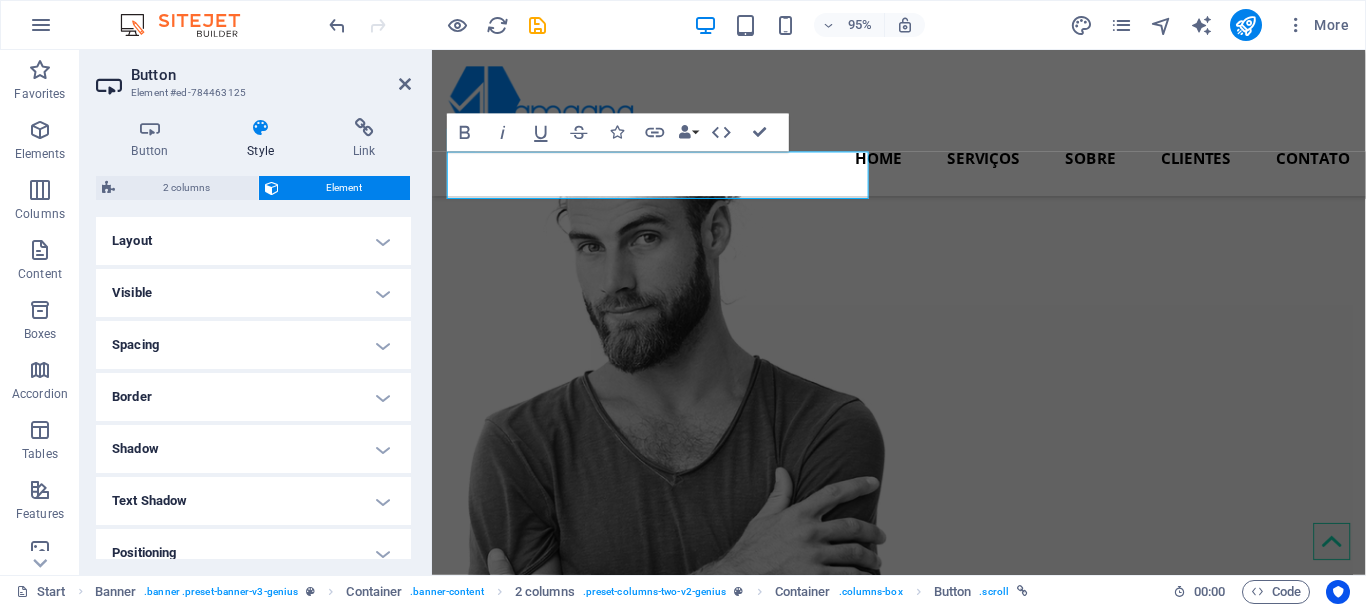 click on "Shadow" at bounding box center [253, 449] 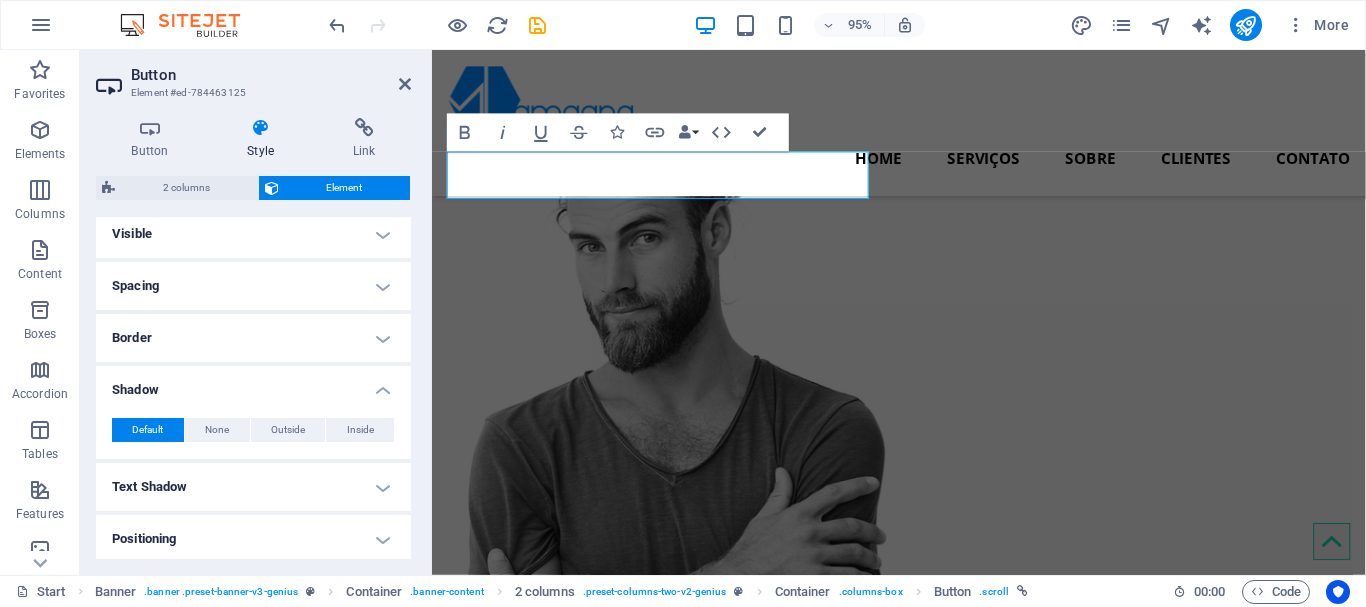scroll, scrollTop: 100, scrollLeft: 0, axis: vertical 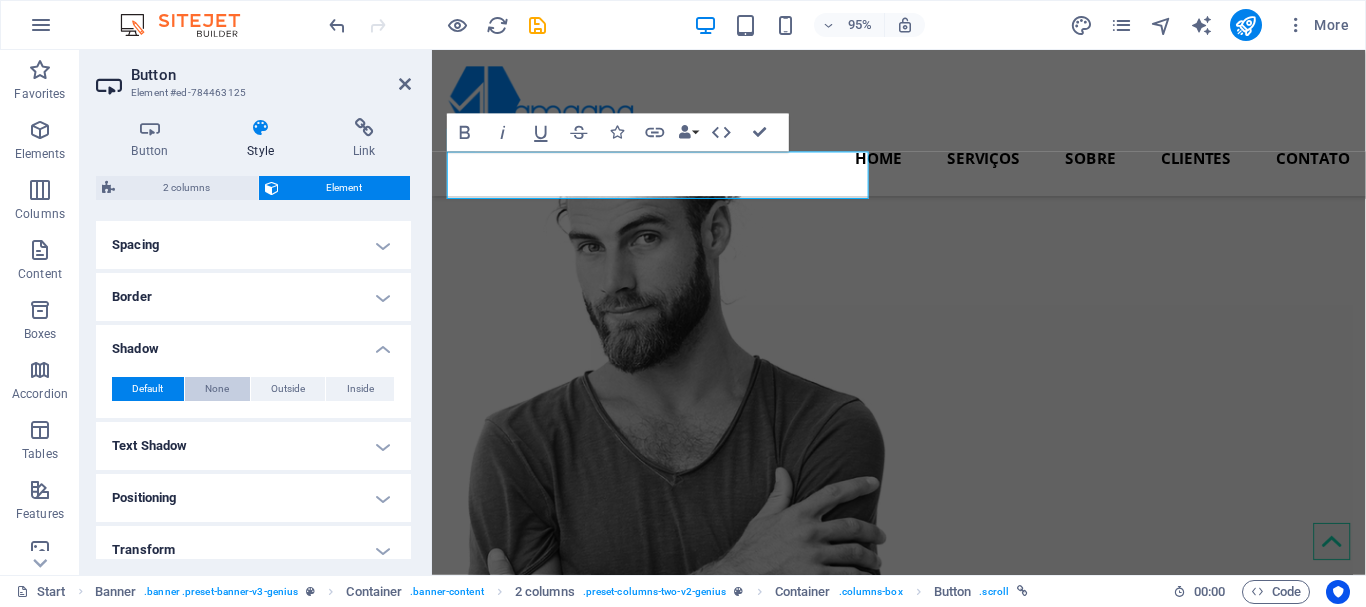 click on "None" at bounding box center (217, 389) 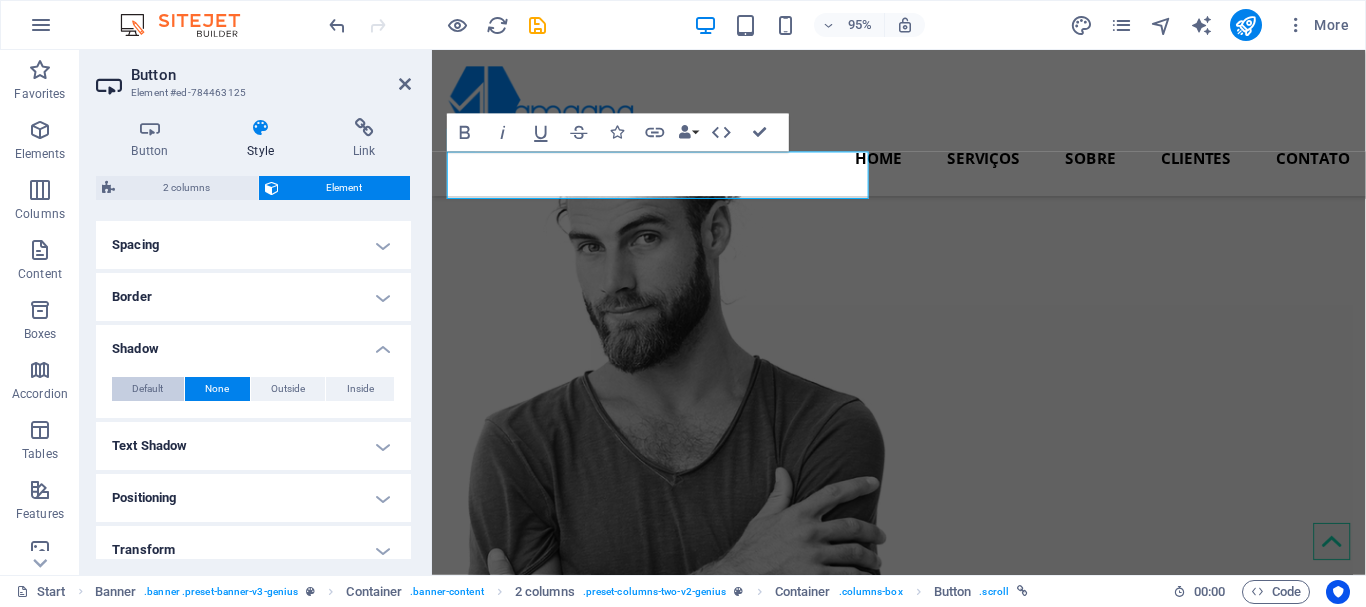 click on "Default" at bounding box center (147, 389) 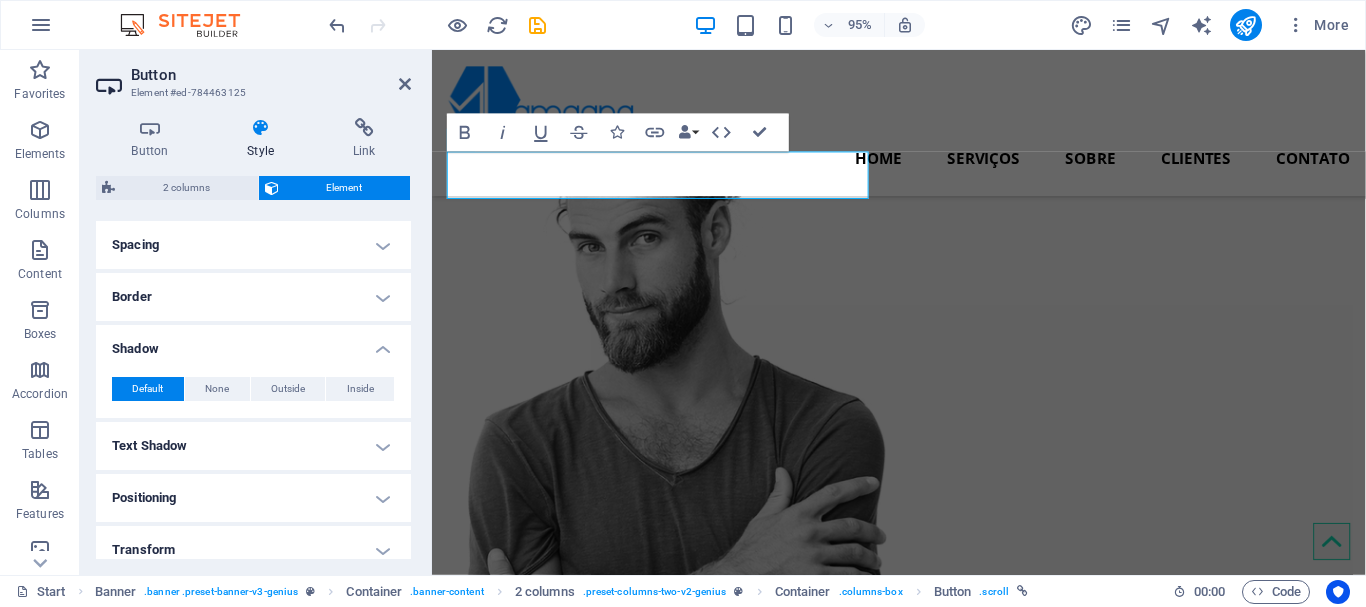 click on "Text Shadow" at bounding box center (253, 446) 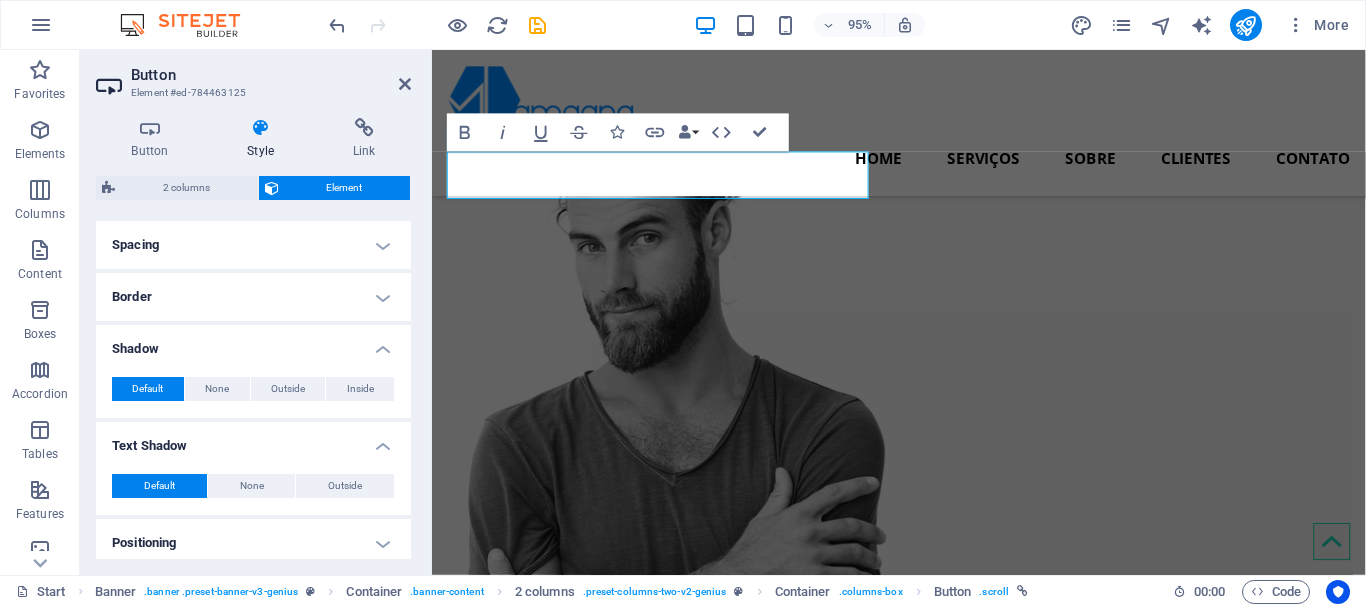 click on "Text Shadow" at bounding box center [253, 440] 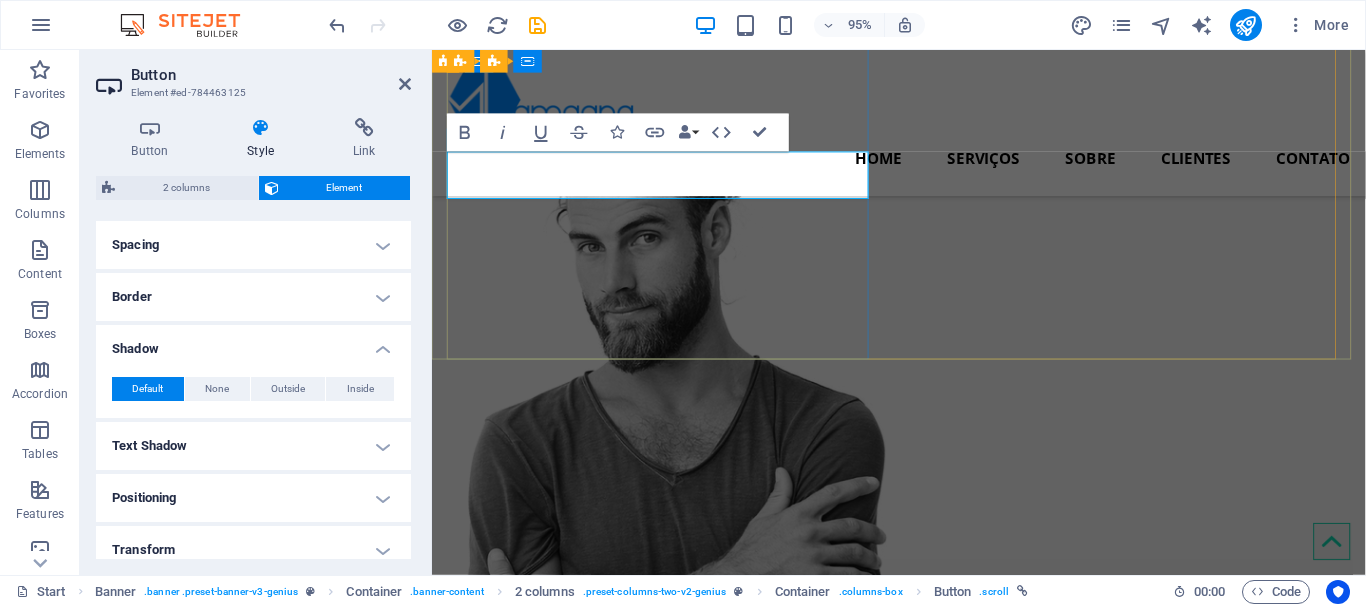 drag, startPoint x: 551, startPoint y: 177, endPoint x: 510, endPoint y: 191, distance: 43.32436 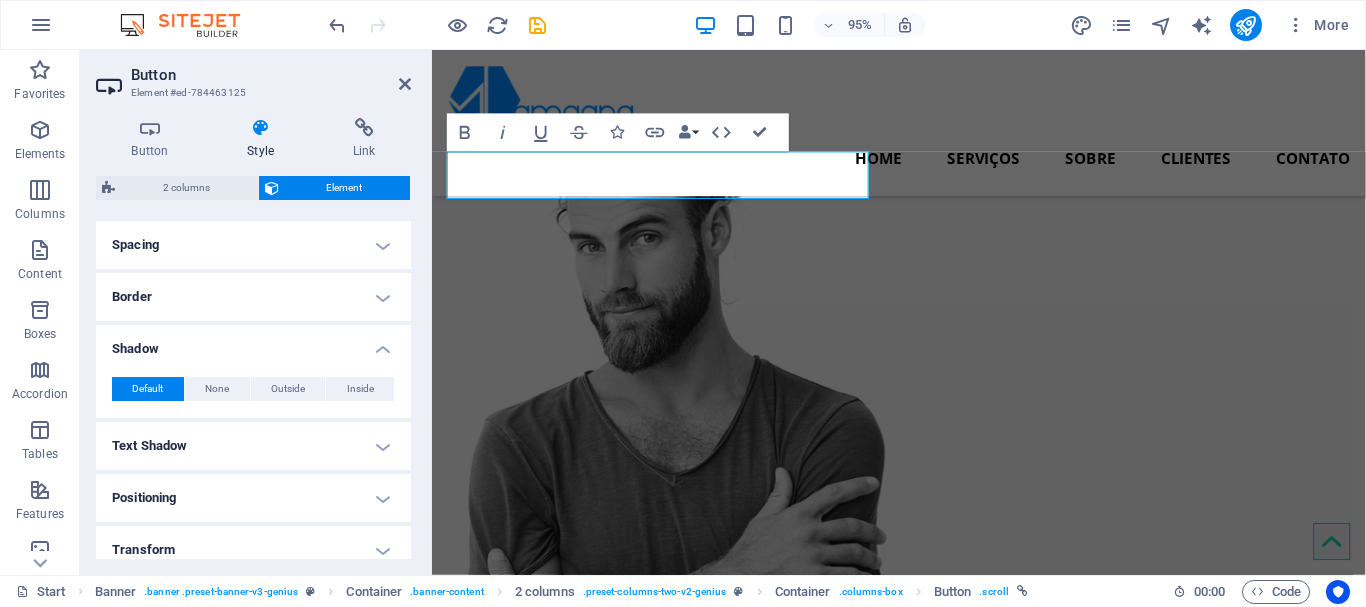 click on "Shadow" at bounding box center [253, 343] 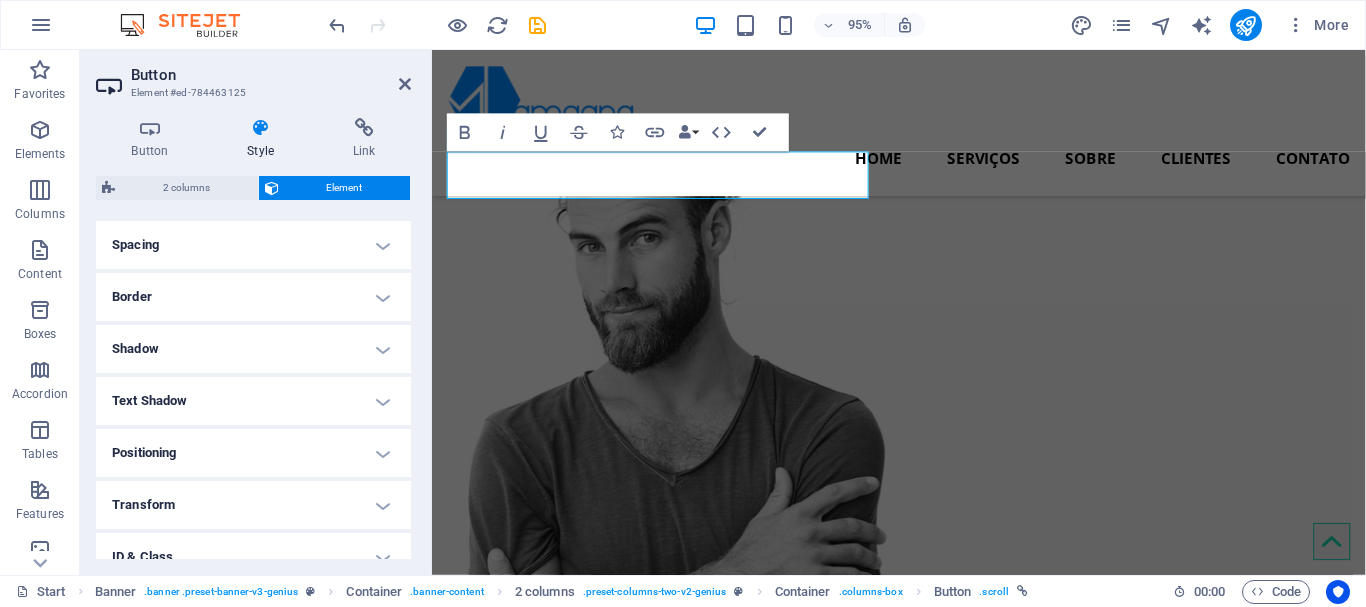 click on "Shadow" at bounding box center [253, 349] 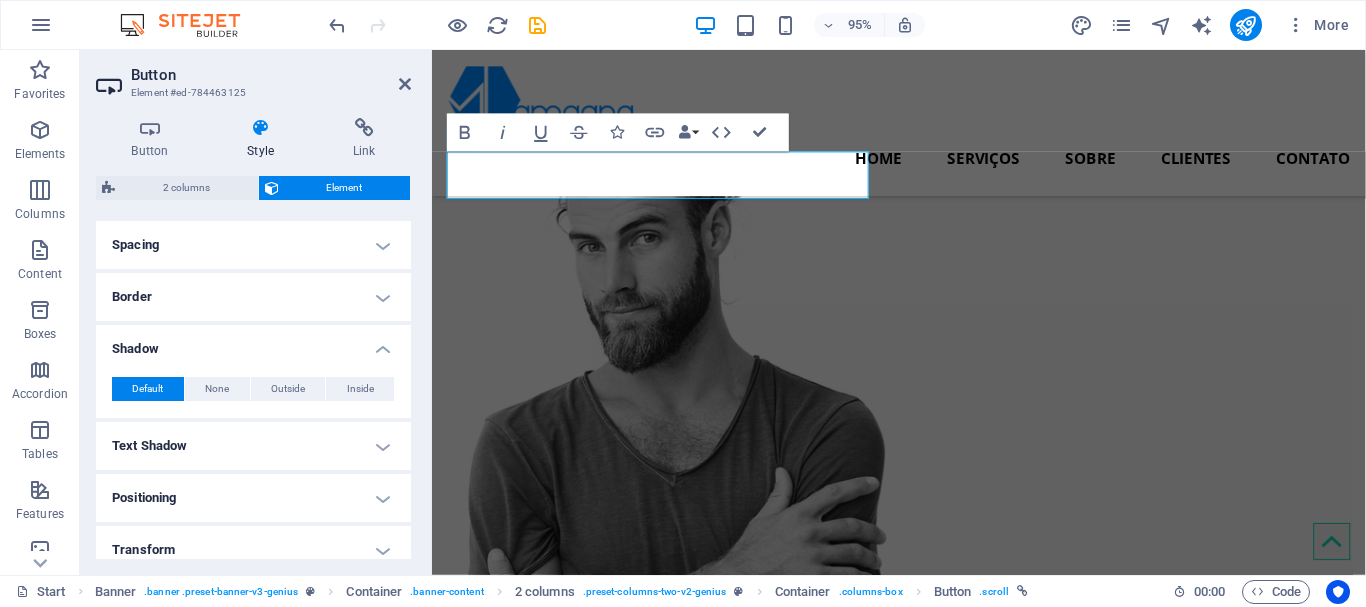 click on "Default" at bounding box center (147, 389) 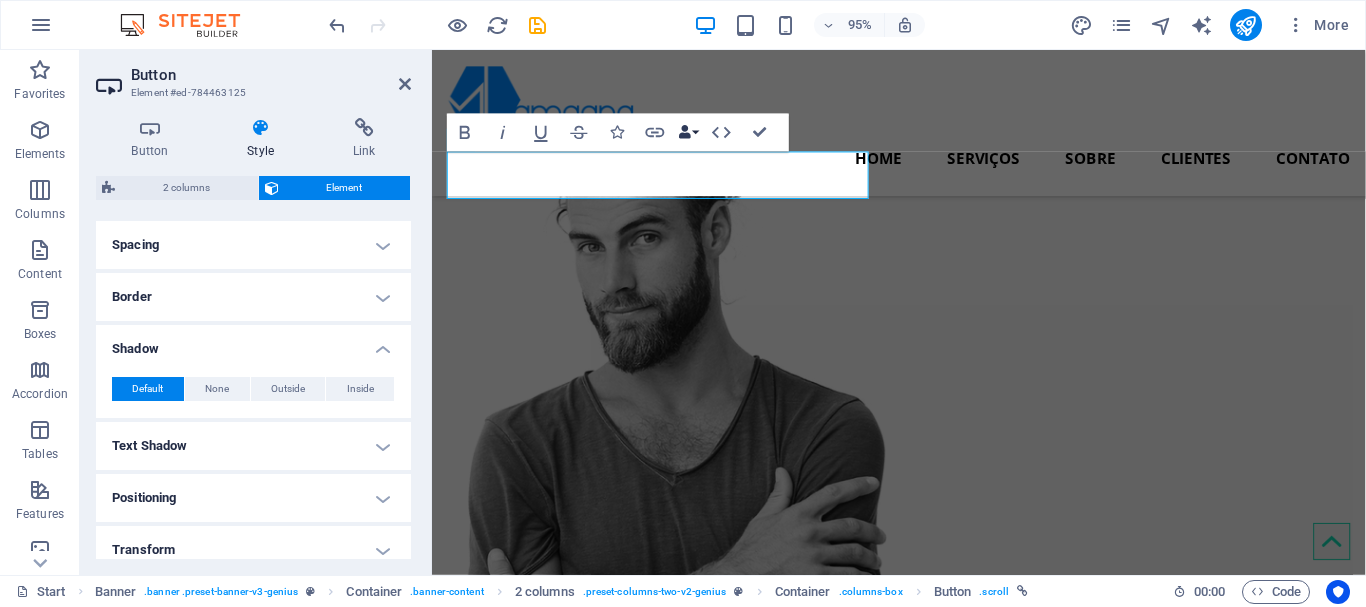 click on "Data Bindings" at bounding box center (688, 133) 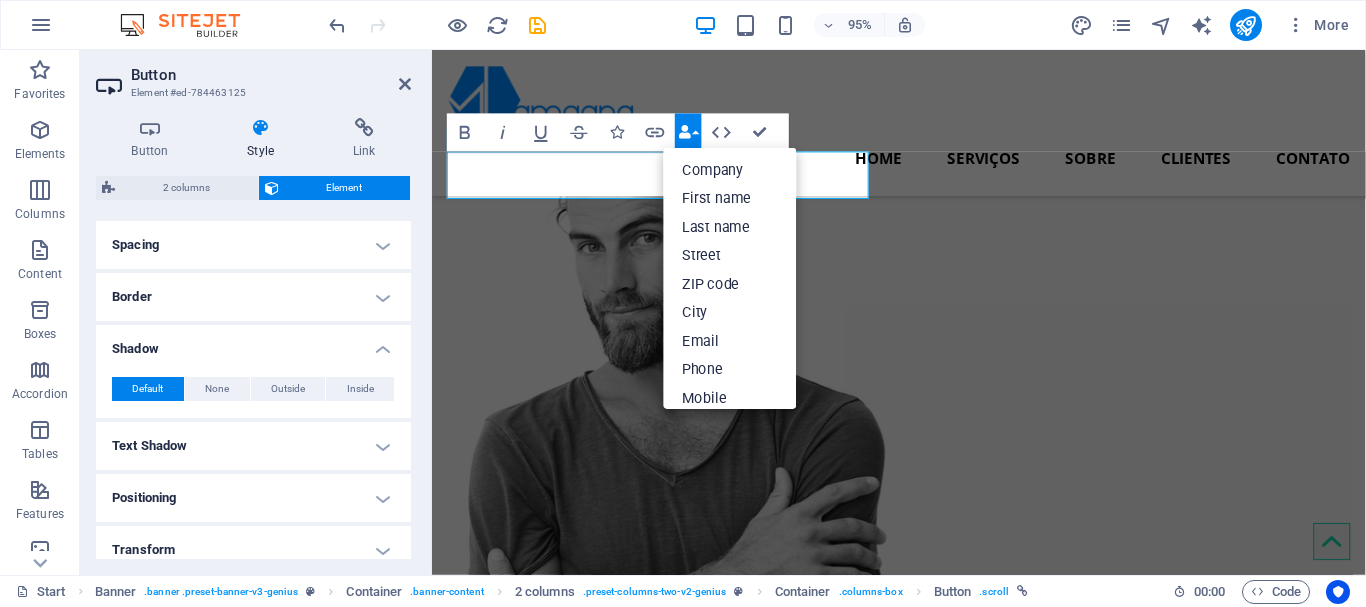 click on "Data Bindings" at bounding box center (688, 133) 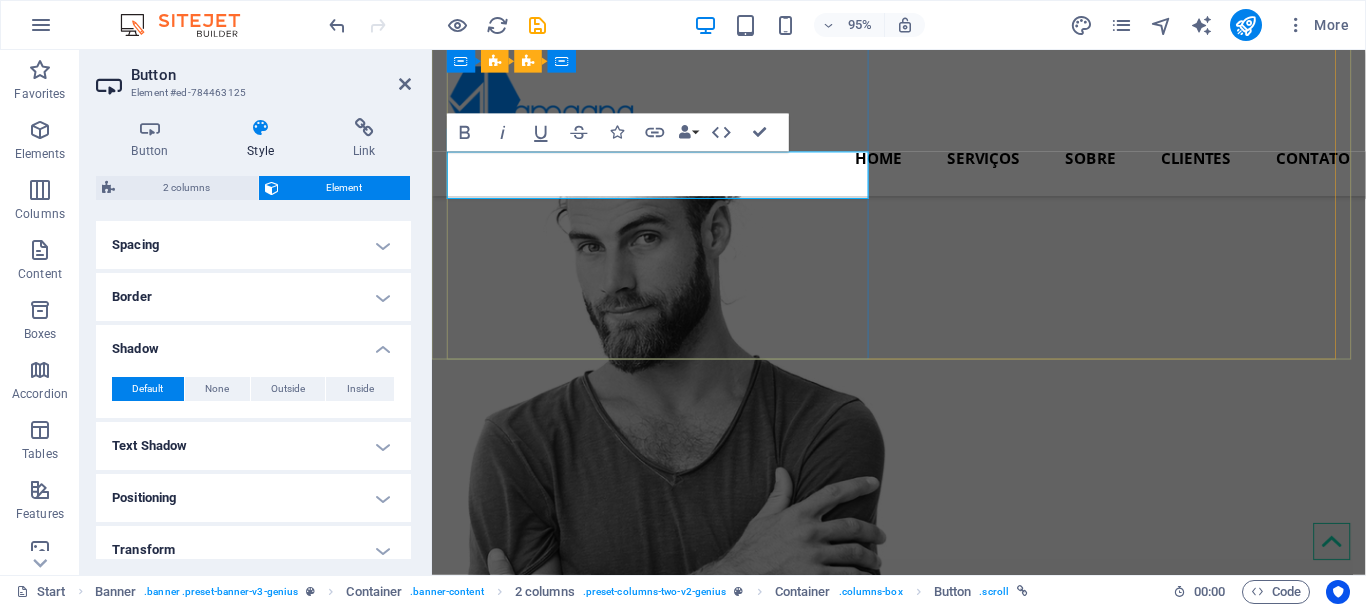 click on "Entre em contato" at bounding box center (538, 29) 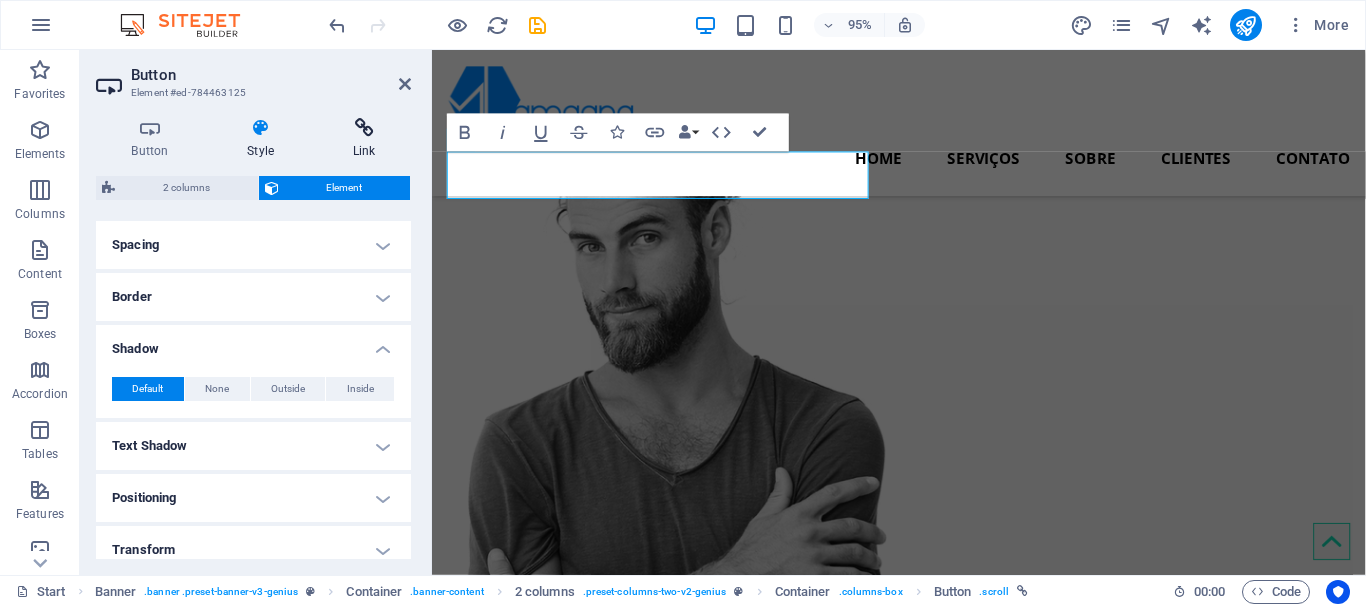 click at bounding box center [364, 128] 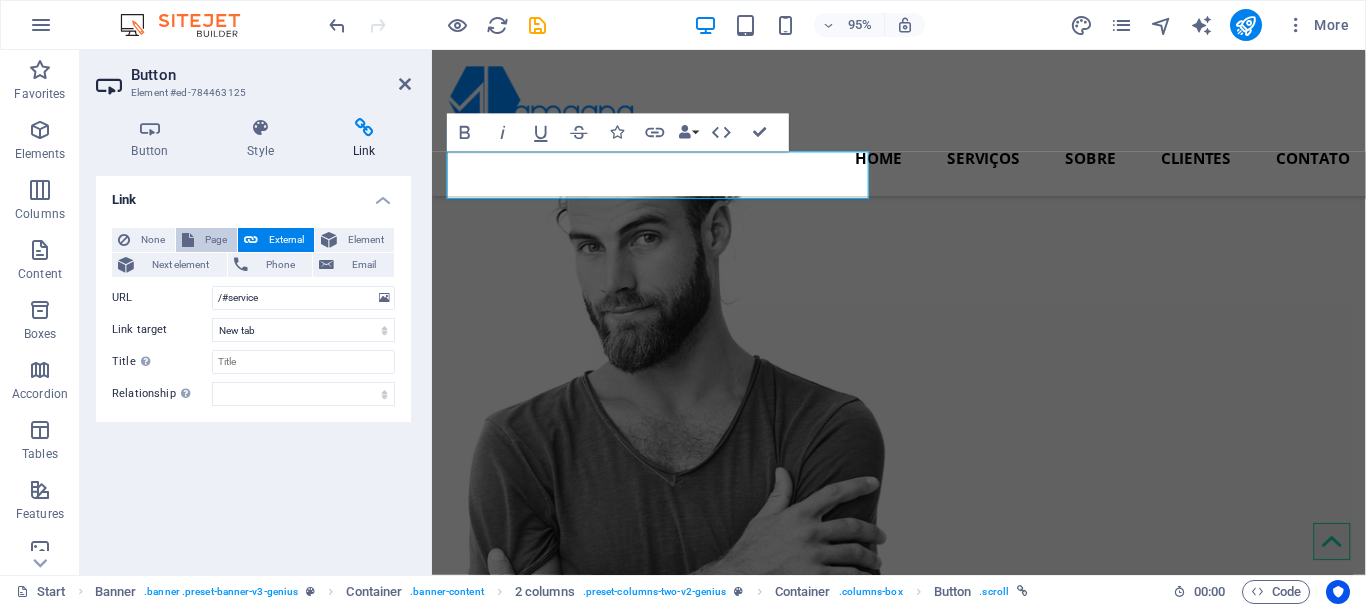 click on "Page" at bounding box center (215, 240) 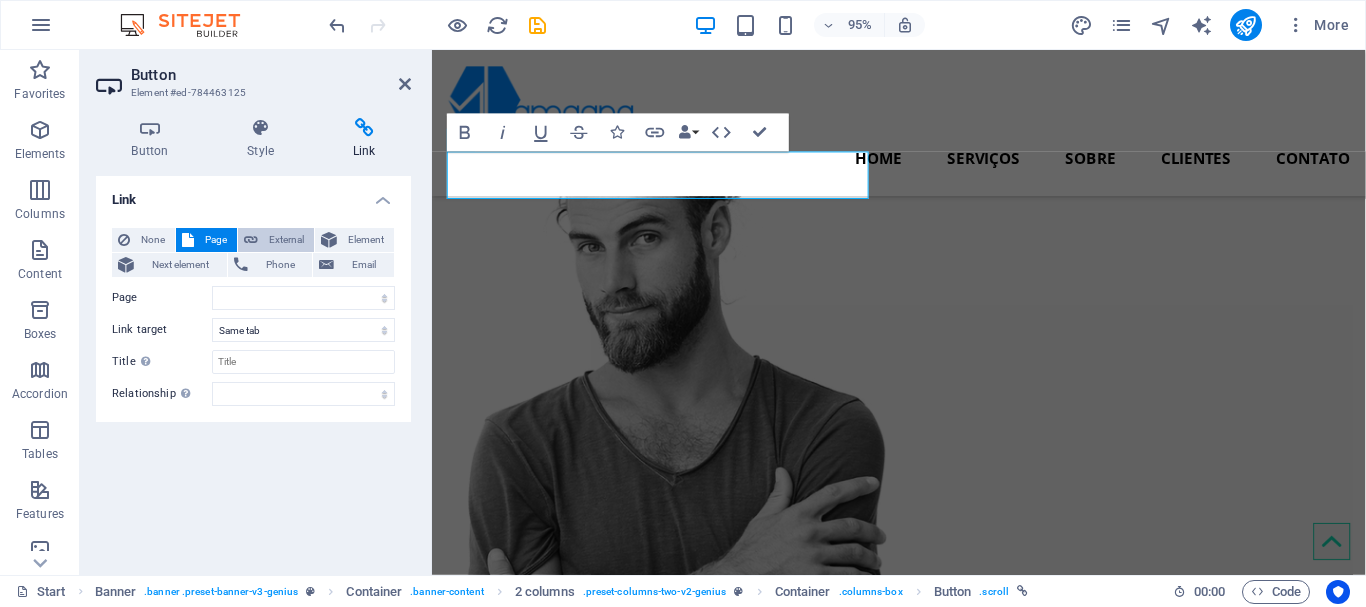 click on "External" at bounding box center (286, 240) 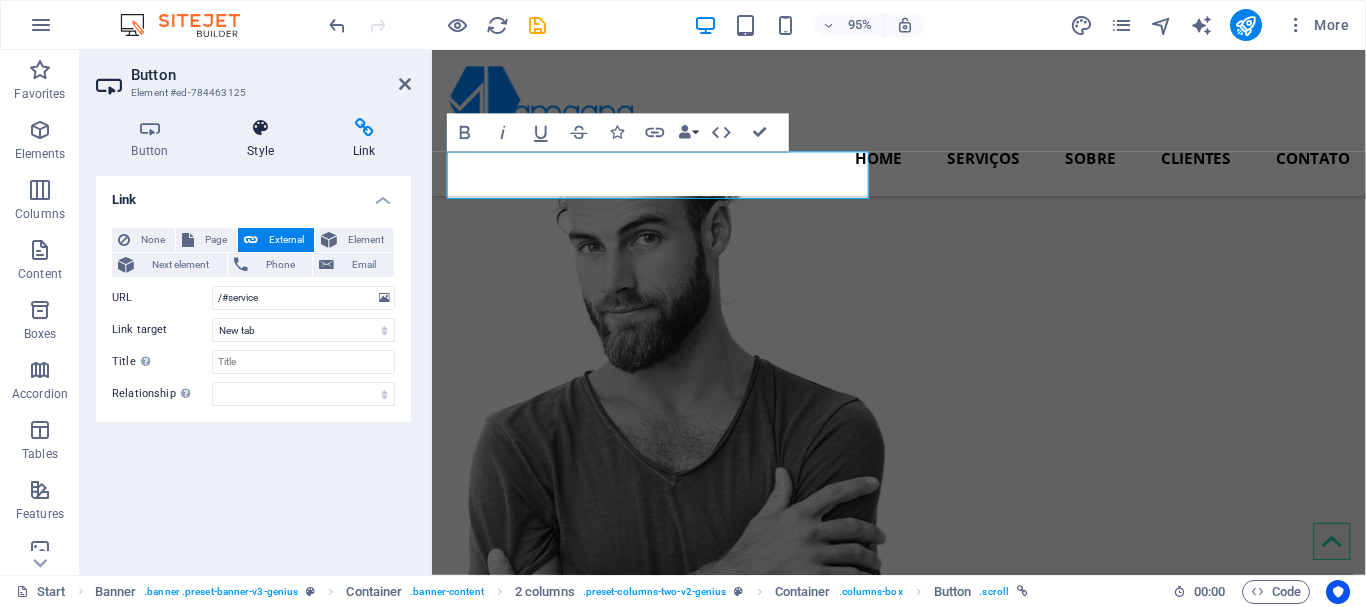 click at bounding box center [261, 128] 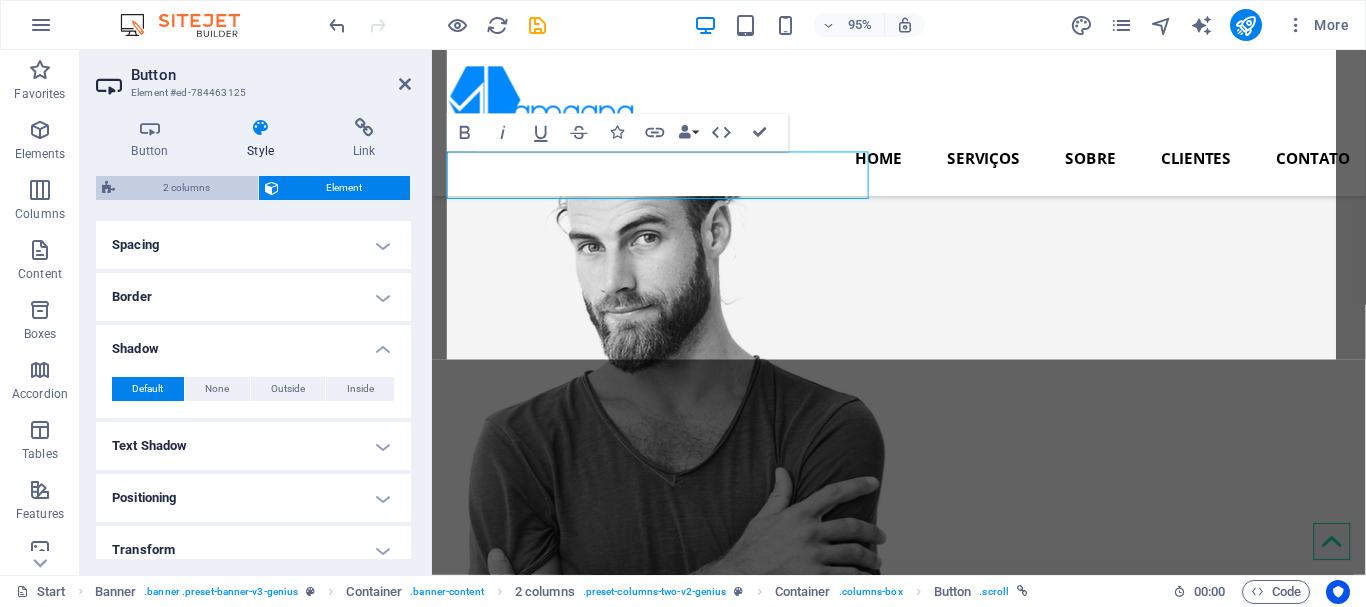 click on "2 columns" at bounding box center [186, 188] 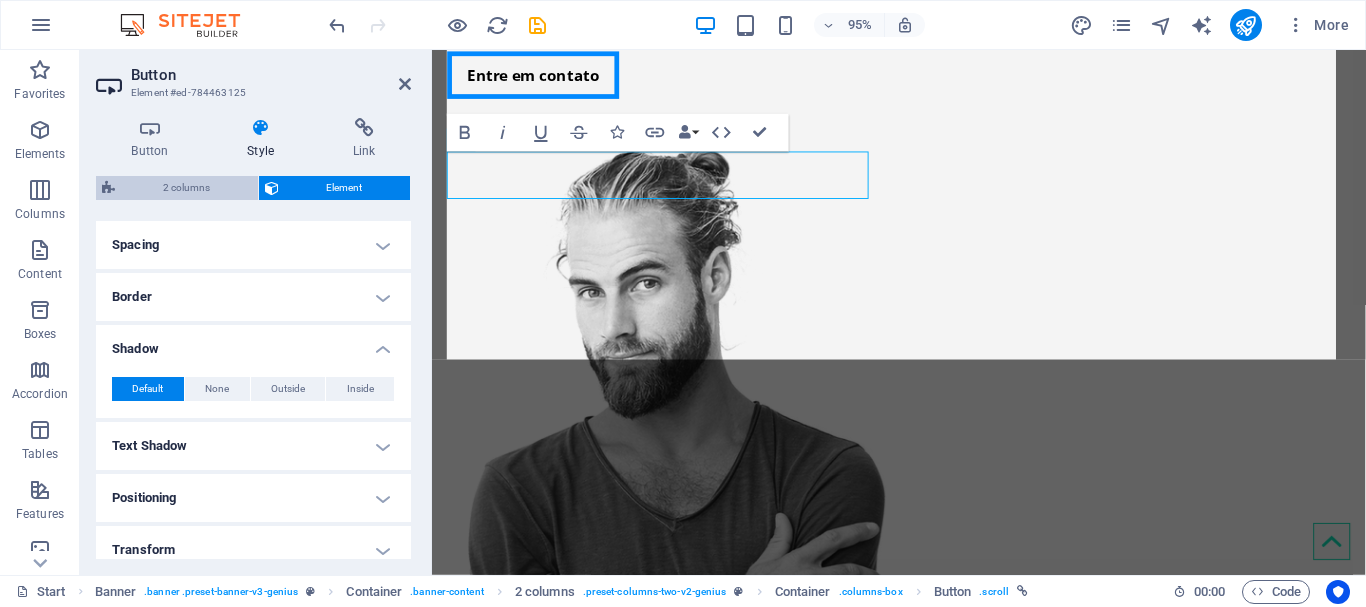 select on "rem" 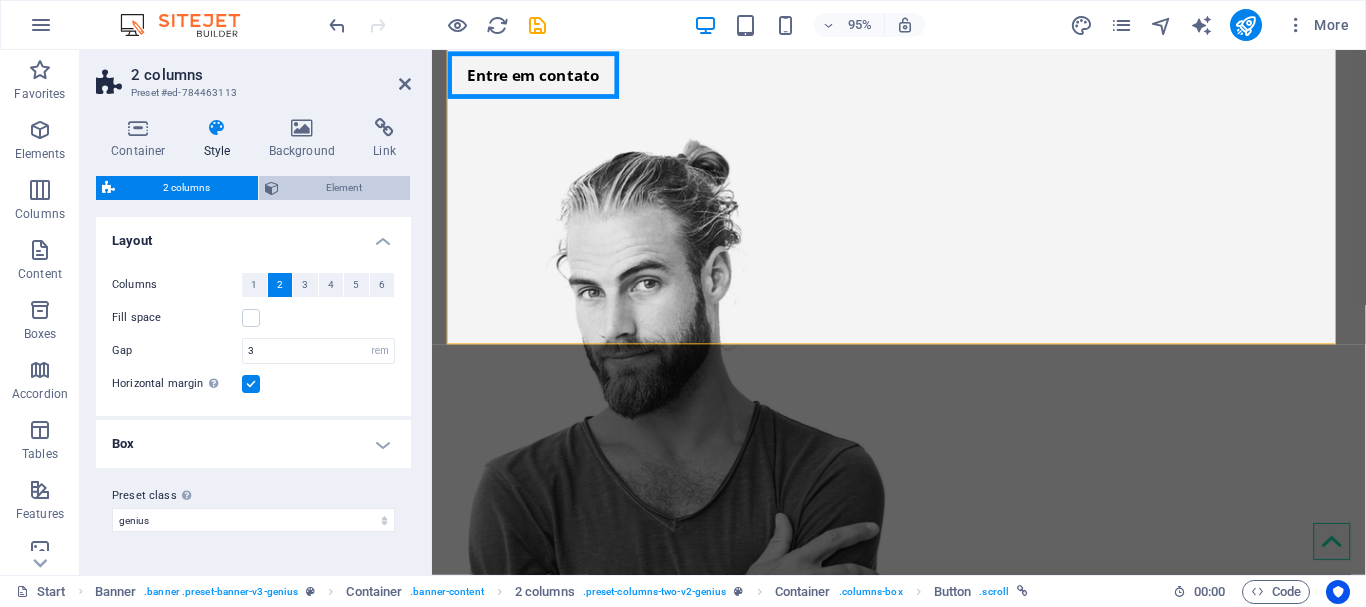 scroll, scrollTop: 526, scrollLeft: 0, axis: vertical 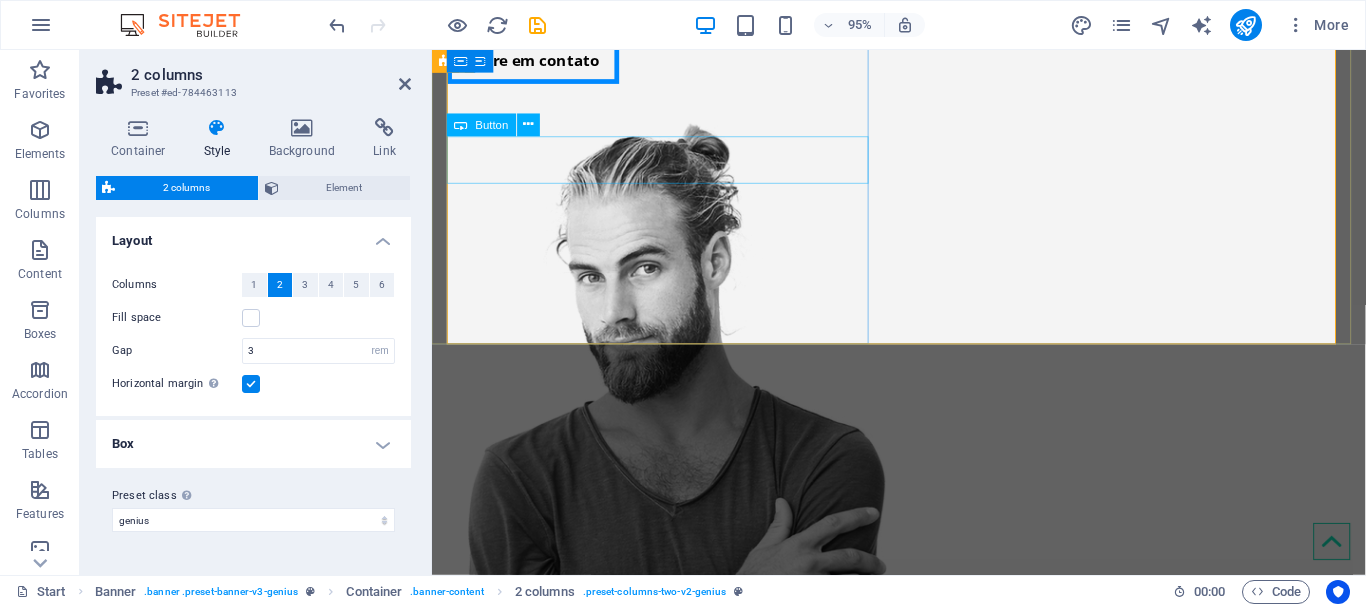 click on "Entre em contato" at bounding box center [674, 61] 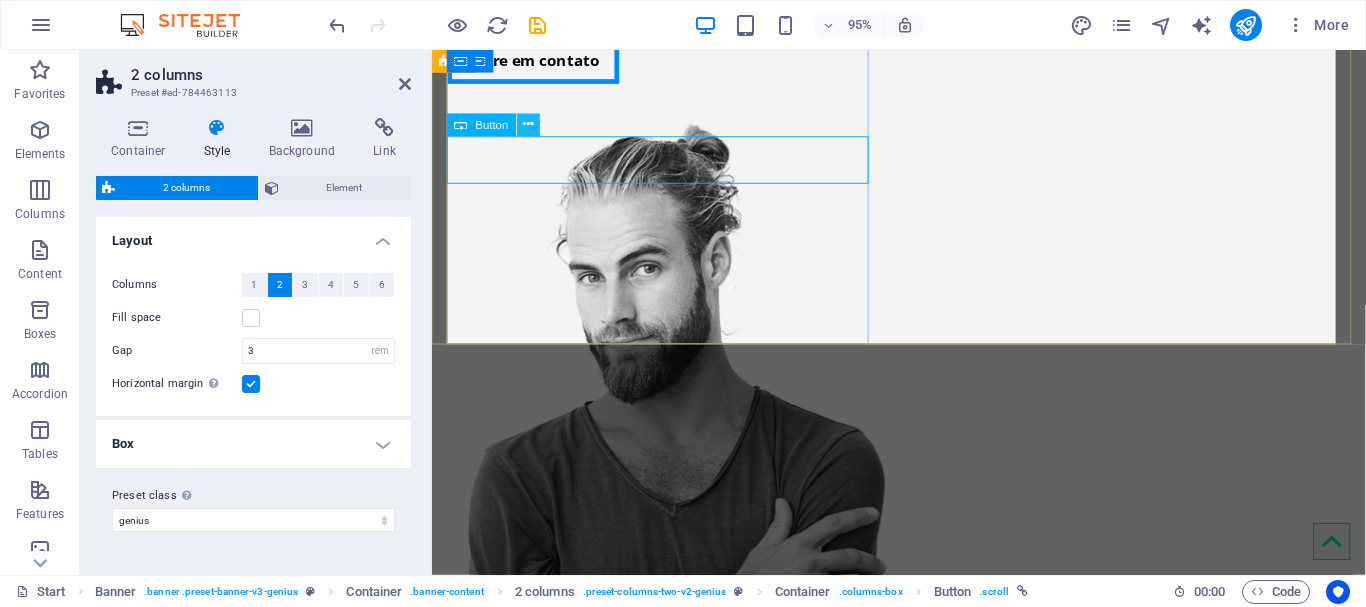 click at bounding box center [528, 125] 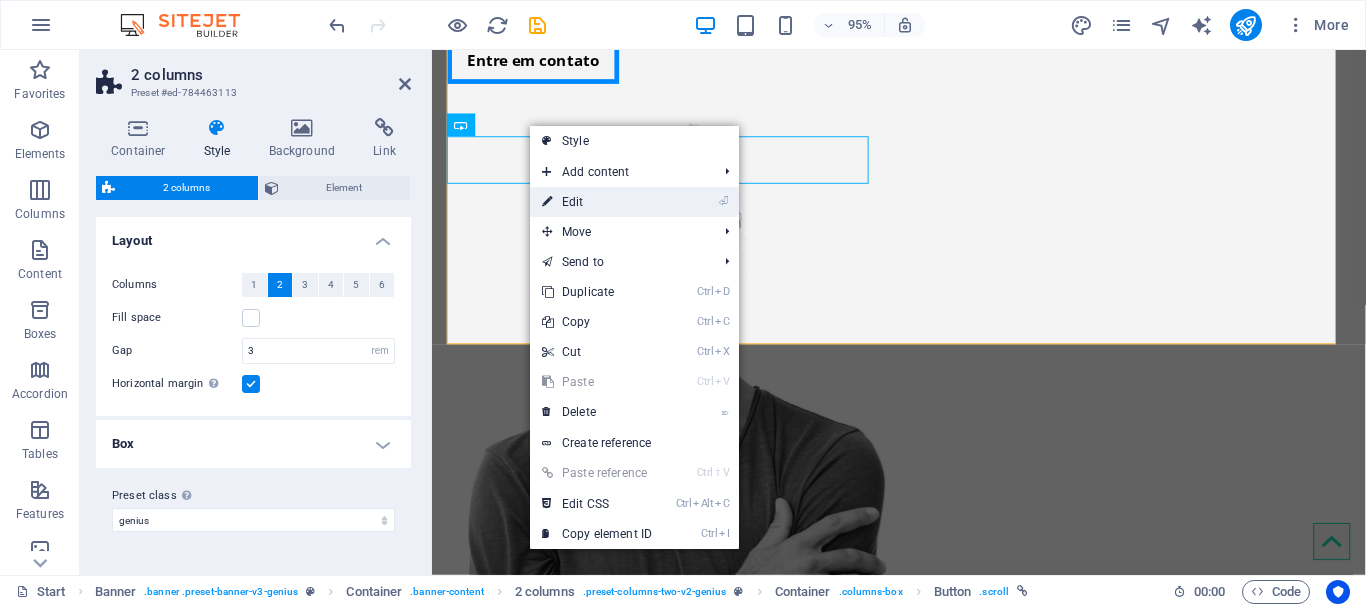 click on "⏎  Edit" at bounding box center [597, 202] 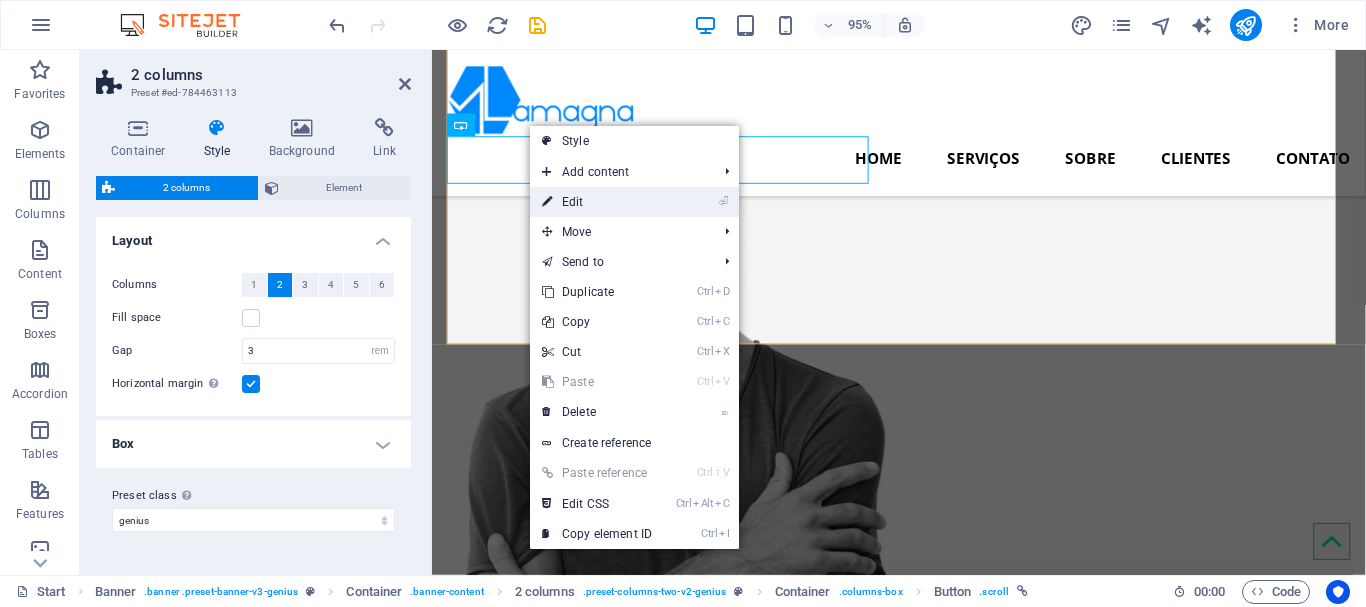scroll, scrollTop: 542, scrollLeft: 0, axis: vertical 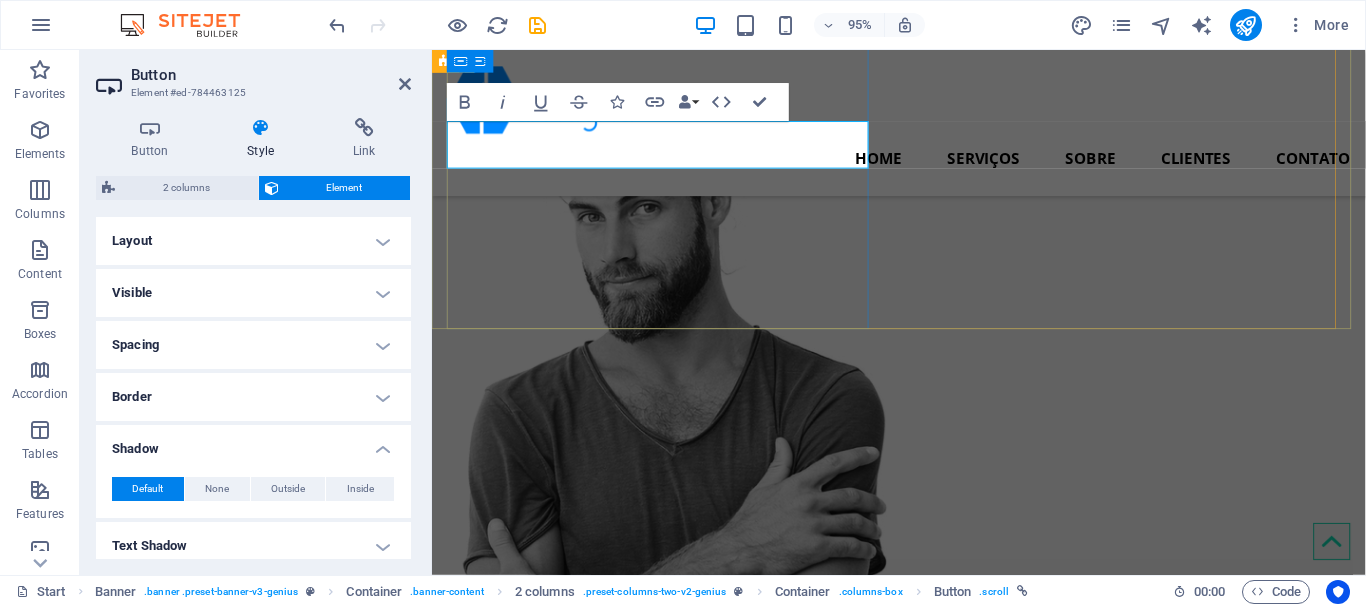 click on "Entre em contato" at bounding box center (538, -3) 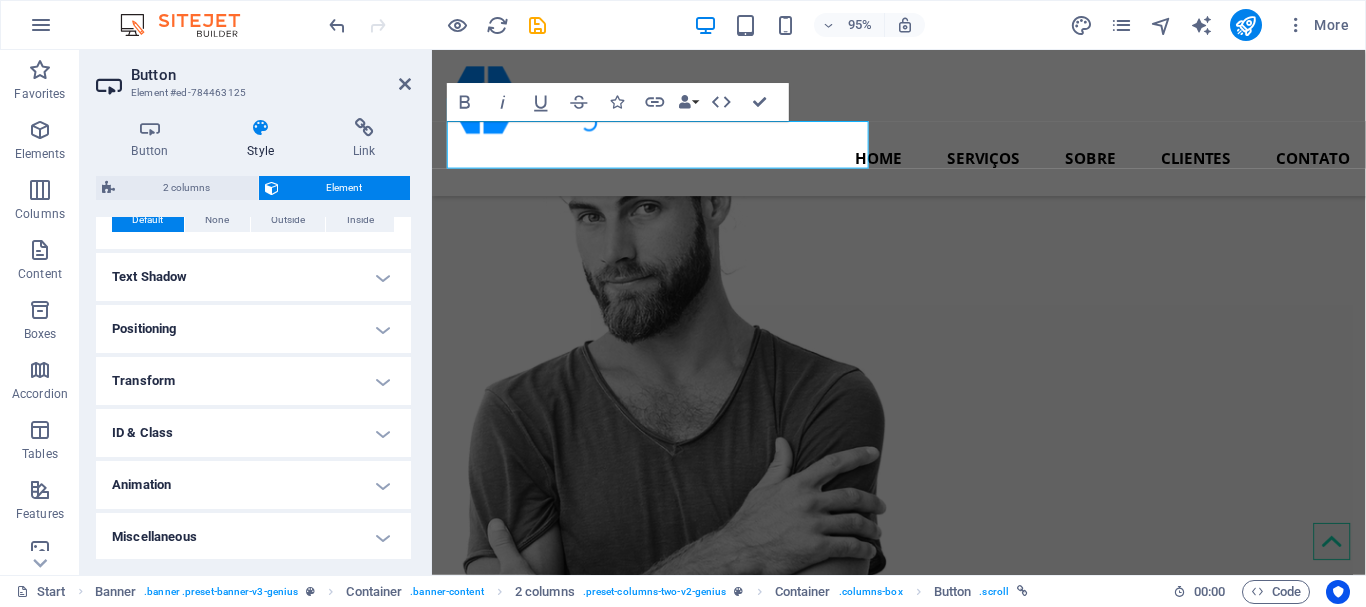 scroll, scrollTop: 271, scrollLeft: 0, axis: vertical 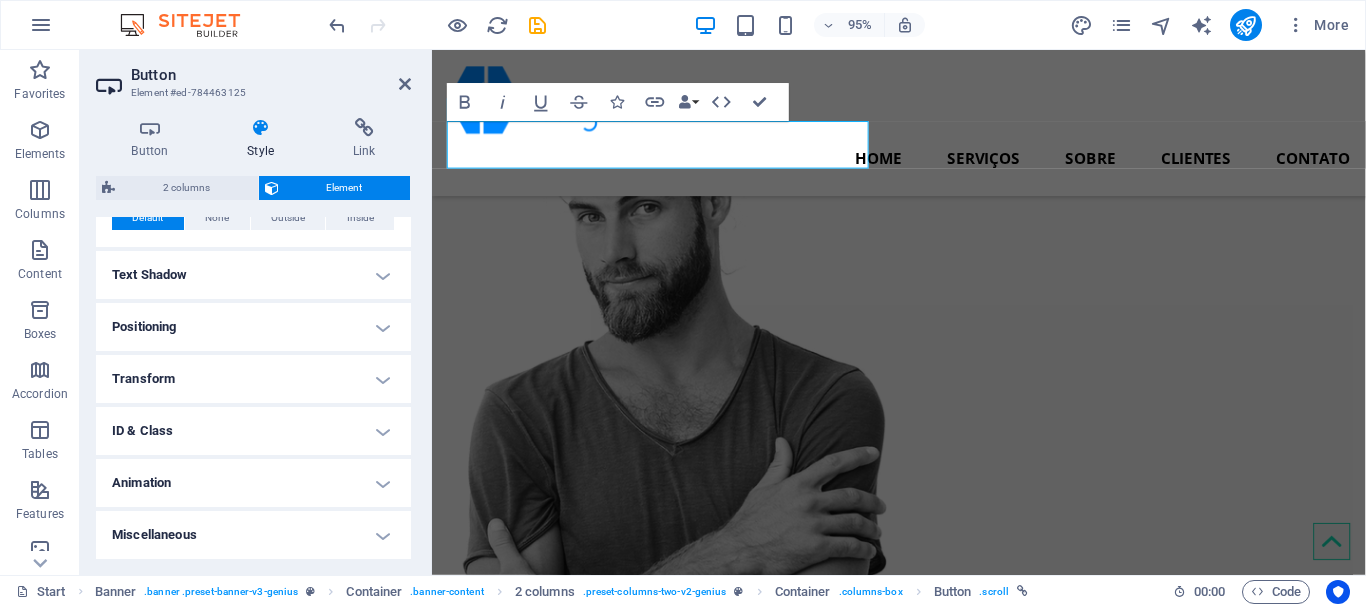 click on "Transform" at bounding box center [253, 379] 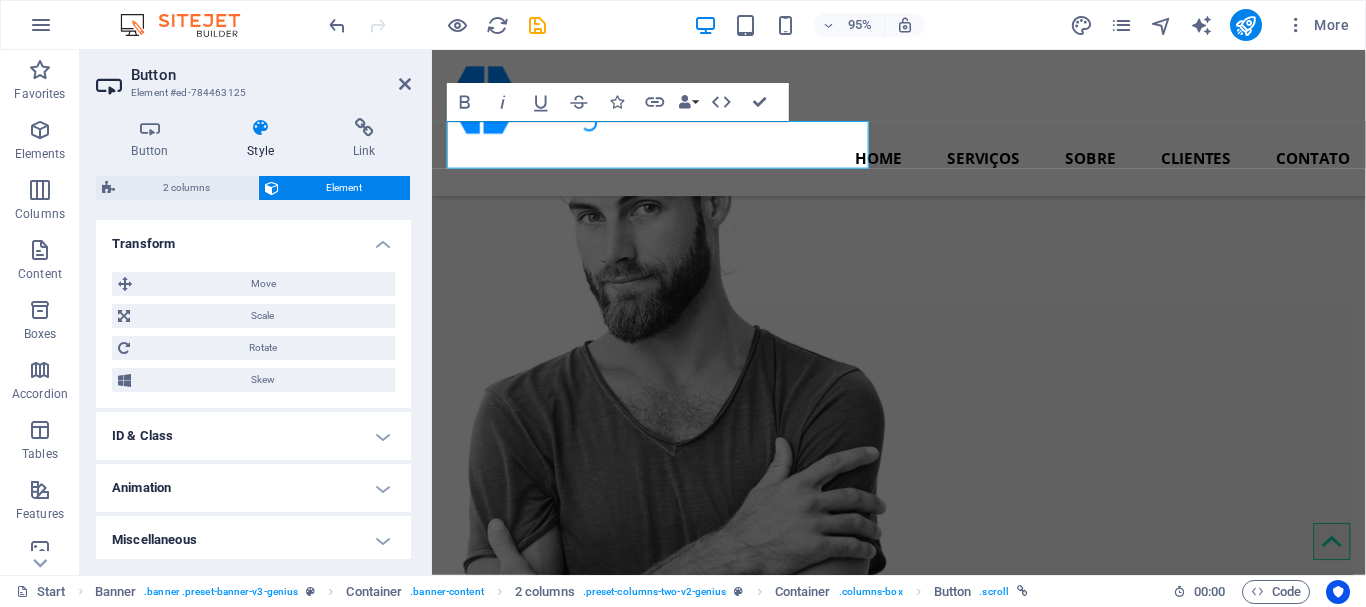 scroll, scrollTop: 411, scrollLeft: 0, axis: vertical 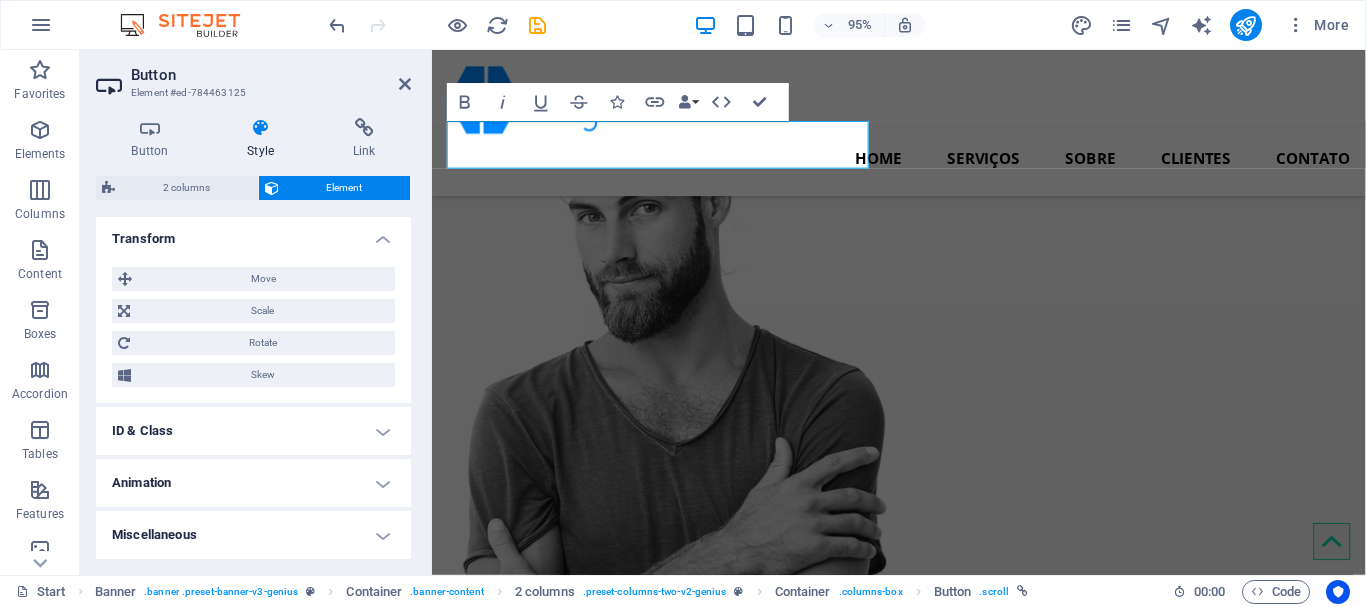 click on "ID & Class" at bounding box center (253, 431) 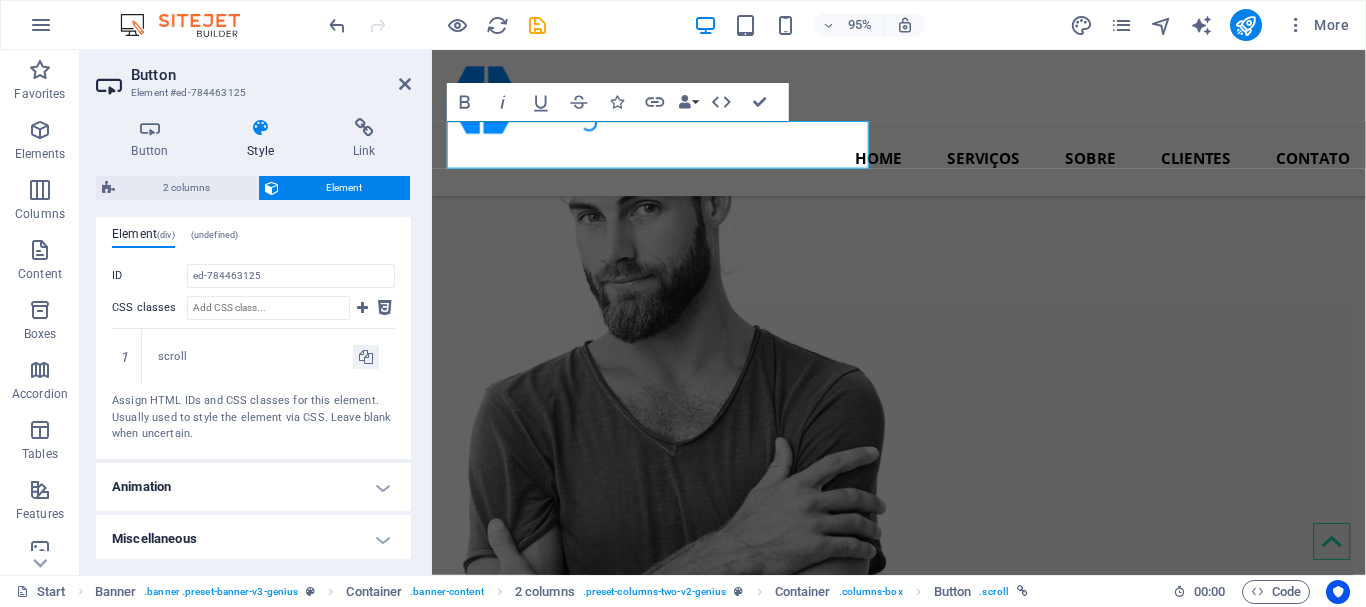 scroll, scrollTop: 647, scrollLeft: 0, axis: vertical 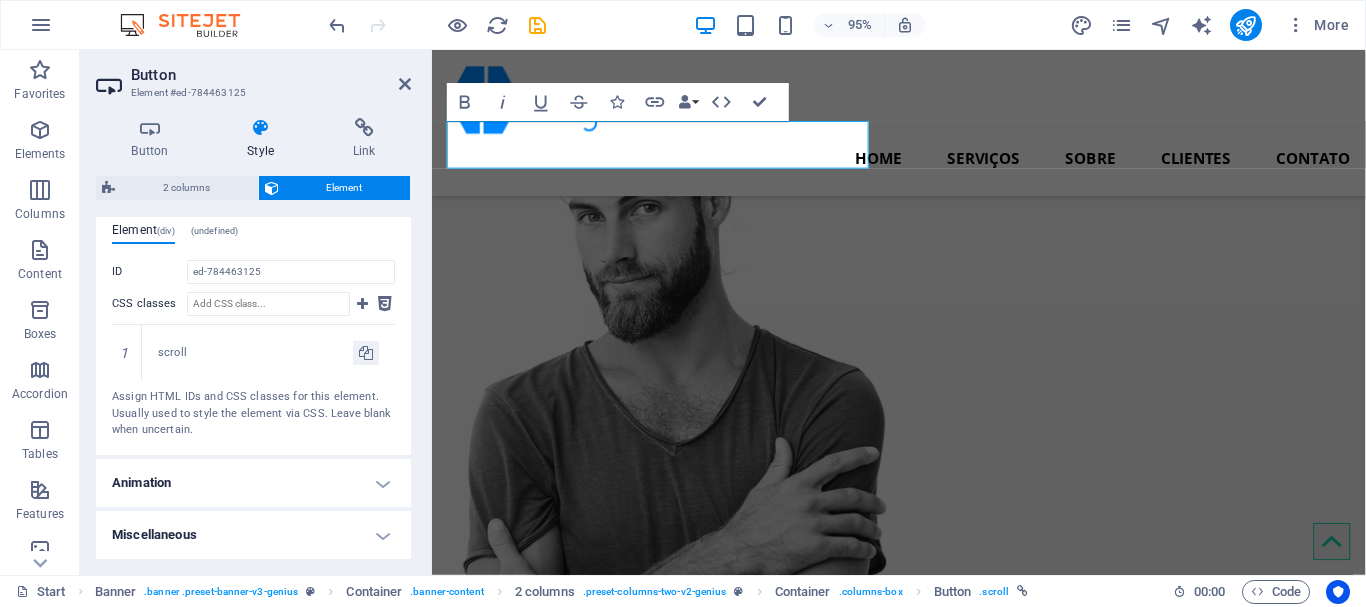 click on "Animation" at bounding box center [253, 483] 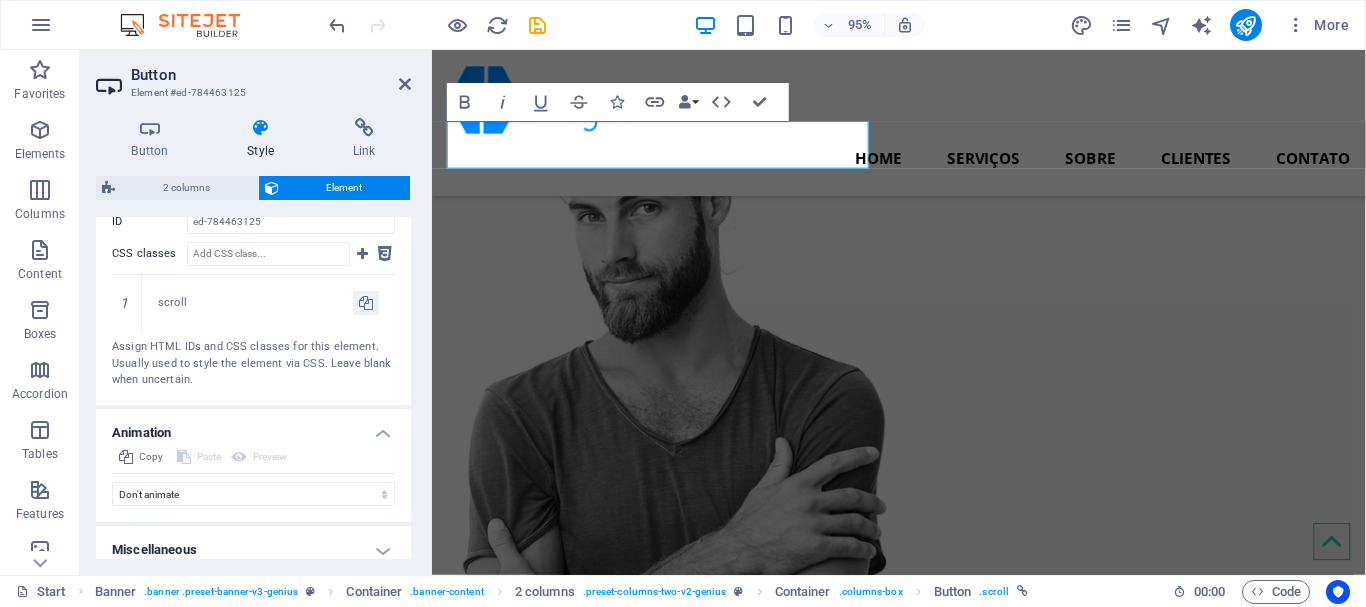 scroll, scrollTop: 712, scrollLeft: 0, axis: vertical 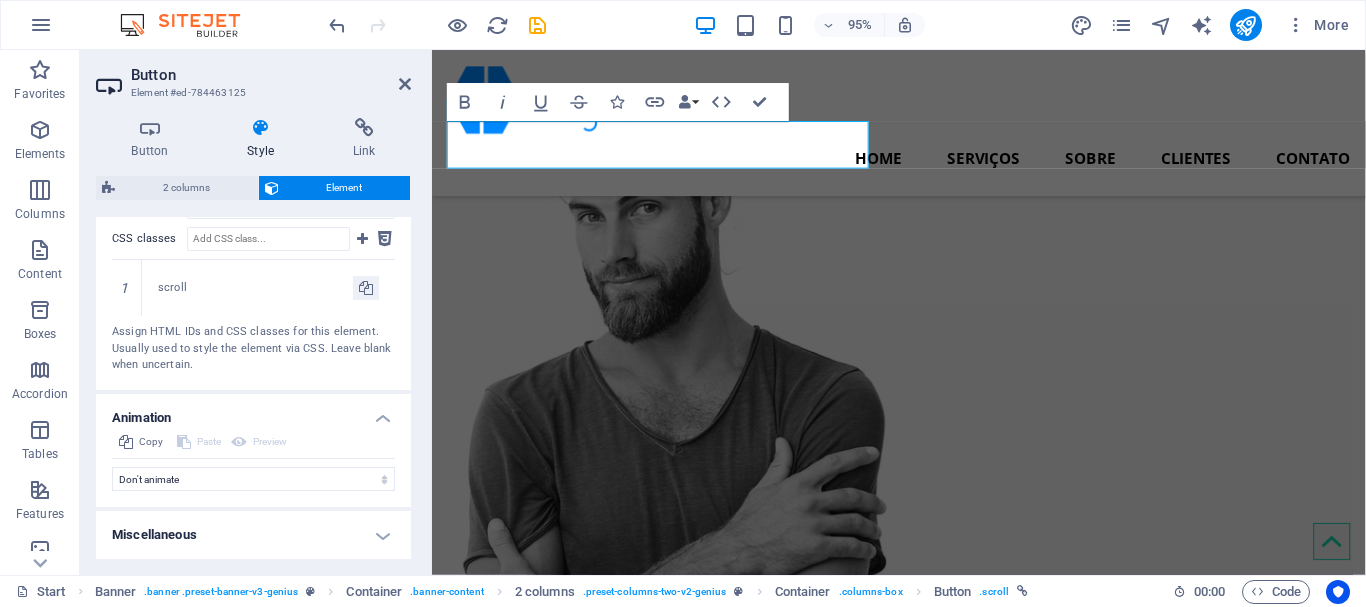 click on "Miscellaneous" at bounding box center (253, 535) 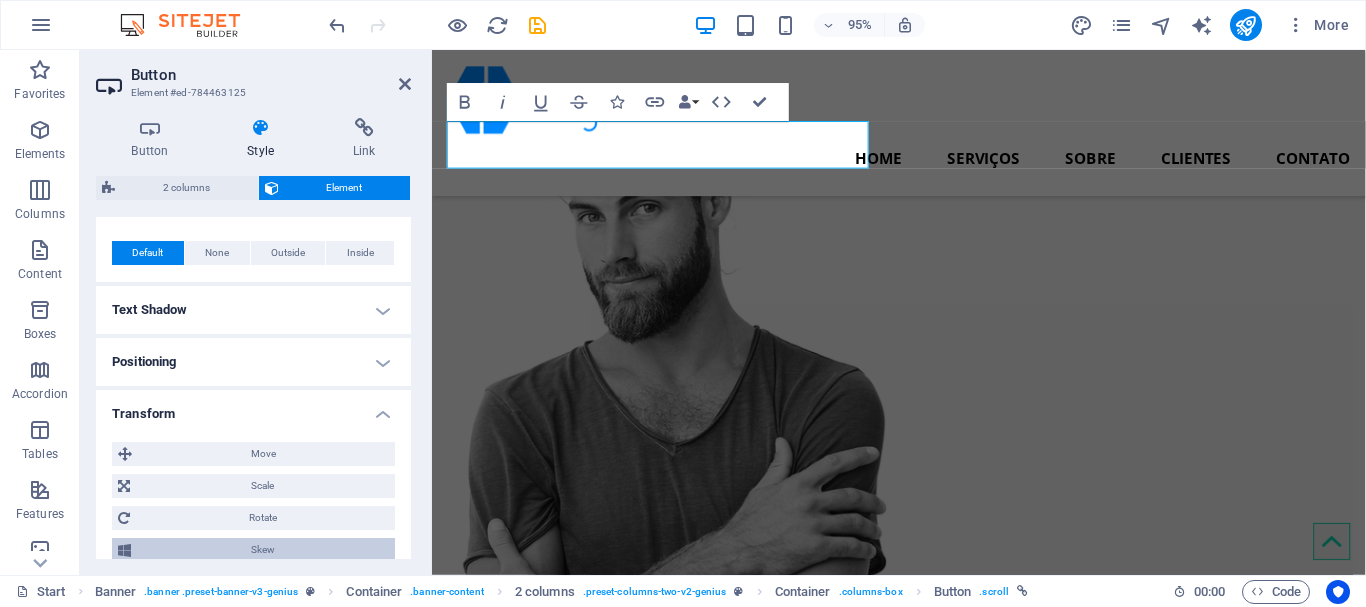 scroll, scrollTop: 136, scrollLeft: 0, axis: vertical 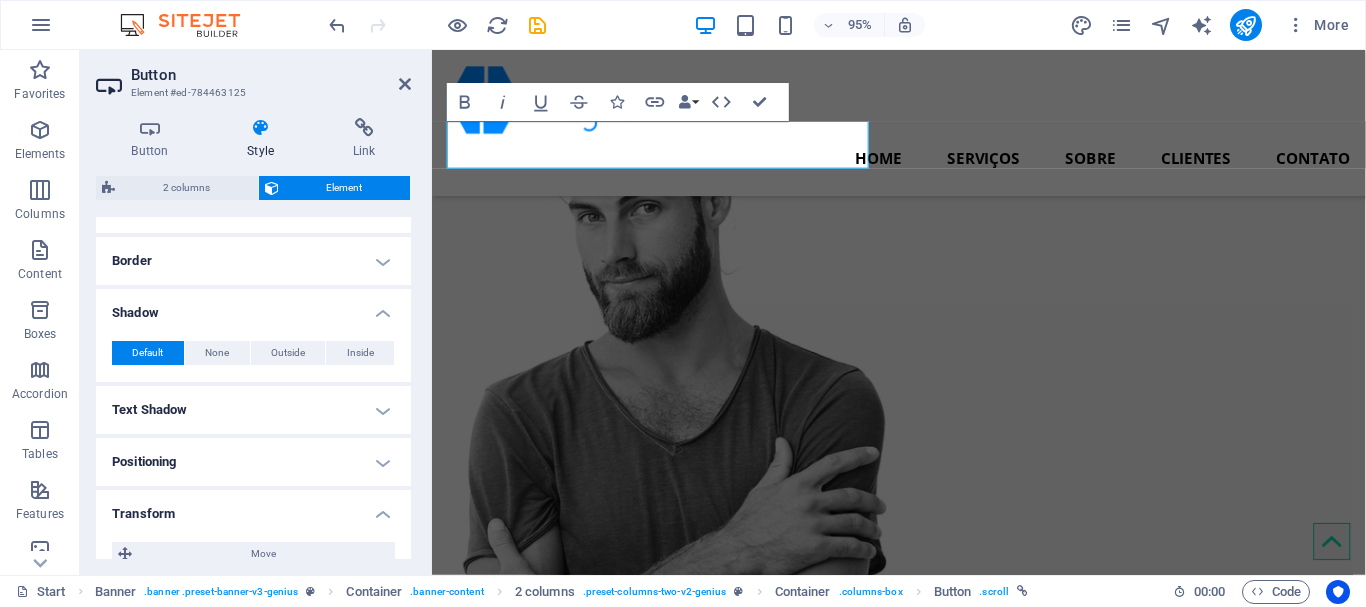 click on "Positioning" at bounding box center [253, 462] 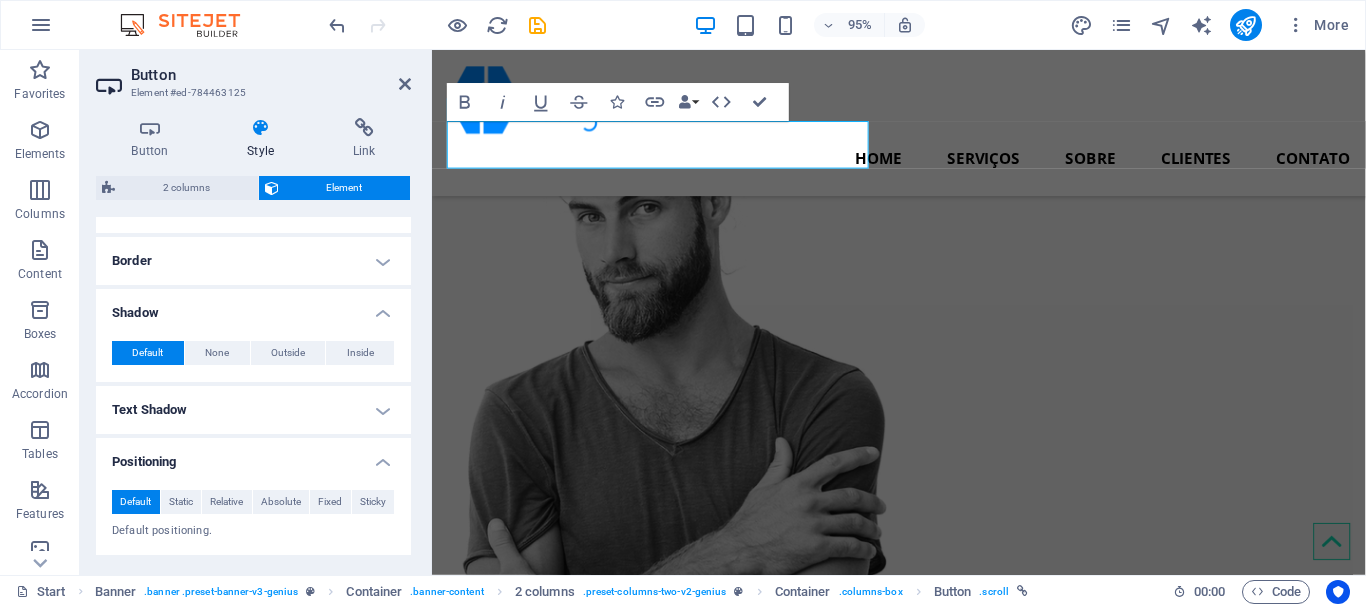 click on "Positioning" at bounding box center [253, 456] 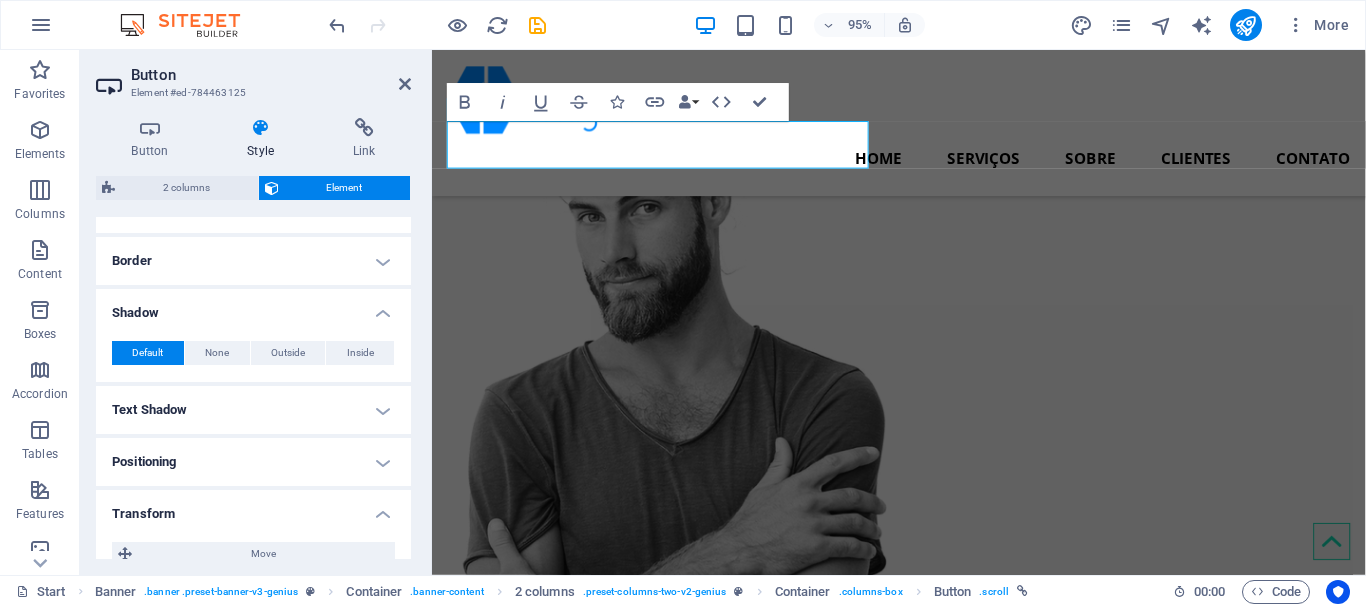 click on "Text Shadow" at bounding box center [253, 410] 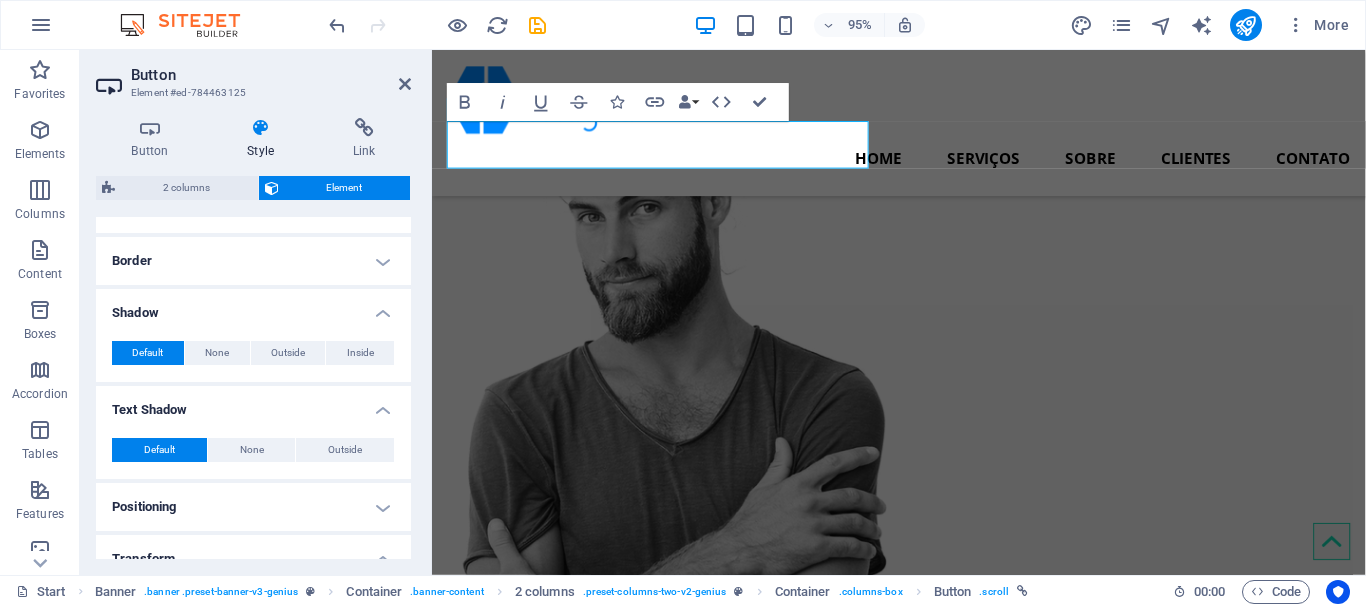 click on "Text Shadow" at bounding box center [253, 404] 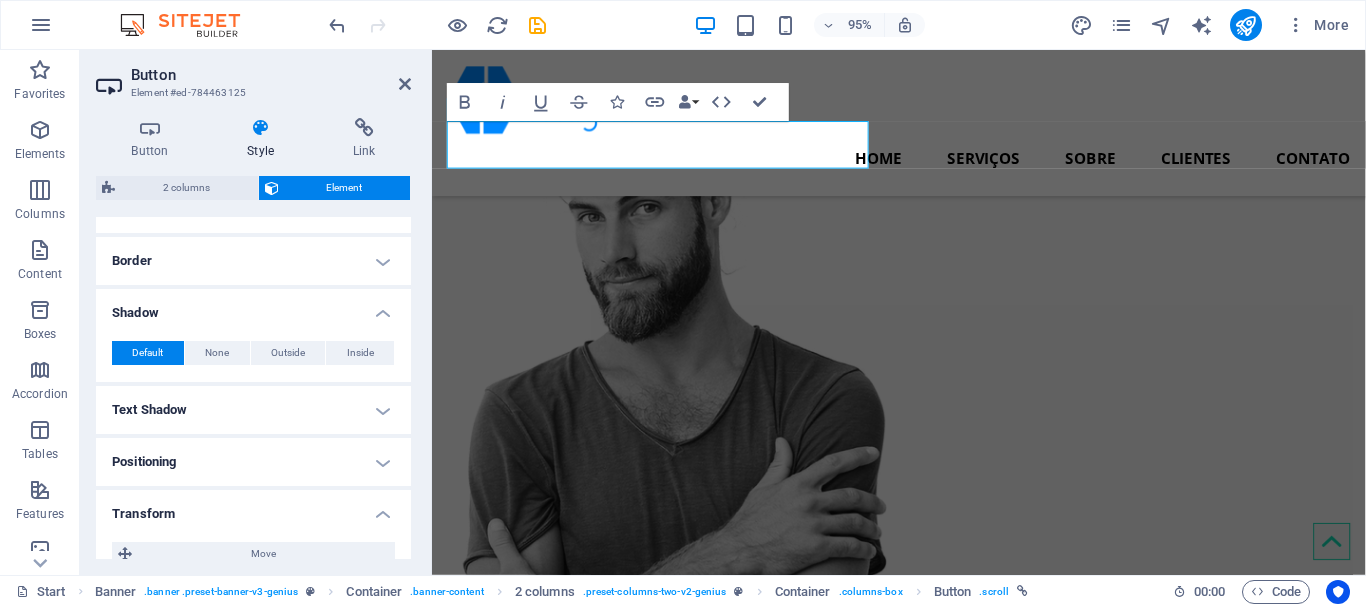 click on "Shadow" at bounding box center (253, 307) 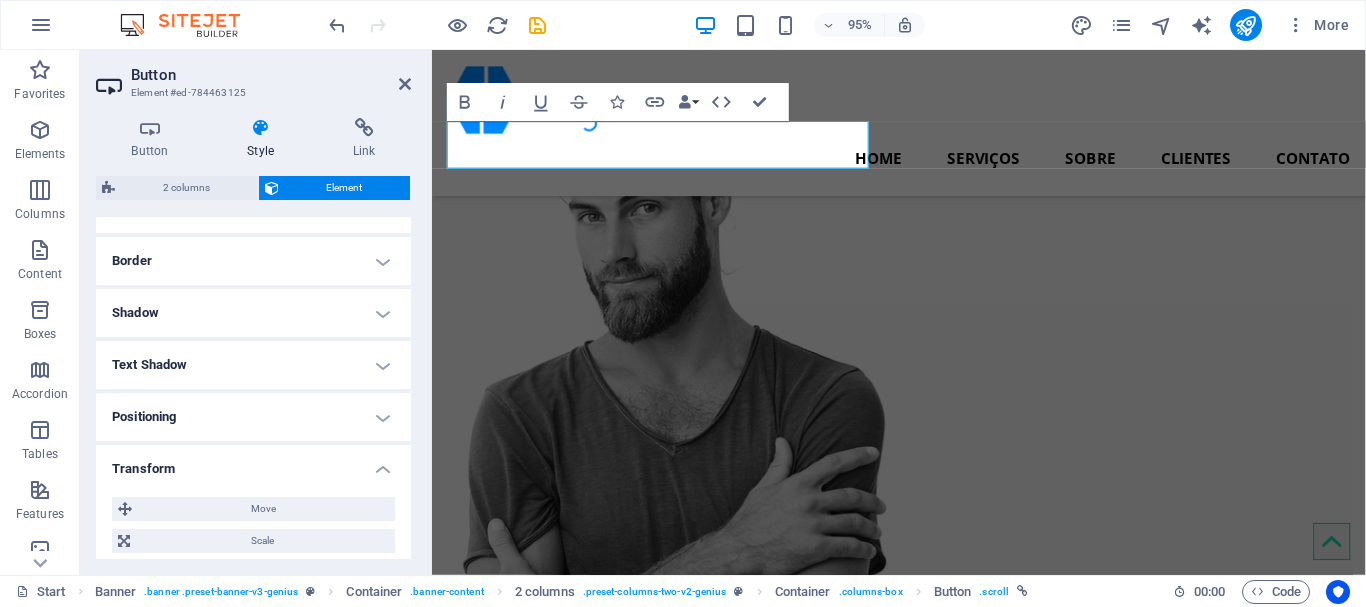 click on "Border" at bounding box center (253, 261) 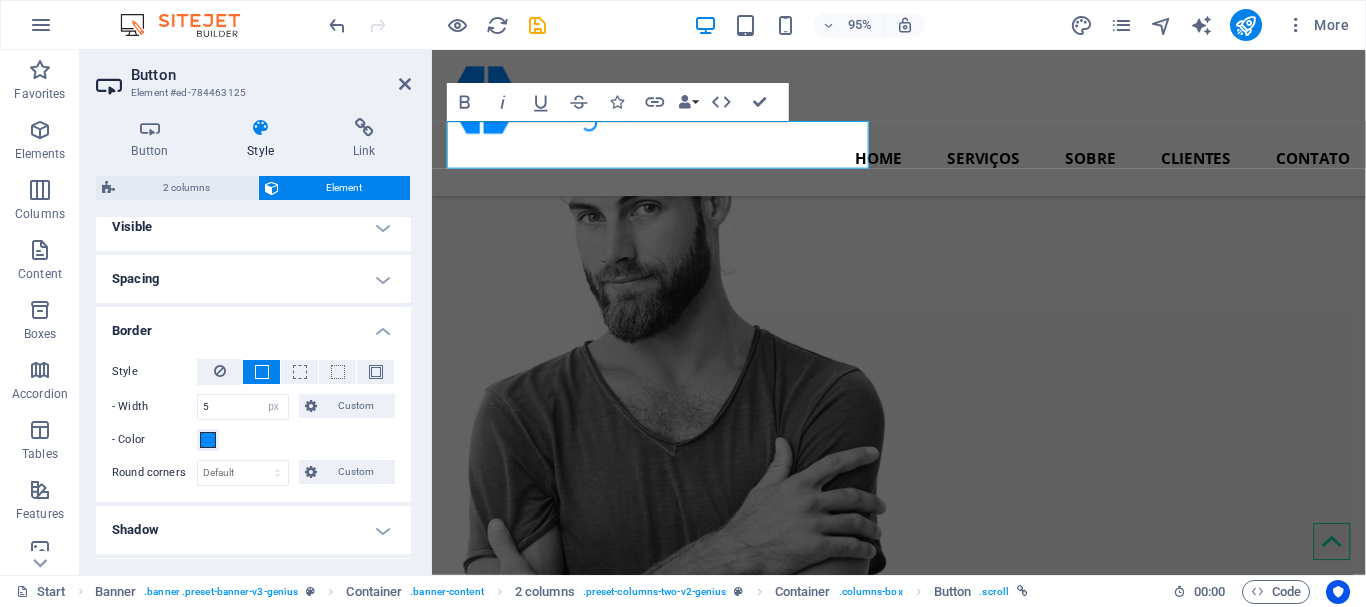 scroll, scrollTop: 0, scrollLeft: 0, axis: both 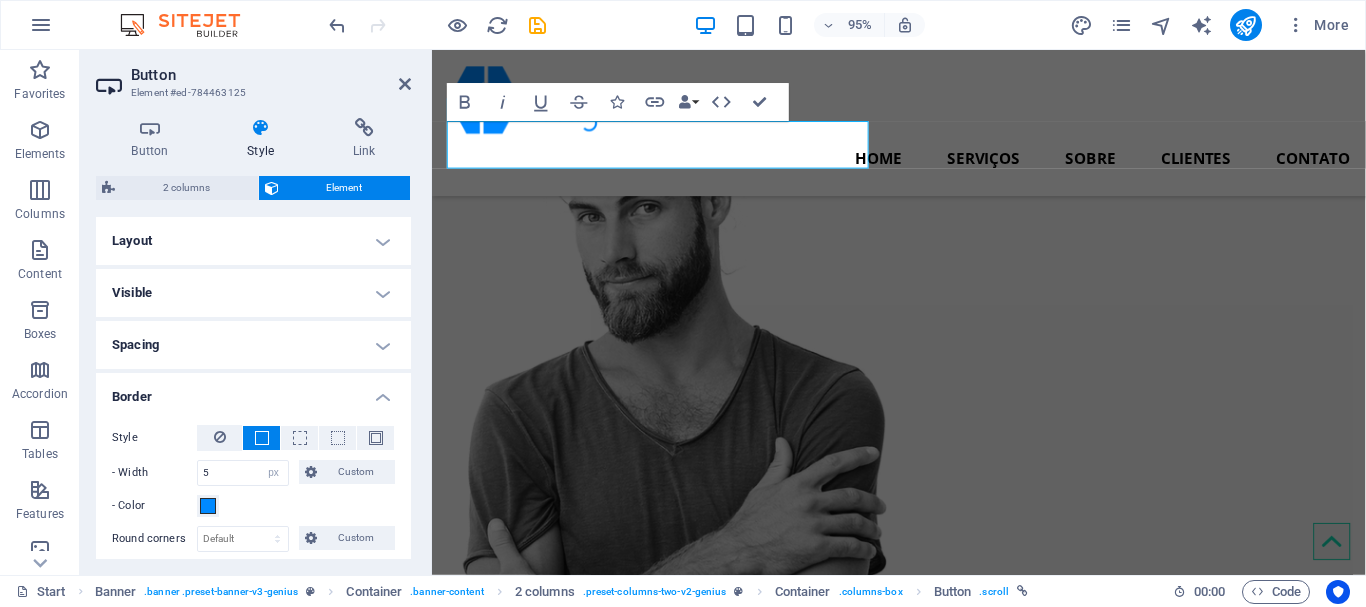 click on "Spacing" at bounding box center (253, 345) 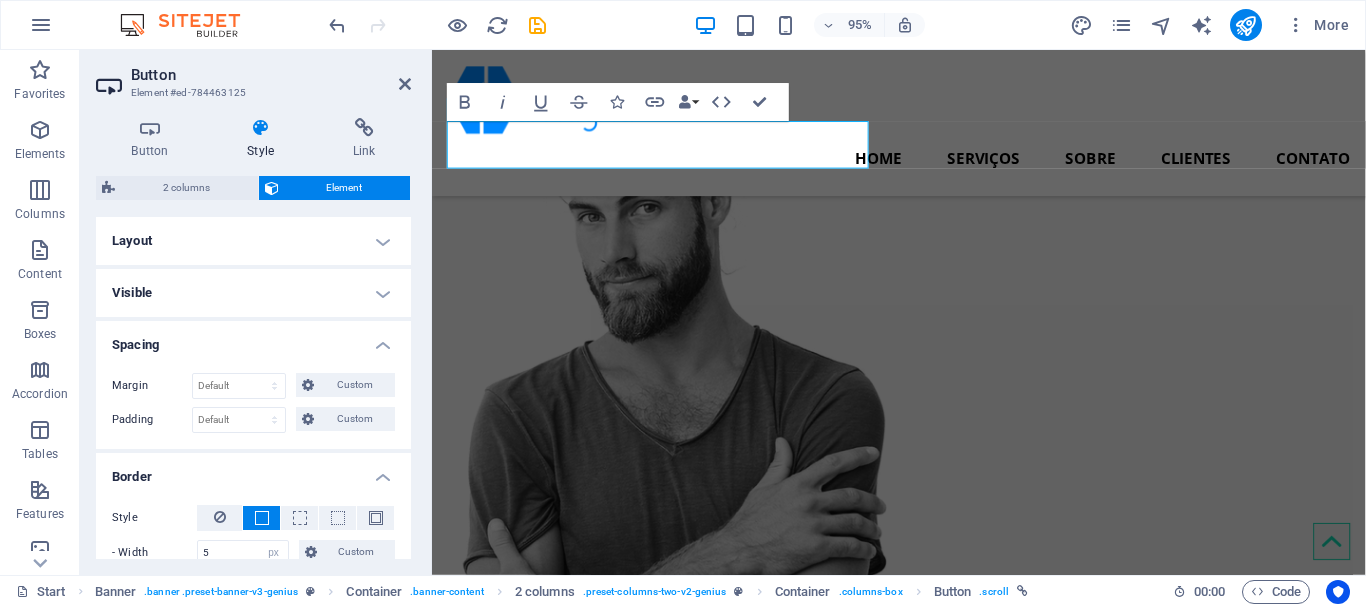 click on "Visible" at bounding box center (253, 293) 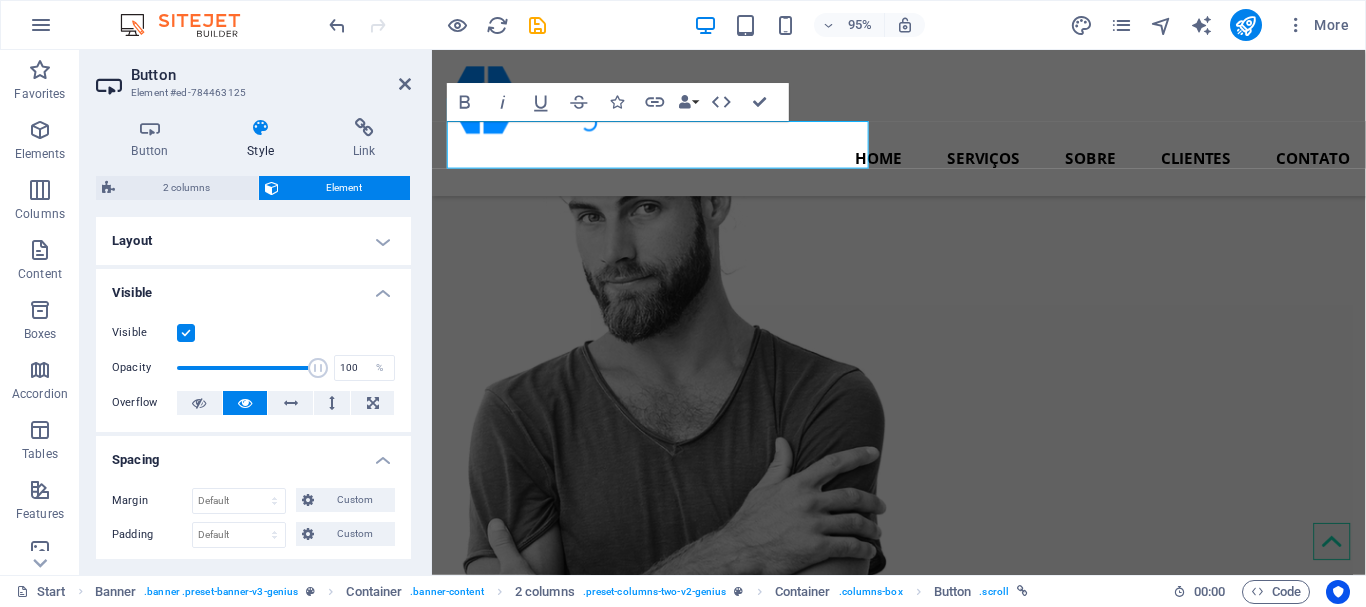 click at bounding box center (186, 333) 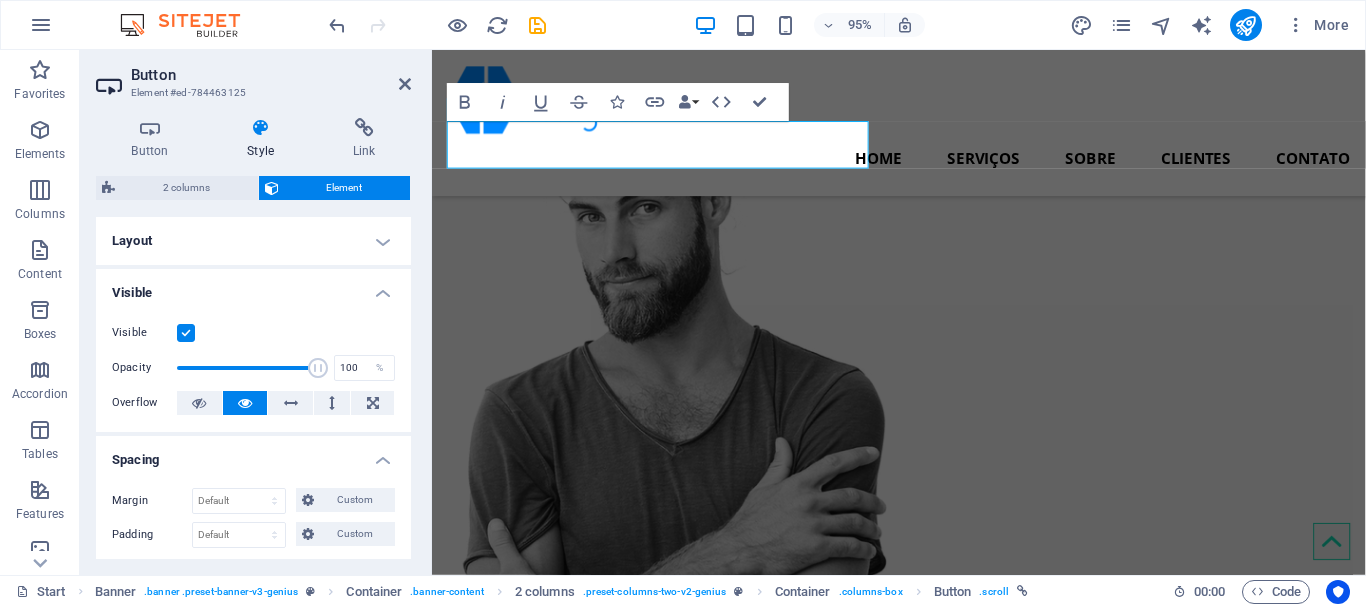 click on "Visible" at bounding box center (0, 0) 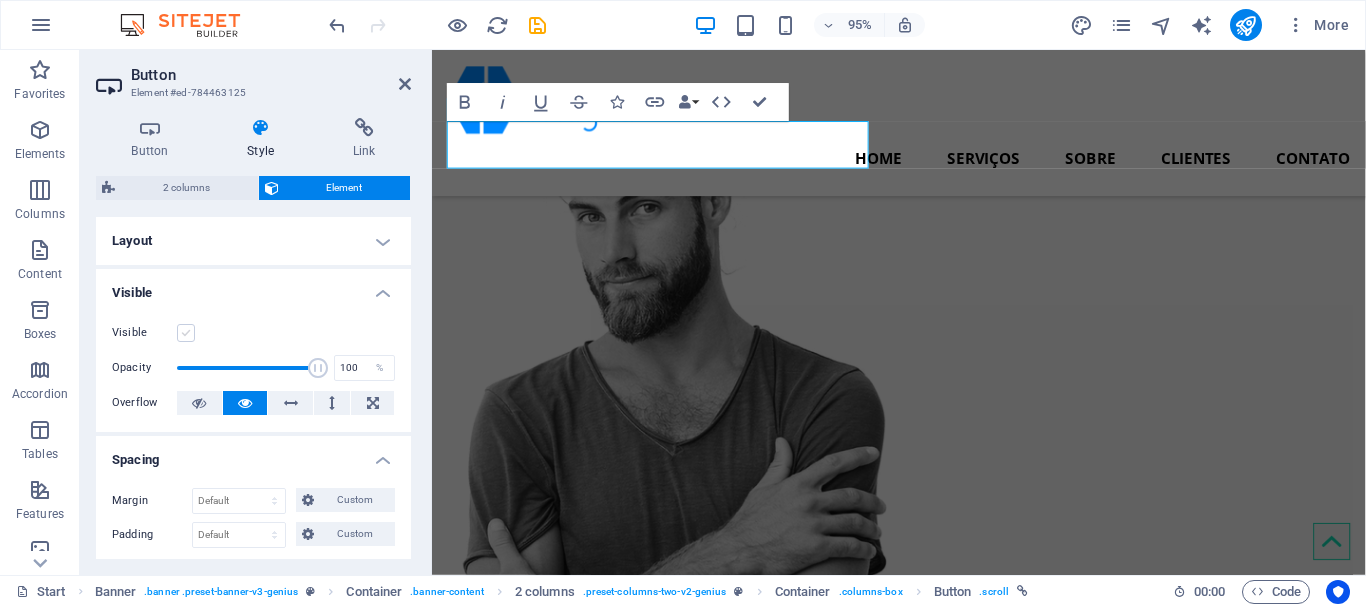 click at bounding box center (186, 333) 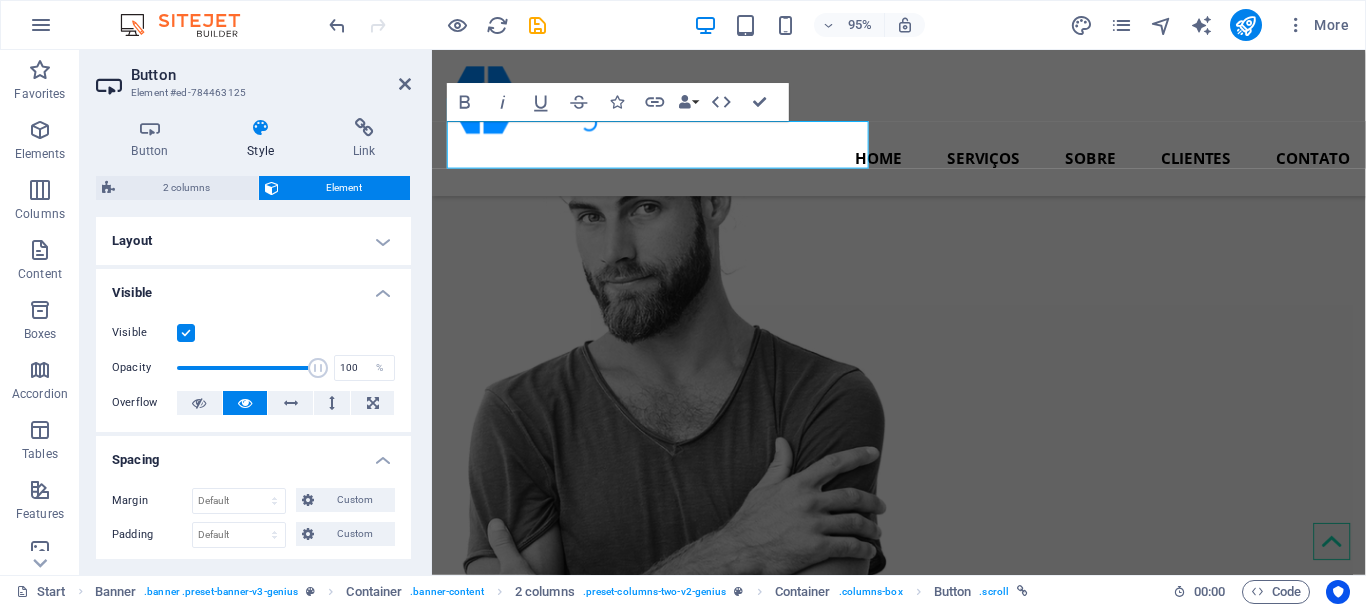 click on "Layout" at bounding box center (253, 241) 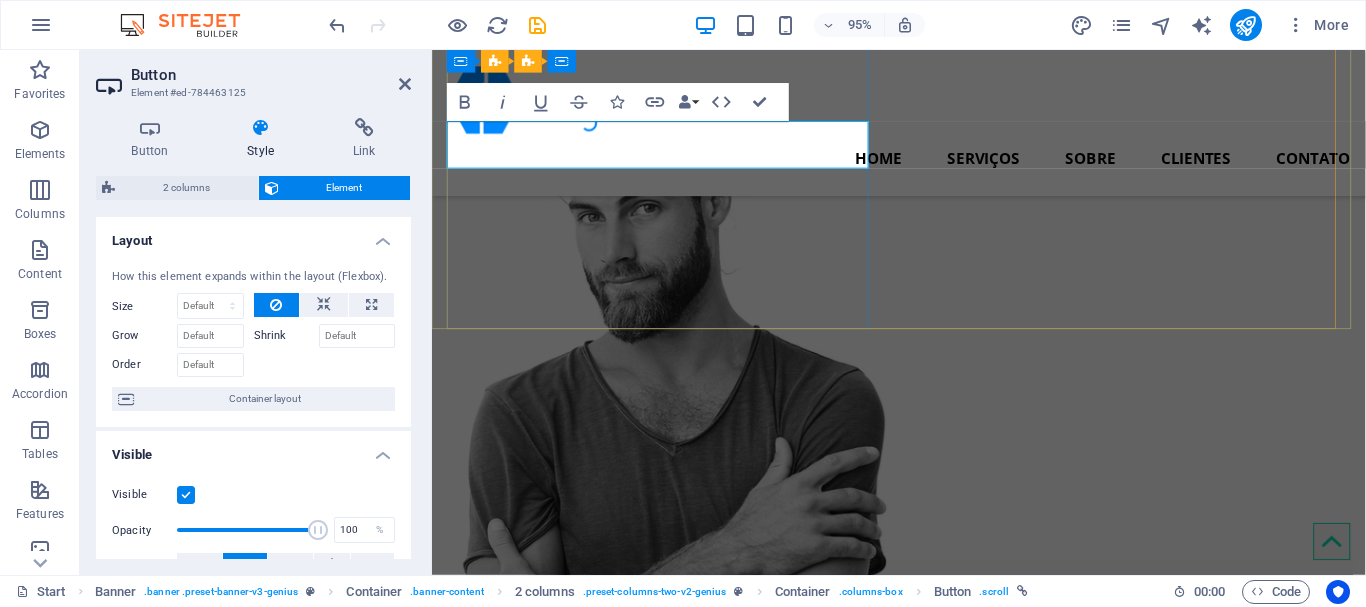 drag, startPoint x: 550, startPoint y: 158, endPoint x: 538, endPoint y: 160, distance: 12.165525 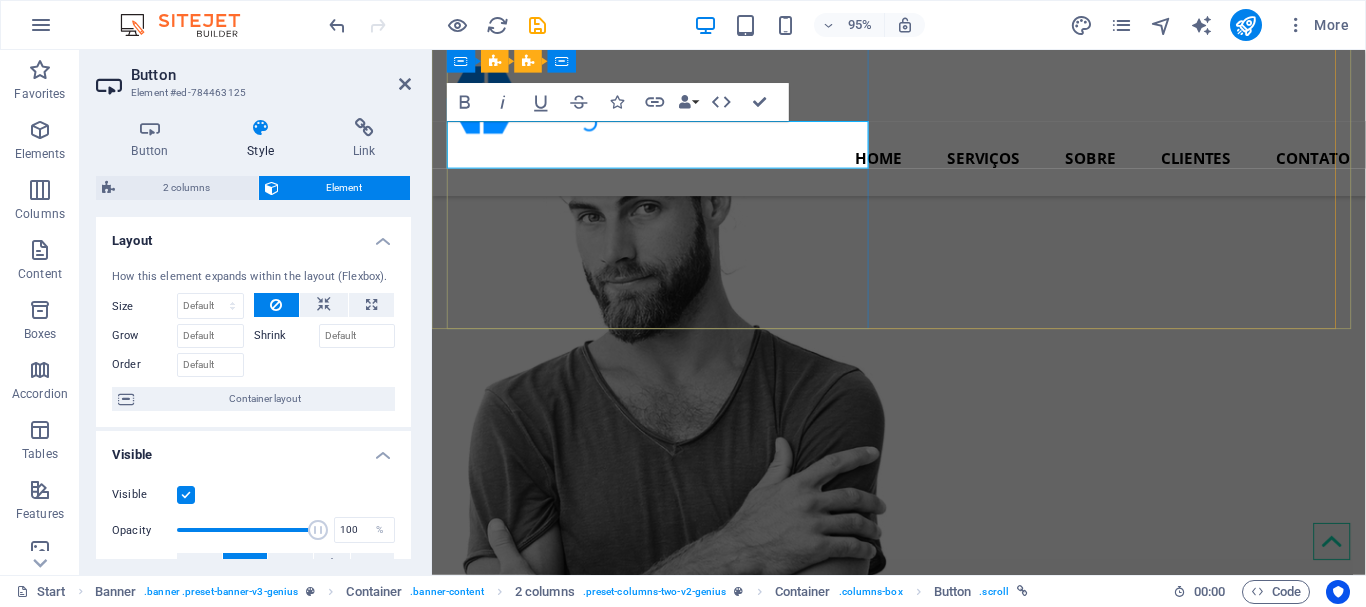 click on "Entre em contato" at bounding box center (538, -3) 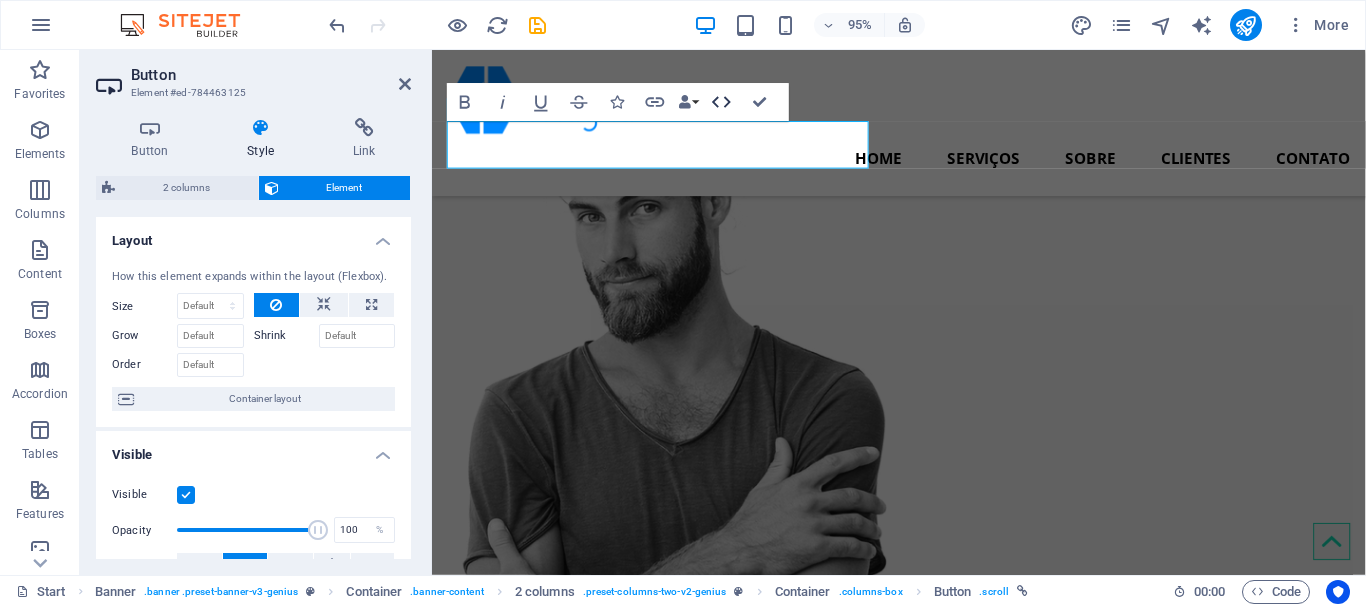 click 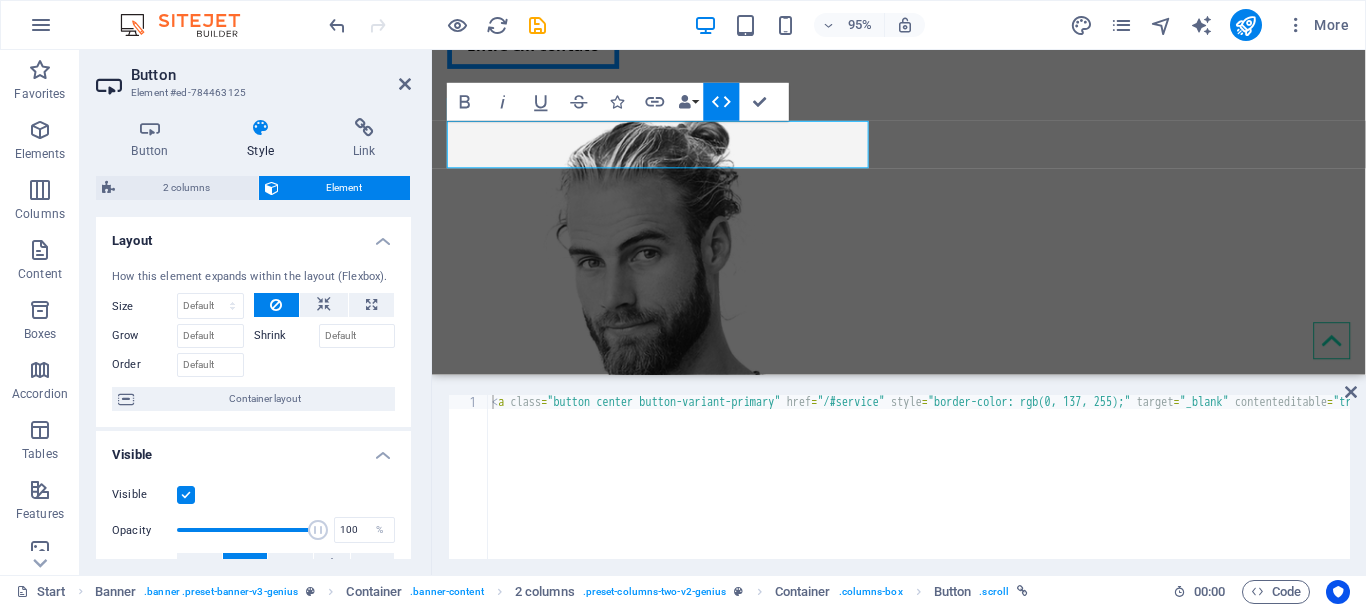 scroll, scrollTop: 0, scrollLeft: 251, axis: horizontal 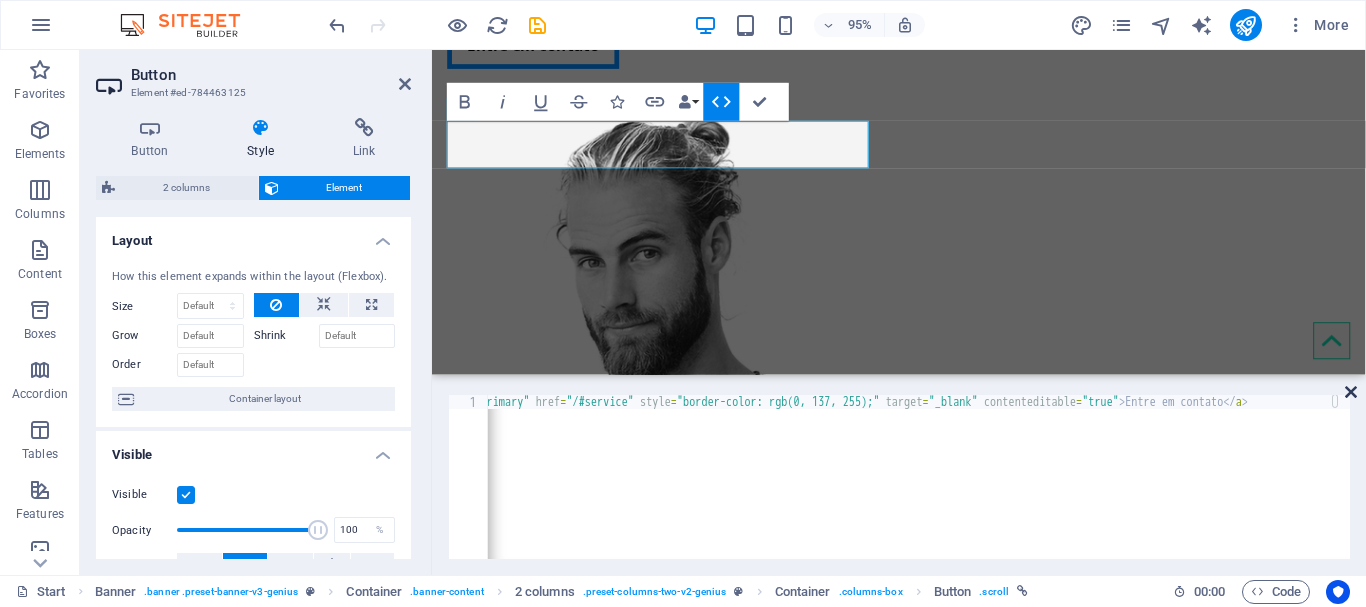 click at bounding box center [1351, 392] 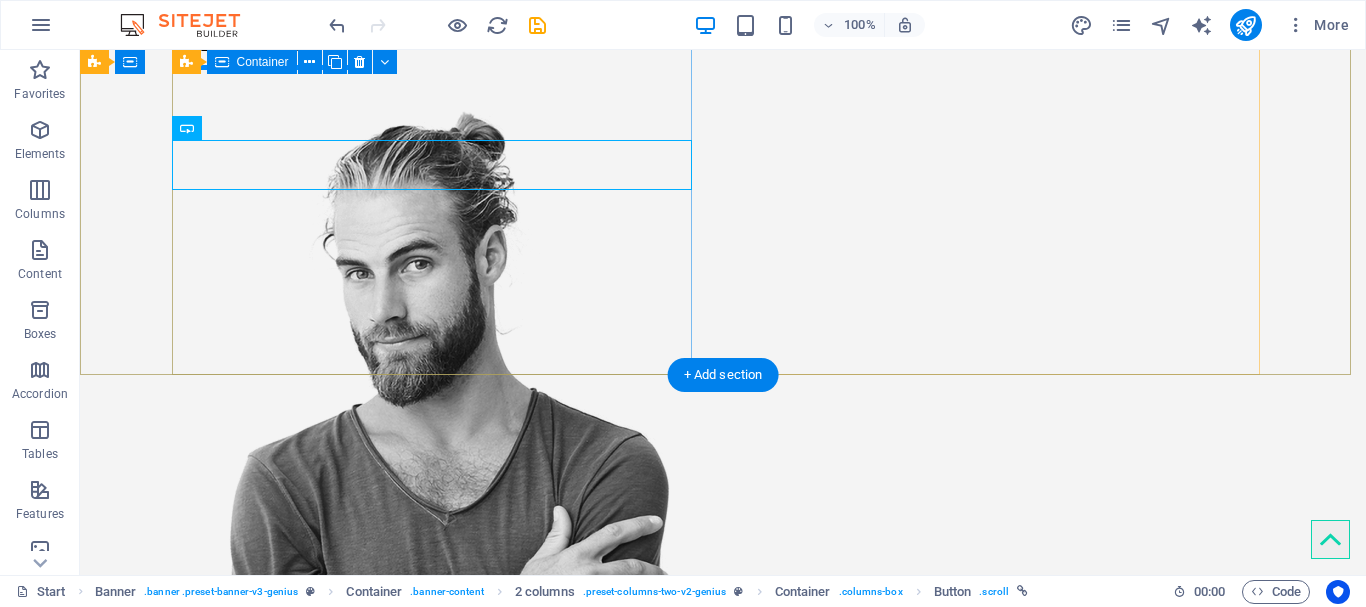 click on "Comprometido em manter sua tecnologia funcionando perfeitamente. Entre em contato" at bounding box center (439, -126) 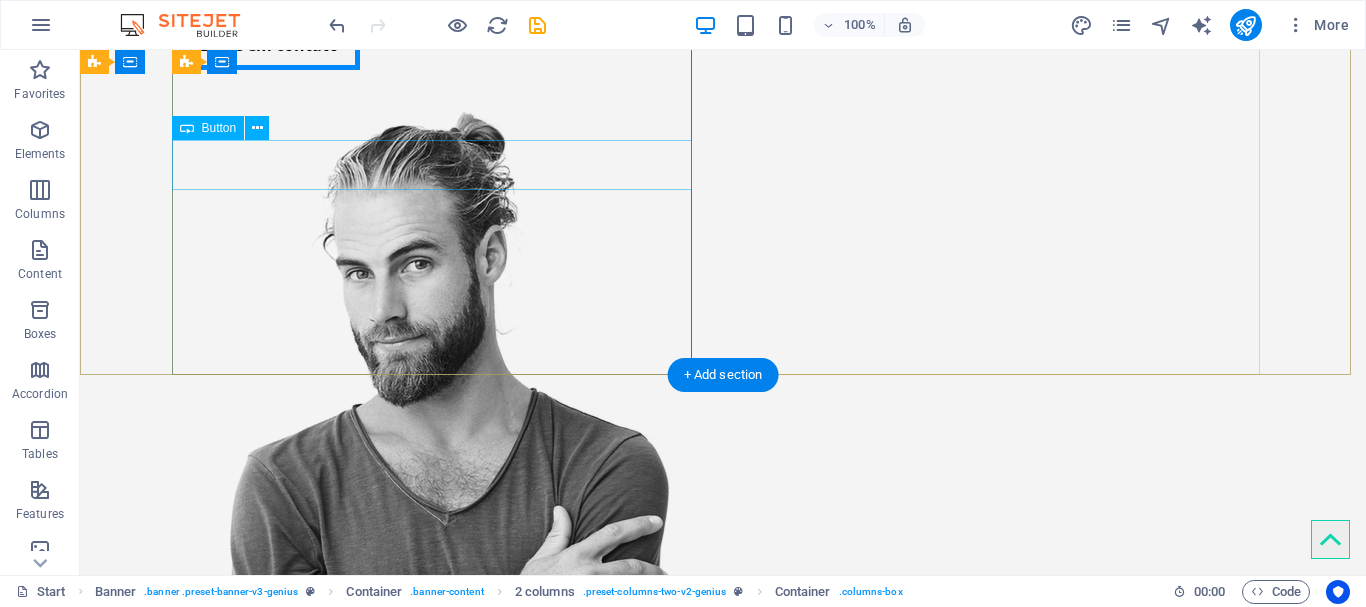 click on "Entre em contato" at bounding box center (439, 45) 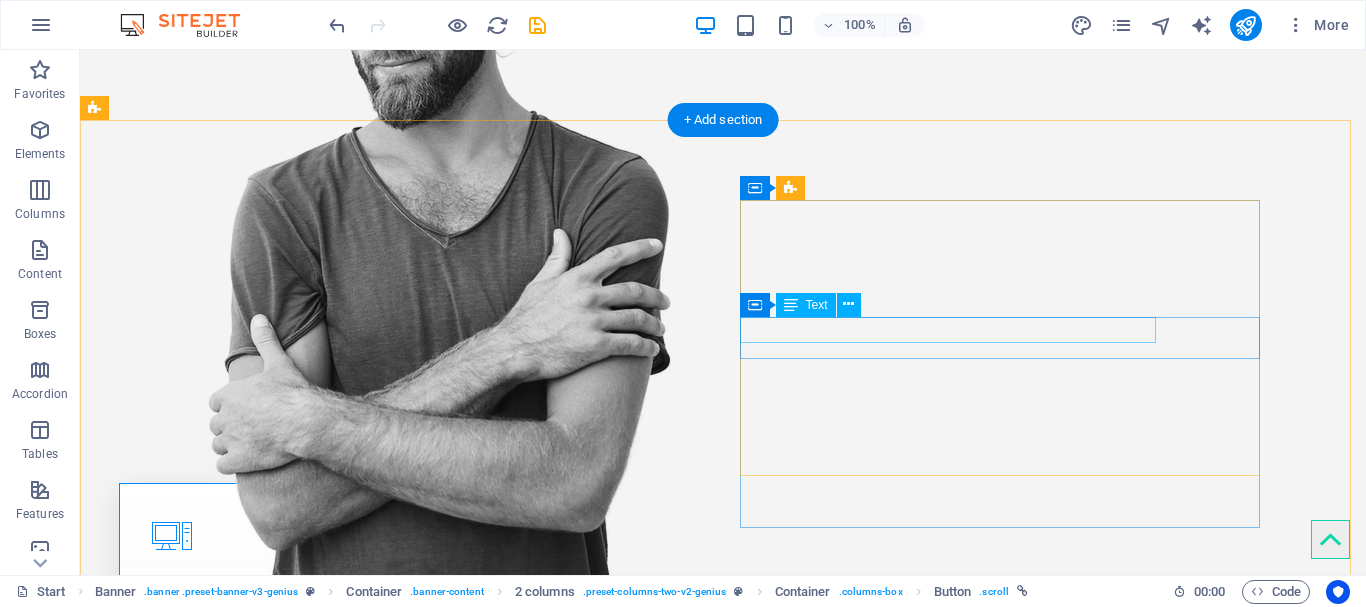 scroll, scrollTop: 1042, scrollLeft: 0, axis: vertical 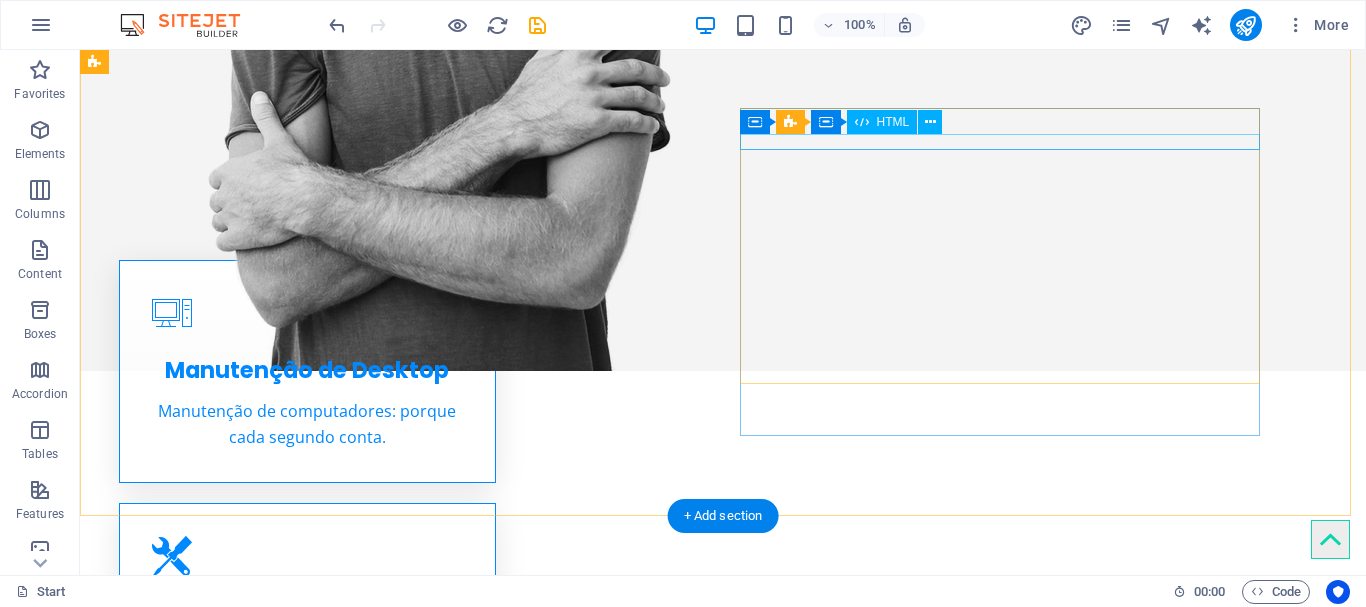 click at bounding box center [356, 1508] 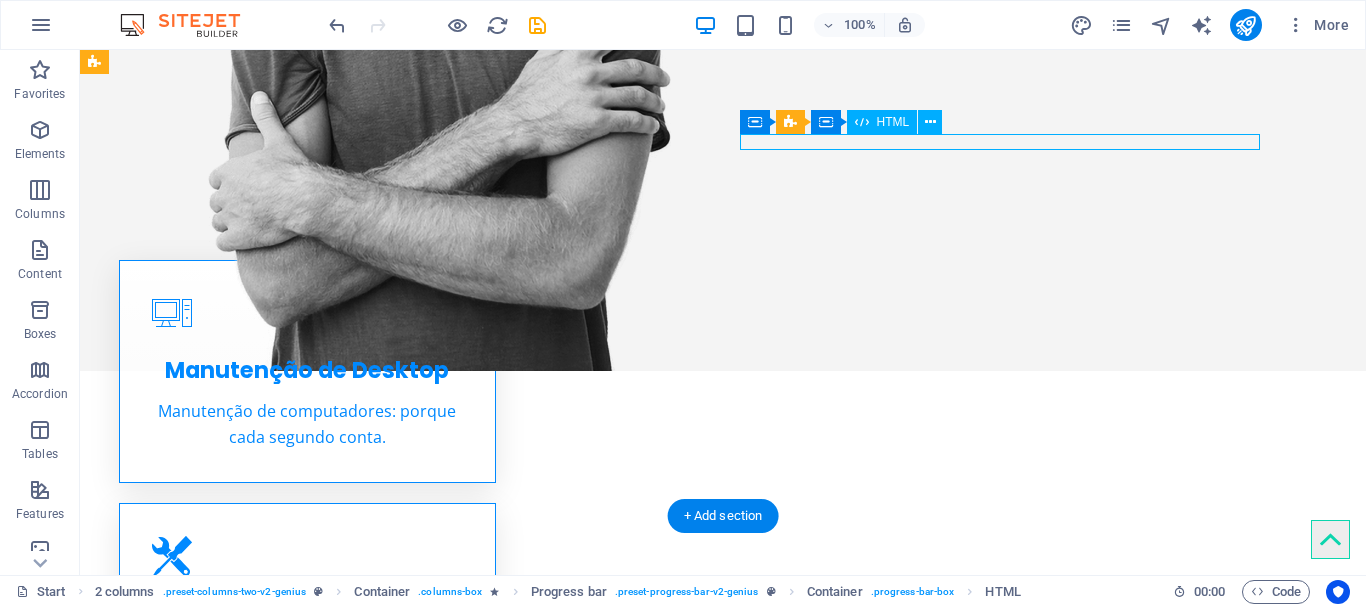 click at bounding box center [356, 1508] 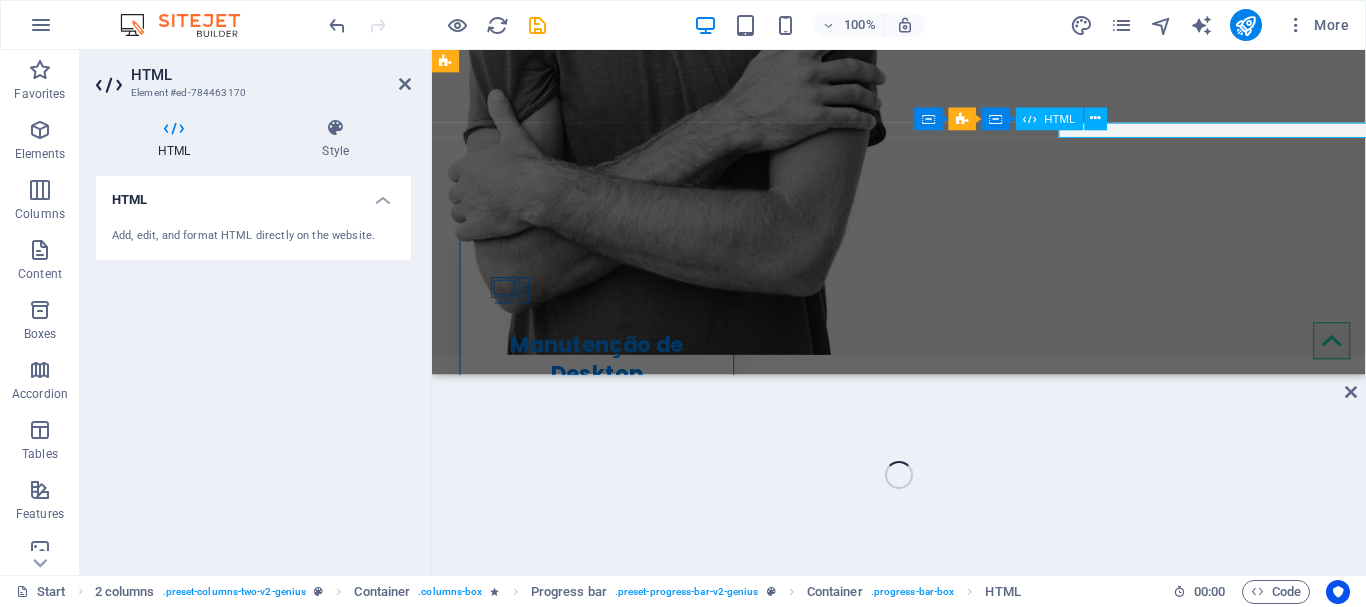 scroll, scrollTop: 1049, scrollLeft: 0, axis: vertical 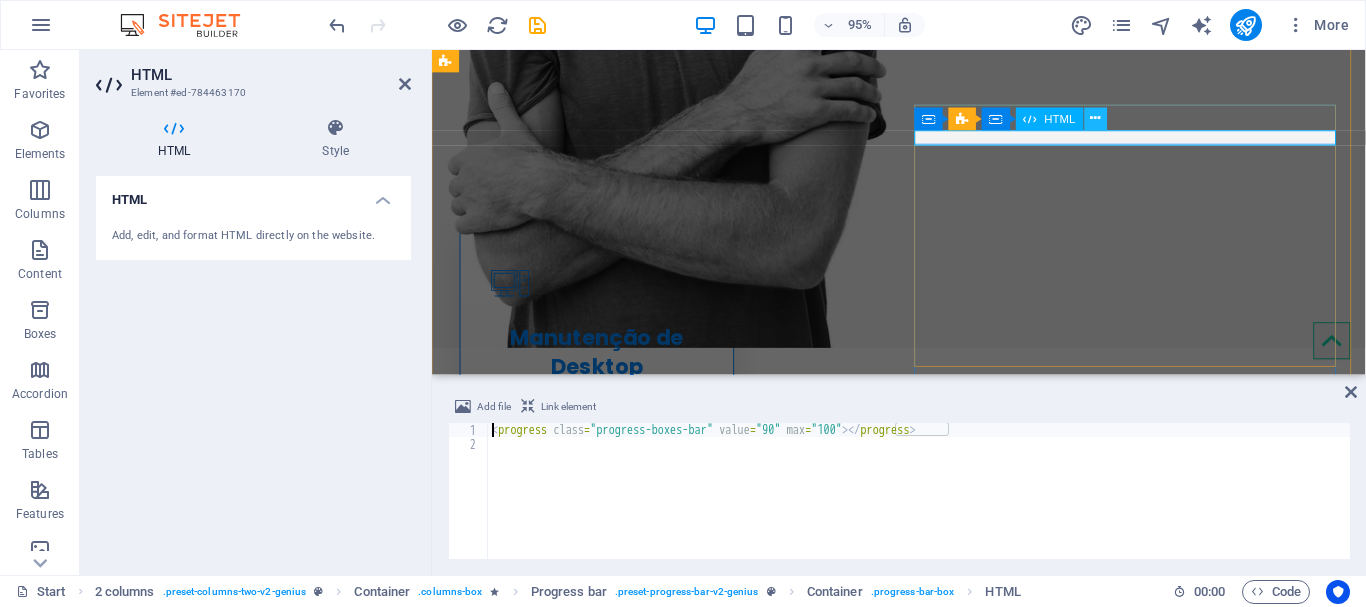 click at bounding box center (1096, 119) 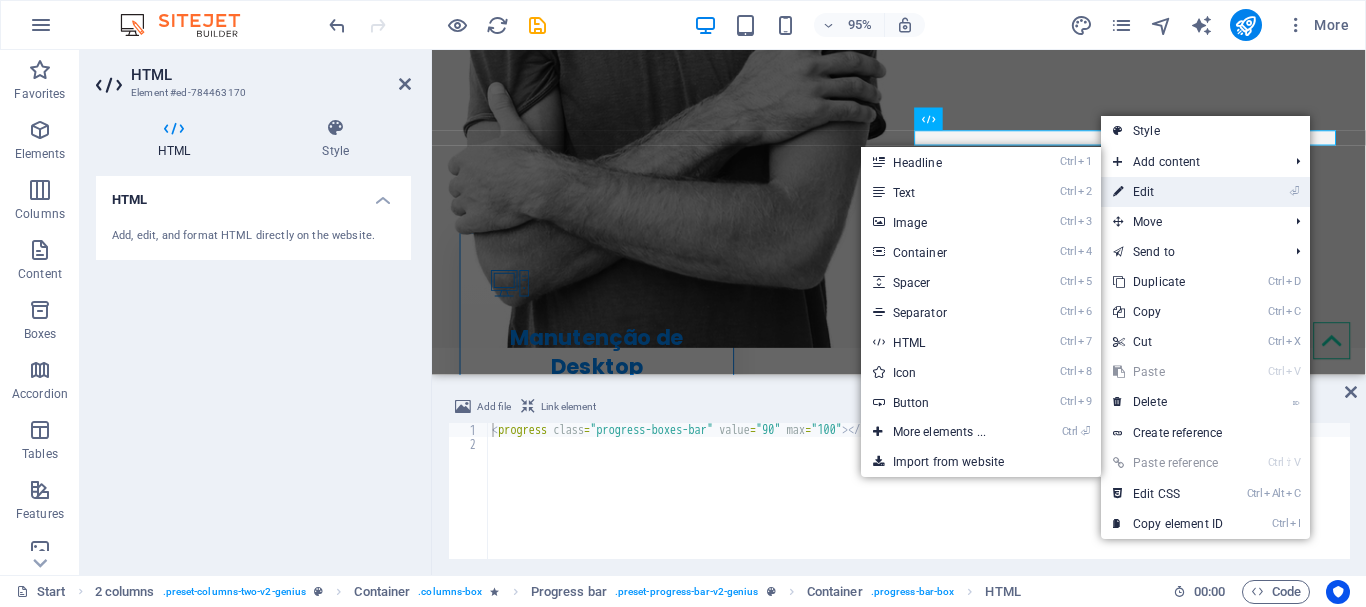 click on "⏎  Edit" at bounding box center [1168, 192] 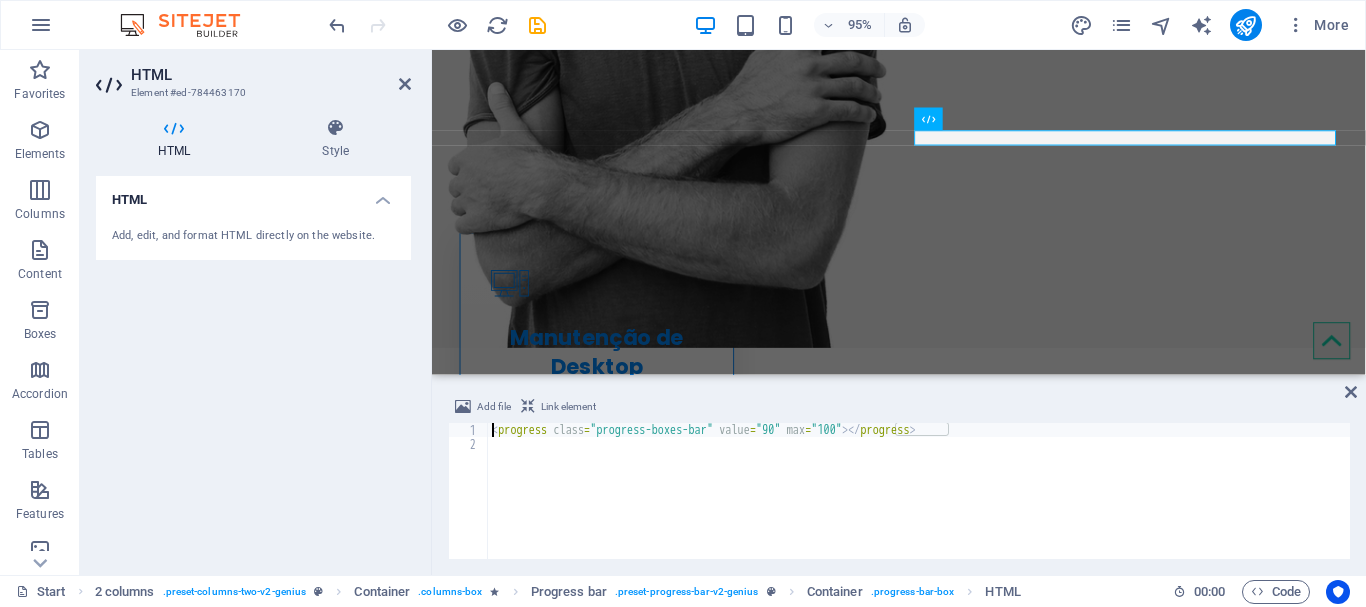 click on "HTML" at bounding box center (253, 194) 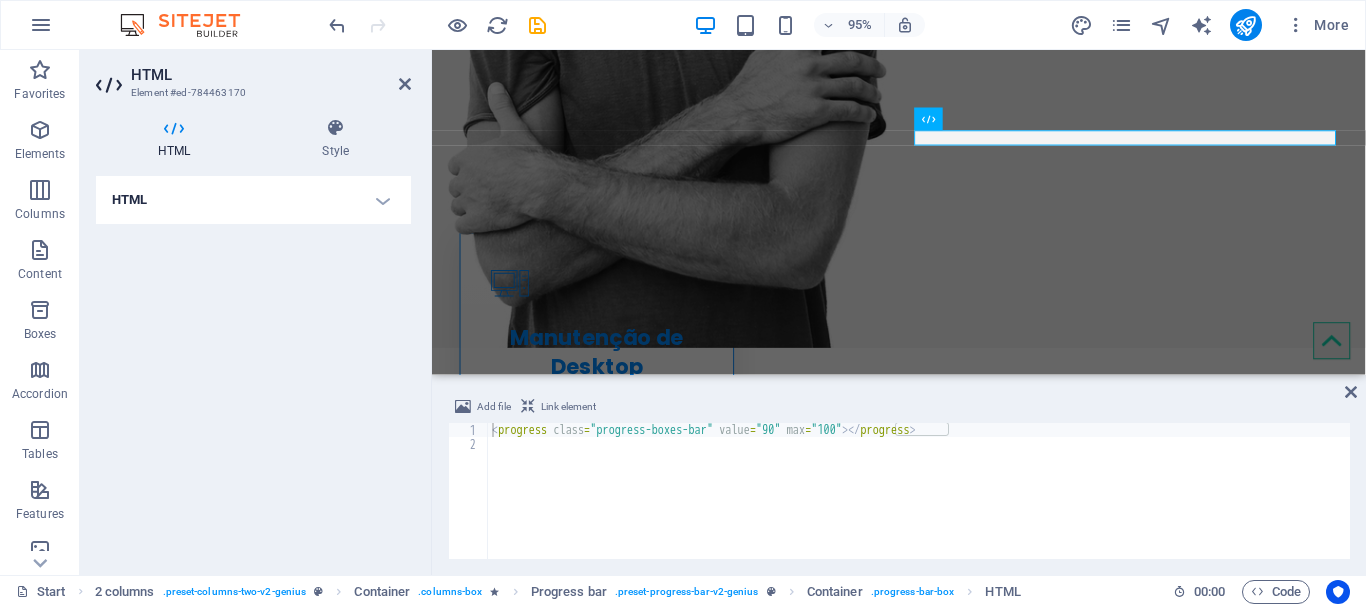 click on "HTML" at bounding box center (253, 200) 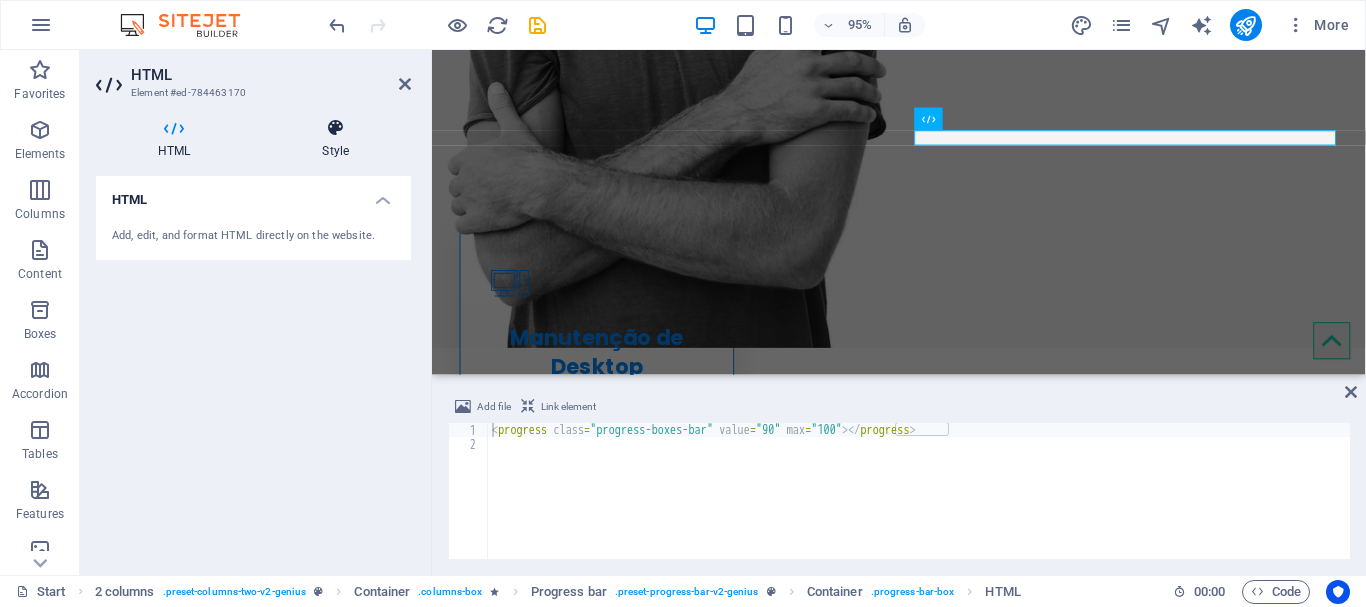 click at bounding box center [335, 128] 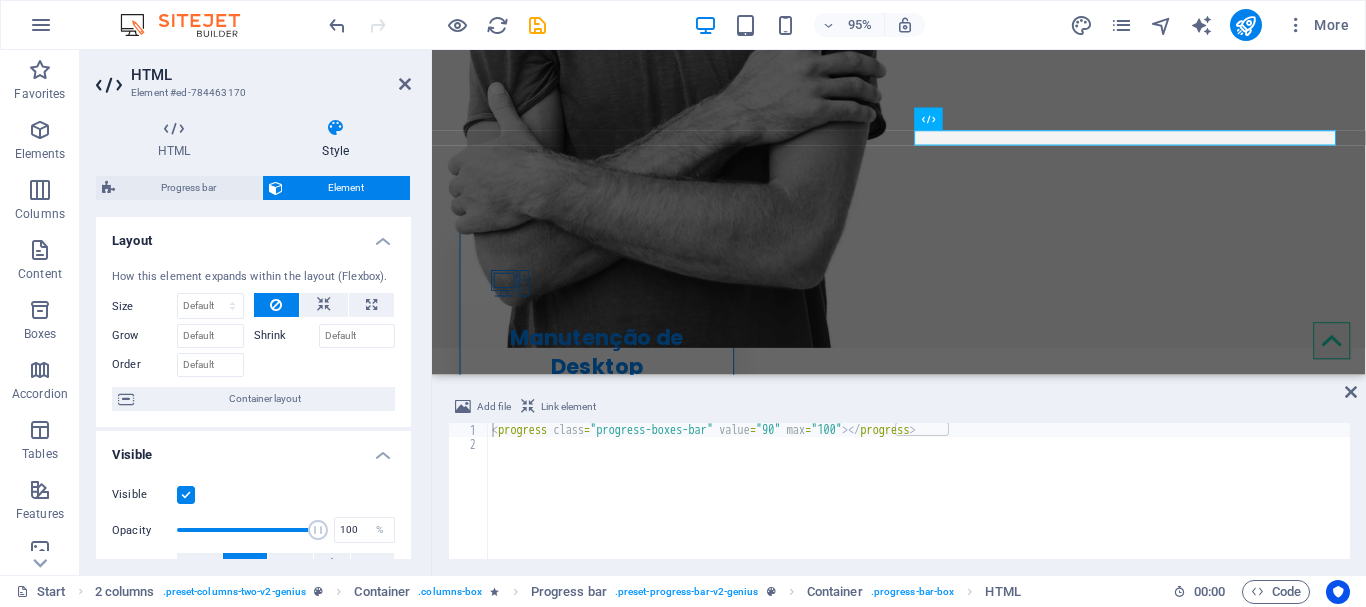 click on "Layout" at bounding box center [253, 235] 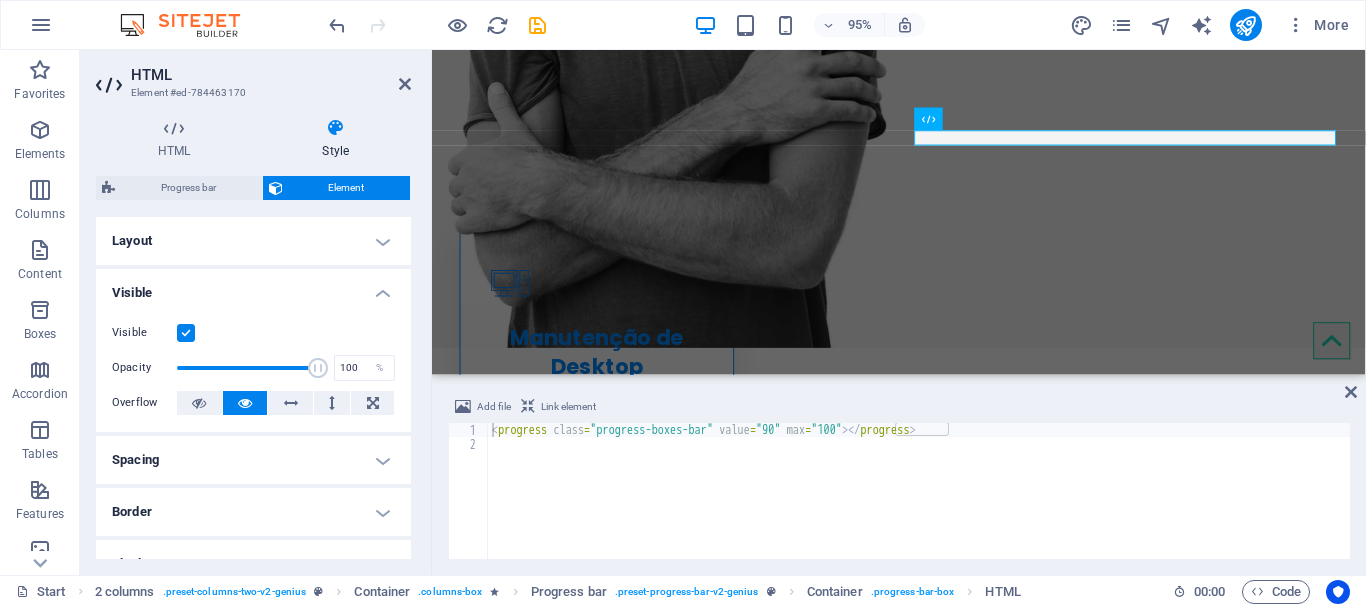 click on "Visible" at bounding box center [253, 287] 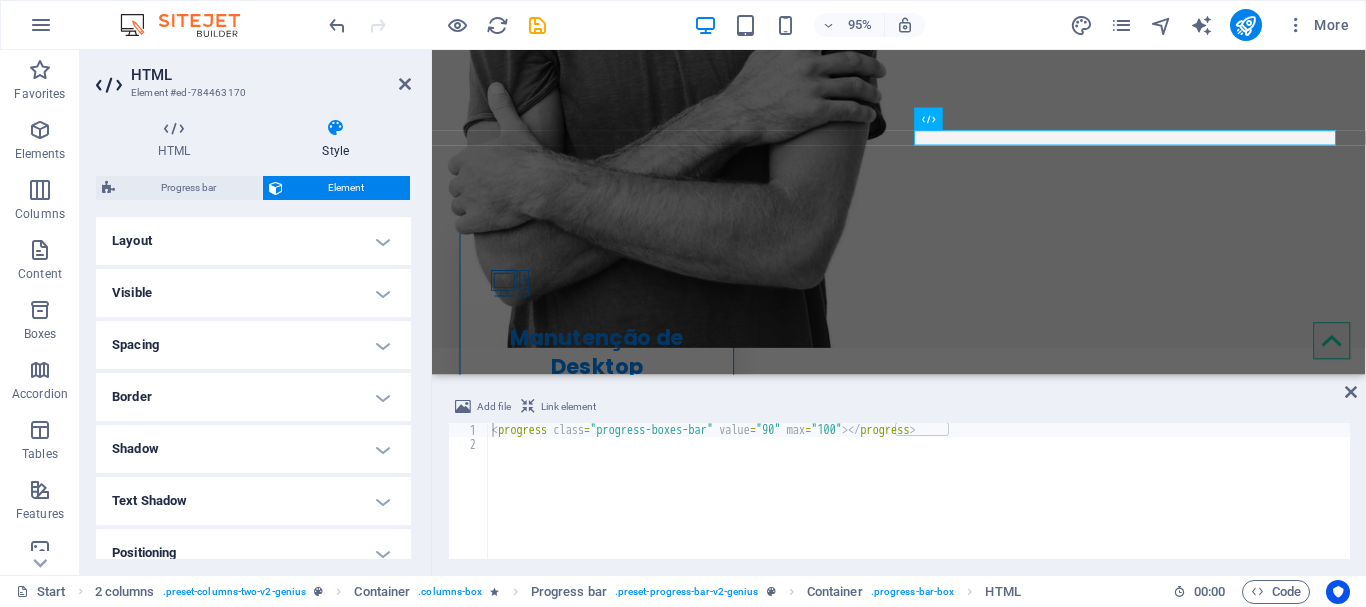 click on "Spacing" at bounding box center [253, 345] 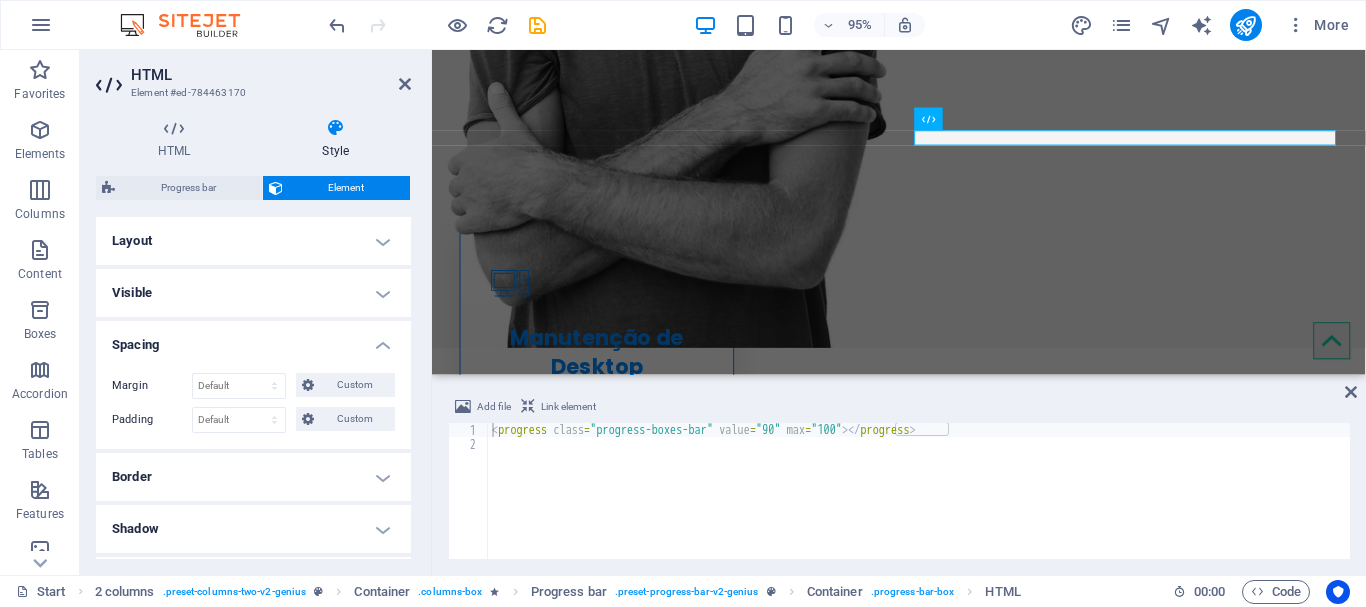 click on "Spacing" at bounding box center (253, 339) 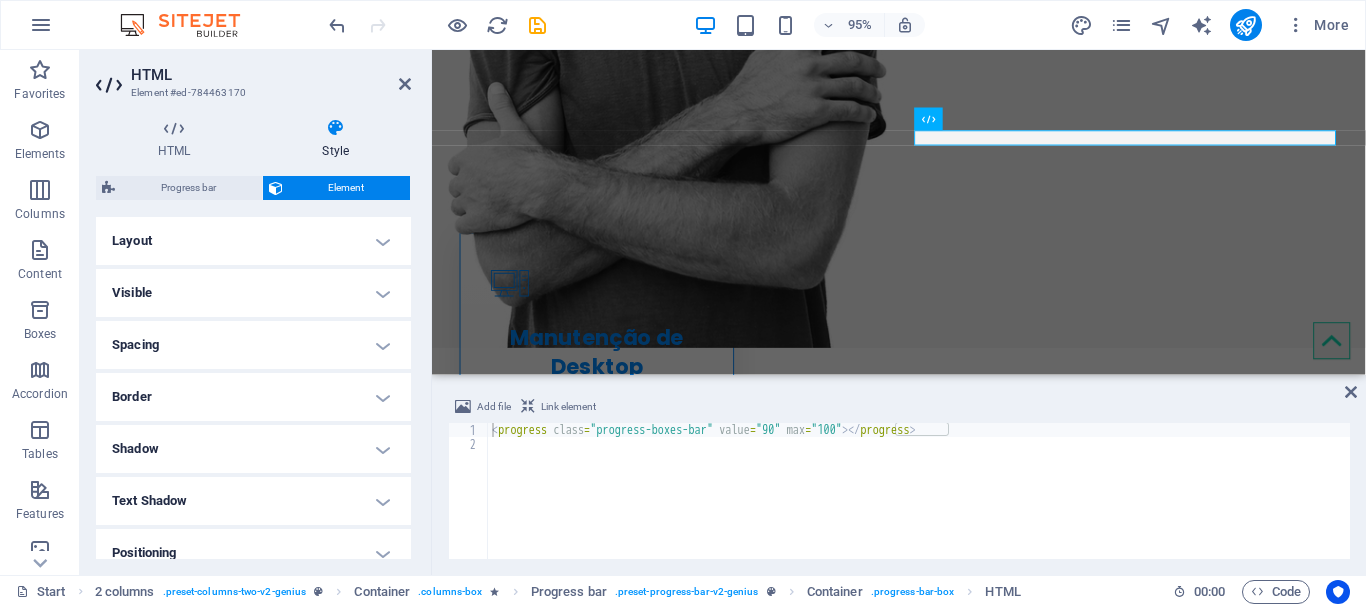 click on "Border" at bounding box center (253, 397) 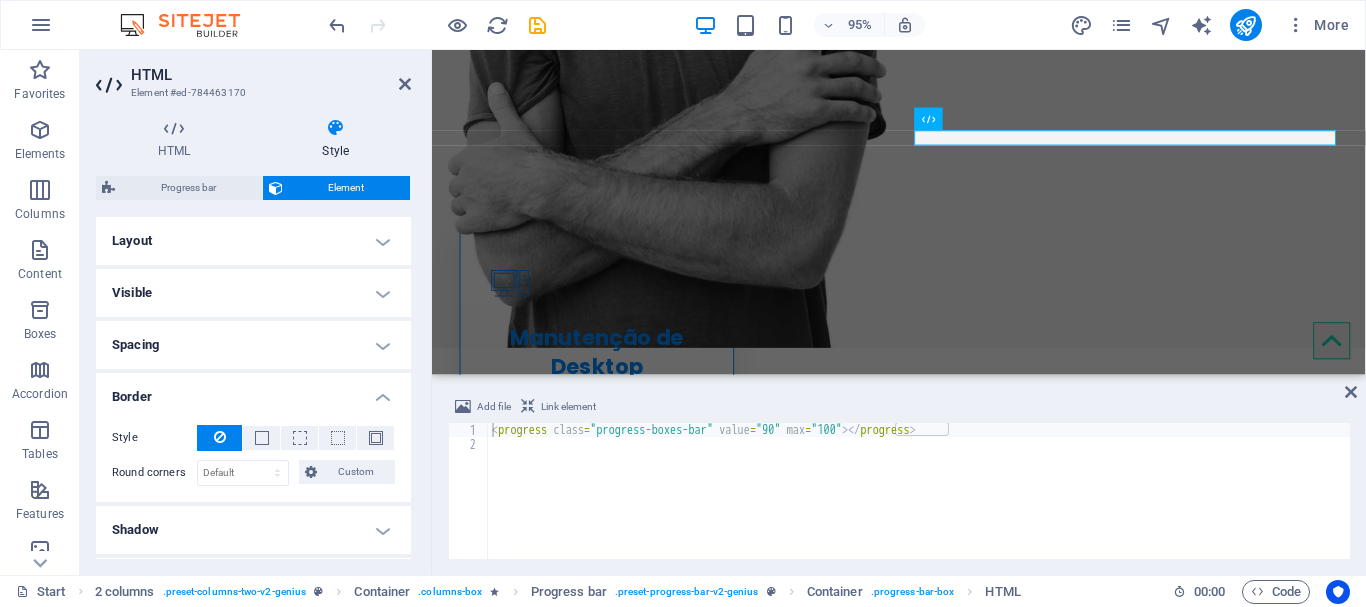 click on "Border" at bounding box center (253, 391) 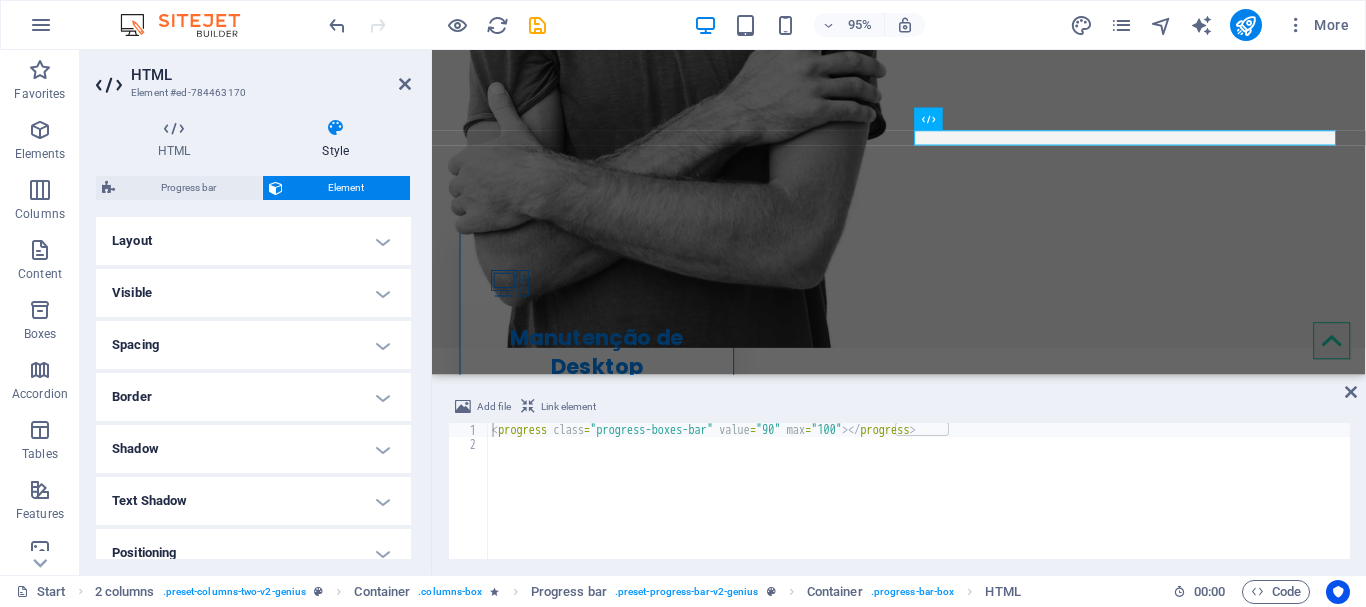 click on "Shadow" at bounding box center [253, 449] 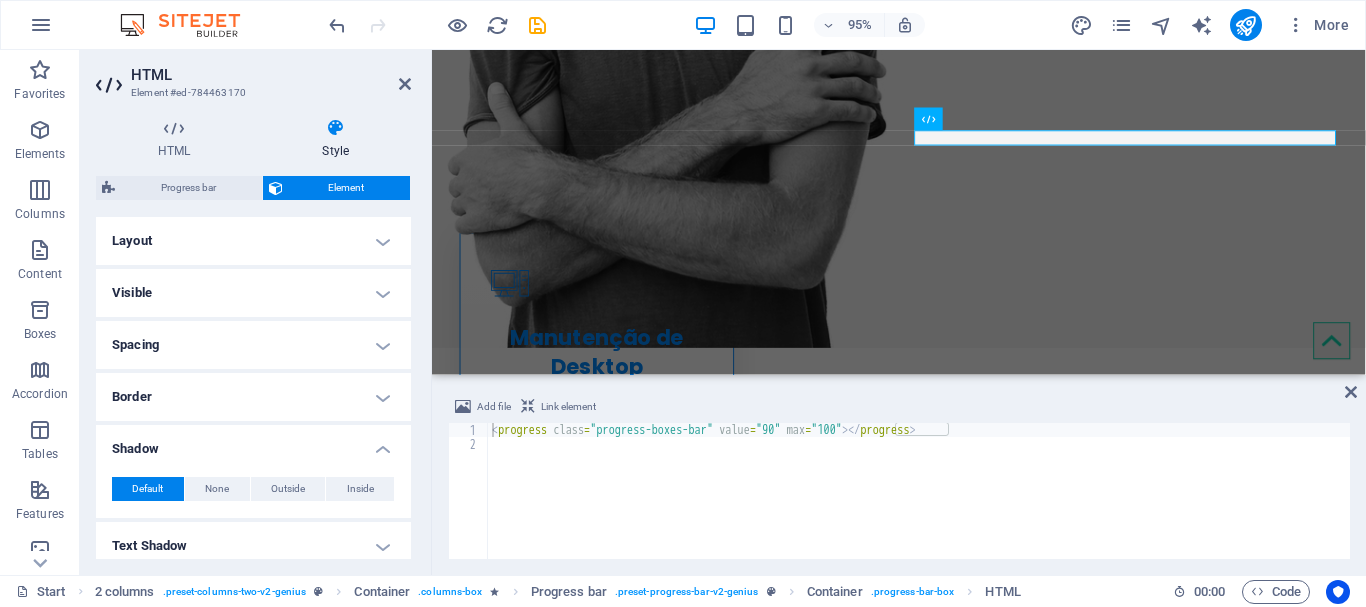 click on "Shadow" at bounding box center (253, 443) 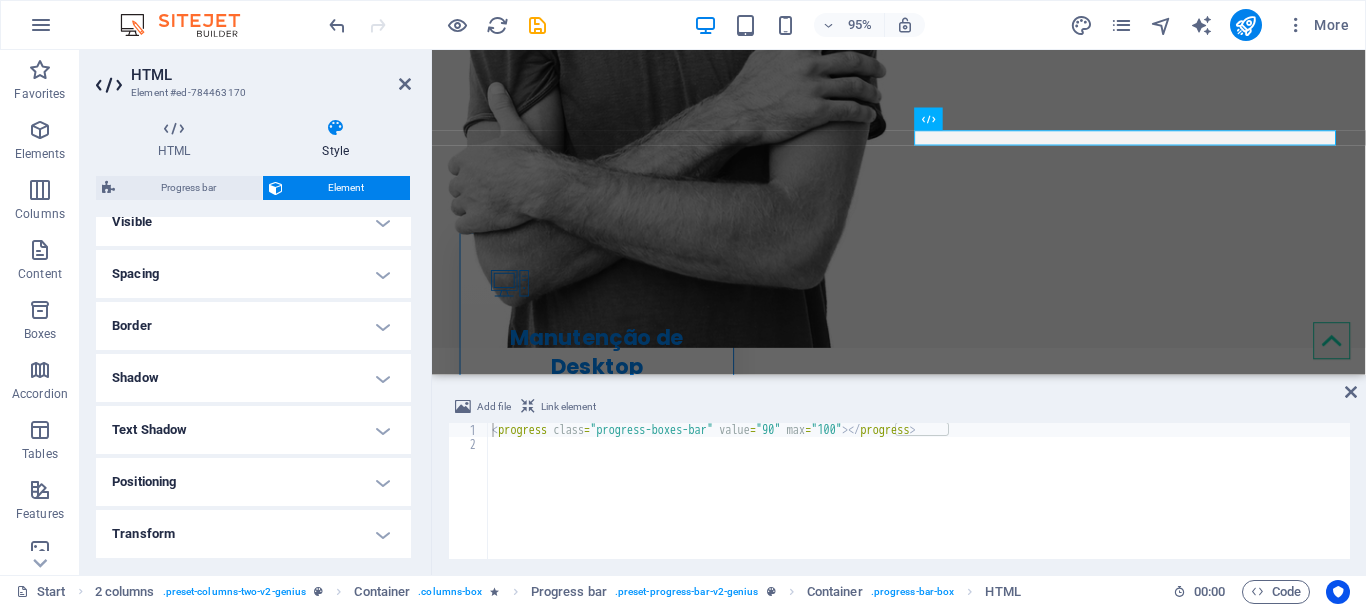 scroll, scrollTop: 100, scrollLeft: 0, axis: vertical 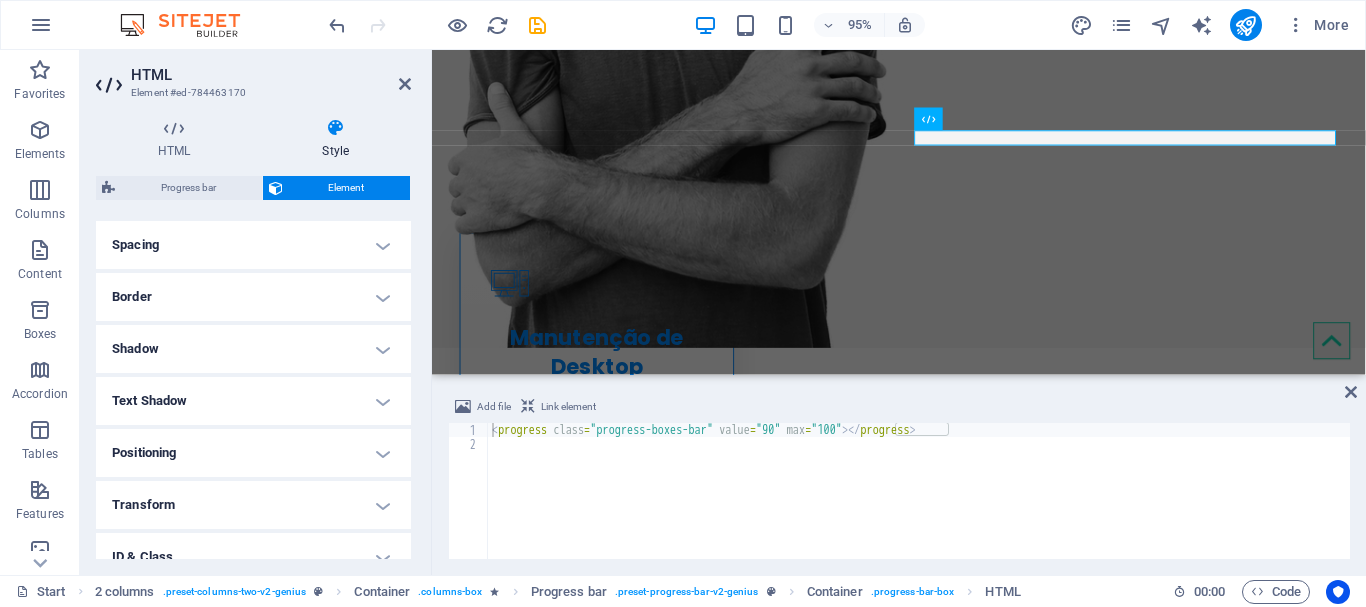 click on "Text Shadow" at bounding box center [253, 401] 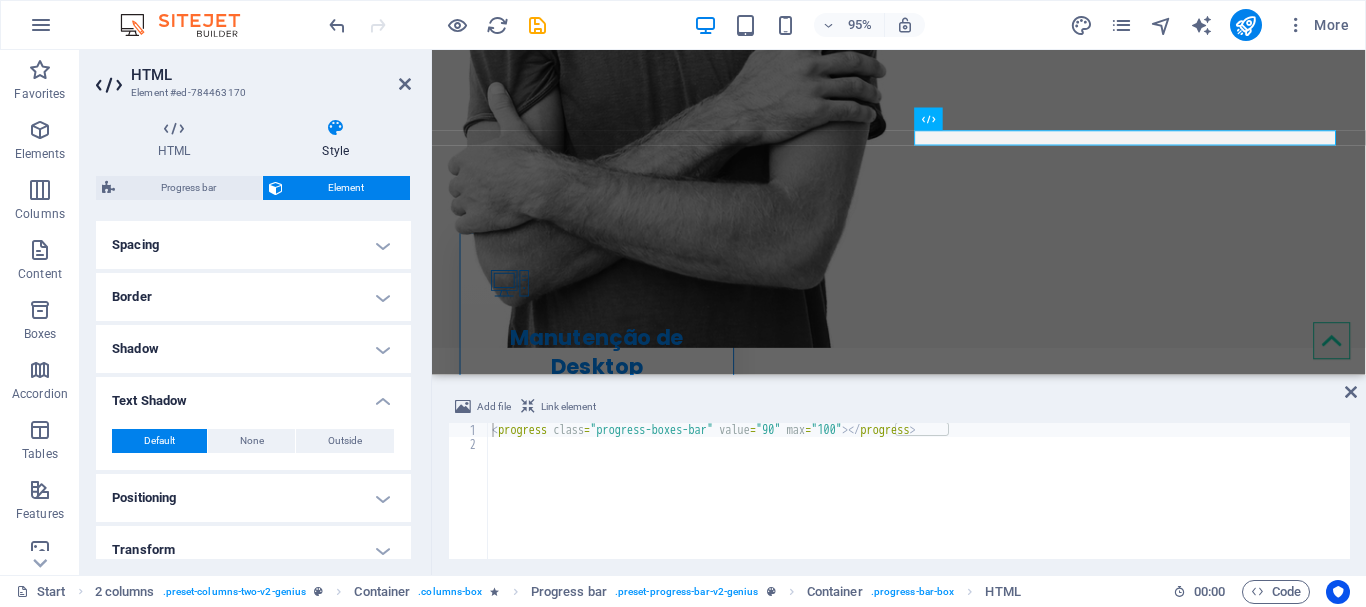 click on "Text Shadow" at bounding box center (253, 395) 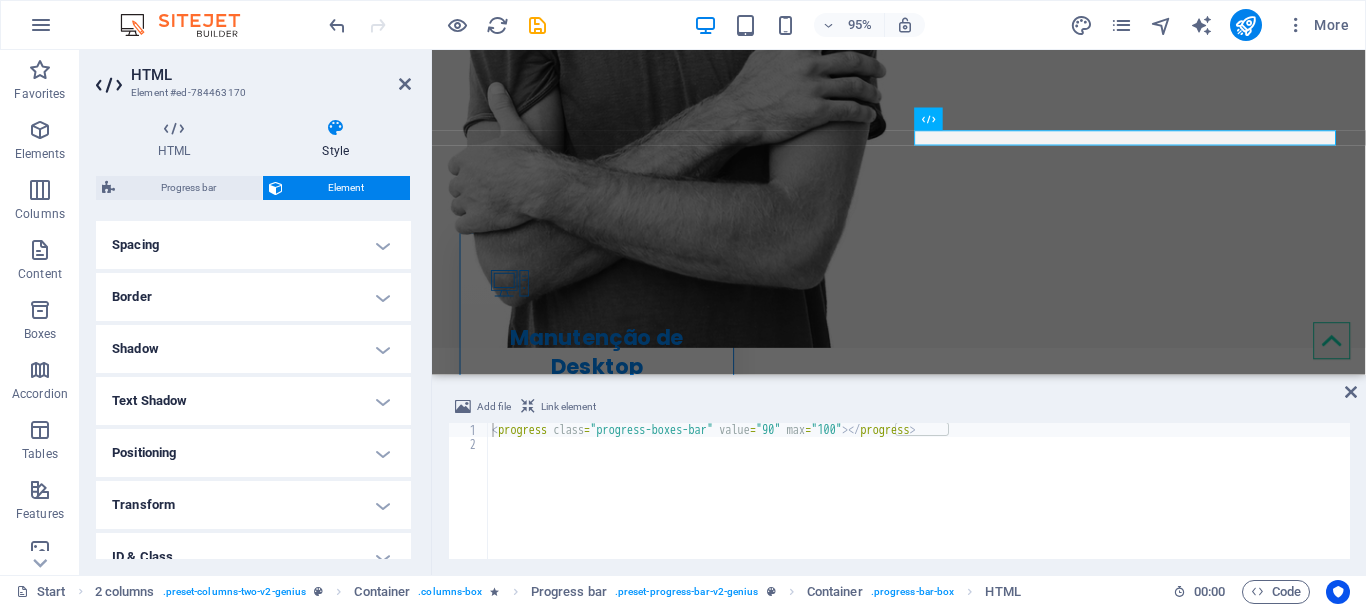 click on "Transform" at bounding box center [253, 505] 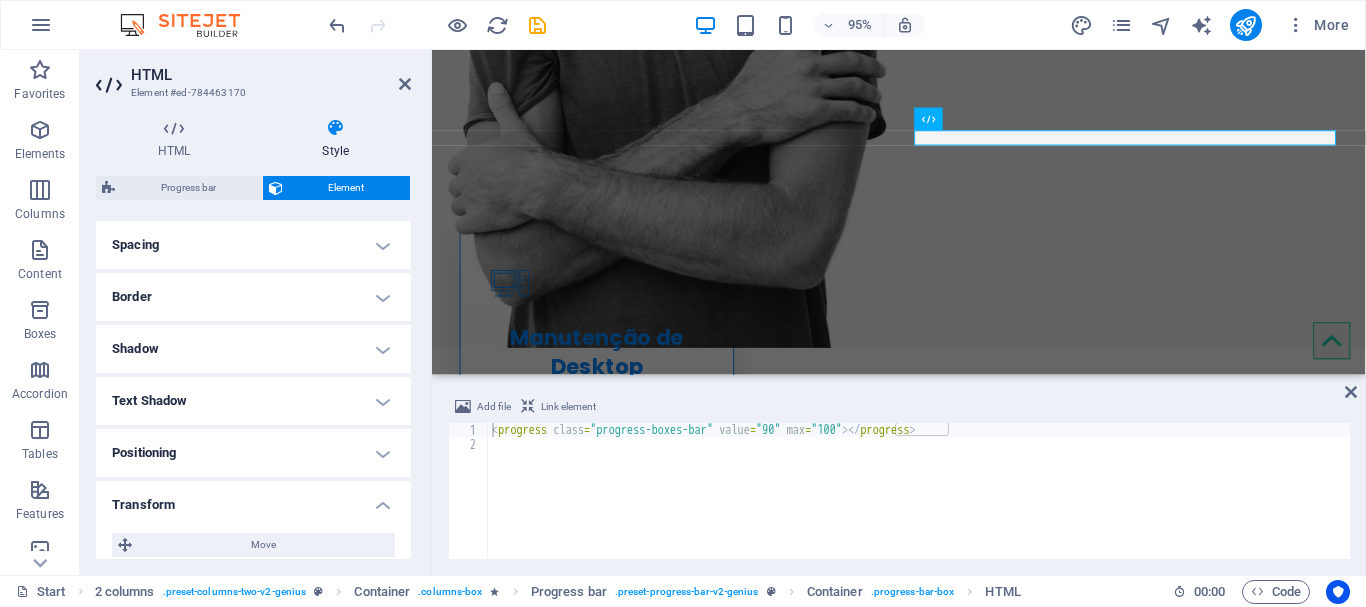 click on "Transform" at bounding box center (253, 499) 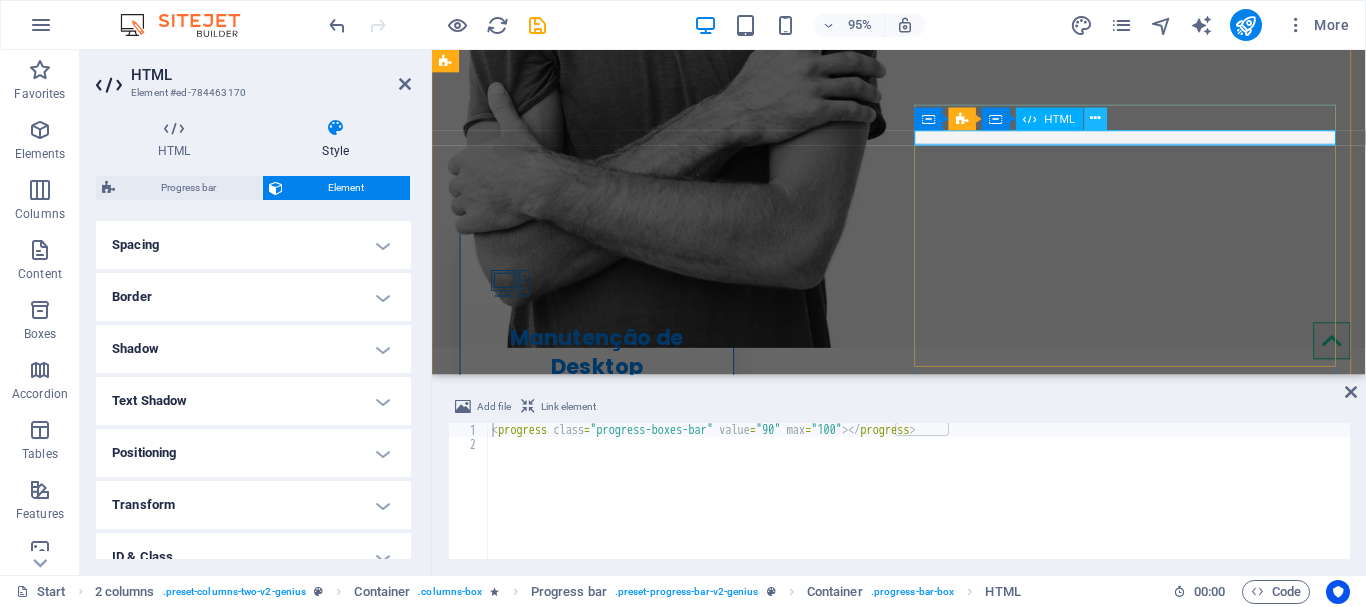 click at bounding box center (1096, 119) 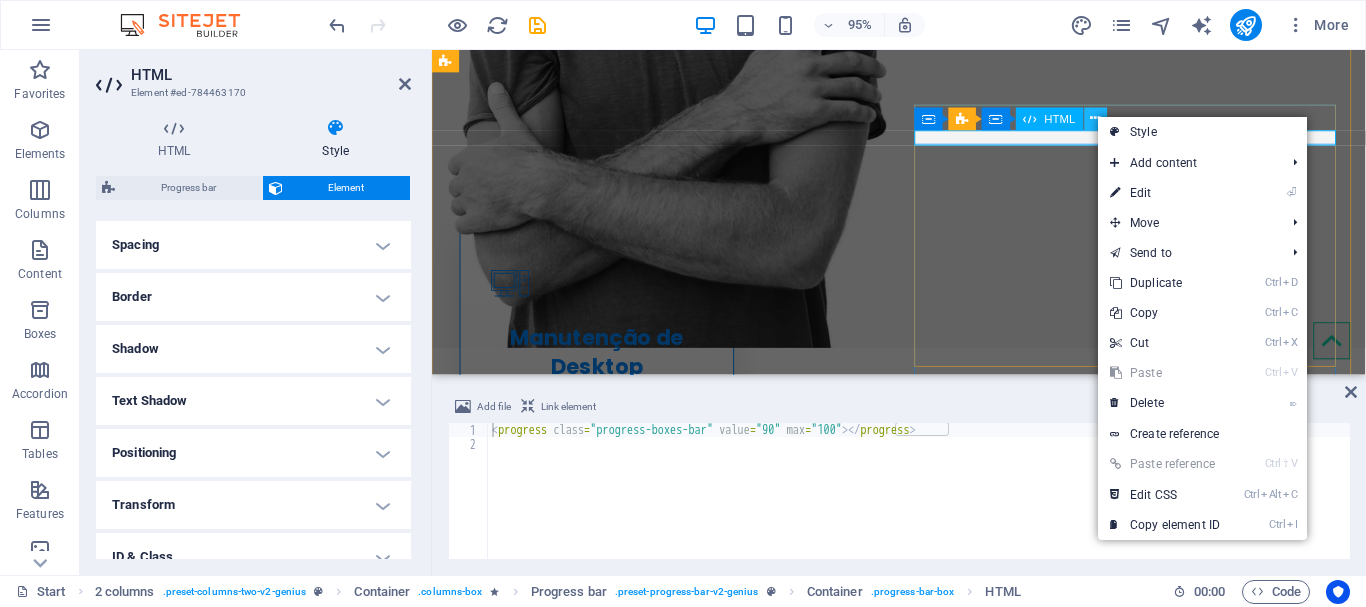 click at bounding box center (1096, 119) 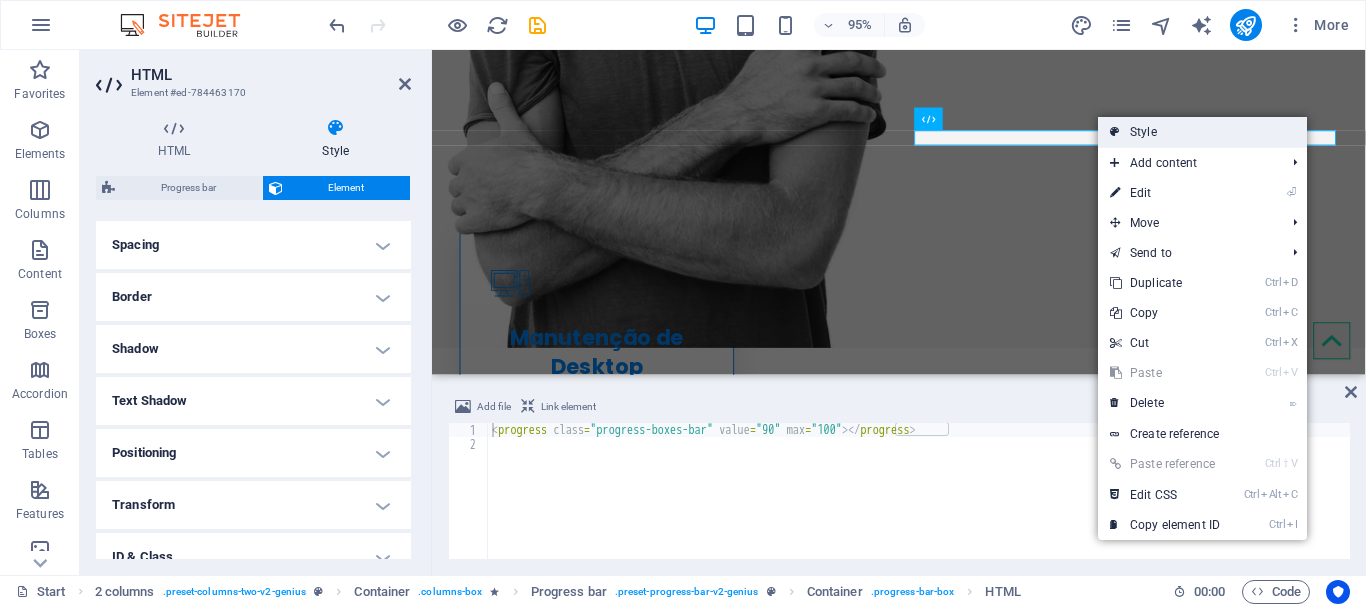 drag, startPoint x: 1153, startPoint y: 128, endPoint x: 759, endPoint y: 83, distance: 396.56146 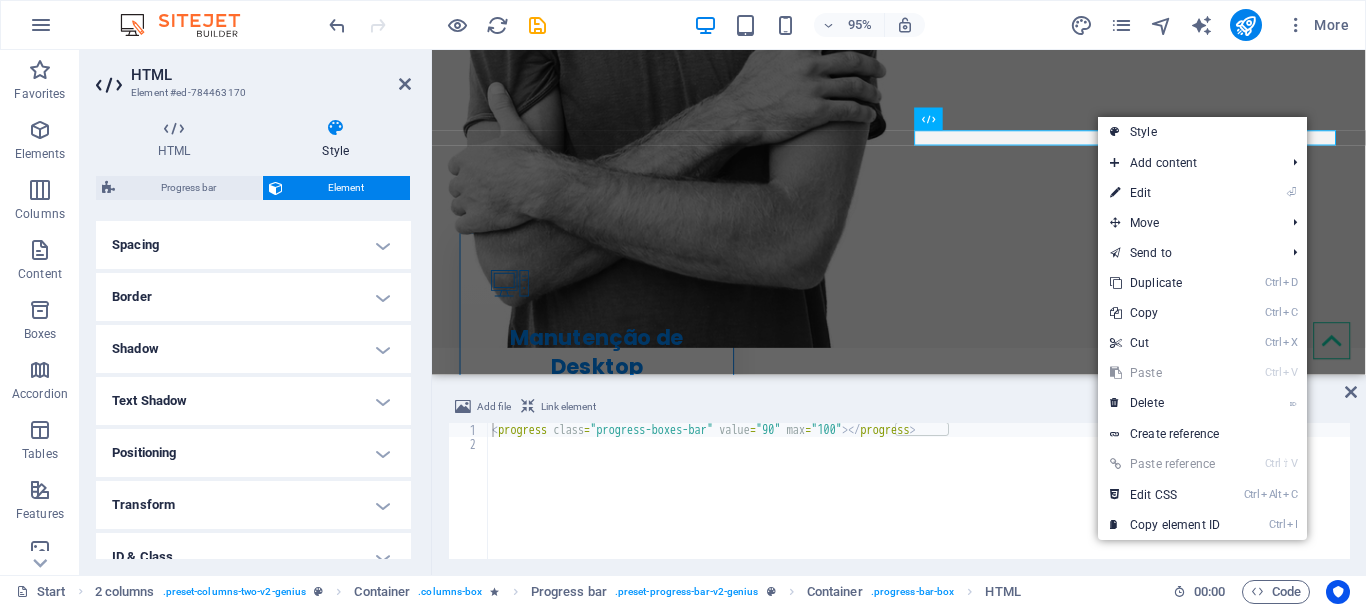 select on "rem" 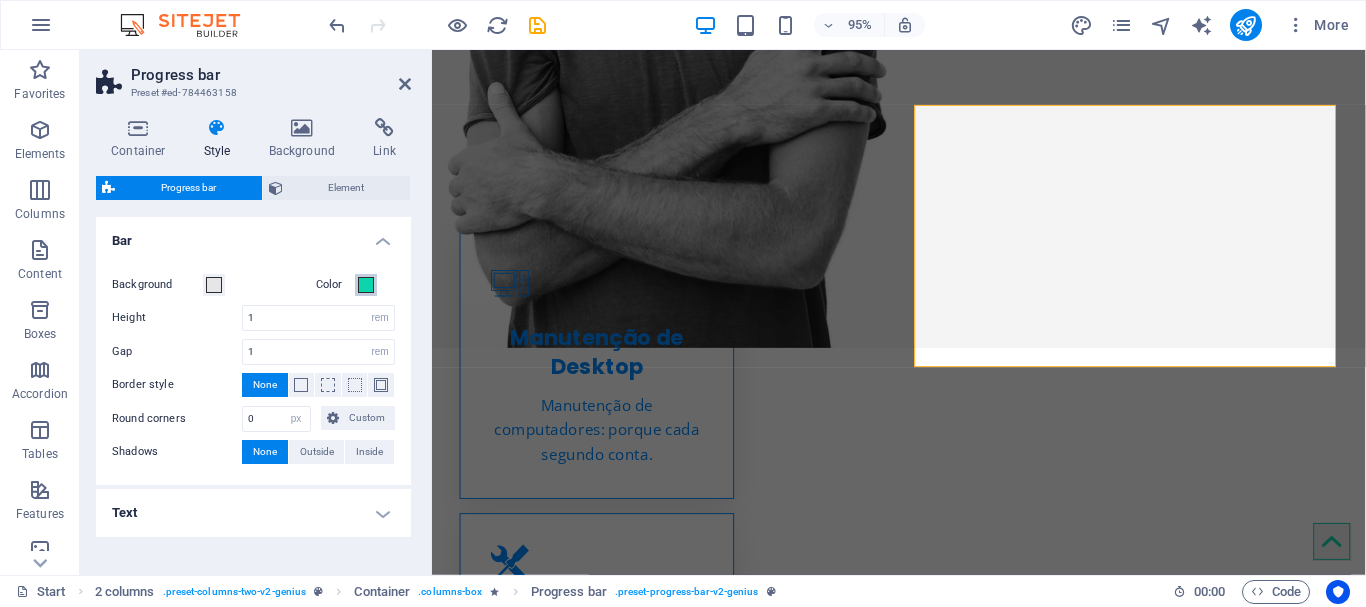 click at bounding box center [366, 285] 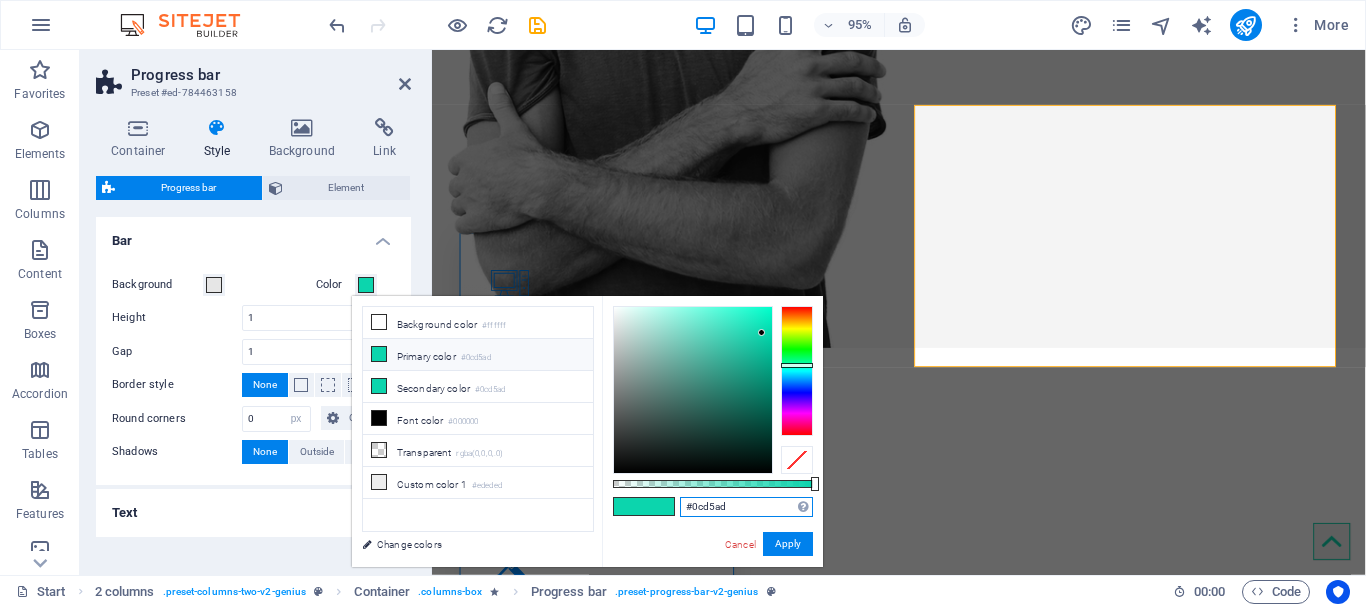 drag, startPoint x: 734, startPoint y: 506, endPoint x: 812, endPoint y: 506, distance: 78 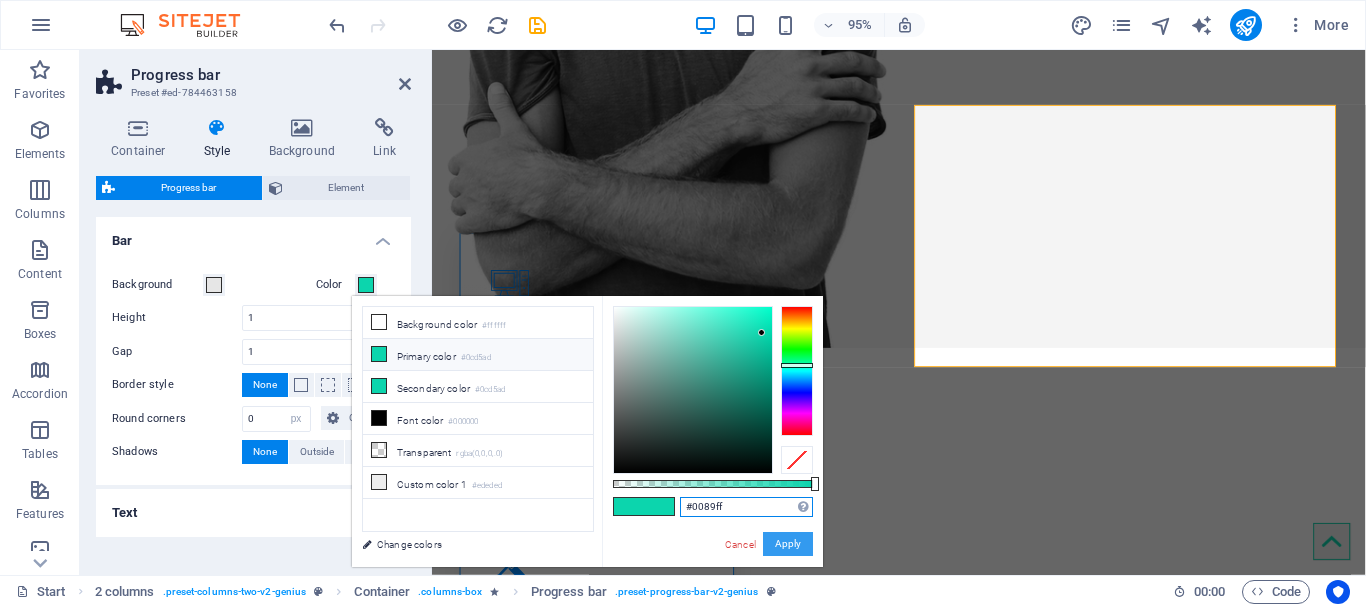 type on "#0089ff" 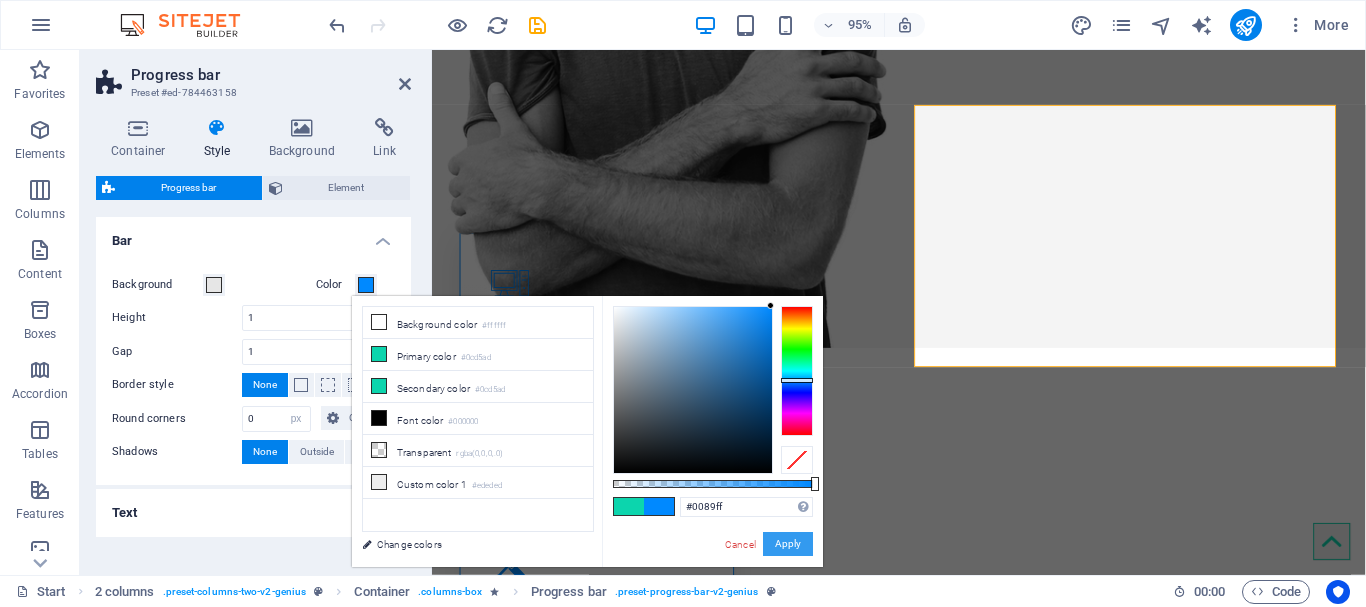 click on "Apply" at bounding box center [788, 544] 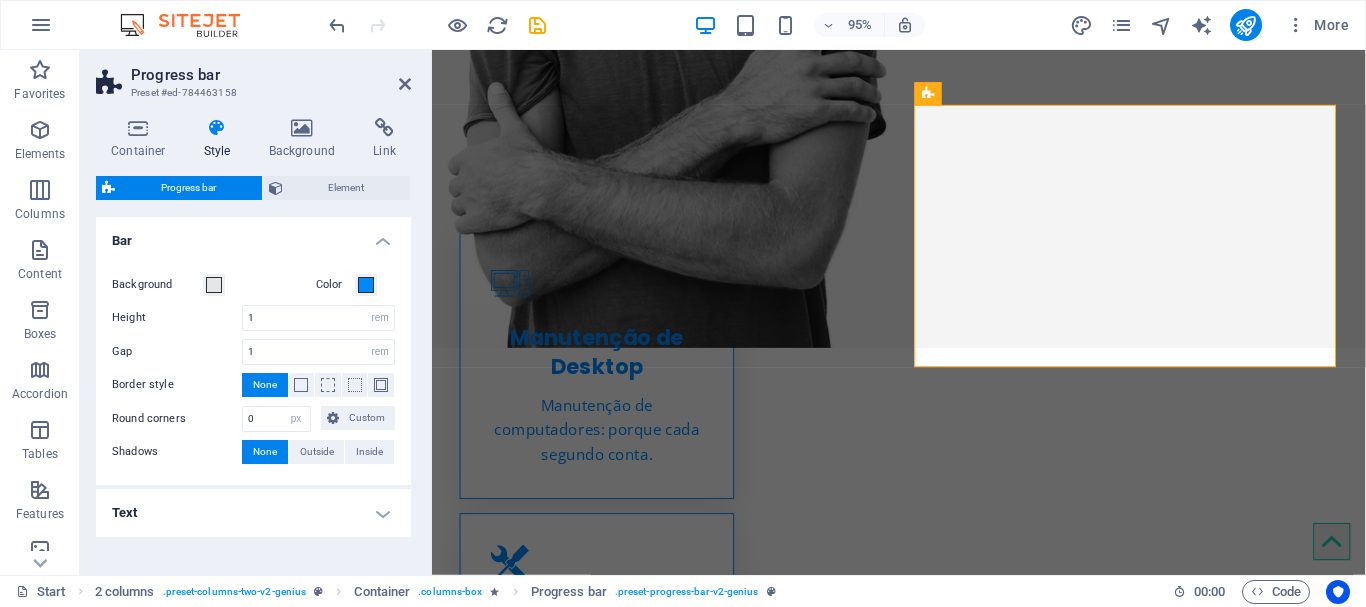 click on "Bar" at bounding box center [253, 235] 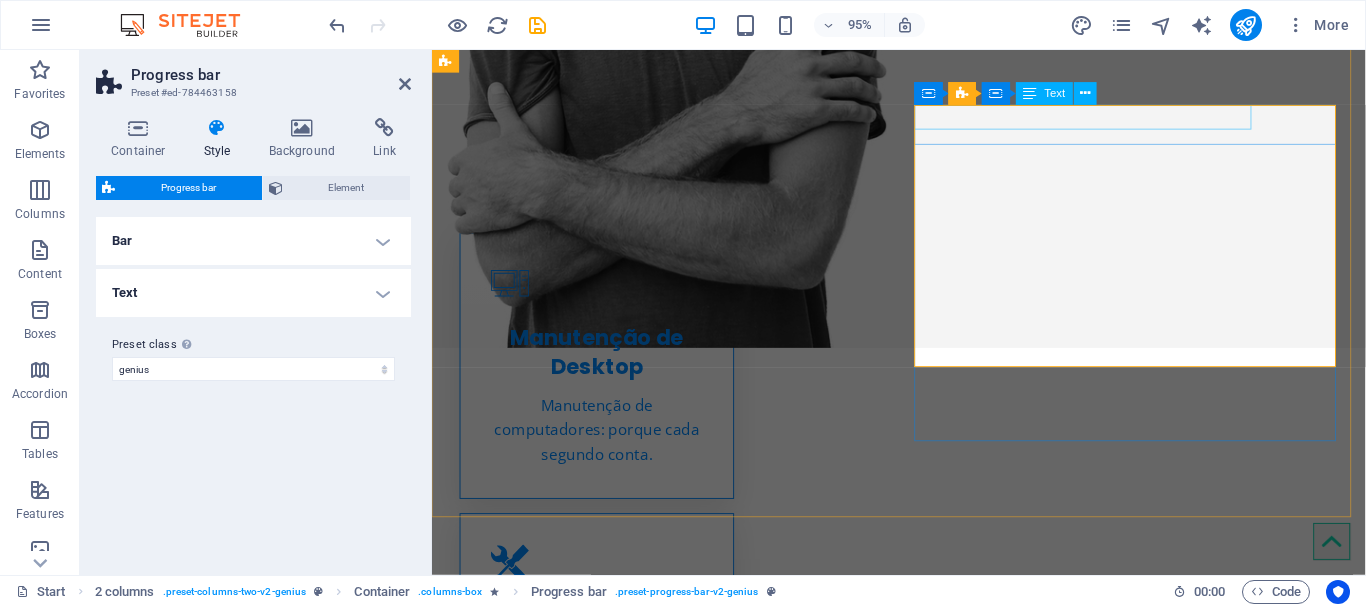 click on "Sitejet" at bounding box center [674, 1620] 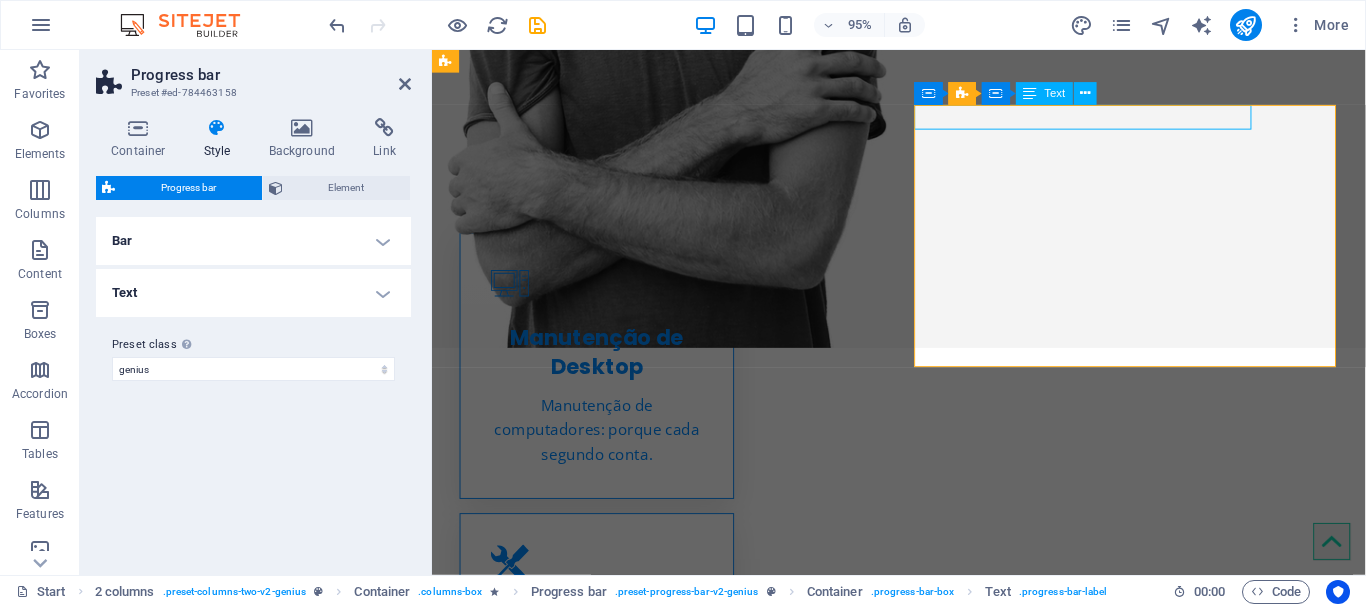 click on "Sitejet" at bounding box center (674, 1620) 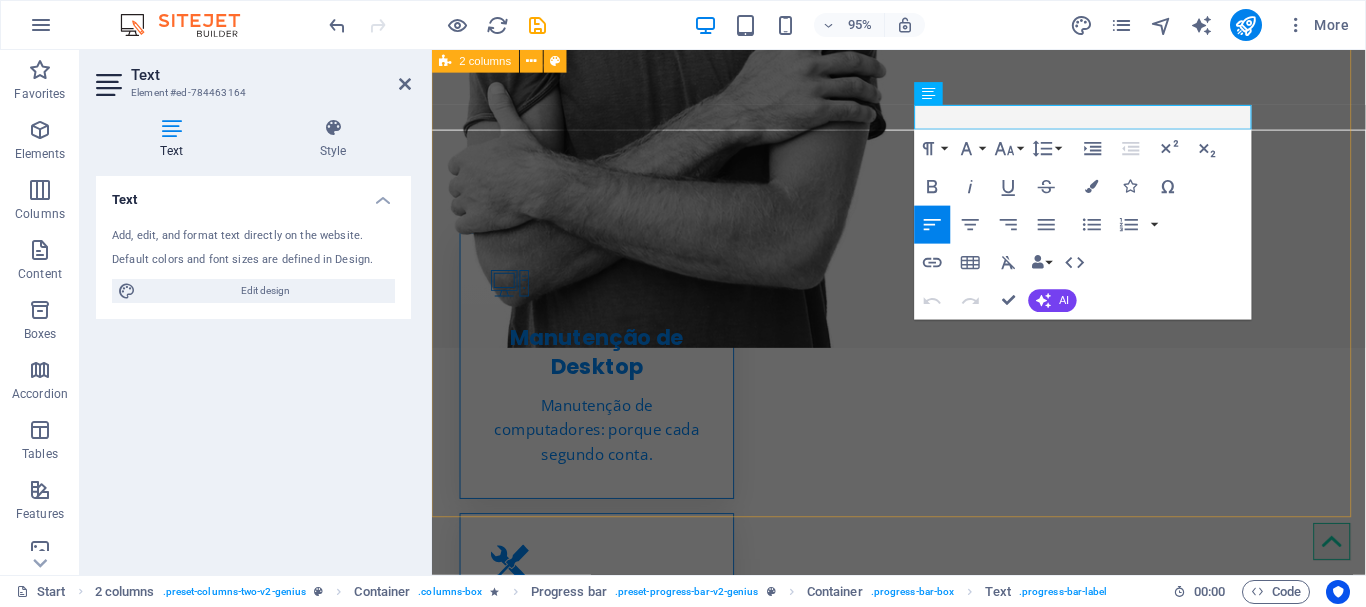 drag, startPoint x: 998, startPoint y: 116, endPoint x: 924, endPoint y: 128, distance: 74.96666 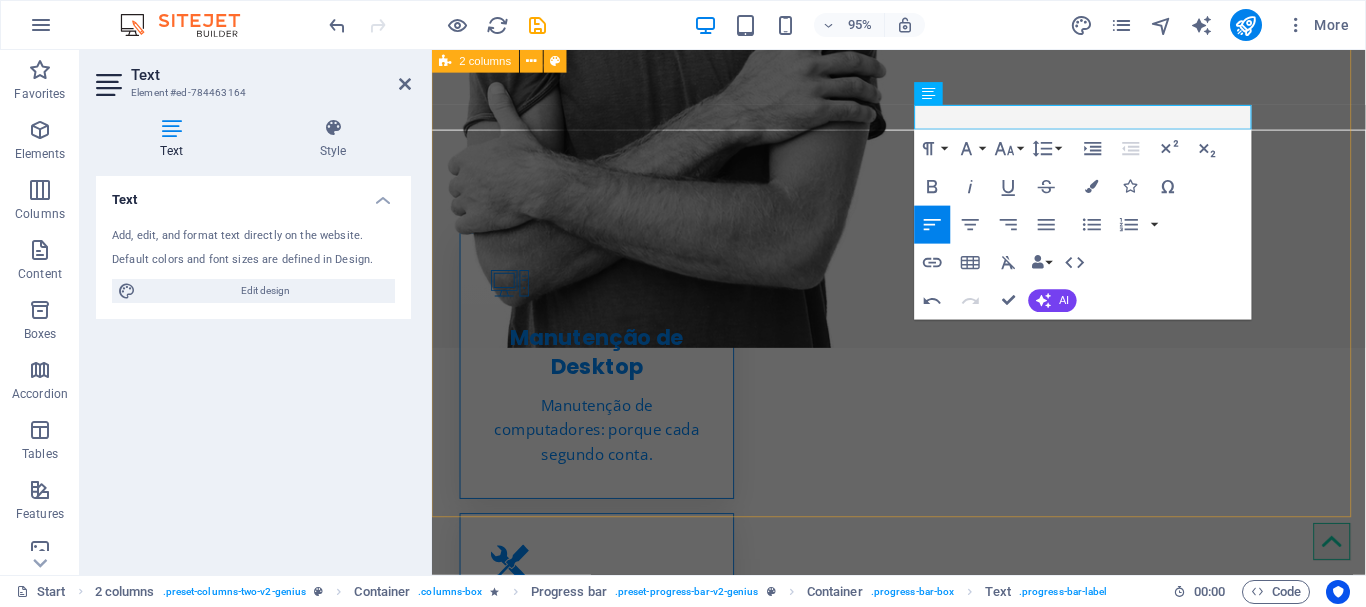 click on "Creative service Lorem ipsum dolor sit amet Lorem ipsum dolor sit amet, consectetur adipisicing elit. Repellat, maiores, a libero atque assumenda praesentium cum magni odio dolor accusantium explicabo repudiandae molestiae.  Cumque expo laboriosam nulla distinctio mollitia Molestias excepturi voluptatem veritatis iusto namut Praesentium magni odio dolor accusantium Ipsum dolor sit amet, consectetur adipisicing elit Analista 90%
Photoshop 70%
Illustrator 90%
HTML5 & CSS3 85%
JavaScript 45%" at bounding box center [923, 1620] 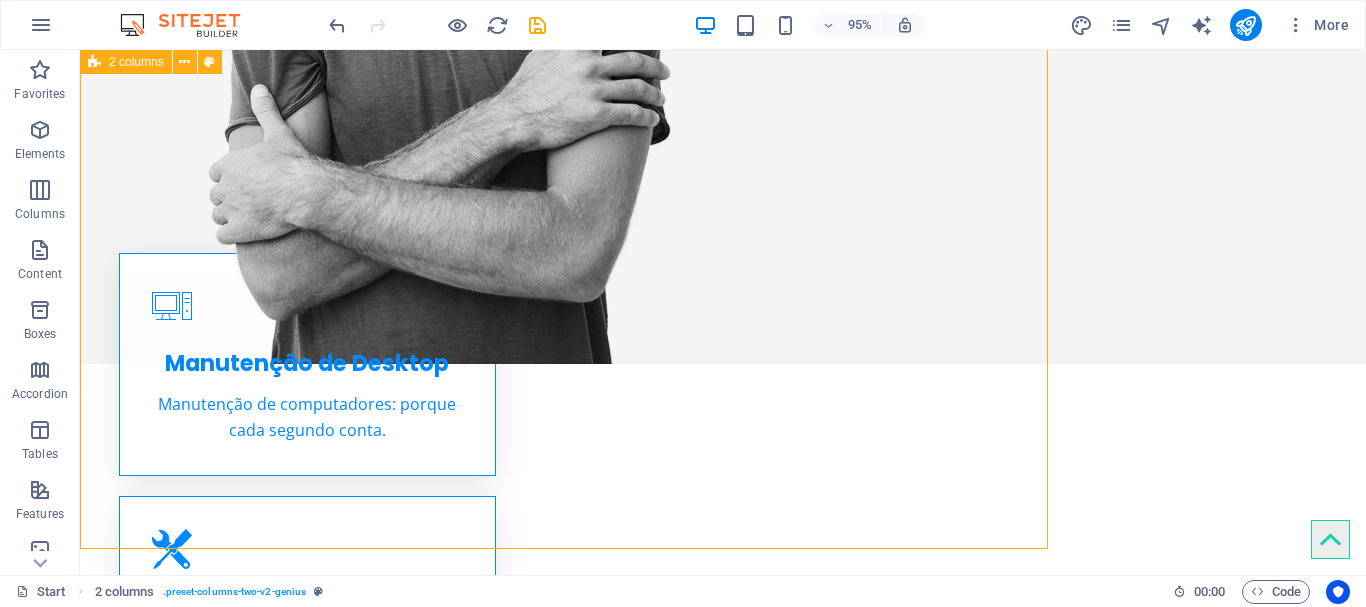 scroll, scrollTop: 1042, scrollLeft: 0, axis: vertical 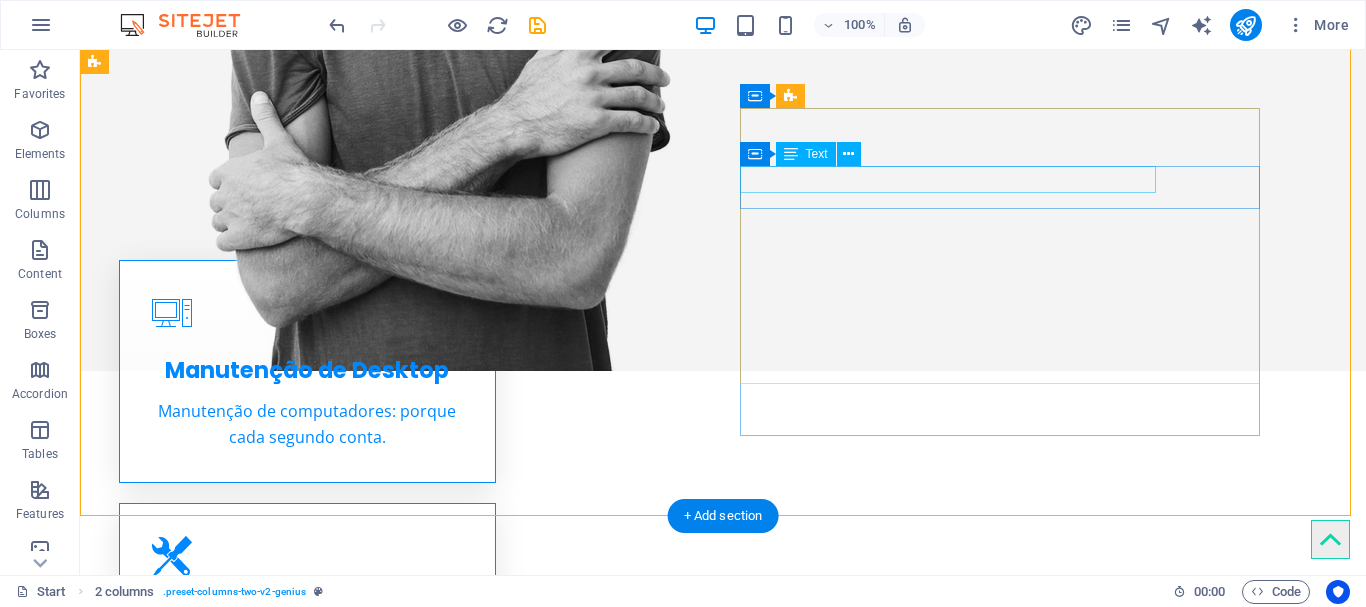 click on "Photoshop" at bounding box center [356, 1545] 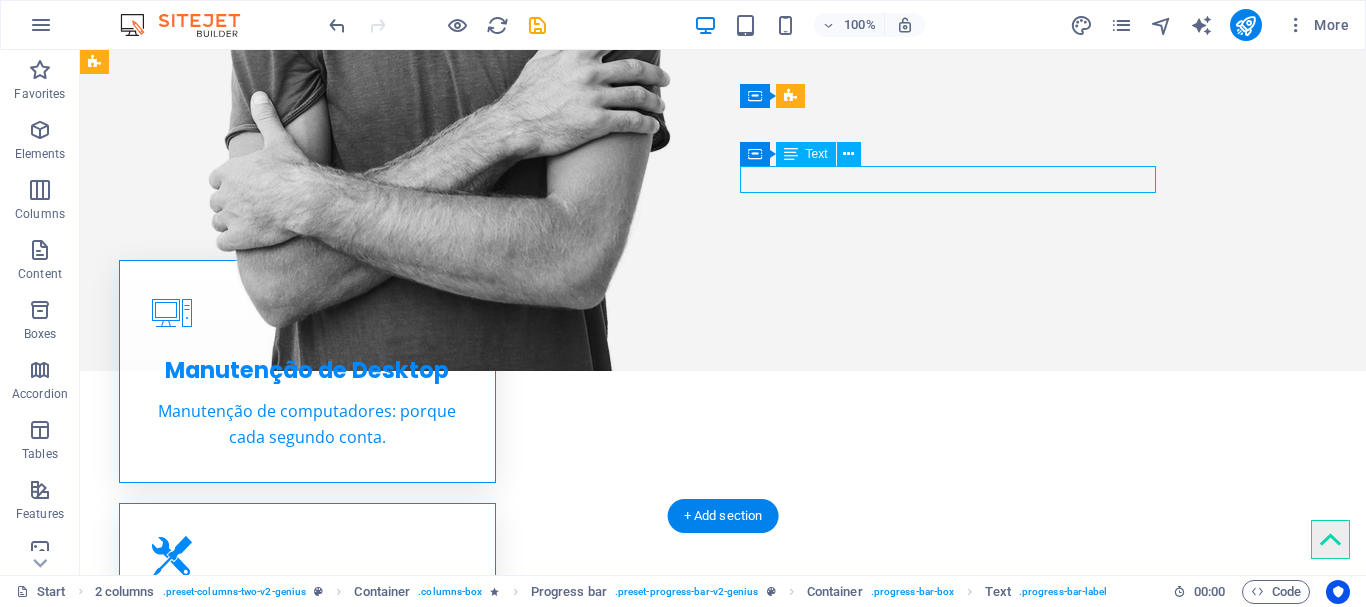 click on "Photoshop" at bounding box center (356, 1545) 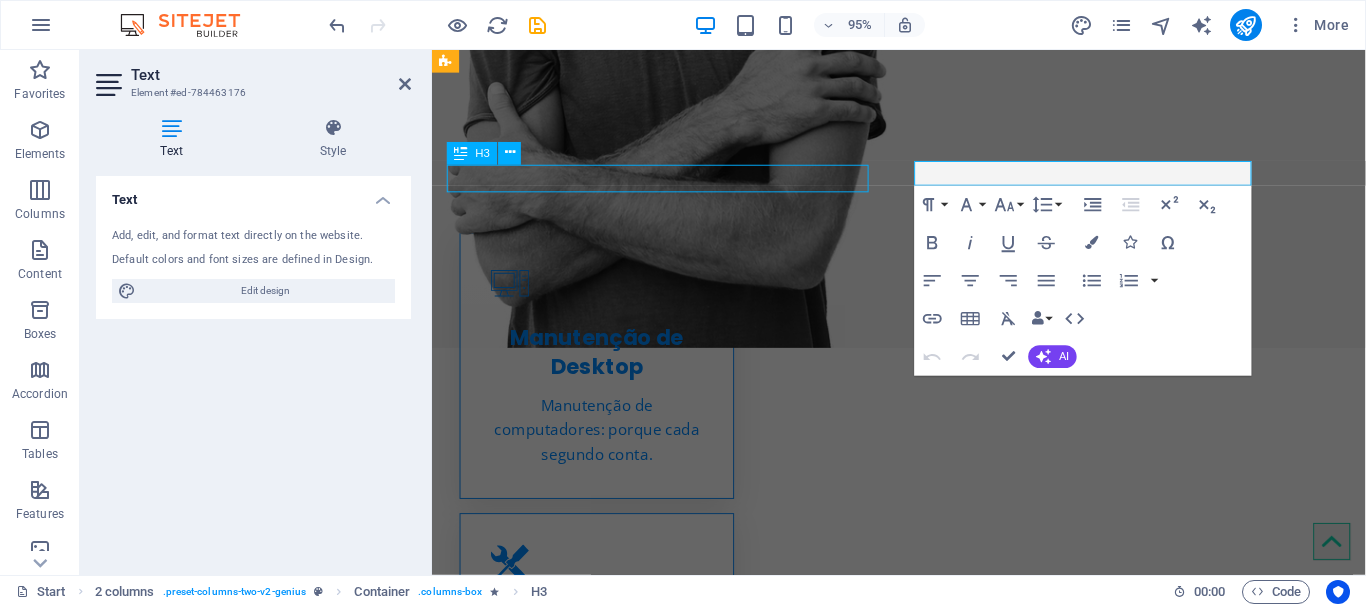 scroll, scrollTop: 1042, scrollLeft: 0, axis: vertical 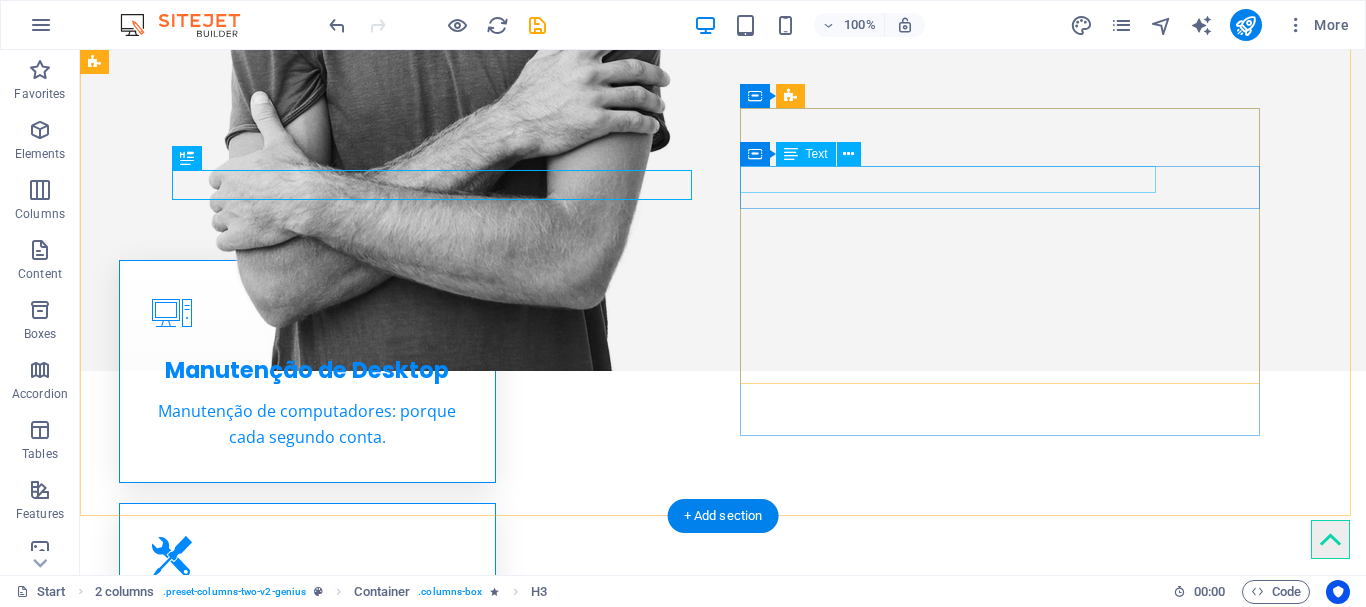 click on "Photoshop" at bounding box center [356, 1545] 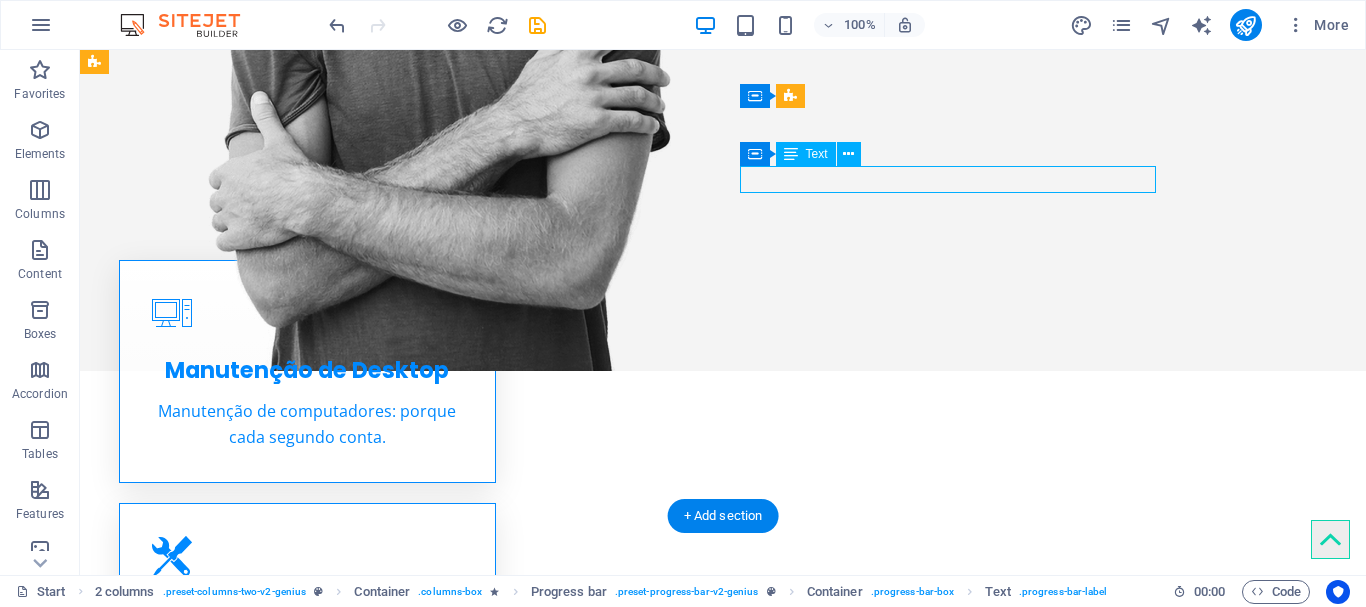 click on "Photoshop" at bounding box center (356, 1545) 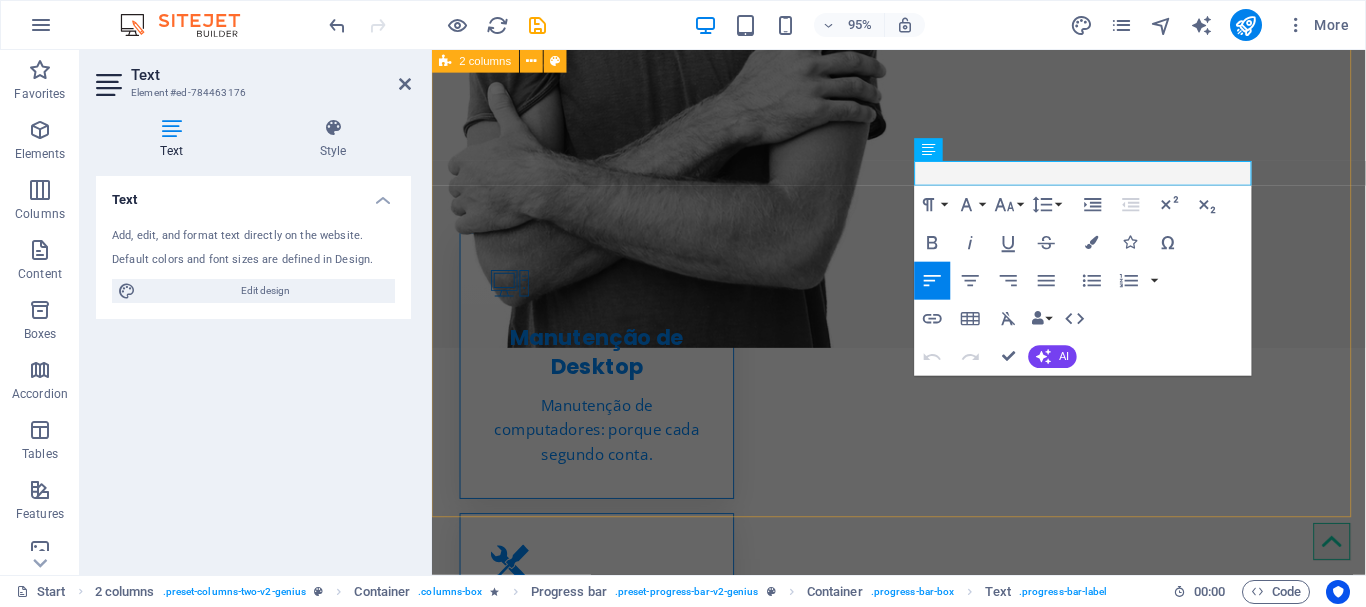drag, startPoint x: 1035, startPoint y: 178, endPoint x: 916, endPoint y: 178, distance: 119 